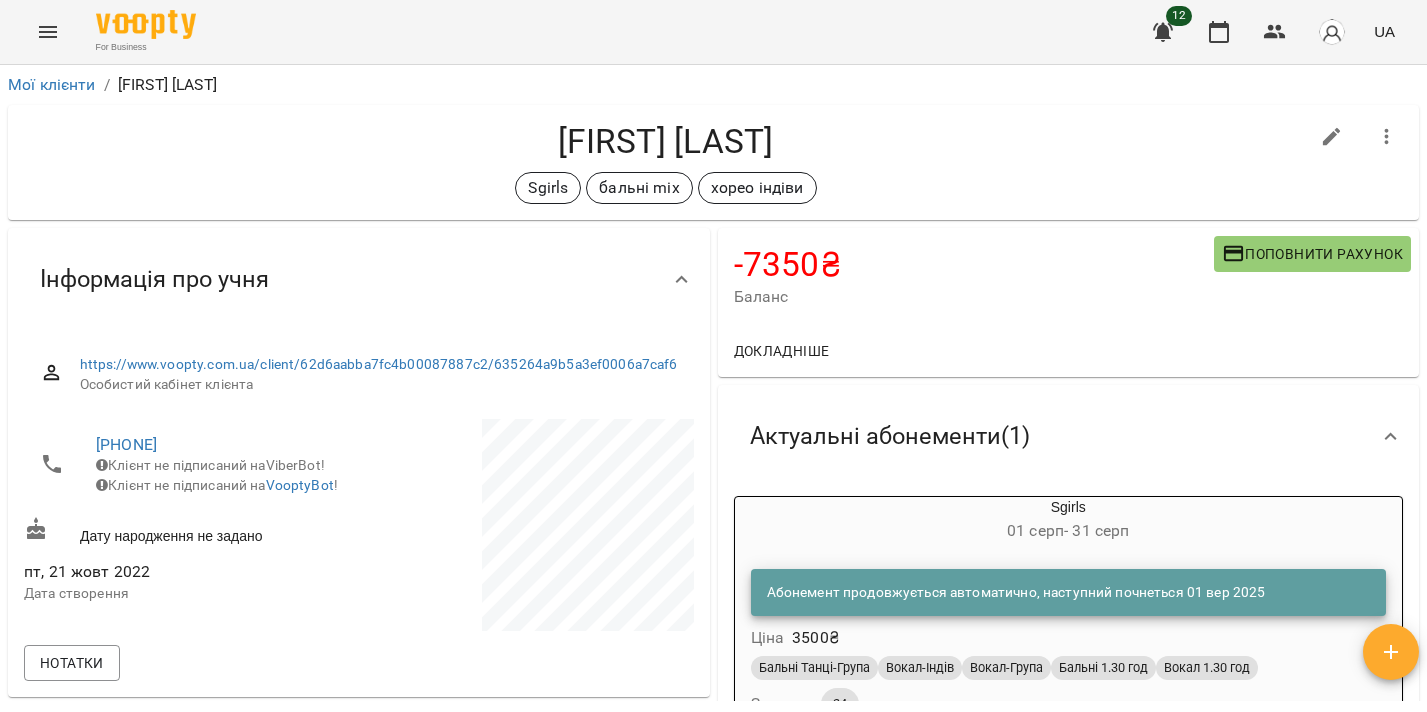 scroll, scrollTop: 0, scrollLeft: 0, axis: both 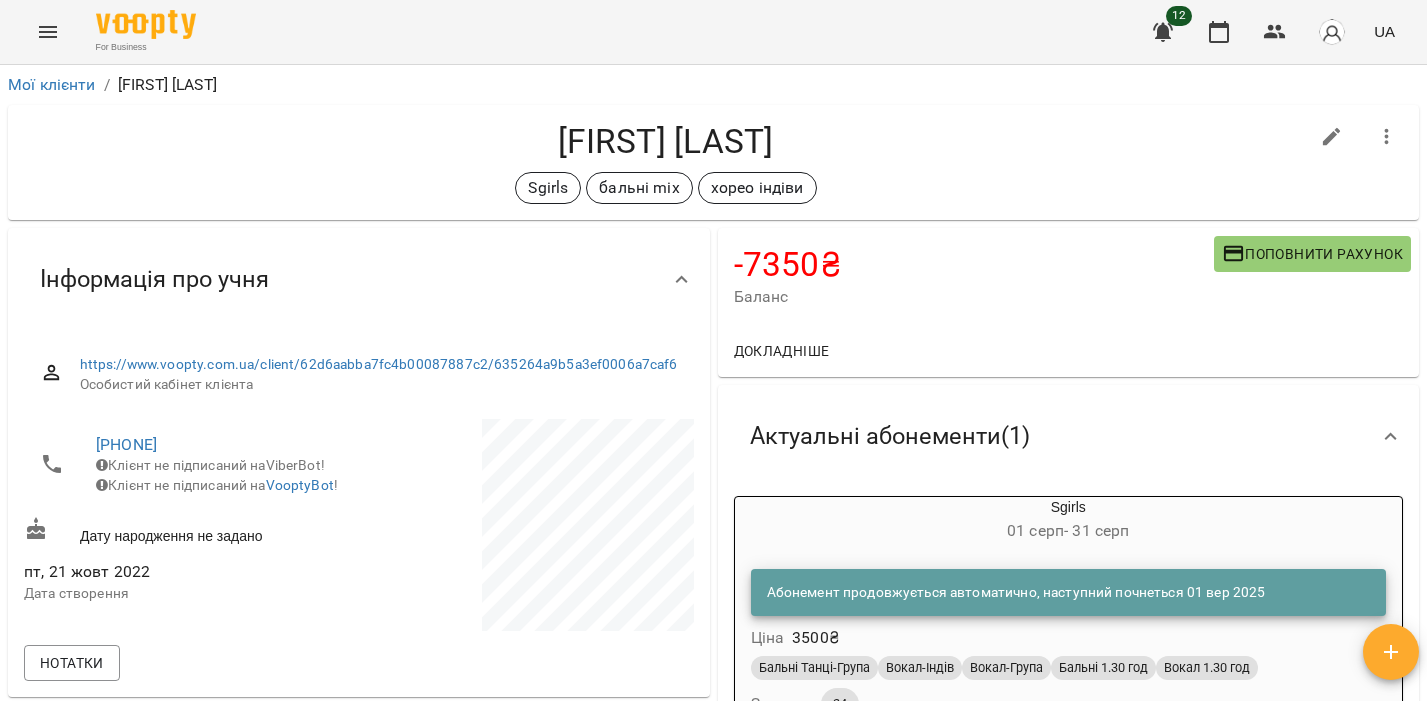 click at bounding box center (146, 24) 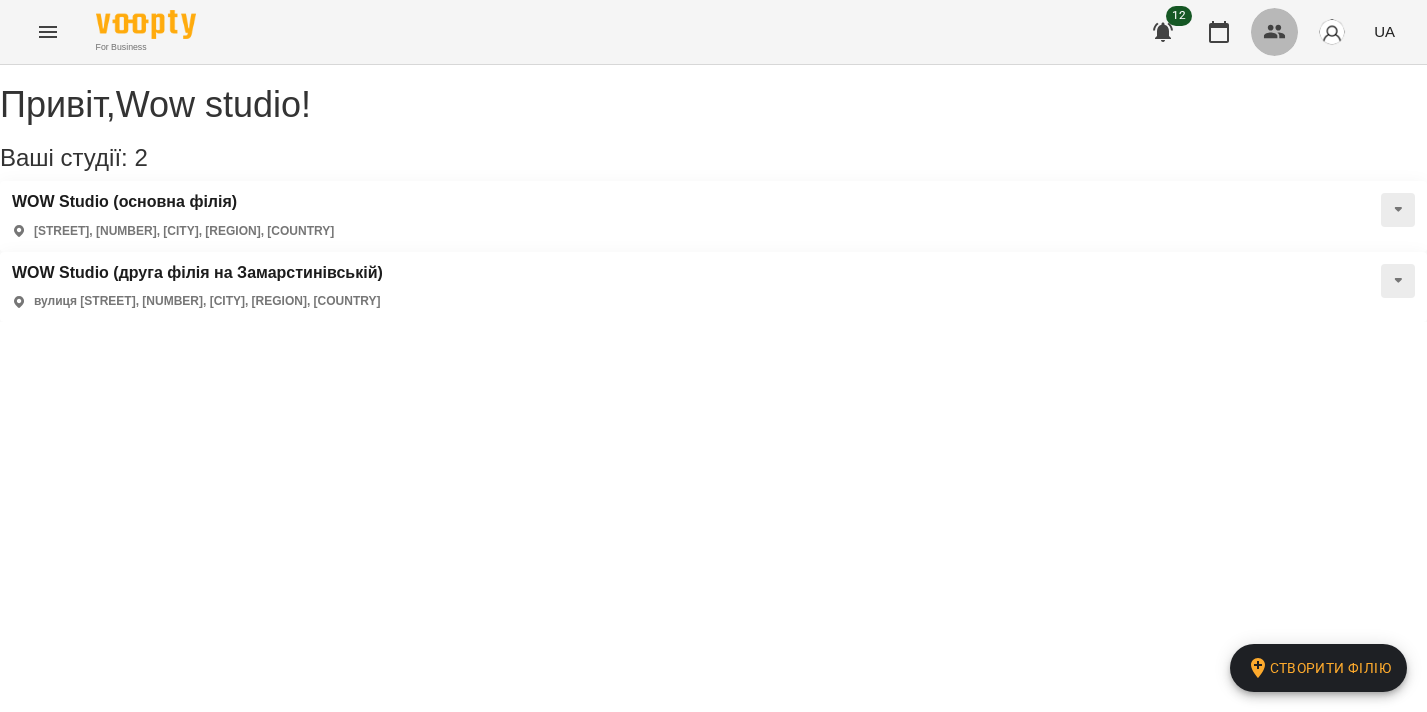click 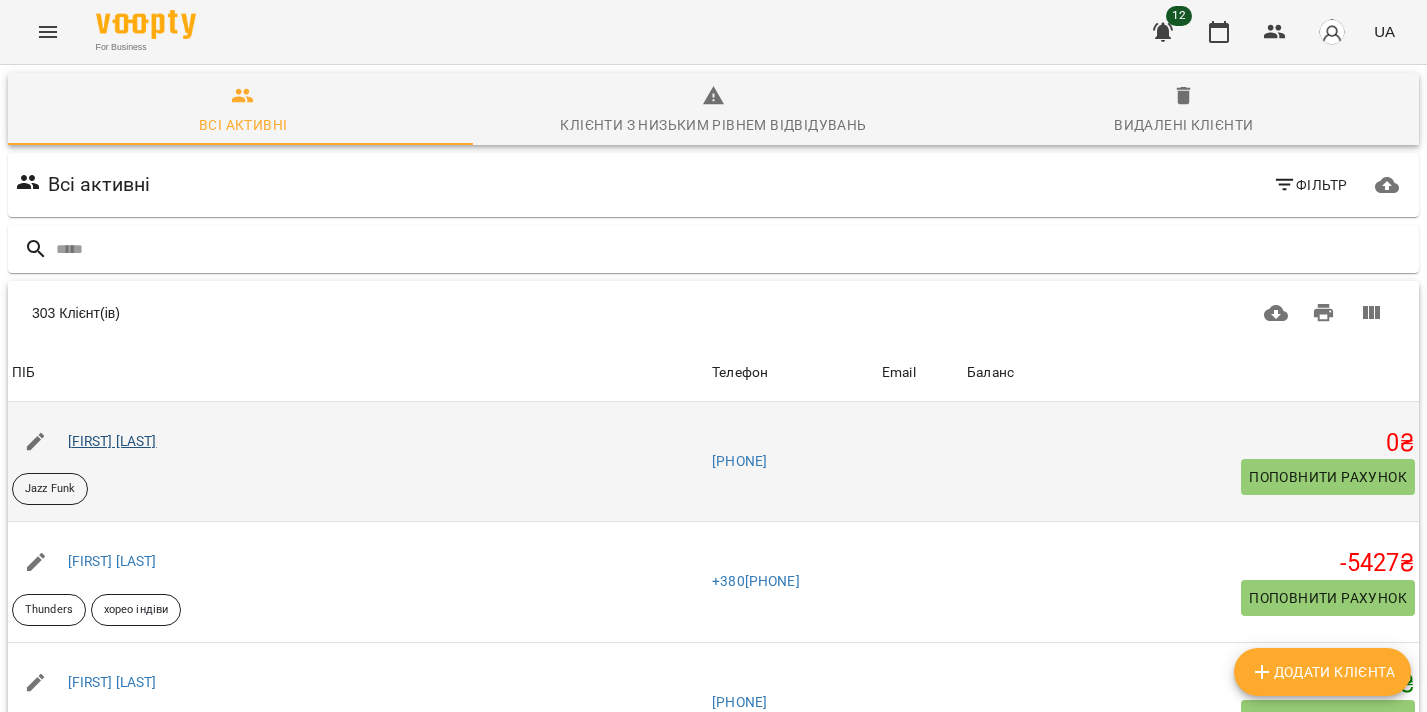 click on "[FIRST] [LAST]" at bounding box center [112, 441] 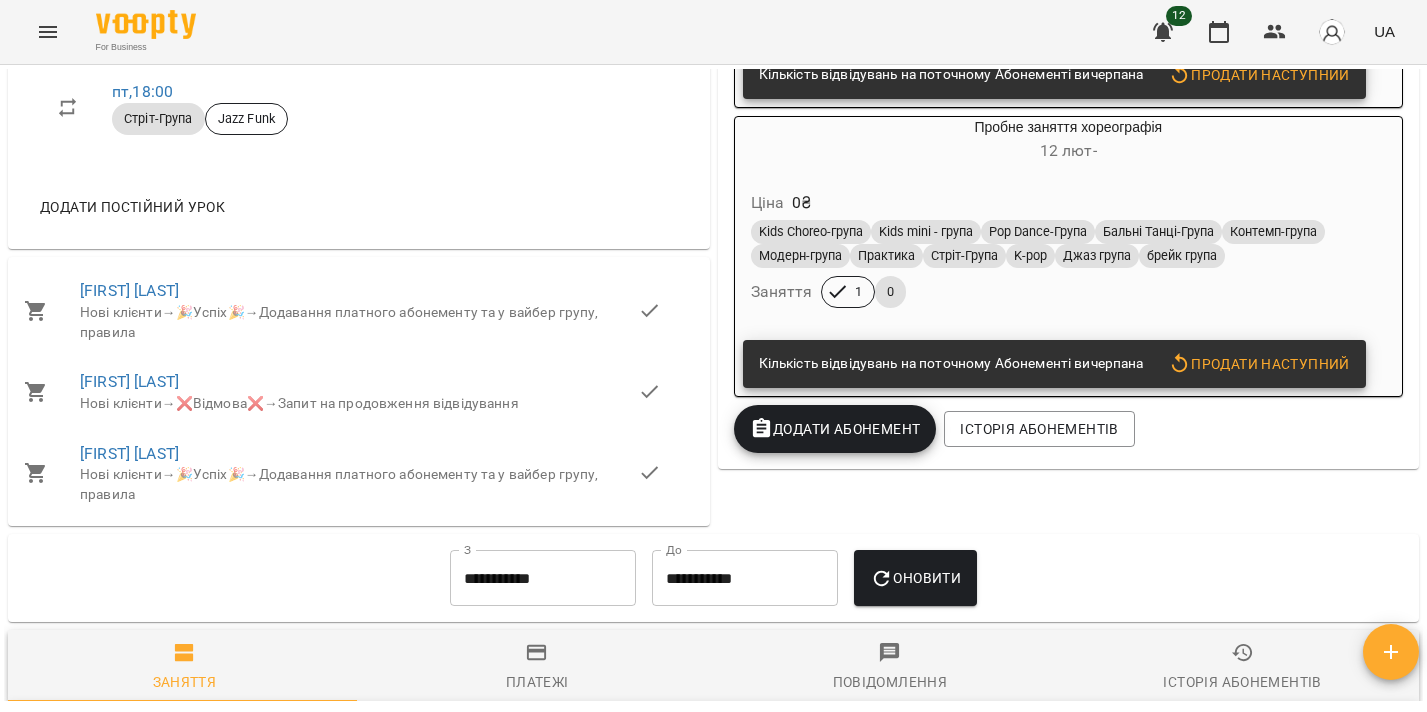 scroll, scrollTop: 1264, scrollLeft: 0, axis: vertical 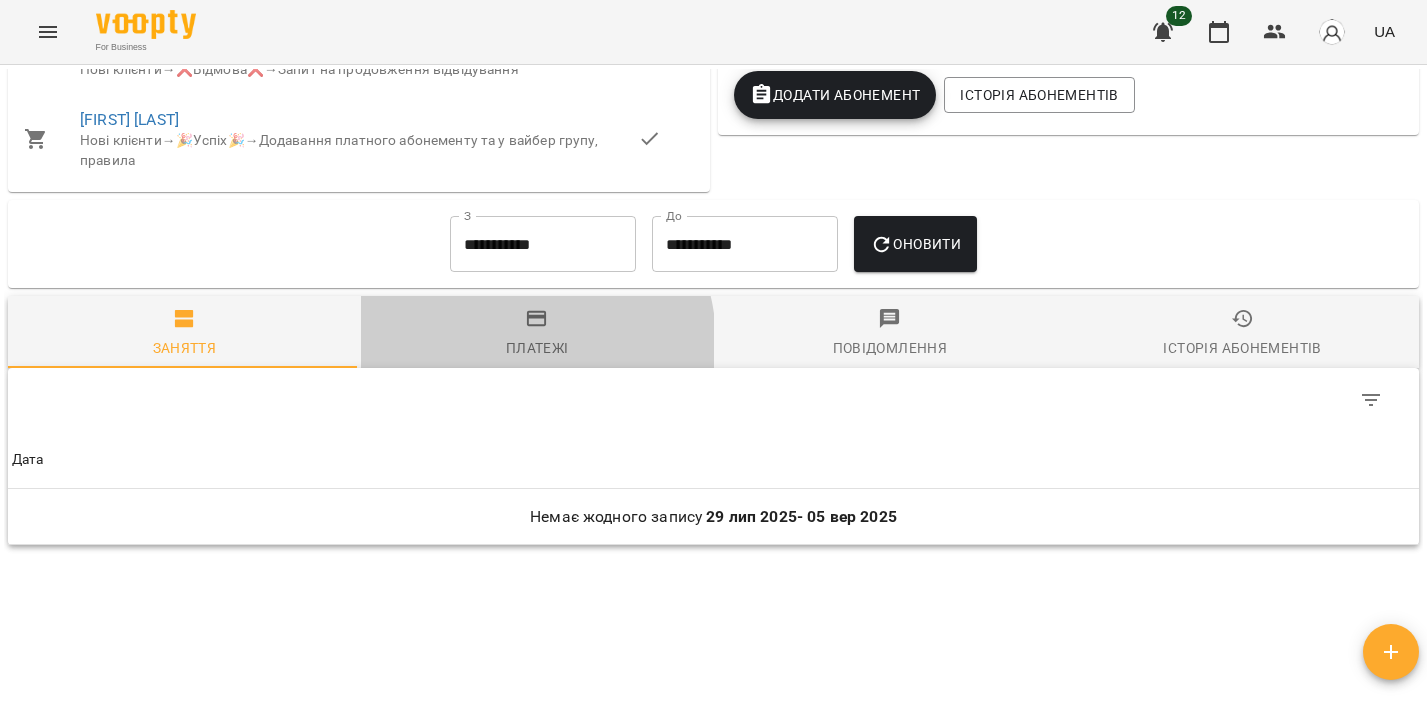 click on "Платежі" at bounding box center [537, 348] 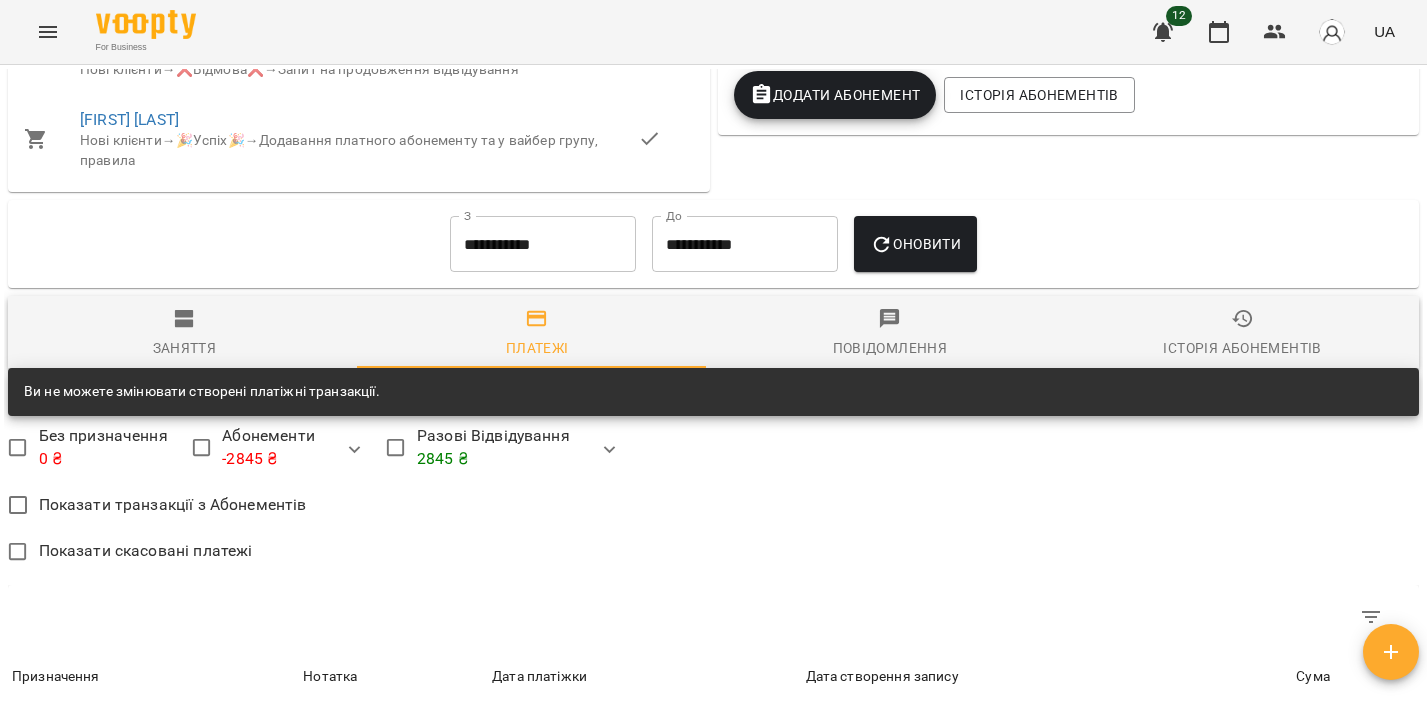 scroll, scrollTop: 1234, scrollLeft: 0, axis: vertical 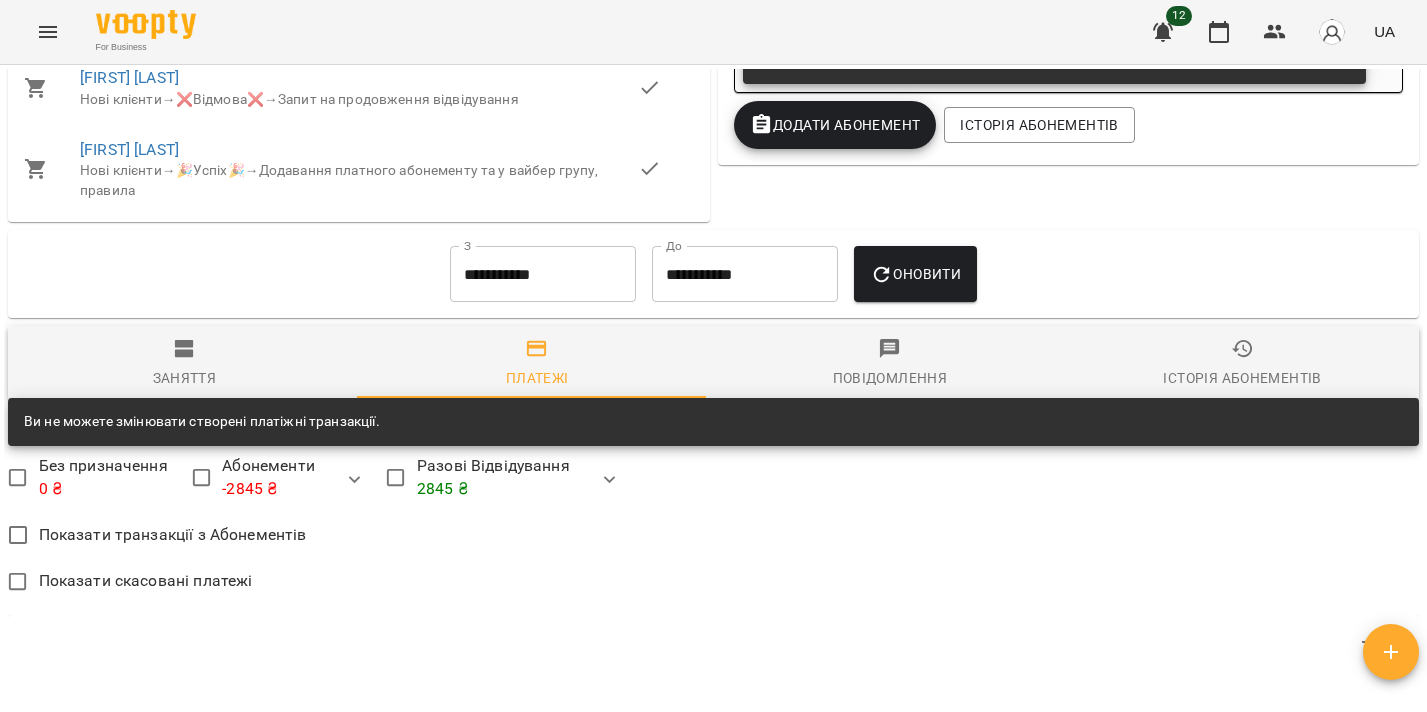 click on "**********" at bounding box center (543, 274) 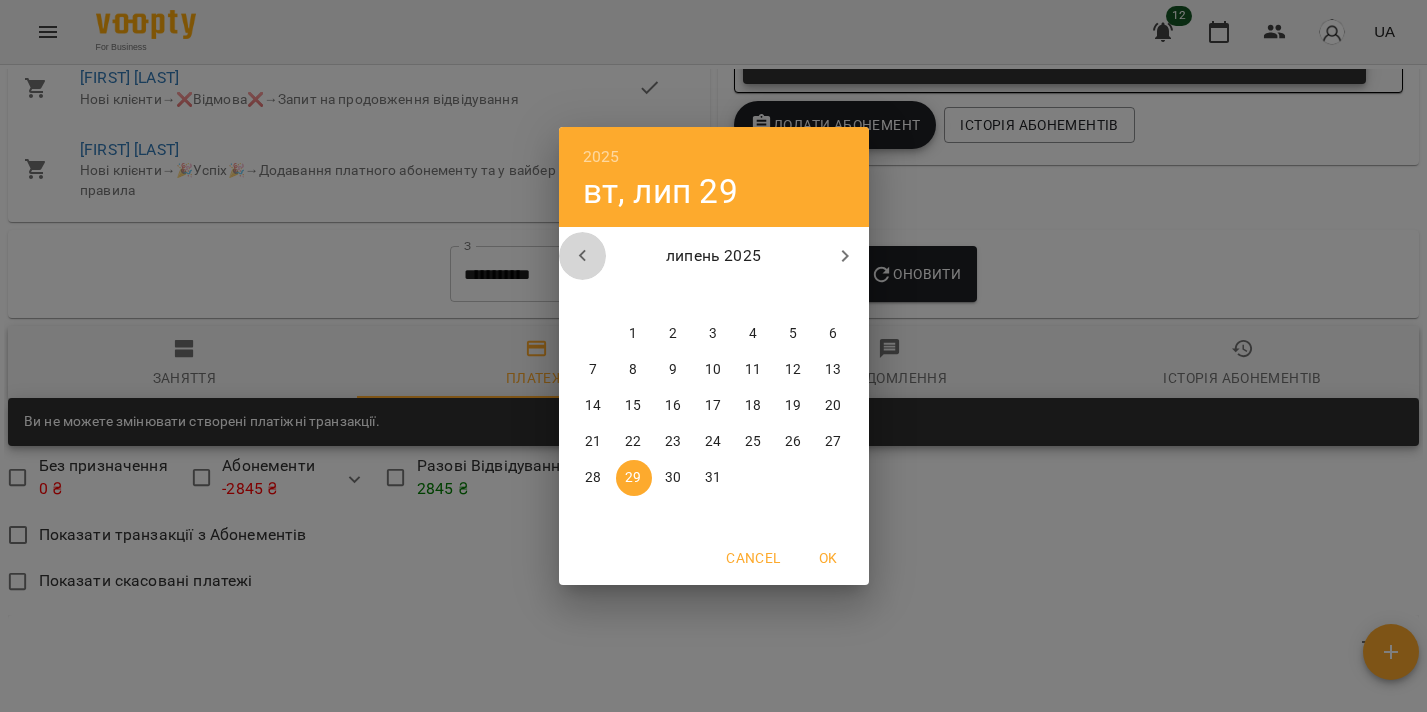 click 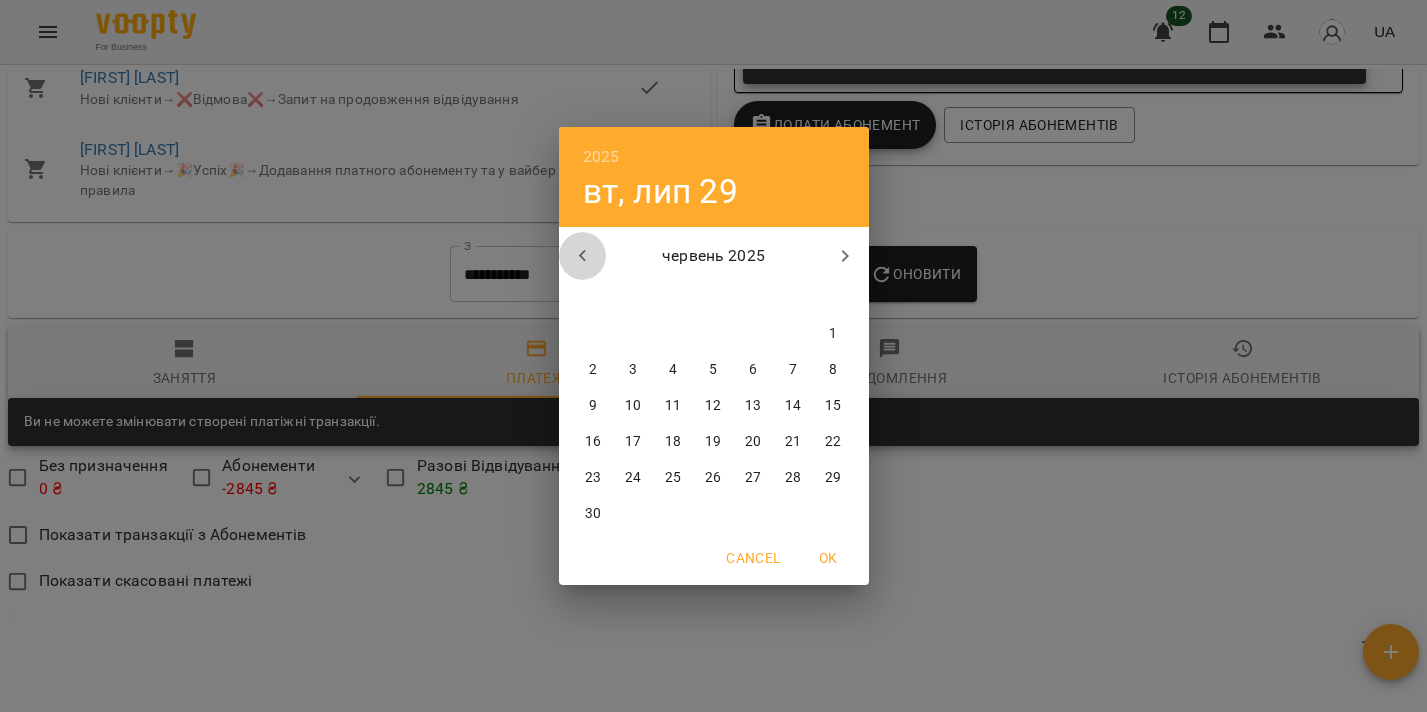 click 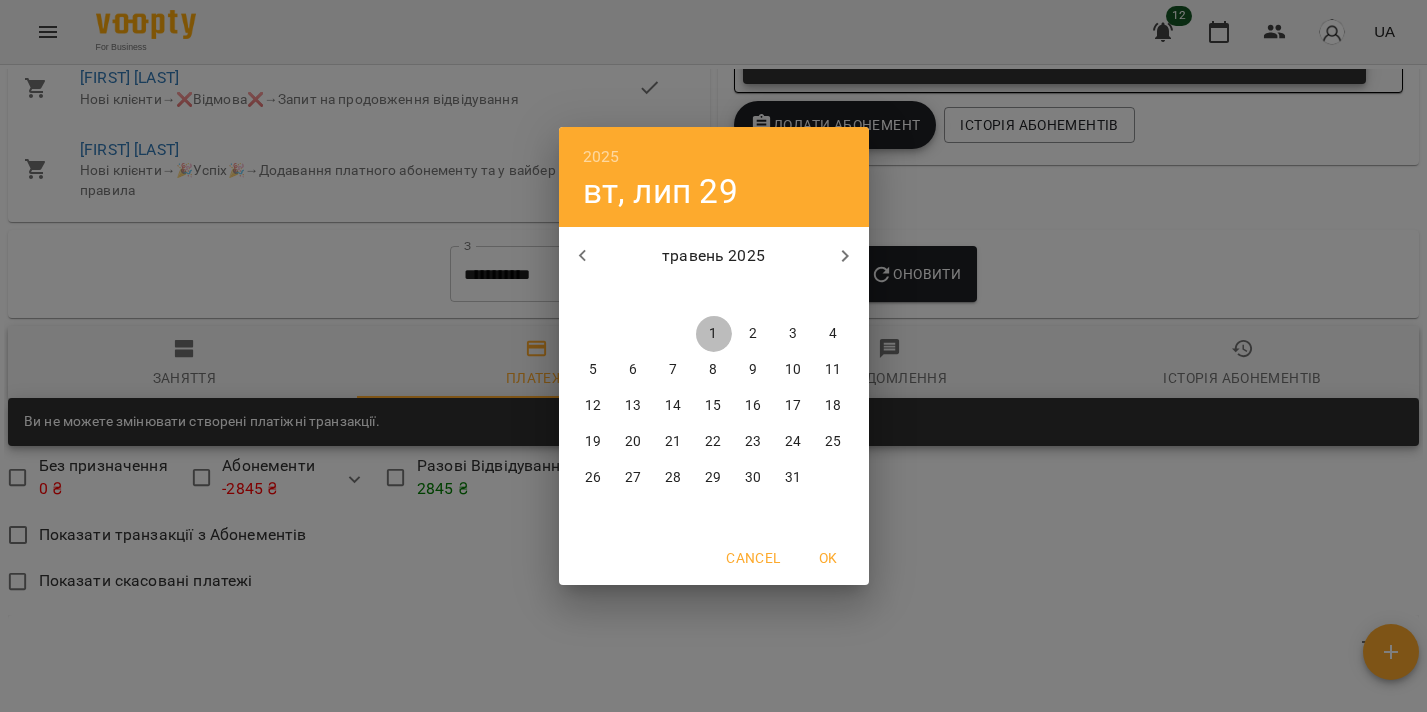 click on "1" at bounding box center [714, 334] 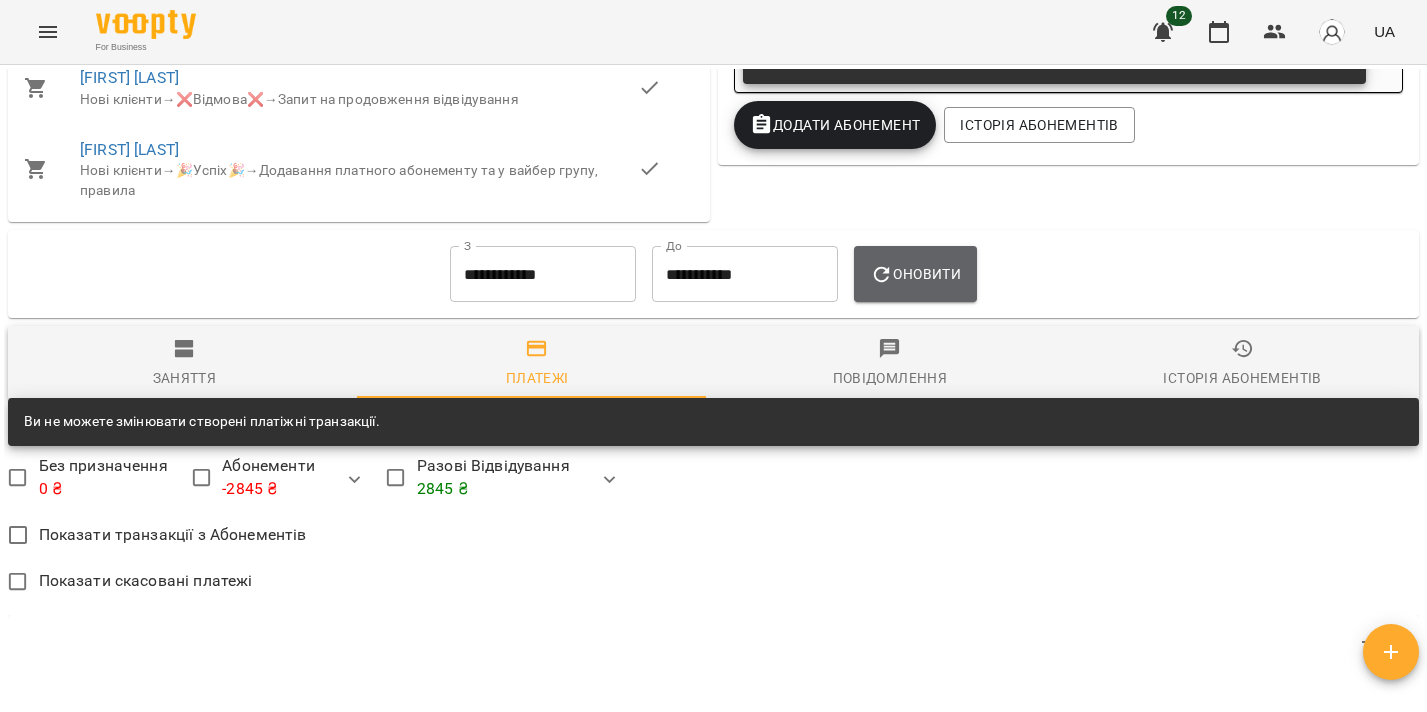 click 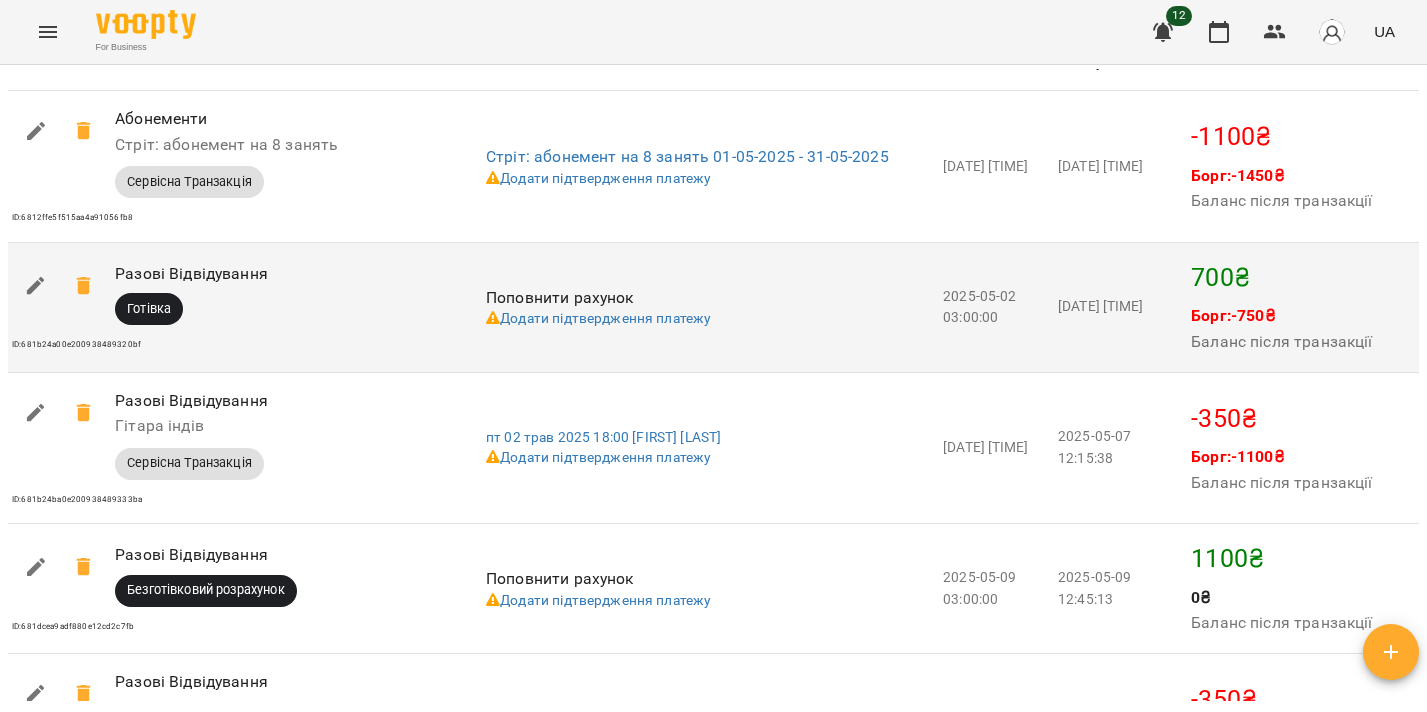 scroll, scrollTop: 1870, scrollLeft: 0, axis: vertical 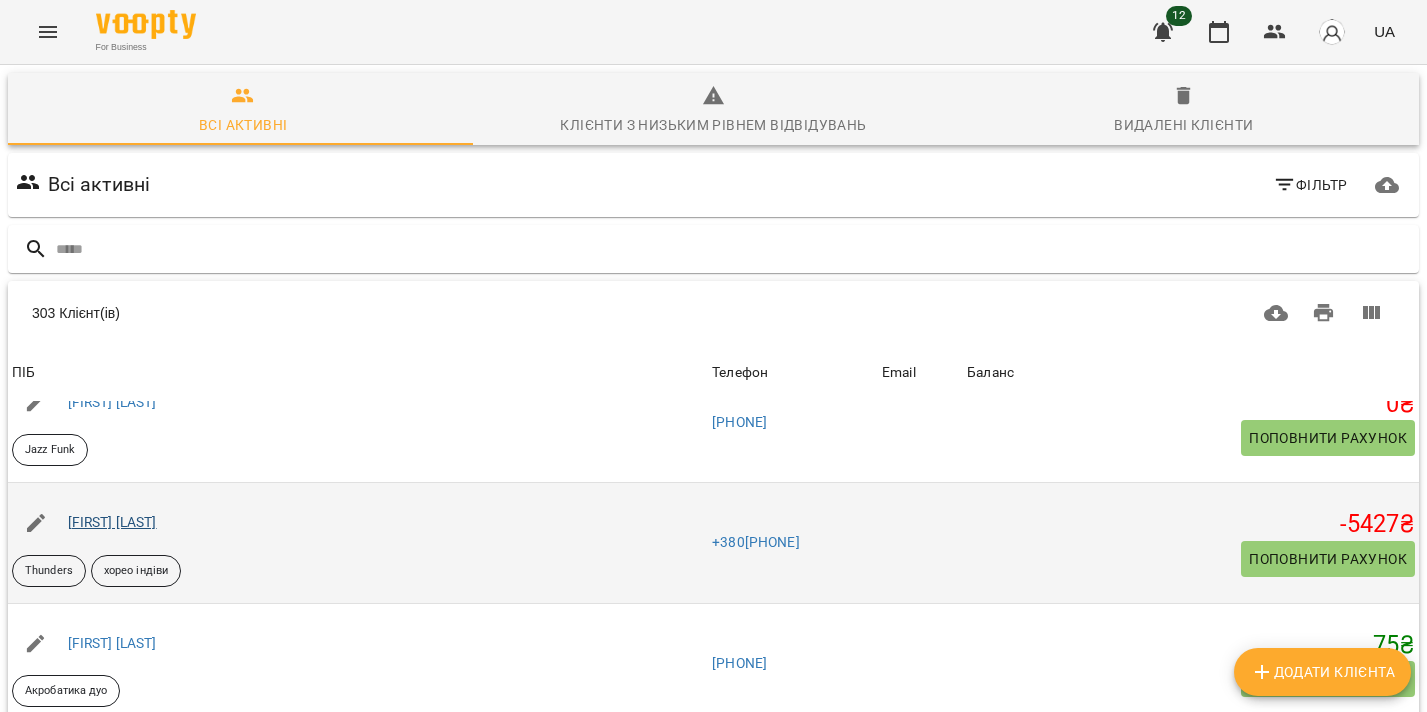 click on "Іванейко Вероніка" at bounding box center [112, 522] 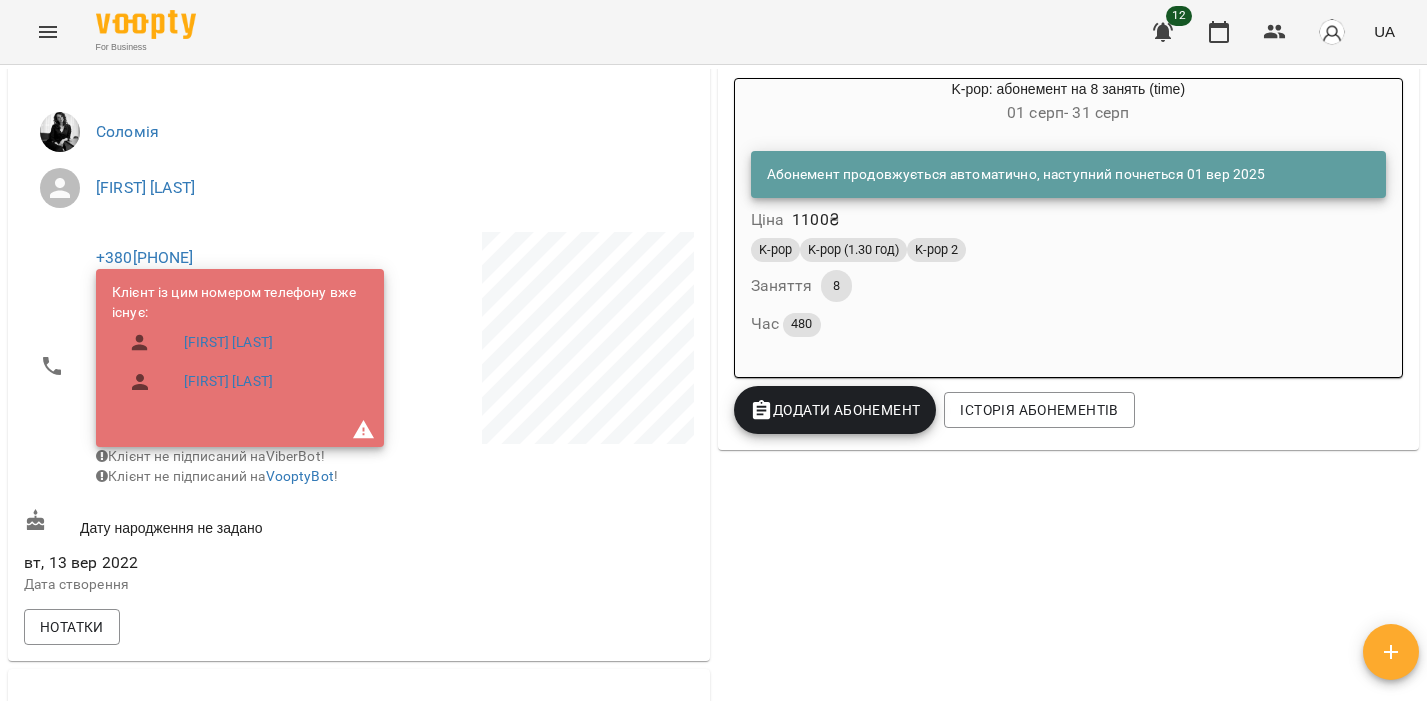 scroll, scrollTop: 0, scrollLeft: 0, axis: both 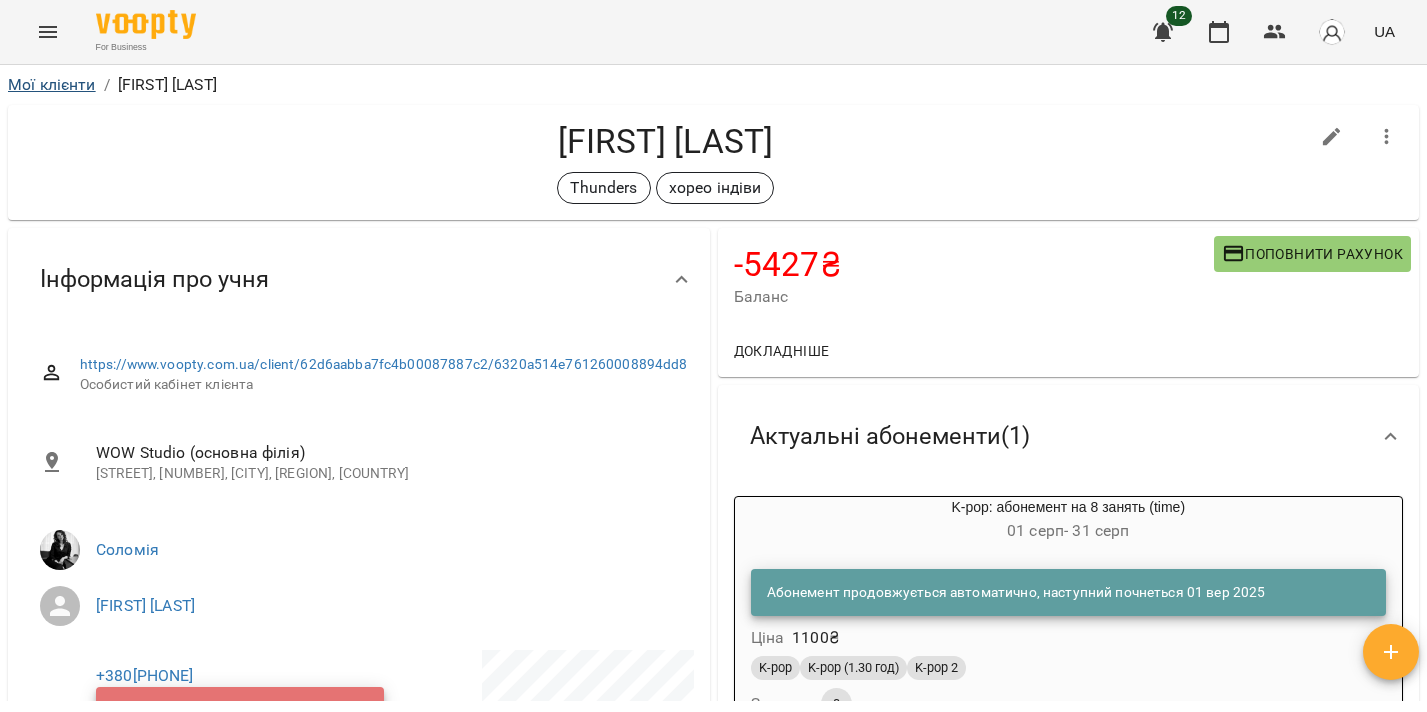 click on "Мої клієнти" at bounding box center (52, 84) 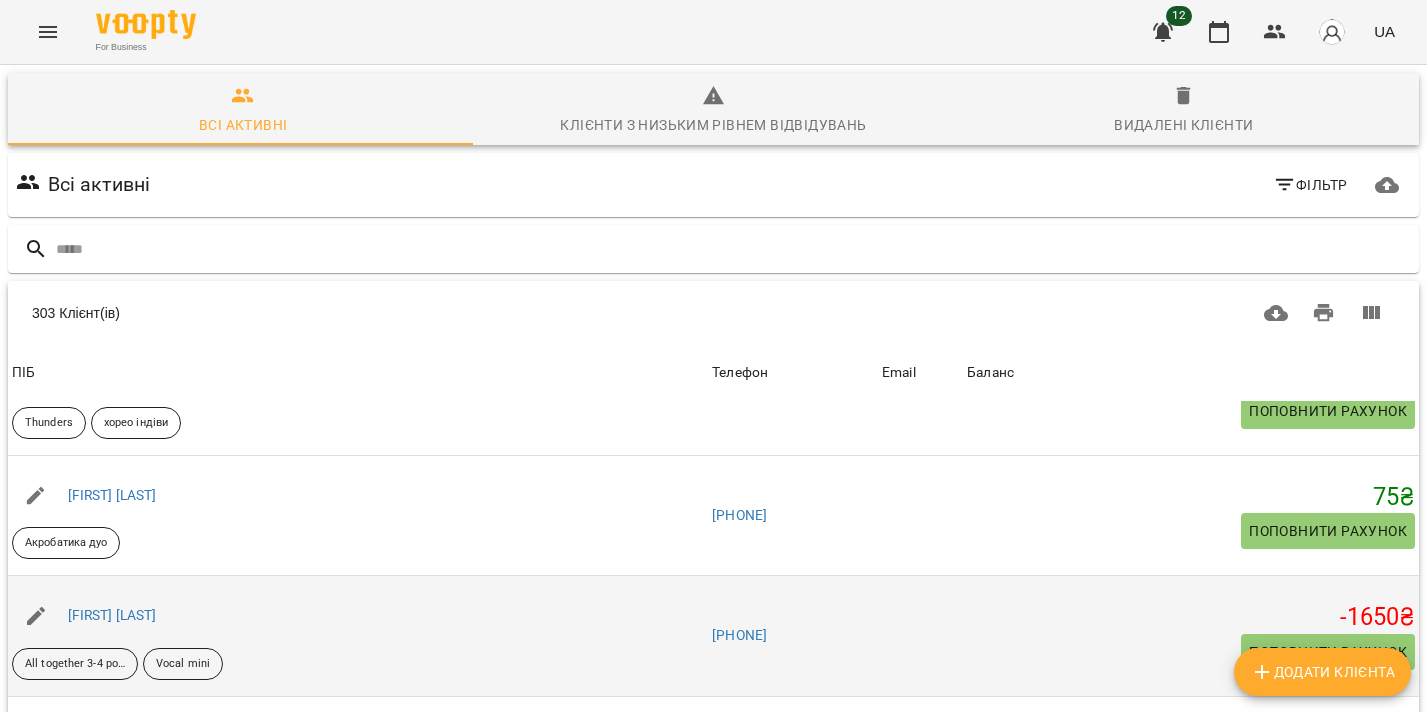 scroll, scrollTop: 195, scrollLeft: 0, axis: vertical 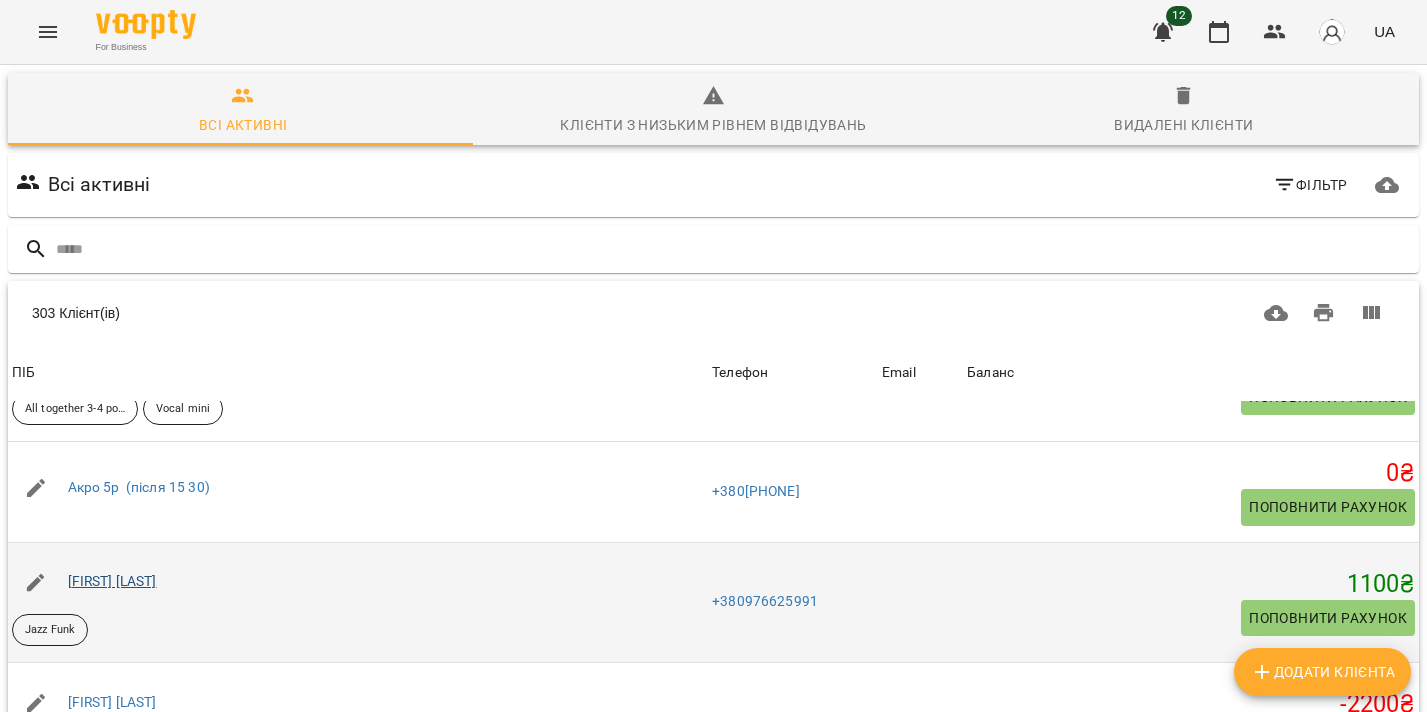 click on "Алєксєєнко Аліса" at bounding box center [112, 581] 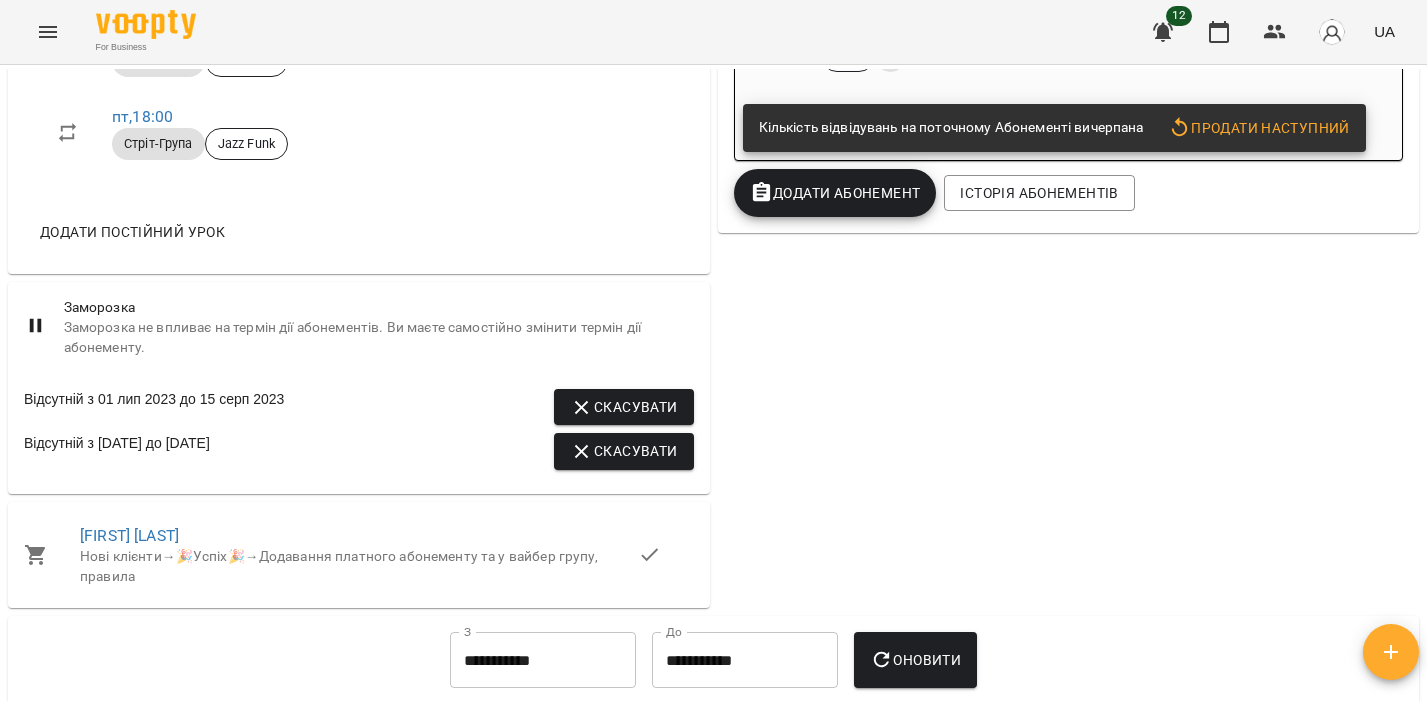 scroll, scrollTop: 1093, scrollLeft: 0, axis: vertical 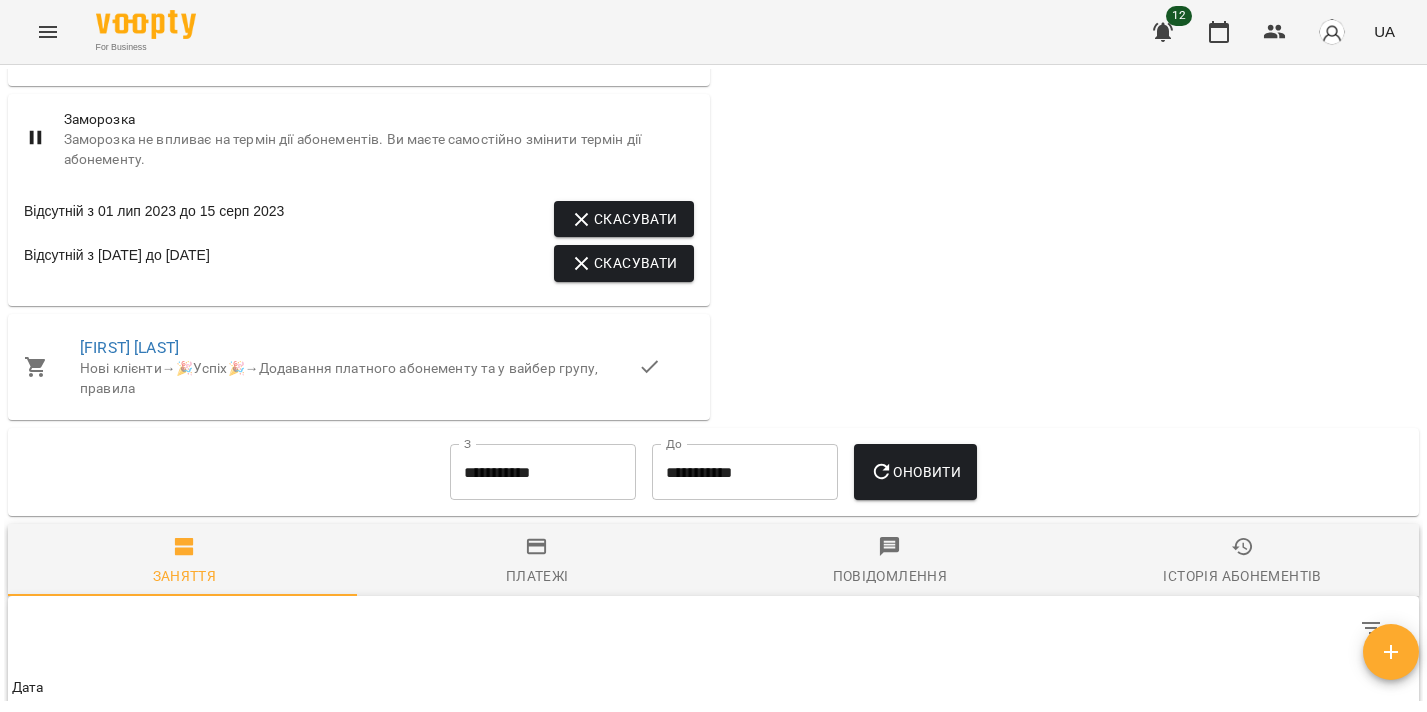 click on "**********" at bounding box center [543, 472] 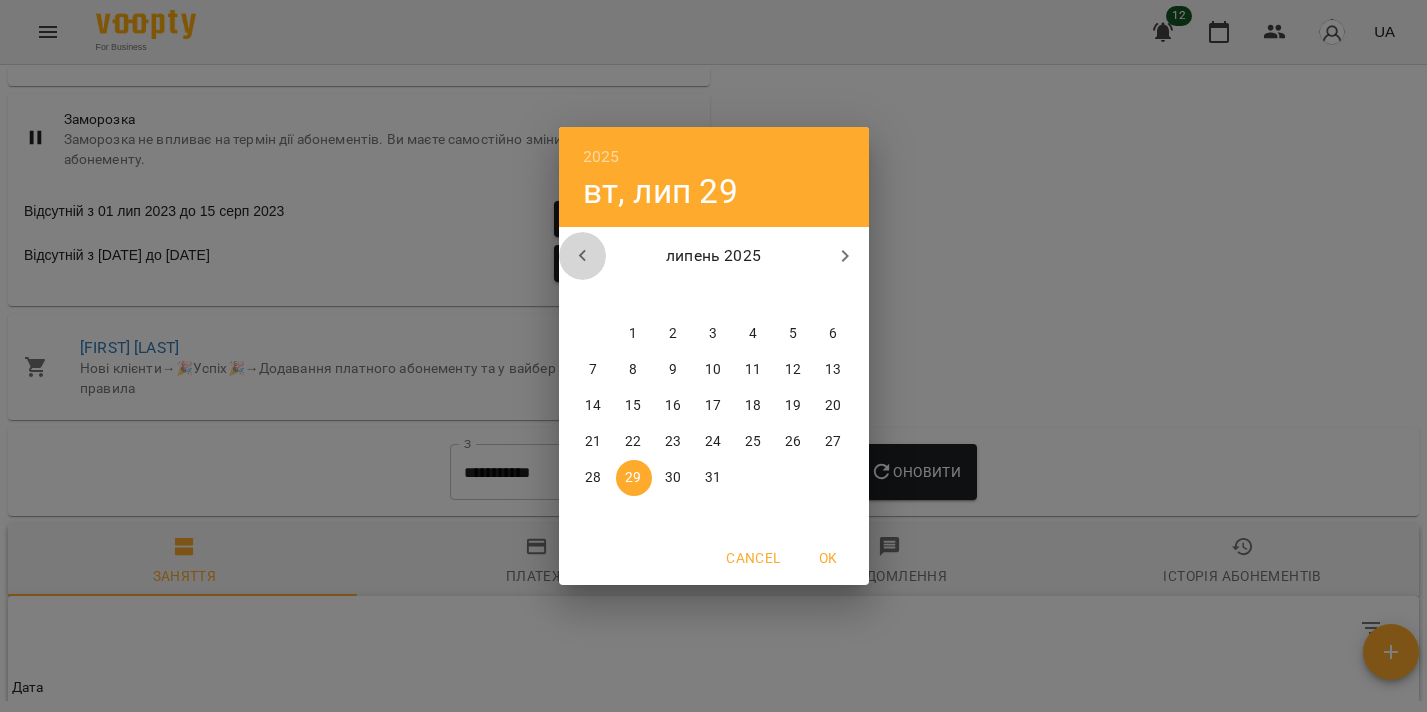 click 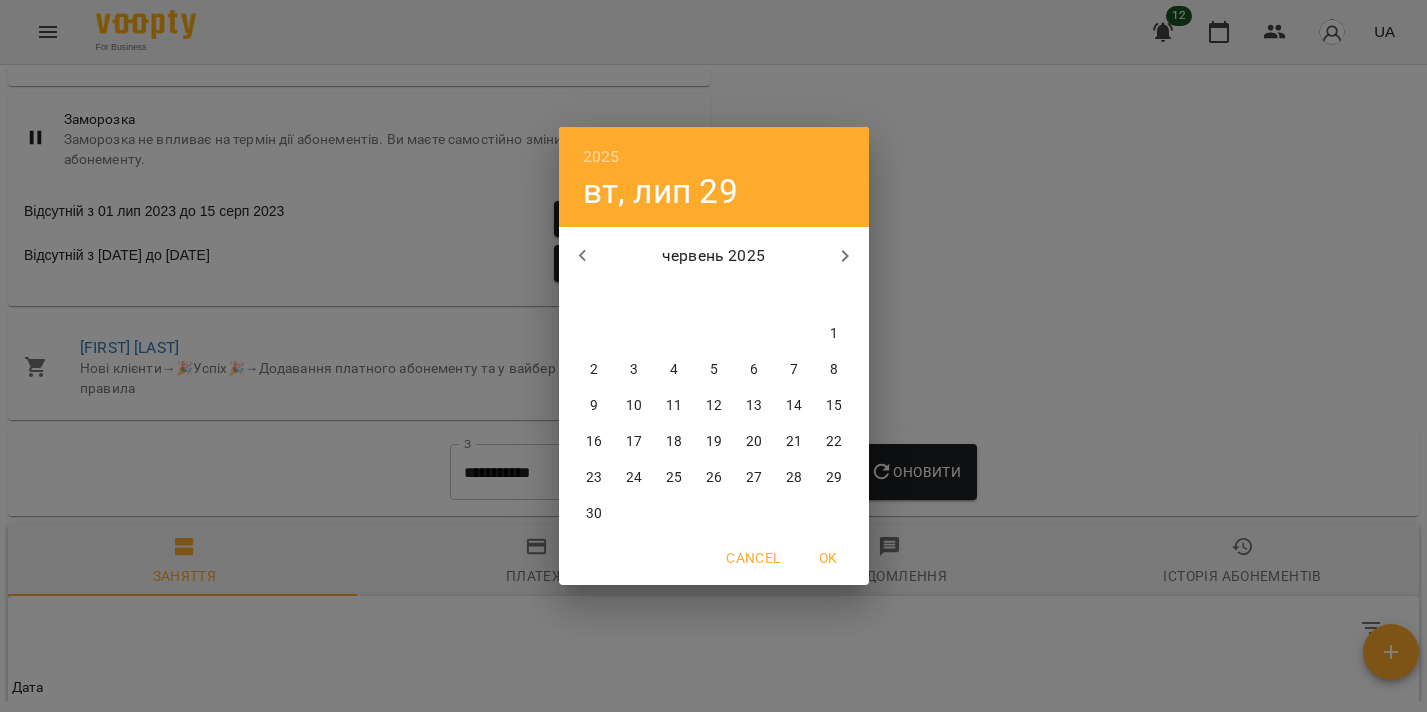click 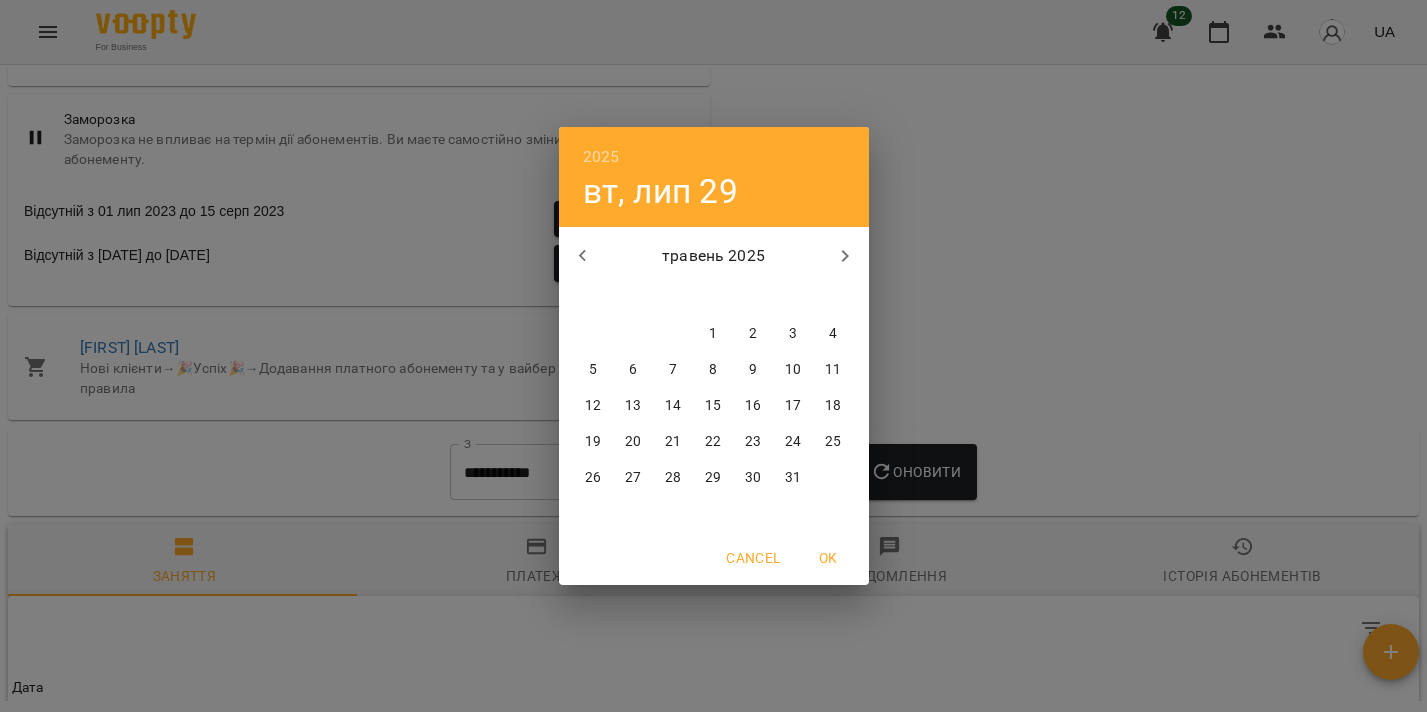 click on "1" at bounding box center (713, 334) 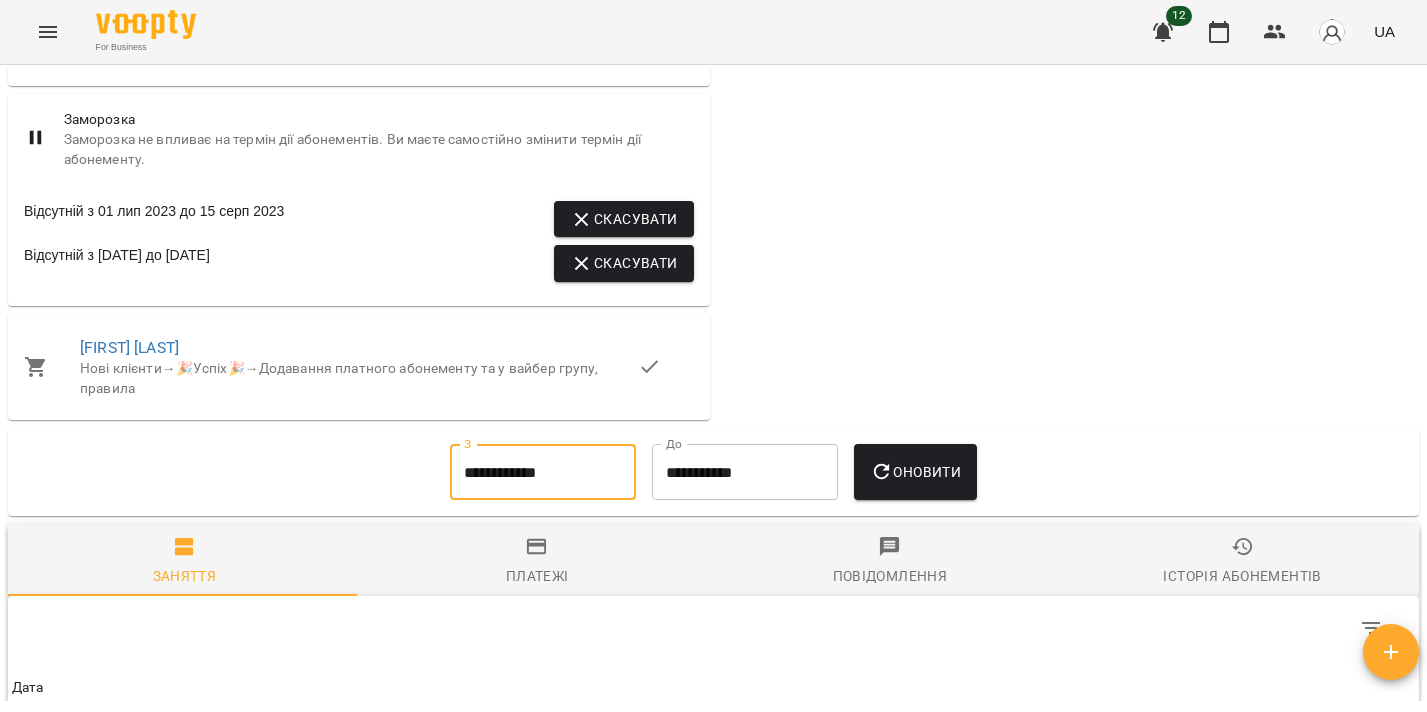 click on "Оновити" at bounding box center [915, 472] 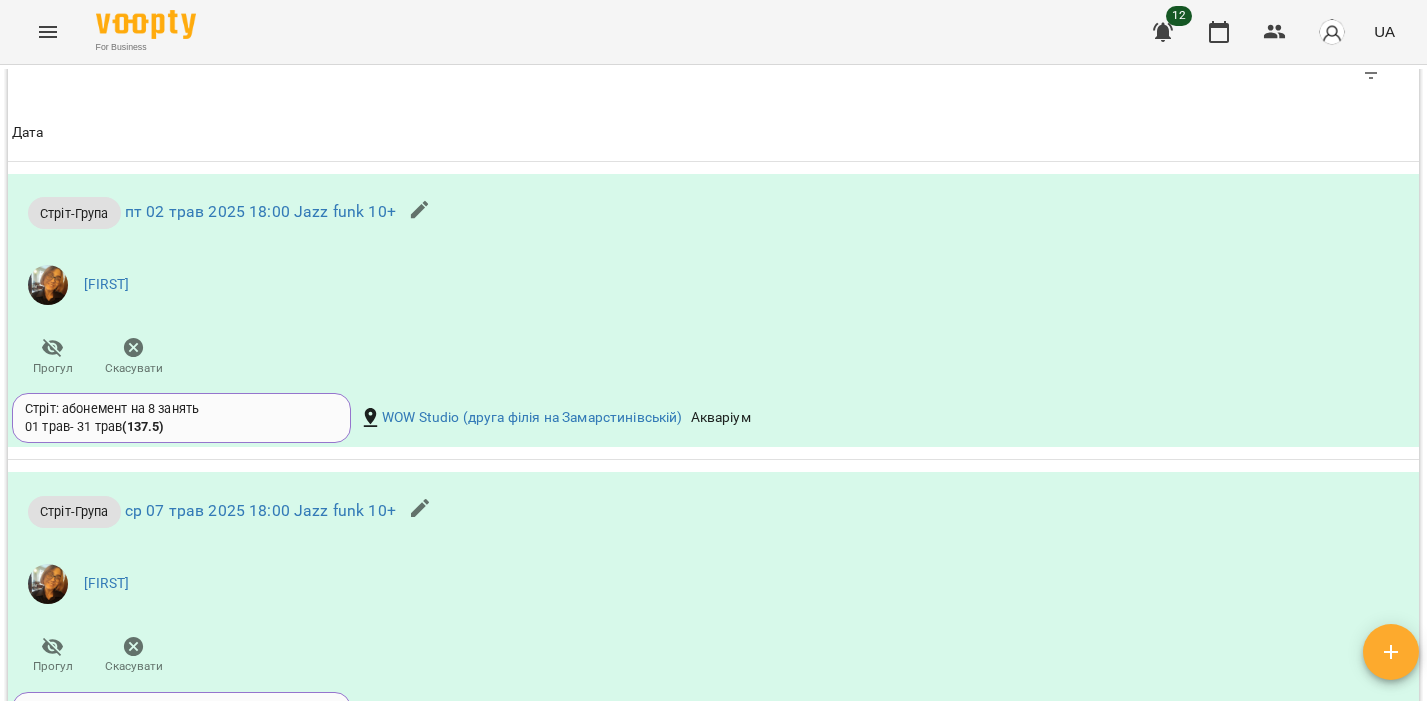 scroll, scrollTop: 1253, scrollLeft: 0, axis: vertical 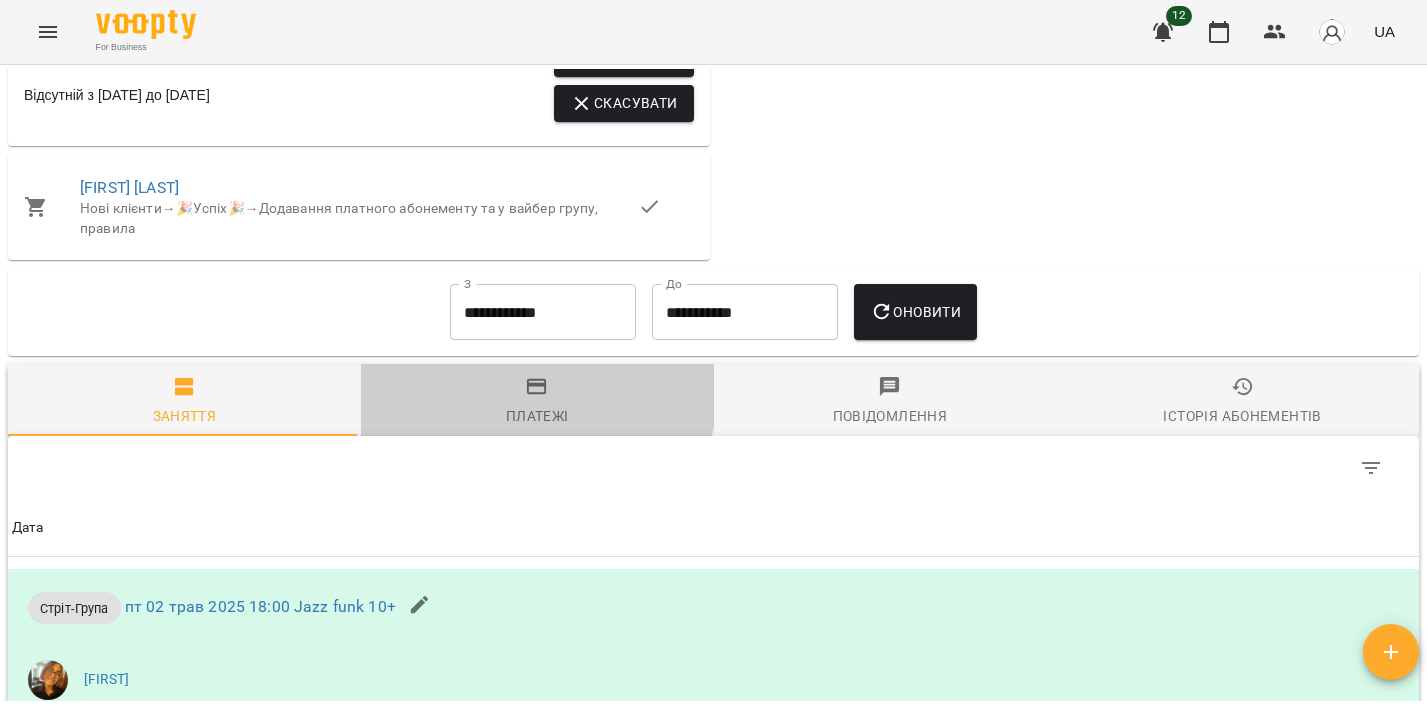 click 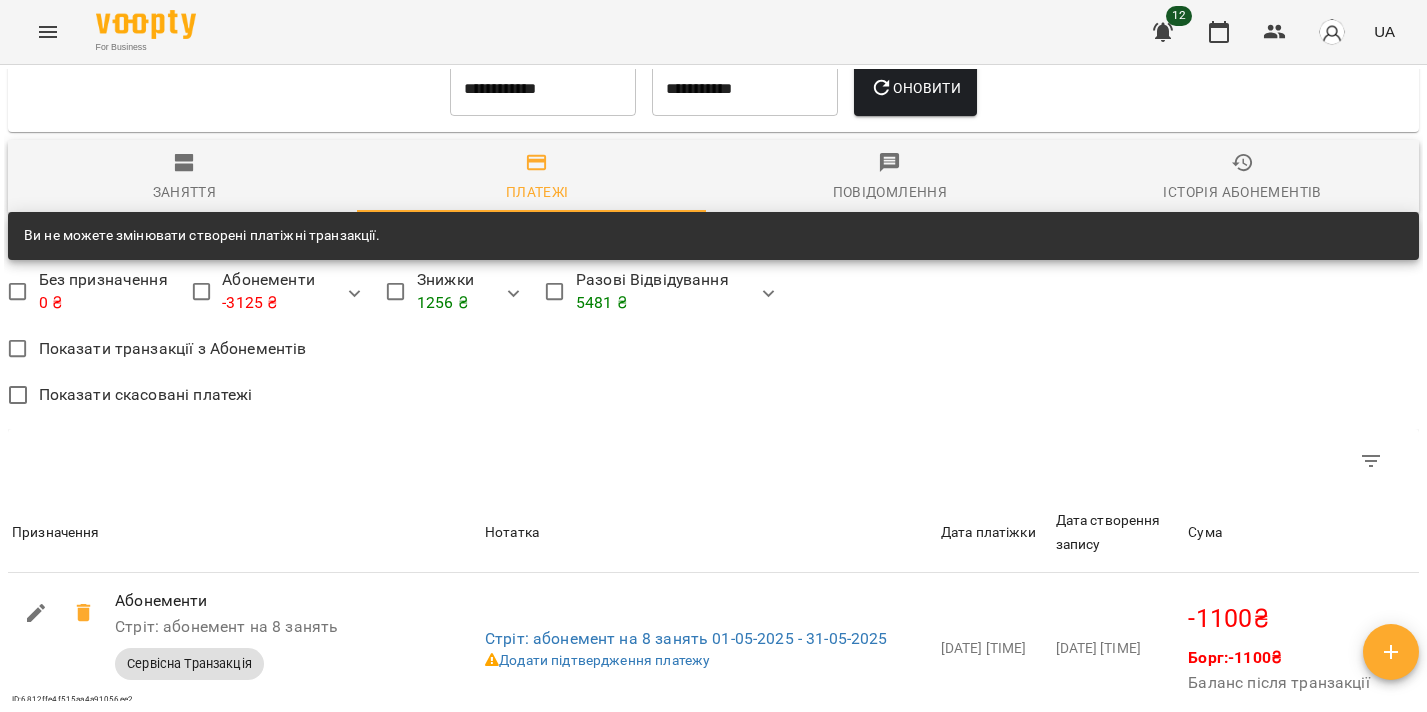 scroll, scrollTop: 1556, scrollLeft: 0, axis: vertical 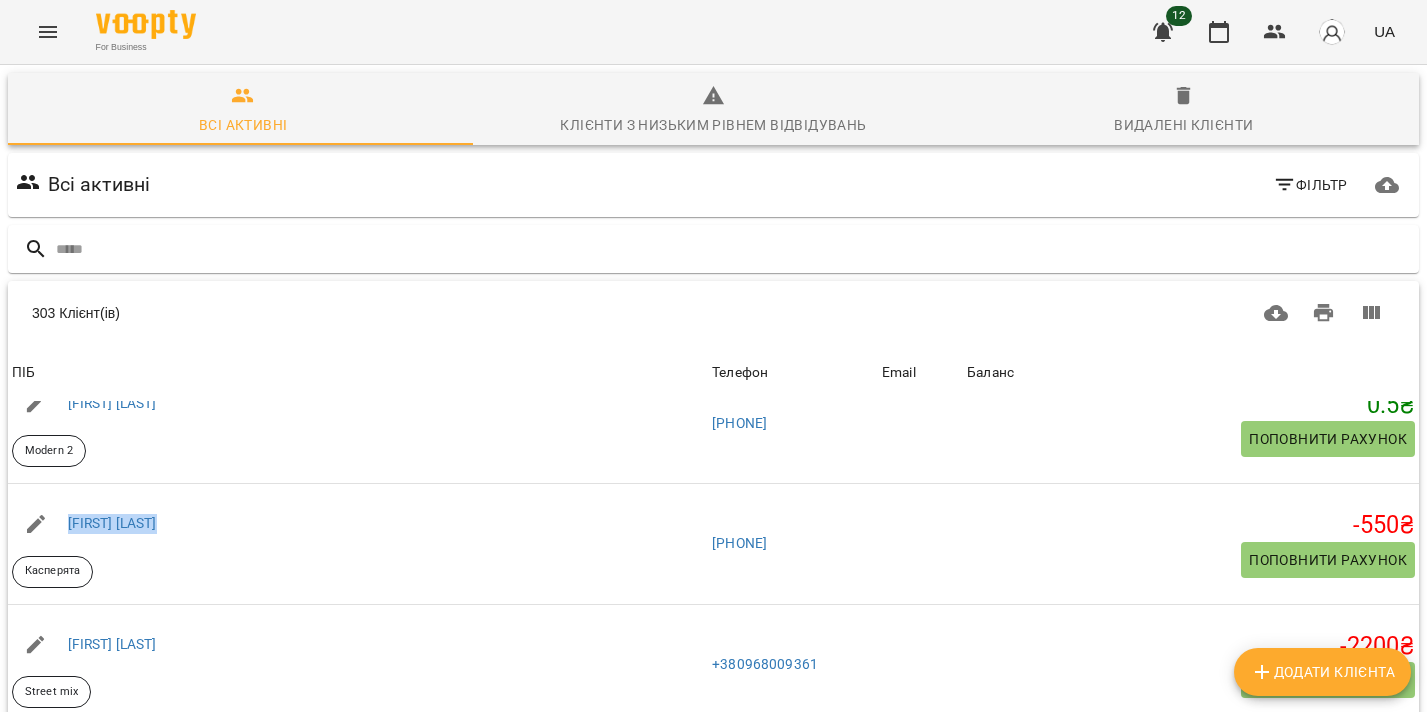 click 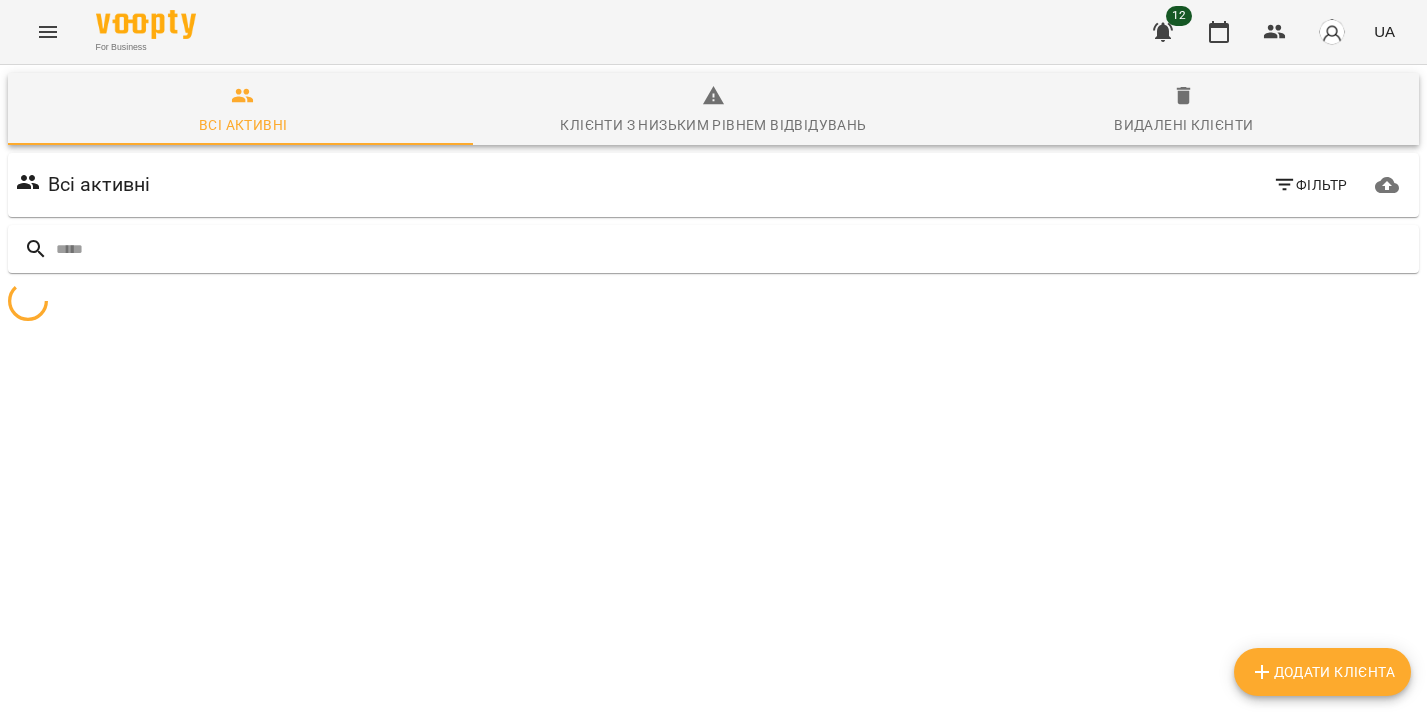 scroll, scrollTop: 88, scrollLeft: 0, axis: vertical 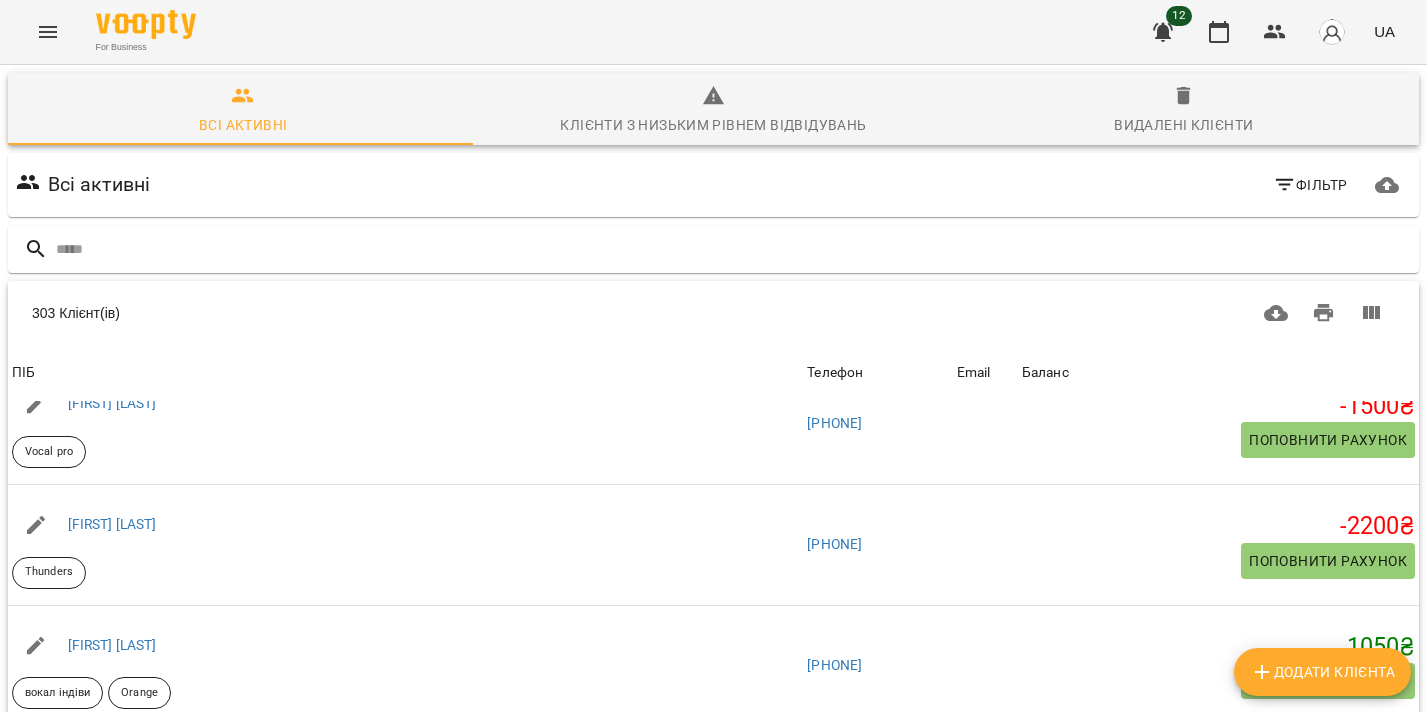 click 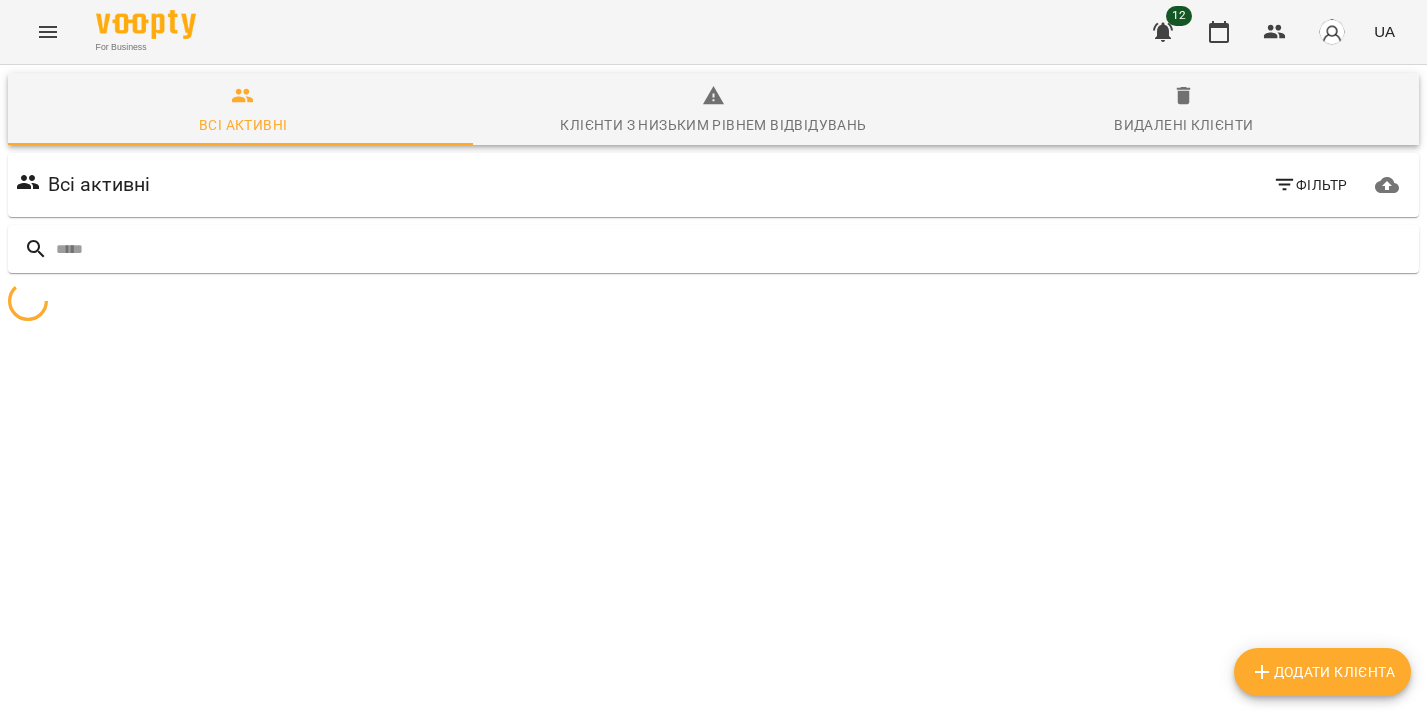 scroll, scrollTop: 88, scrollLeft: 0, axis: vertical 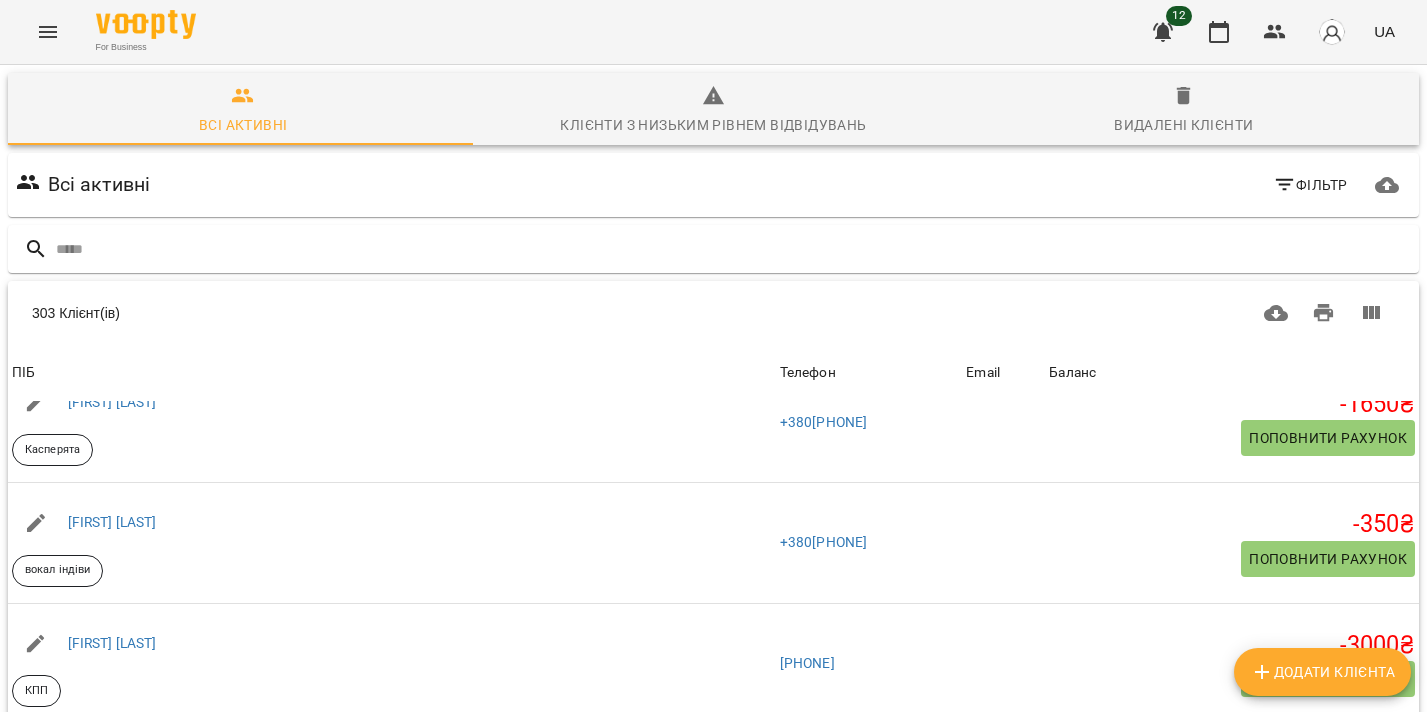 click 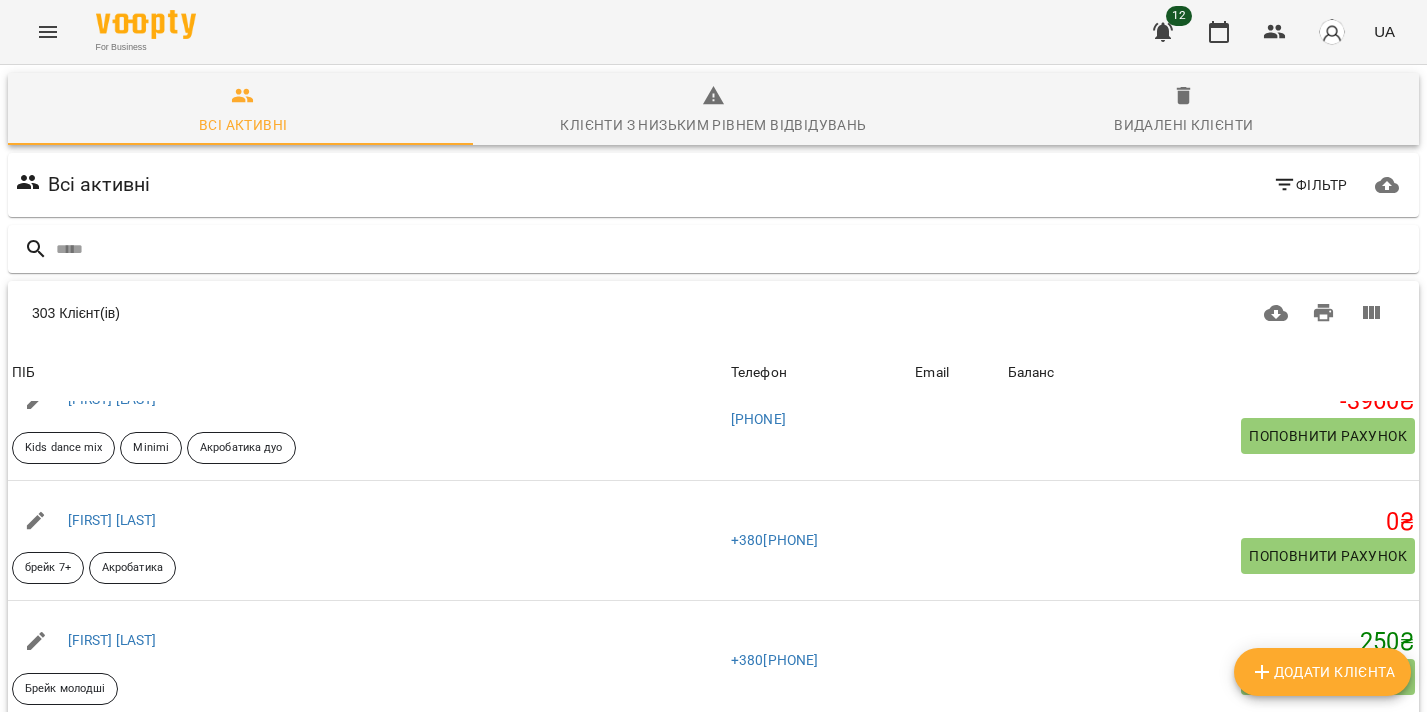 scroll, scrollTop: 0, scrollLeft: 0, axis: both 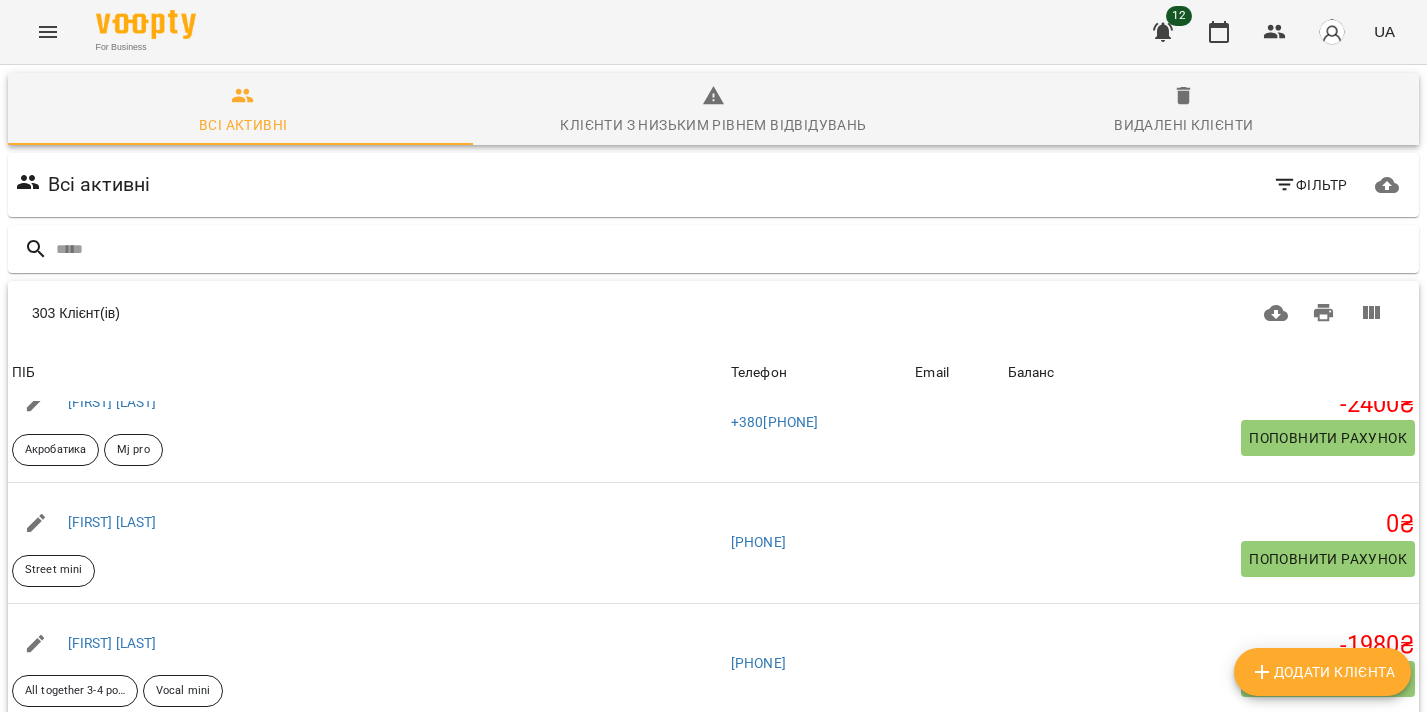 click at bounding box center (1369, 870) 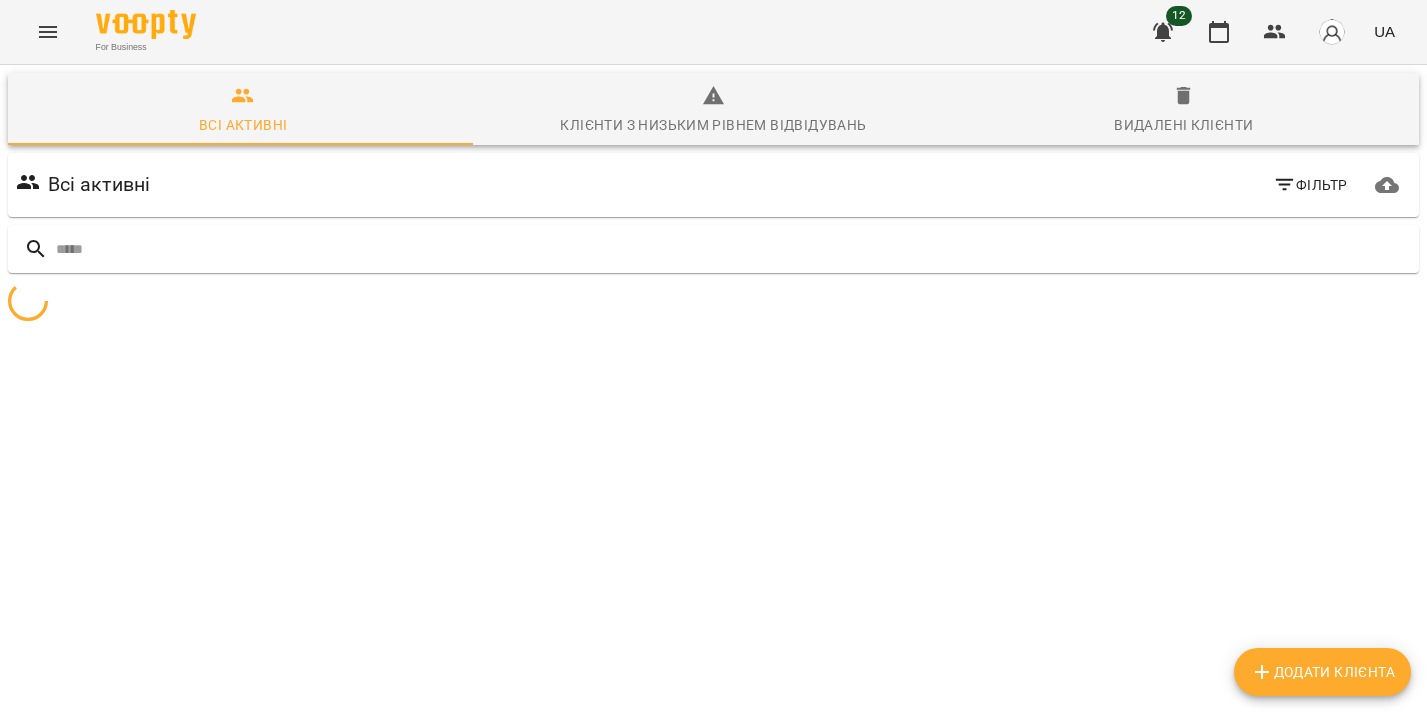 scroll, scrollTop: 88, scrollLeft: 0, axis: vertical 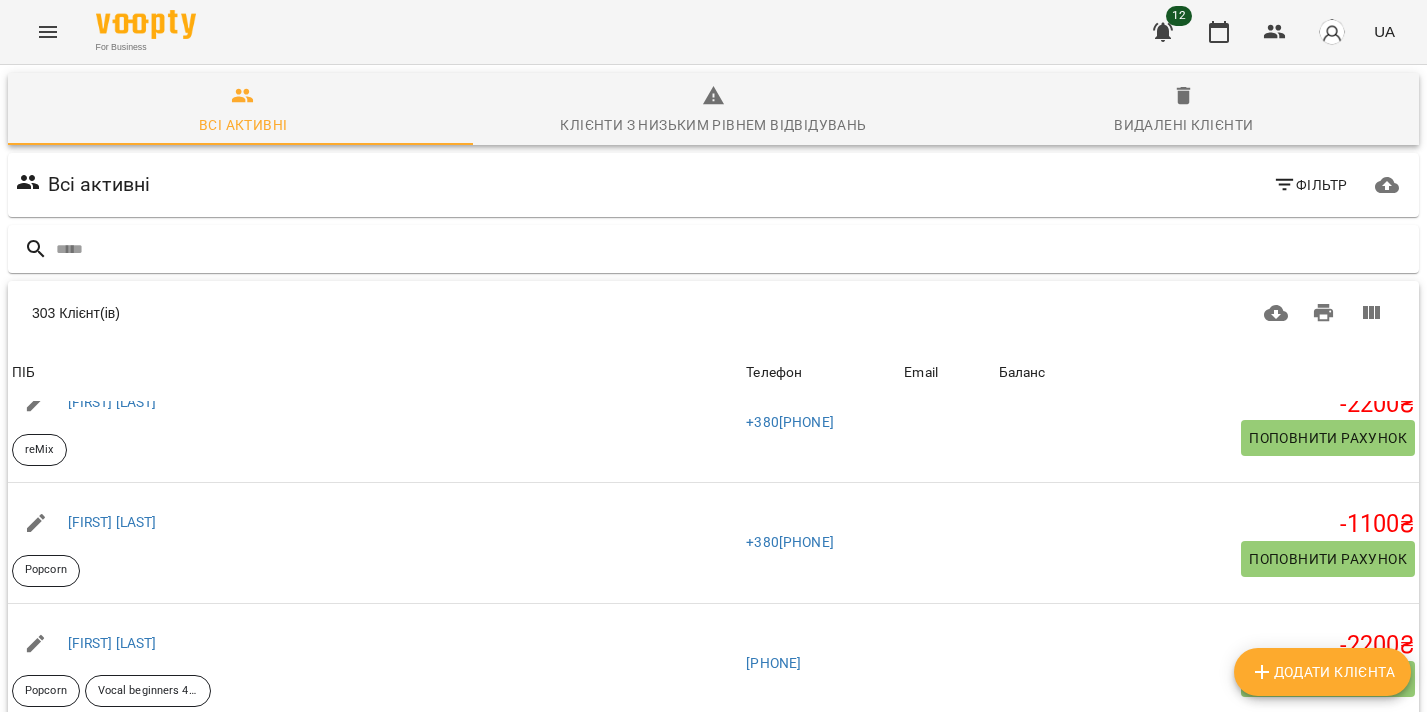 click 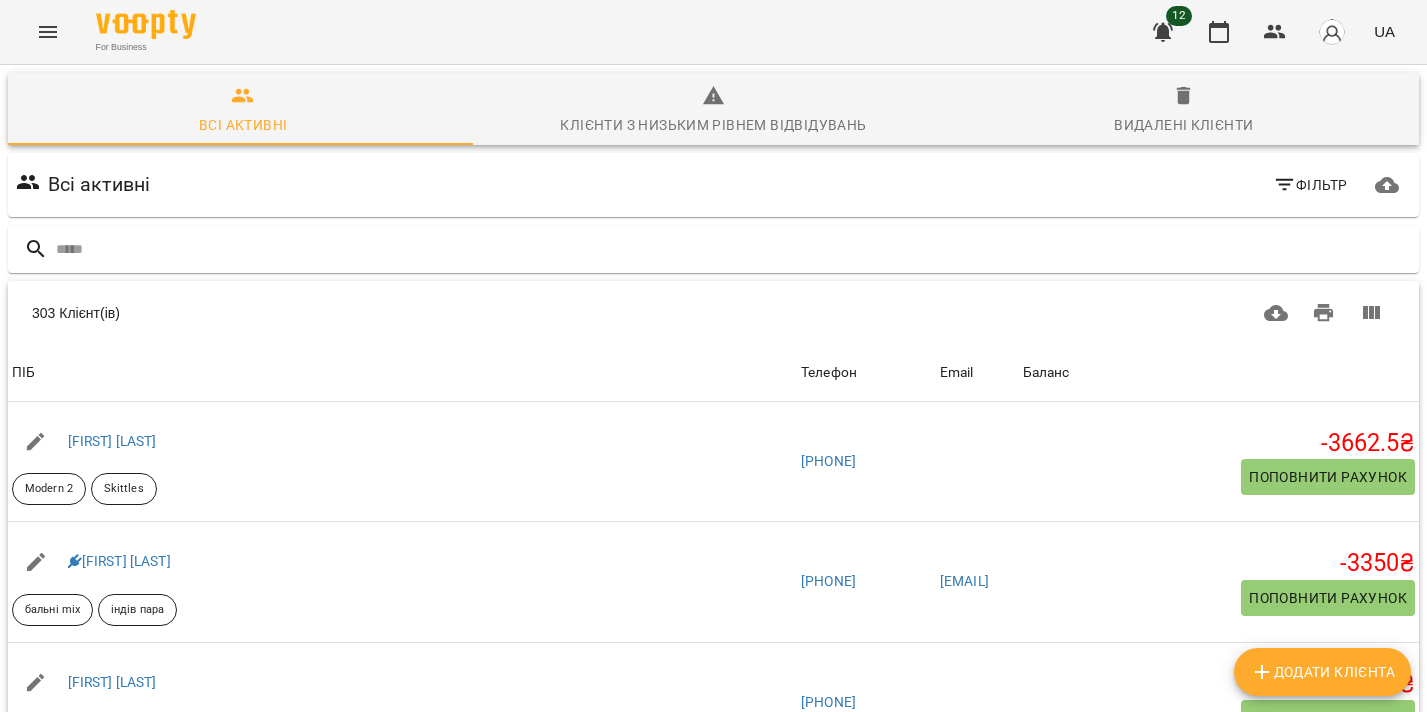 scroll, scrollTop: 119, scrollLeft: 0, axis: vertical 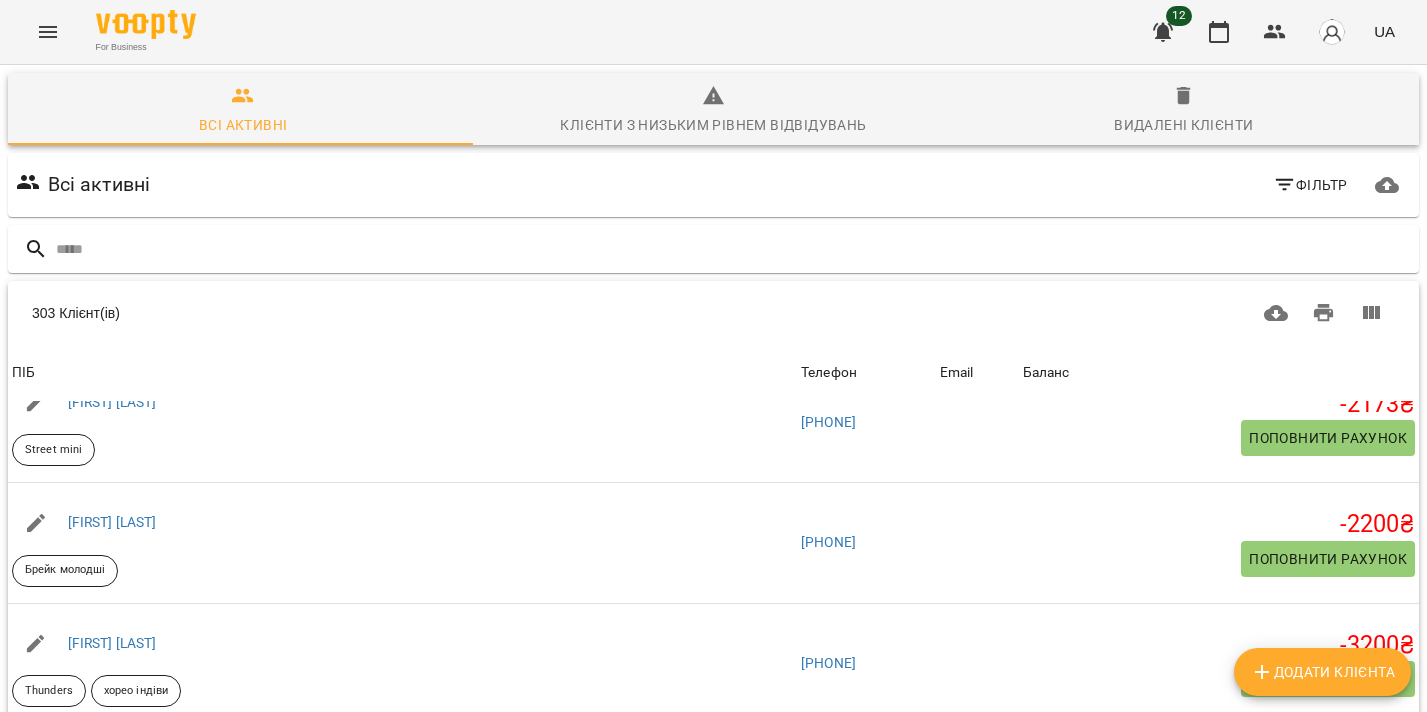 click 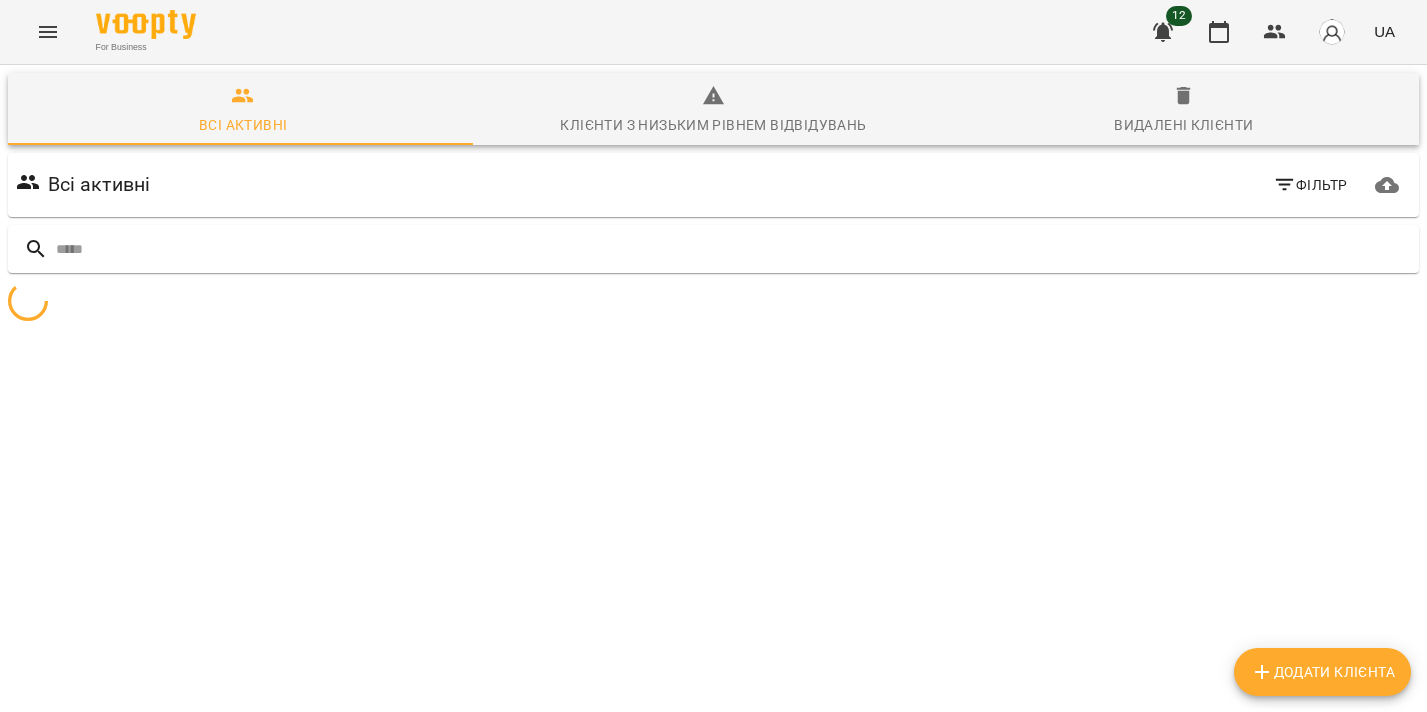scroll, scrollTop: 88, scrollLeft: 0, axis: vertical 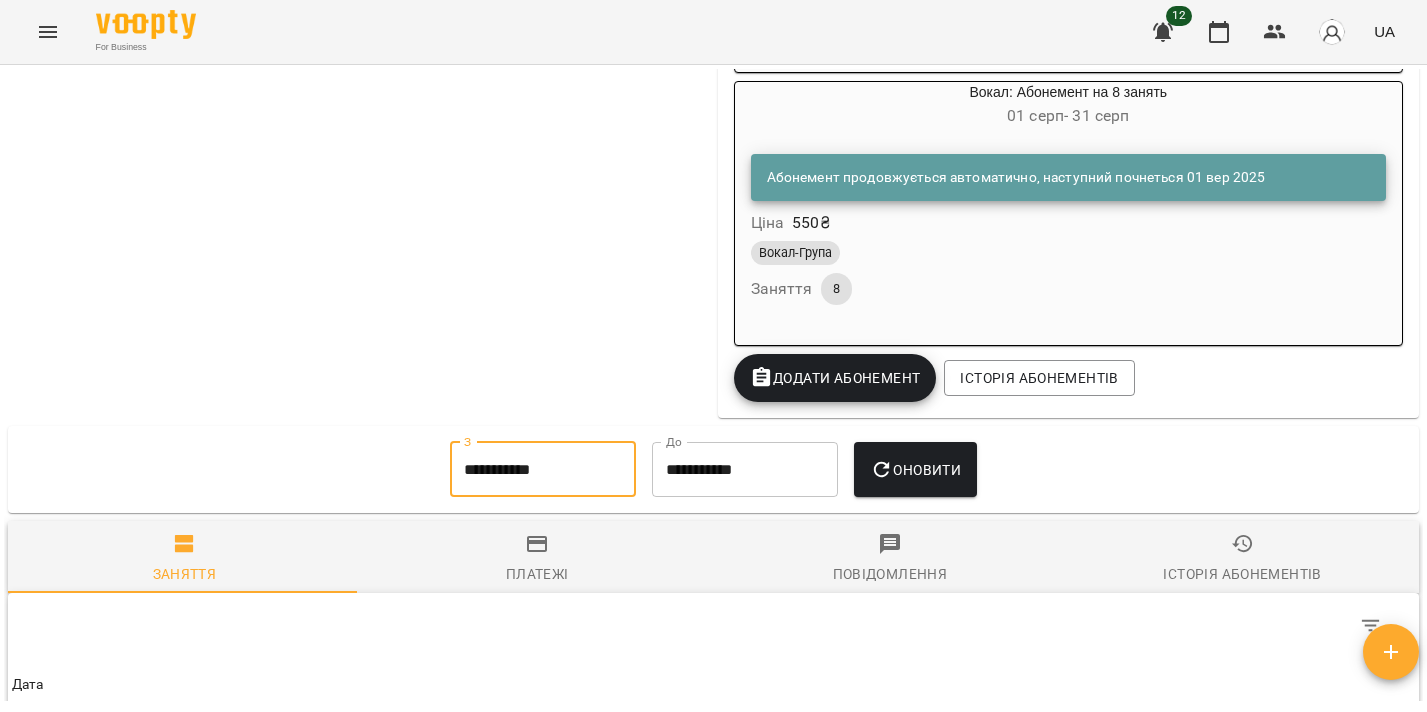 click on "**********" at bounding box center (543, 470) 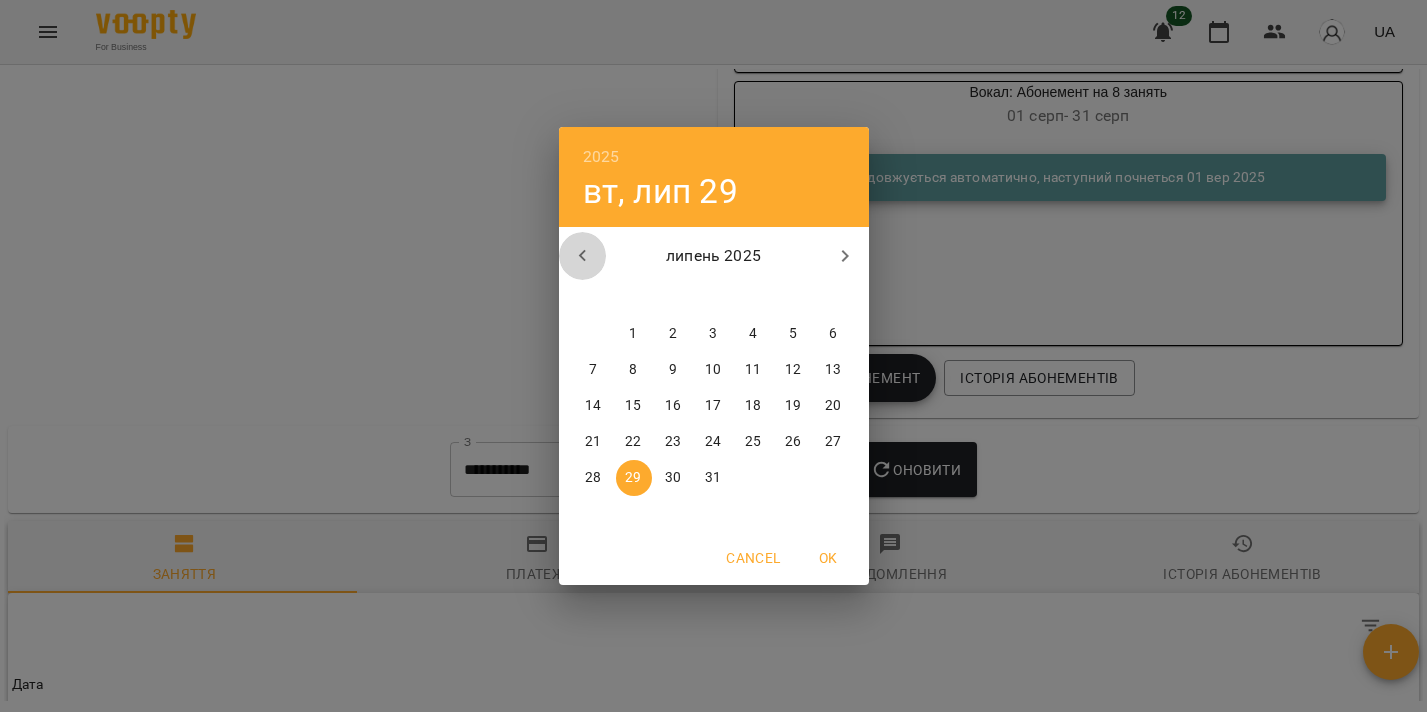 click at bounding box center [583, 256] 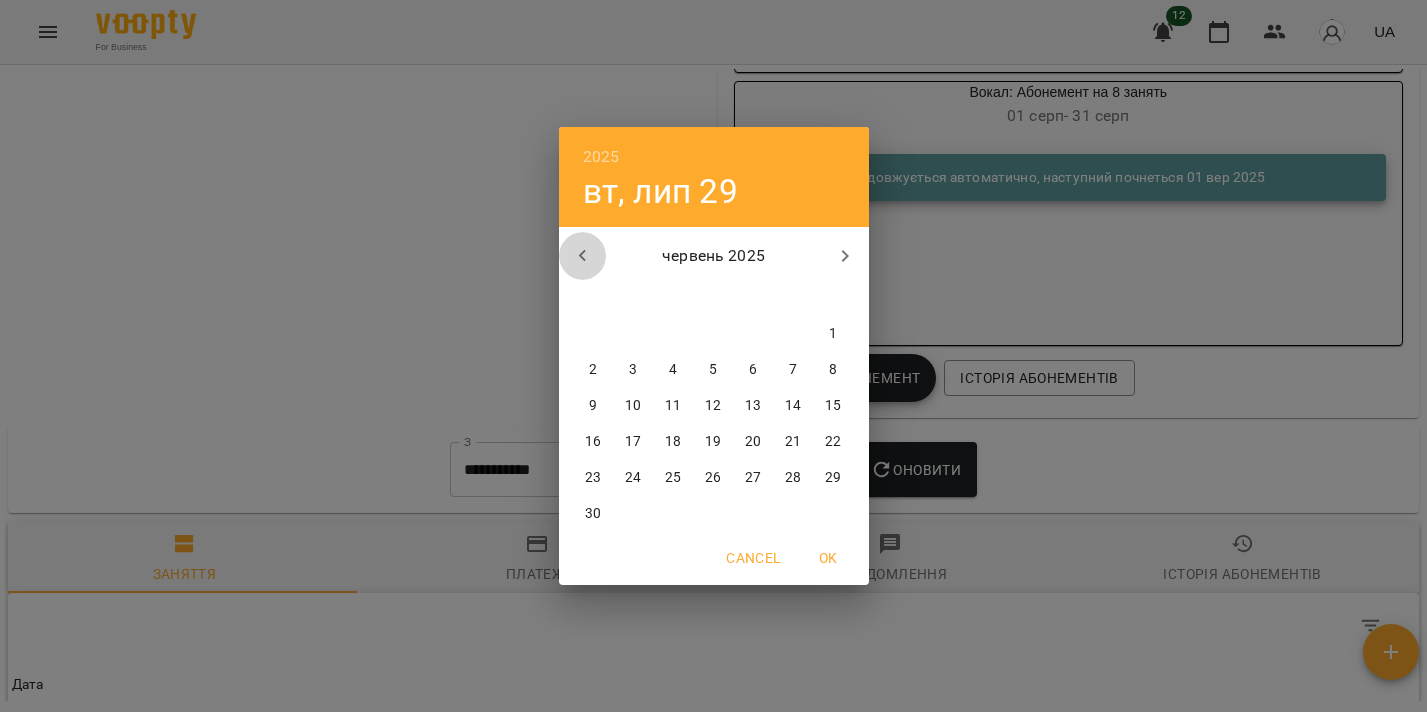 click at bounding box center (583, 256) 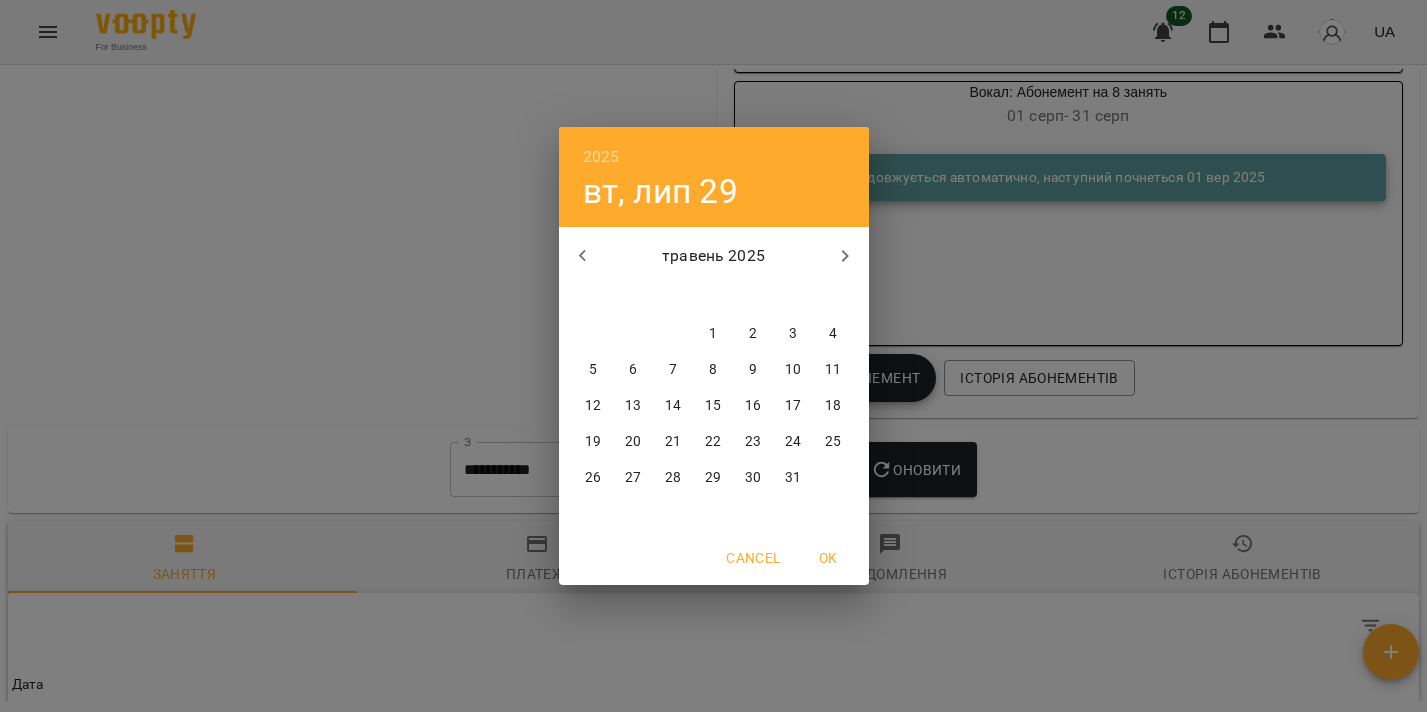 click at bounding box center (583, 256) 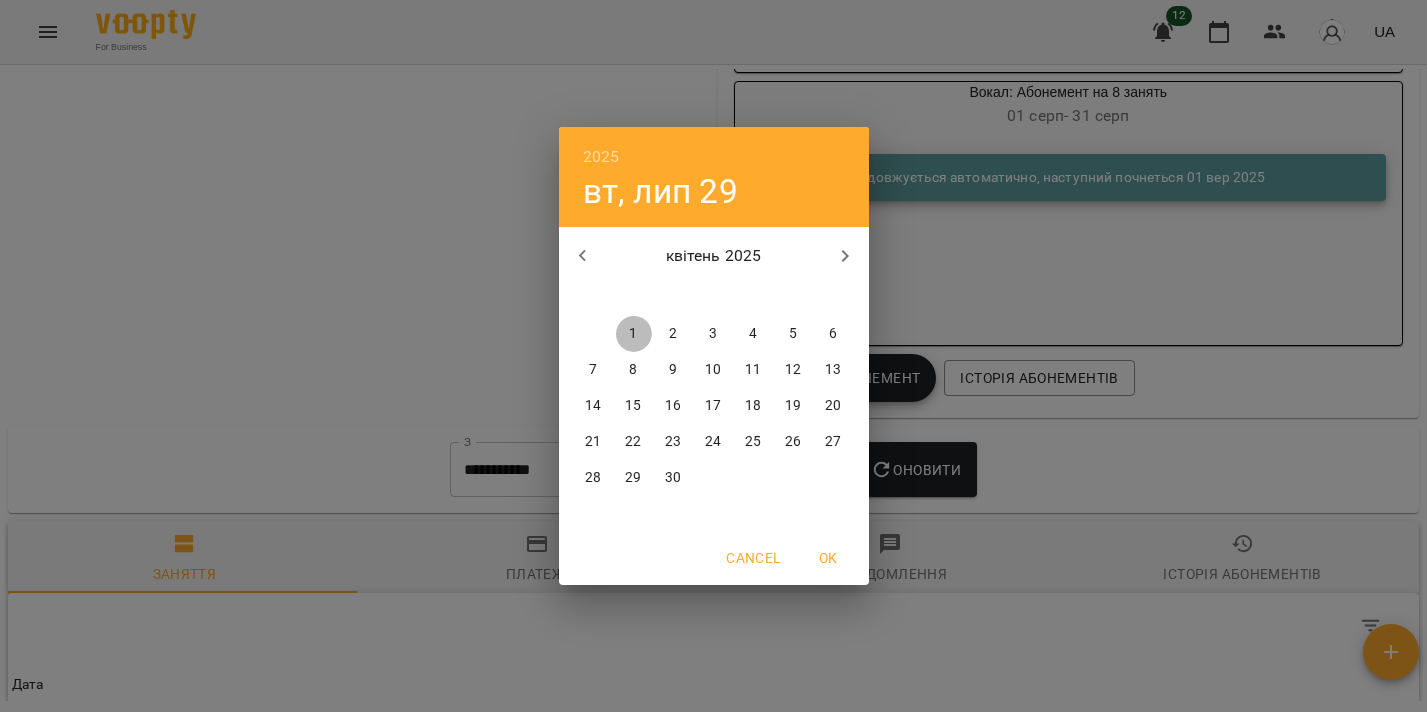 click on "1" at bounding box center [633, 334] 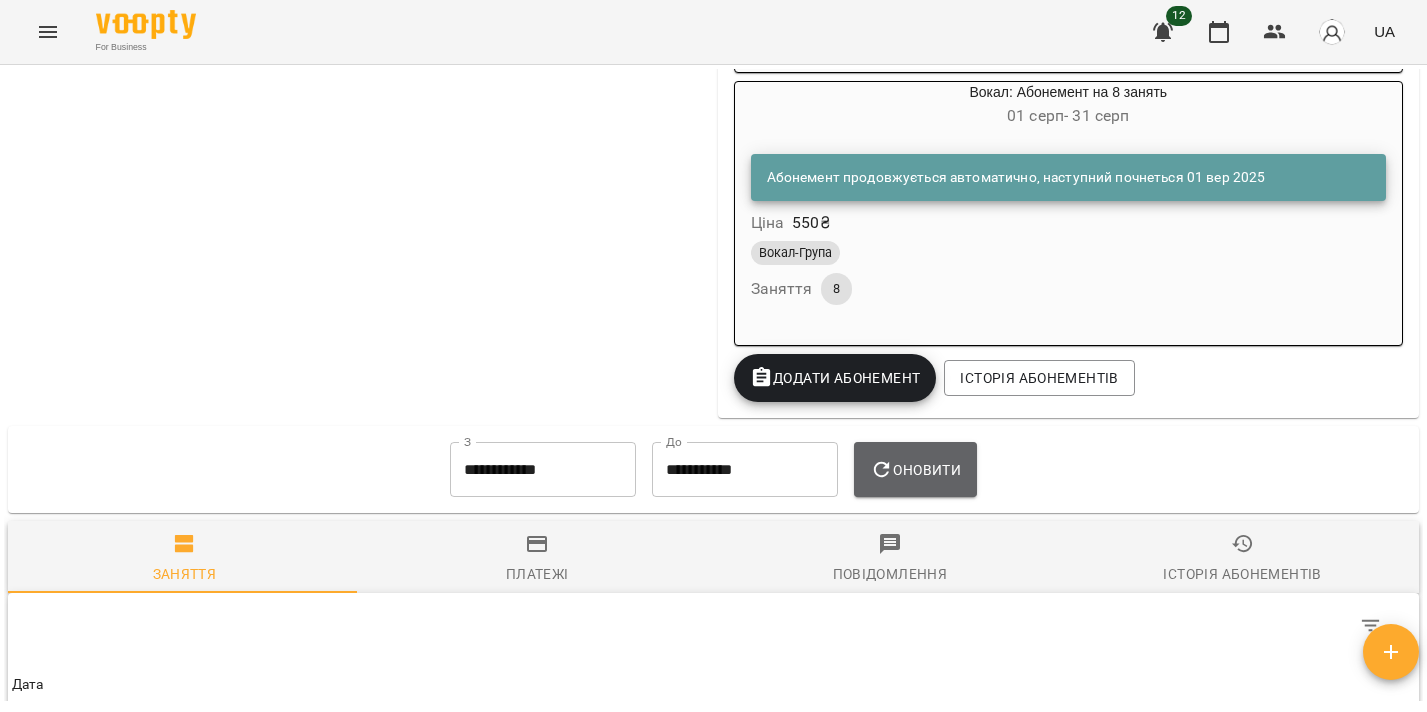 click on "Оновити" at bounding box center (915, 470) 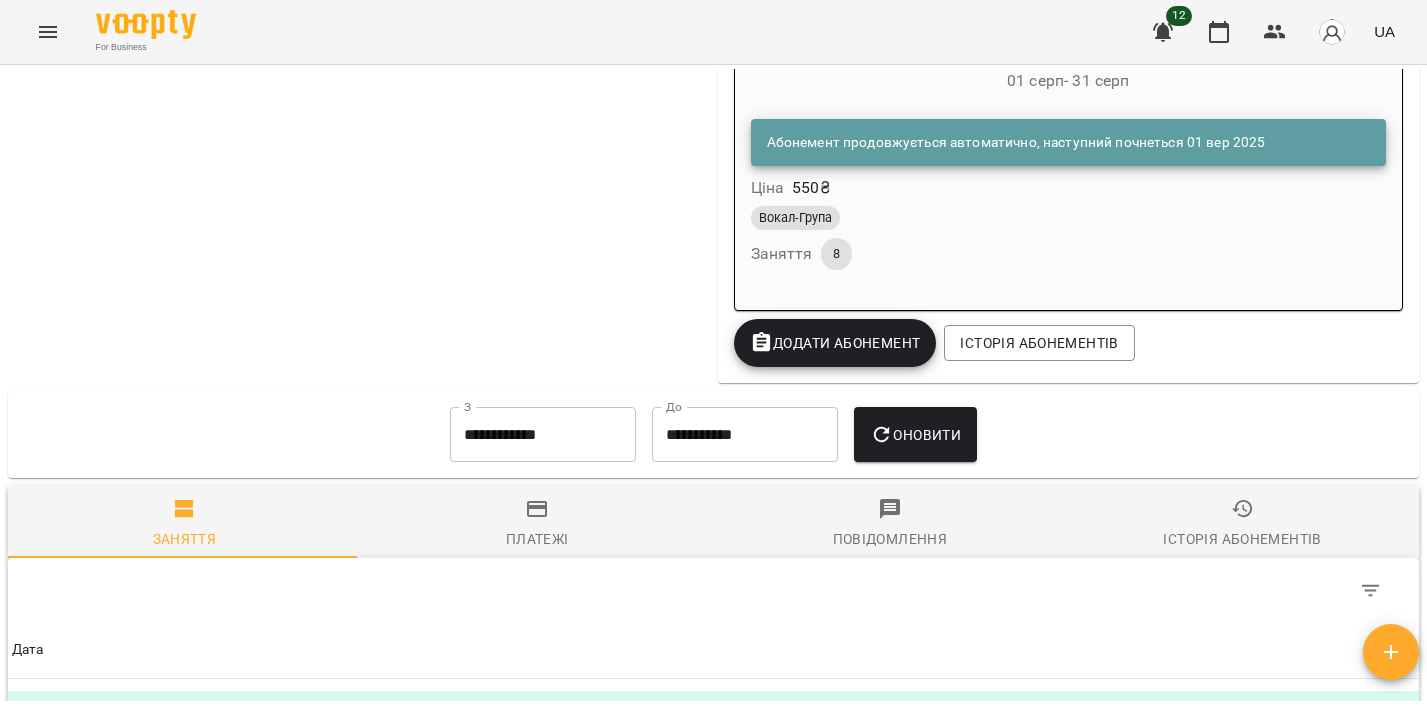 scroll, scrollTop: 2714, scrollLeft: 0, axis: vertical 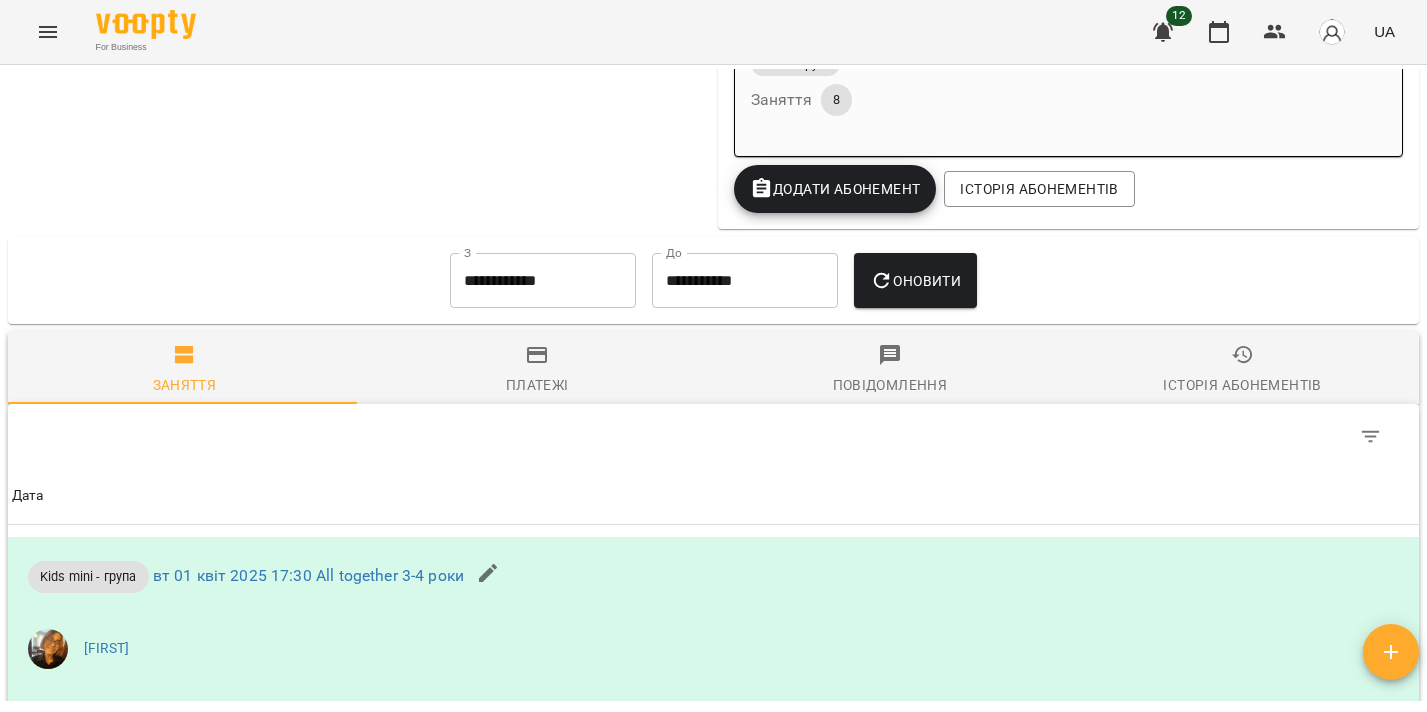 click on "Платежі" at bounding box center [537, 385] 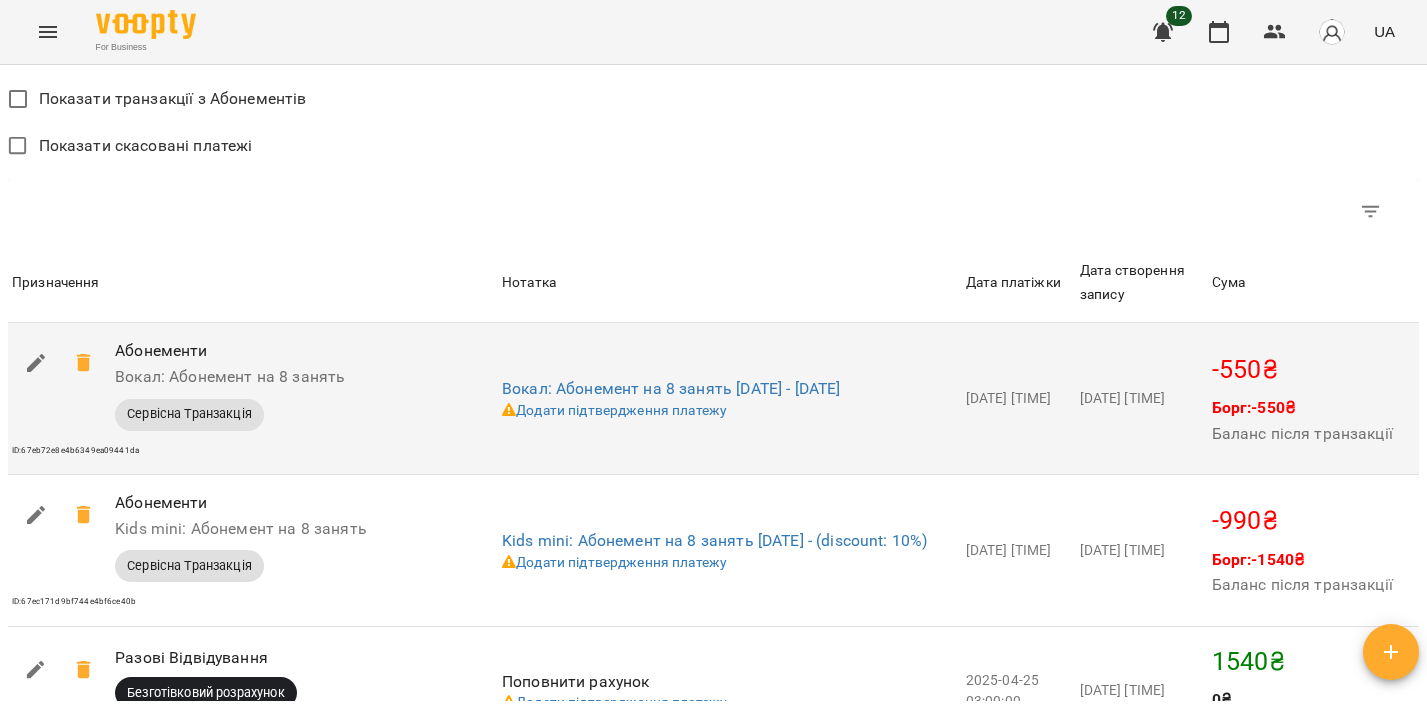 scroll, scrollTop: 3185, scrollLeft: 0, axis: vertical 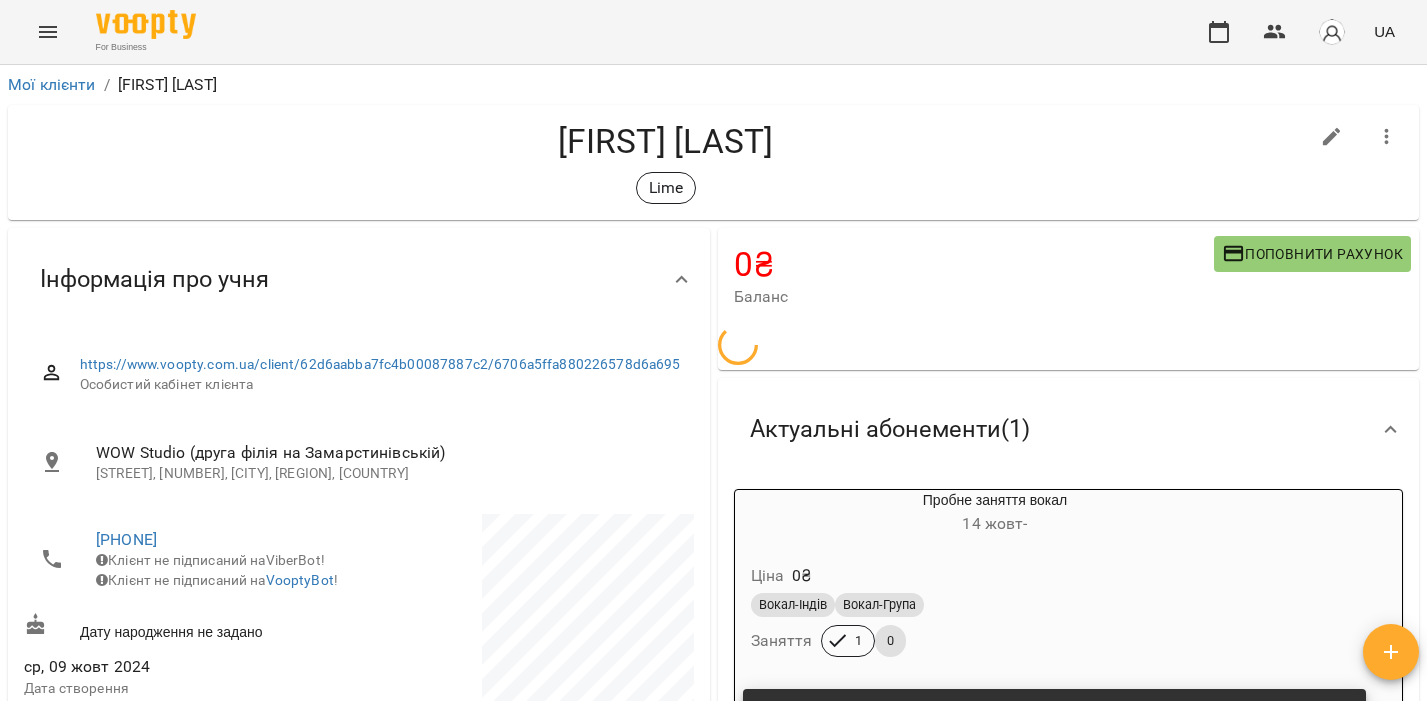 click on "**********" at bounding box center [543, 1442] 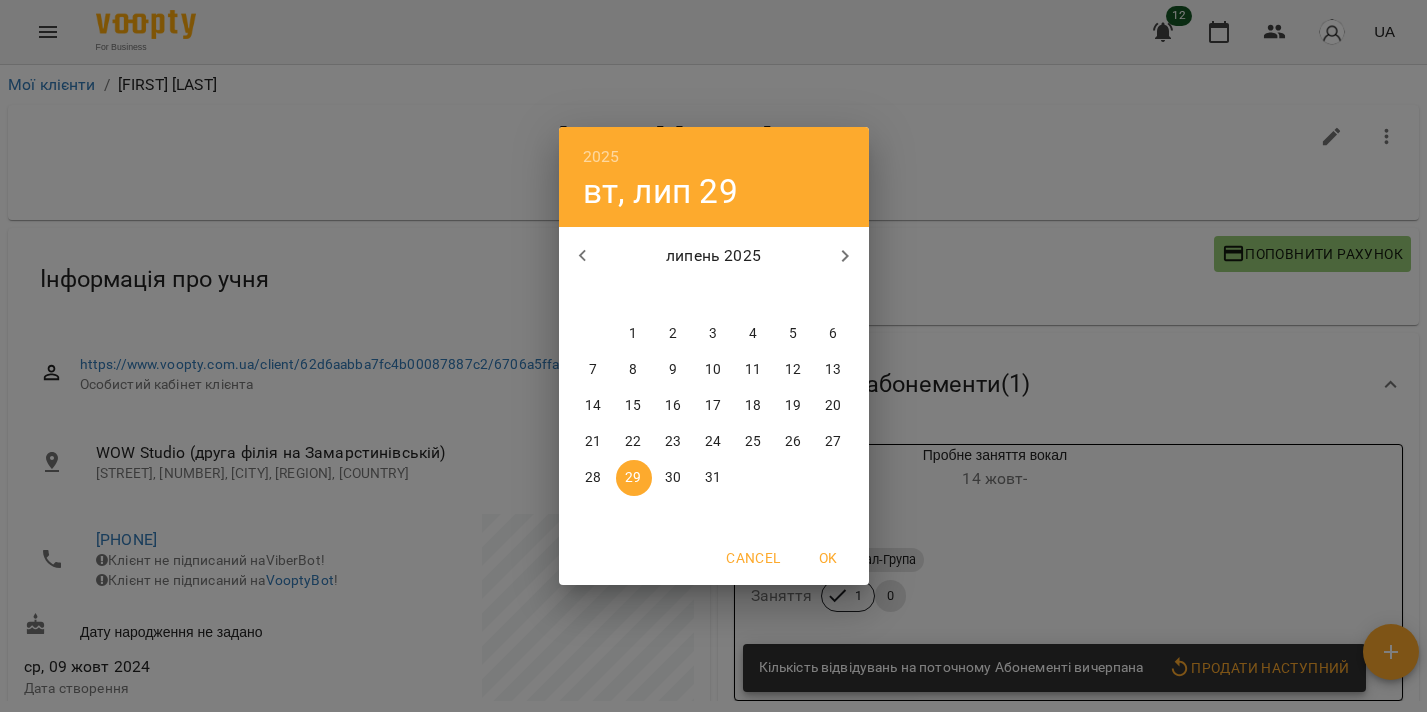 scroll, scrollTop: 1087, scrollLeft: 0, axis: vertical 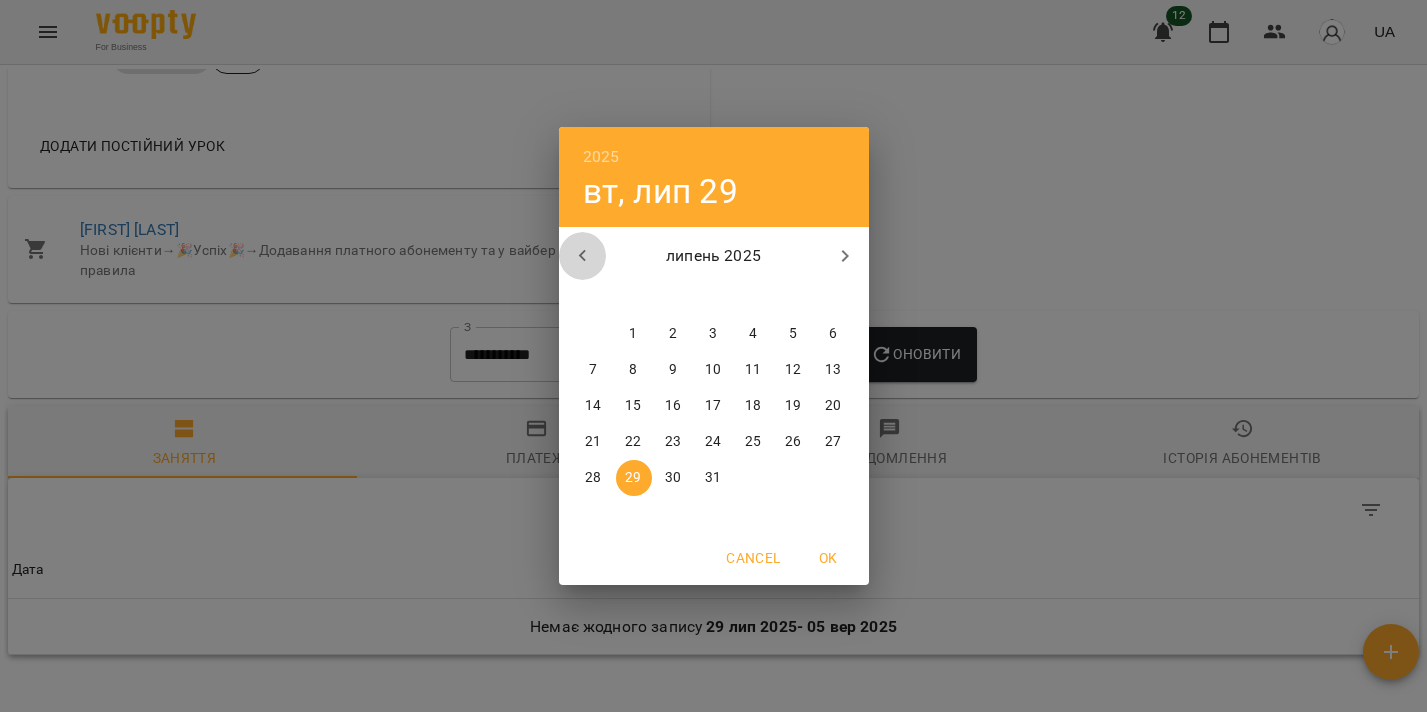 click 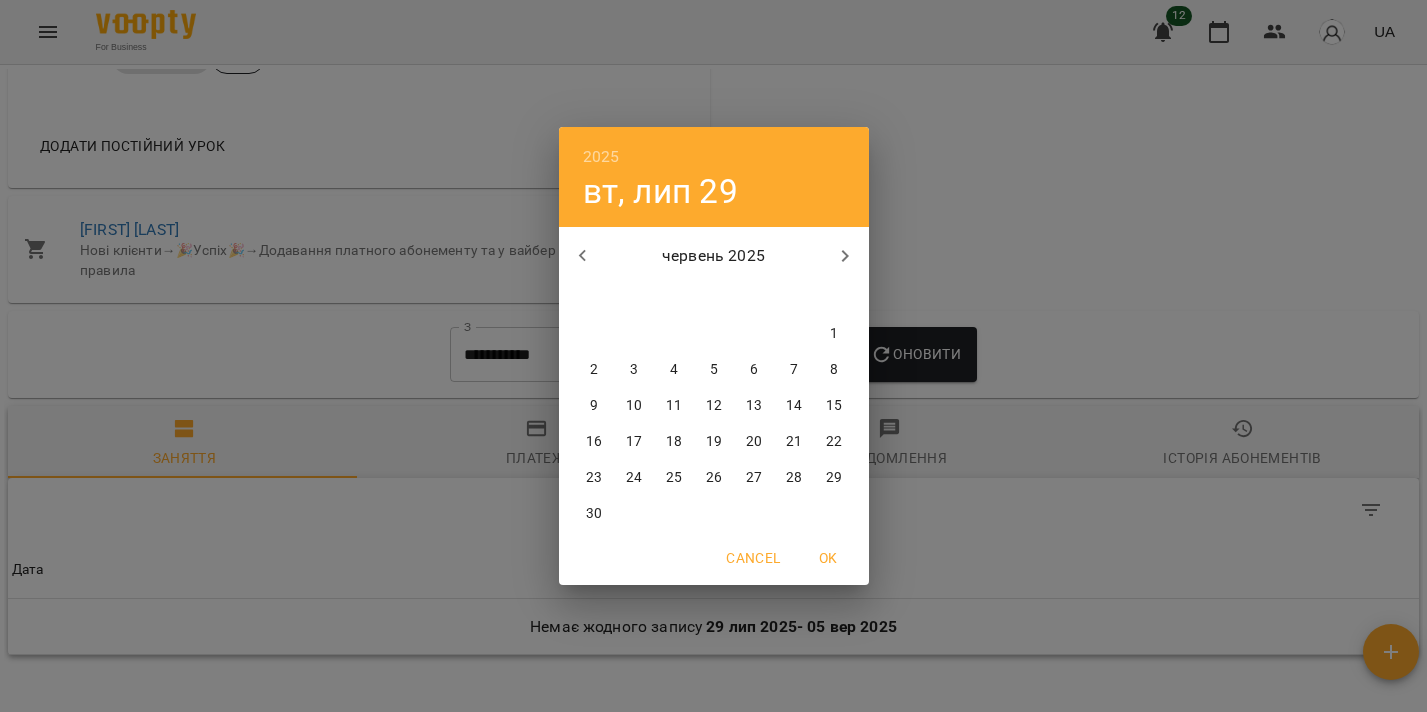 click 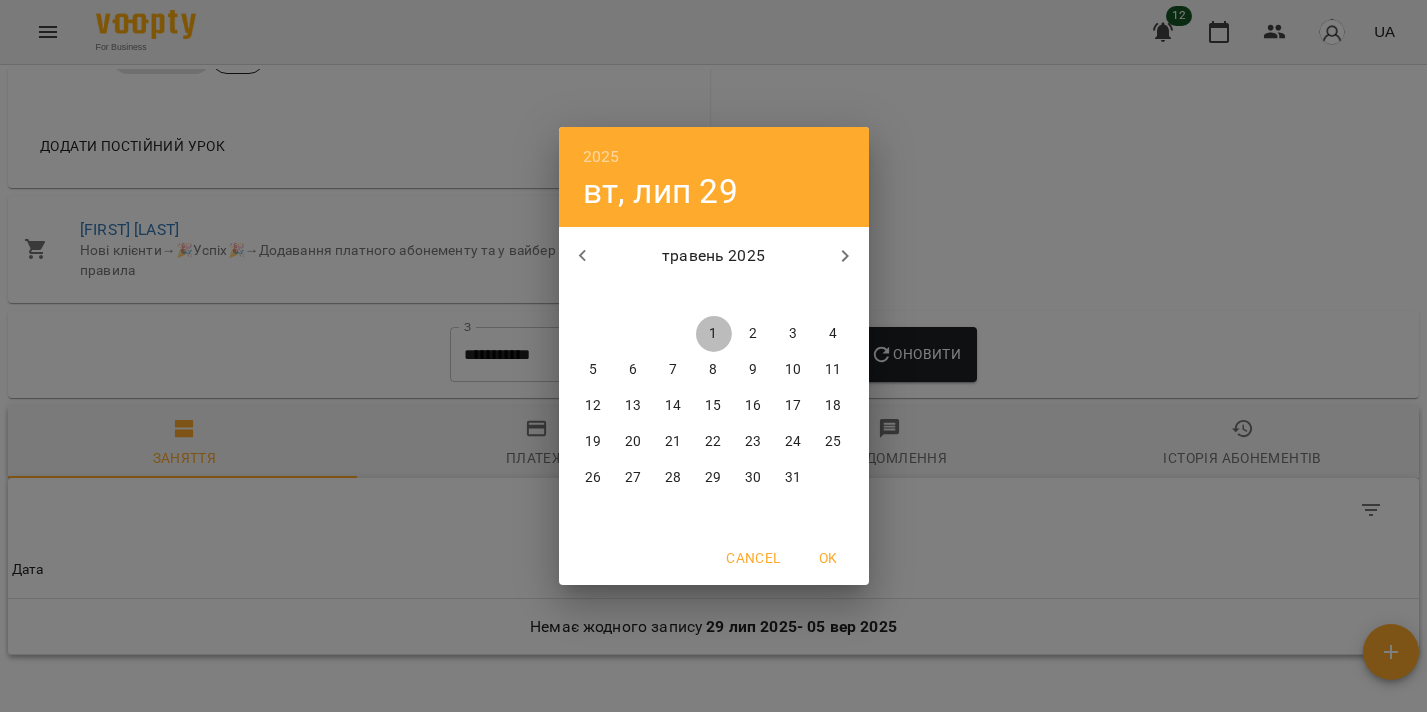 click on "1" at bounding box center [714, 334] 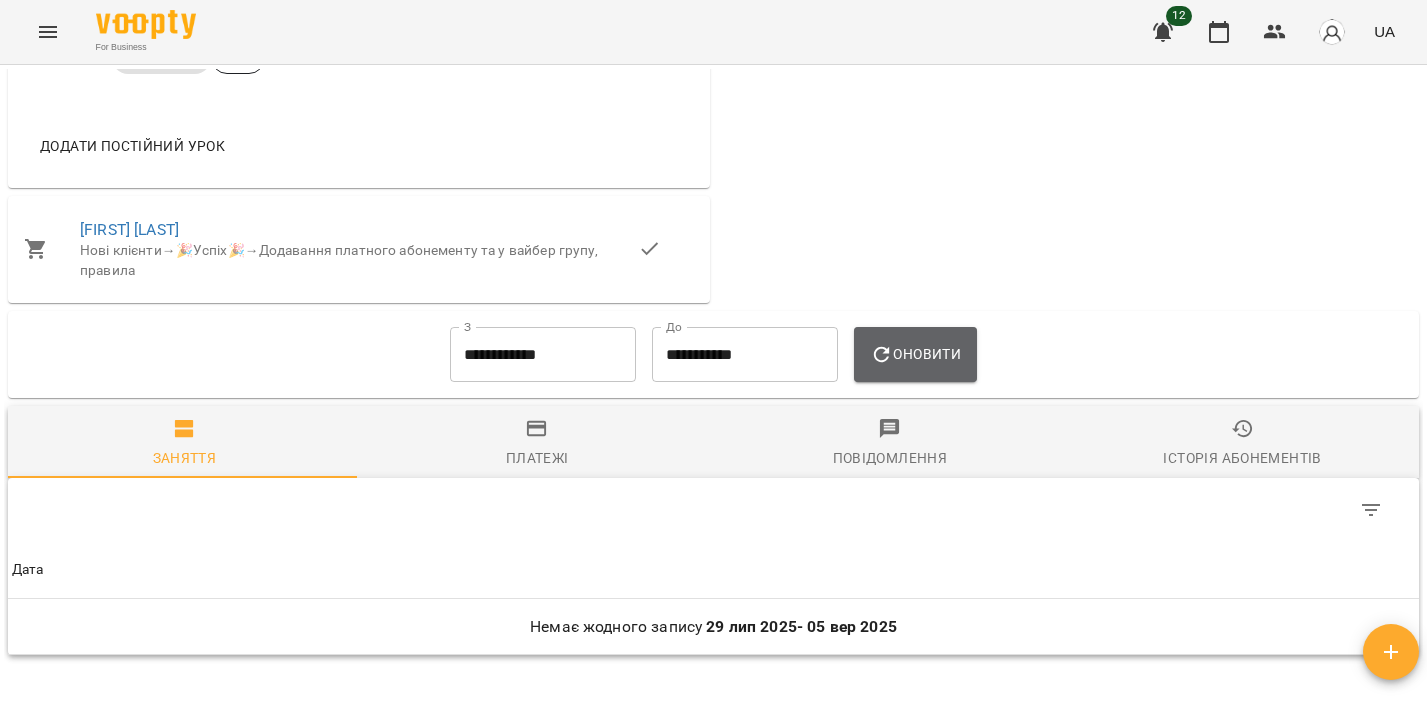click 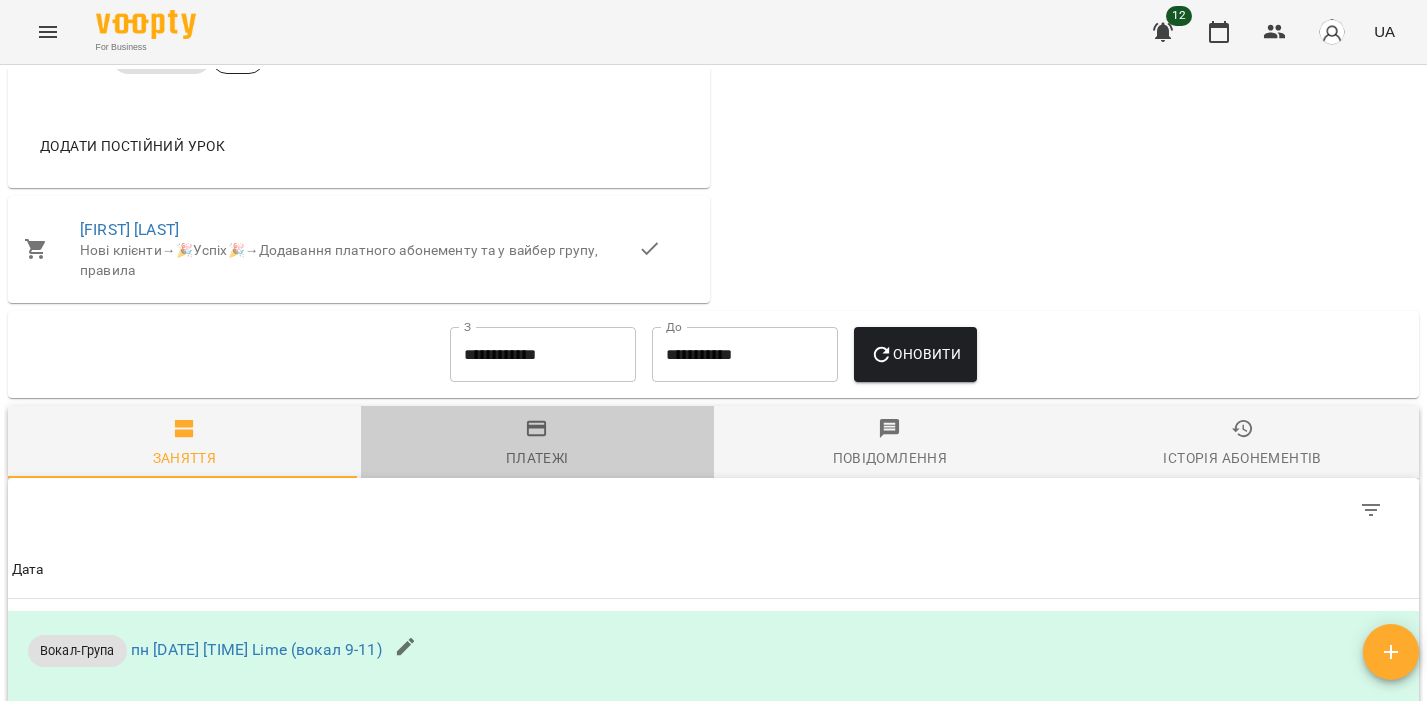 click on "Платежі" at bounding box center [537, 444] 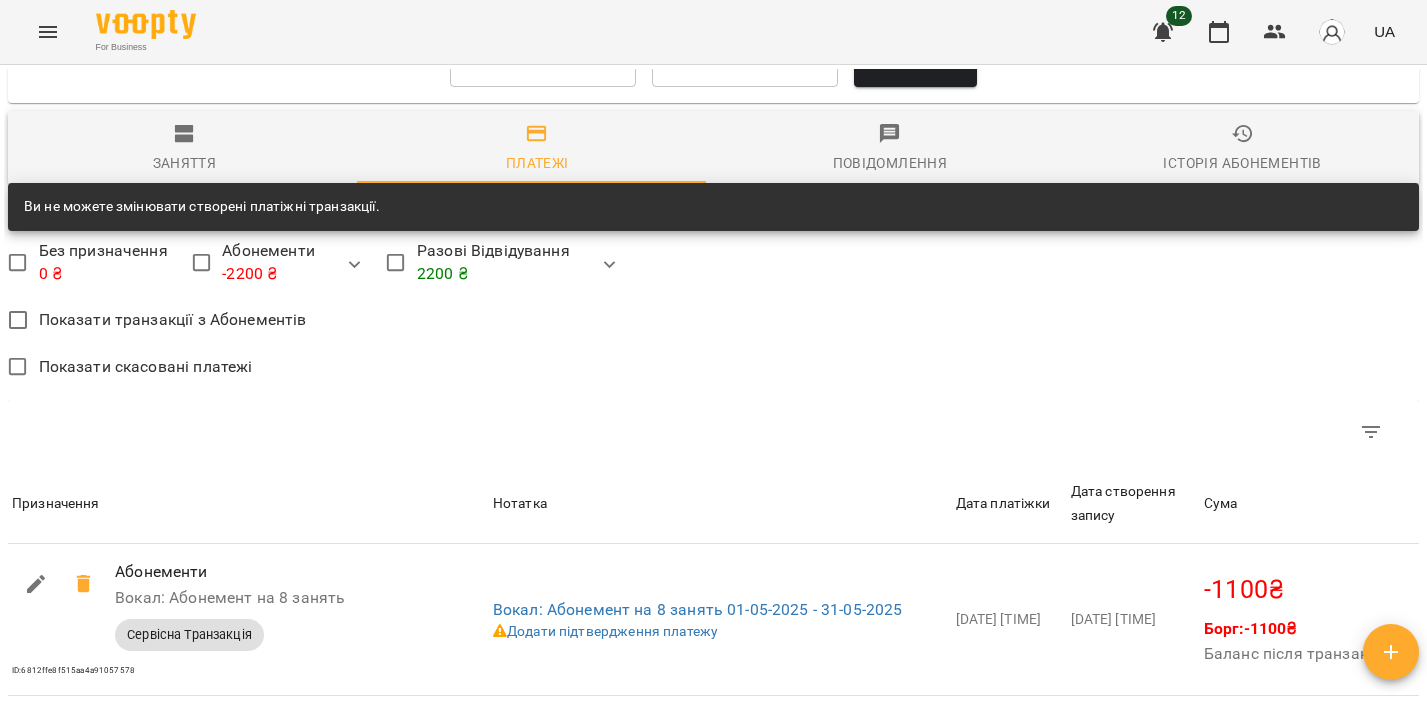 scroll, scrollTop: 1386, scrollLeft: 0, axis: vertical 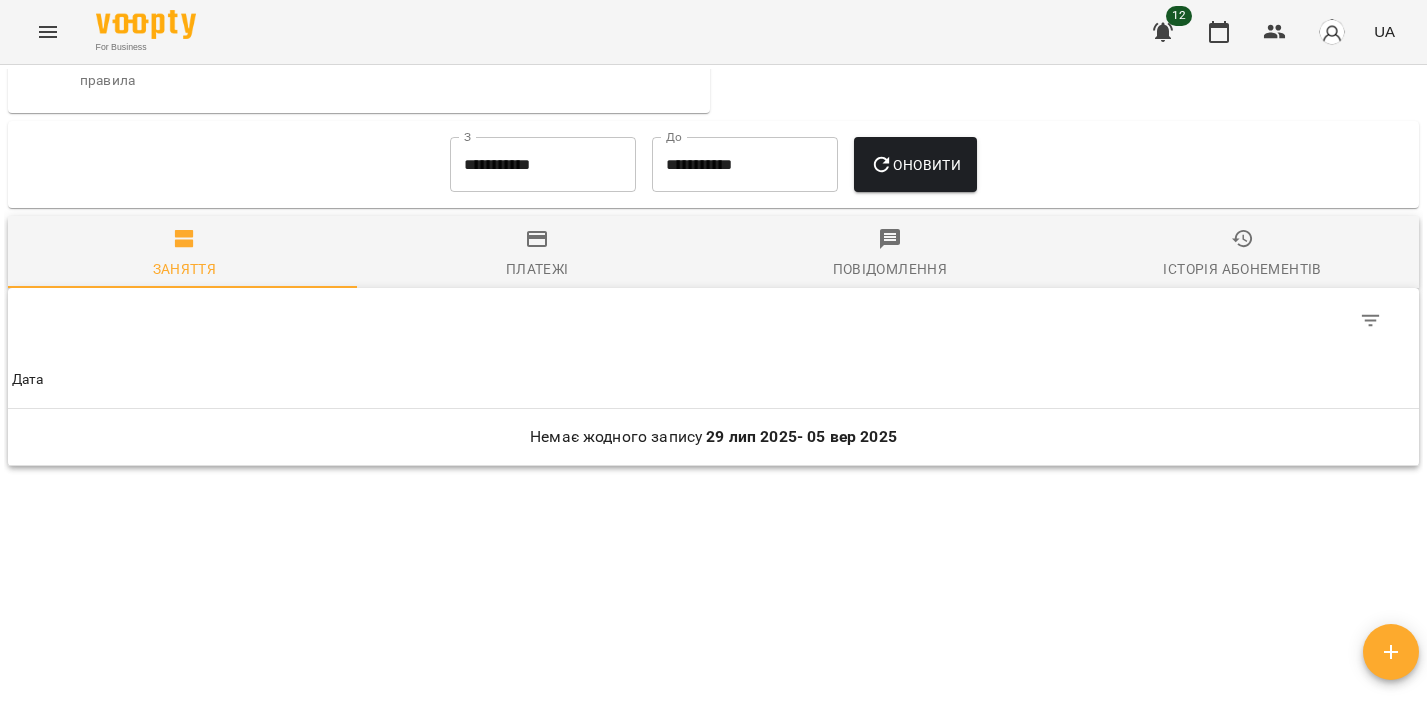 click on "Платежі" at bounding box center (537, 269) 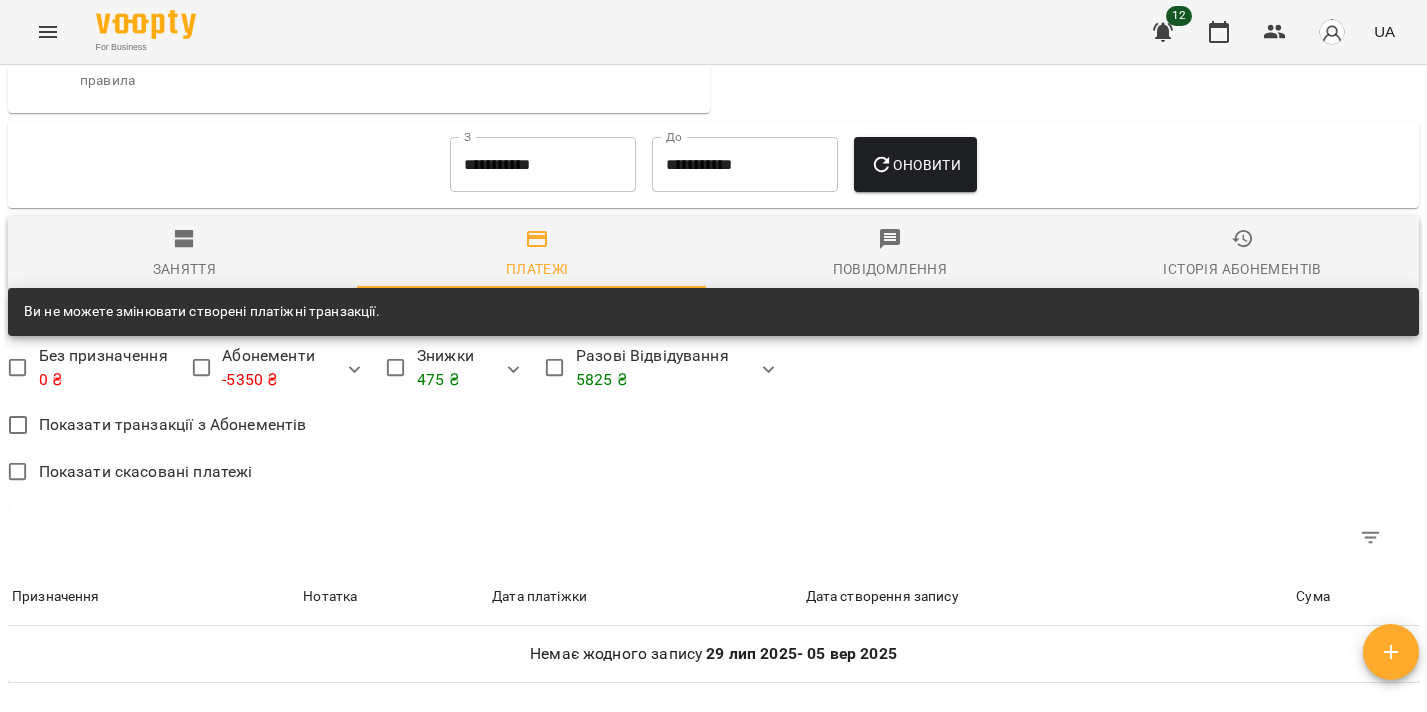 scroll, scrollTop: 1349, scrollLeft: 0, axis: vertical 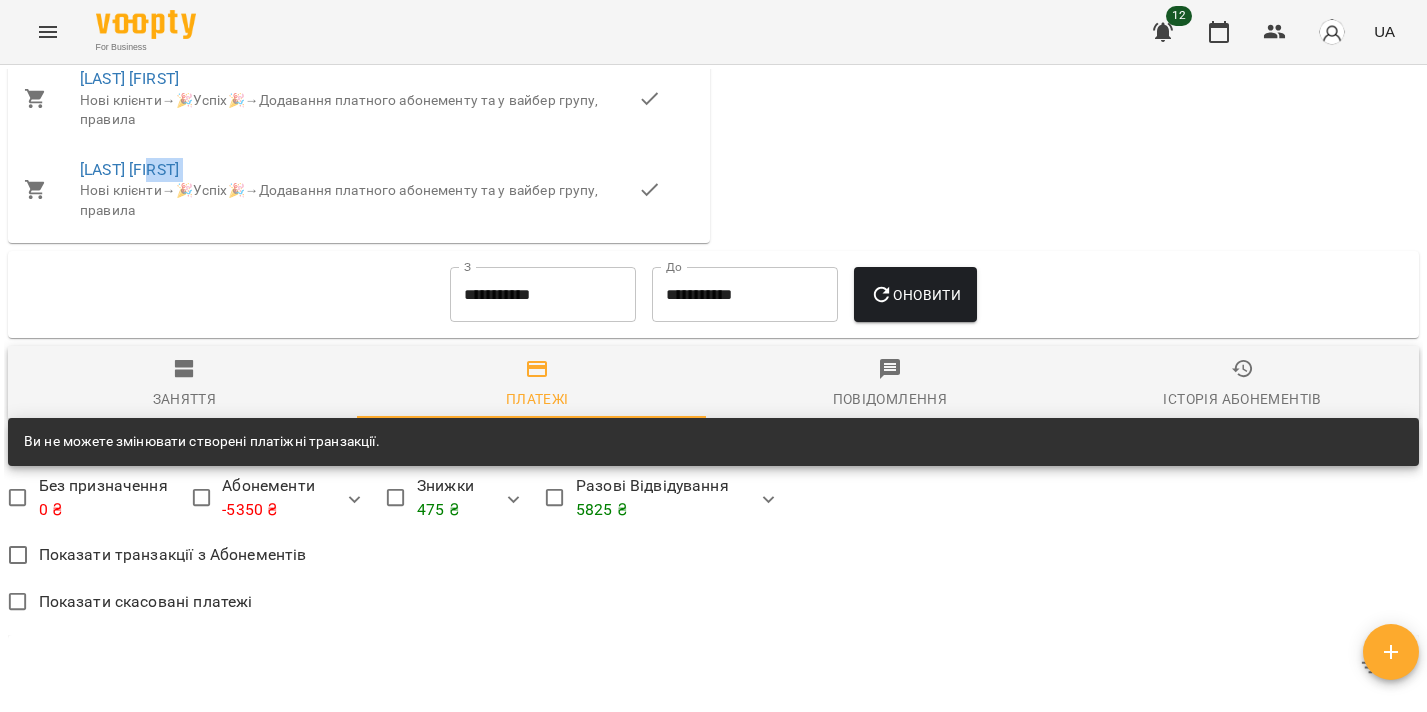 click on "Барило Яна Нові клієнти  →  🎉Успіх🎉  →  Додавання платного абонементу та у вайбер групу, правила" at bounding box center [359, 189] 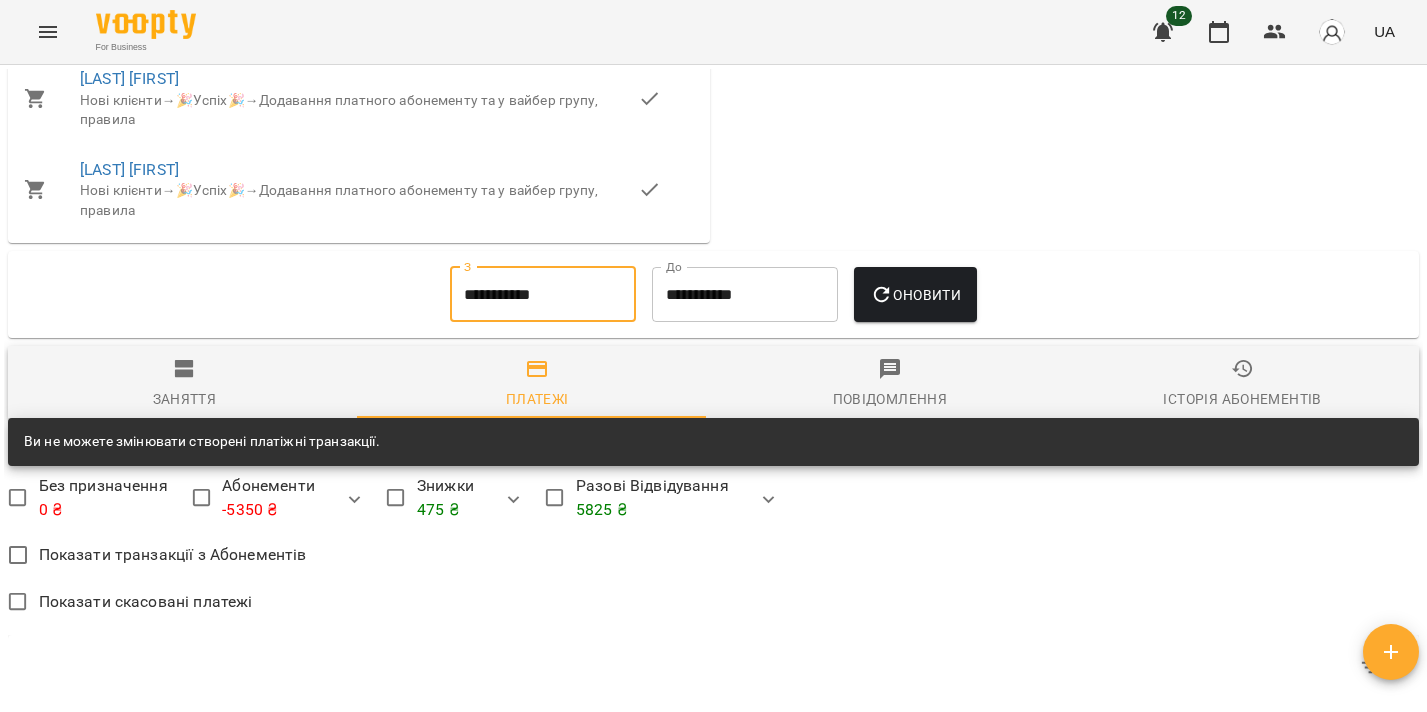 click on "**********" at bounding box center (543, 295) 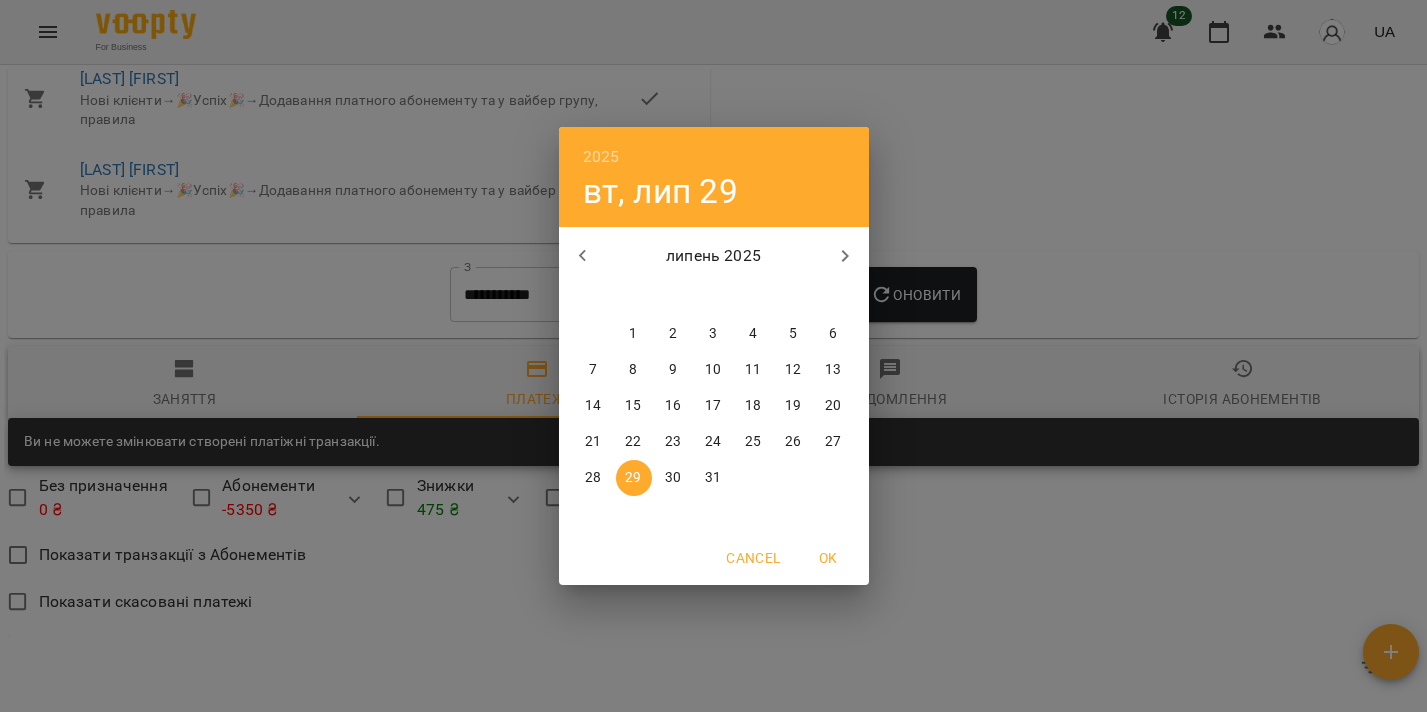 click 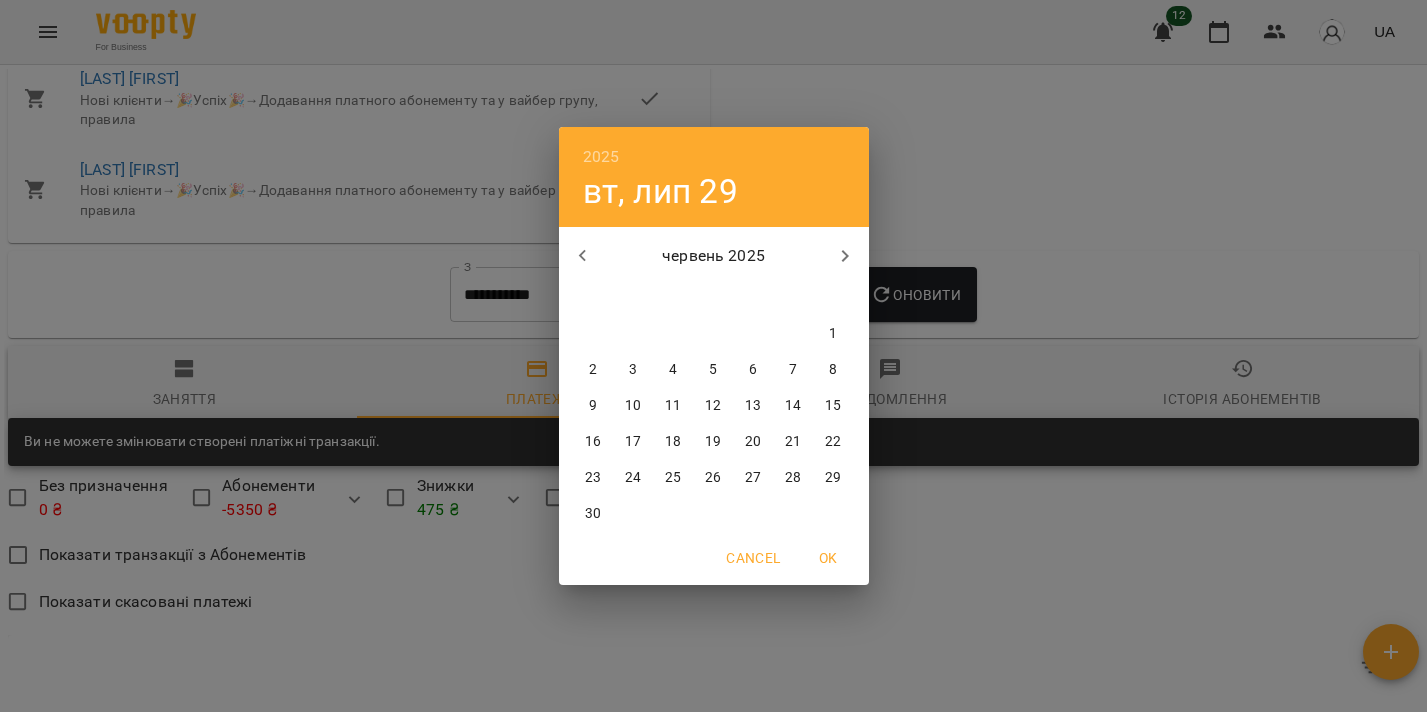 click 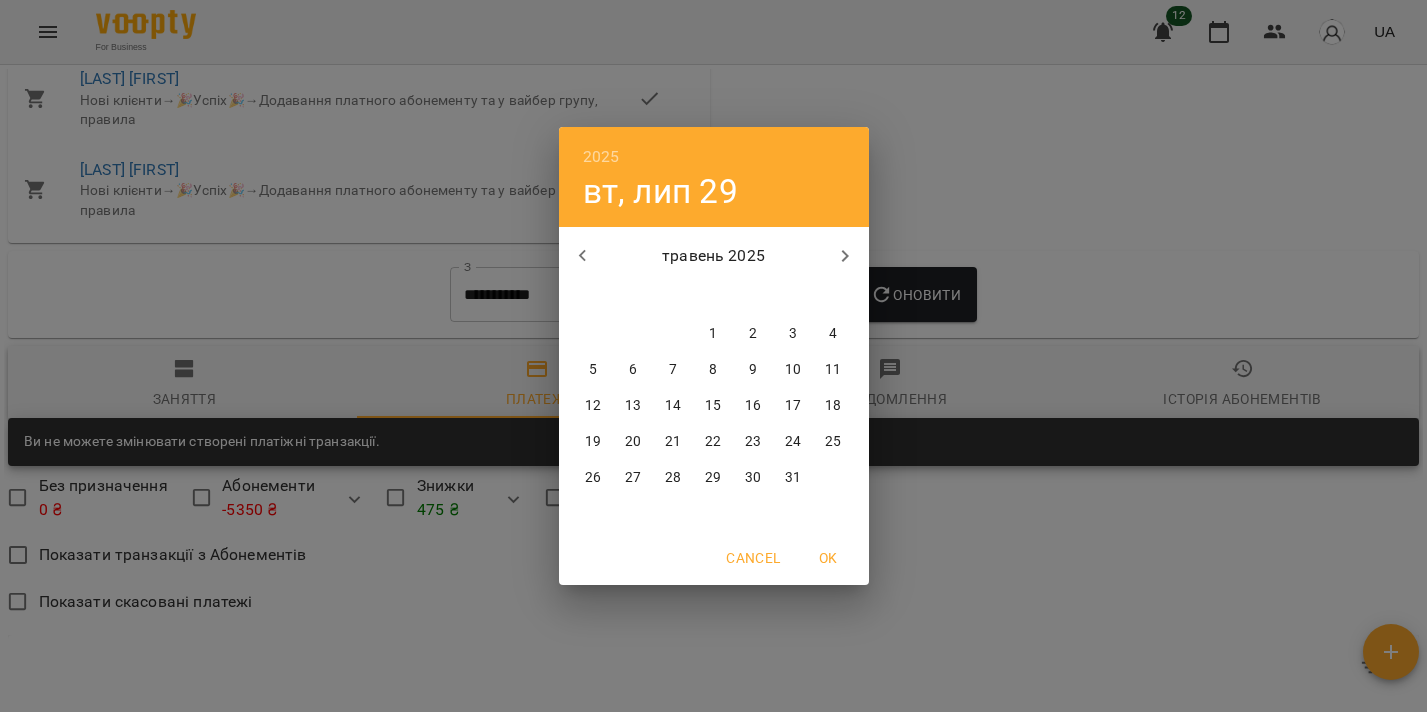 drag, startPoint x: 715, startPoint y: 326, endPoint x: 838, endPoint y: 321, distance: 123.101585 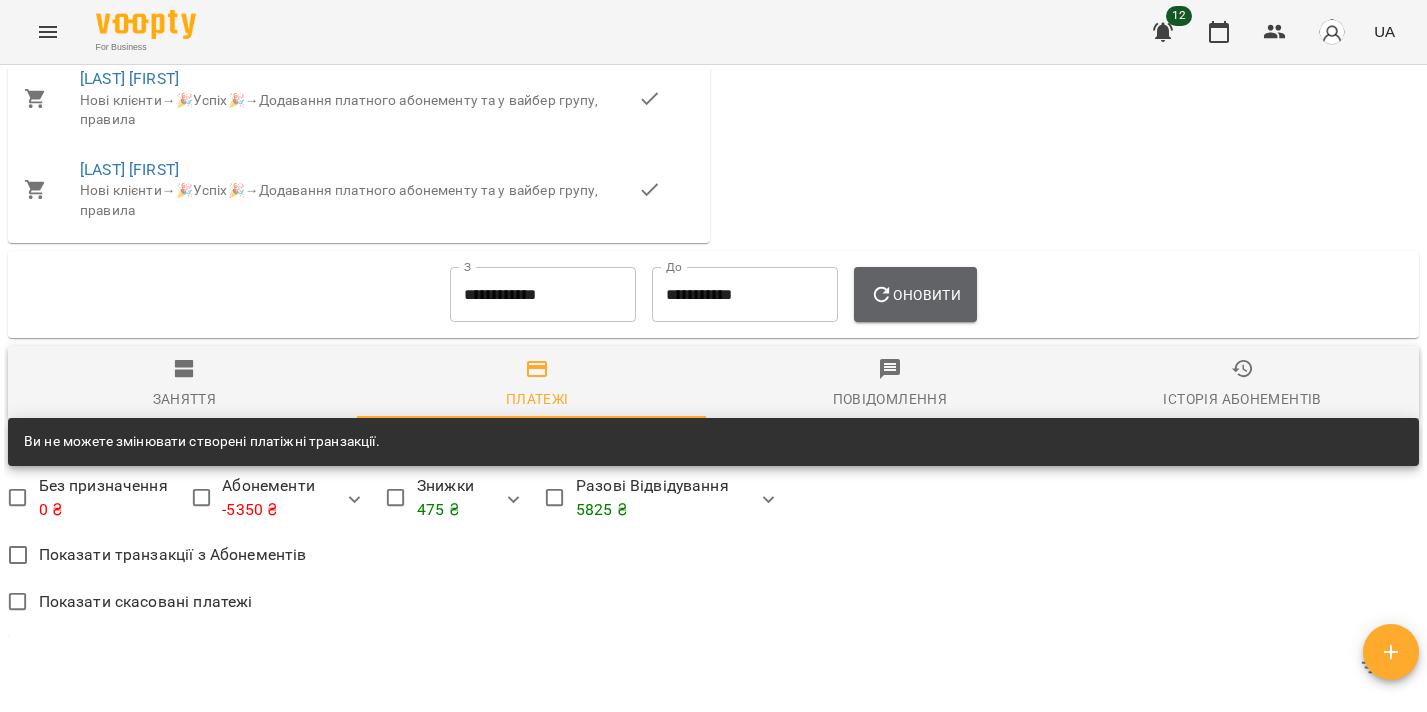click on "Оновити" at bounding box center [915, 295] 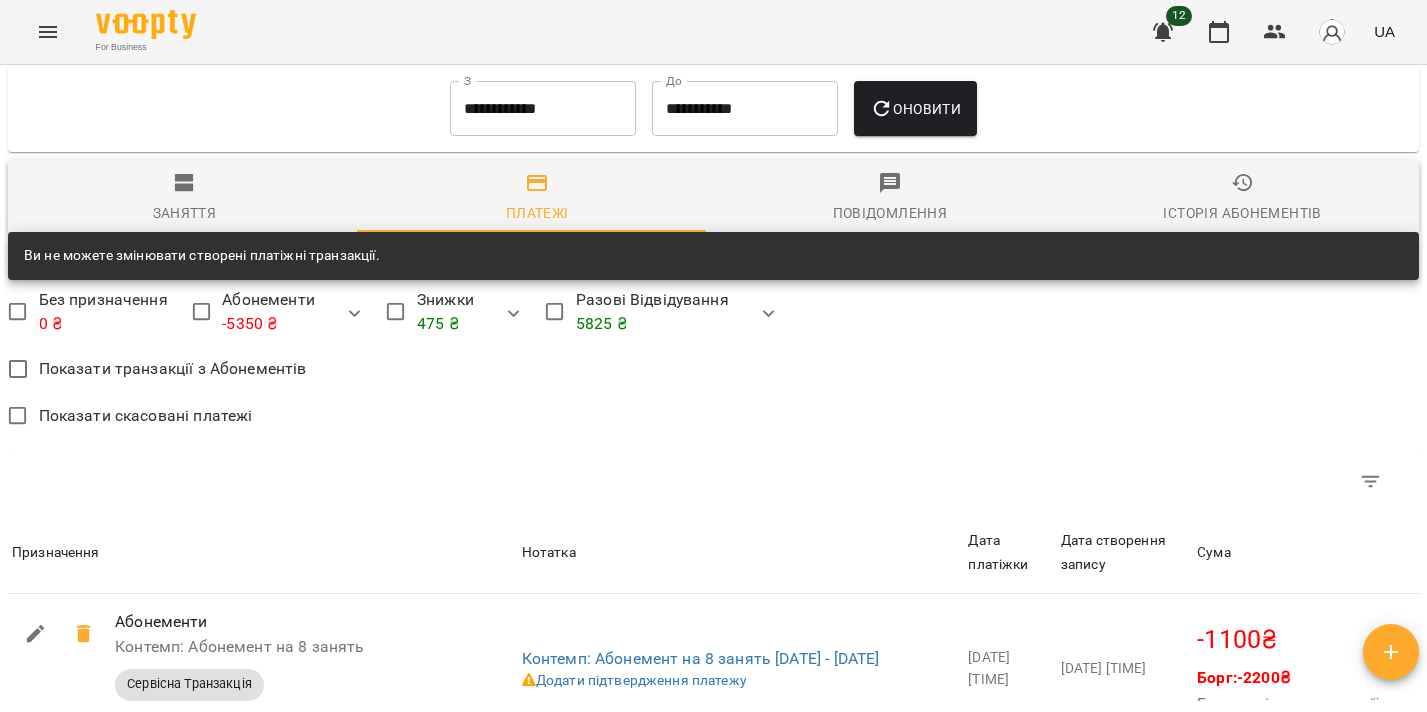 scroll, scrollTop: 1592, scrollLeft: 0, axis: vertical 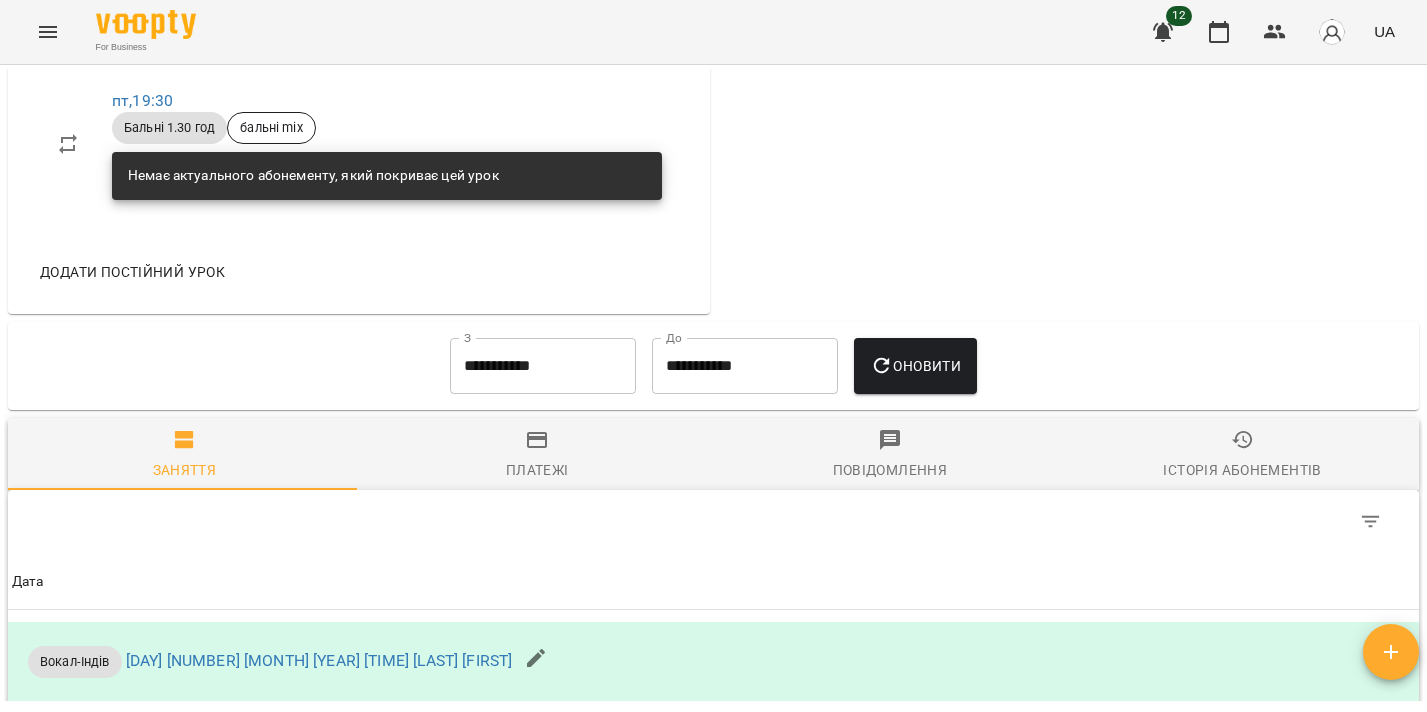 click on "Платежі" at bounding box center [537, 455] 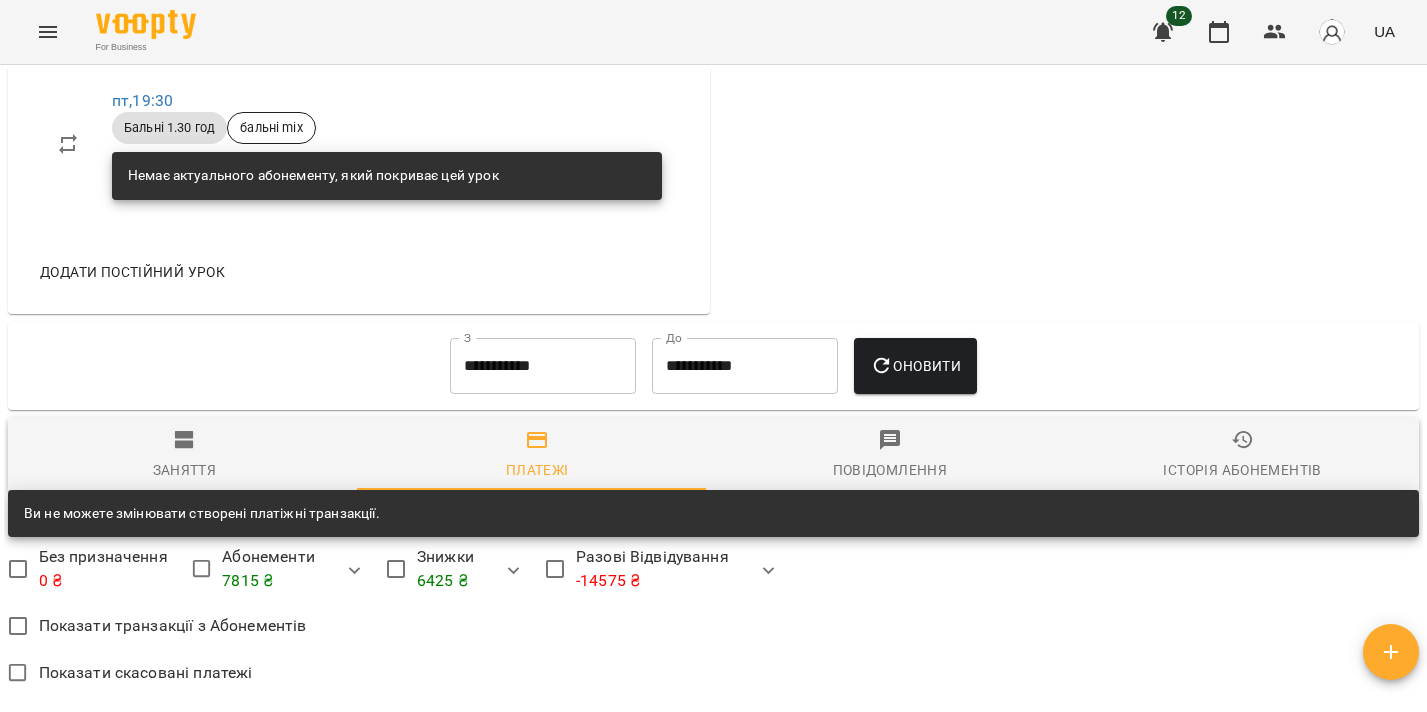 click on "**********" at bounding box center (543, 366) 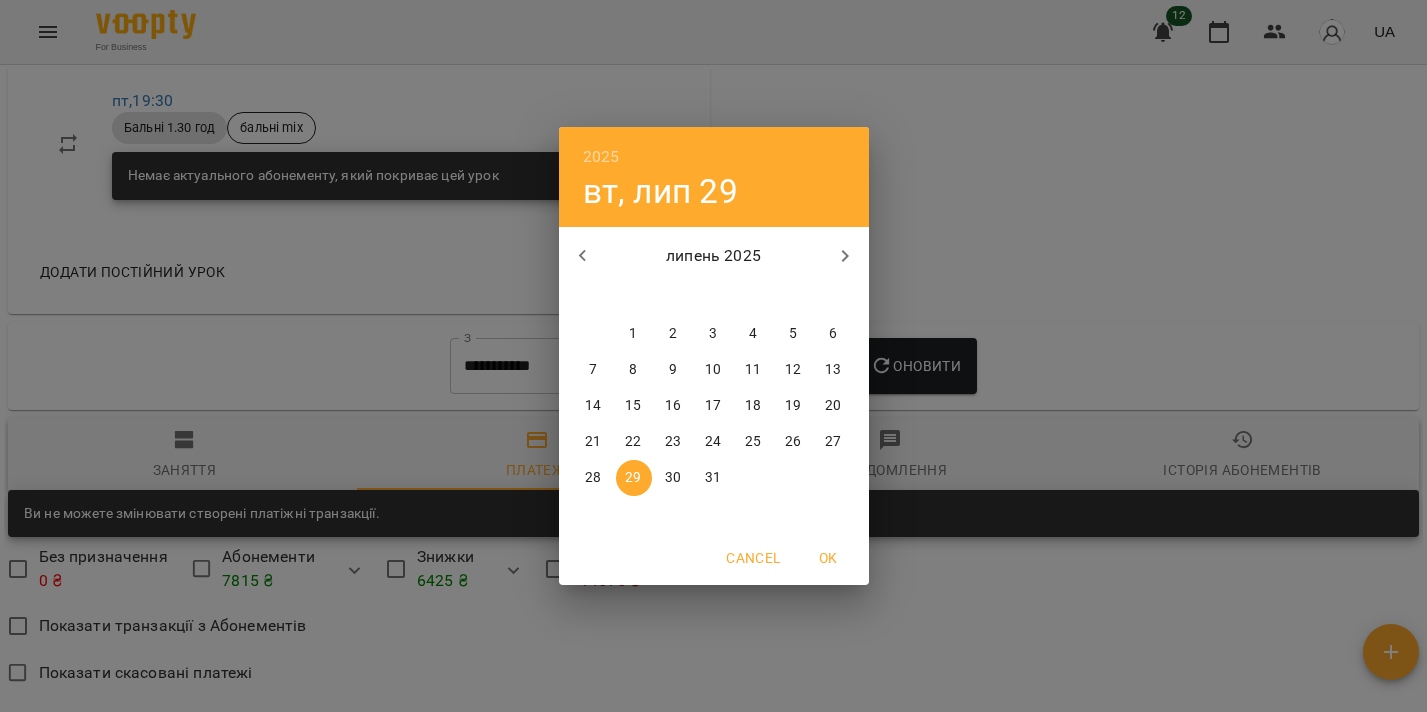 click at bounding box center (583, 256) 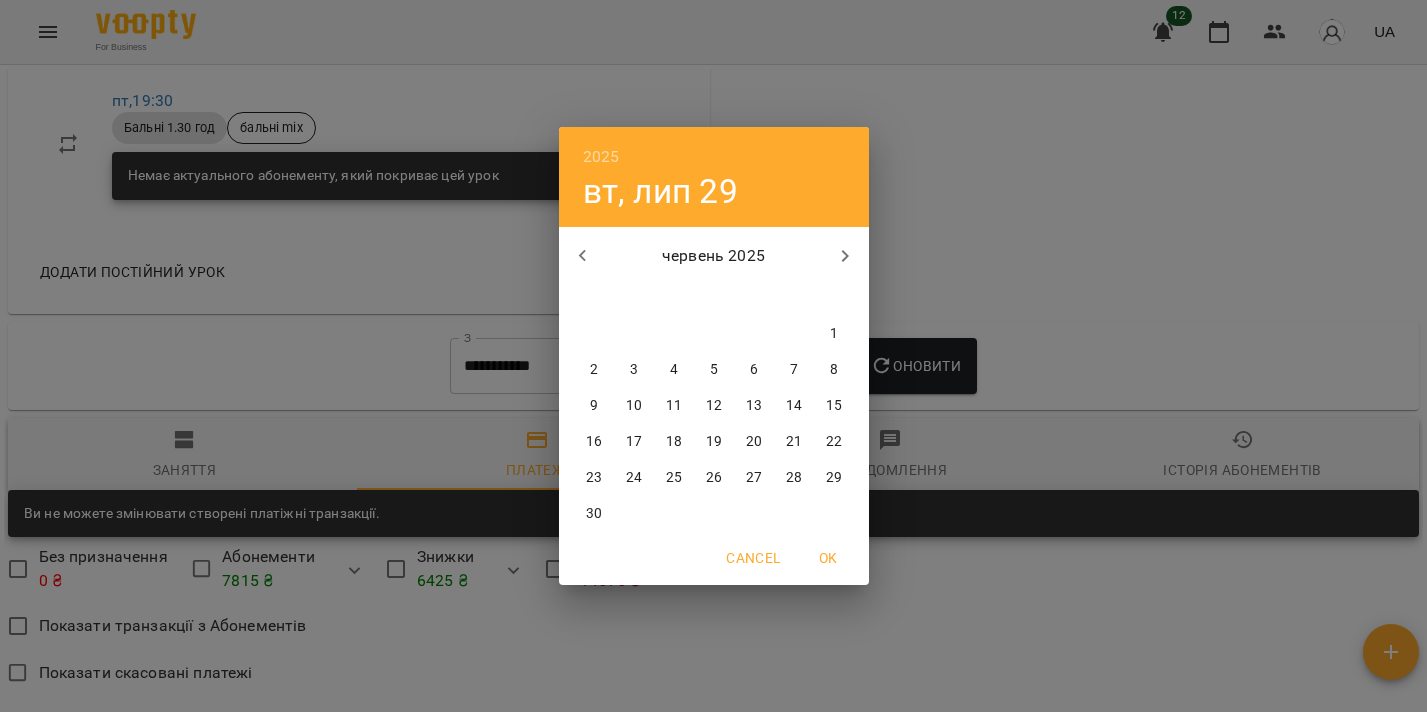 click at bounding box center (583, 256) 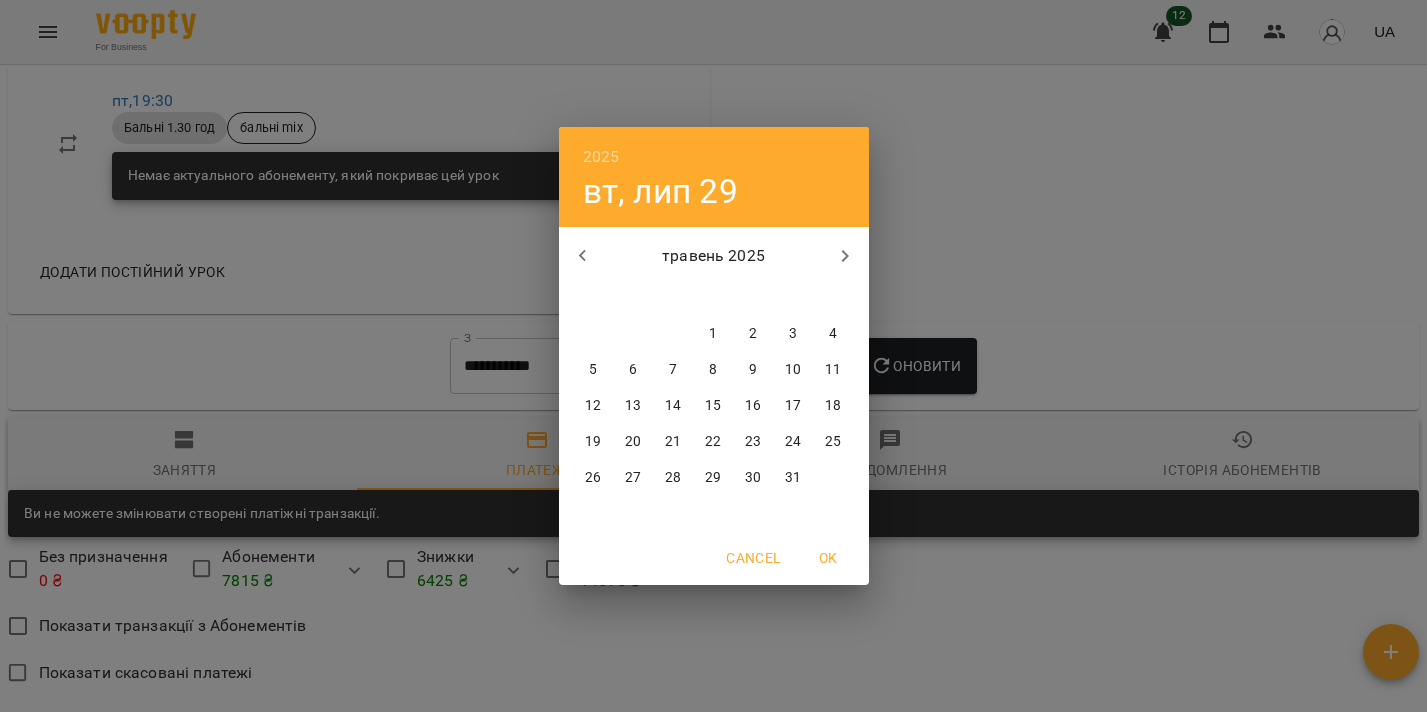 click on "1" at bounding box center (714, 334) 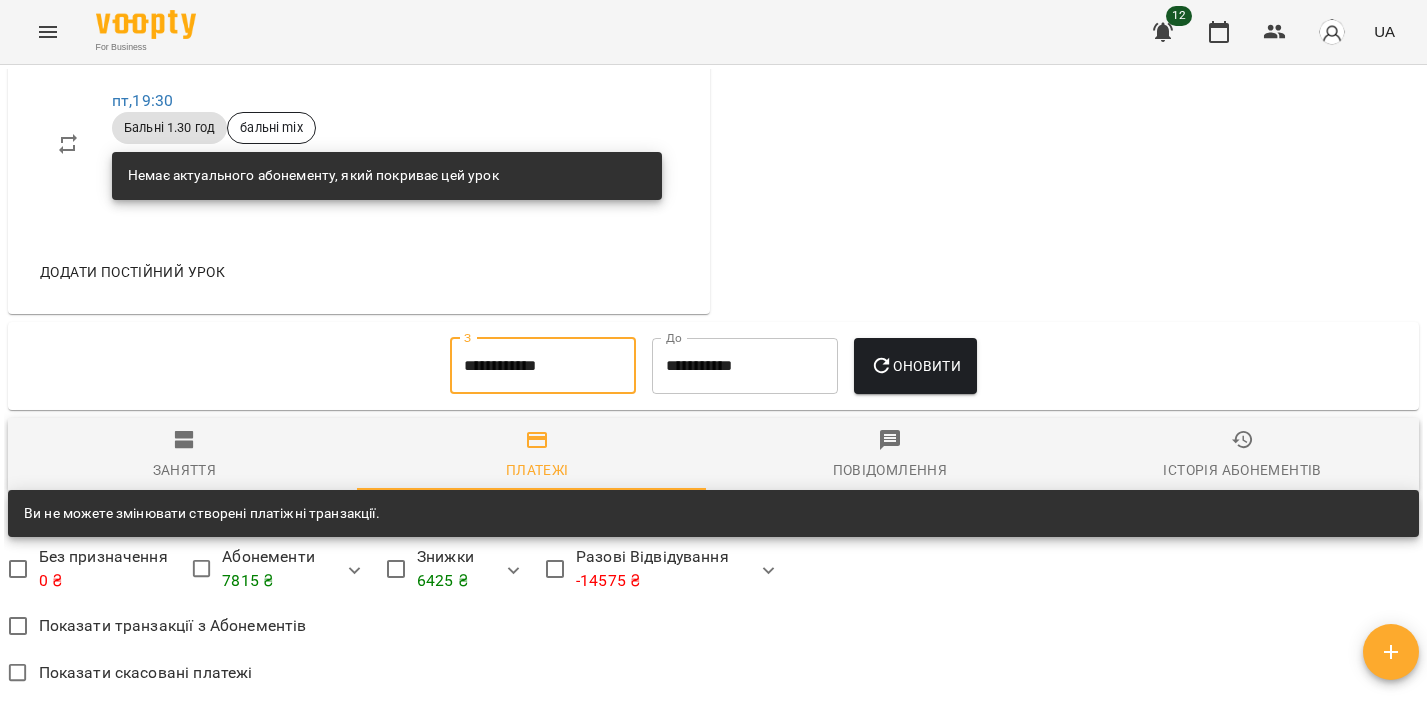 click on "Оновити" at bounding box center [915, 366] 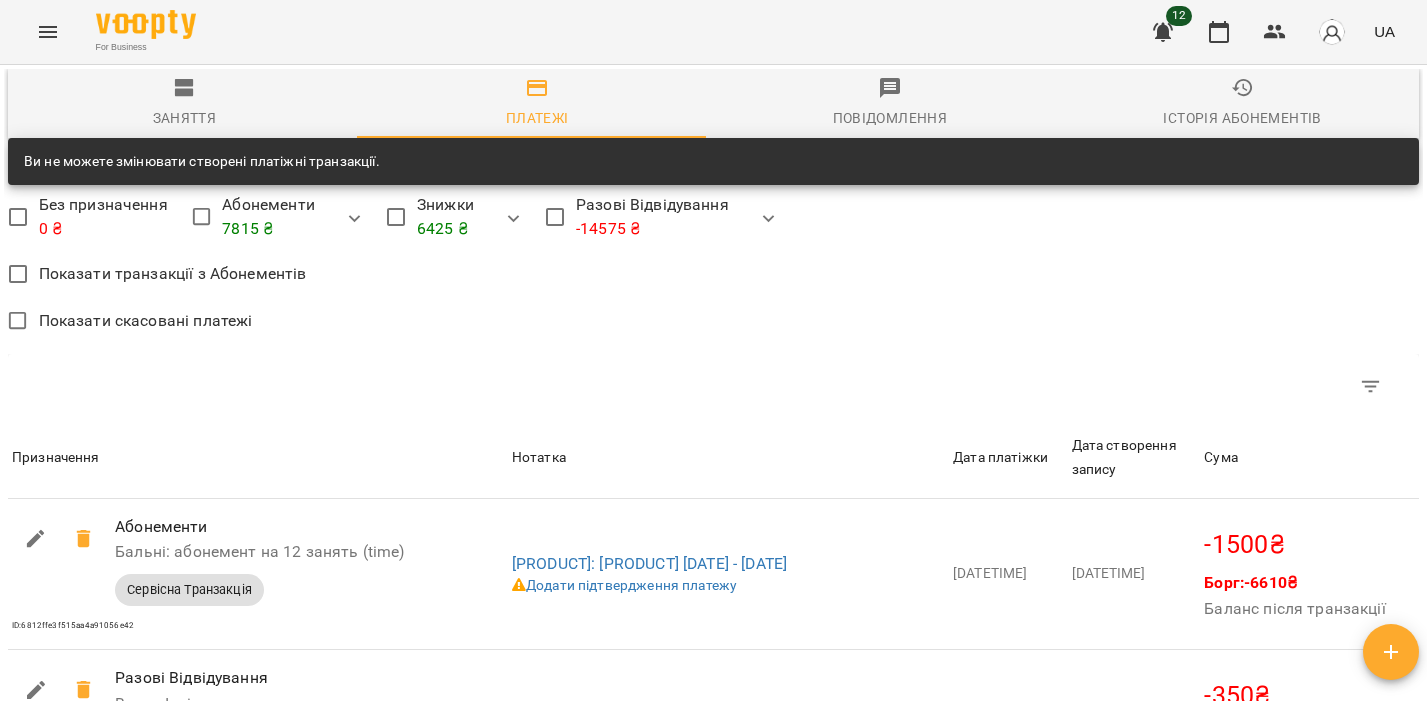 scroll, scrollTop: 2250, scrollLeft: 0, axis: vertical 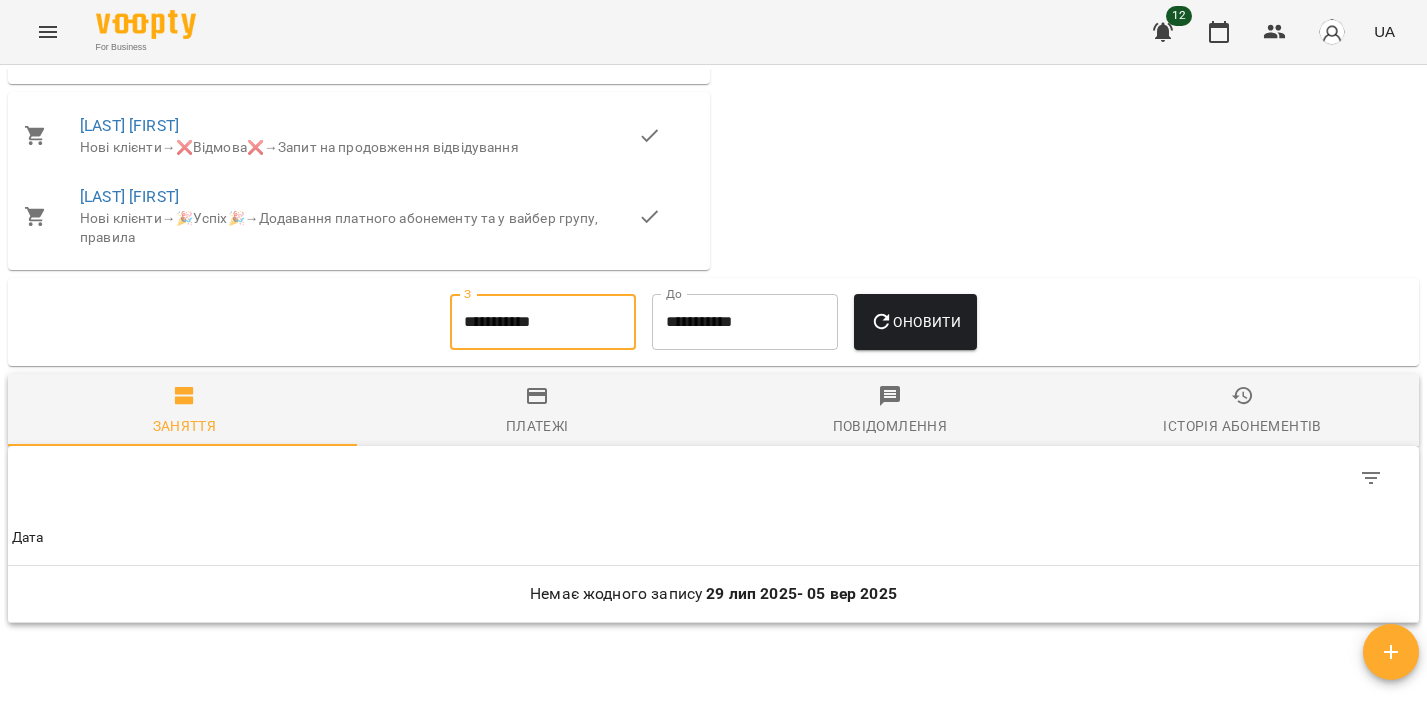 click on "**********" at bounding box center [543, 322] 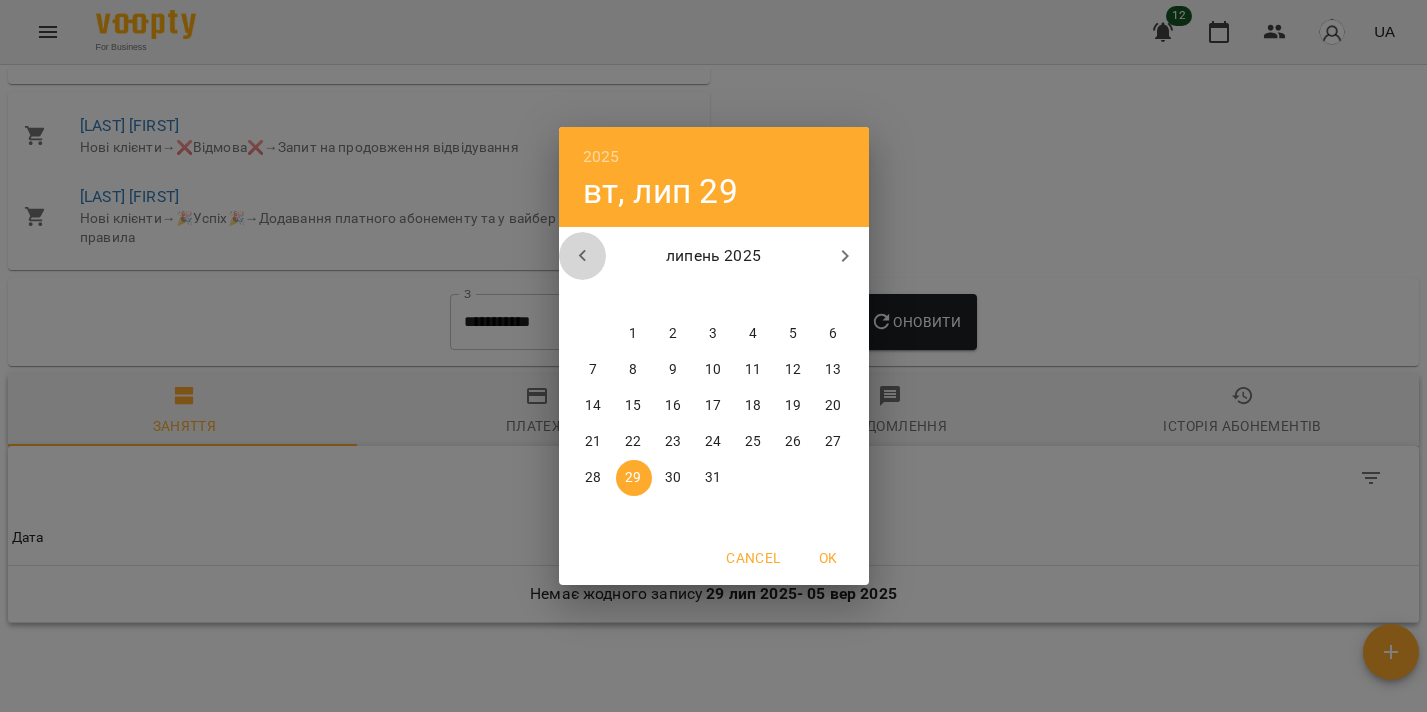 click at bounding box center [583, 256] 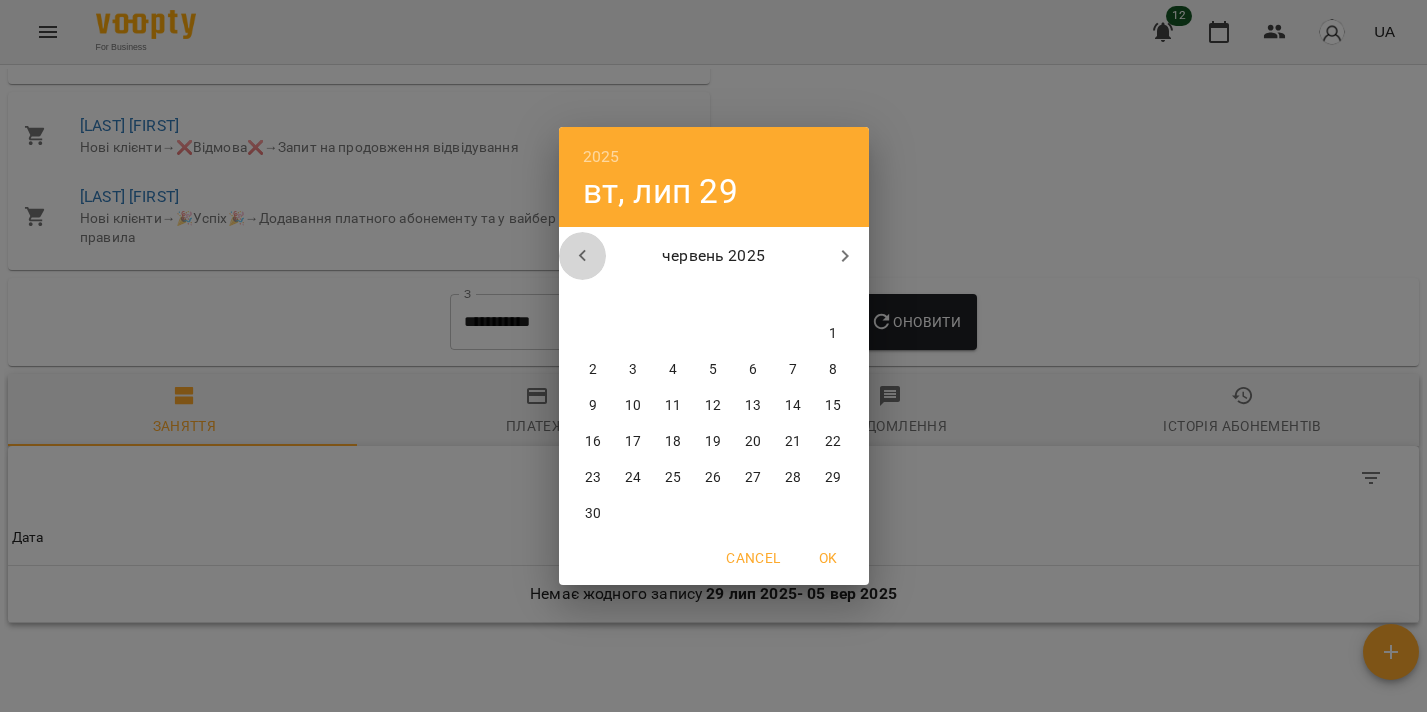click at bounding box center [583, 256] 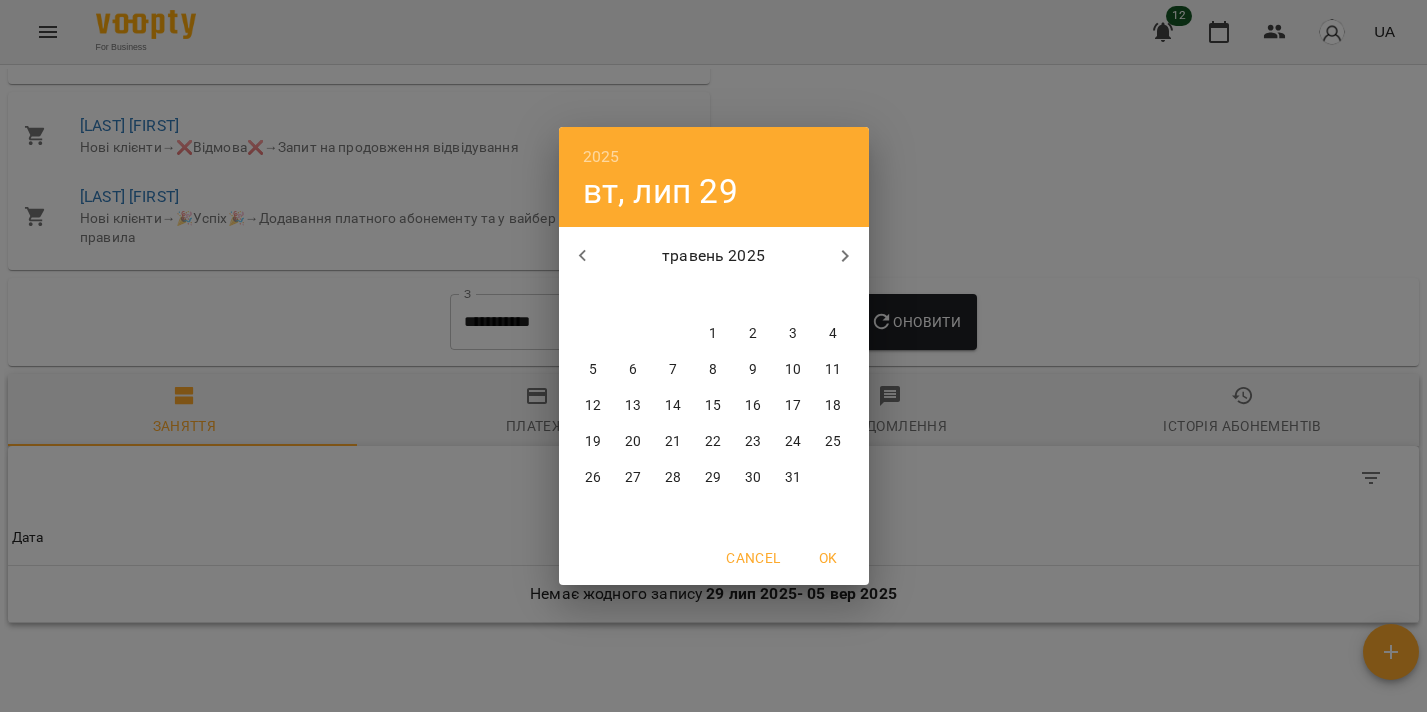 drag, startPoint x: 706, startPoint y: 329, endPoint x: 727, endPoint y: 334, distance: 21.587032 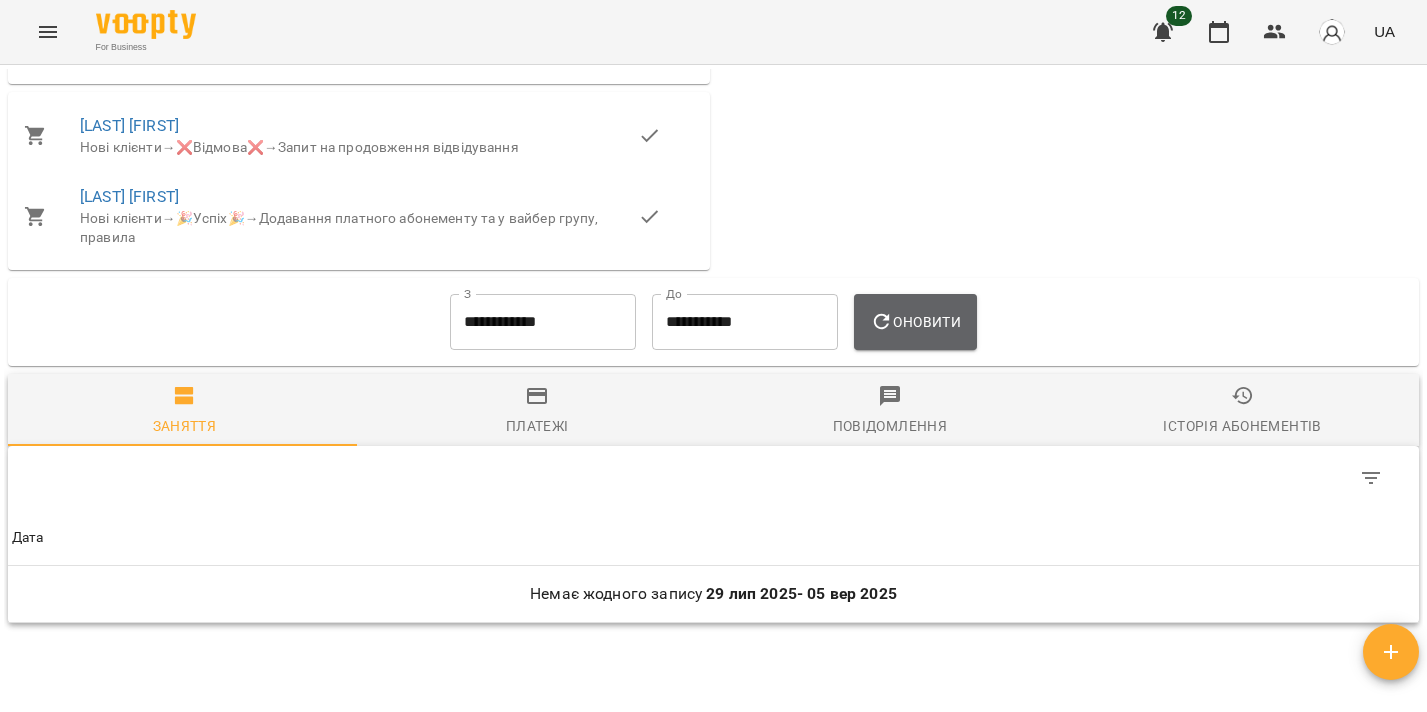 drag, startPoint x: 929, startPoint y: 302, endPoint x: 800, endPoint y: 231, distance: 147.2481 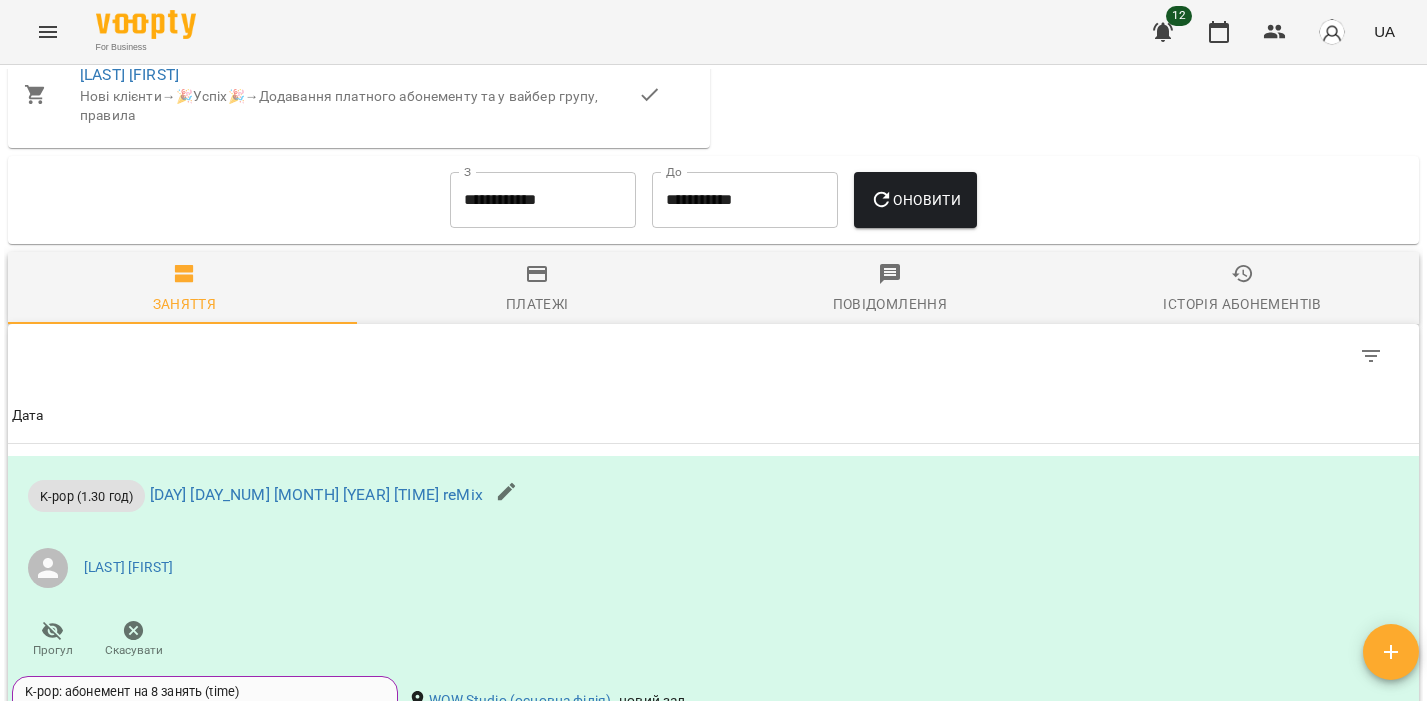 scroll, scrollTop: 1589, scrollLeft: 0, axis: vertical 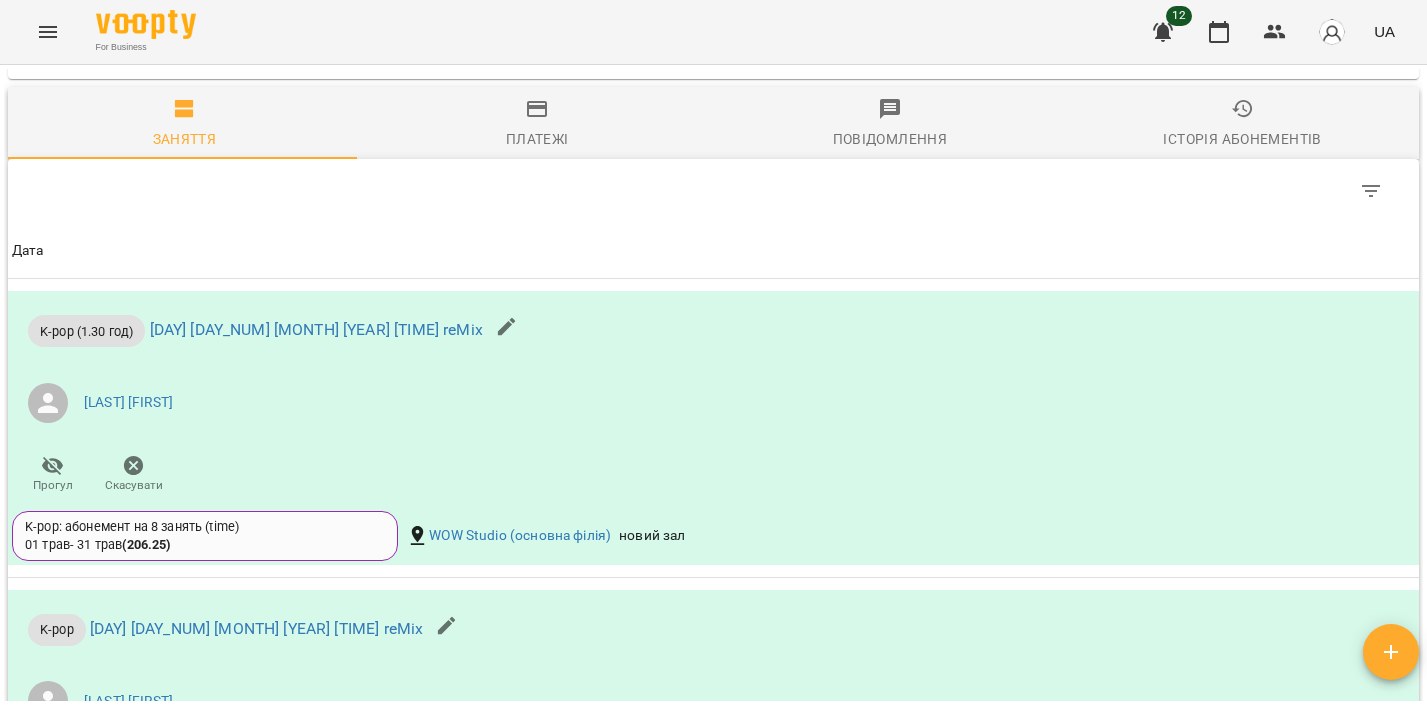 click on "Платежі" at bounding box center (537, 139) 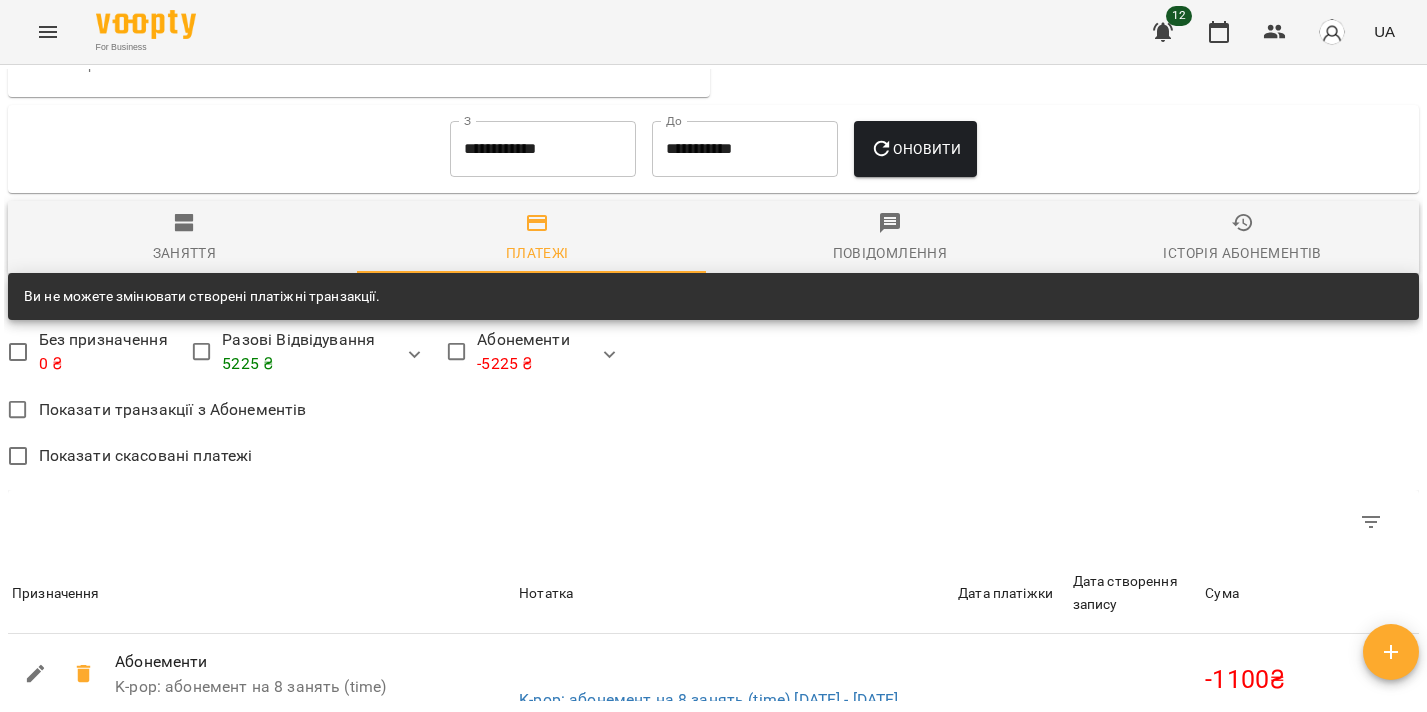 scroll, scrollTop: 1606, scrollLeft: 0, axis: vertical 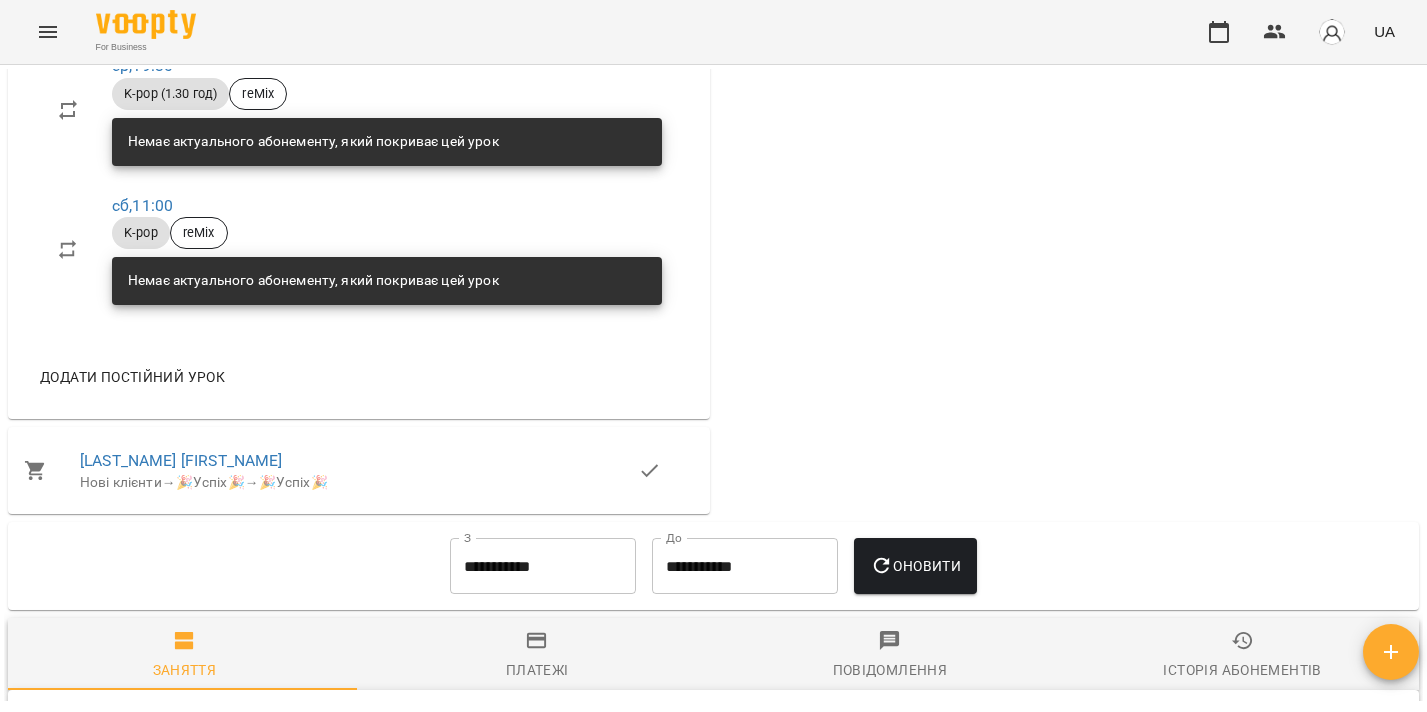 click on "**********" at bounding box center [543, 566] 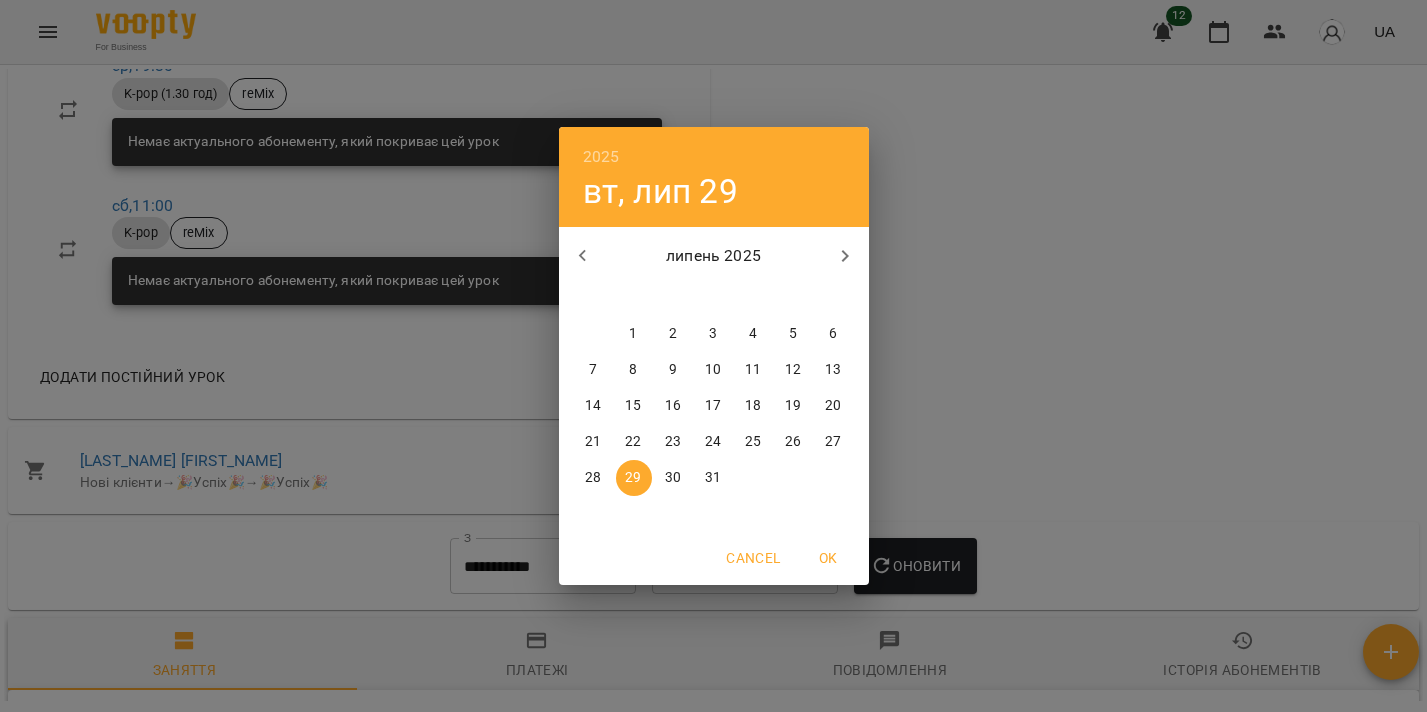 click 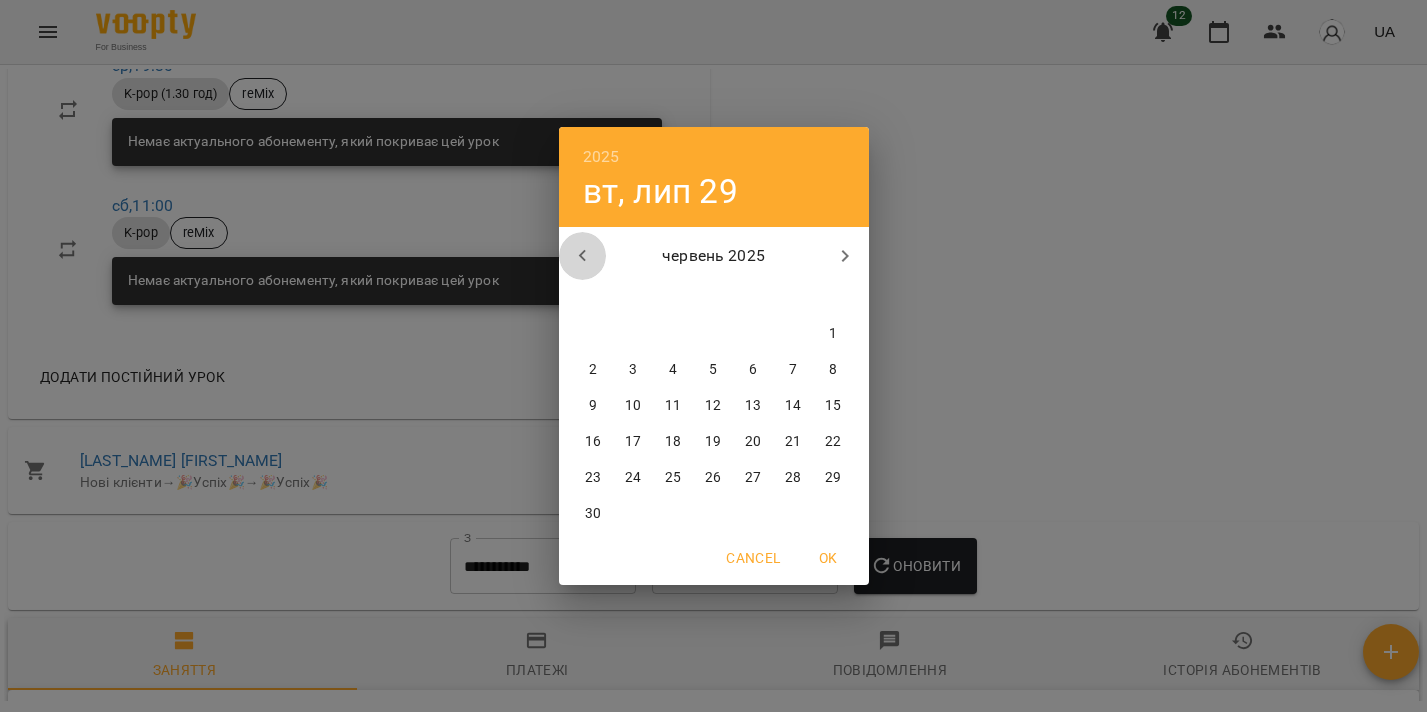 click 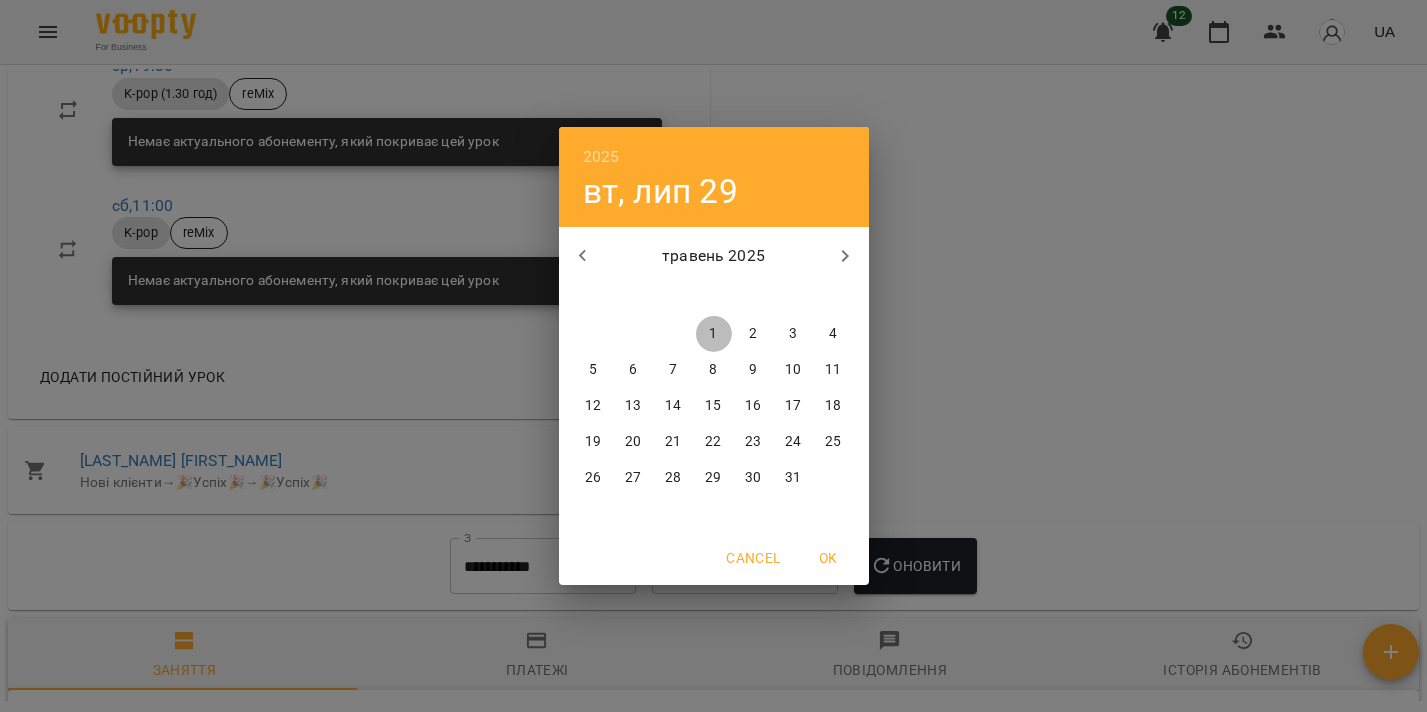 click on "1" at bounding box center (713, 334) 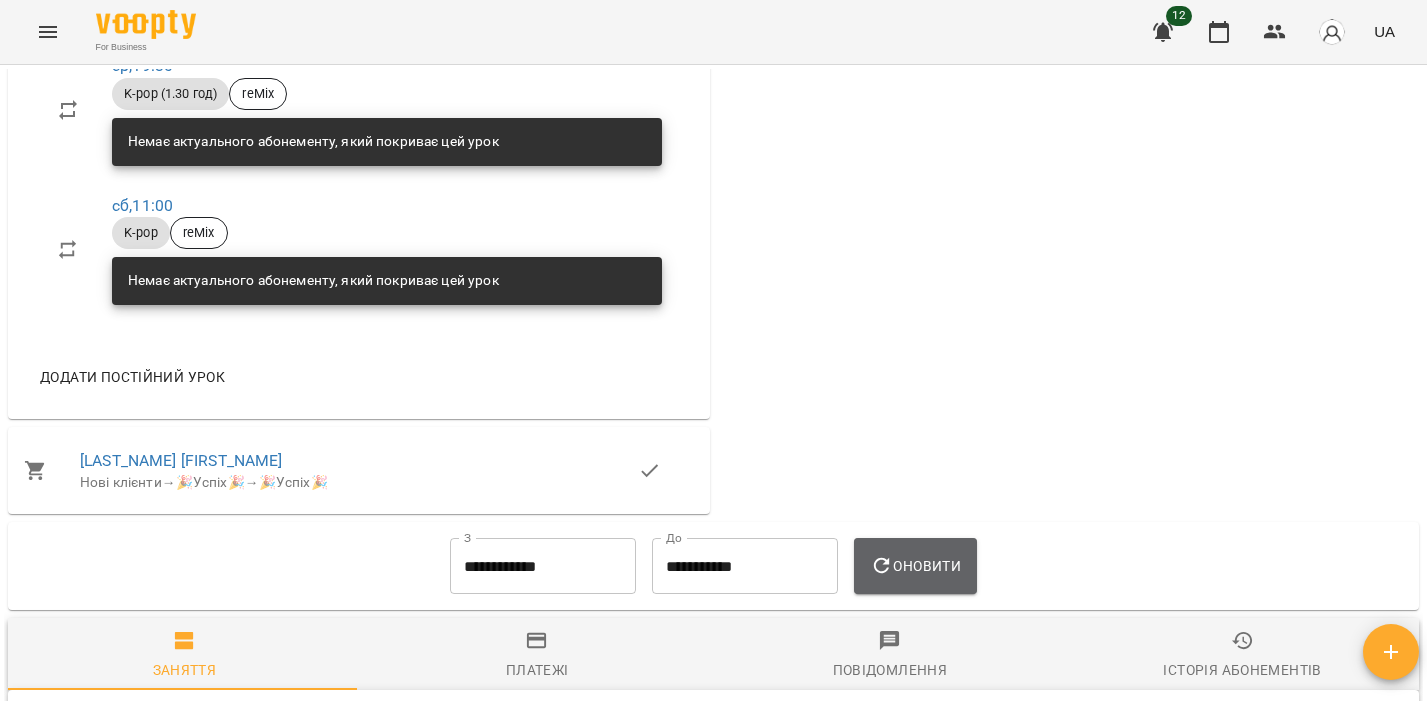 click on "Оновити" at bounding box center (915, 566) 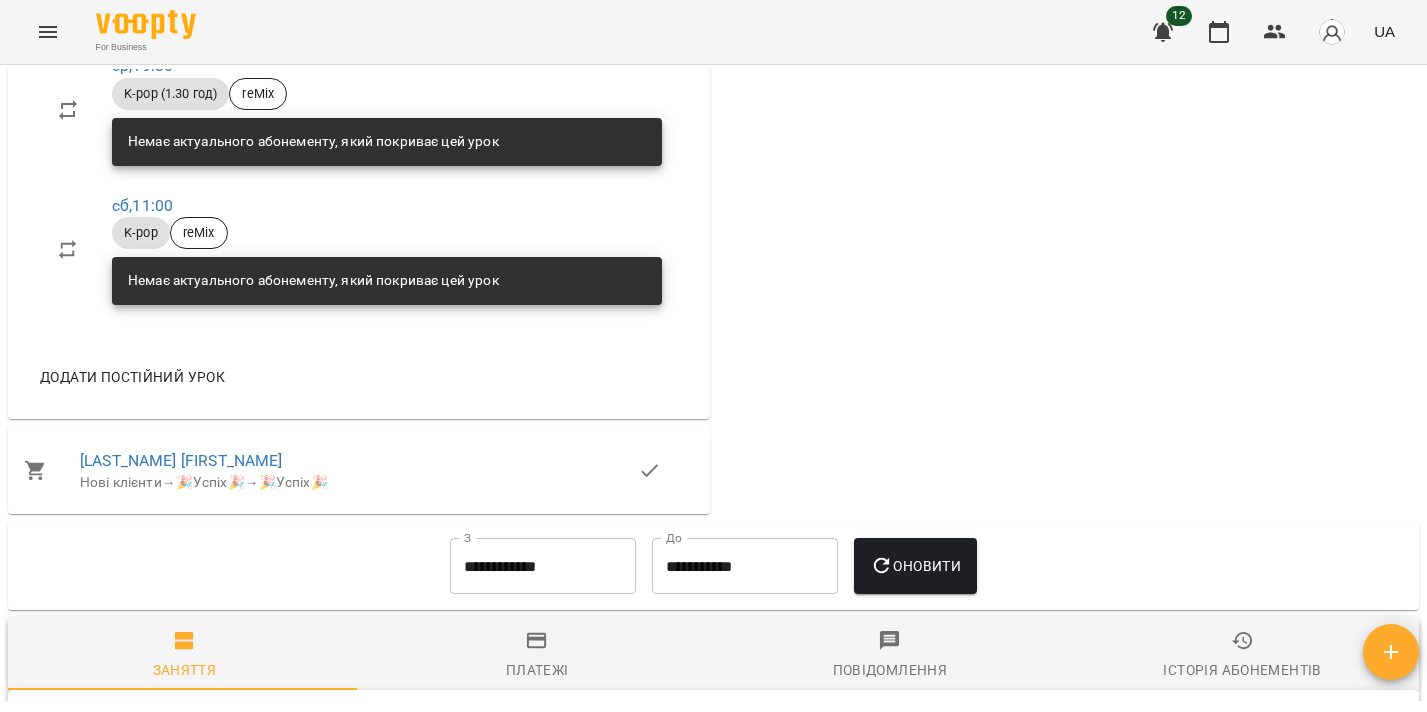 scroll, scrollTop: 1241, scrollLeft: 0, axis: vertical 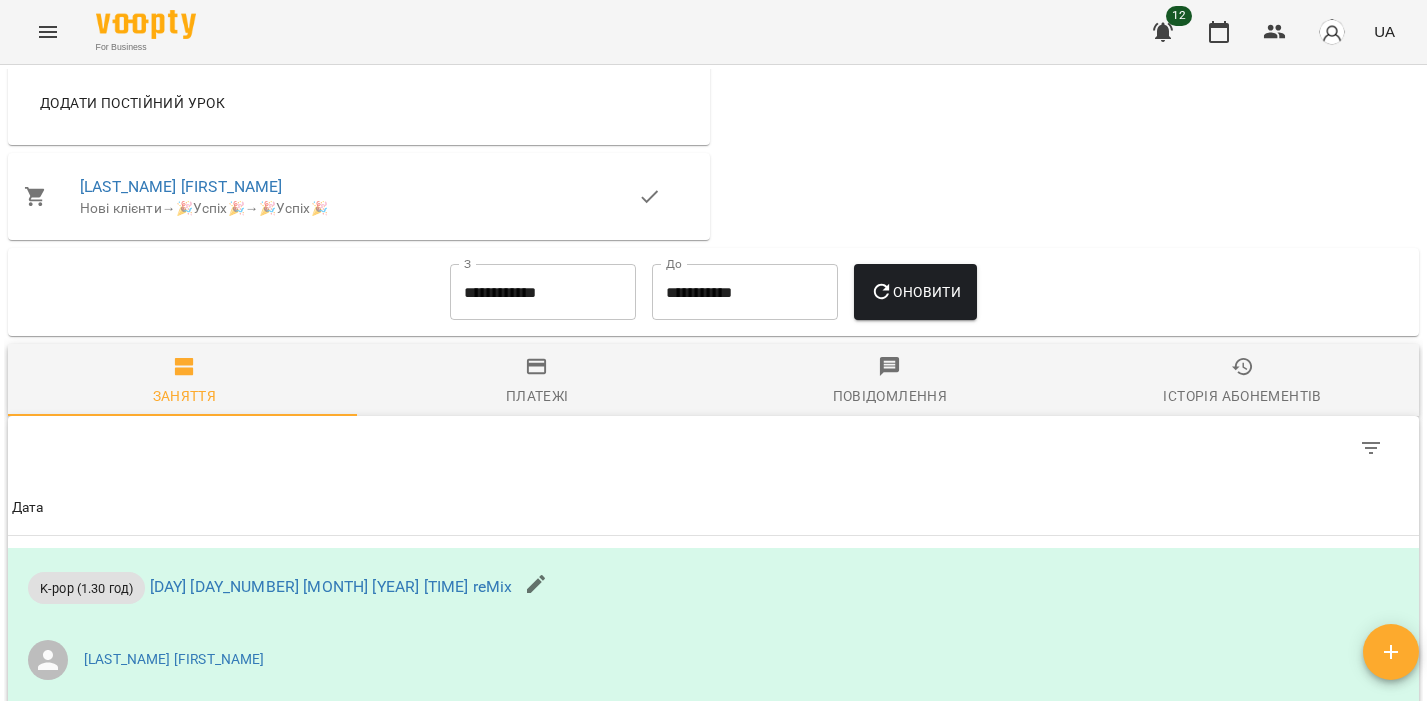 click on "Платежі" at bounding box center (537, 382) 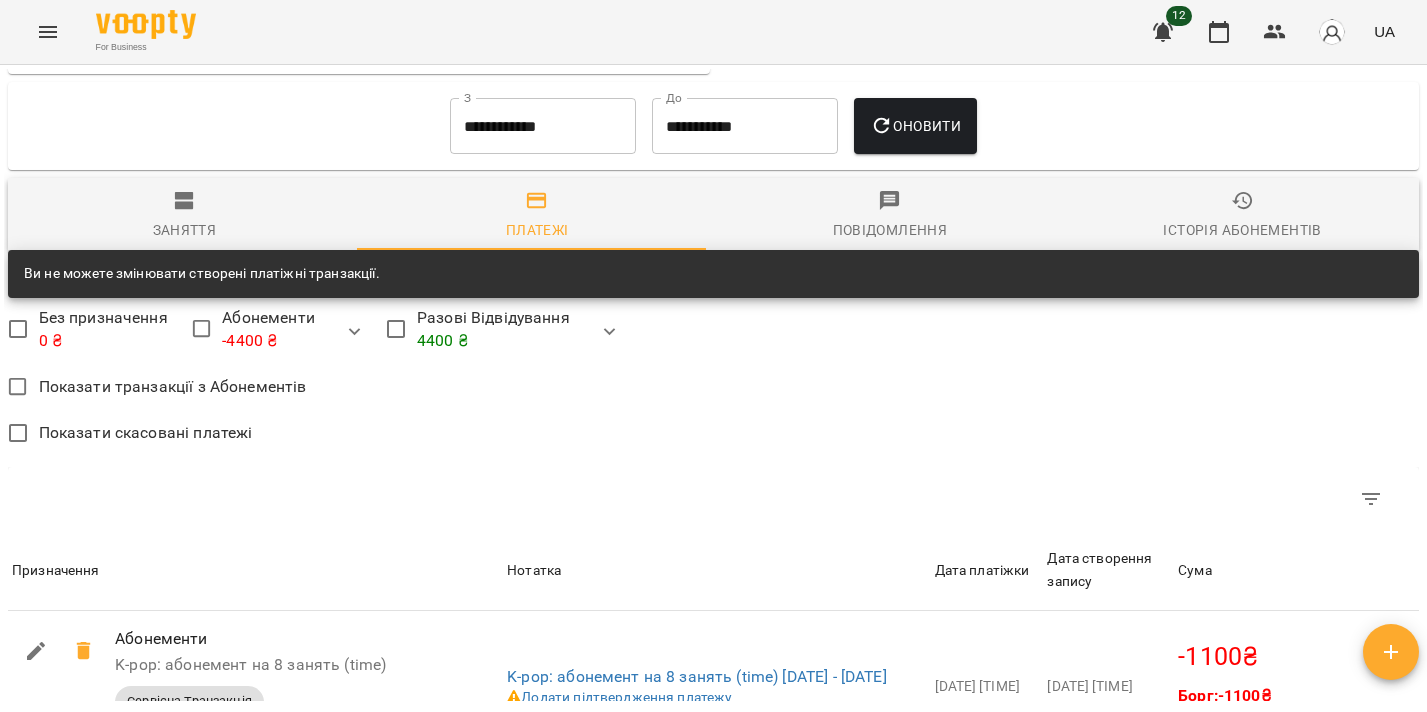 scroll, scrollTop: 1584, scrollLeft: 0, axis: vertical 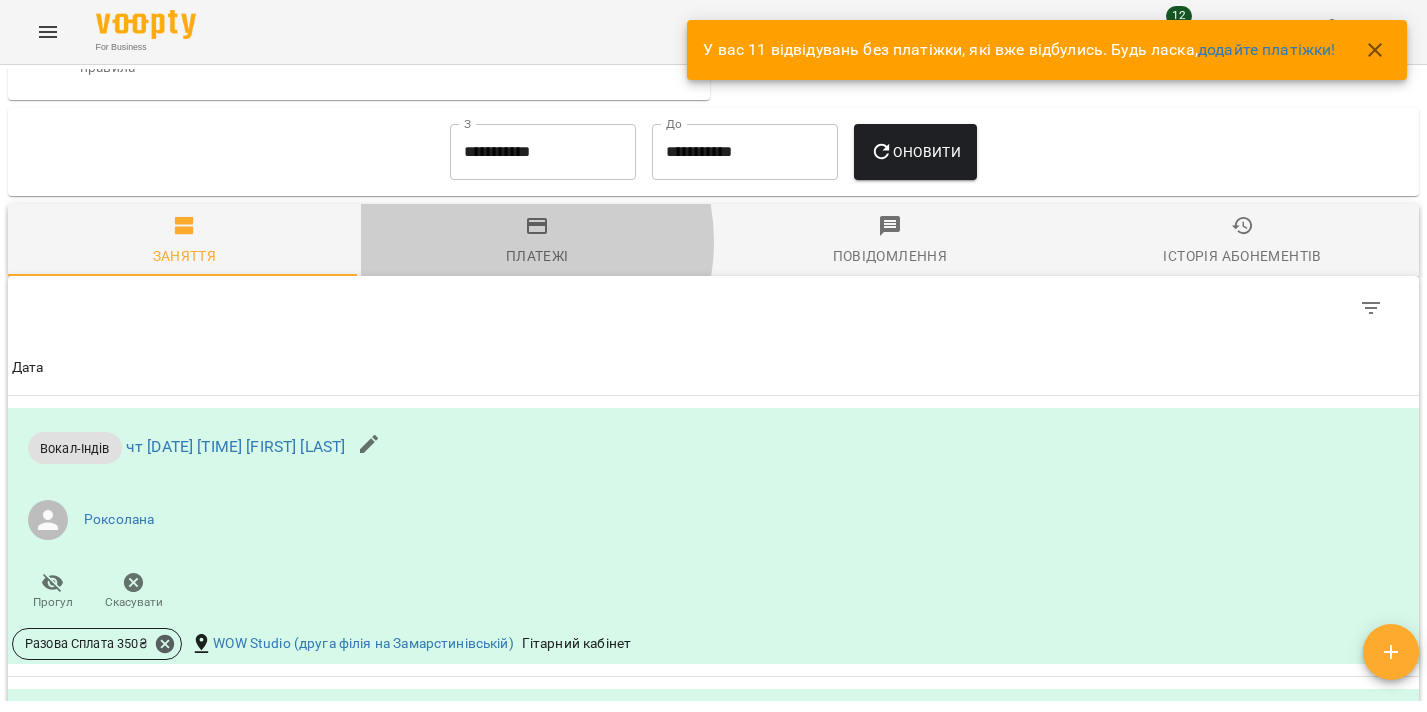 click on "Платежі" at bounding box center [537, 241] 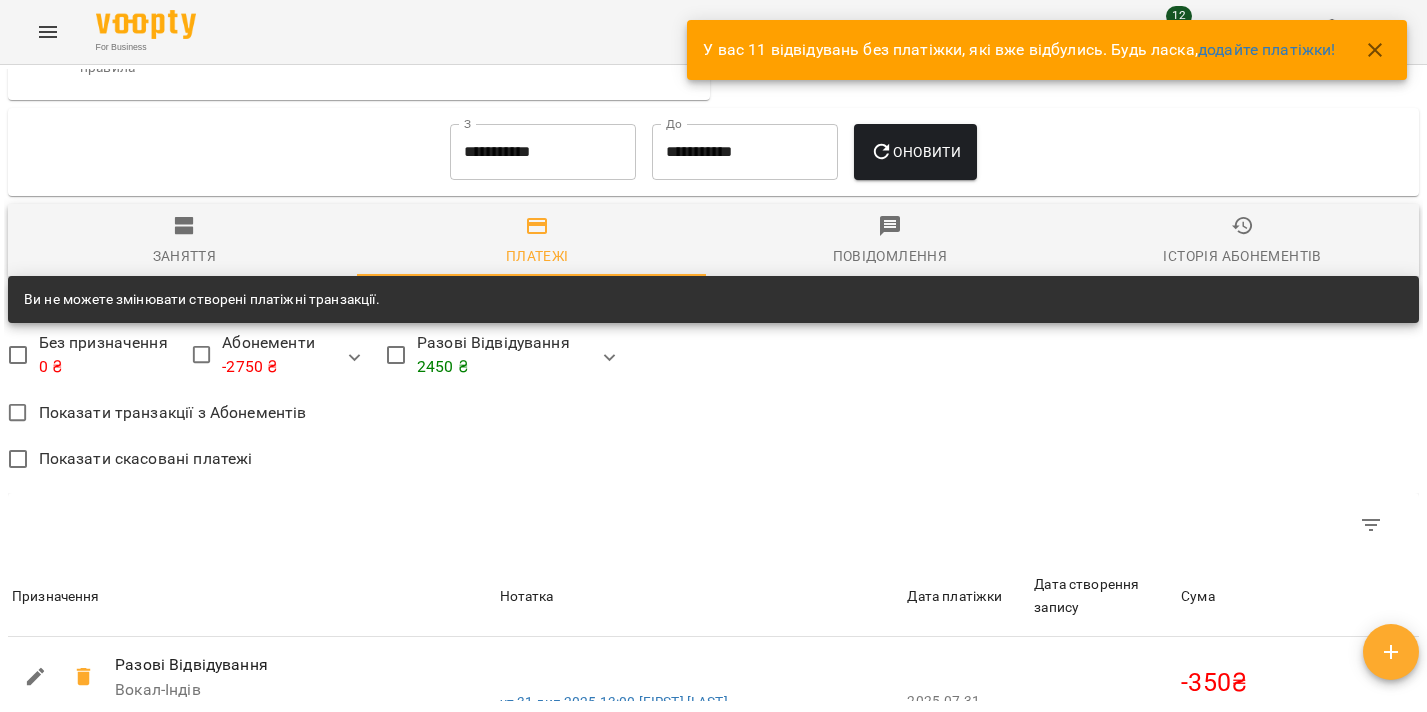 scroll, scrollTop: 2503, scrollLeft: 0, axis: vertical 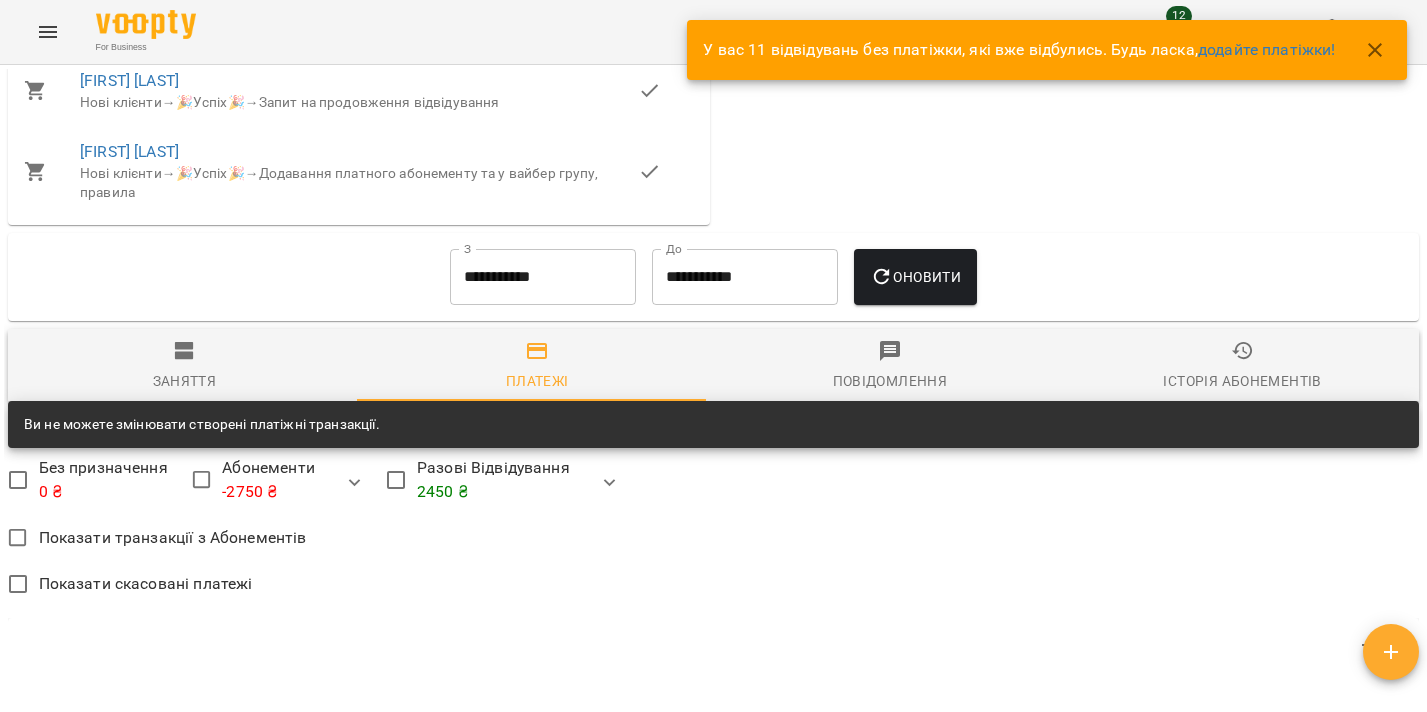 click on "Нові клієнти → 🎉Успіх🎉 → Додавання платного абонементу та у вайбер групу, правила" at bounding box center (359, 183) 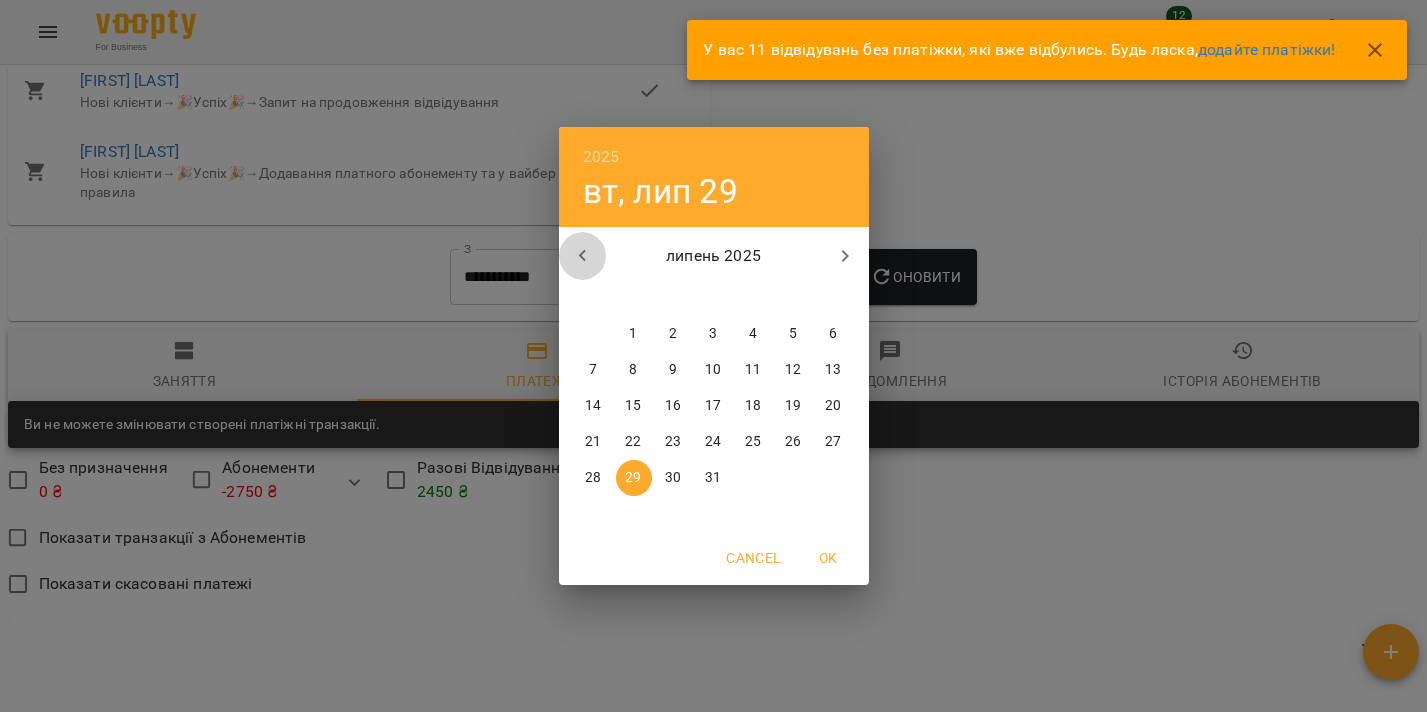 click 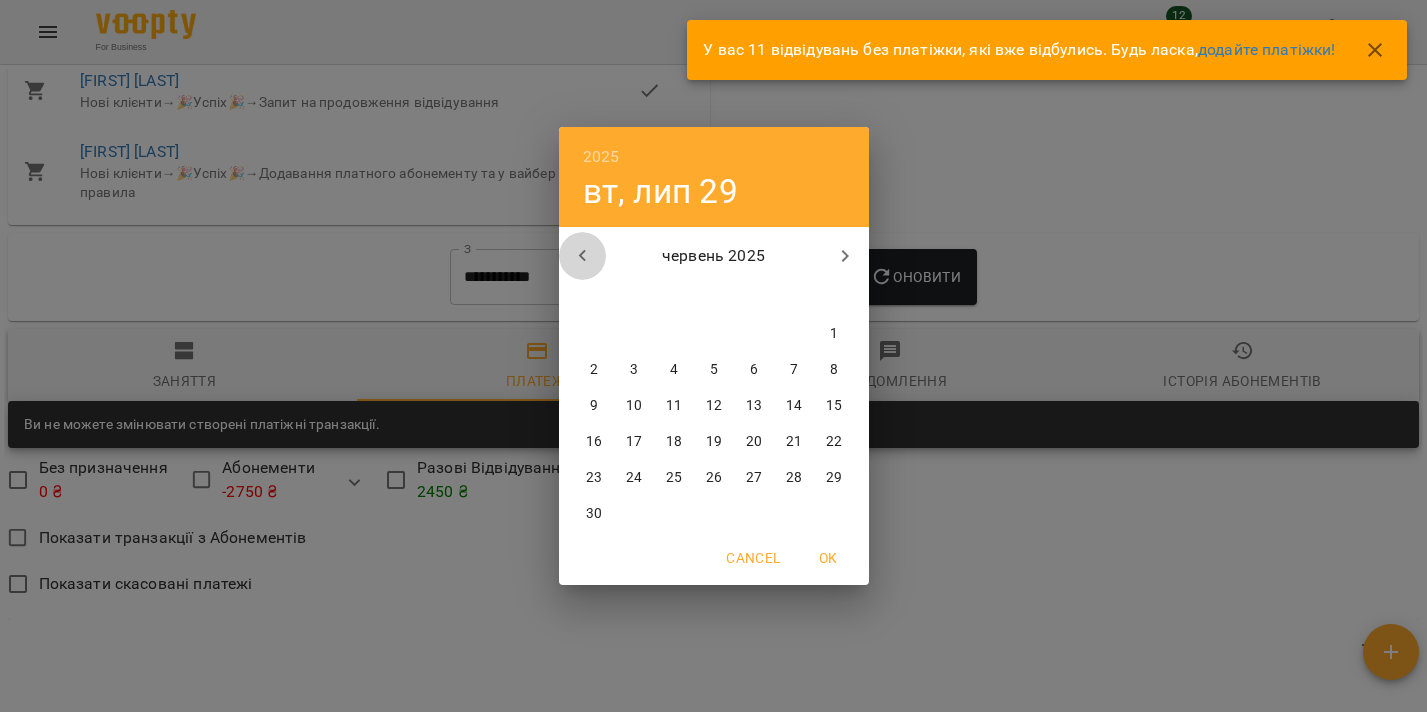 click 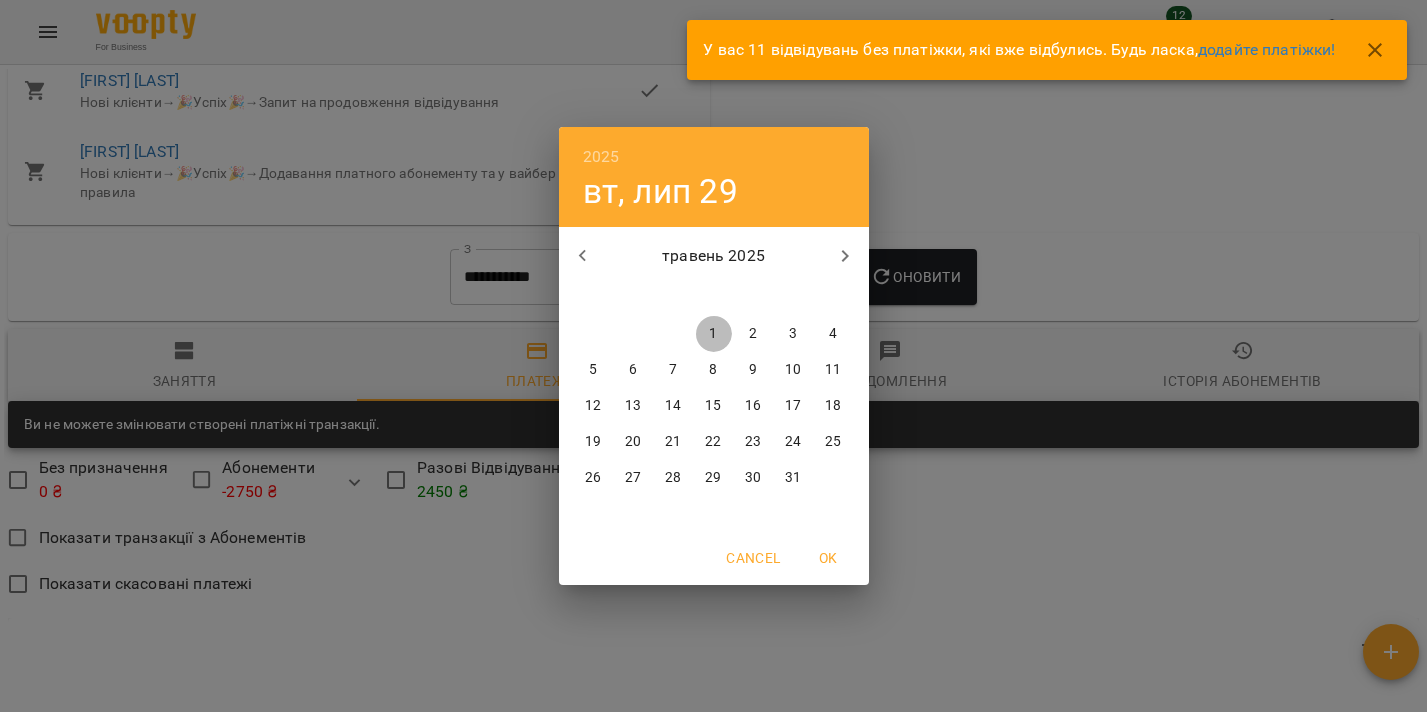 drag, startPoint x: 712, startPoint y: 336, endPoint x: 809, endPoint y: 335, distance: 97.00516 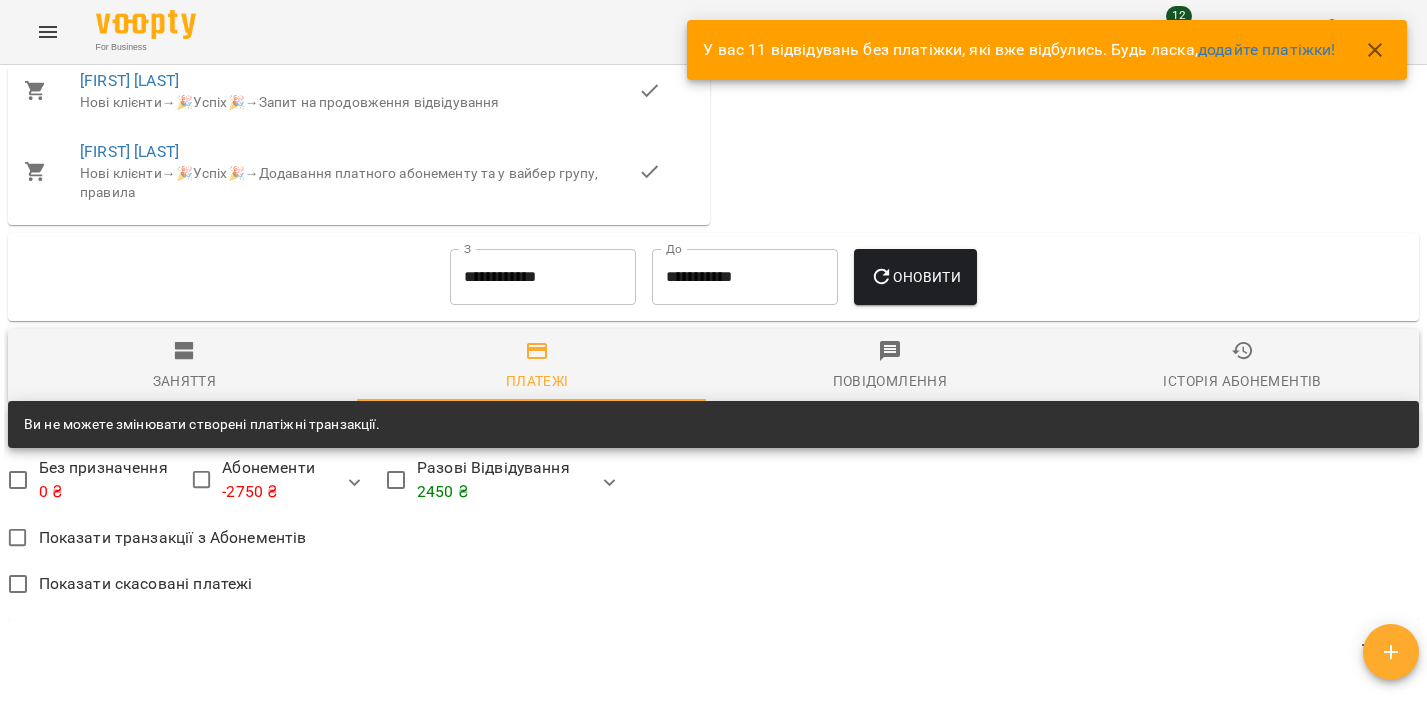 drag, startPoint x: 995, startPoint y: 296, endPoint x: 985, endPoint y: 297, distance: 10.049875 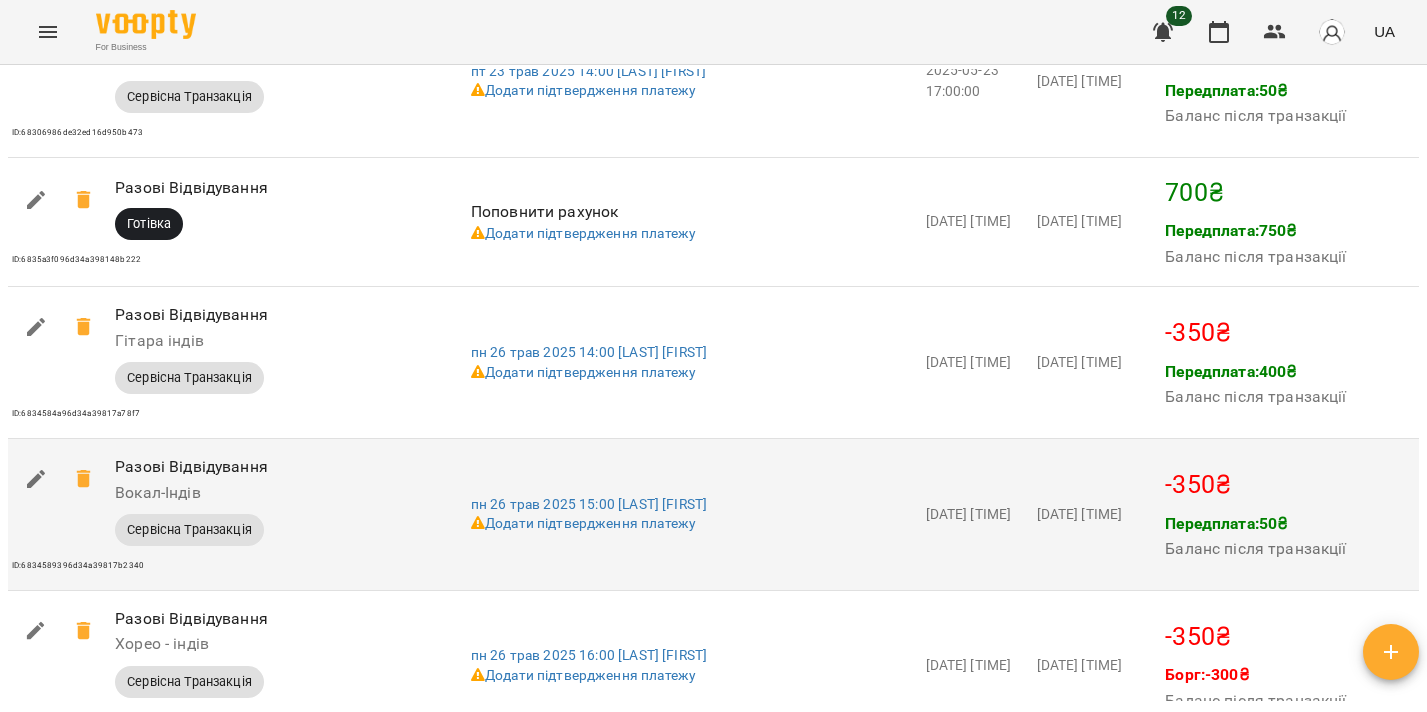 scroll, scrollTop: 7291, scrollLeft: 0, axis: vertical 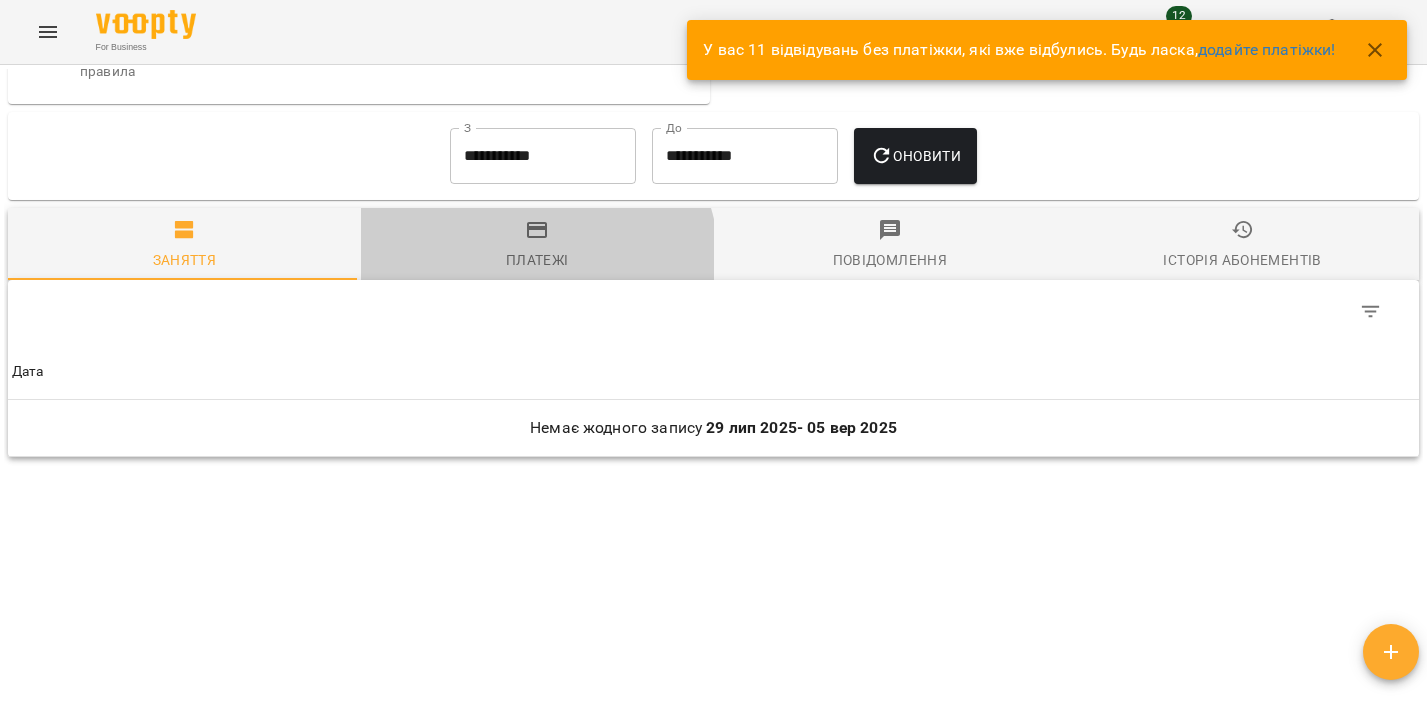 click on "Платежі" at bounding box center [537, 245] 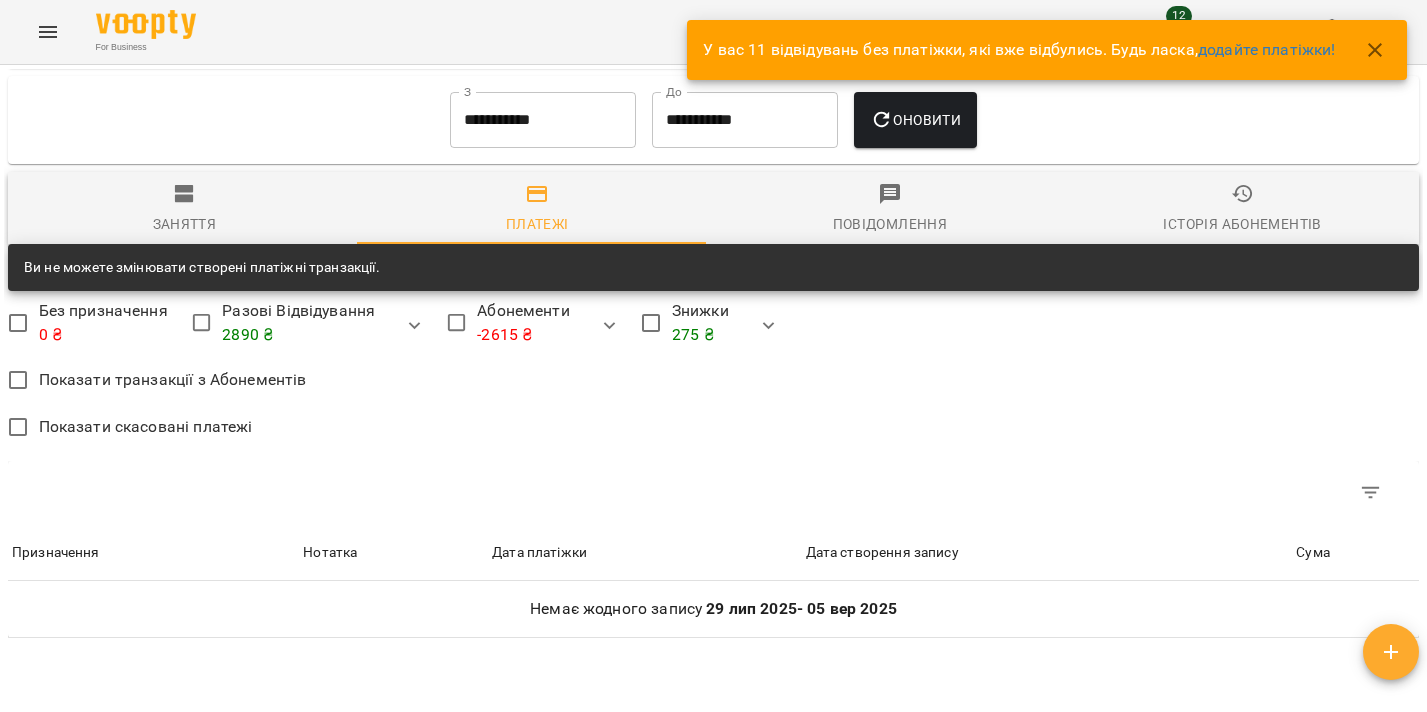 scroll, scrollTop: 1231, scrollLeft: 0, axis: vertical 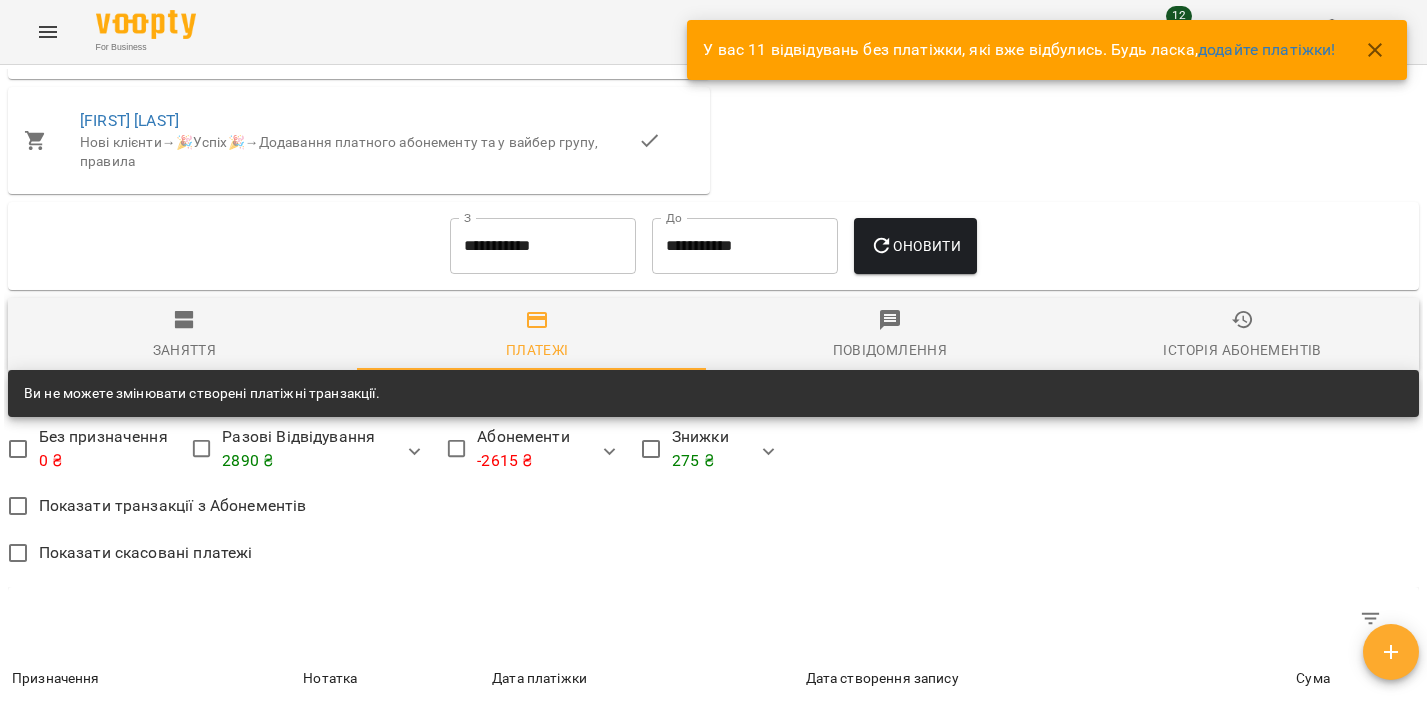 click on "**********" at bounding box center (543, 246) 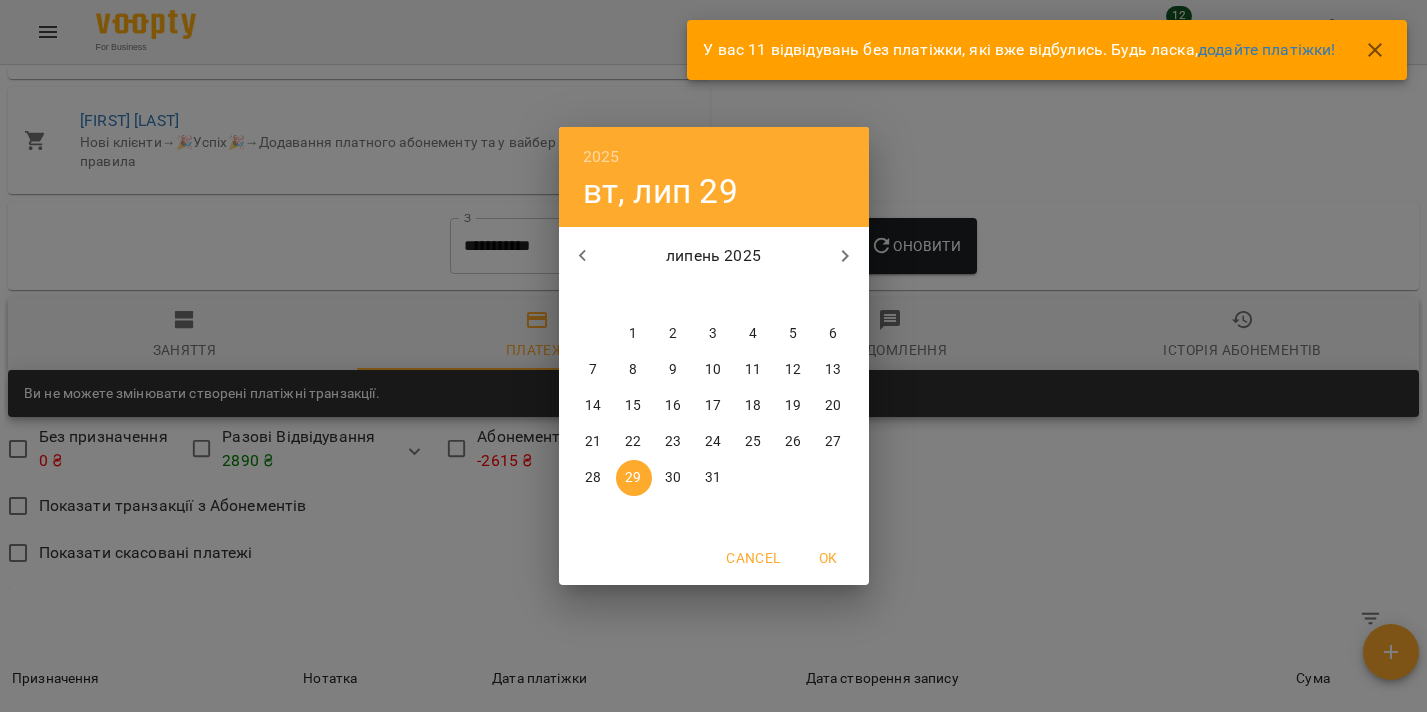 click at bounding box center [583, 256] 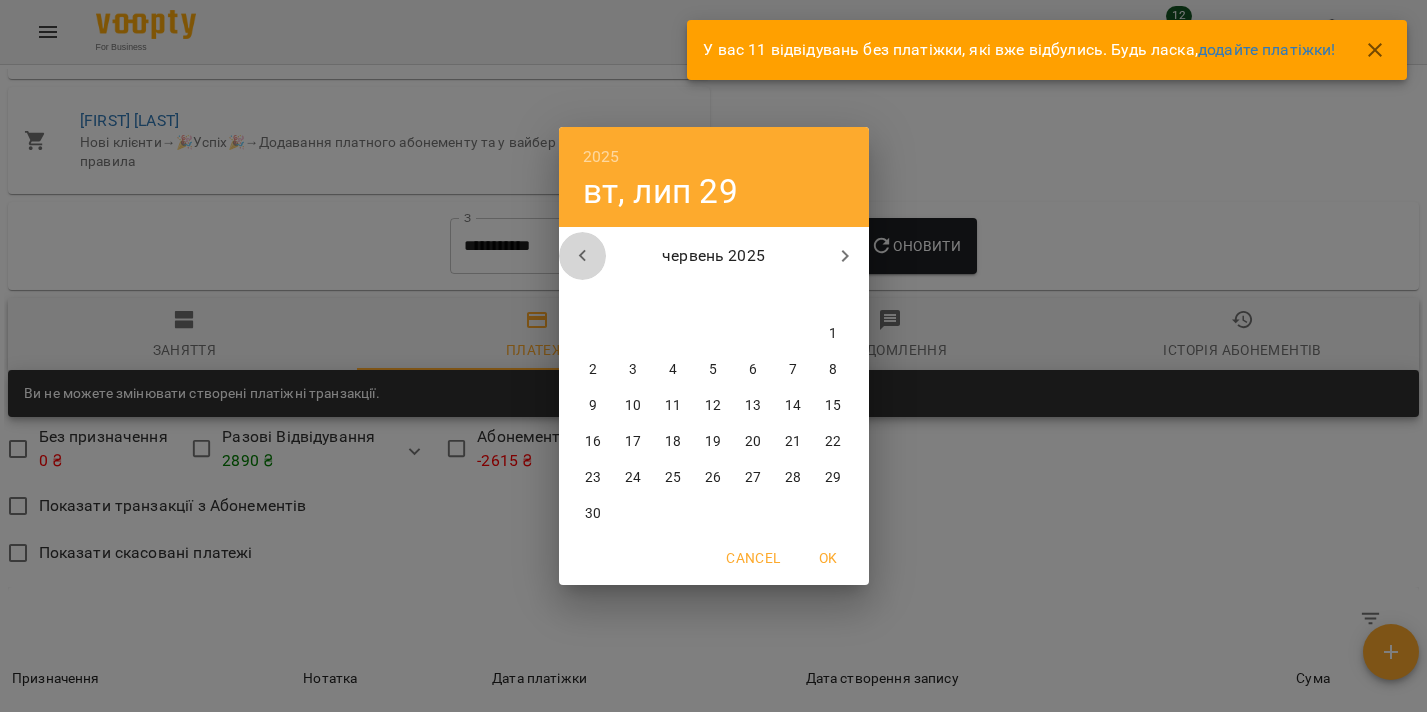click 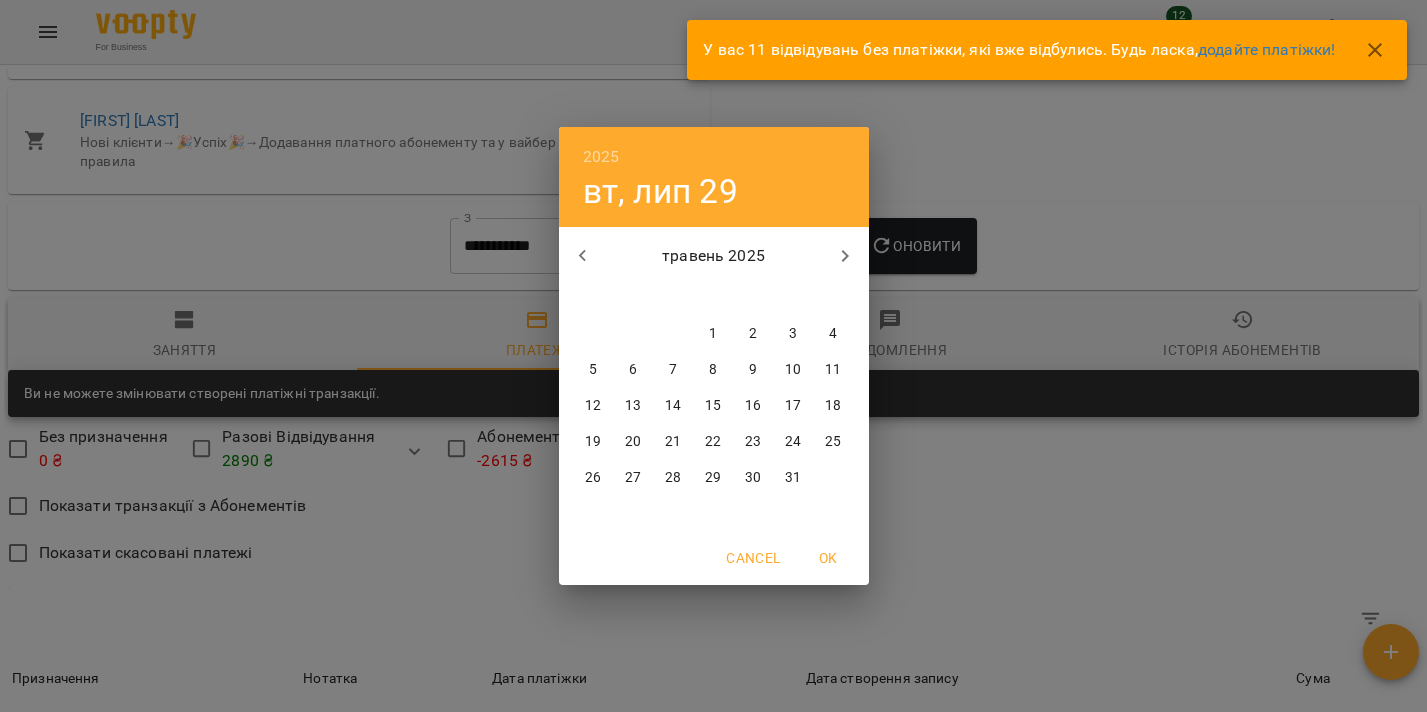 drag, startPoint x: 721, startPoint y: 326, endPoint x: 754, endPoint y: 322, distance: 33.24154 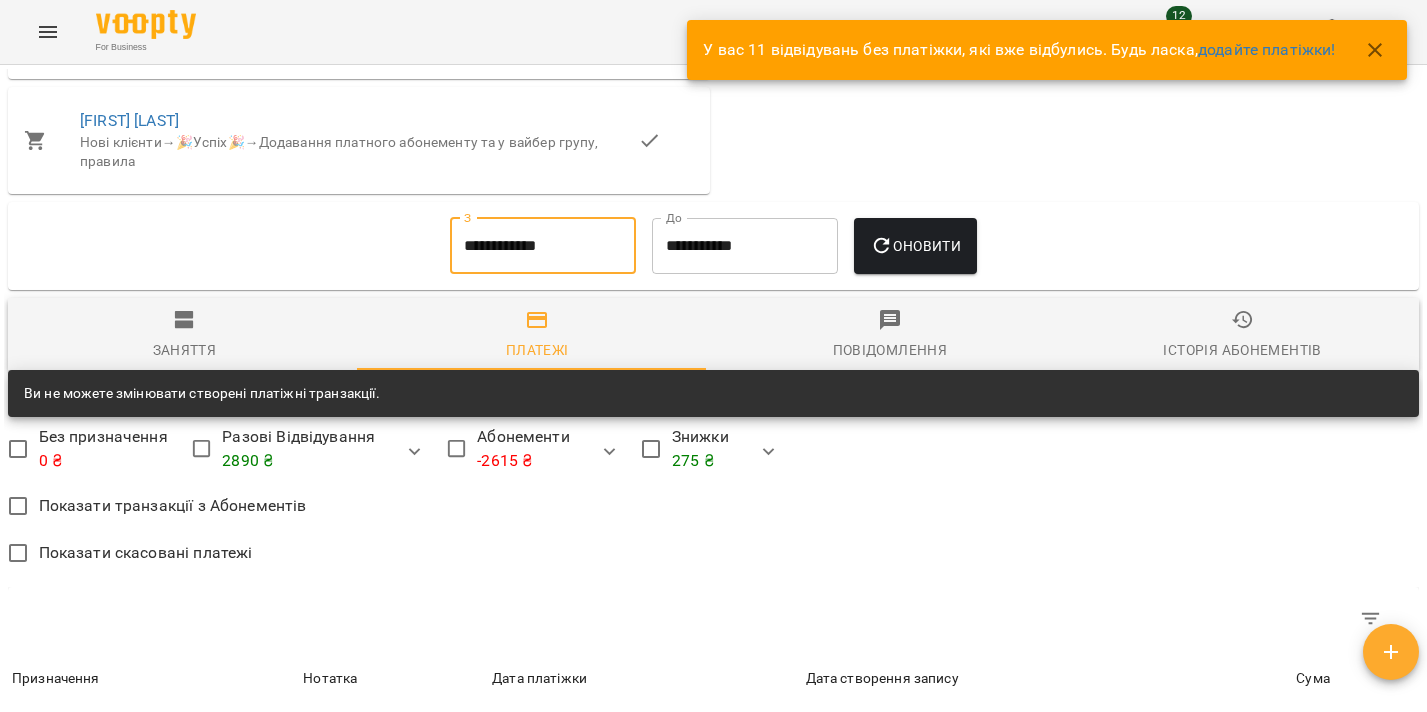 click on "Оновити" at bounding box center [915, 246] 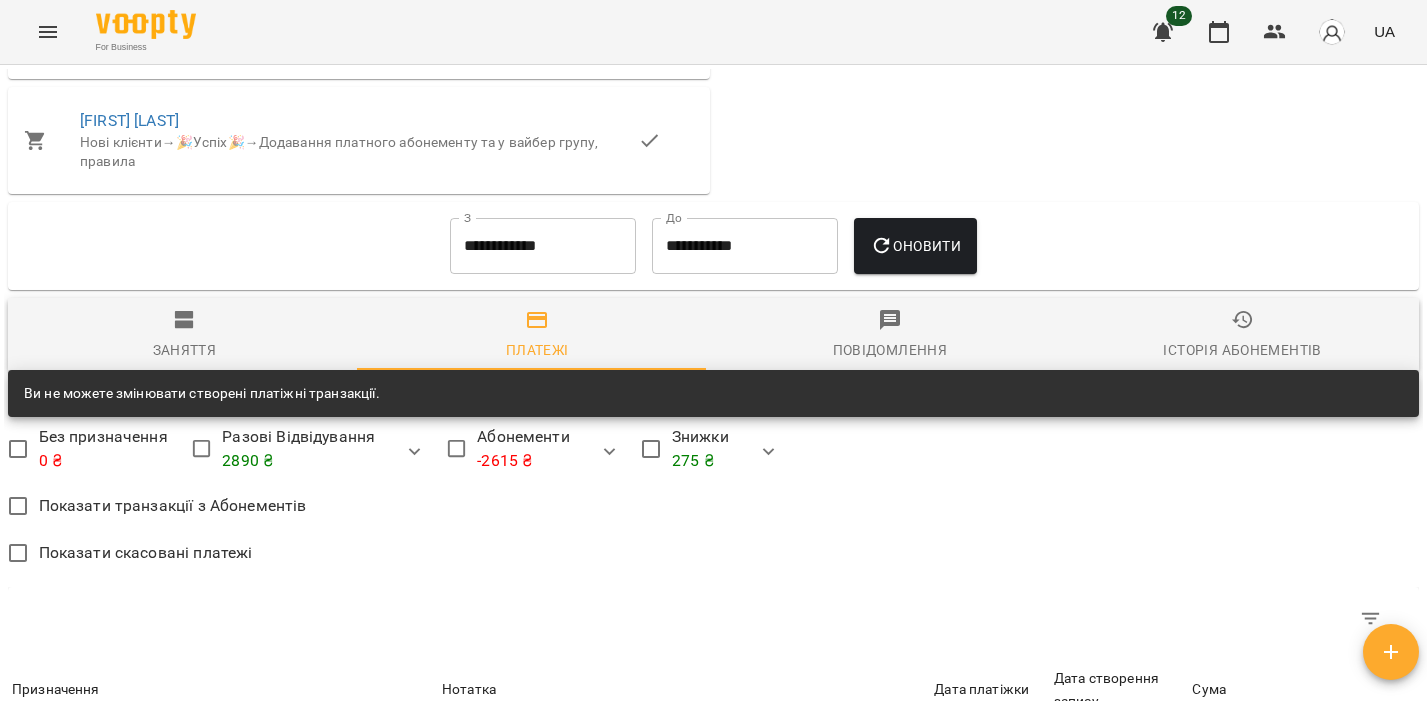 scroll, scrollTop: 1540, scrollLeft: 0, axis: vertical 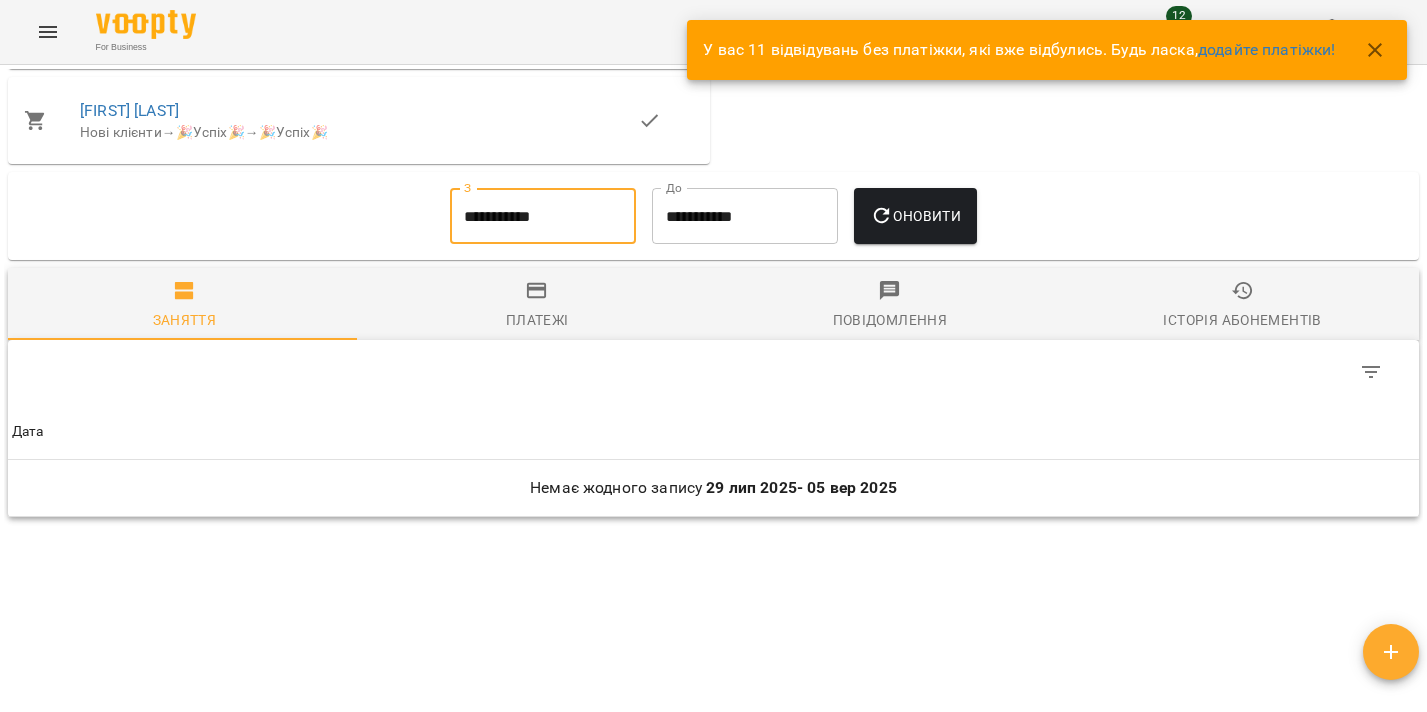 click on "**********" at bounding box center (543, 216) 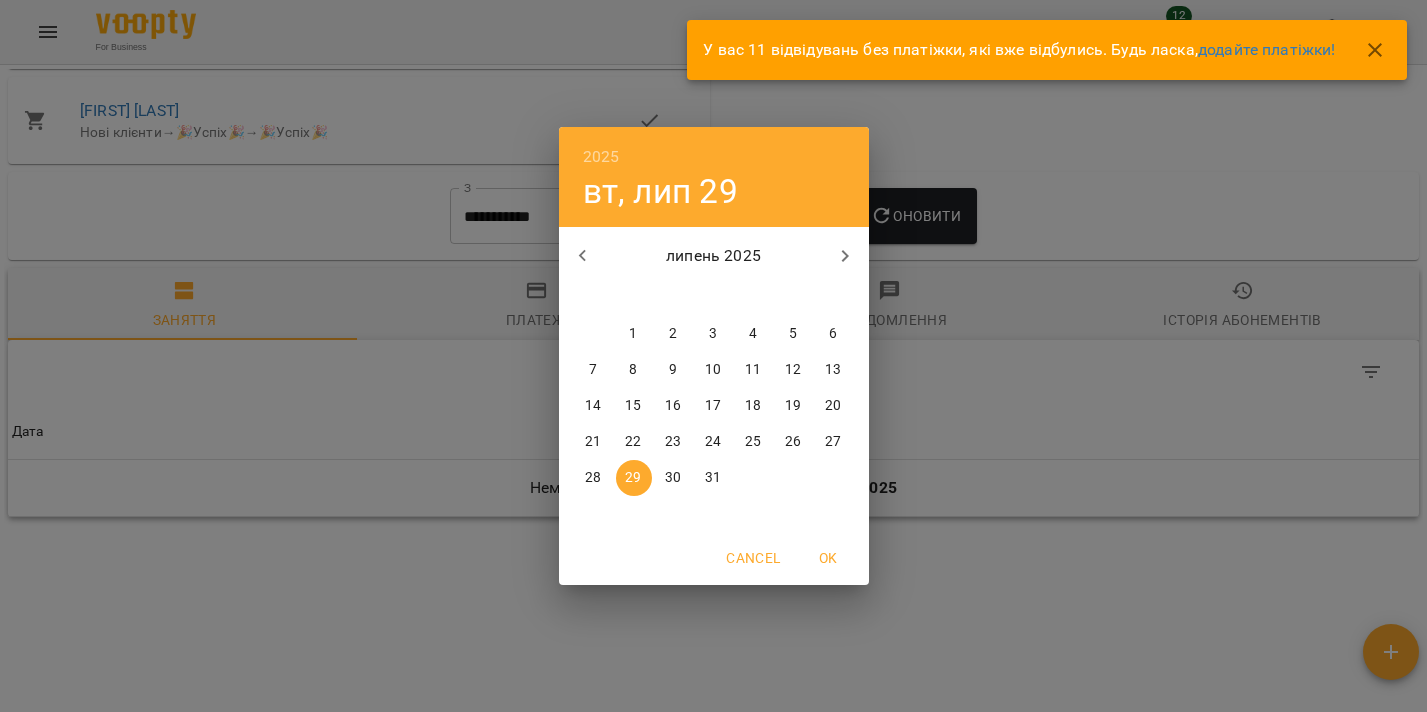 click at bounding box center [583, 256] 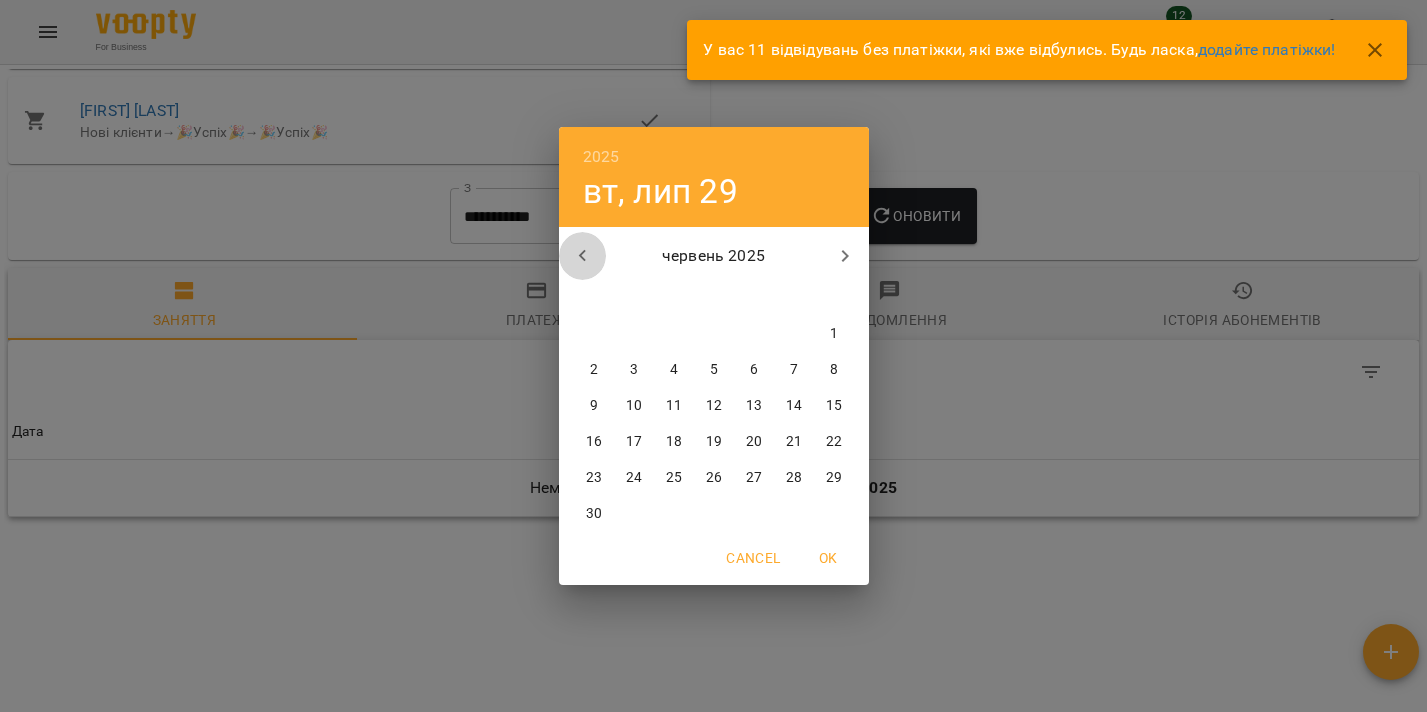 click at bounding box center (583, 256) 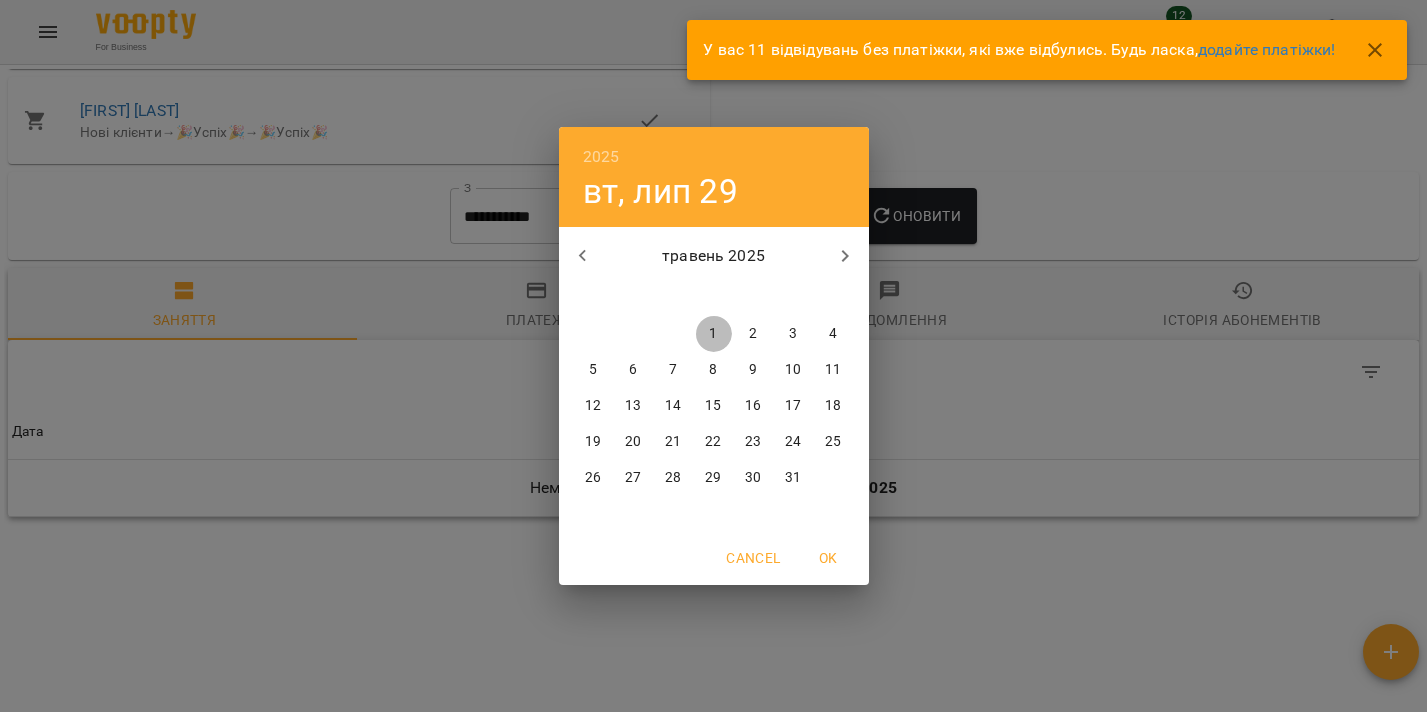 click on "1" at bounding box center (714, 334) 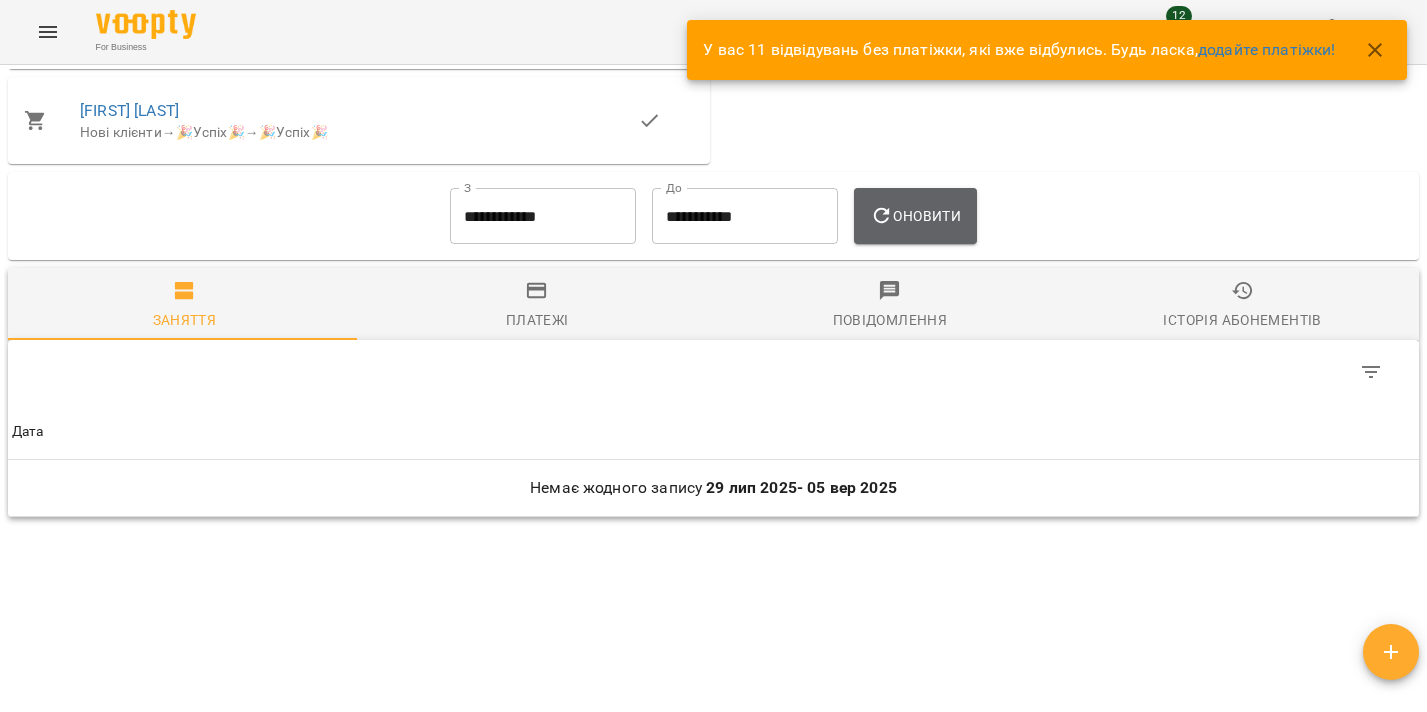 click on "Оновити" at bounding box center [915, 216] 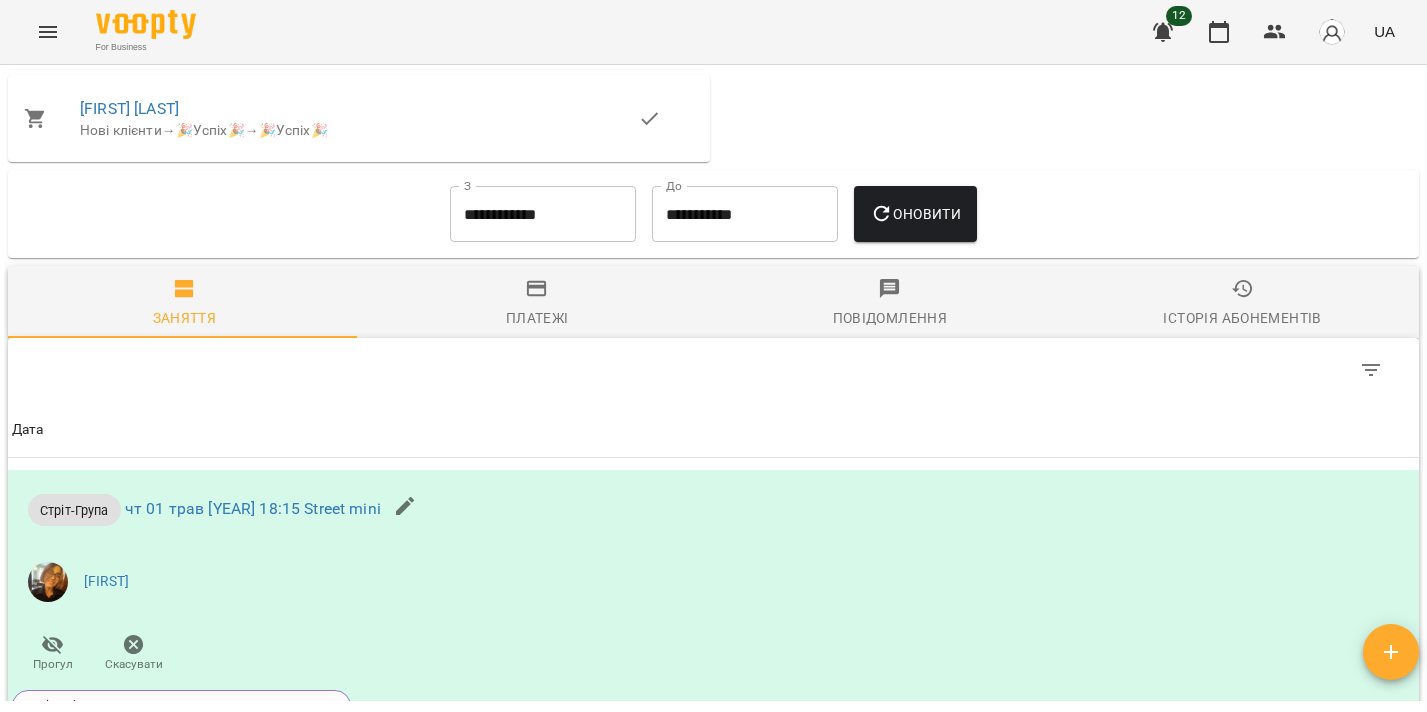 click on "Платежі" at bounding box center [537, 304] 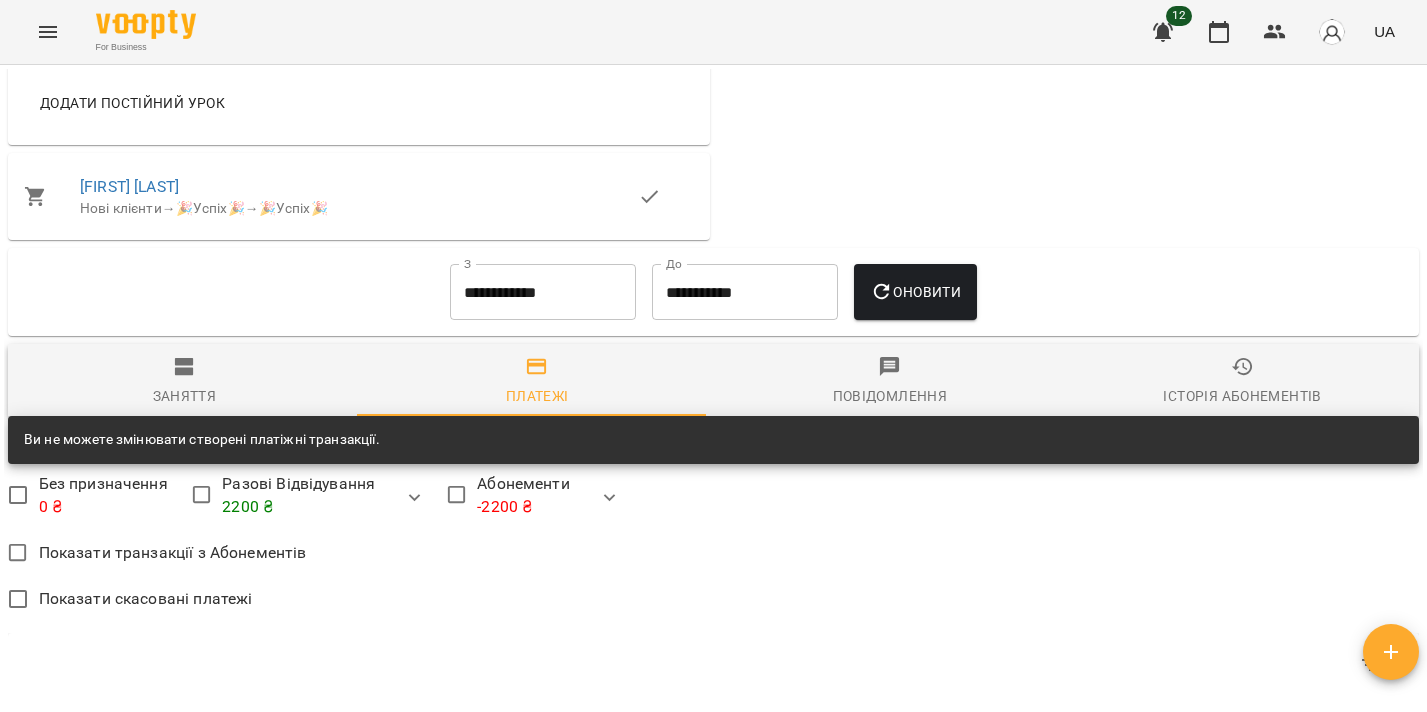 scroll, scrollTop: 1589, scrollLeft: 0, axis: vertical 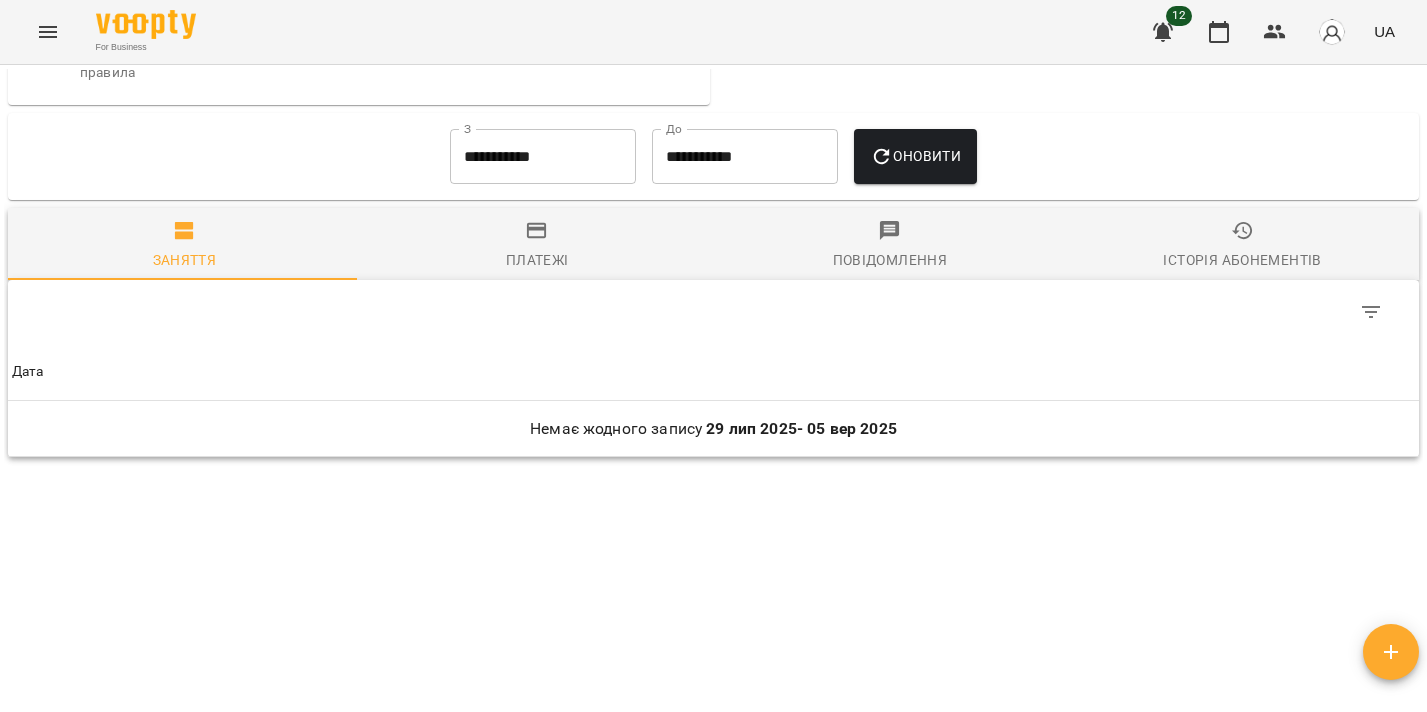 click on "Платежі" at bounding box center (537, 246) 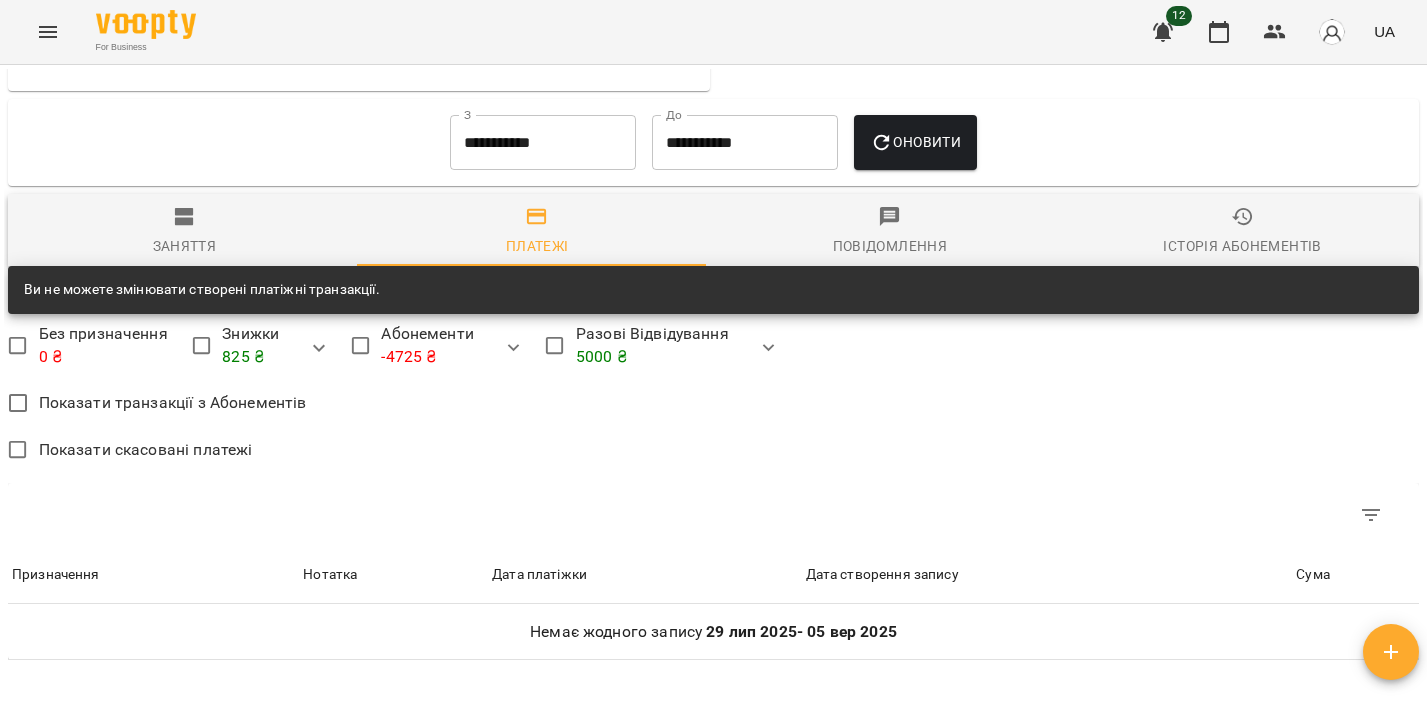 scroll, scrollTop: 1169, scrollLeft: 0, axis: vertical 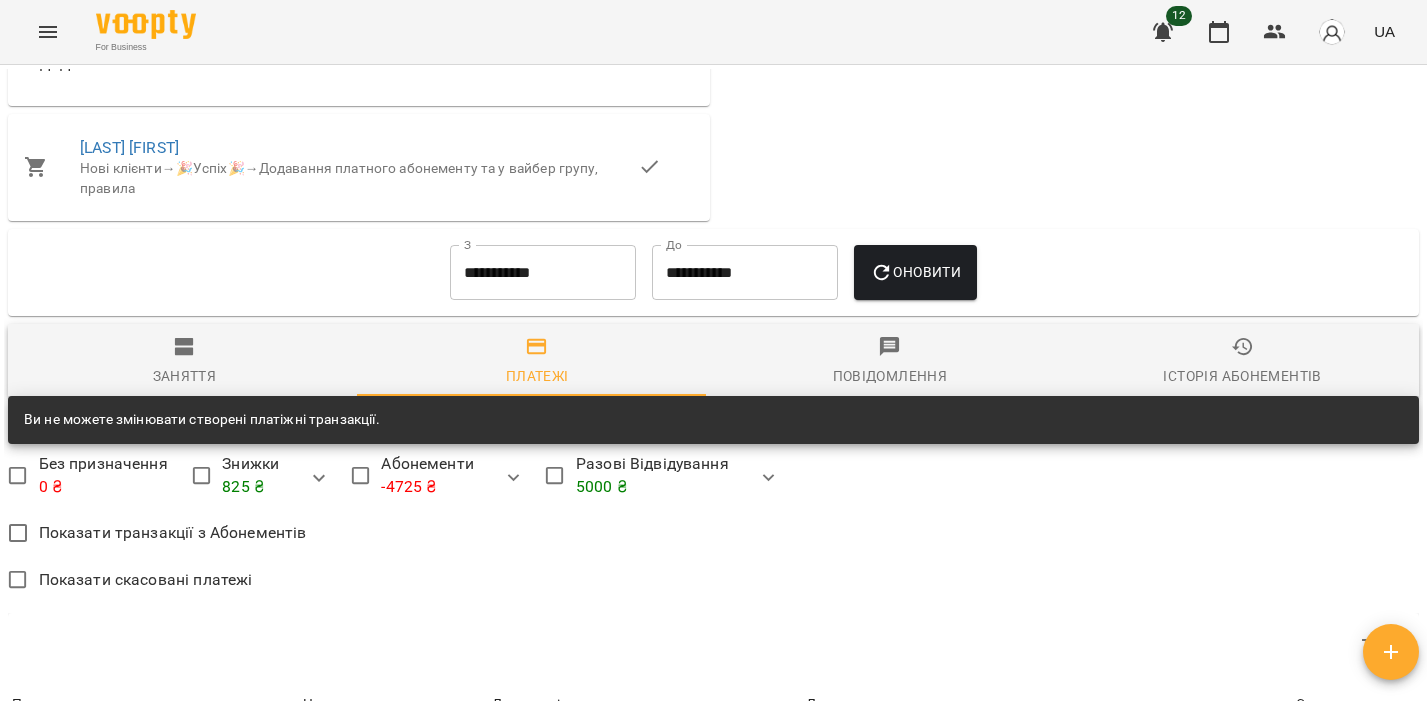 drag, startPoint x: 544, startPoint y: 179, endPoint x: 543, endPoint y: 191, distance: 12.0415945 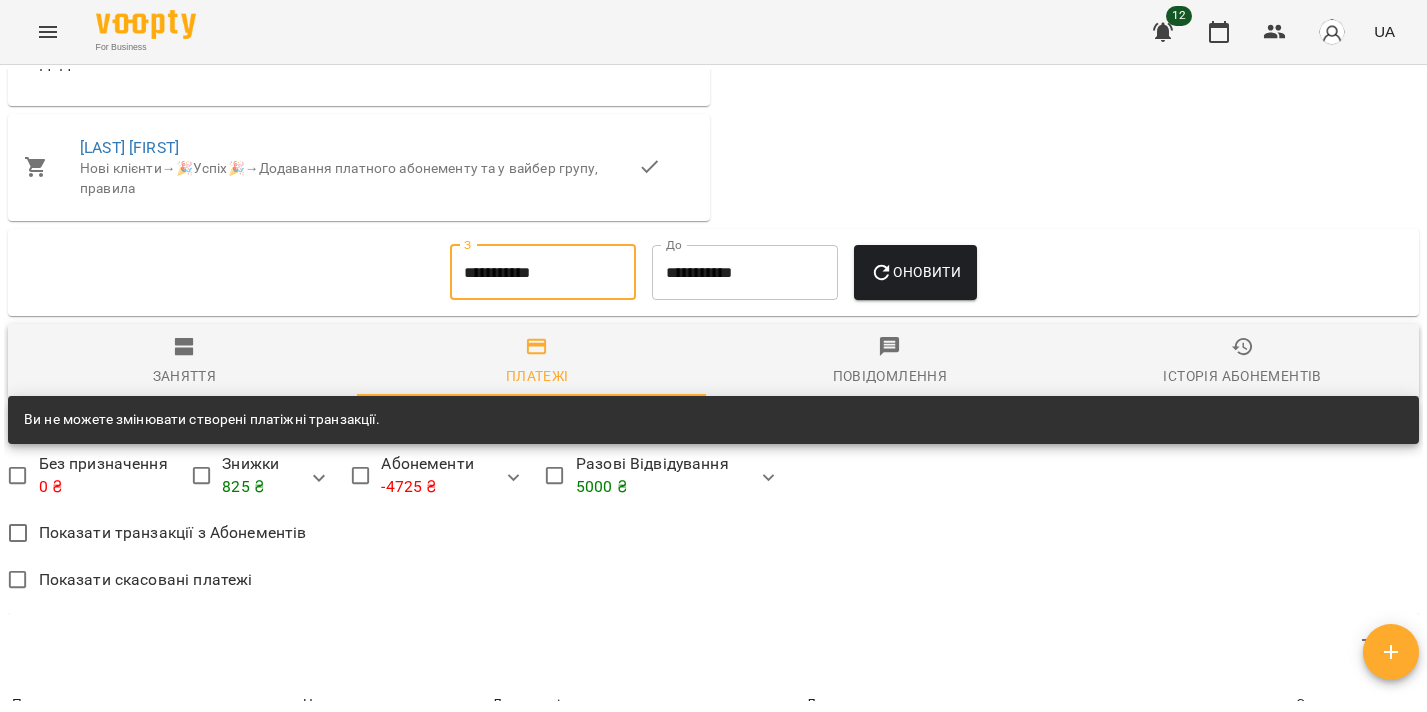 click on "**********" at bounding box center [543, 273] 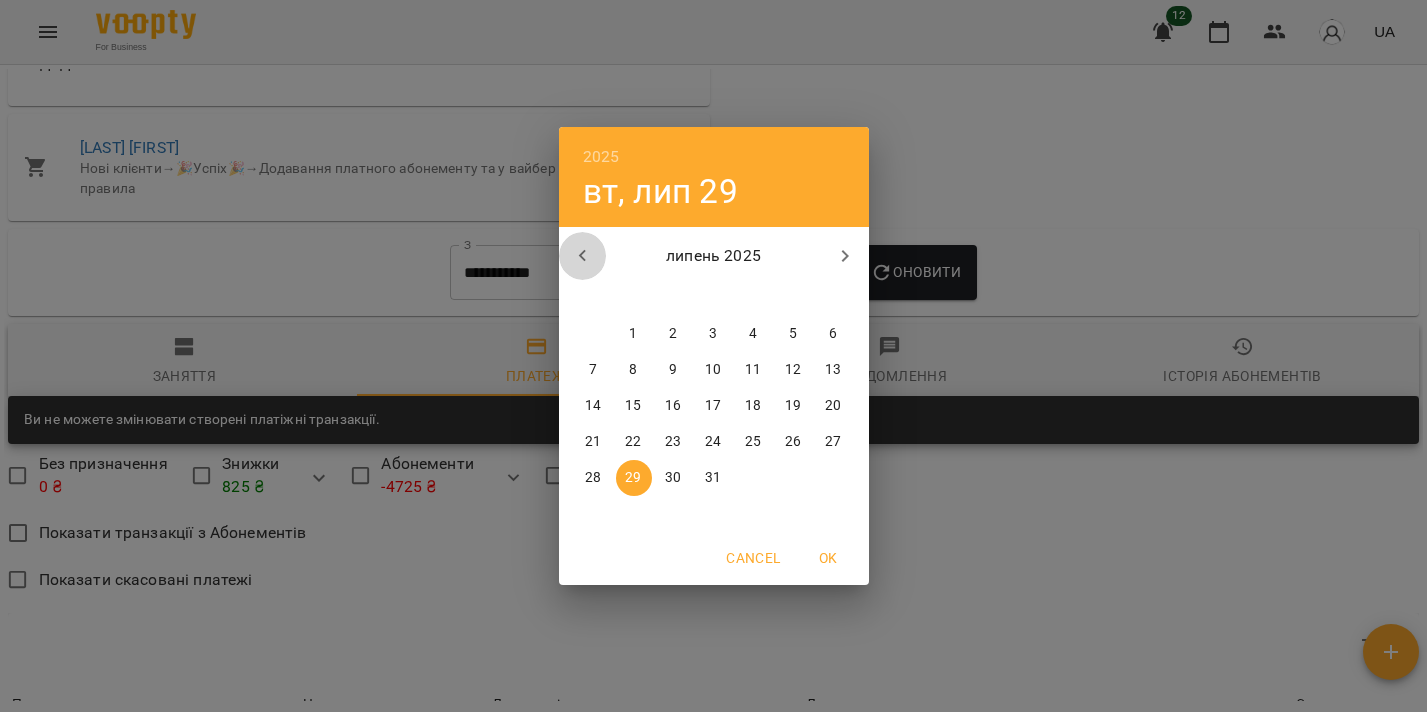 click 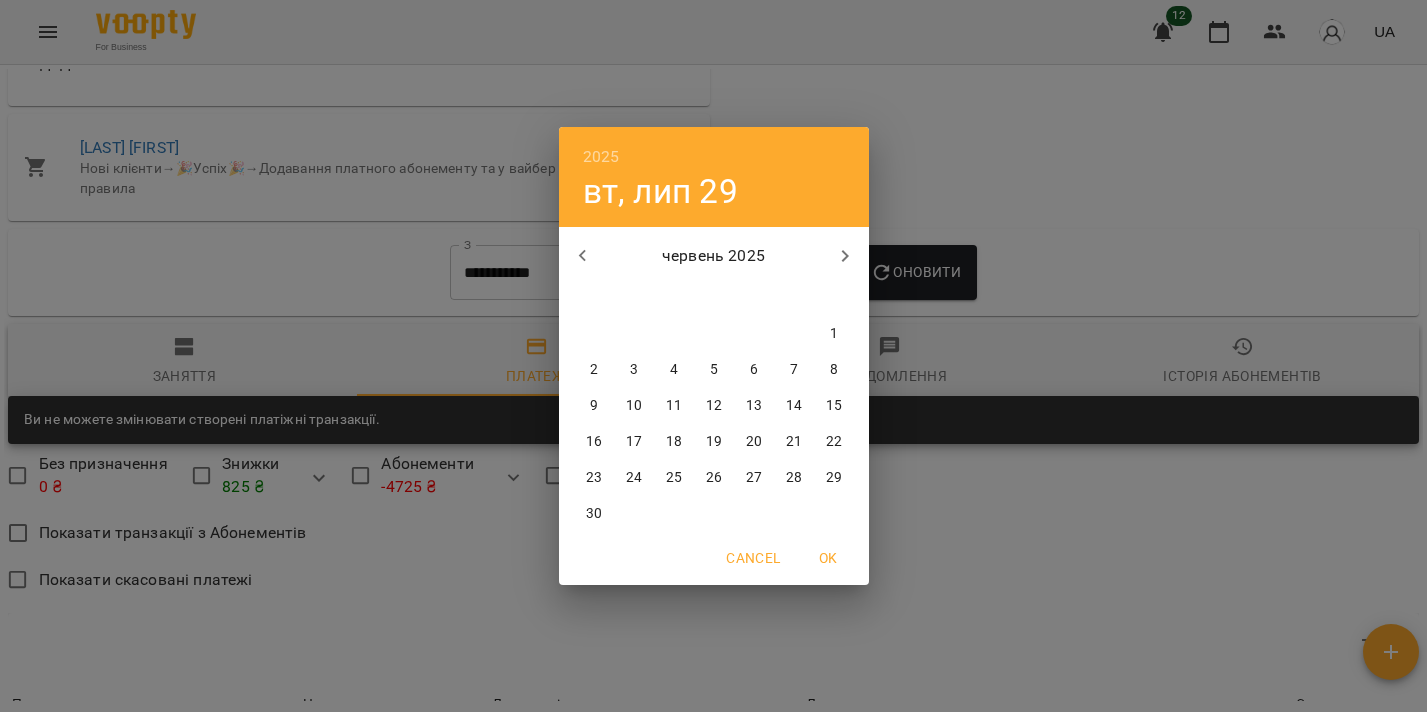 click 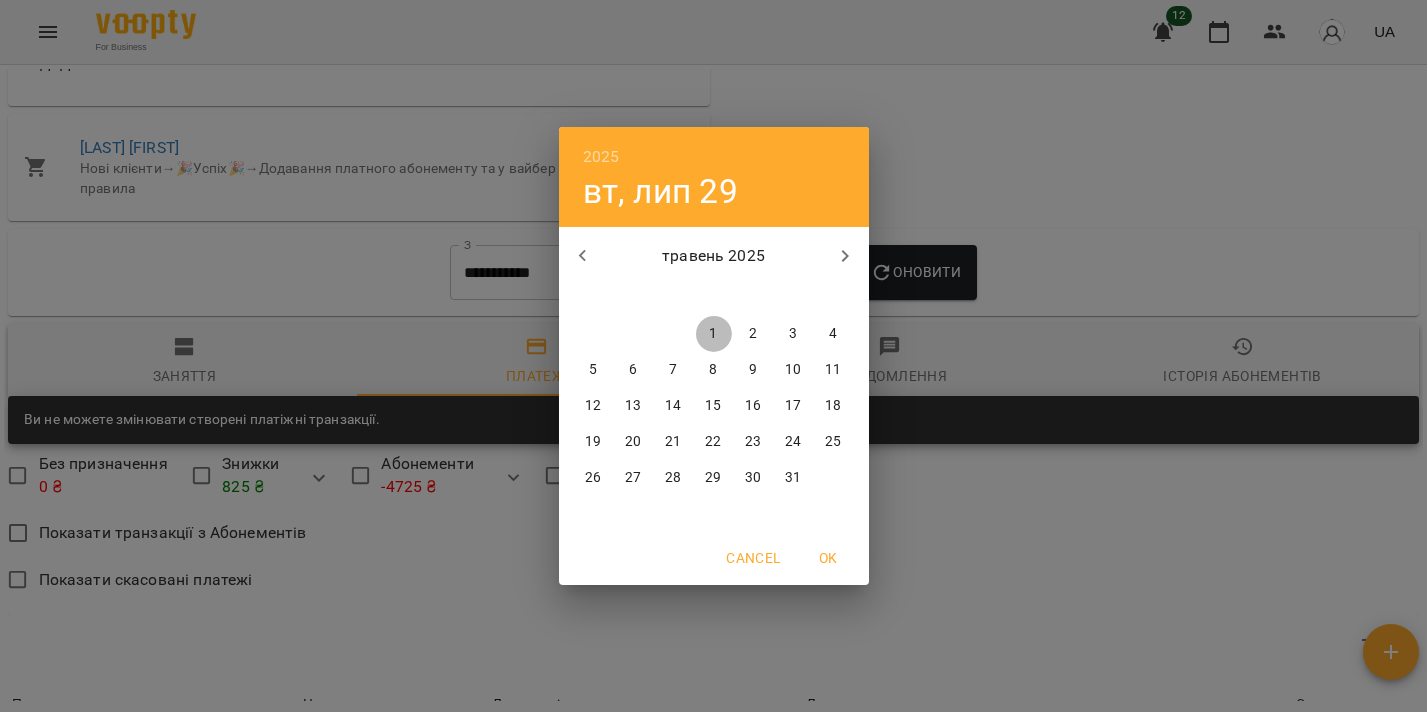 drag, startPoint x: 709, startPoint y: 336, endPoint x: 894, endPoint y: 294, distance: 189.70767 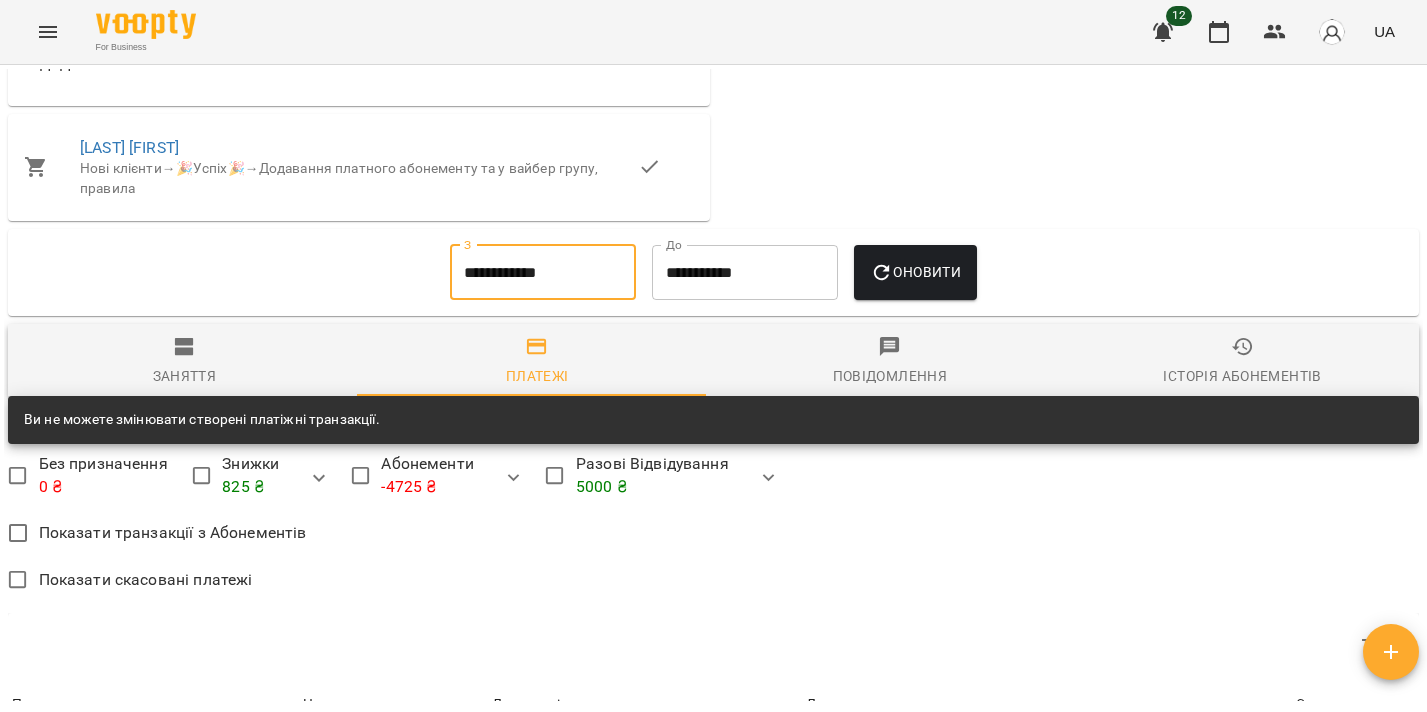 click 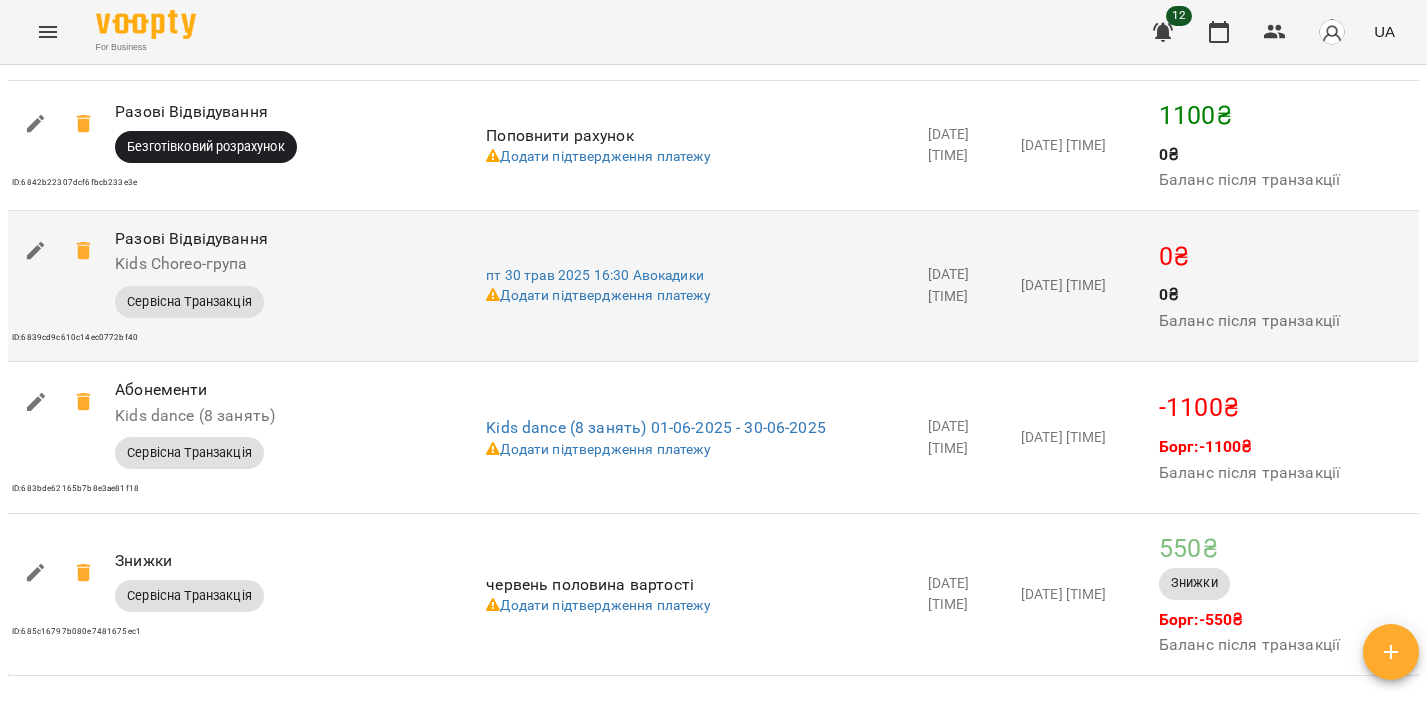 scroll, scrollTop: 2029, scrollLeft: 0, axis: vertical 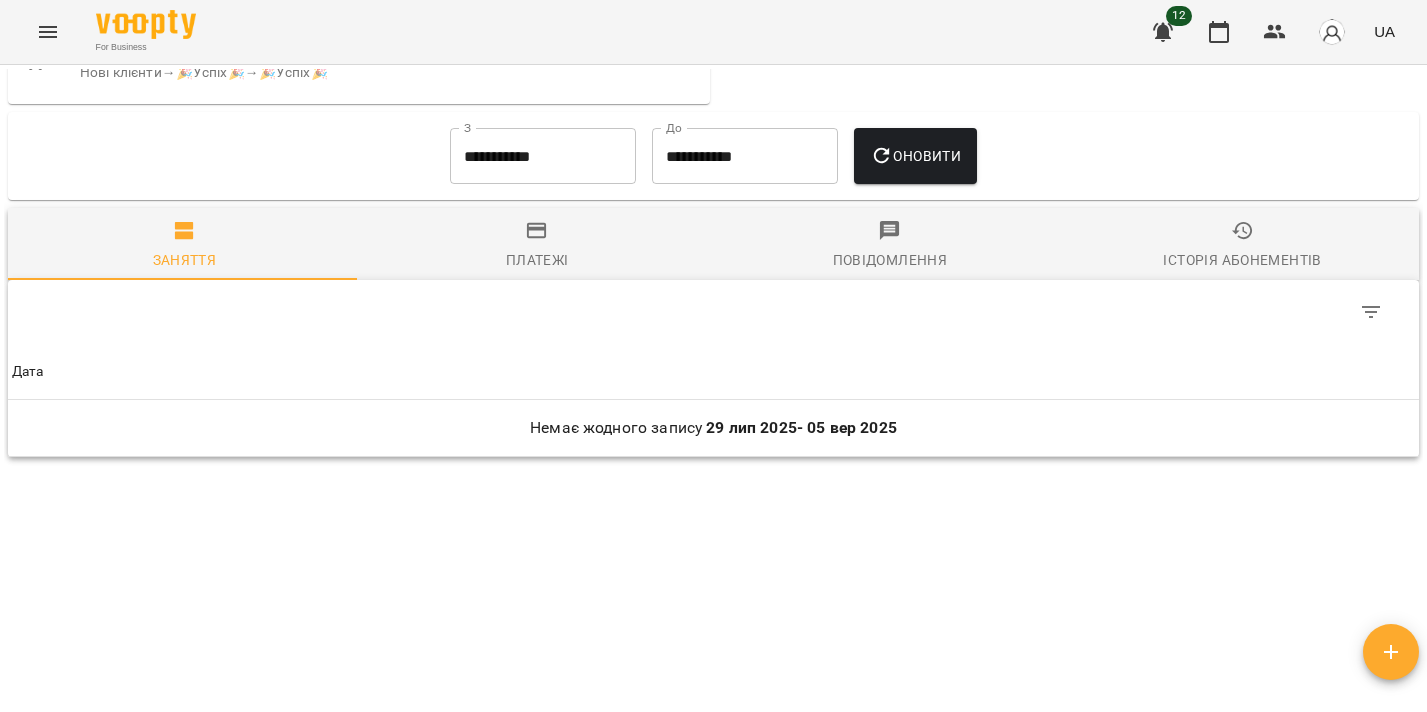 click on "**********" at bounding box center (543, 156) 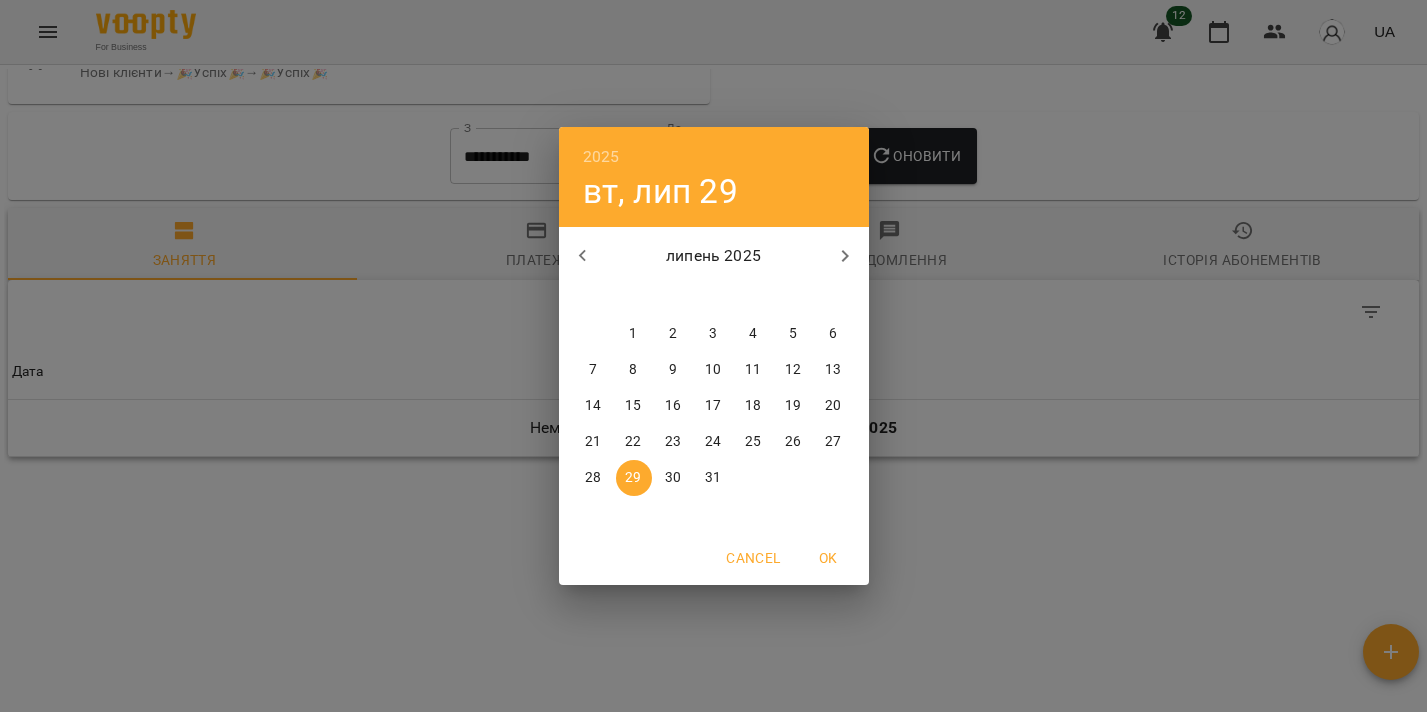 click at bounding box center [583, 256] 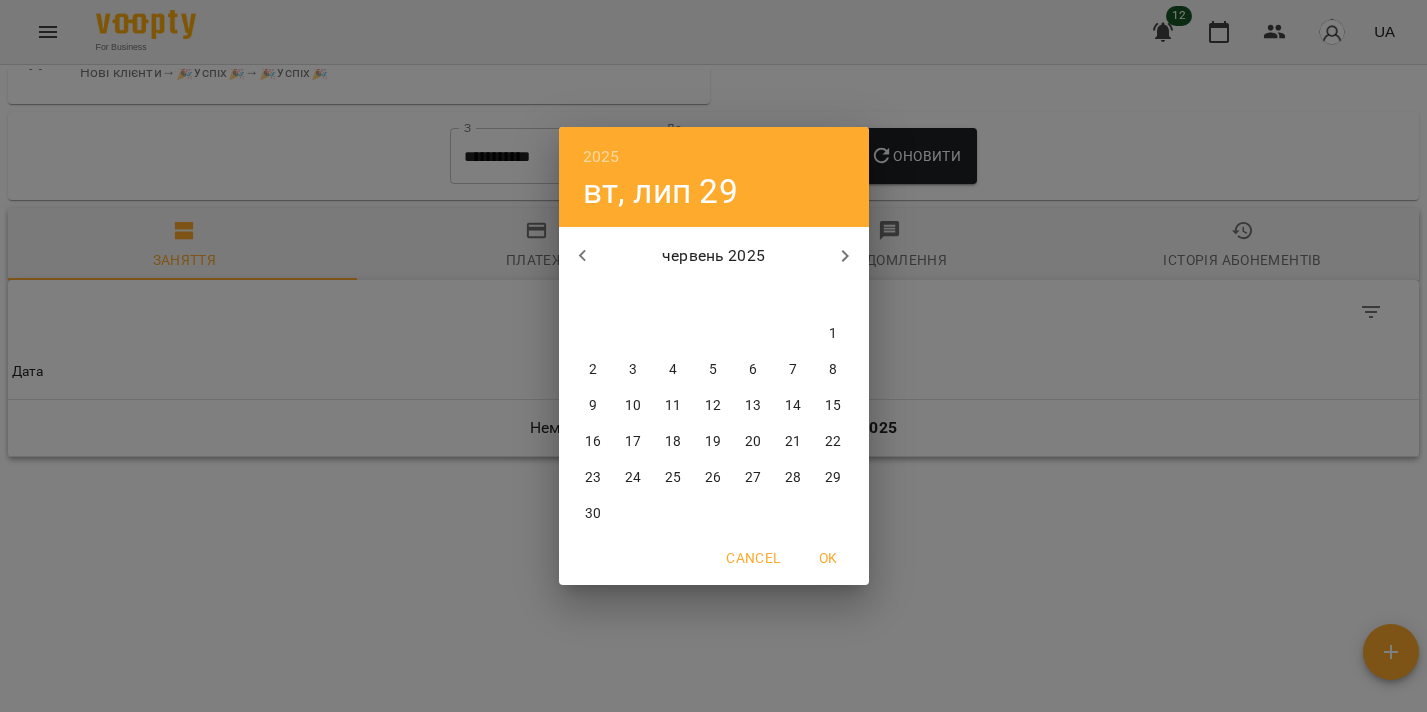 click on "1" at bounding box center (834, 334) 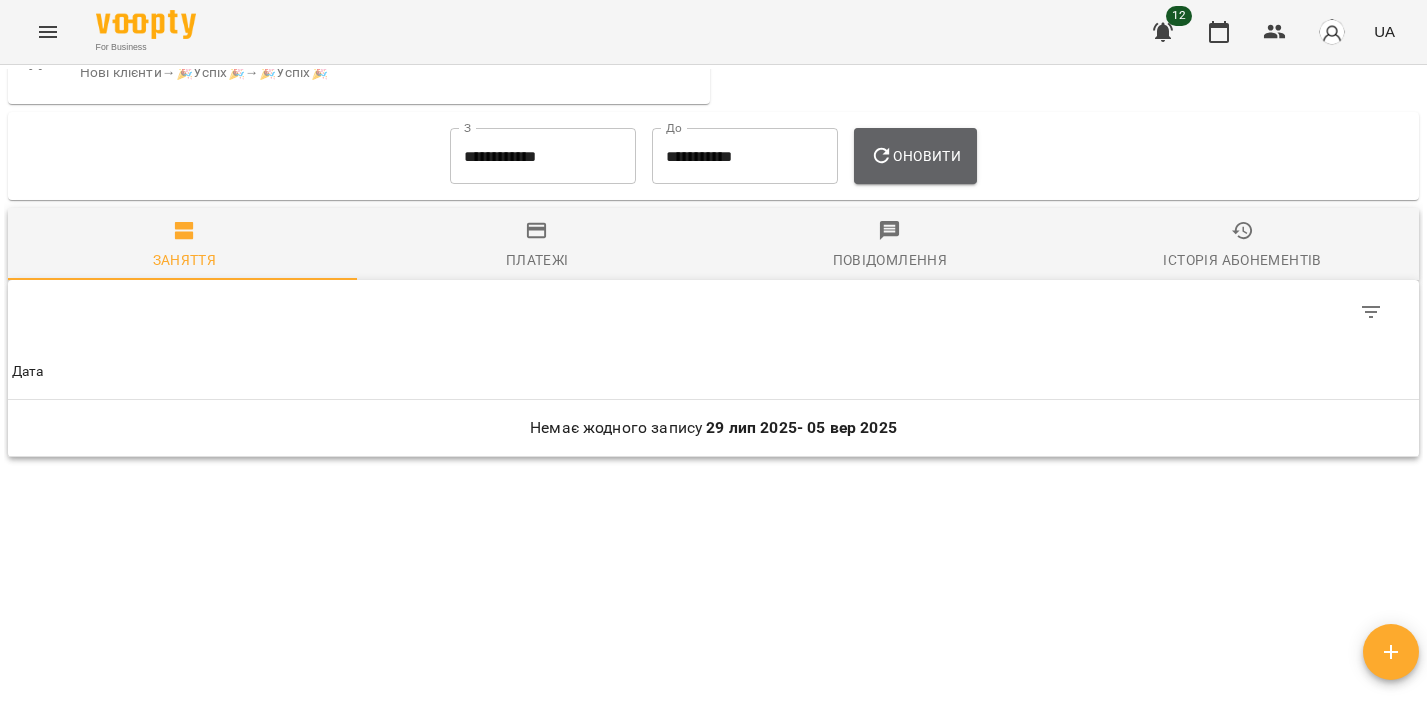 click 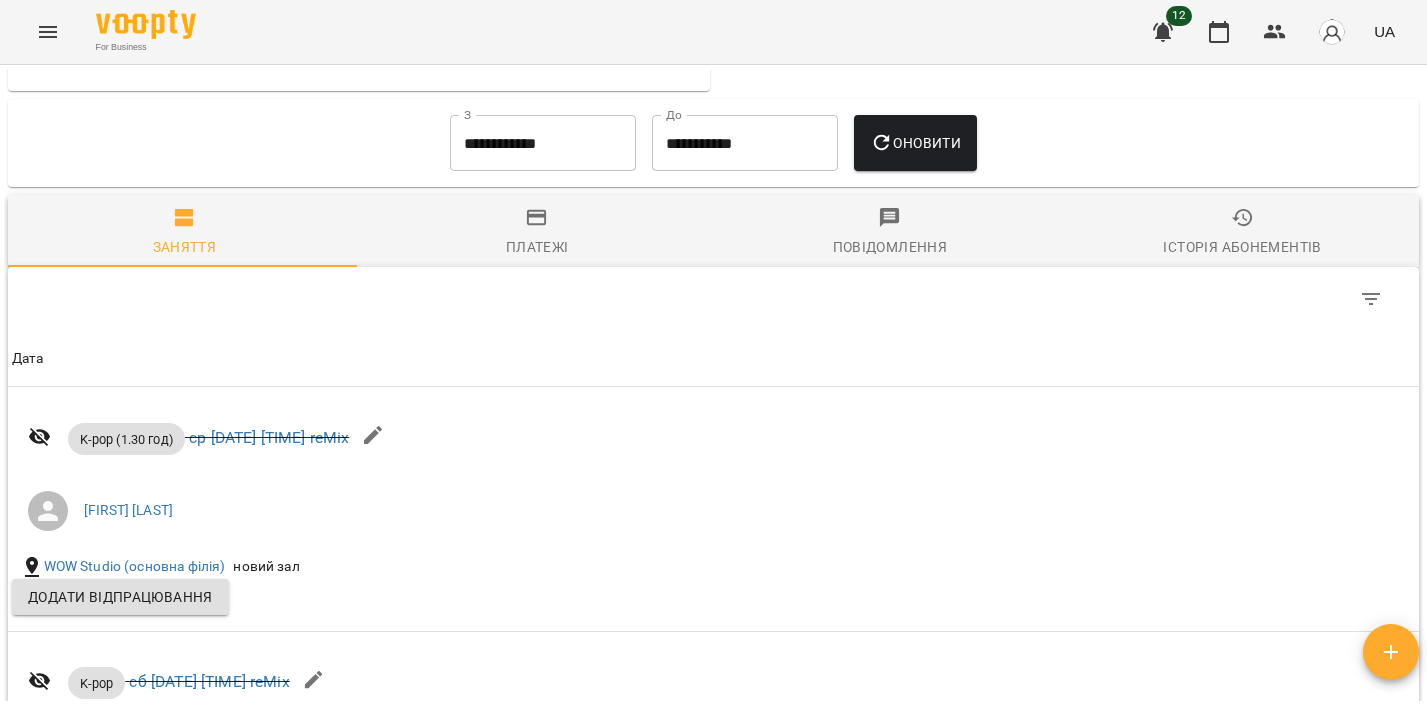 scroll, scrollTop: 1260, scrollLeft: 0, axis: vertical 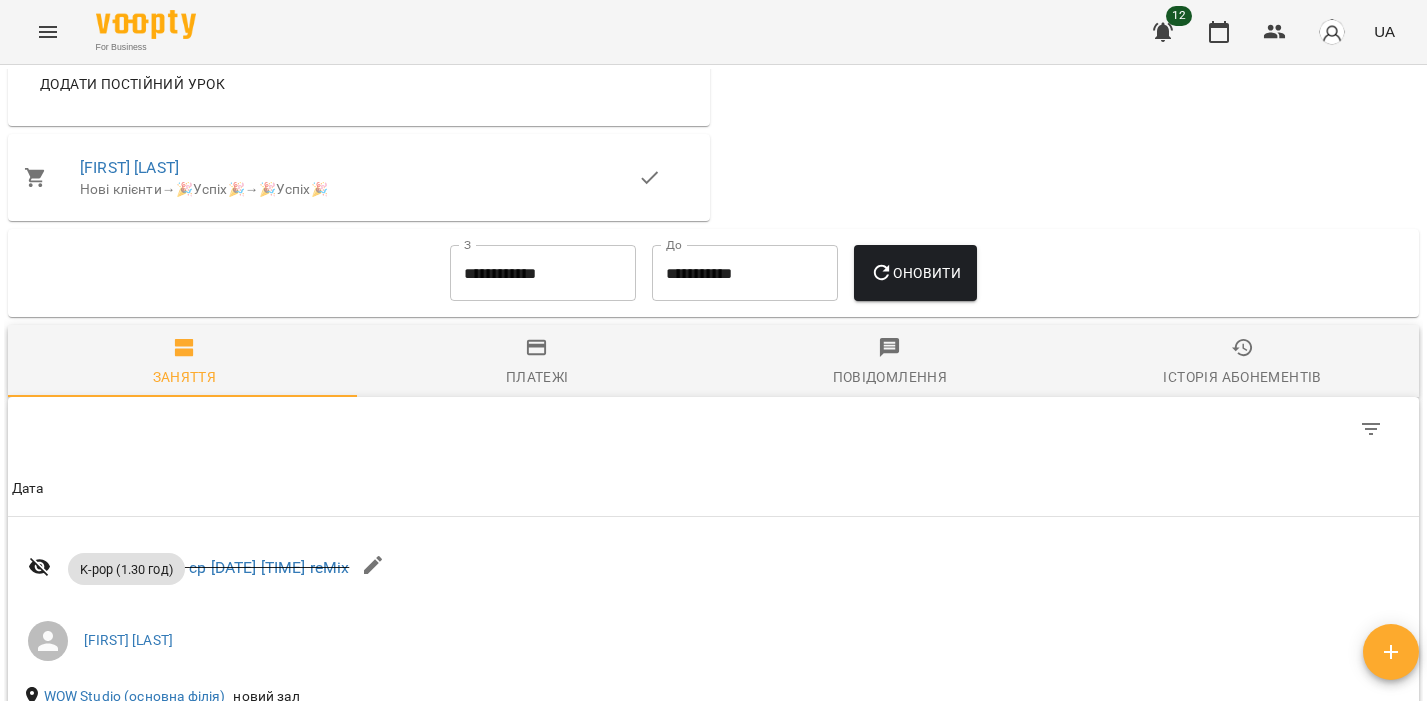 click on "Платежі" at bounding box center [537, 377] 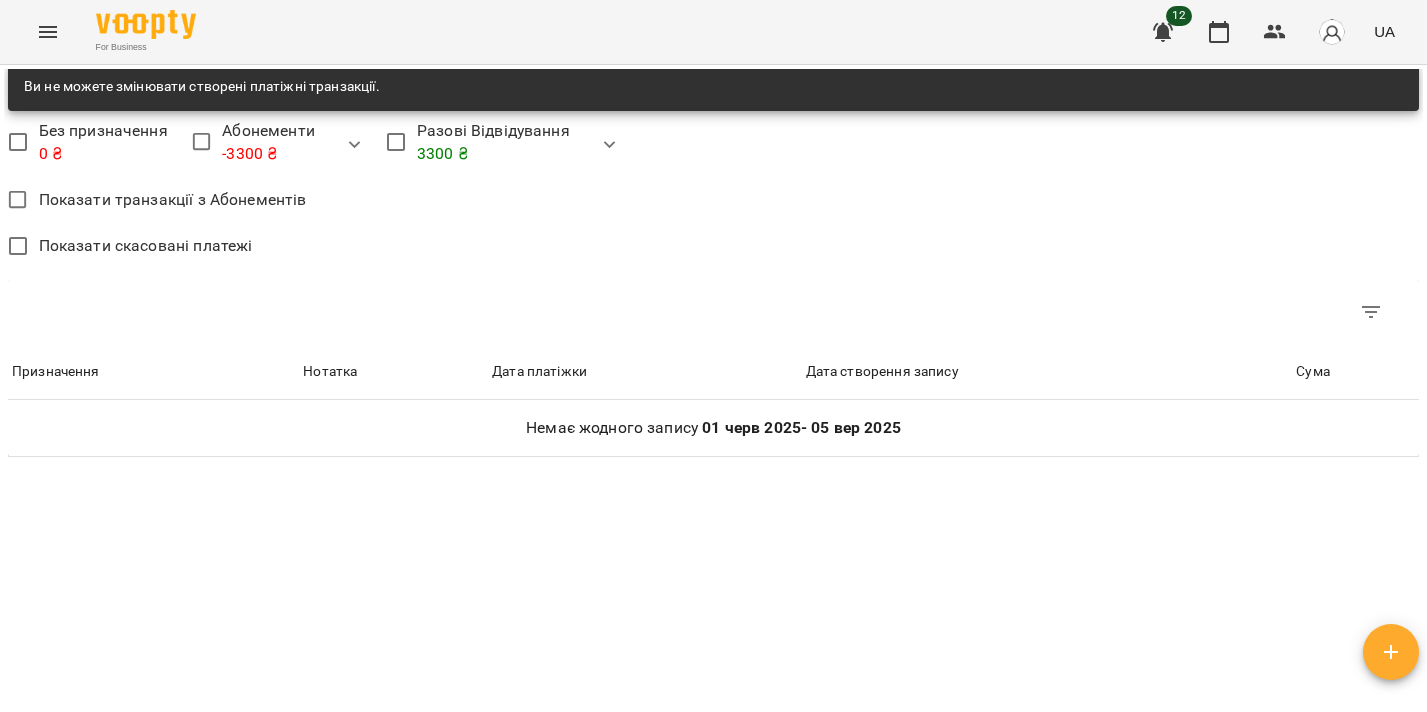 scroll, scrollTop: 1409, scrollLeft: 0, axis: vertical 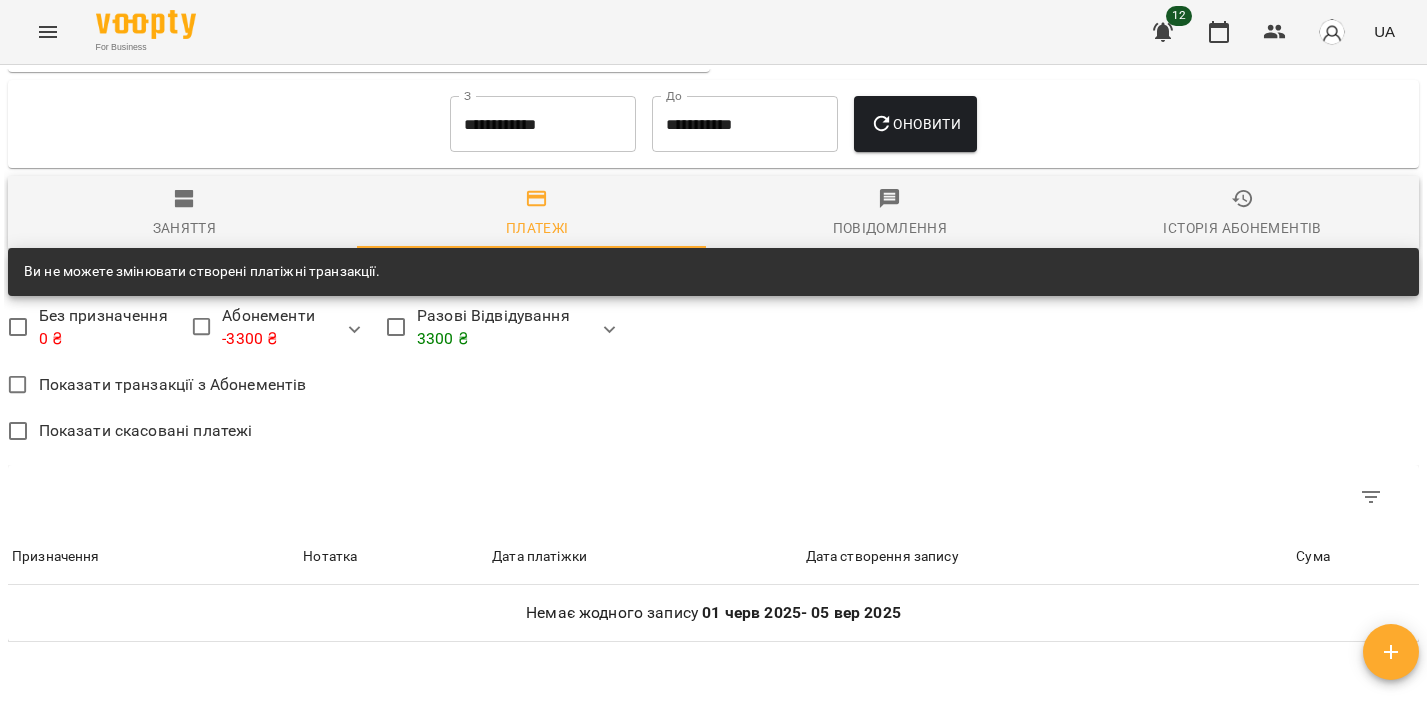 click on "**********" at bounding box center [543, 124] 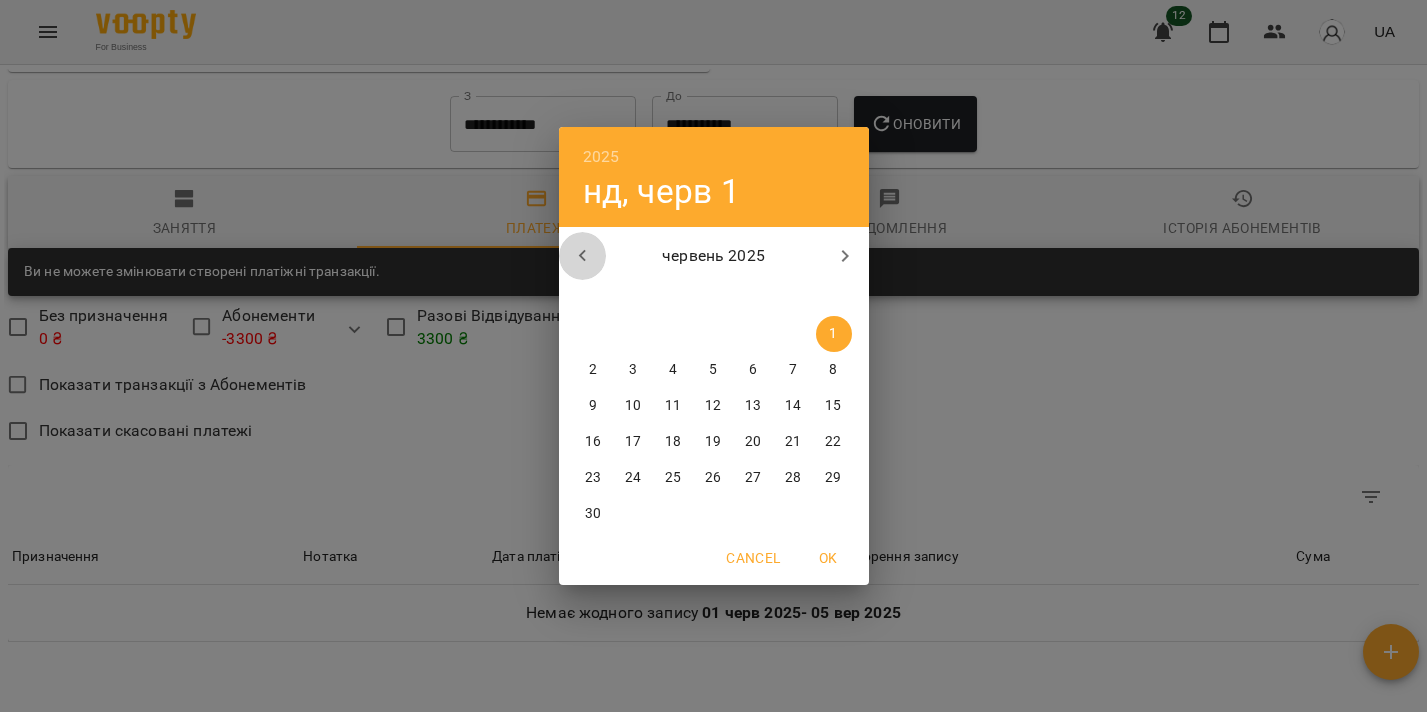 click at bounding box center (583, 256) 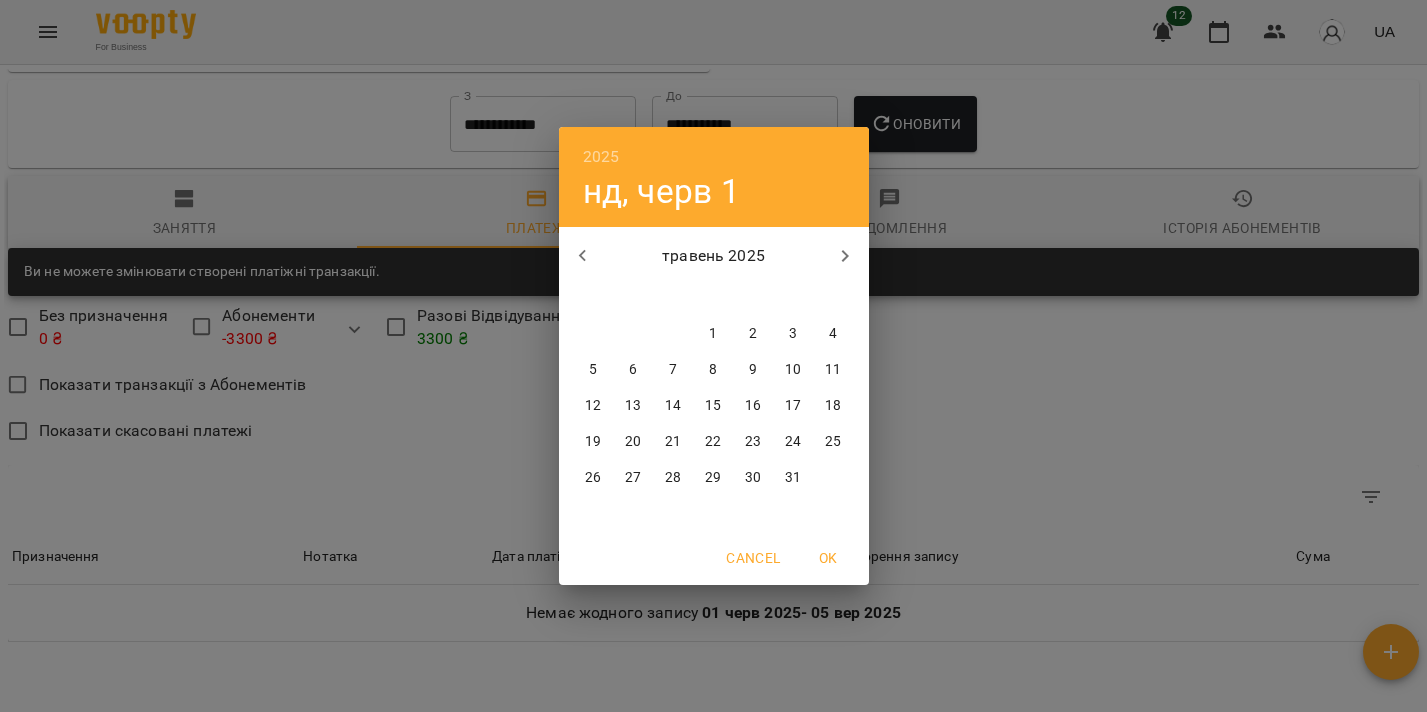 click on "1" at bounding box center (714, 334) 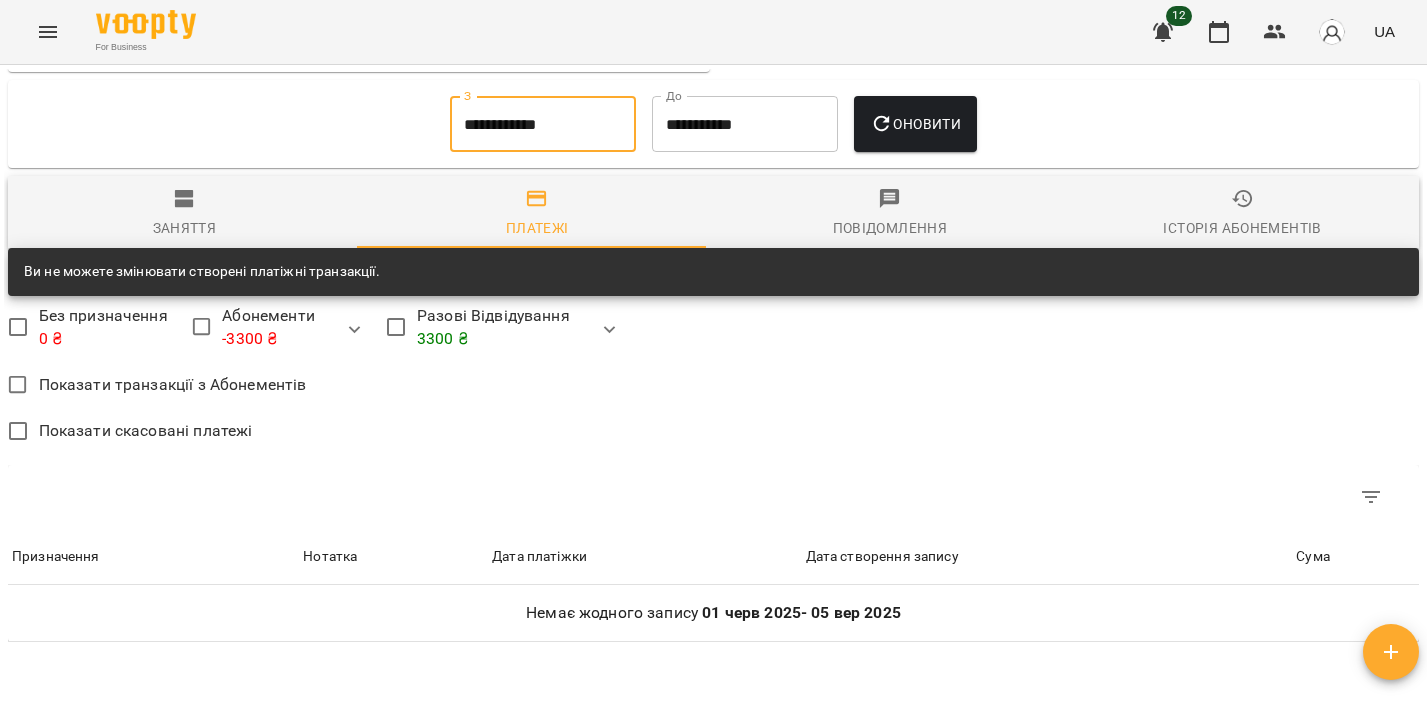 click on "Оновити" at bounding box center [915, 124] 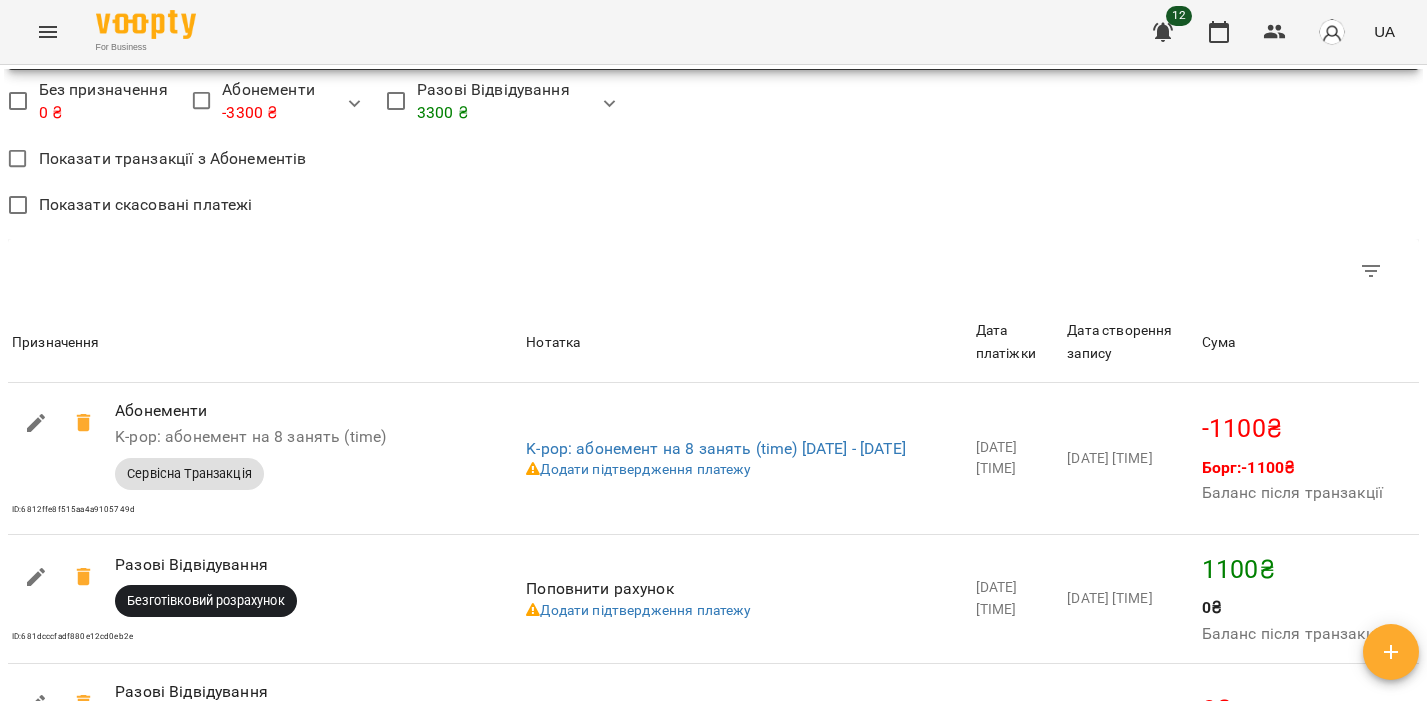 scroll, scrollTop: 1639, scrollLeft: 0, axis: vertical 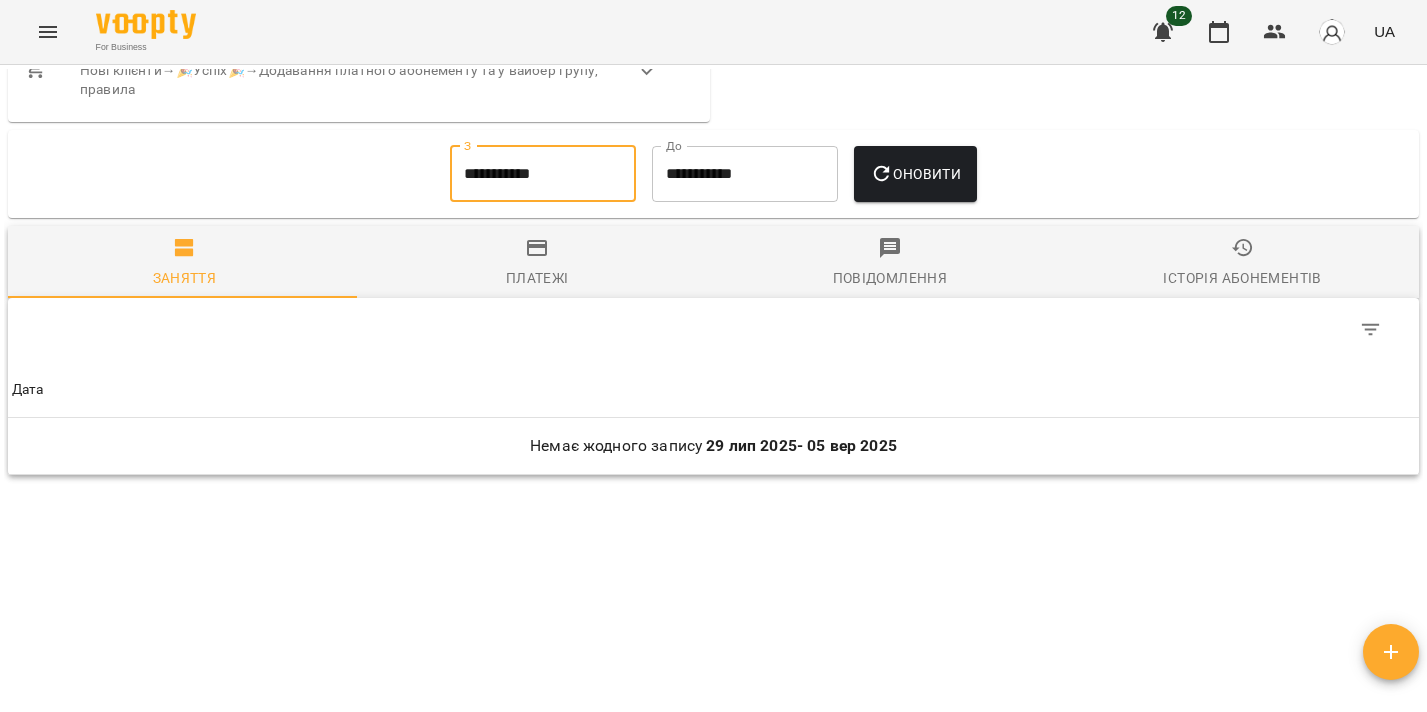 click on "**********" at bounding box center [543, 174] 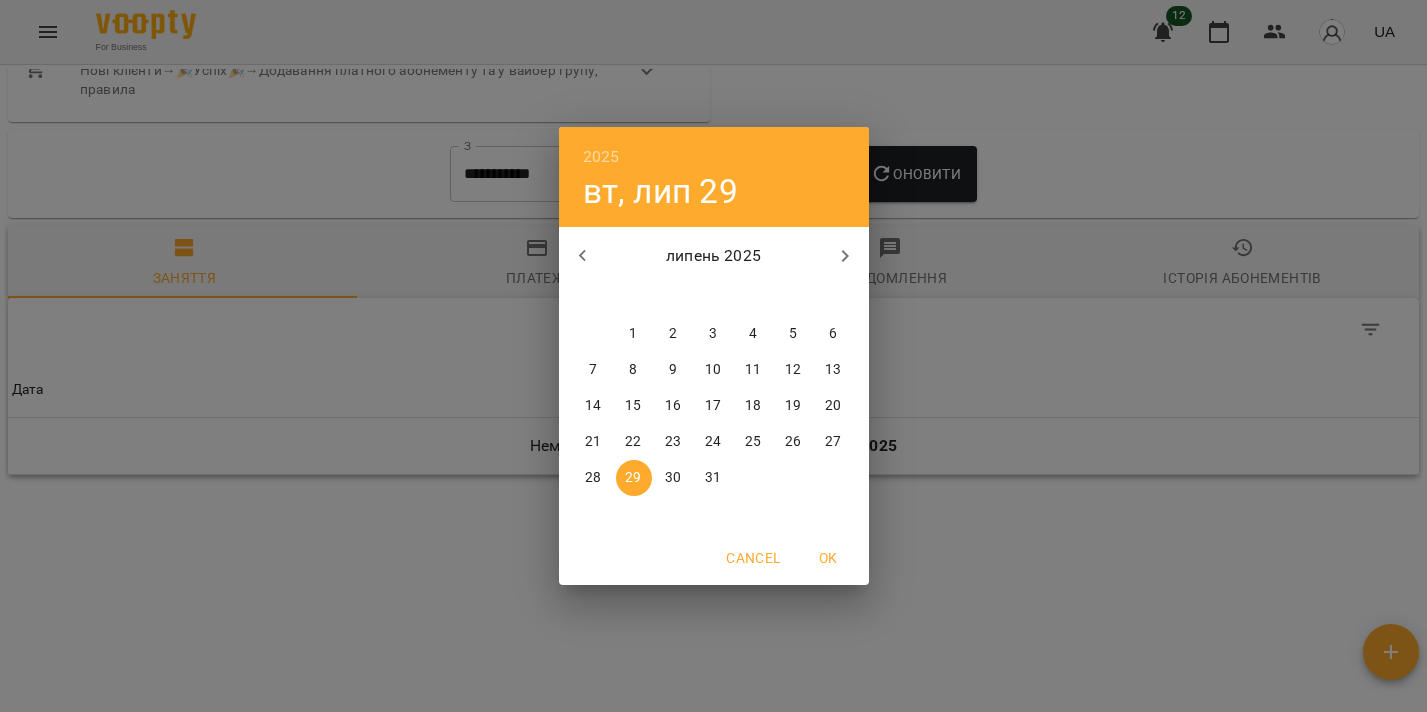 click 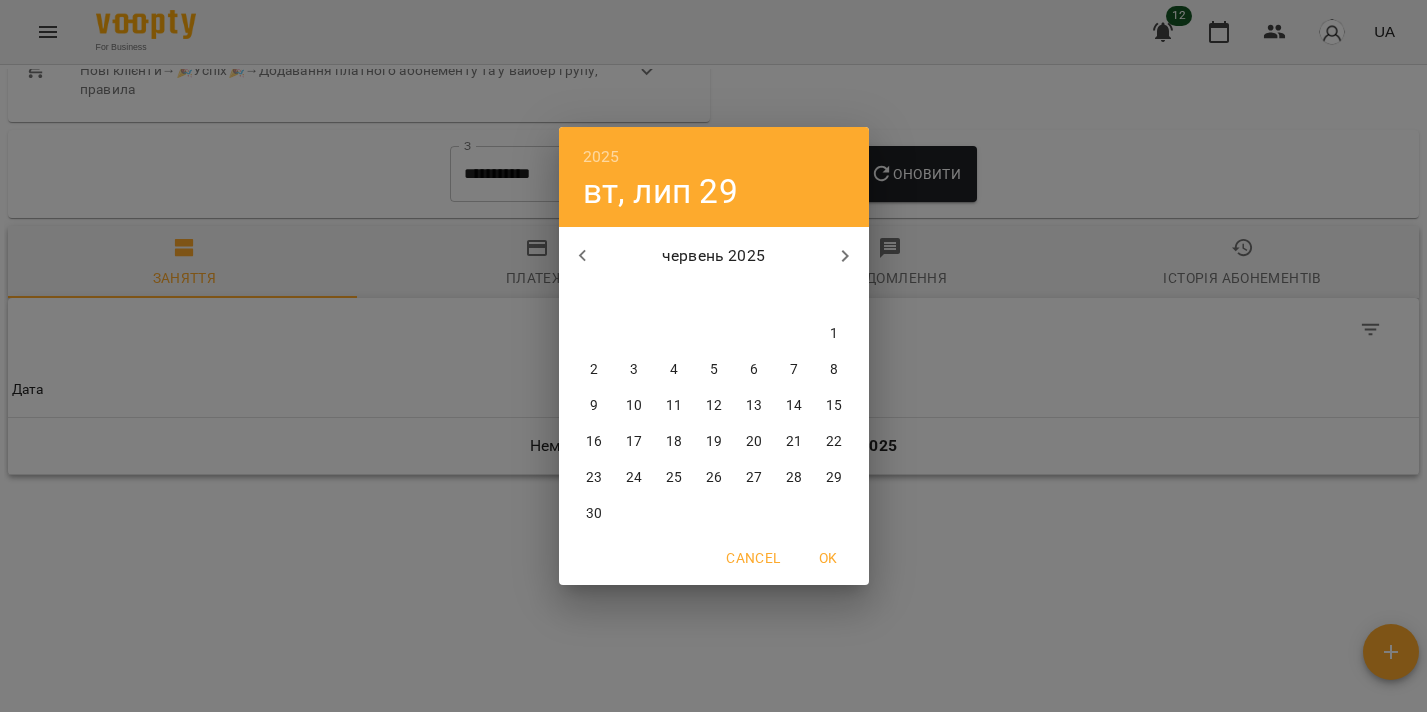 click 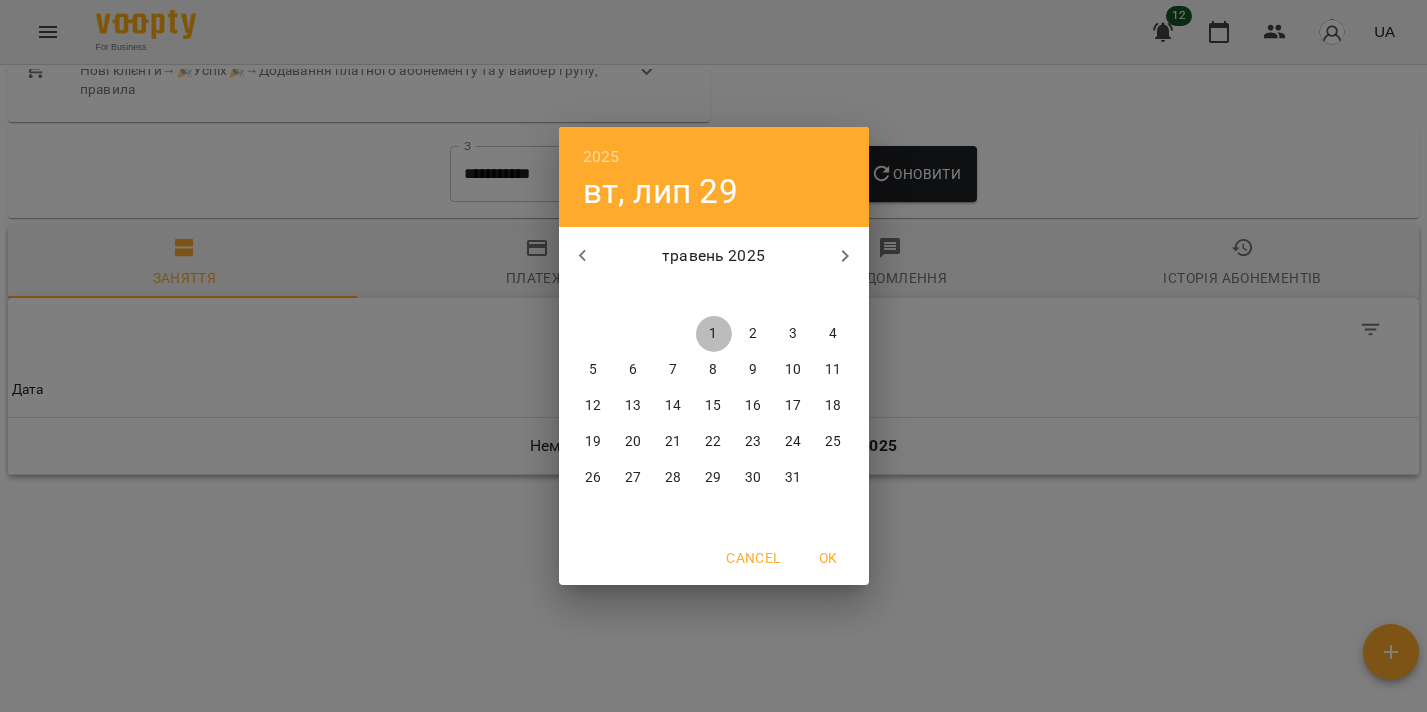 click on "1" at bounding box center [713, 334] 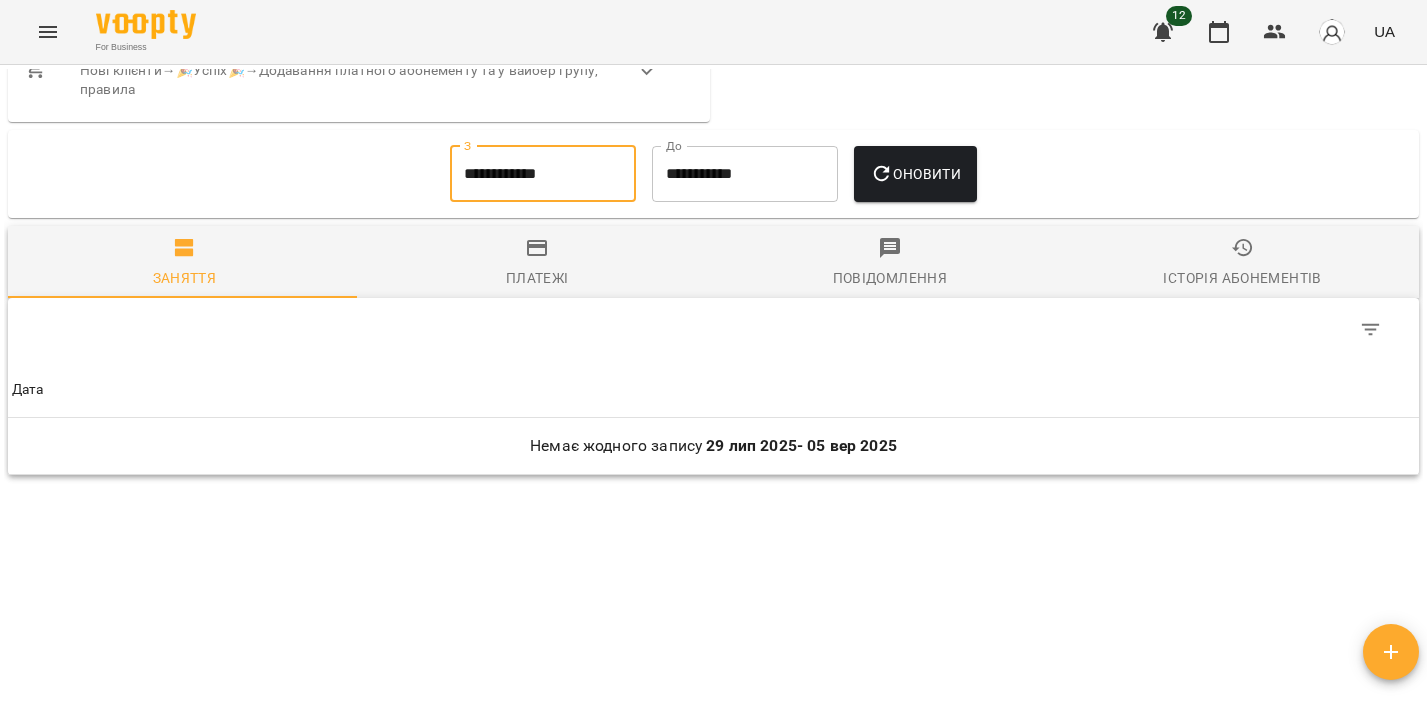 click on "Оновити" at bounding box center (915, 174) 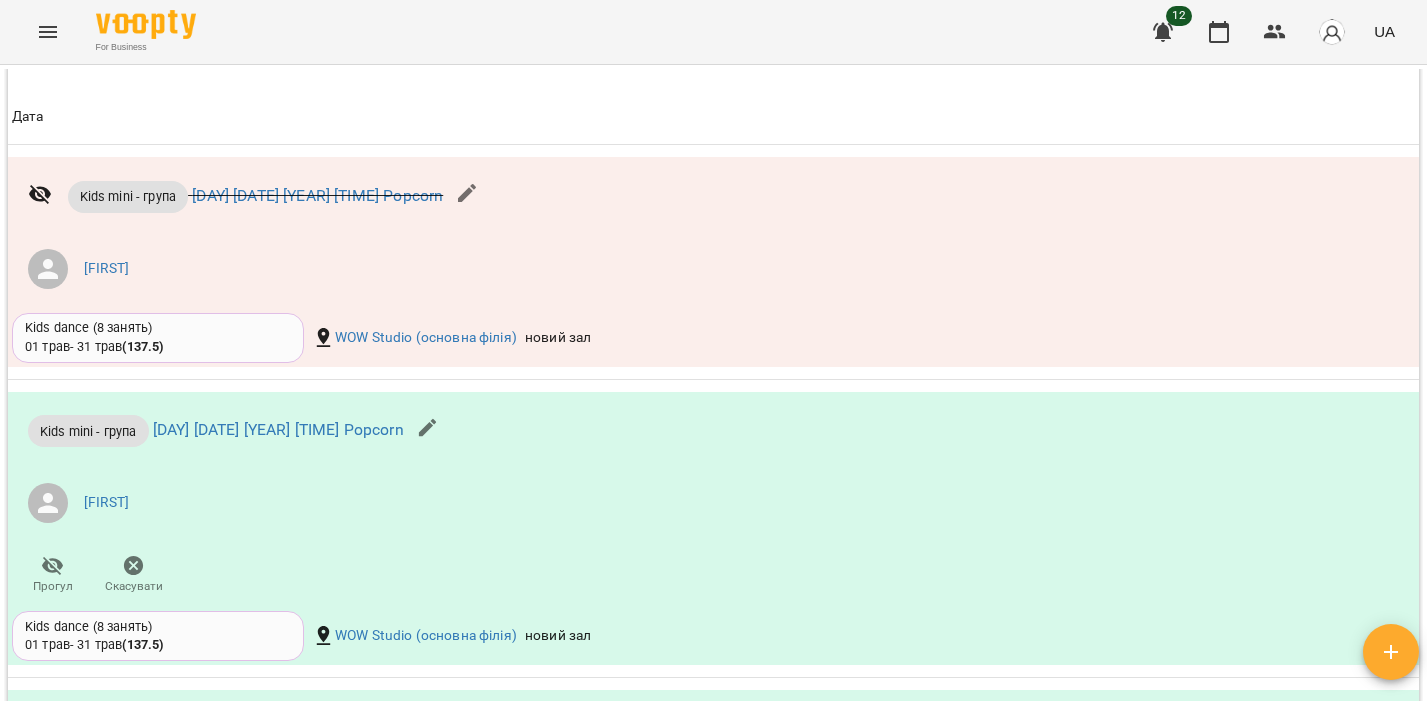 scroll, scrollTop: 1508, scrollLeft: 0, axis: vertical 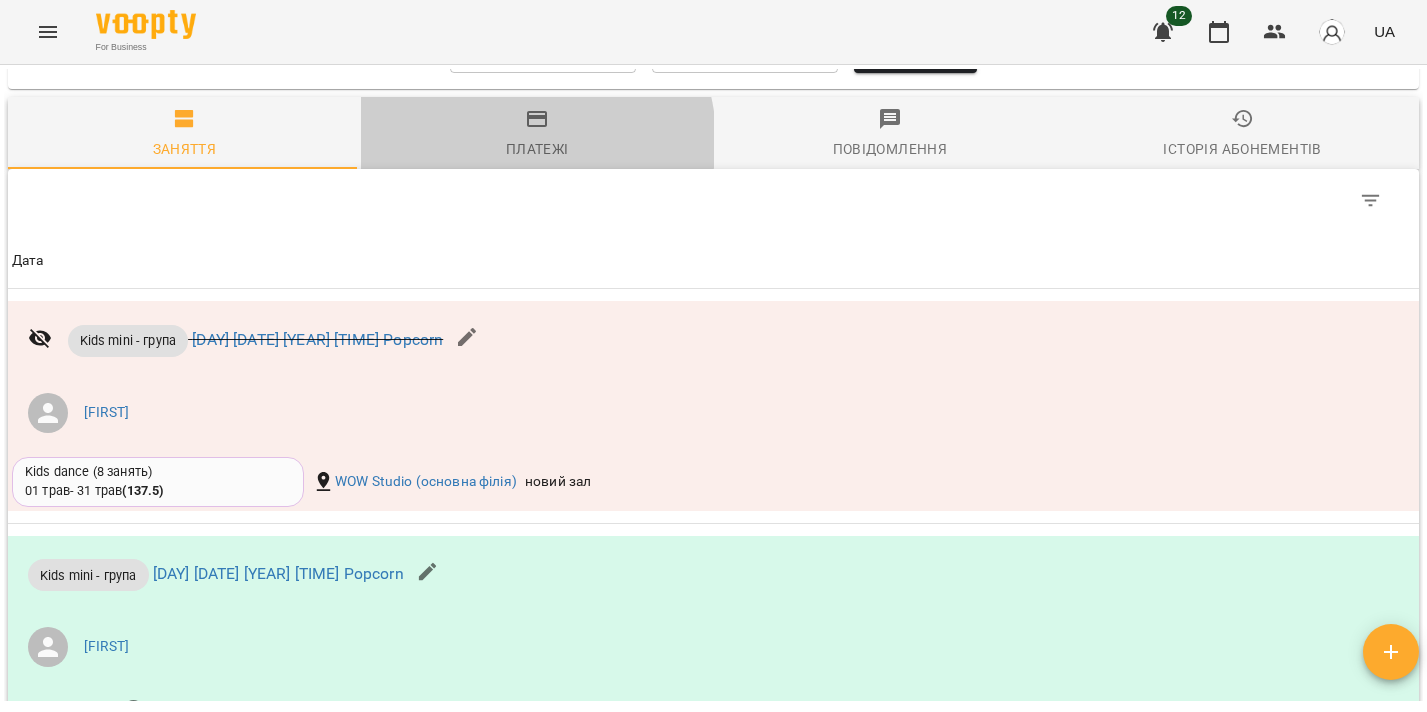 click on "Платежі" at bounding box center [537, 149] 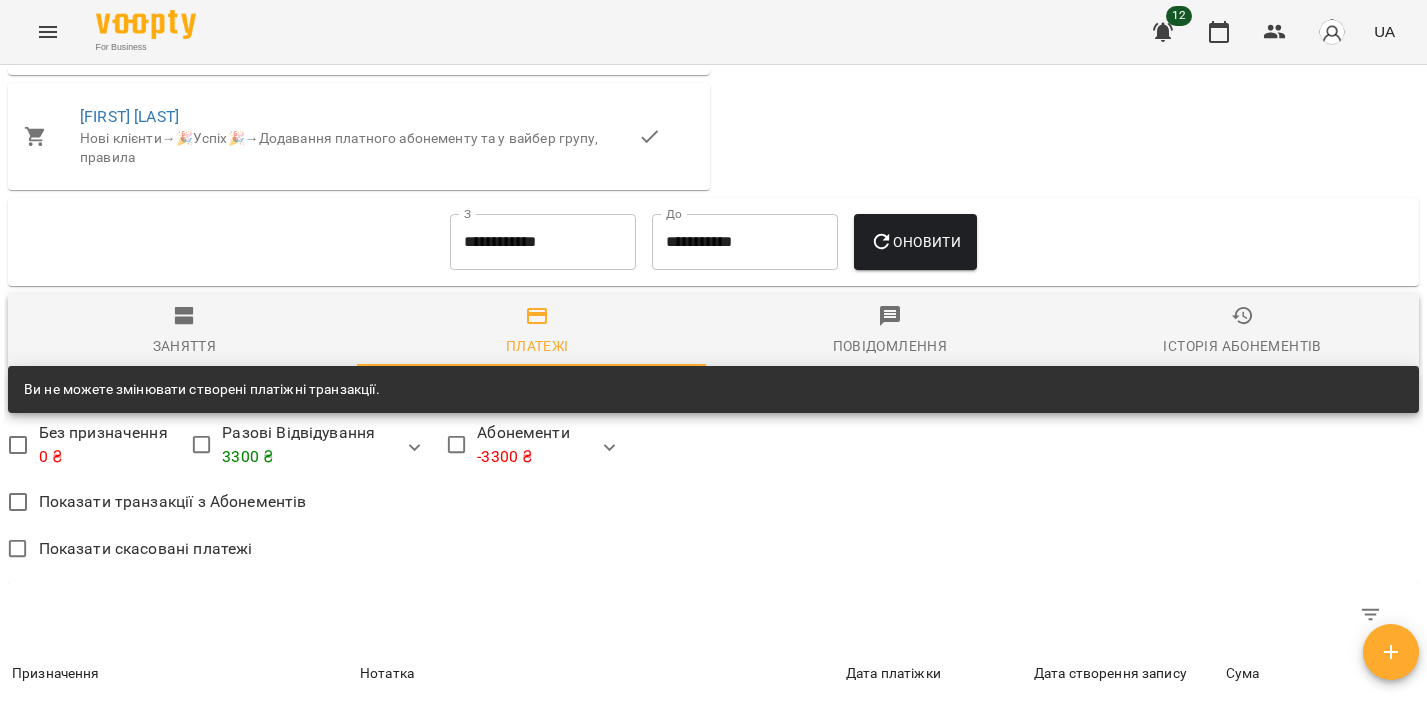 scroll, scrollTop: 1560, scrollLeft: 0, axis: vertical 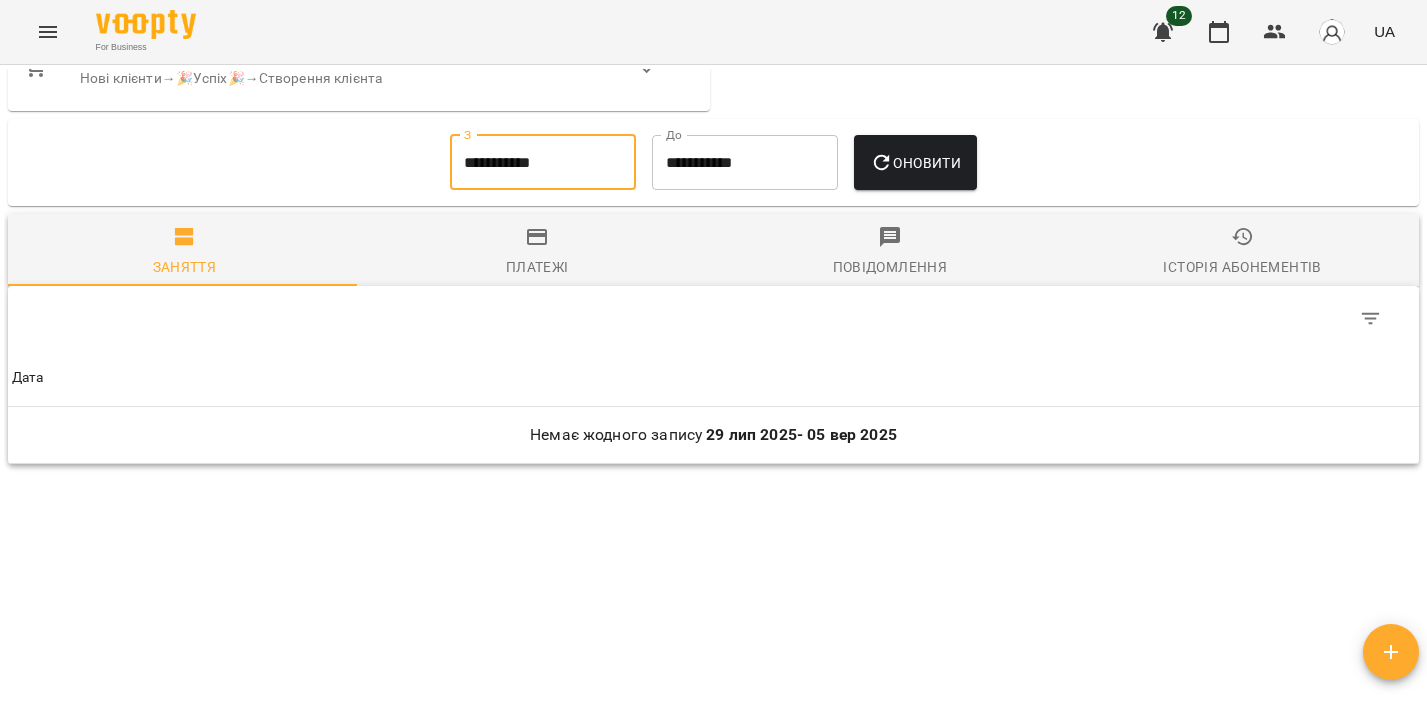 click on "**********" at bounding box center (543, 163) 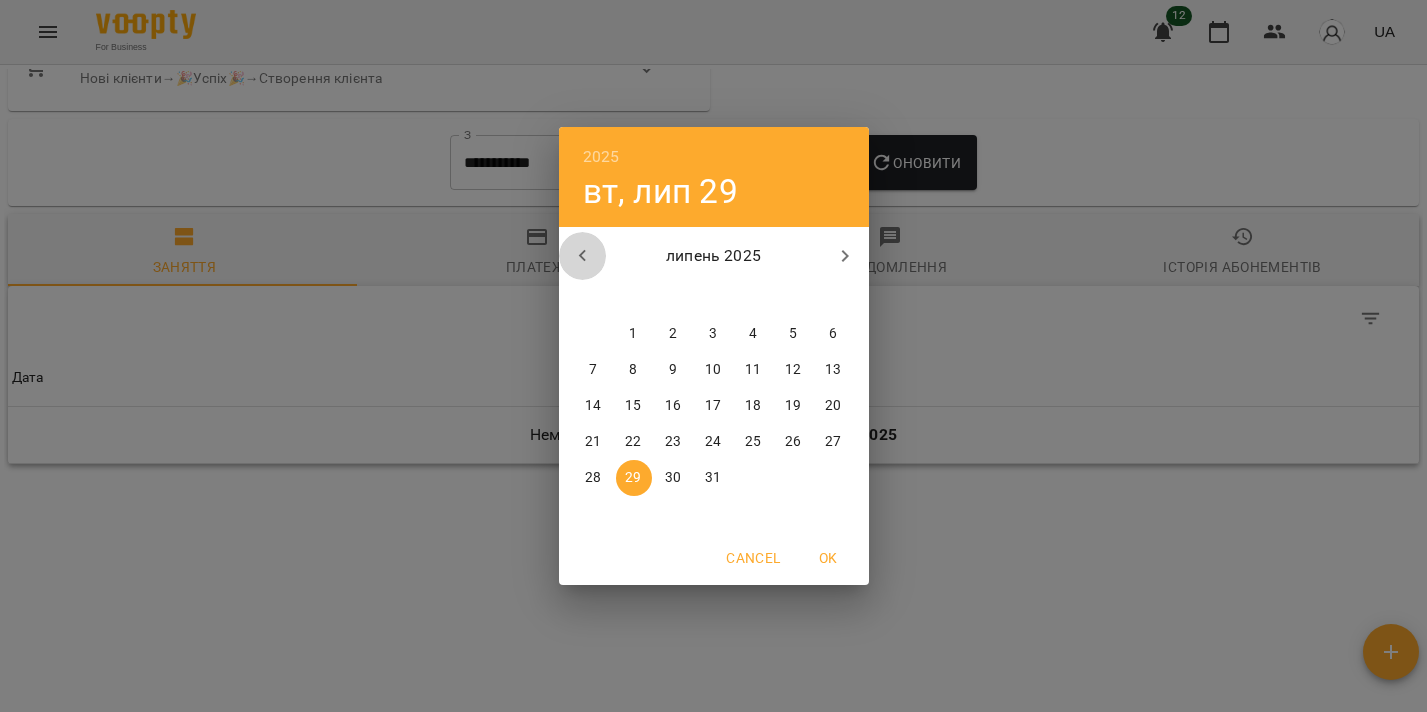 click at bounding box center [583, 256] 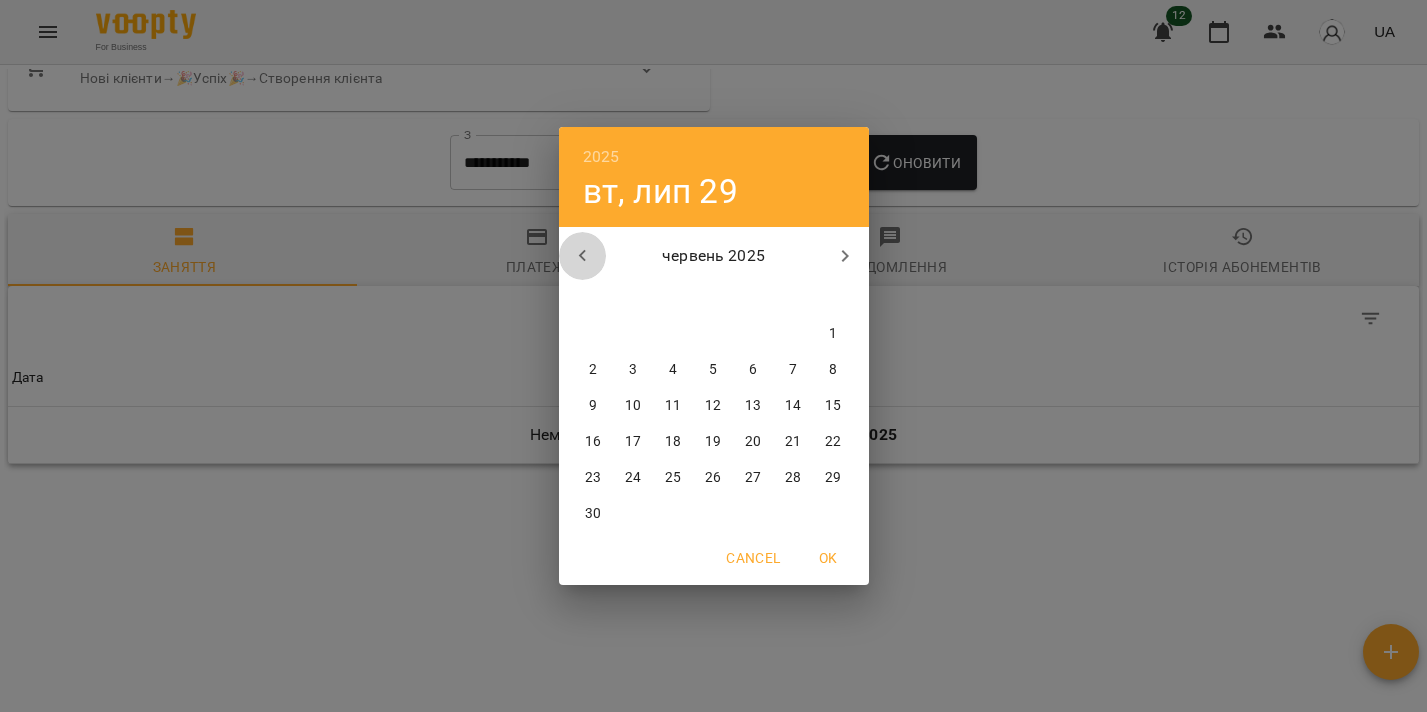 click at bounding box center [583, 256] 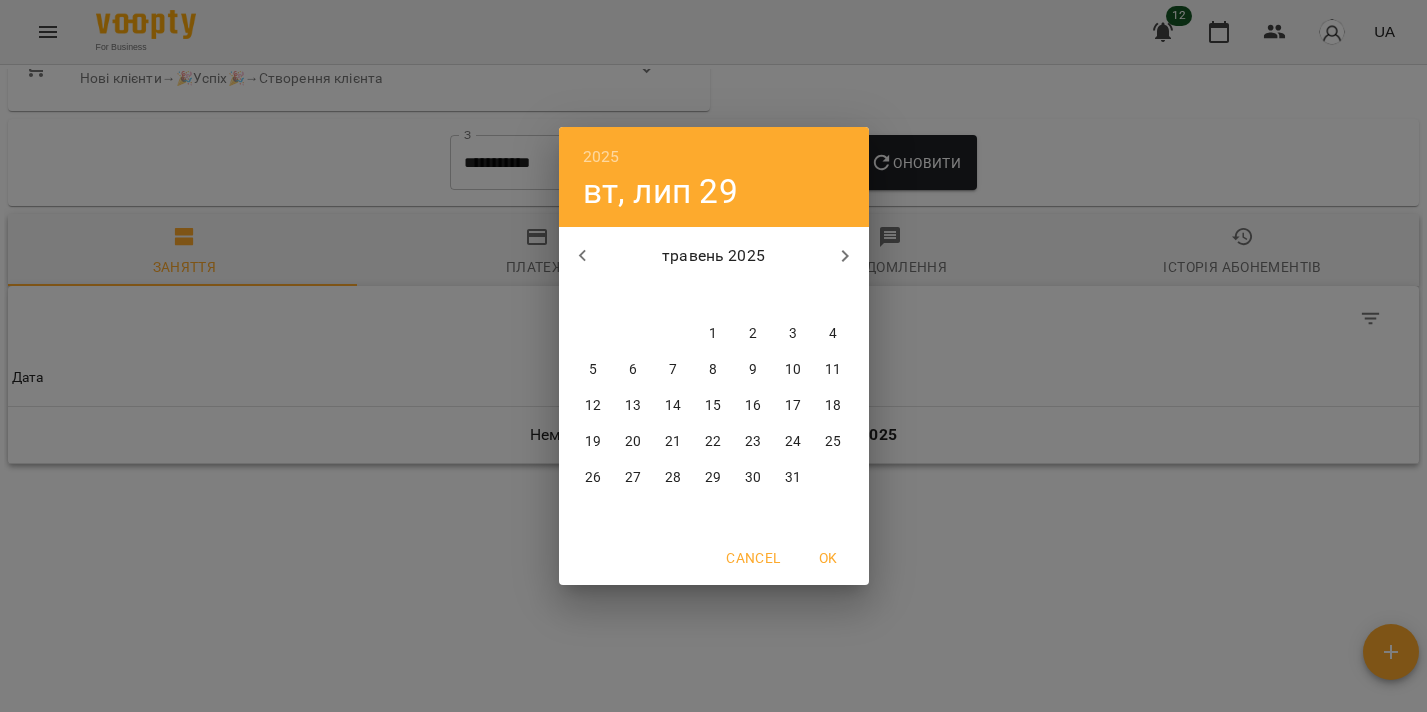 click on "1" at bounding box center (714, 334) 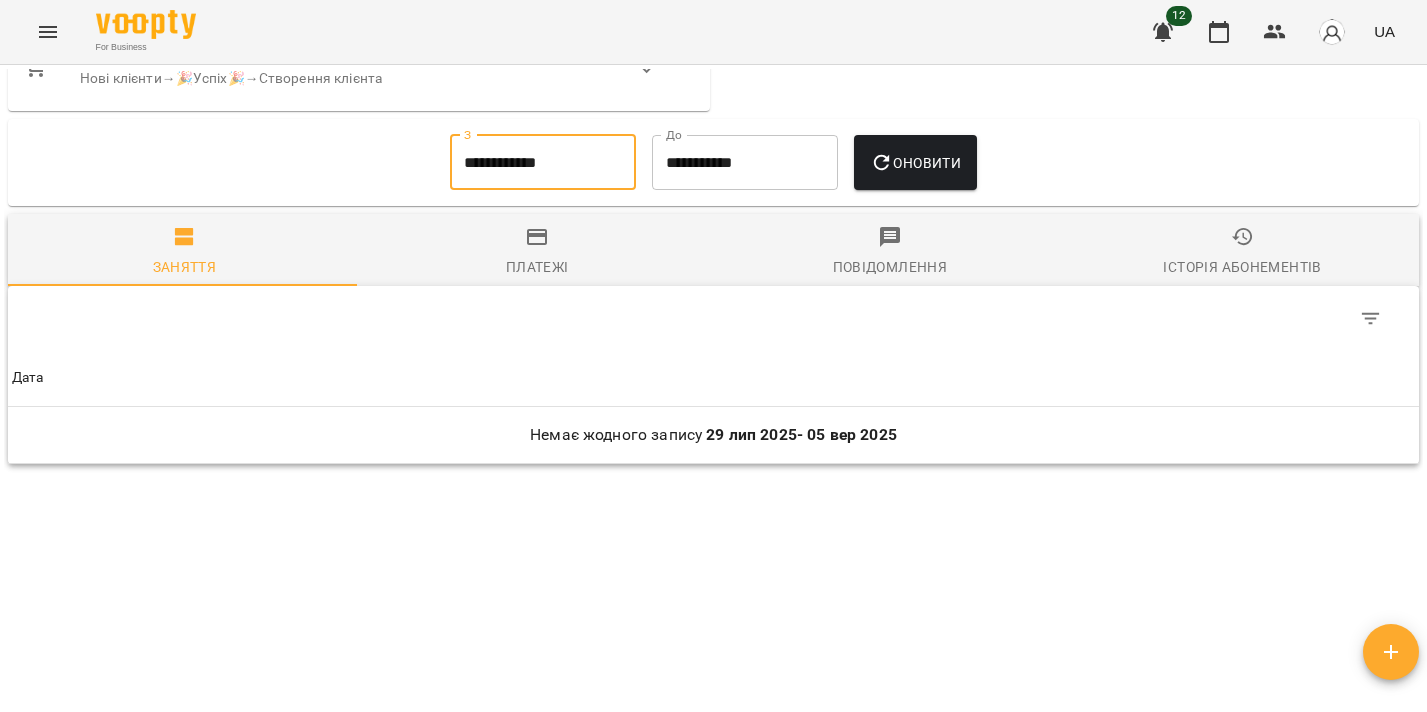 drag, startPoint x: 890, startPoint y: 154, endPoint x: 583, endPoint y: 232, distance: 316.75385 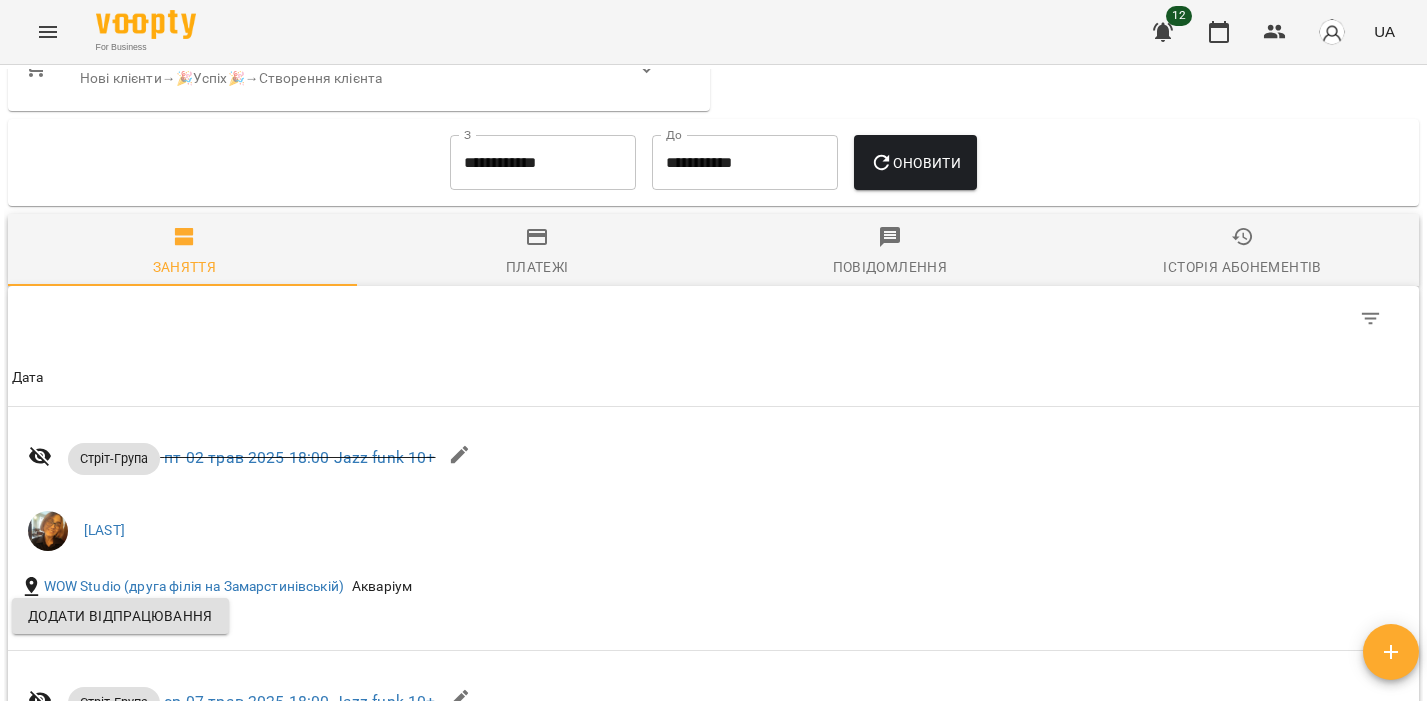 scroll, scrollTop: 1220, scrollLeft: 0, axis: vertical 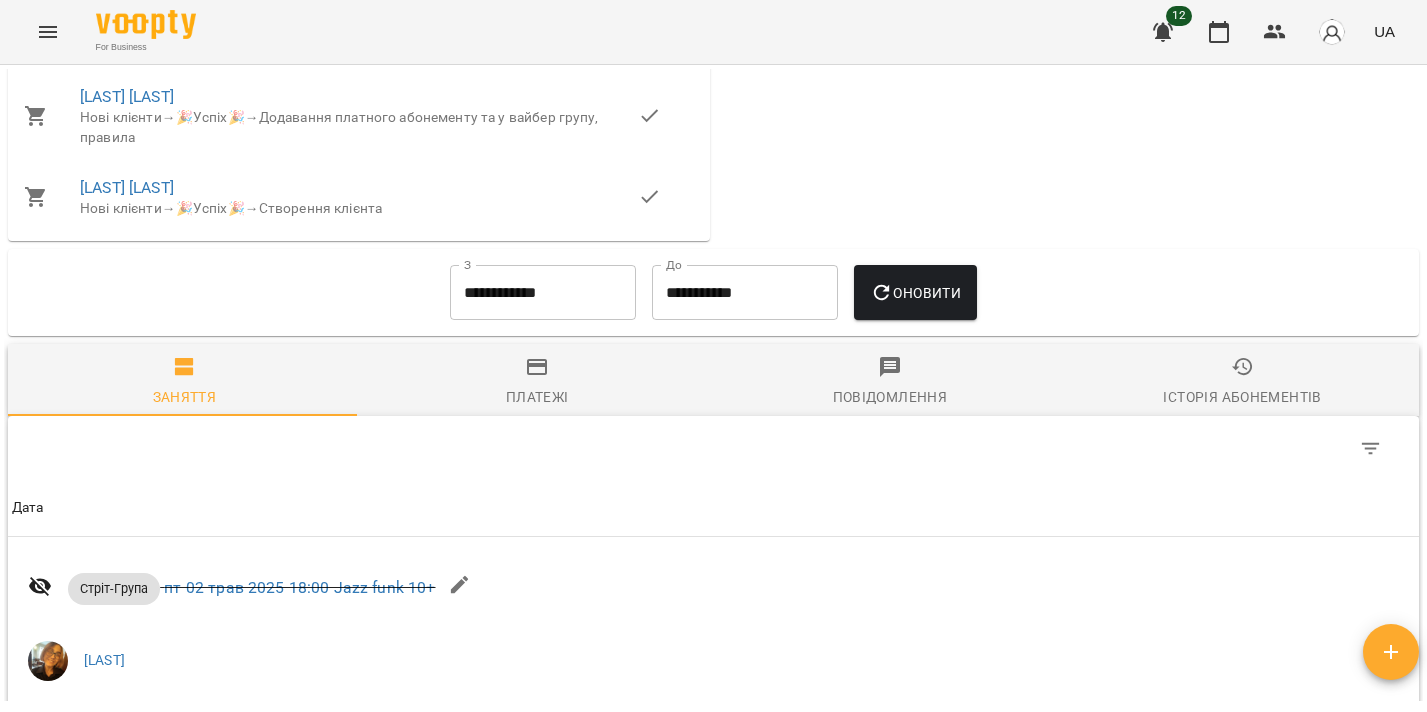 click 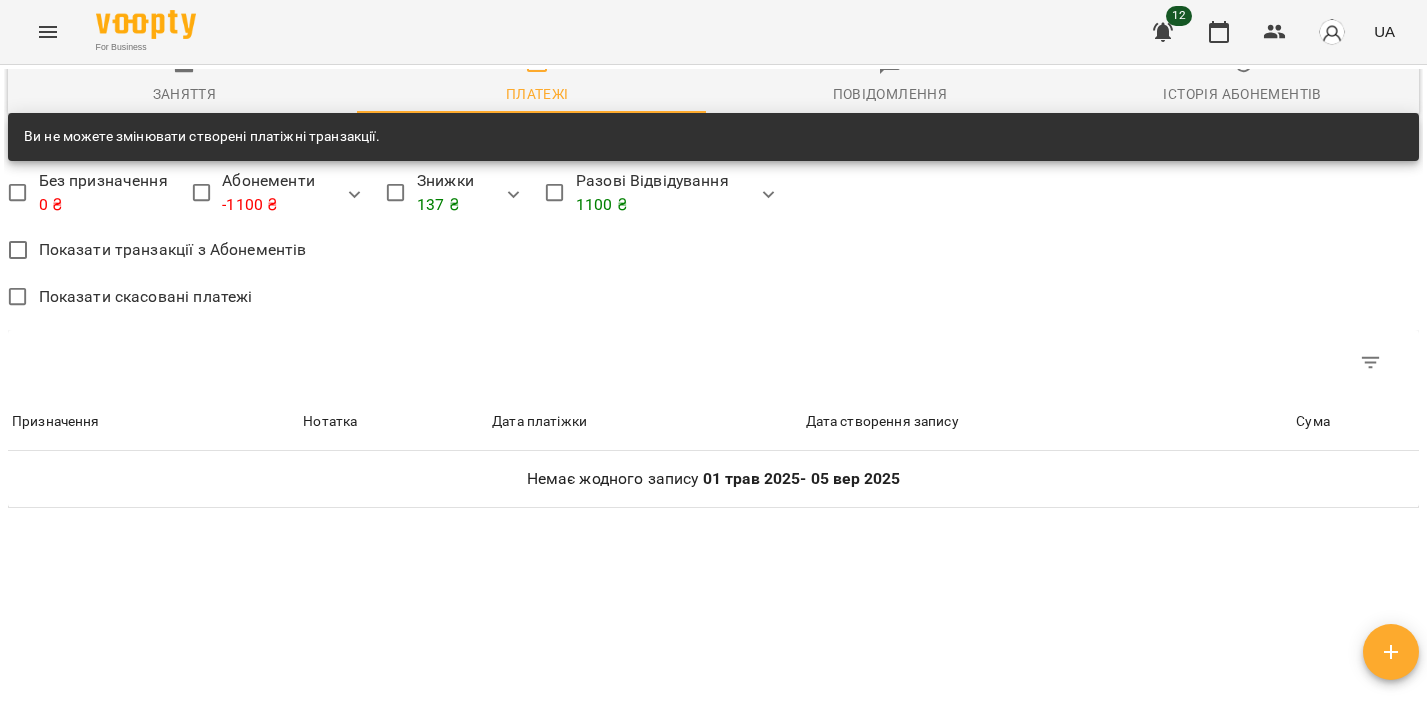 scroll, scrollTop: 1145, scrollLeft: 0, axis: vertical 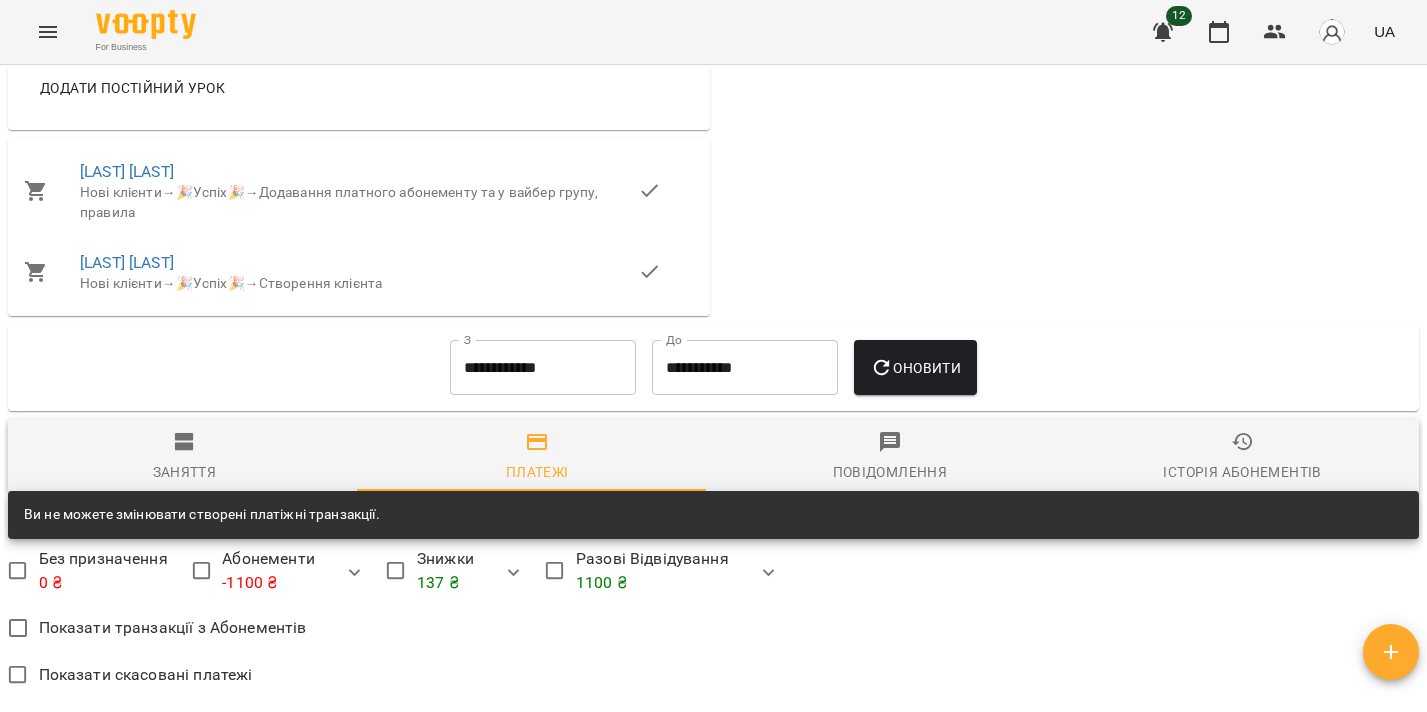 click on "**********" at bounding box center [543, 368] 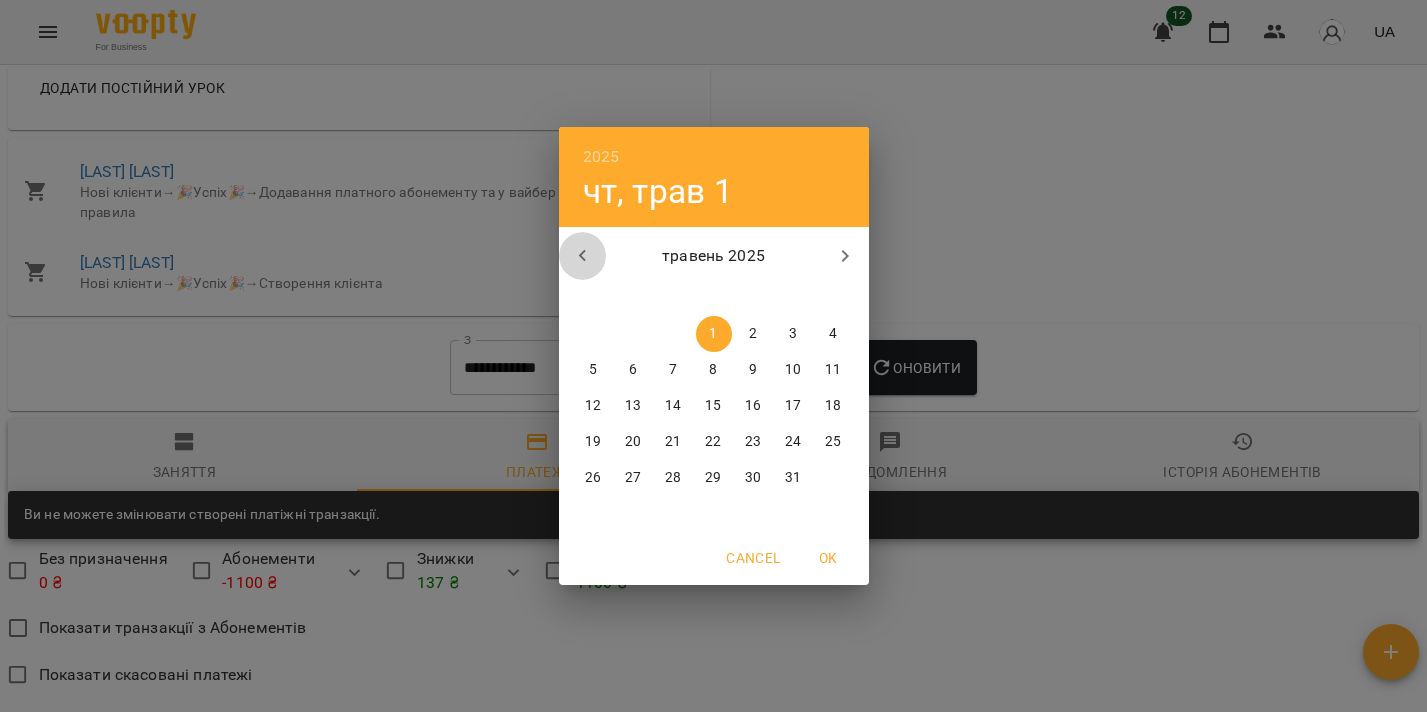 click at bounding box center (583, 256) 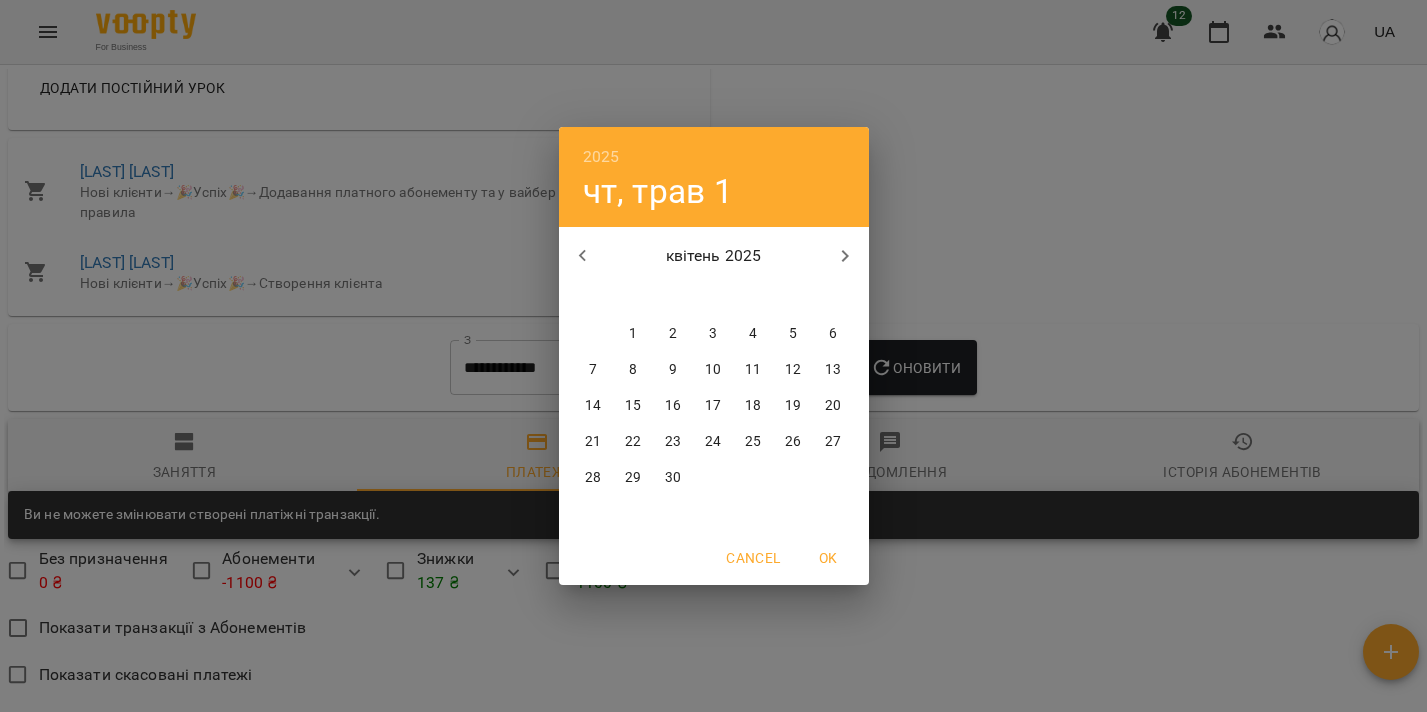 click on "1" at bounding box center [634, 334] 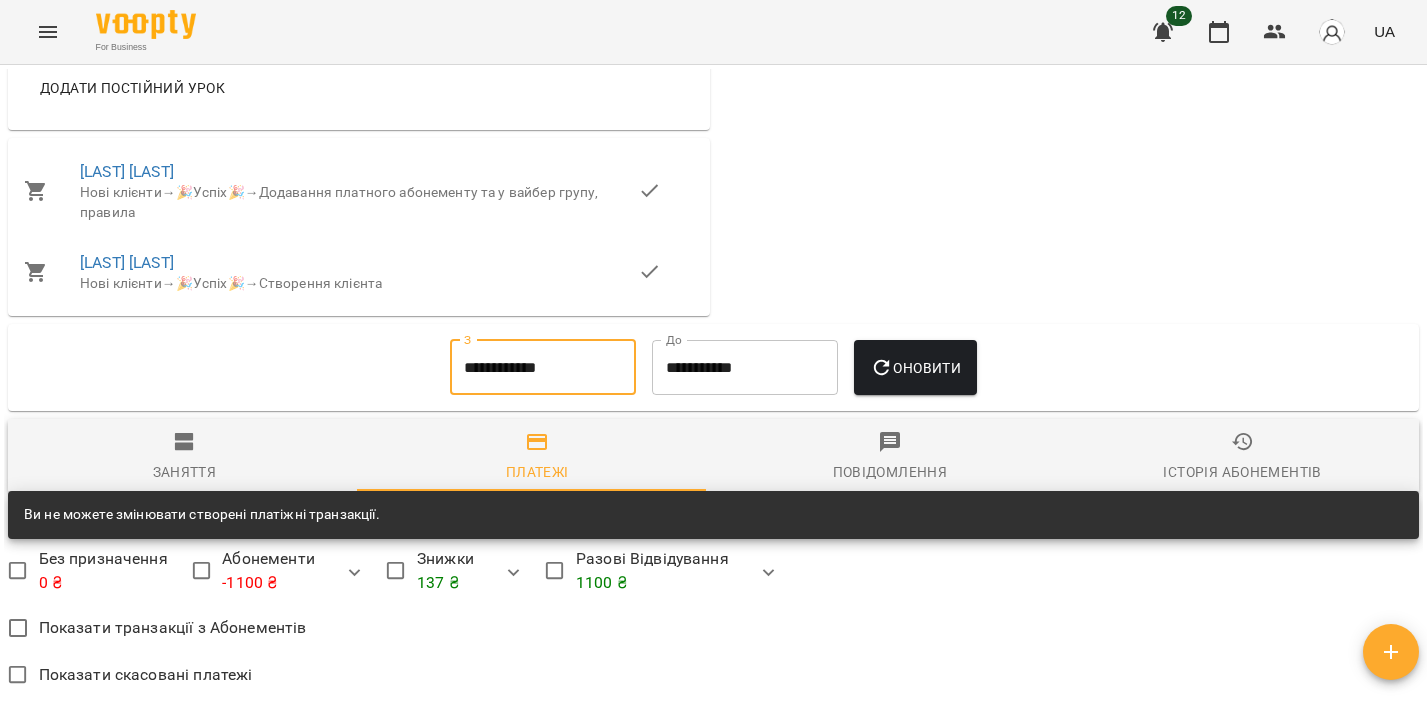 click 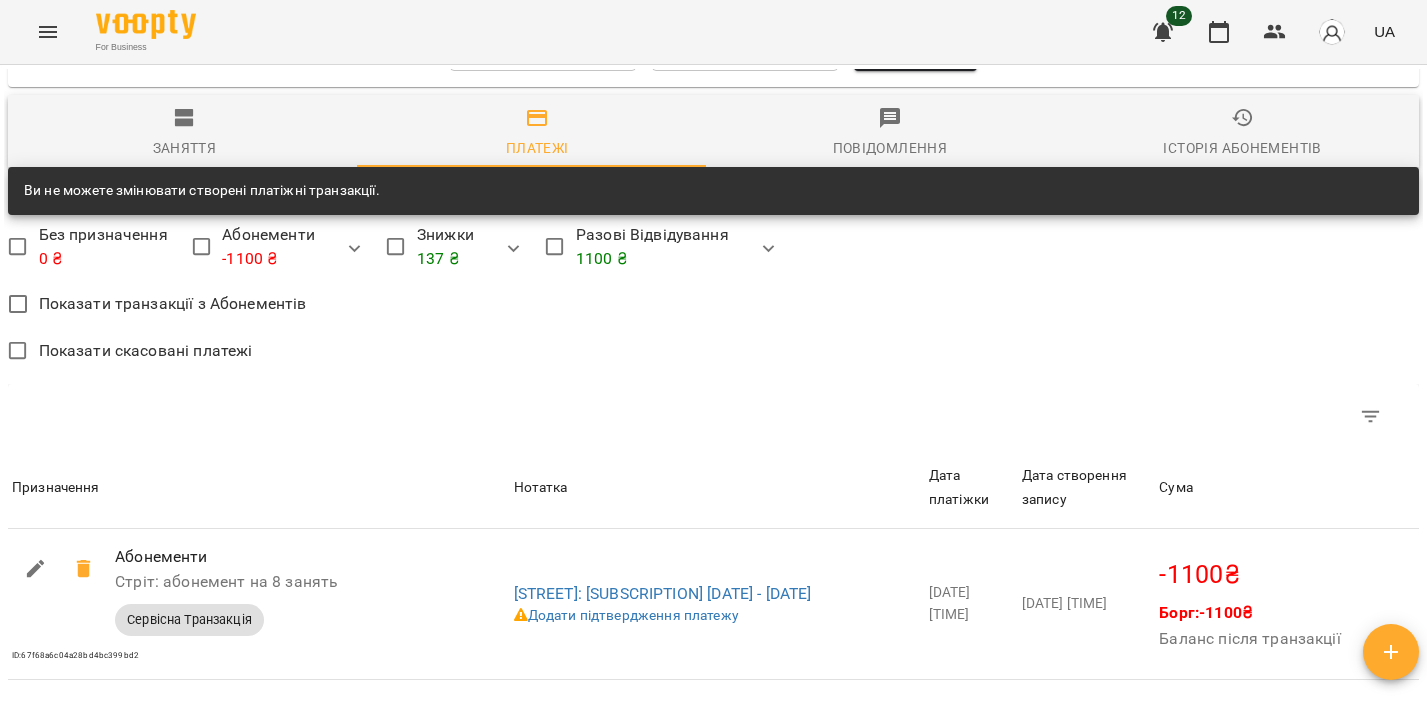 scroll, scrollTop: 1596, scrollLeft: 0, axis: vertical 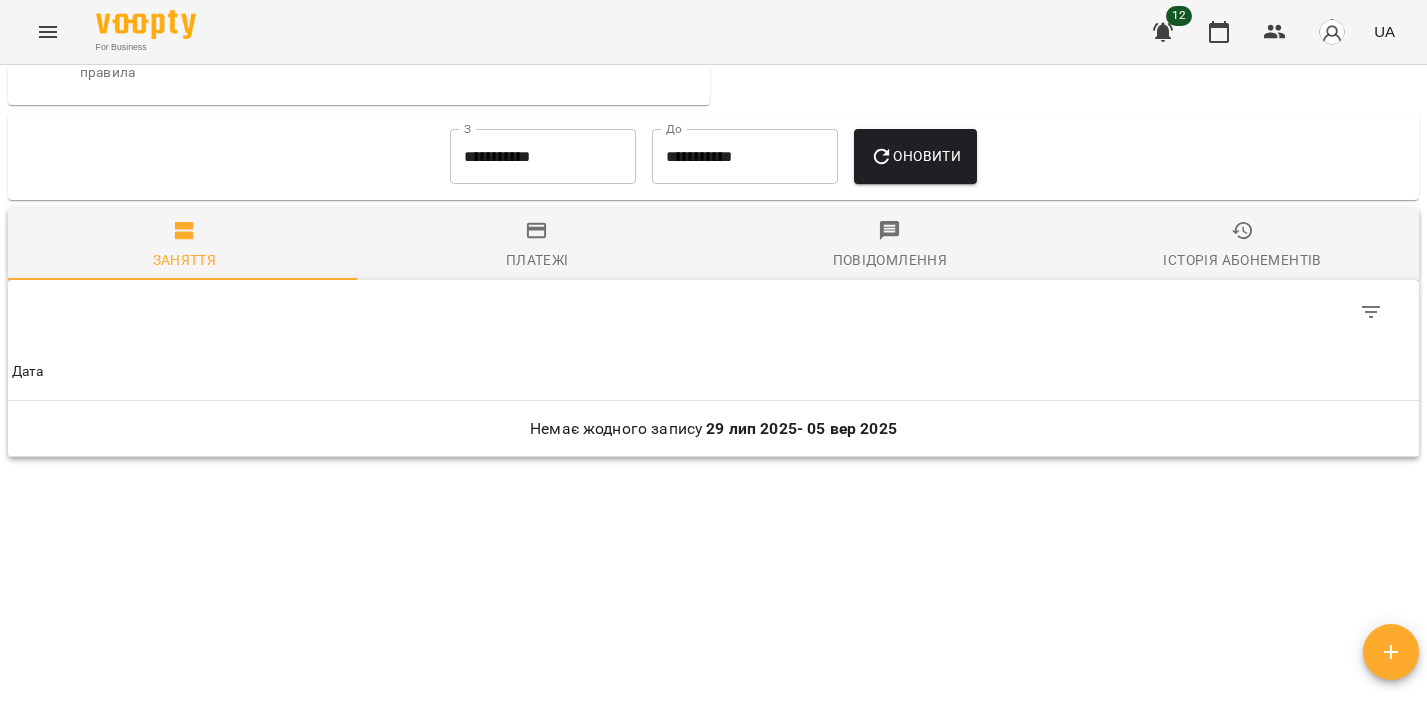 click on "**********" at bounding box center (543, 157) 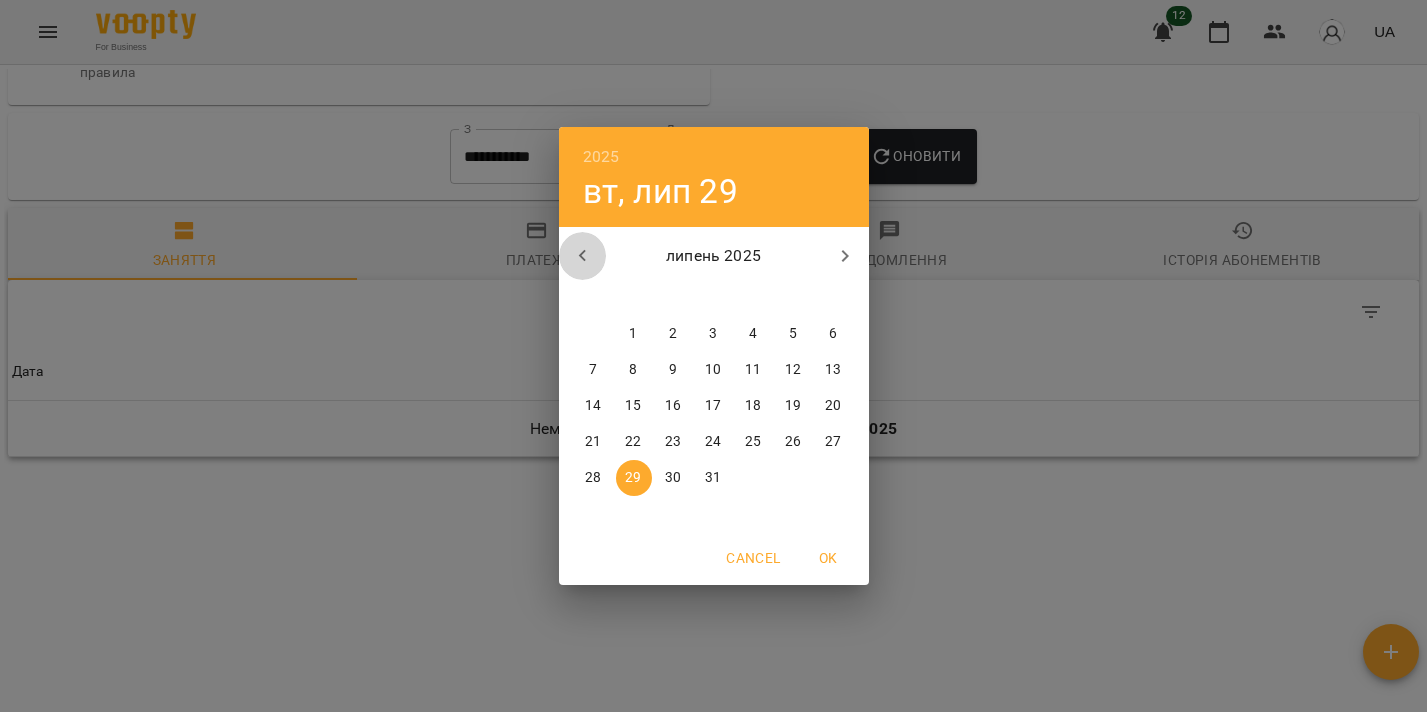 click at bounding box center [583, 256] 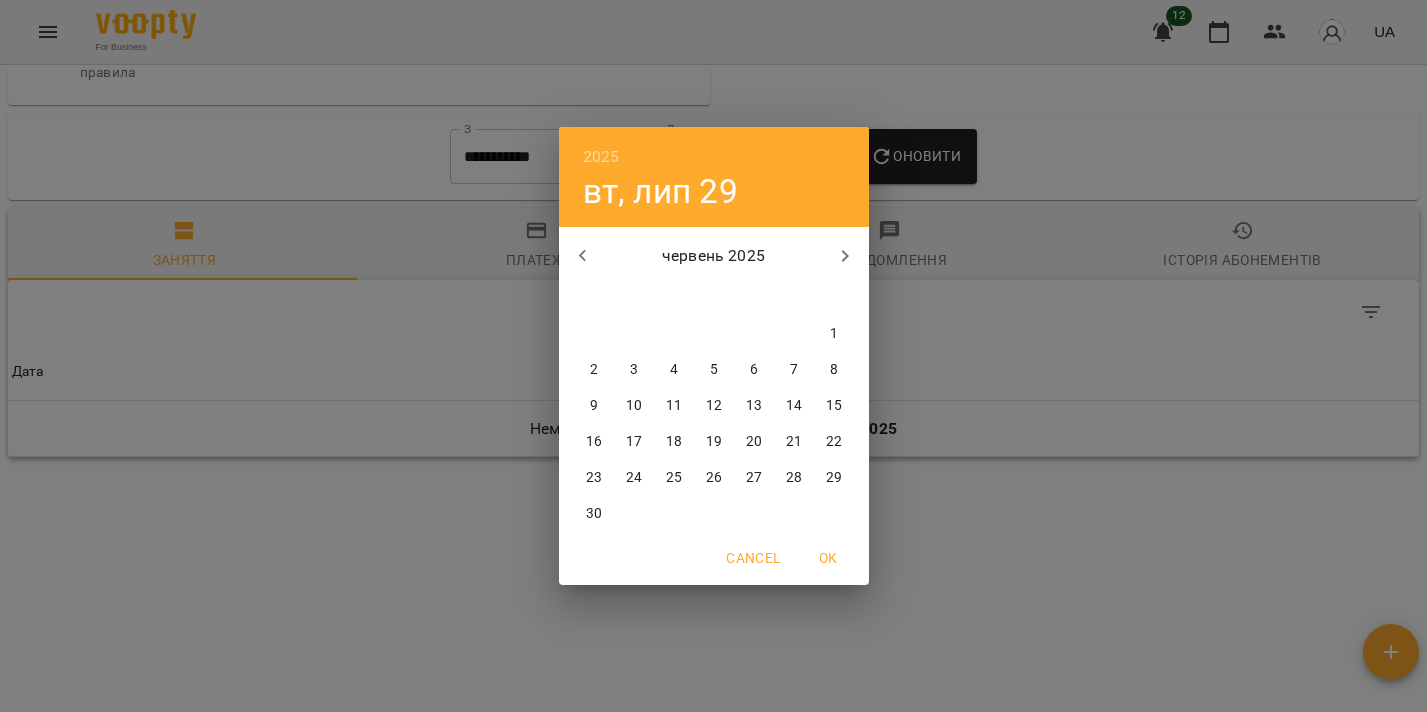 click at bounding box center (583, 256) 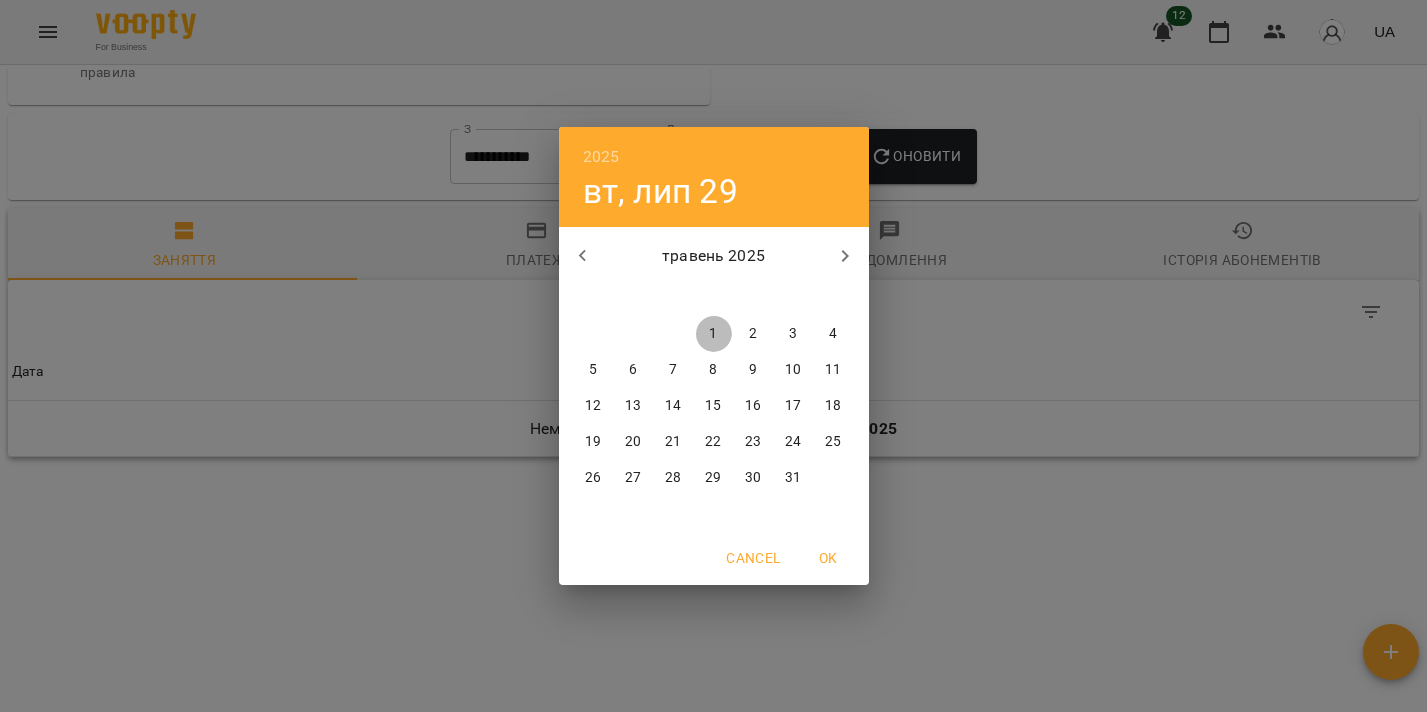 drag, startPoint x: 729, startPoint y: 339, endPoint x: 824, endPoint y: 215, distance: 156.20819 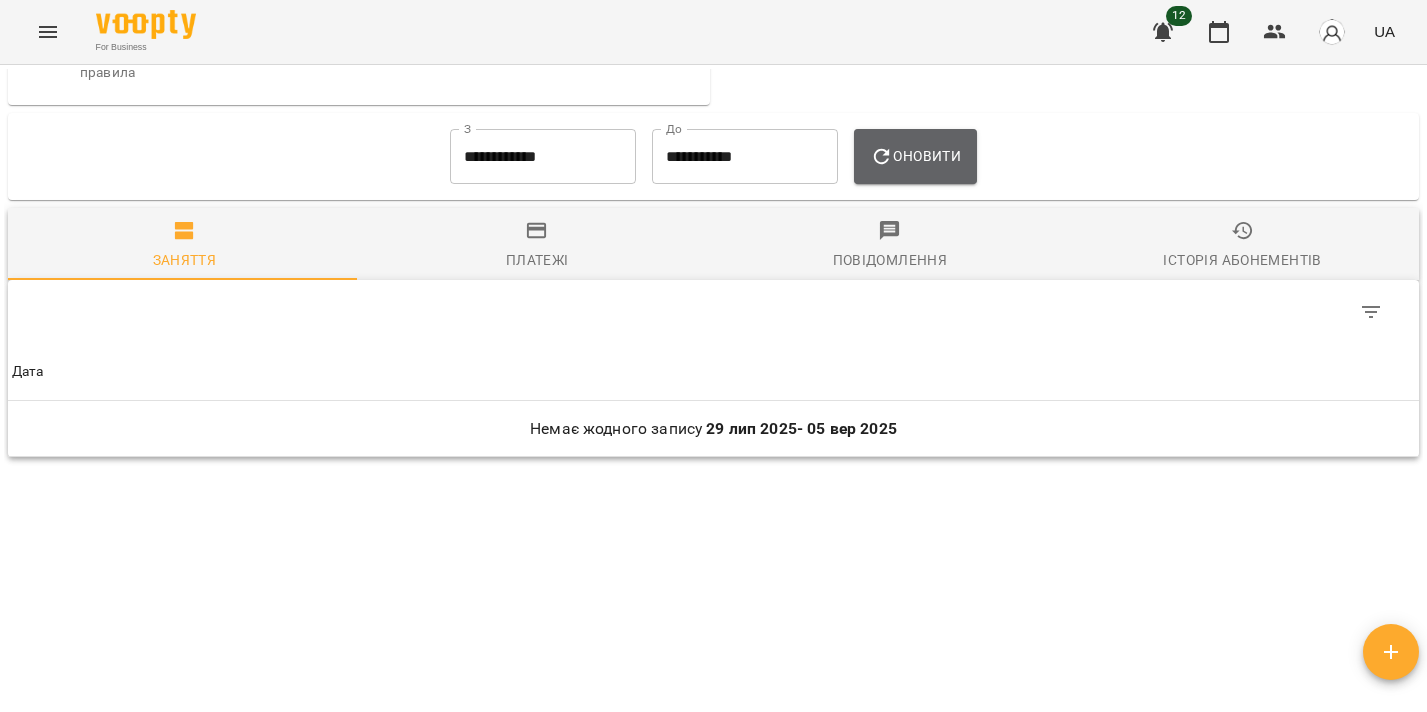 click 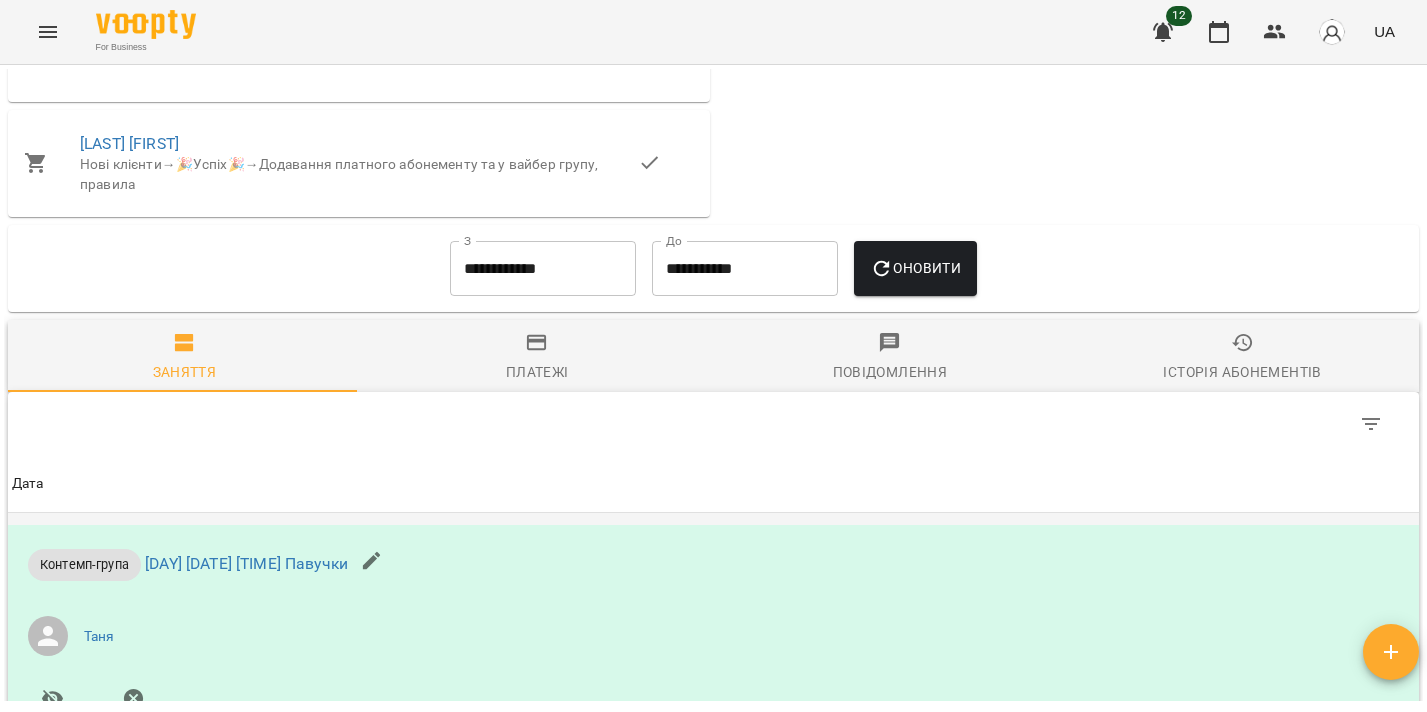 scroll, scrollTop: 1900, scrollLeft: 0, axis: vertical 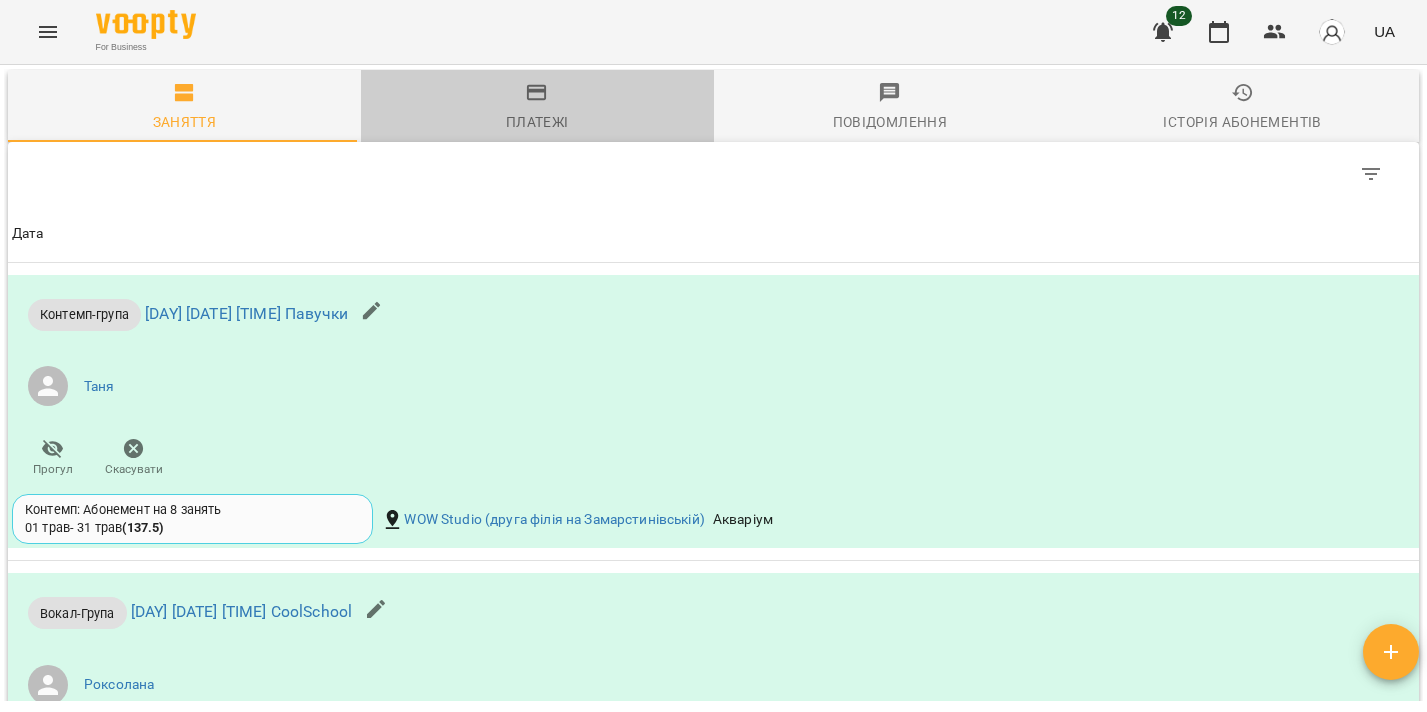 click on "Платежі" at bounding box center [537, 108] 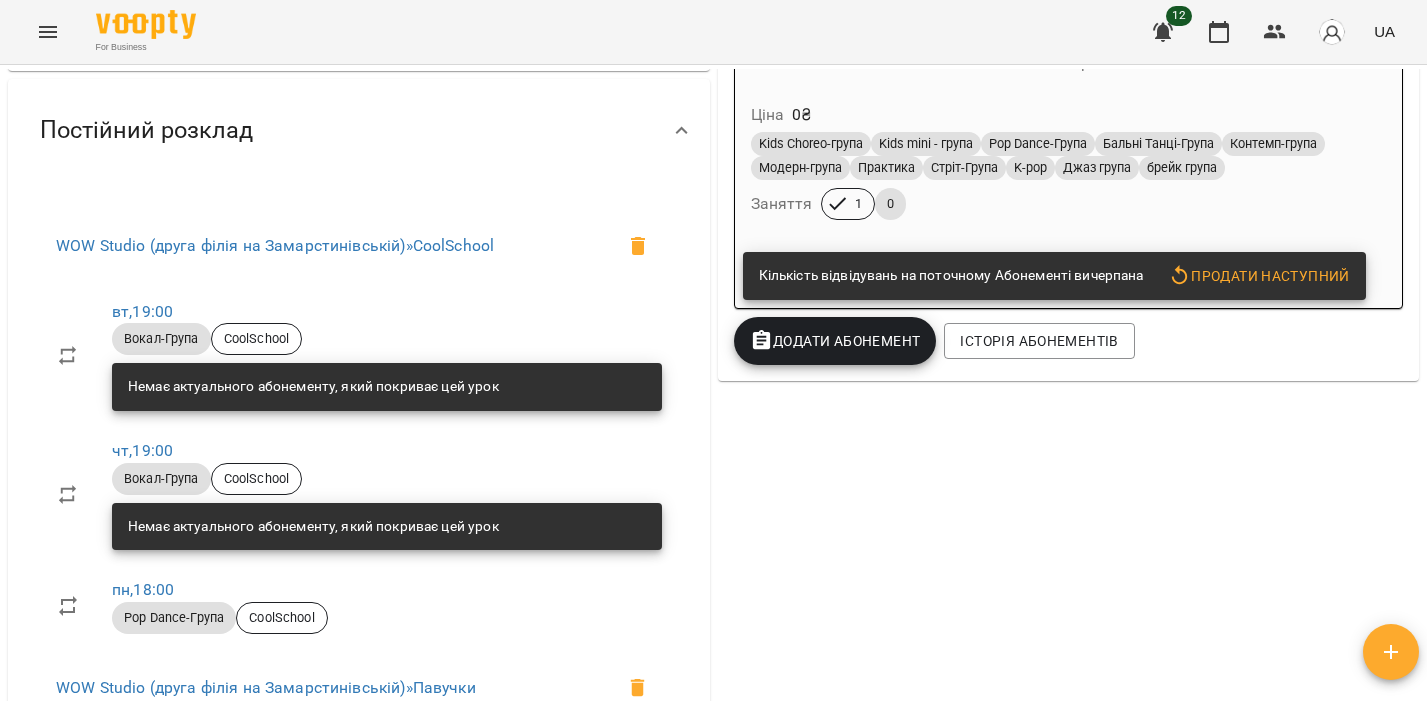 scroll, scrollTop: 86, scrollLeft: 0, axis: vertical 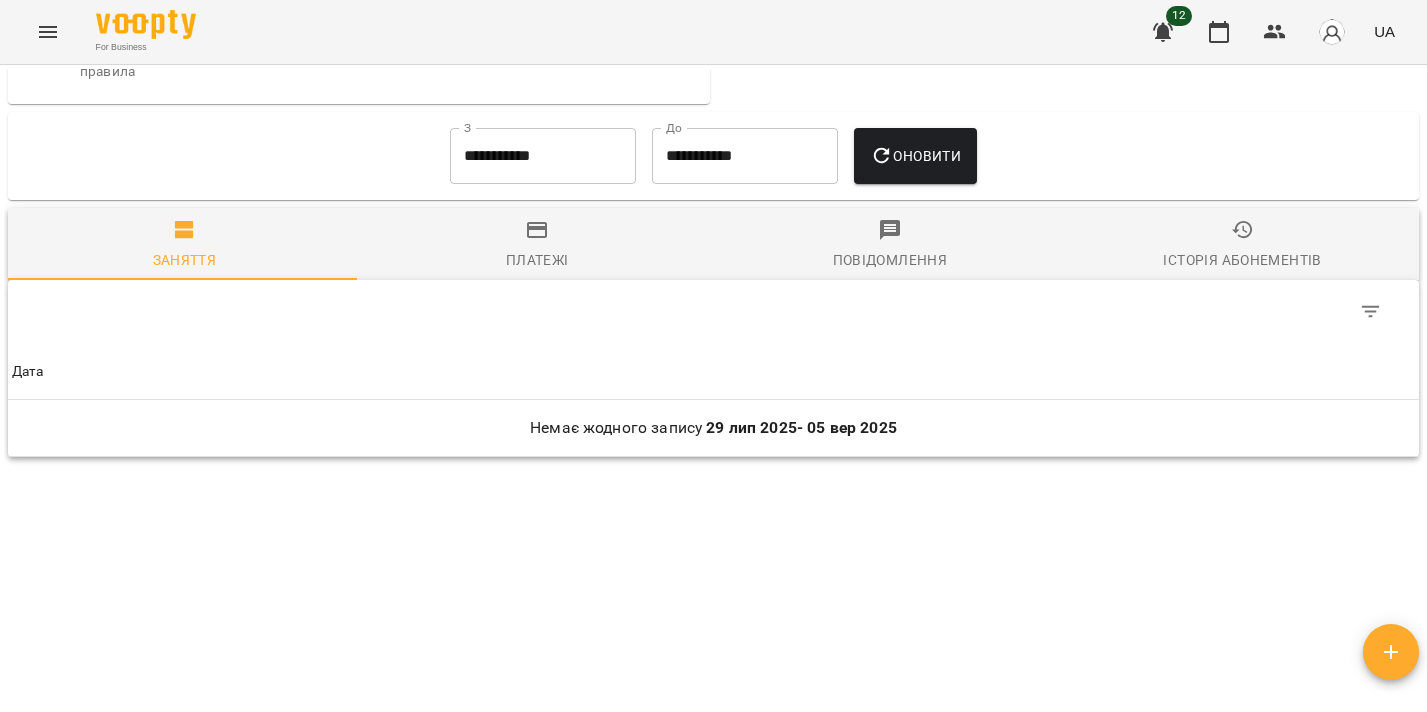 click on "**********" at bounding box center (543, 156) 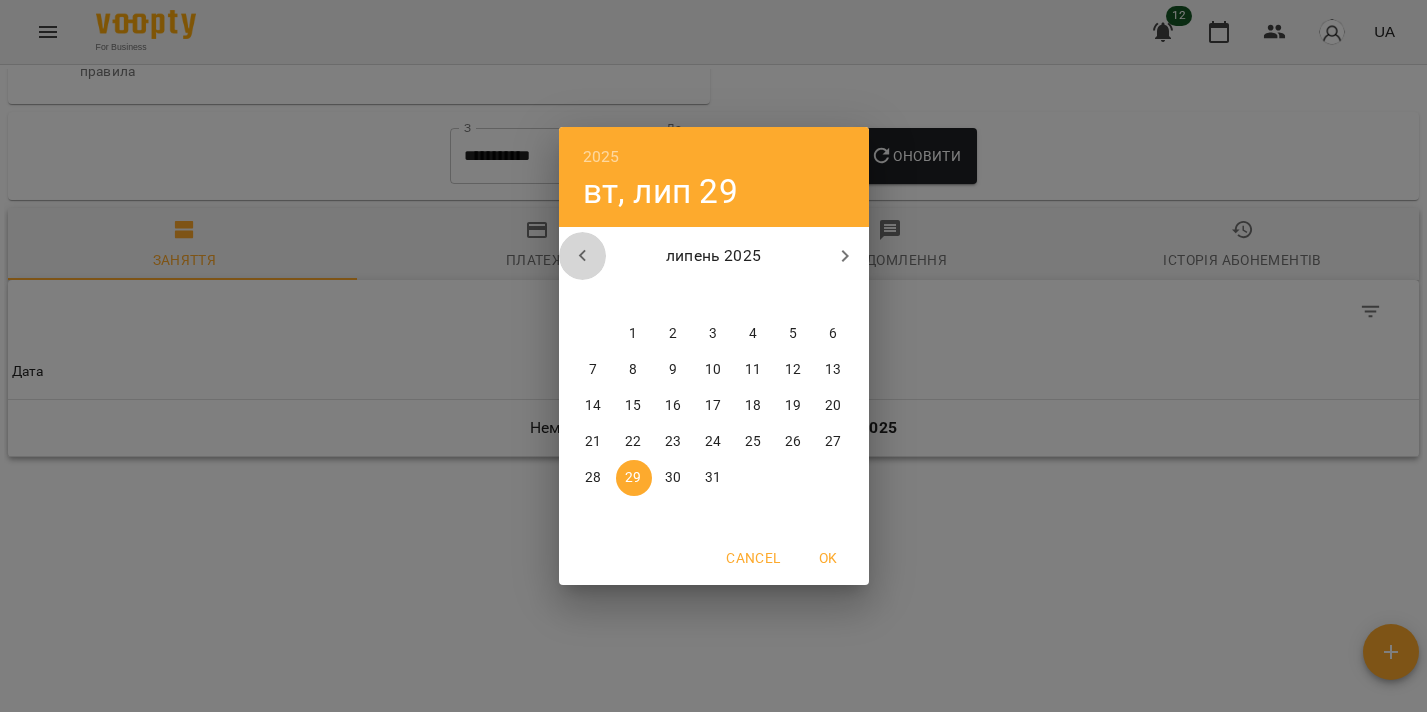 click 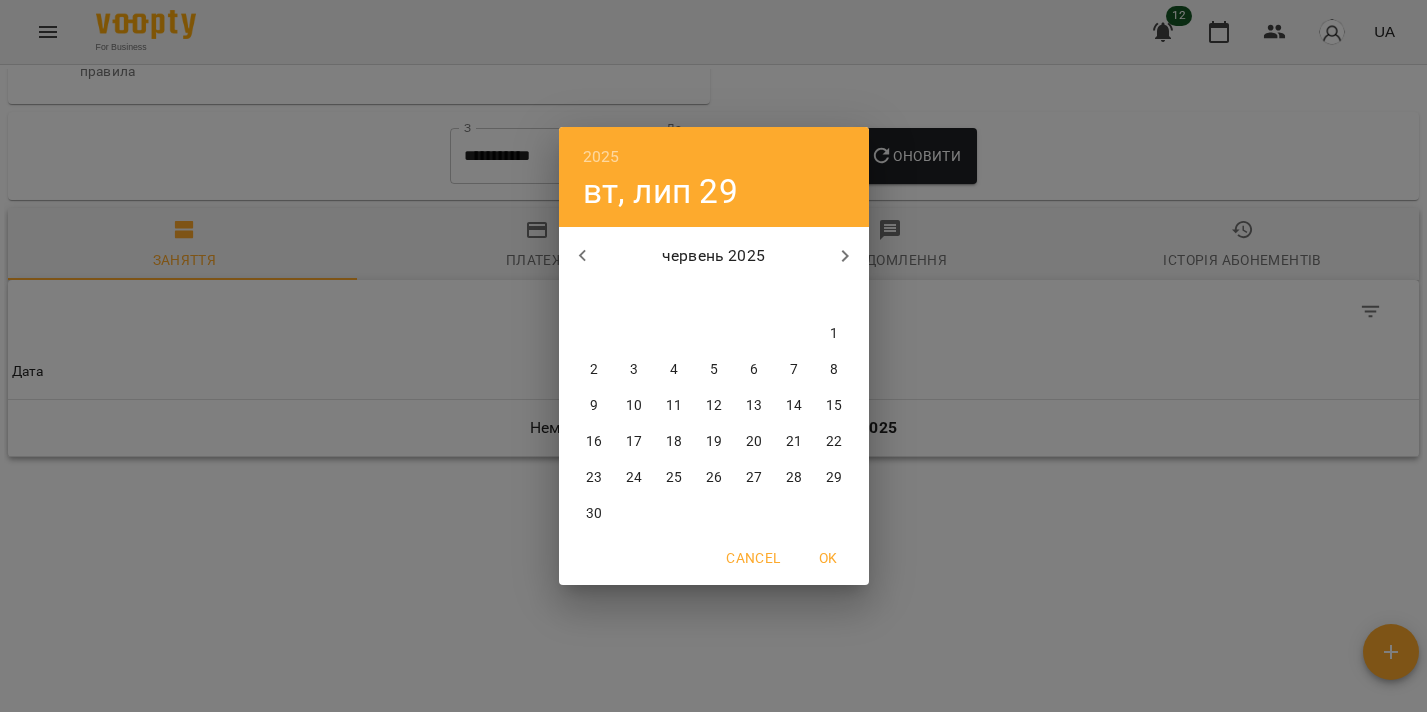 click 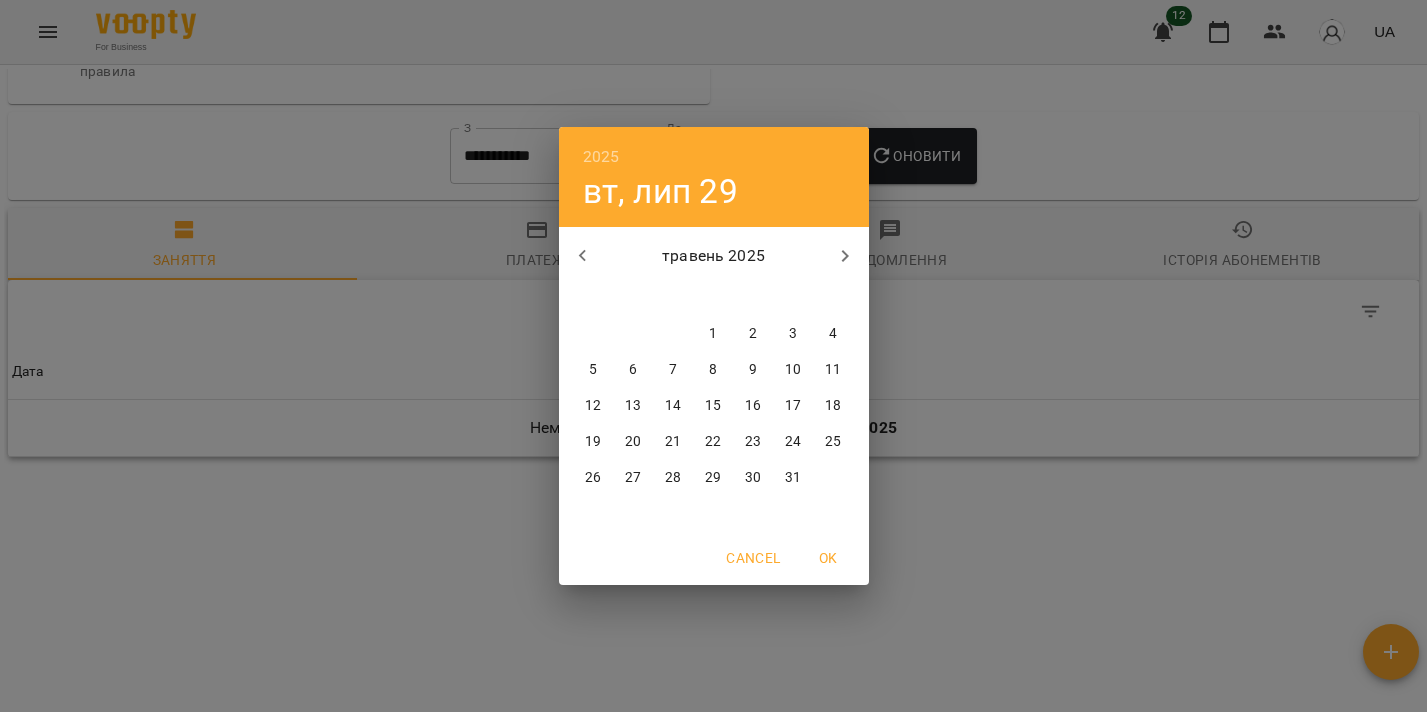 click on "1" at bounding box center [714, 334] 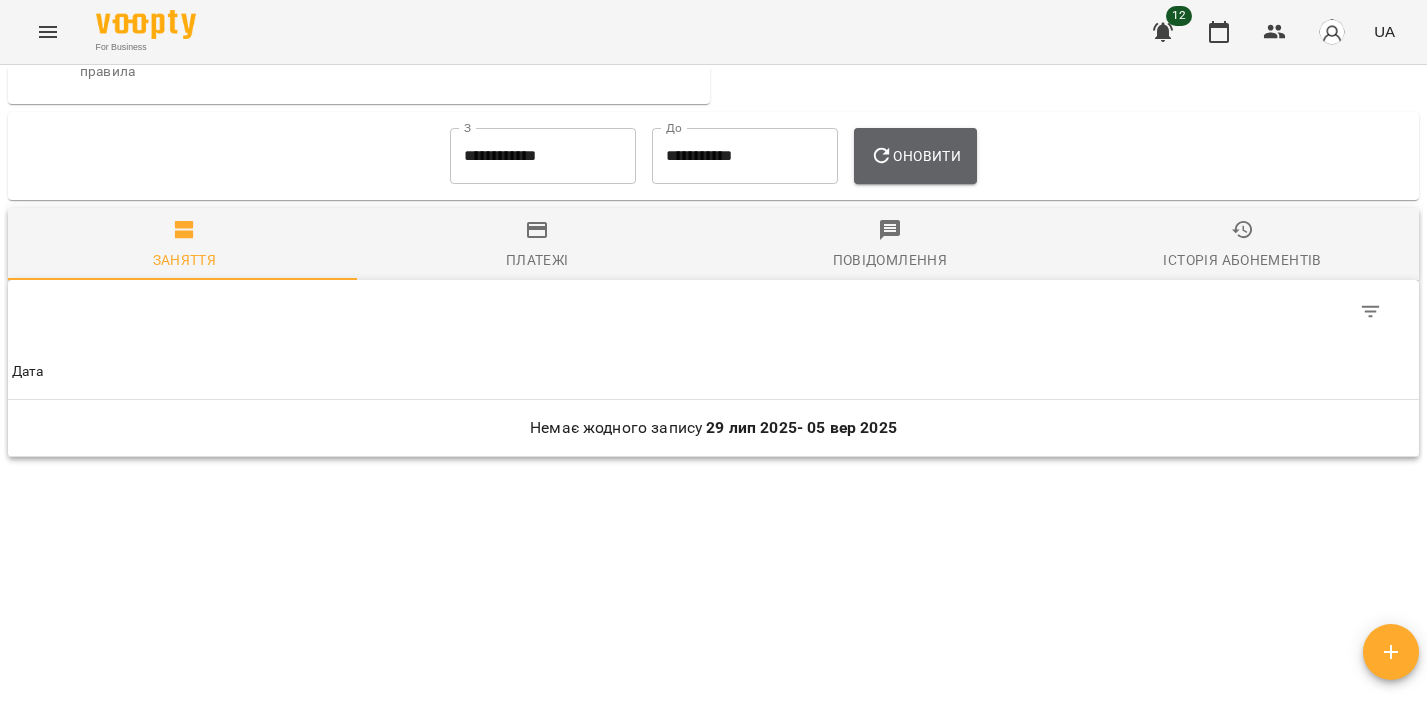 click on "Оновити" at bounding box center (915, 156) 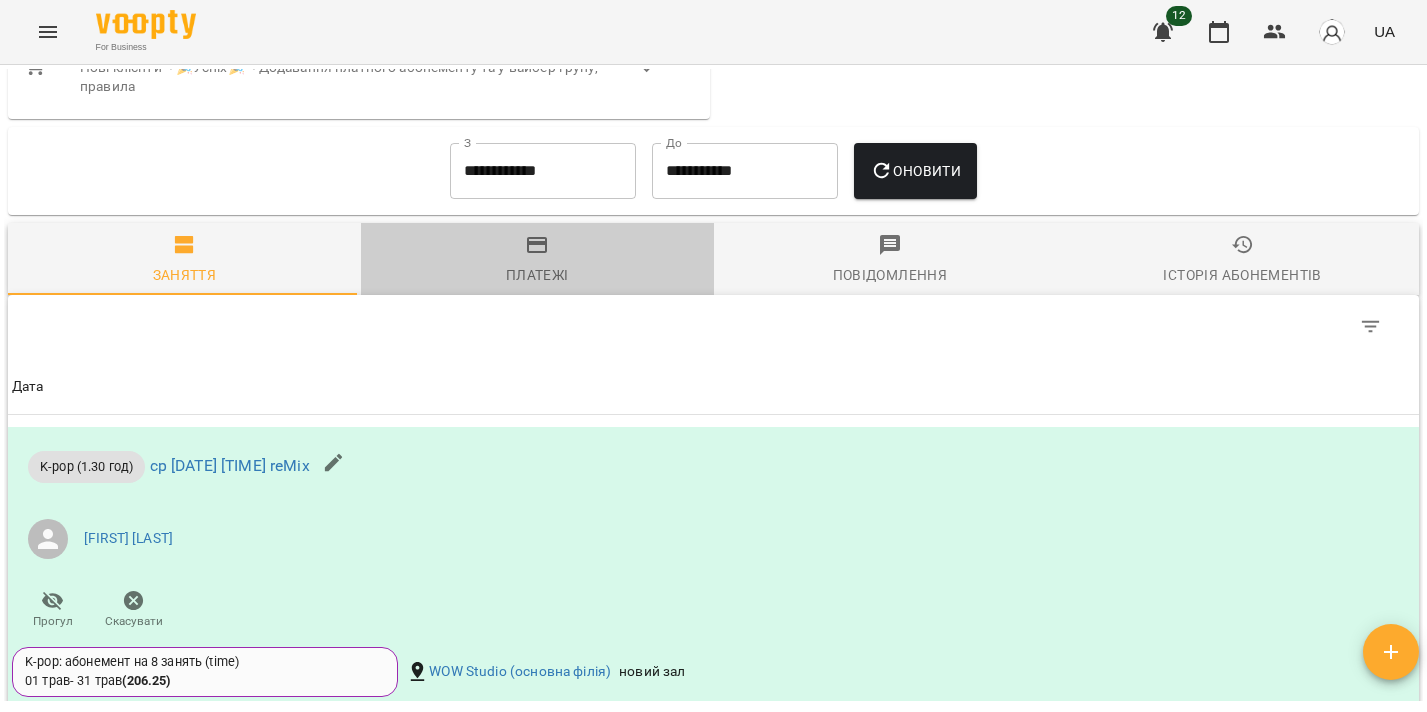 click 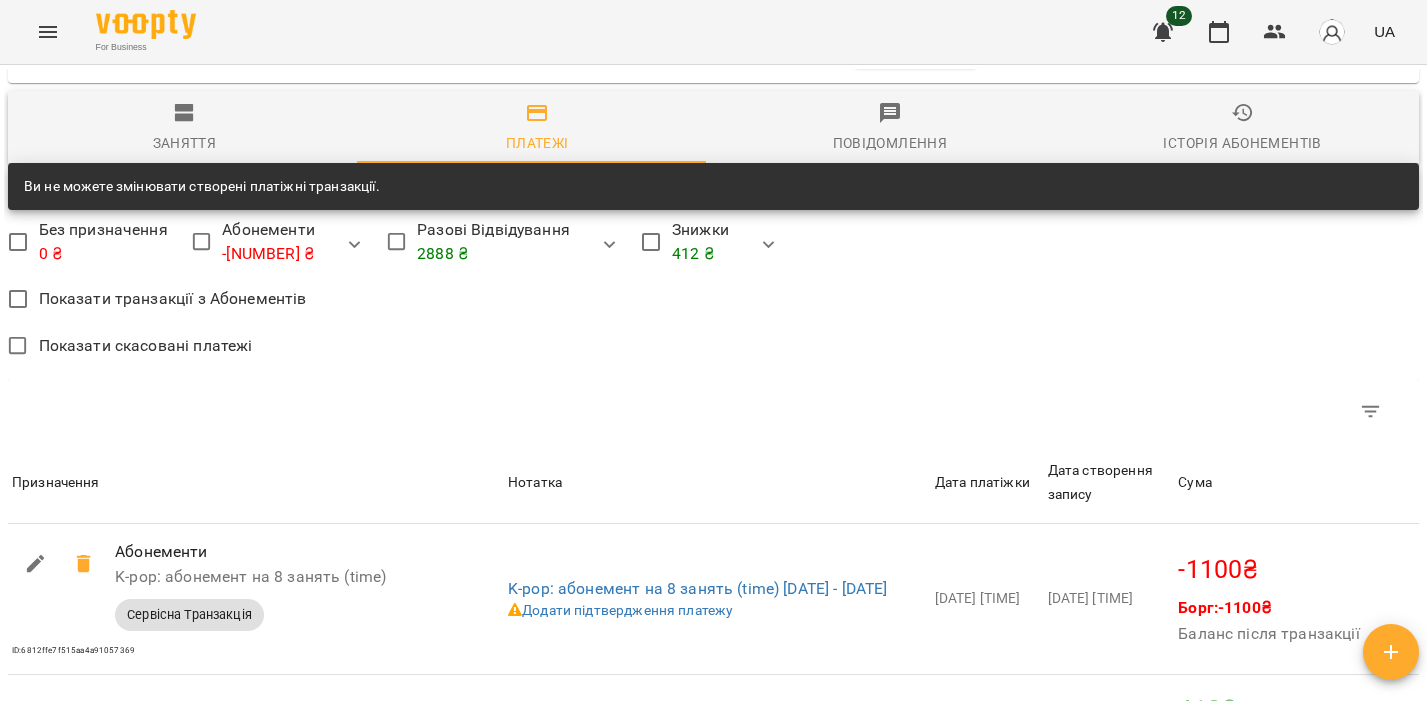 scroll, scrollTop: 1580, scrollLeft: 0, axis: vertical 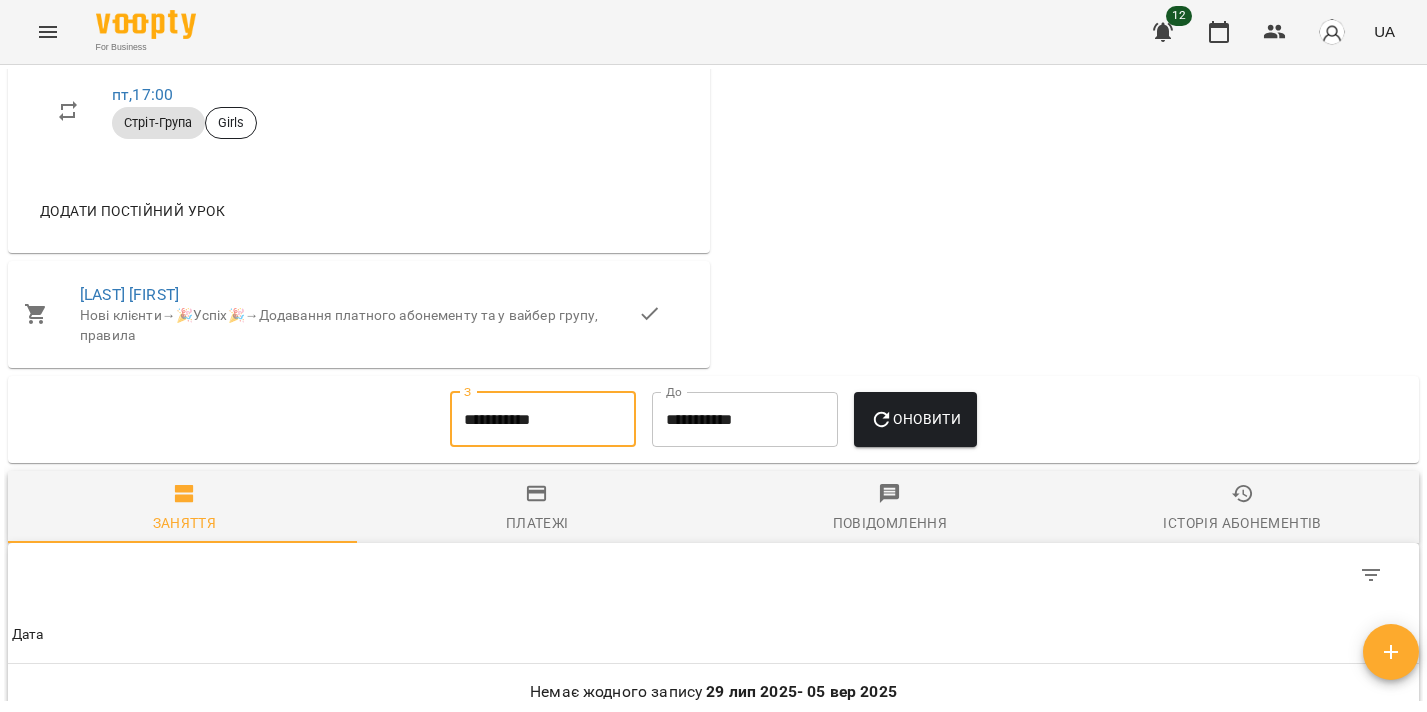 click on "**********" at bounding box center (543, 420) 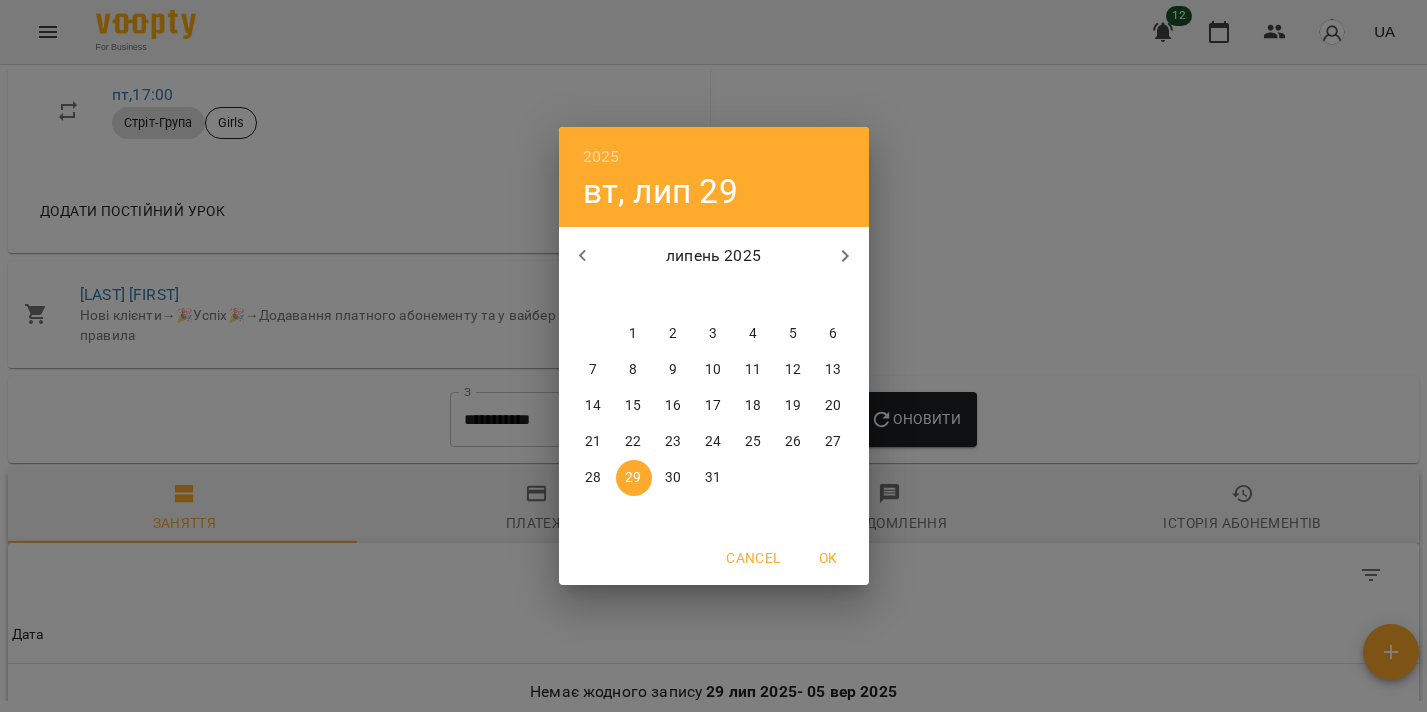 click at bounding box center (583, 256) 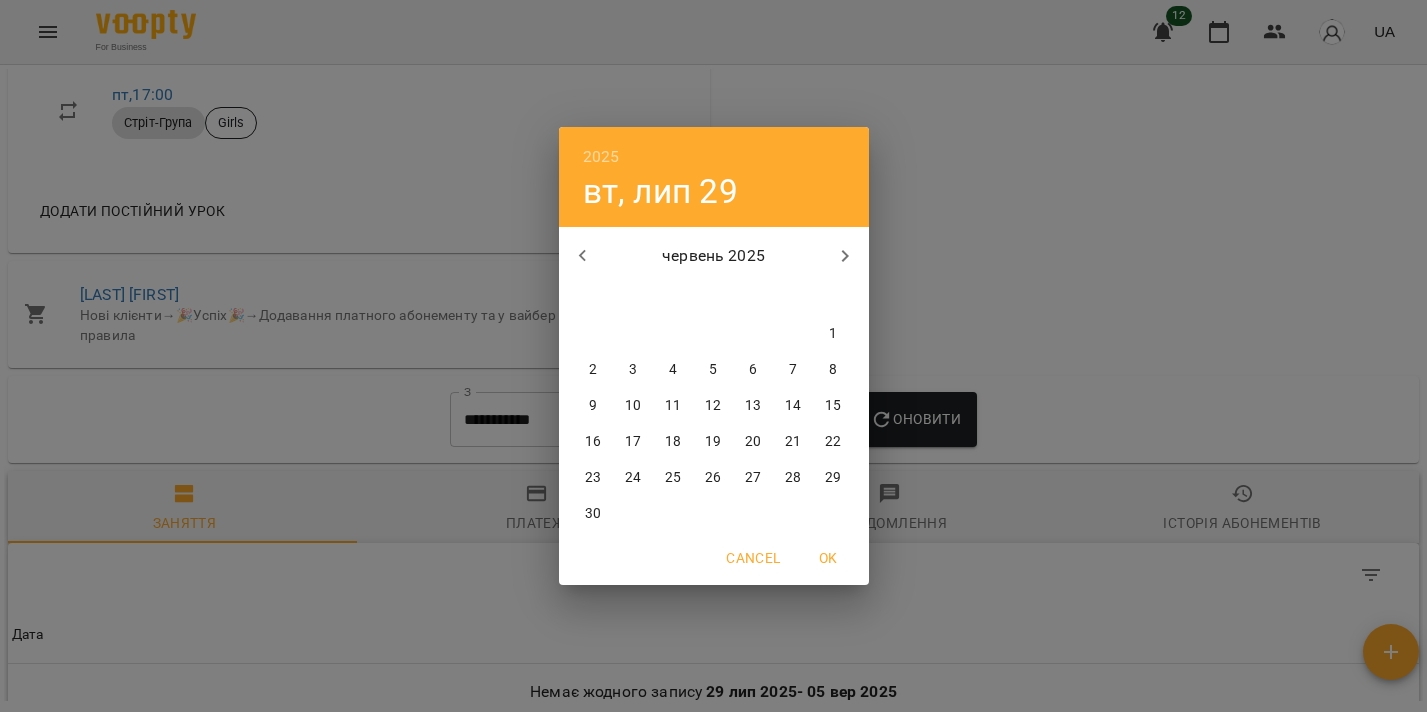 click 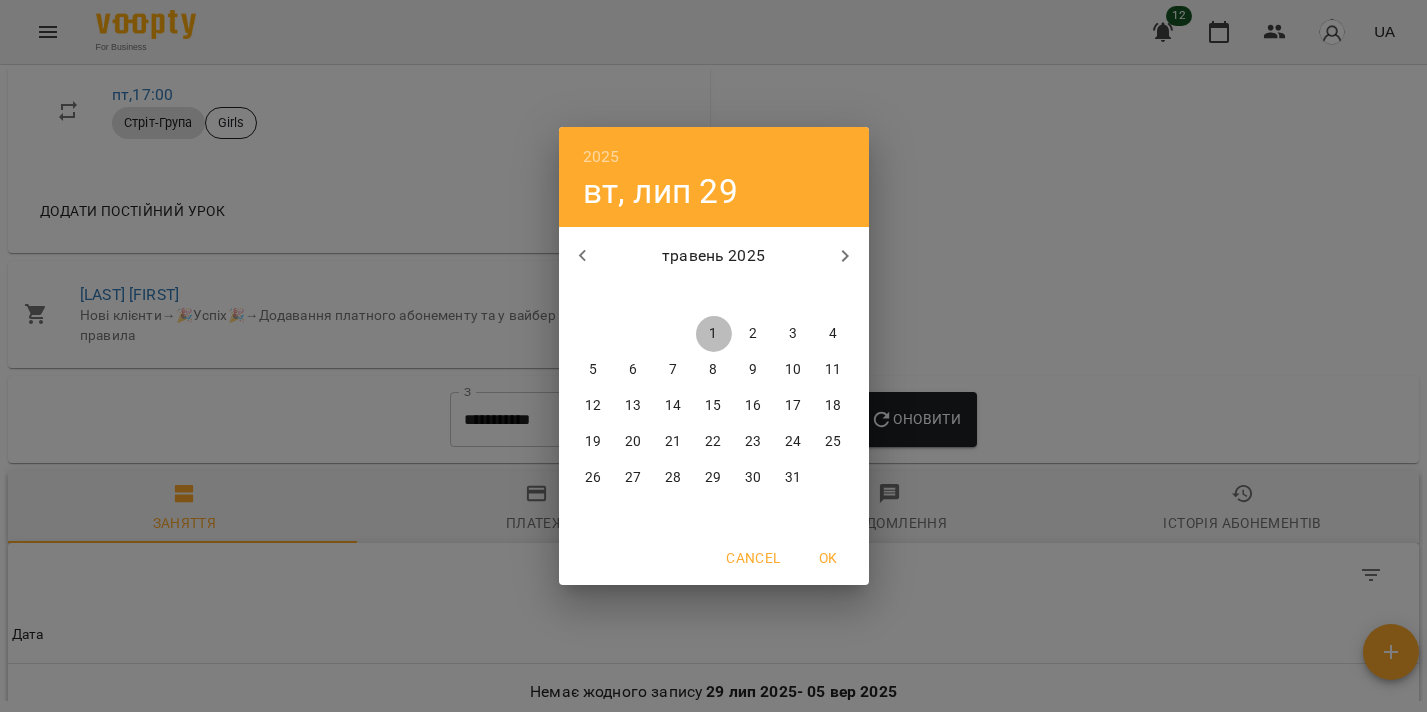 click on "1" at bounding box center (714, 334) 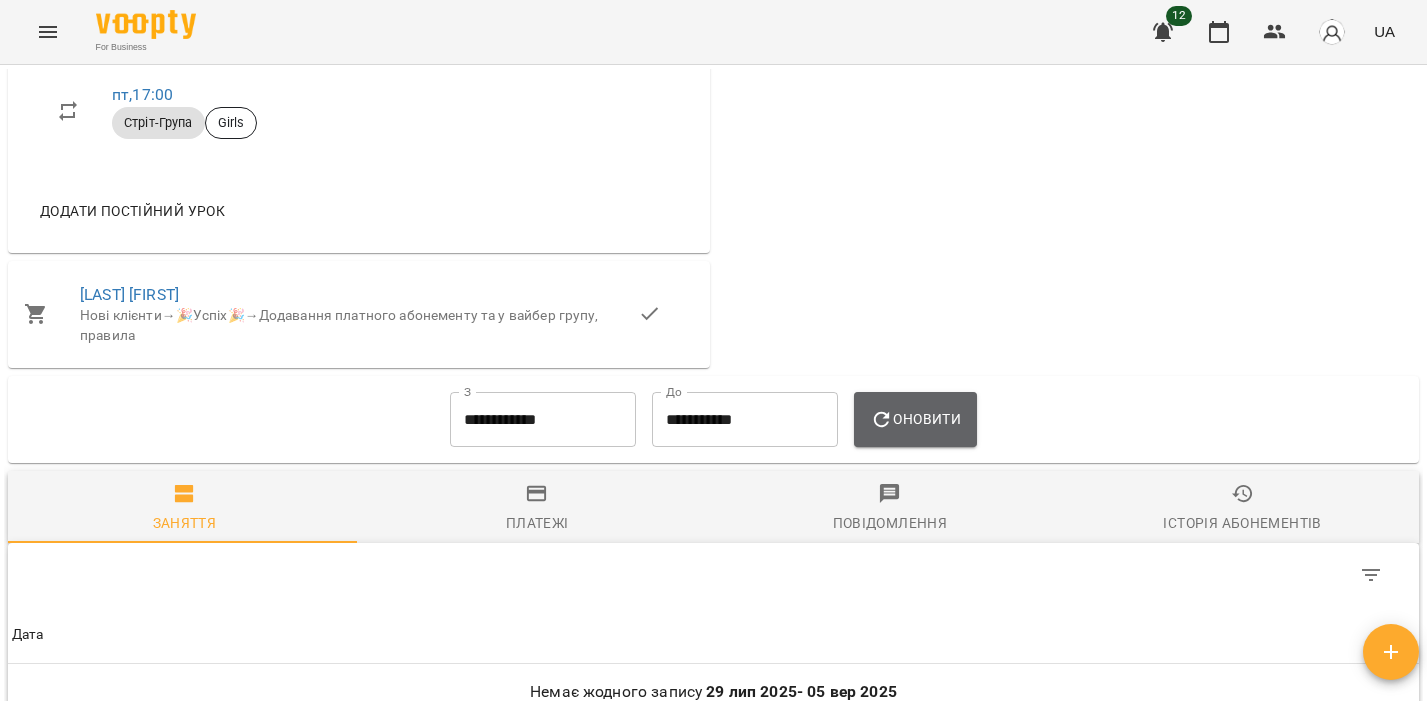 click on "Оновити" at bounding box center [915, 420] 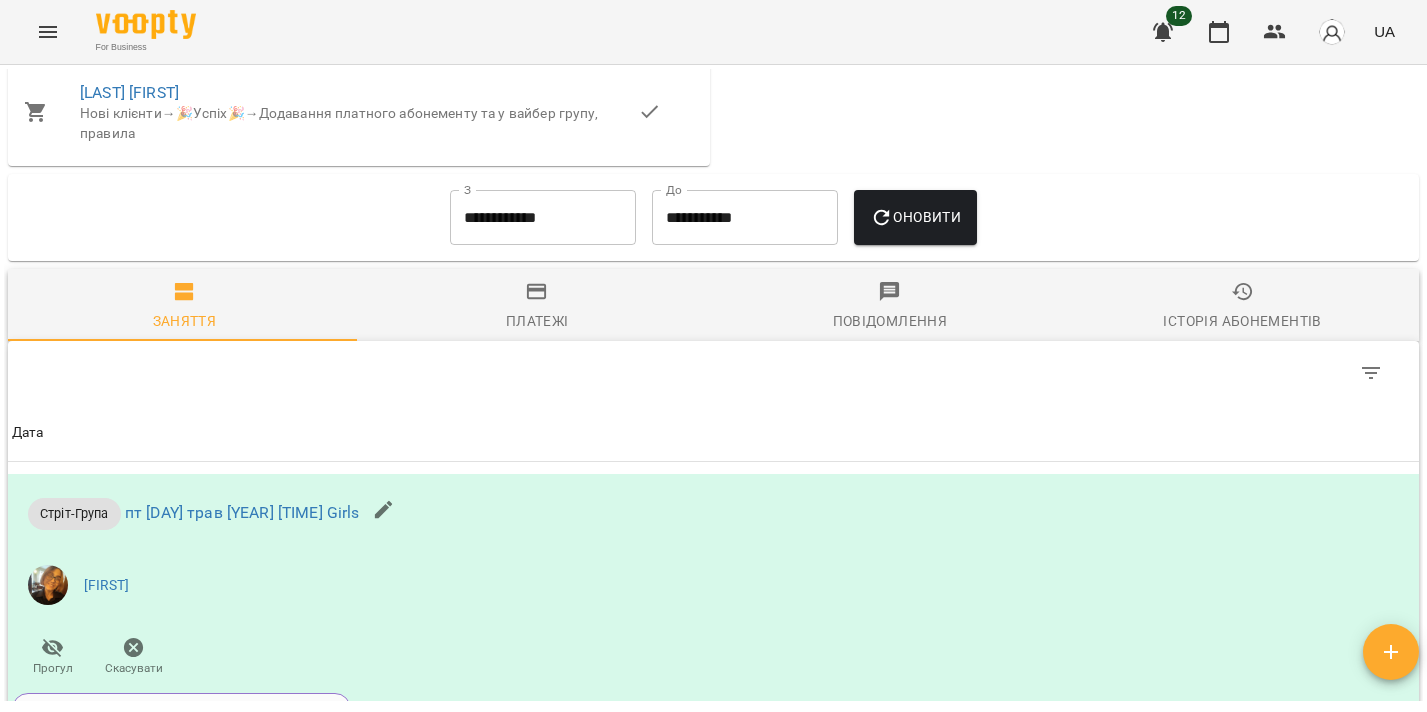 scroll, scrollTop: 1327, scrollLeft: 0, axis: vertical 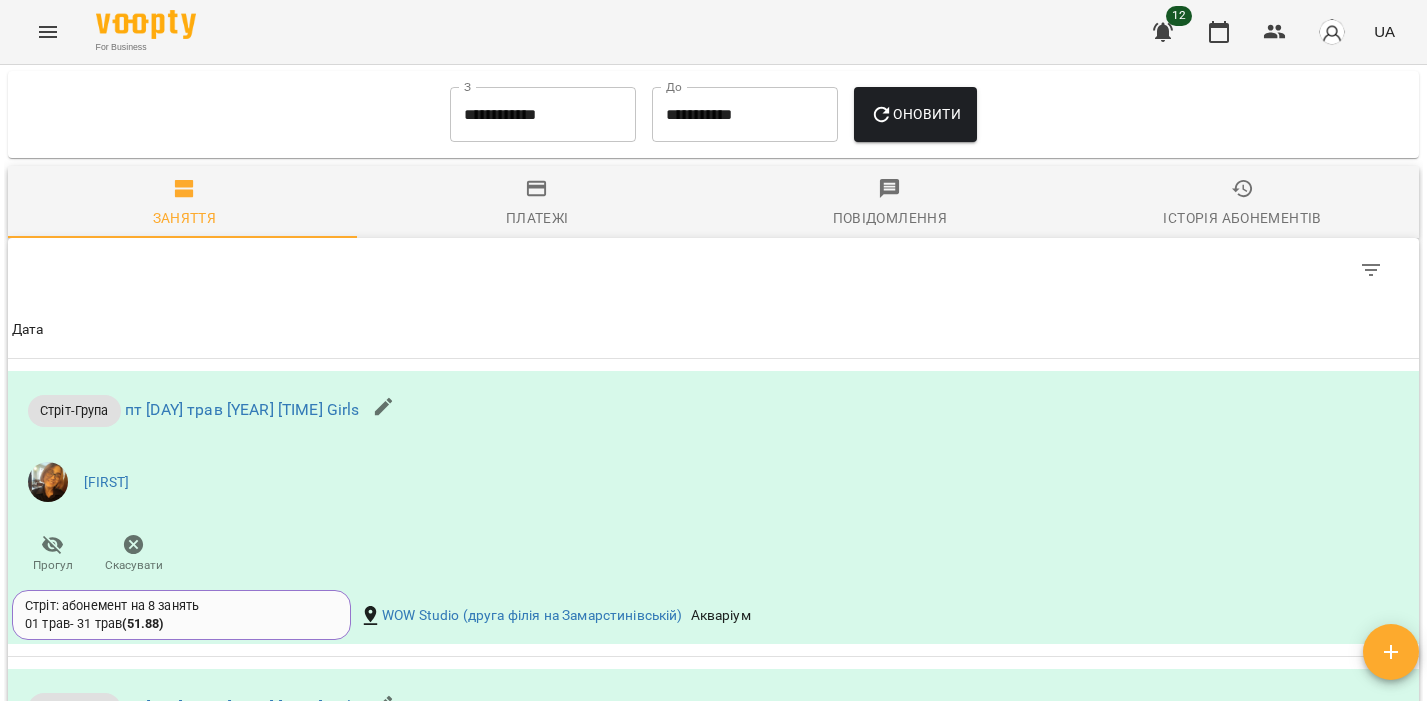 click on "Платежі" at bounding box center [537, 218] 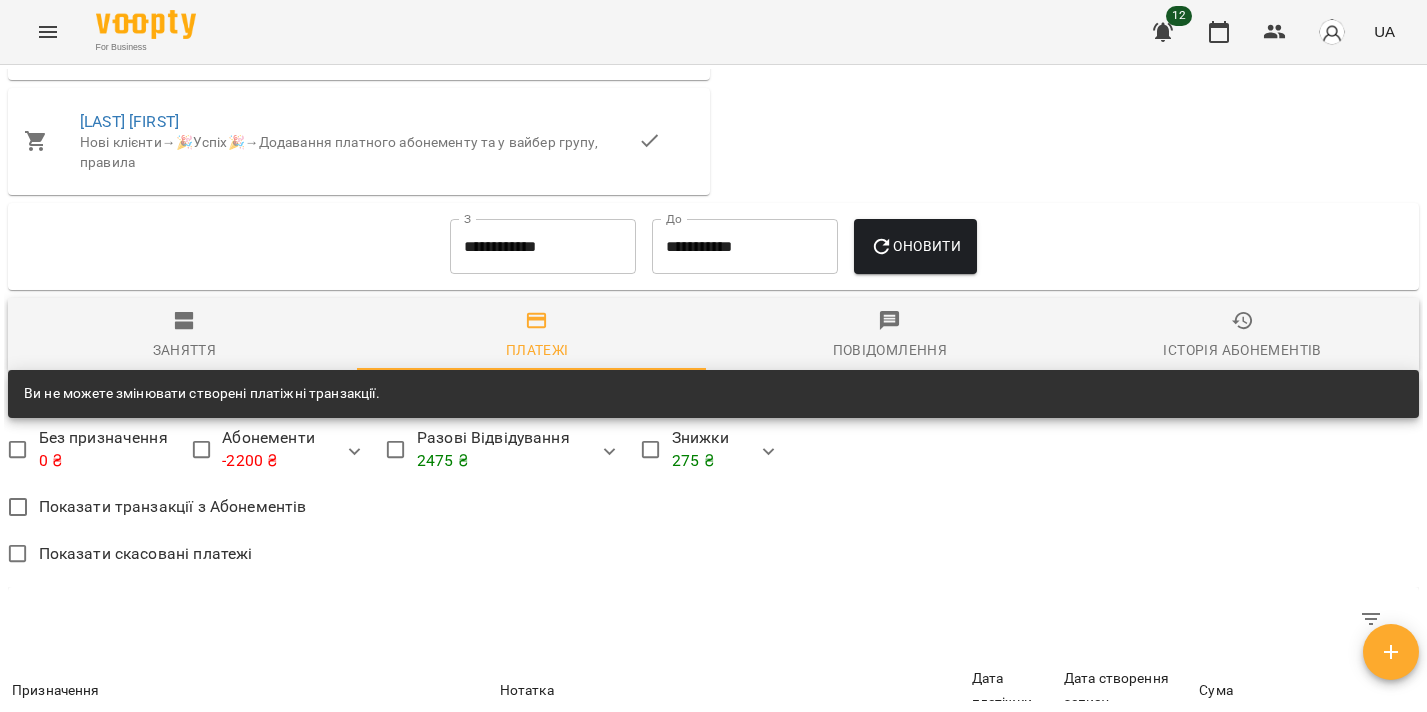 scroll, scrollTop: 1397, scrollLeft: 0, axis: vertical 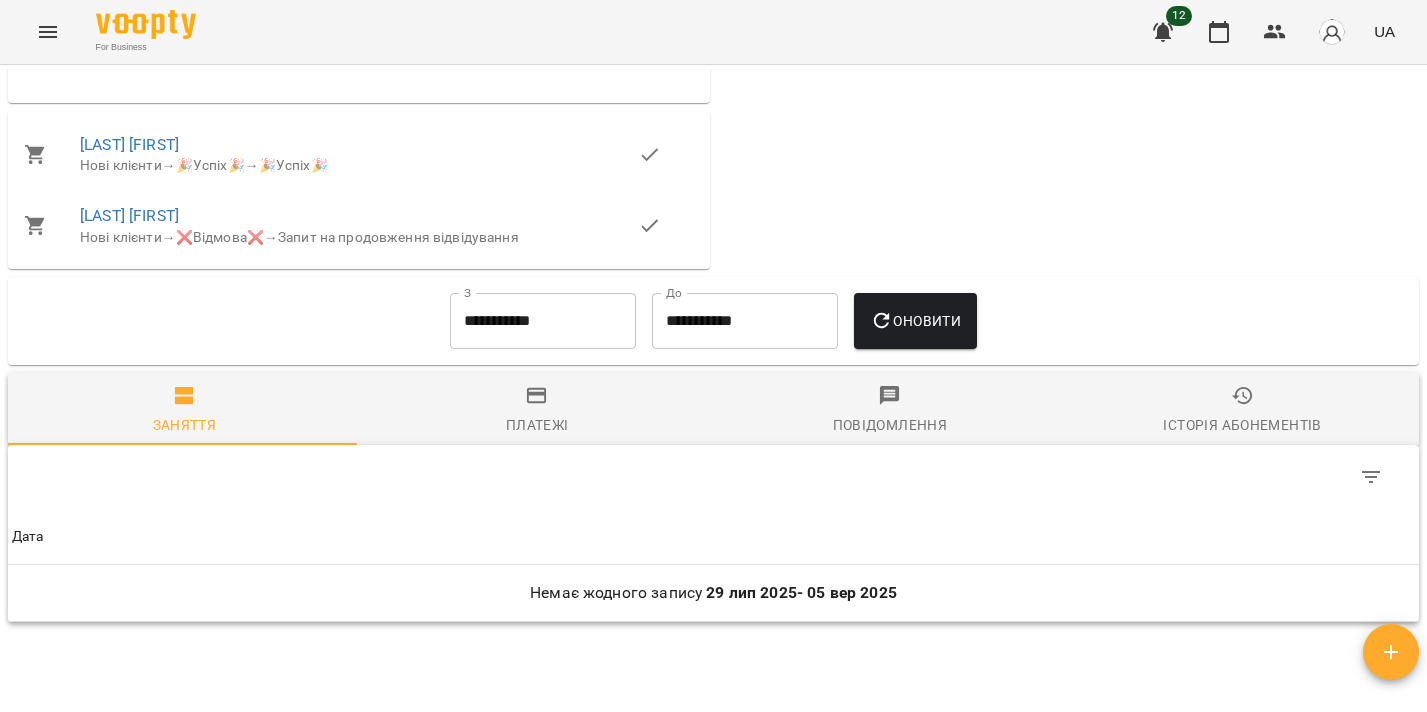 click 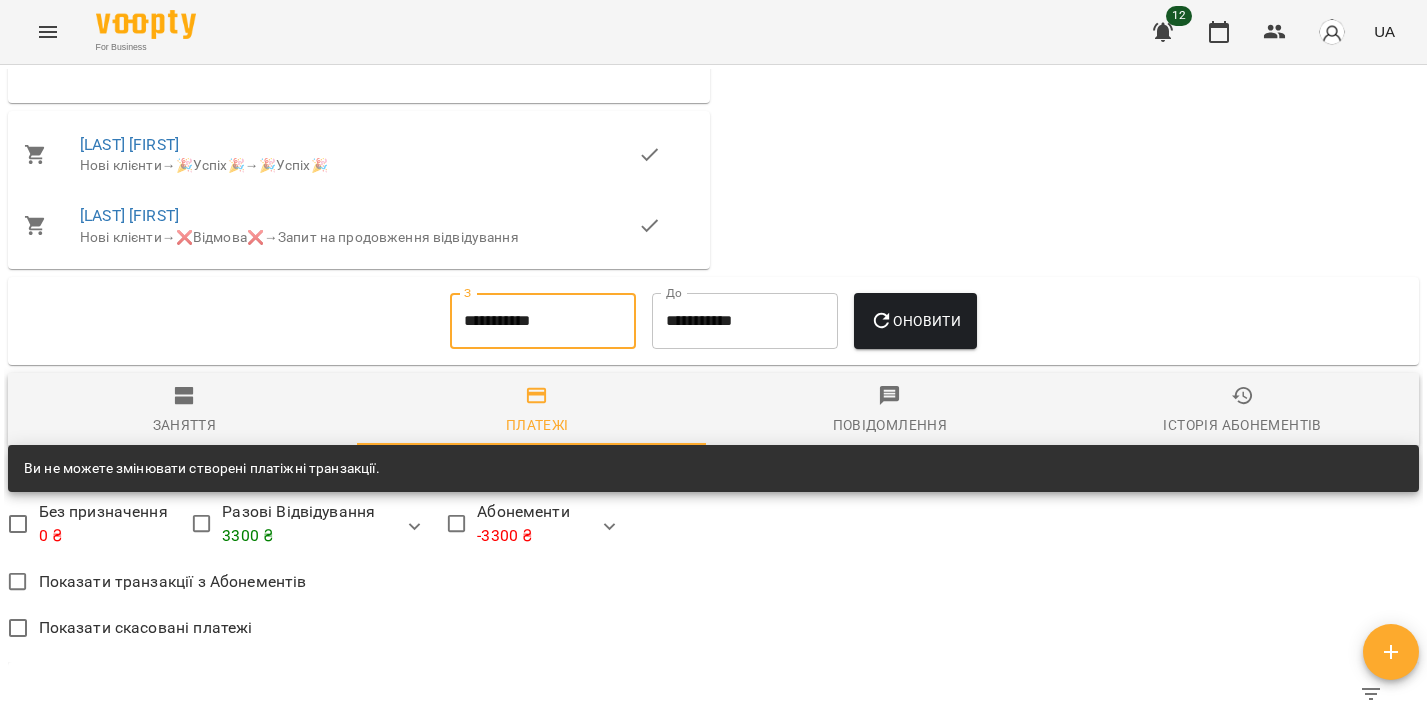 click on "**********" at bounding box center (543, 321) 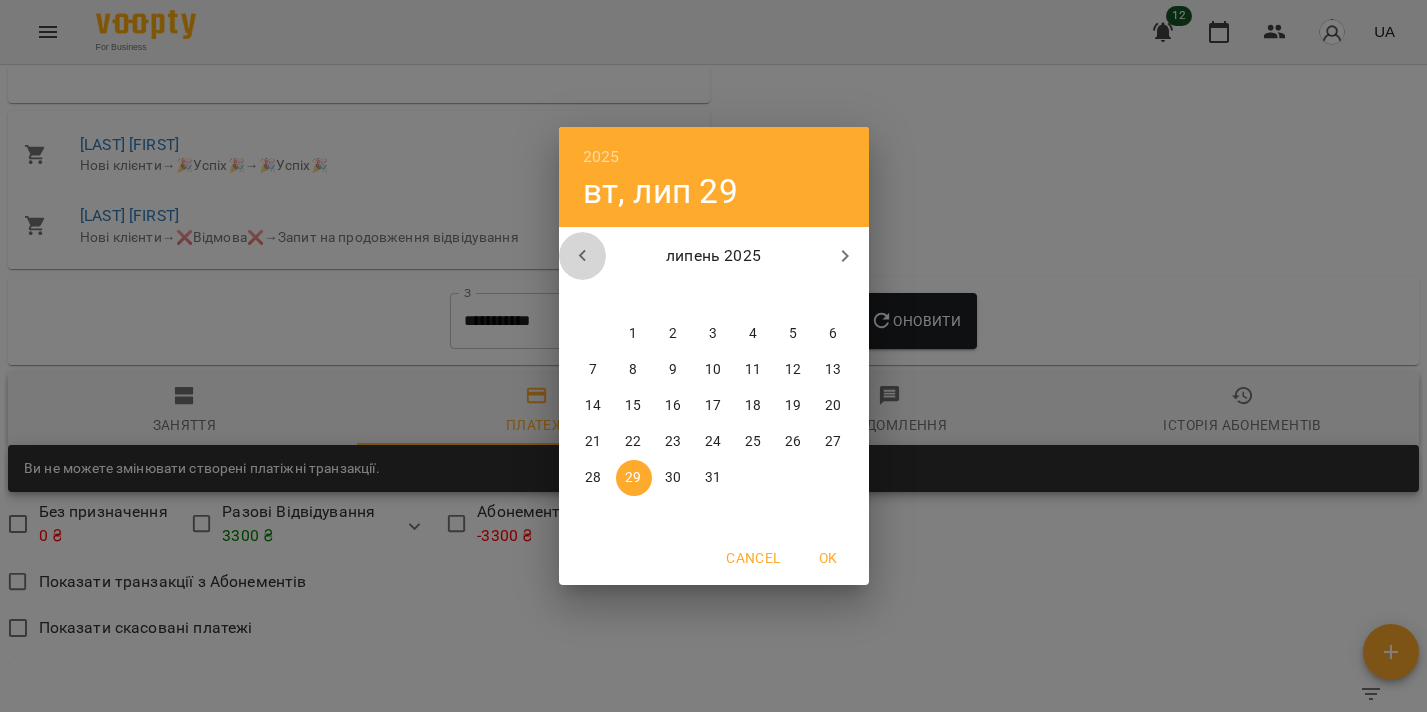 click at bounding box center (583, 256) 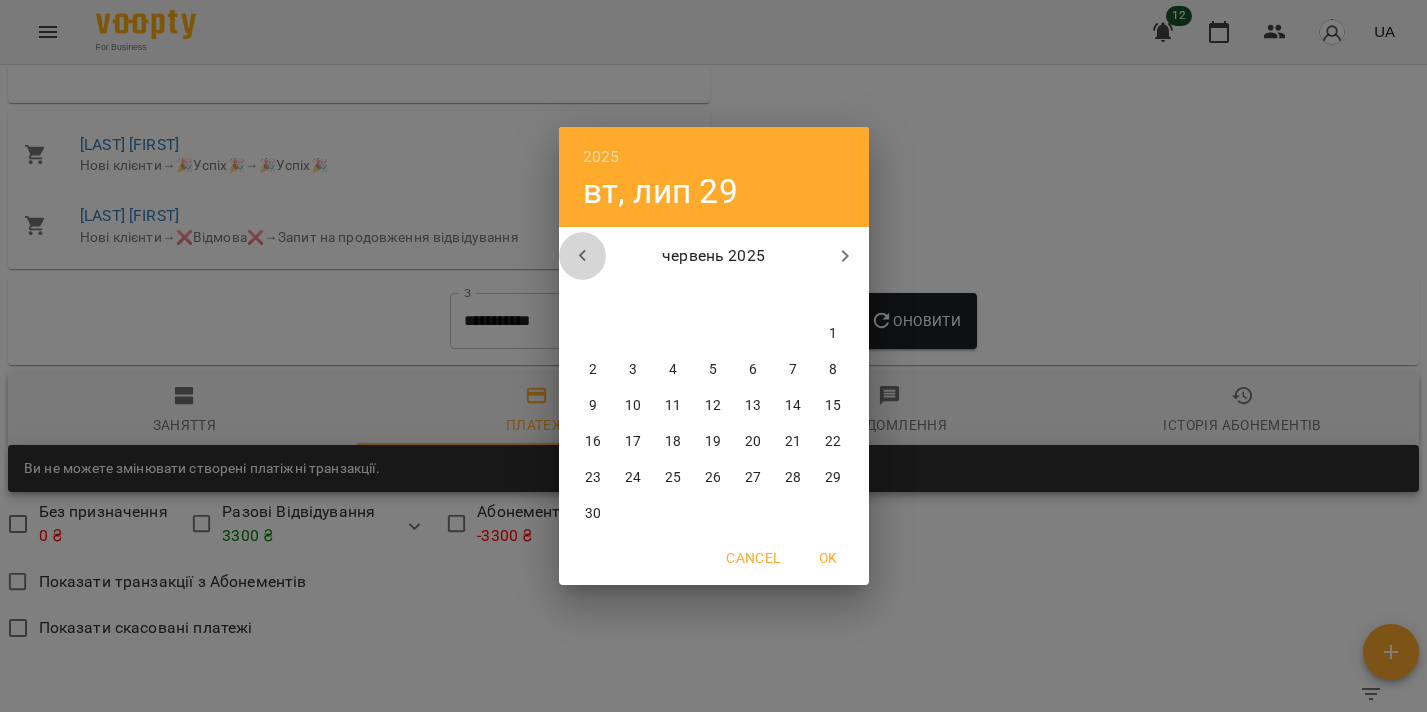 click at bounding box center (583, 256) 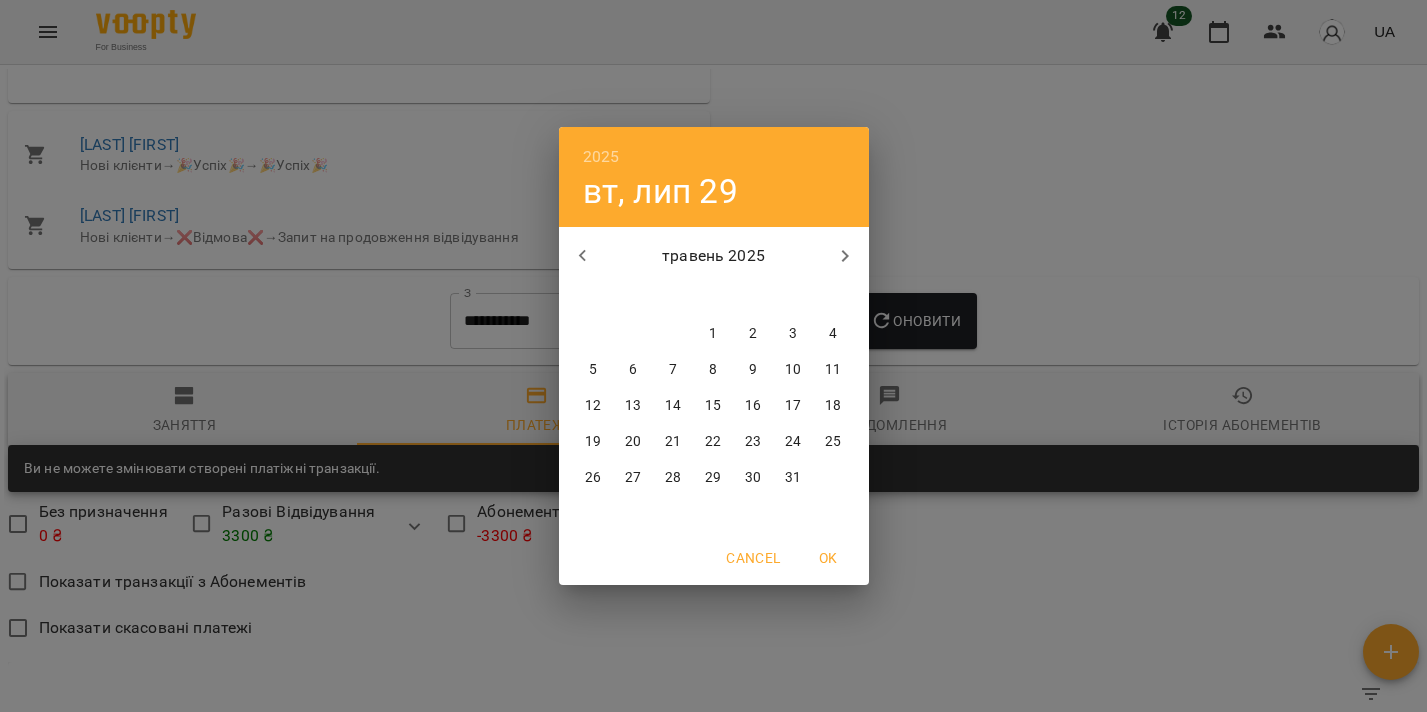 click on "1" at bounding box center (713, 334) 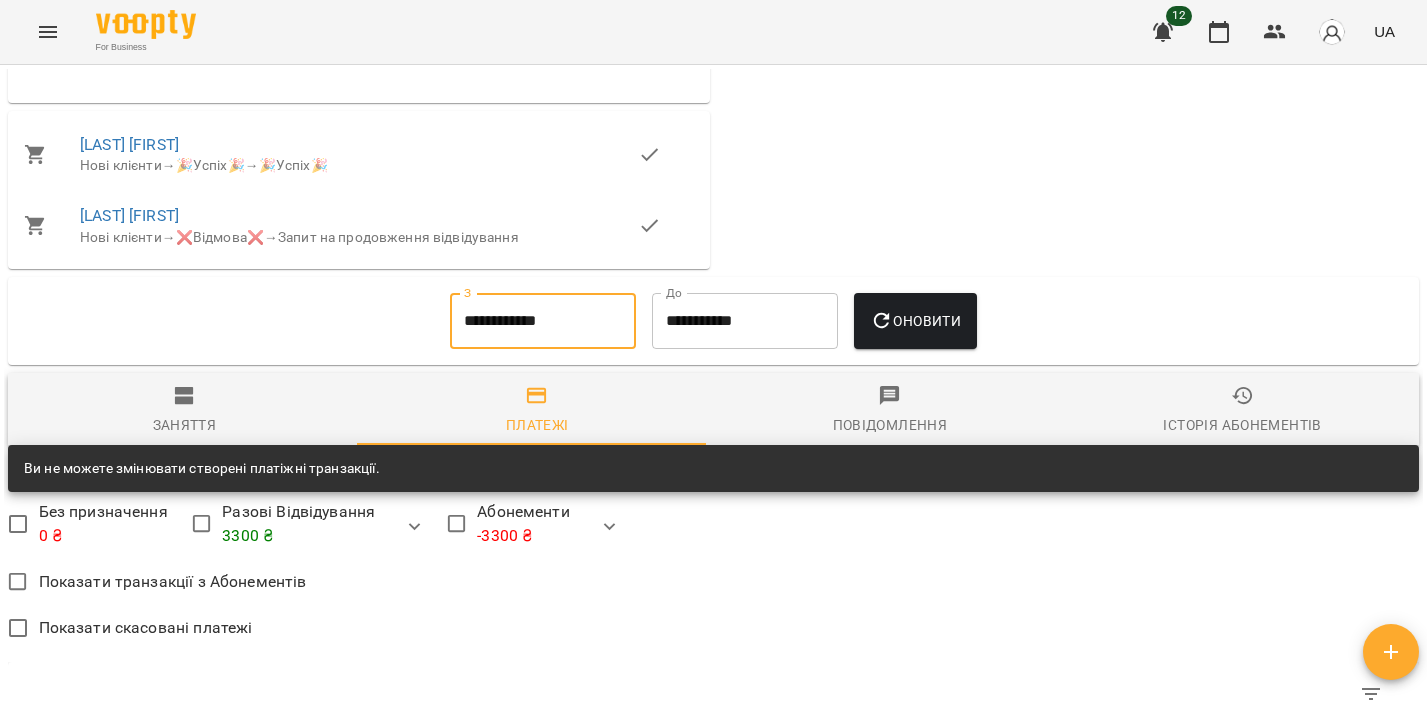type on "**********" 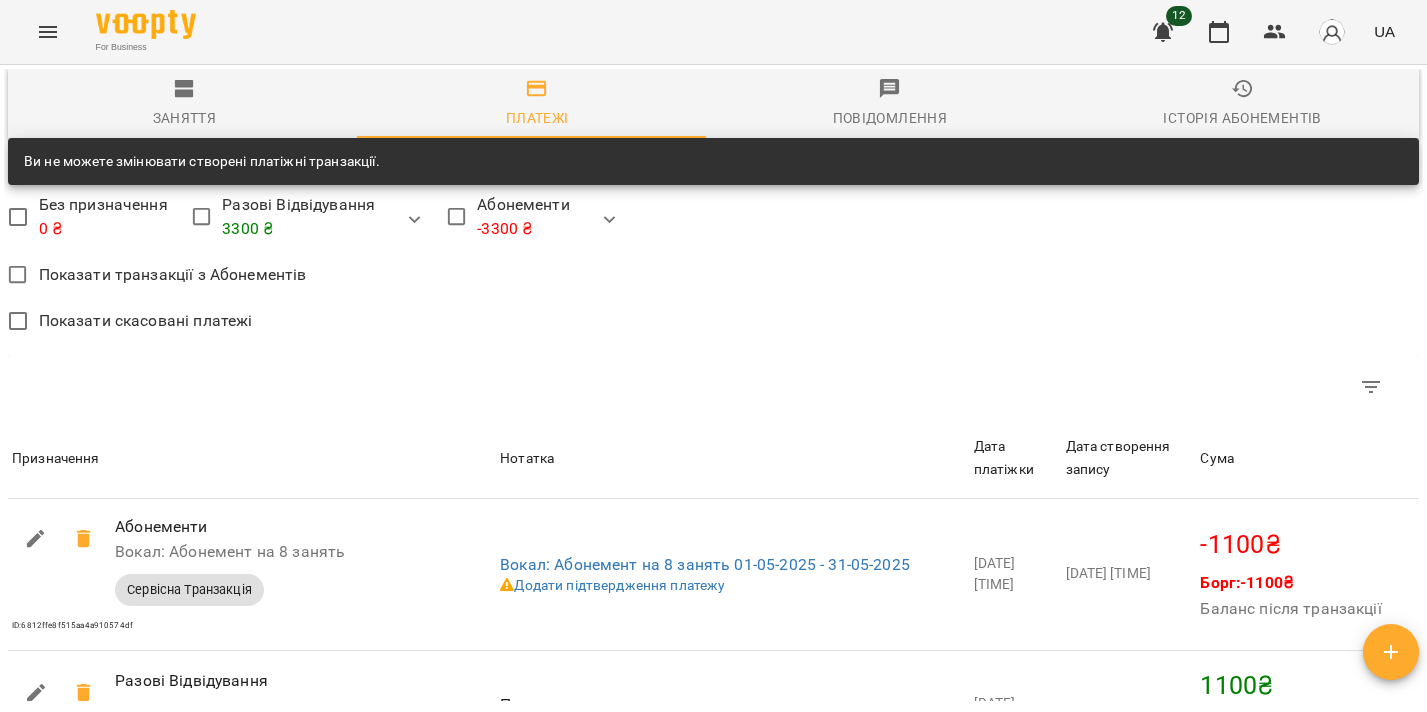 scroll, scrollTop: 1610, scrollLeft: 0, axis: vertical 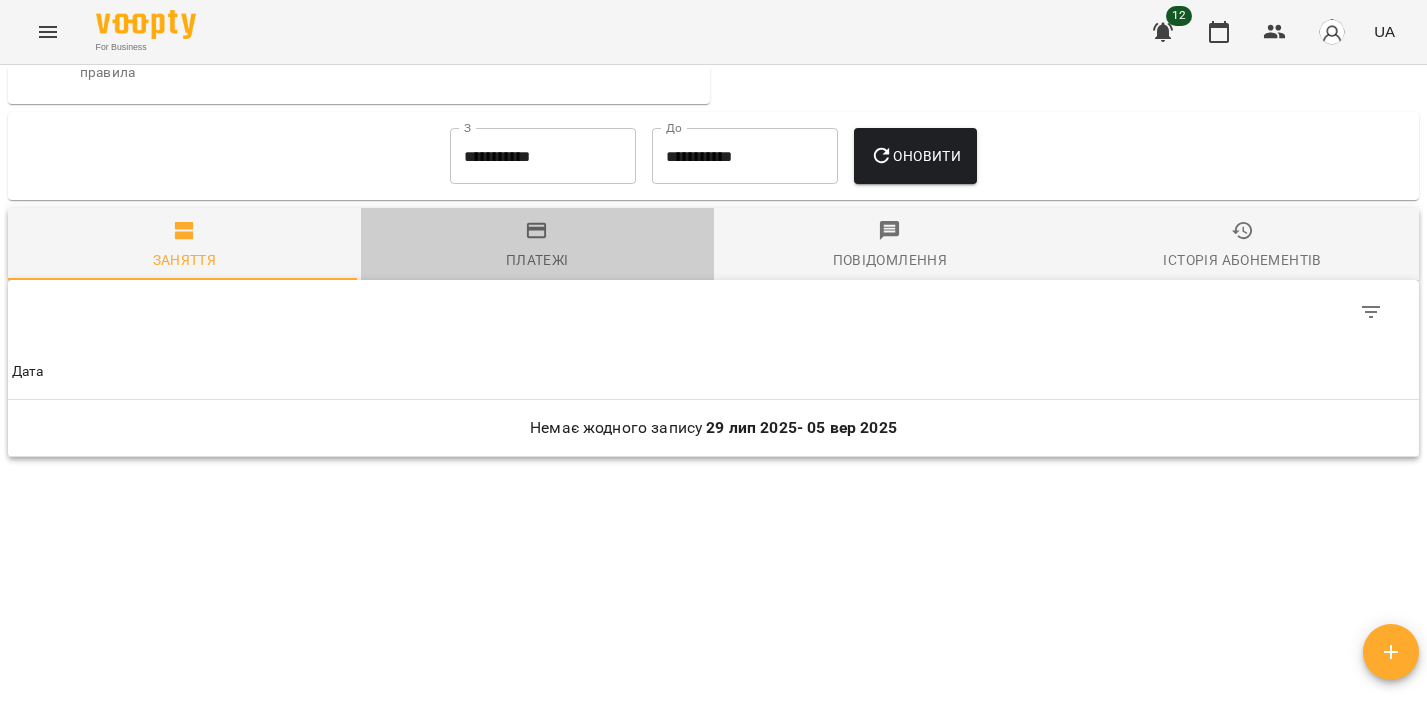 click on "Платежі" at bounding box center [537, 244] 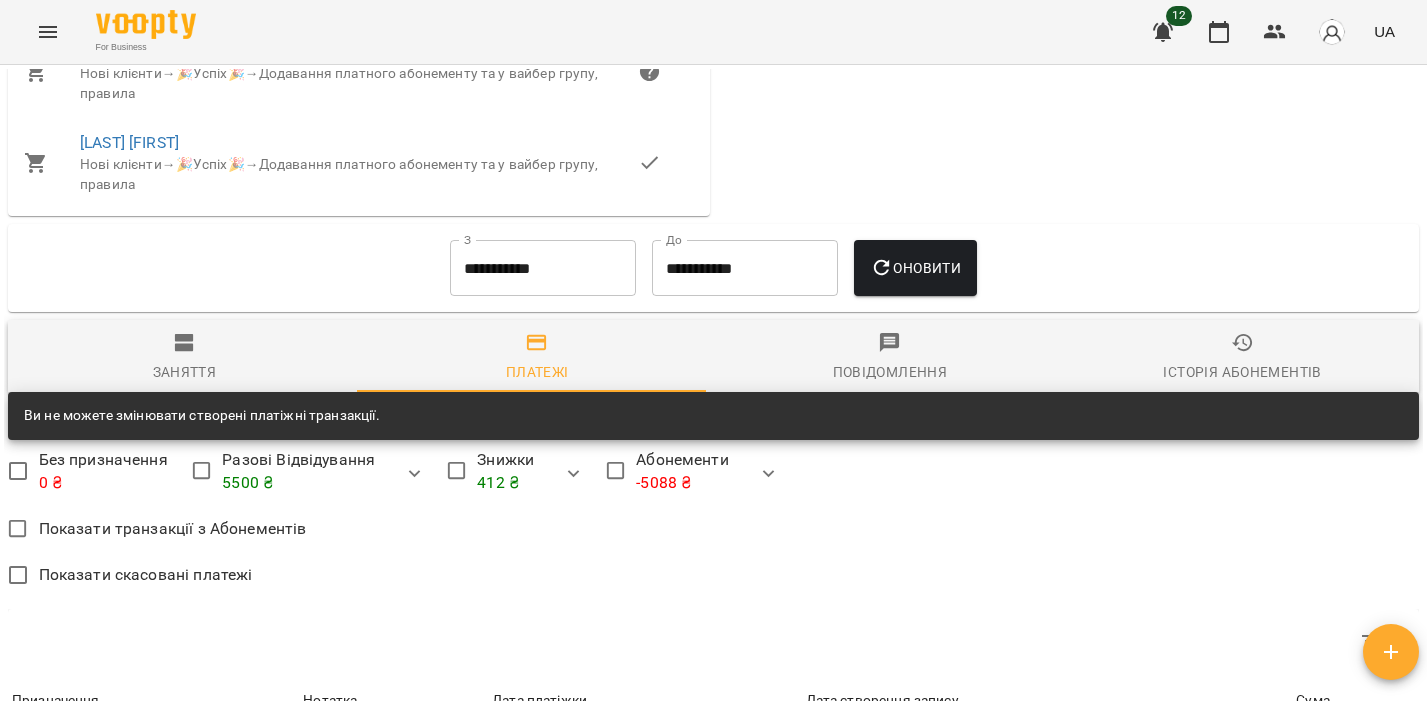 click on "**********" at bounding box center (543, 268) 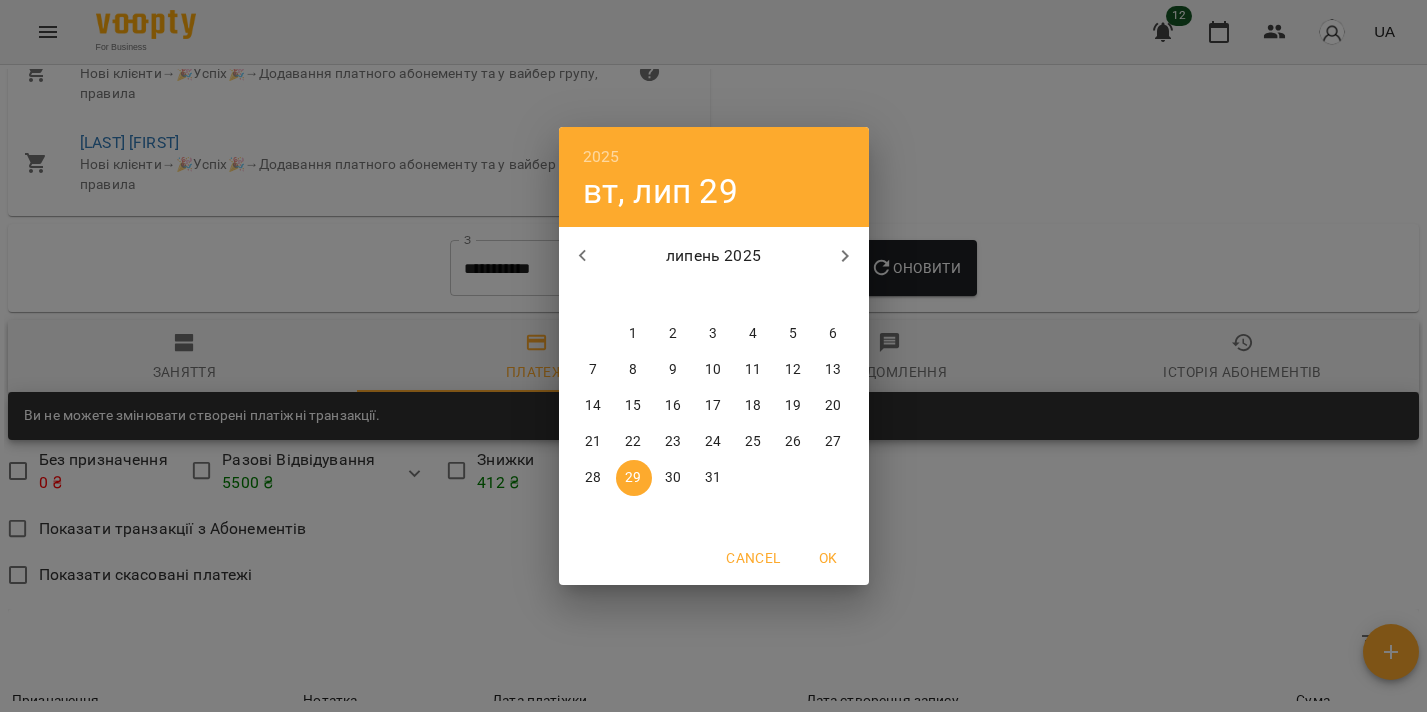 click at bounding box center [583, 256] 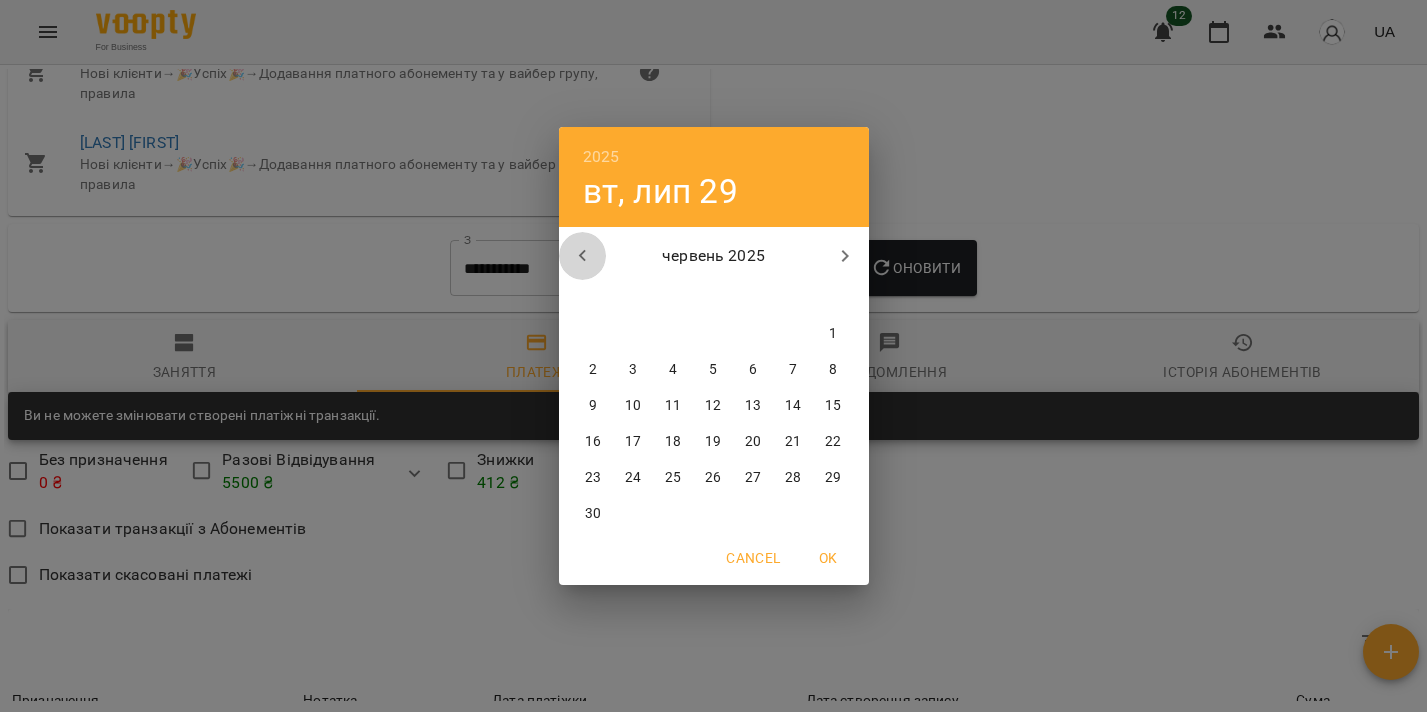 click at bounding box center [583, 256] 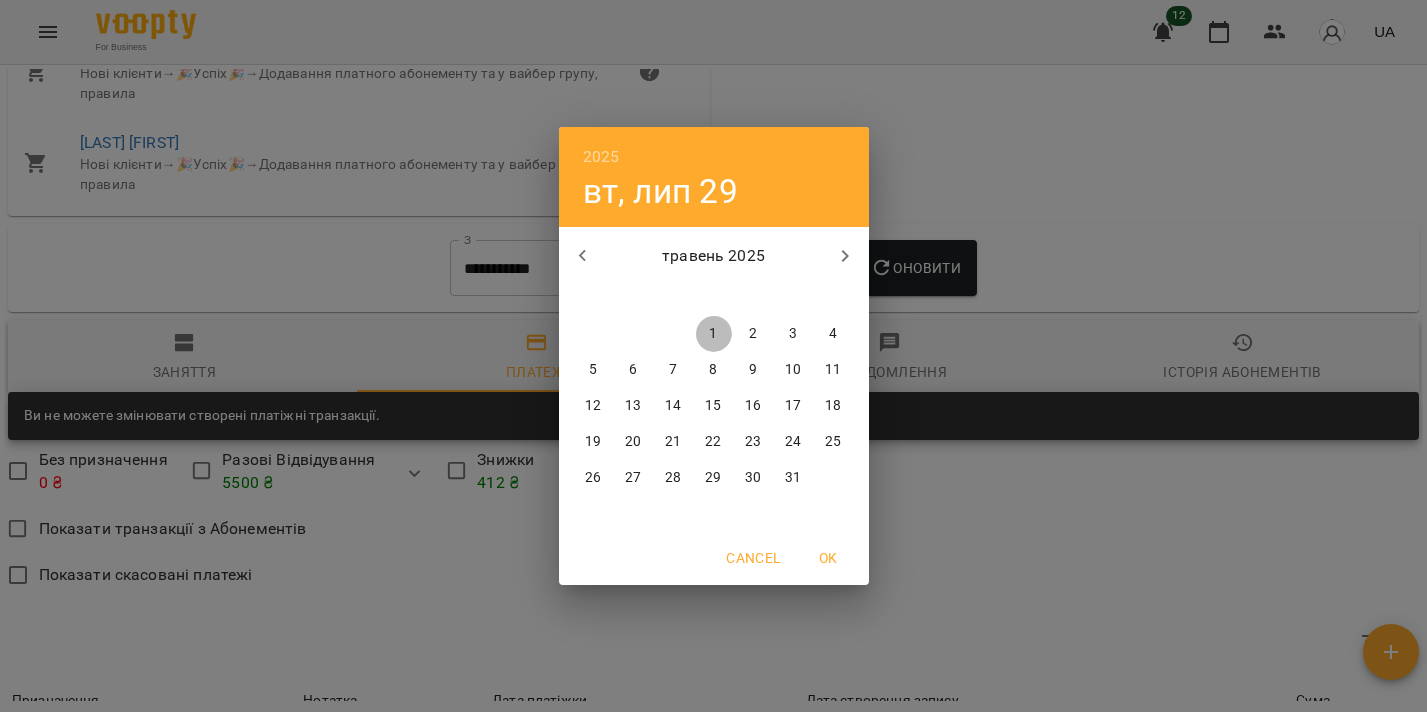 drag, startPoint x: 725, startPoint y: 326, endPoint x: 838, endPoint y: 316, distance: 113.44161 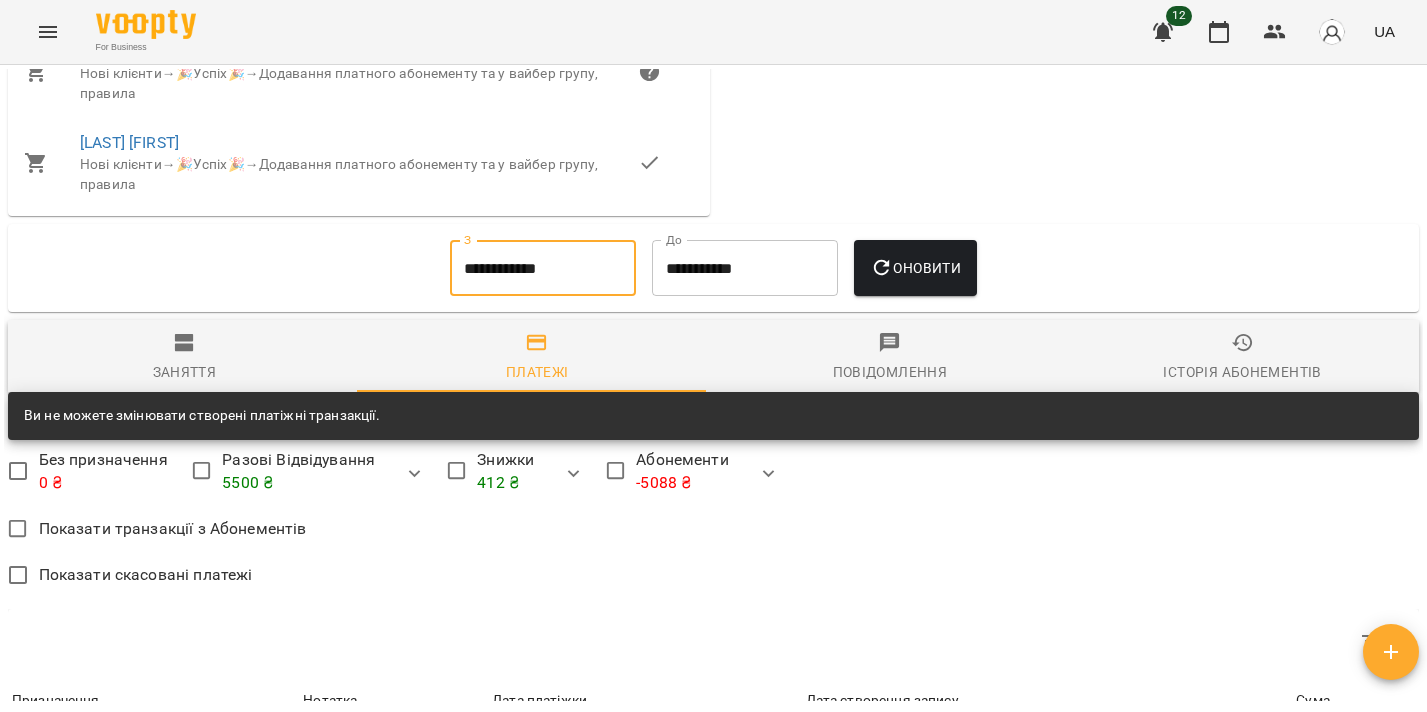 click on "Оновити" at bounding box center (915, 268) 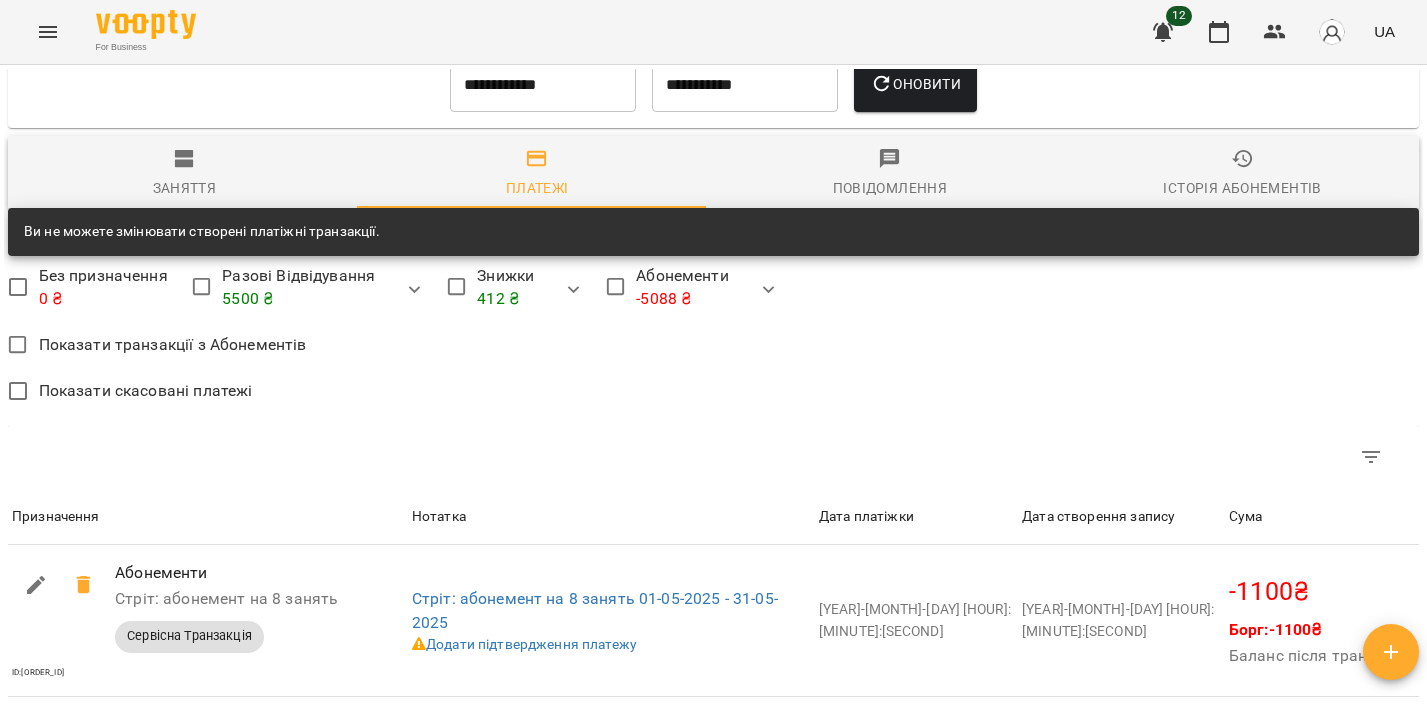 scroll, scrollTop: 1999, scrollLeft: 0, axis: vertical 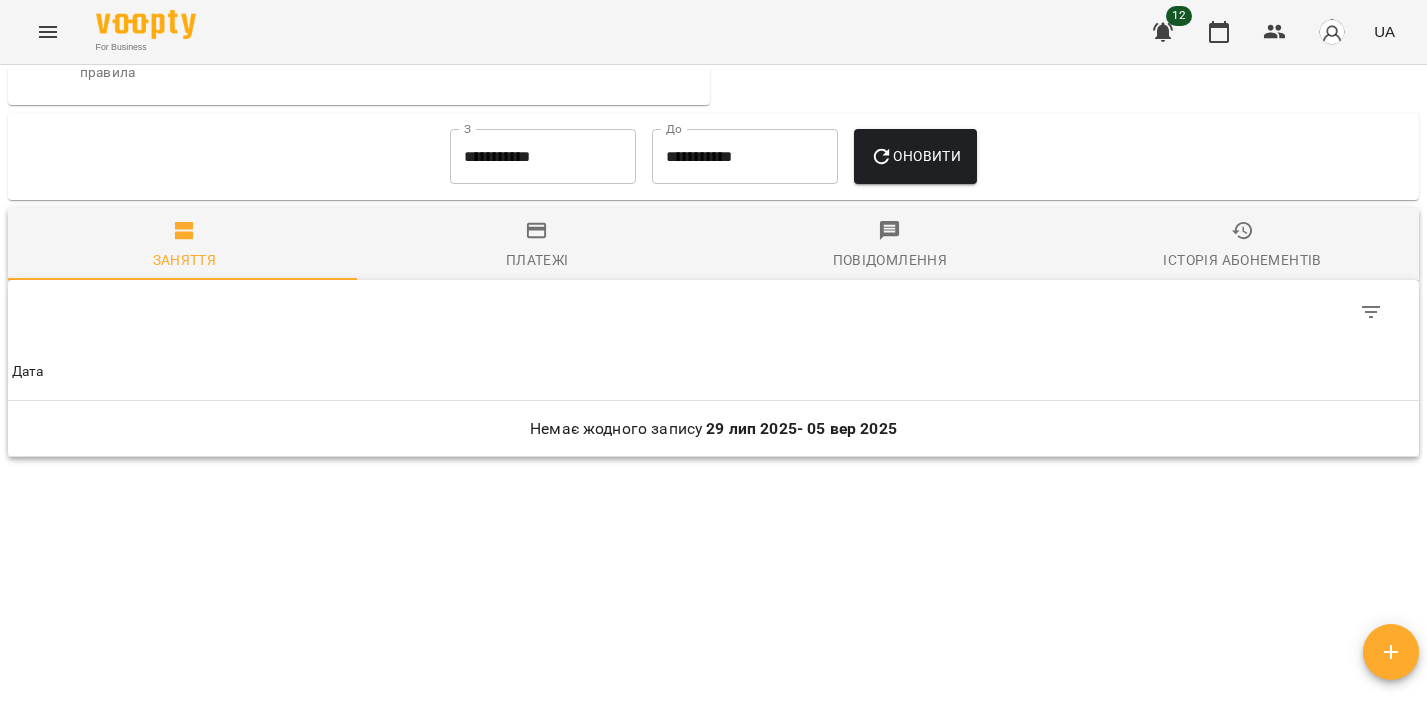 click on "**********" at bounding box center (543, 157) 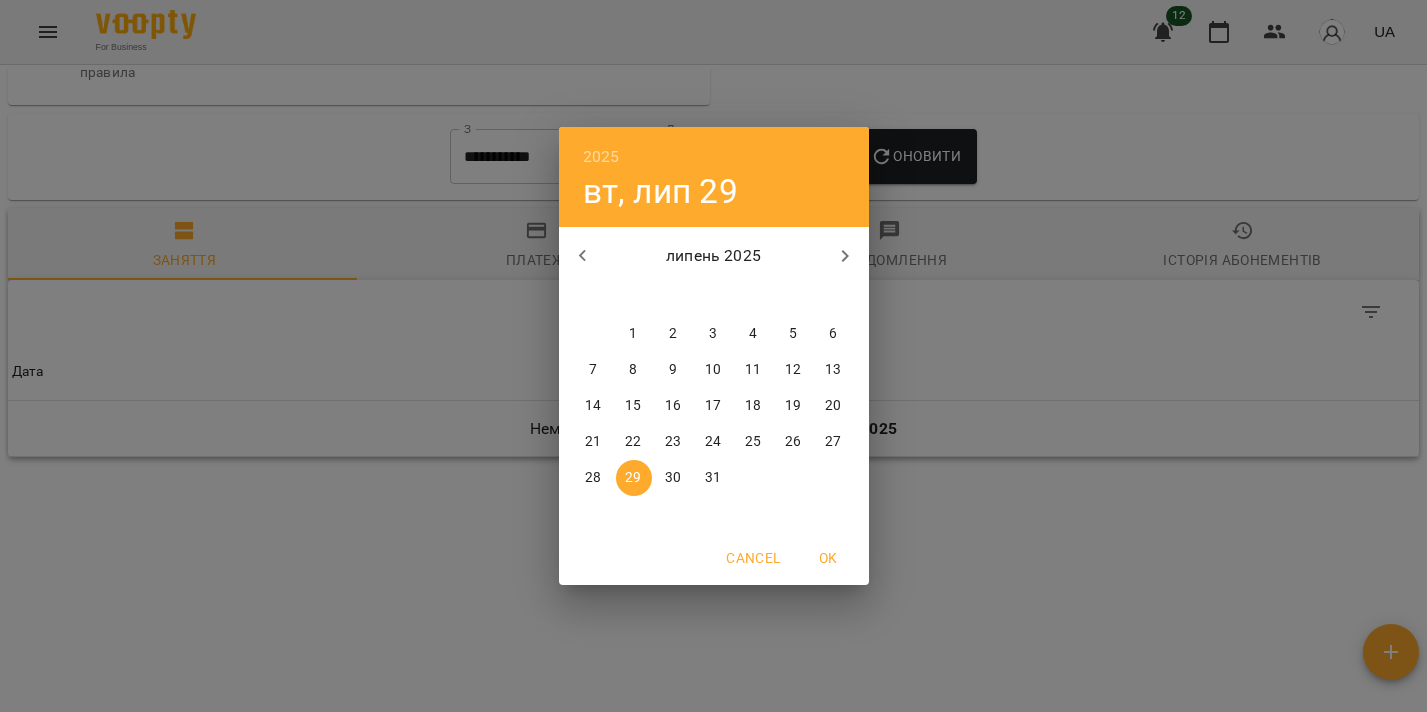 click 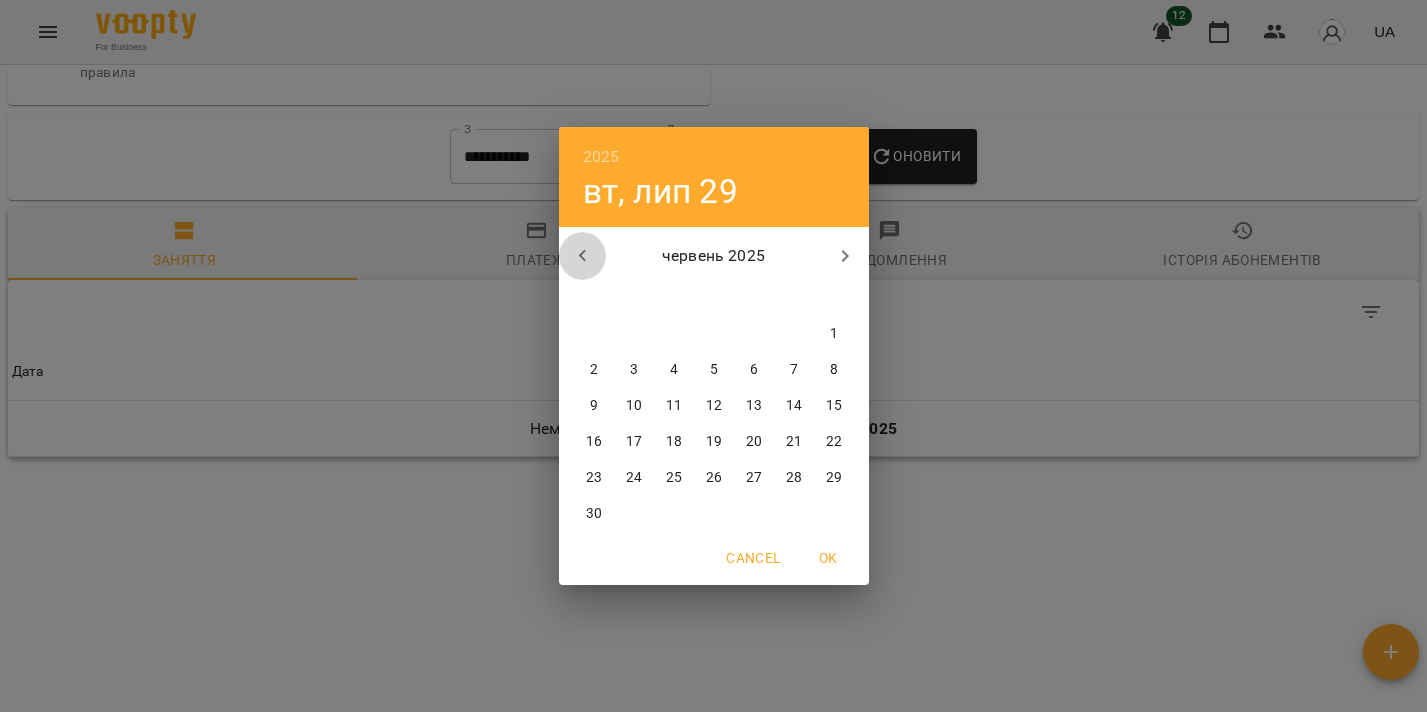 click 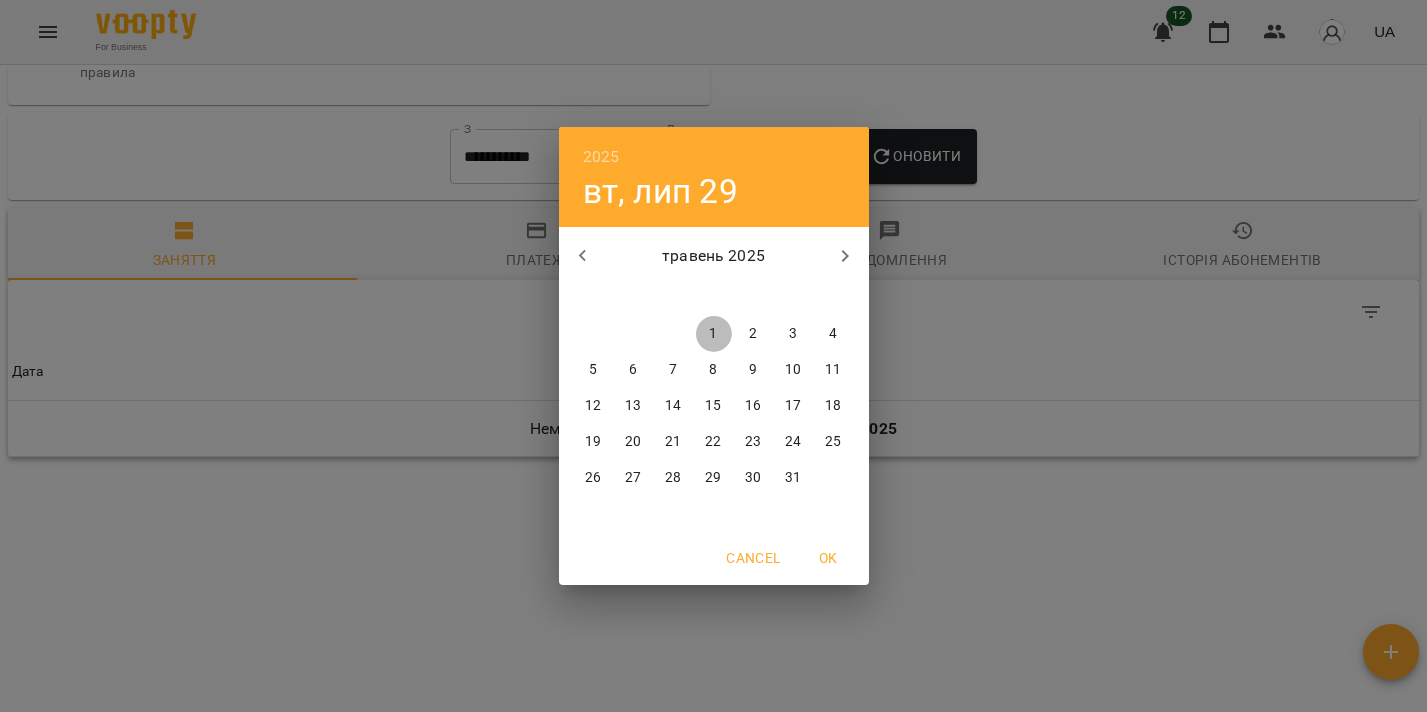 drag, startPoint x: 713, startPoint y: 331, endPoint x: 745, endPoint y: 296, distance: 47.423622 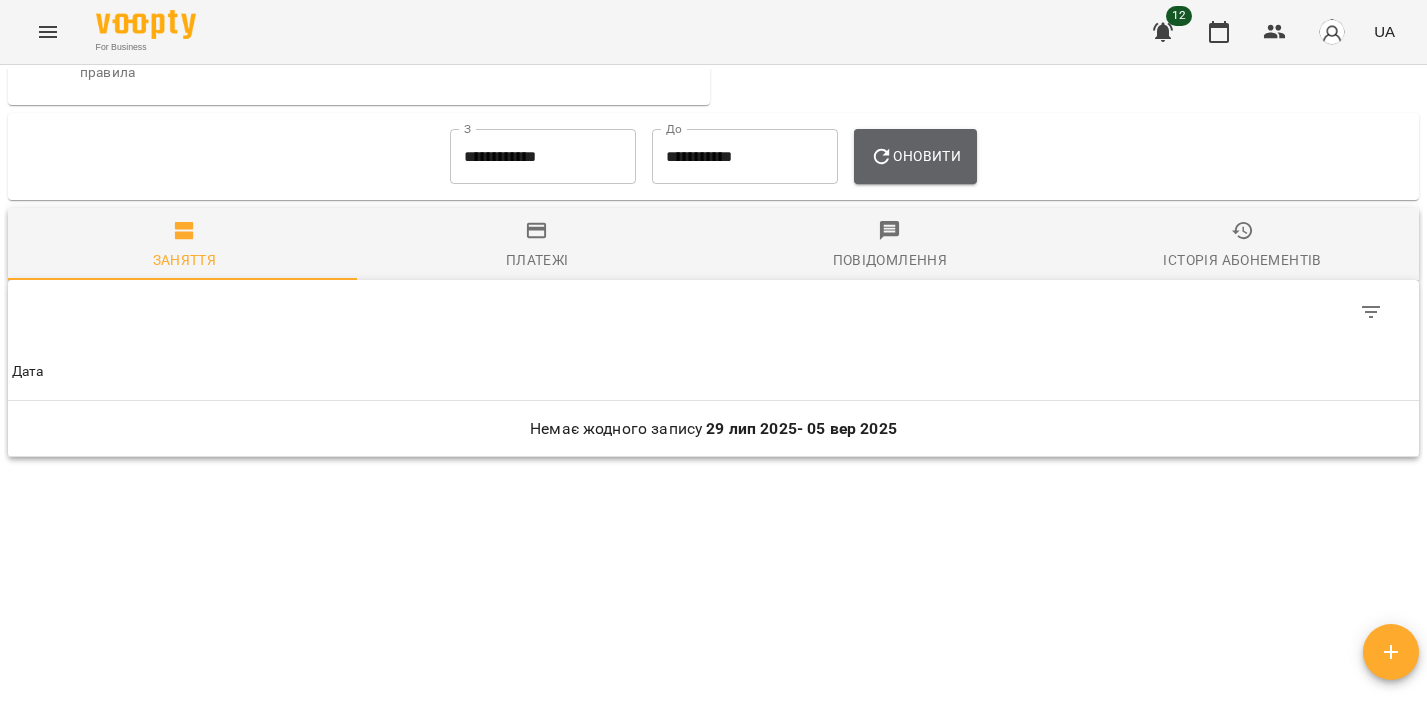 click on "Оновити" at bounding box center [915, 156] 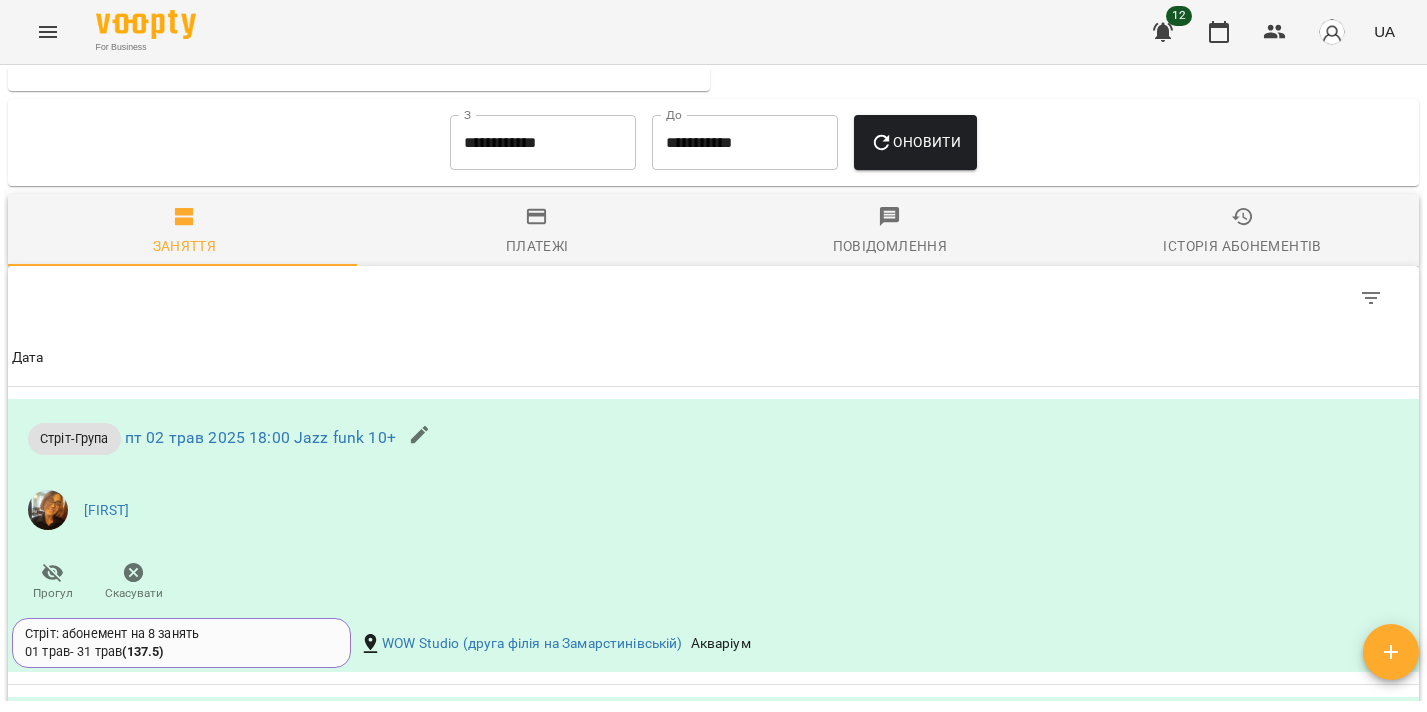 scroll, scrollTop: 1169, scrollLeft: 0, axis: vertical 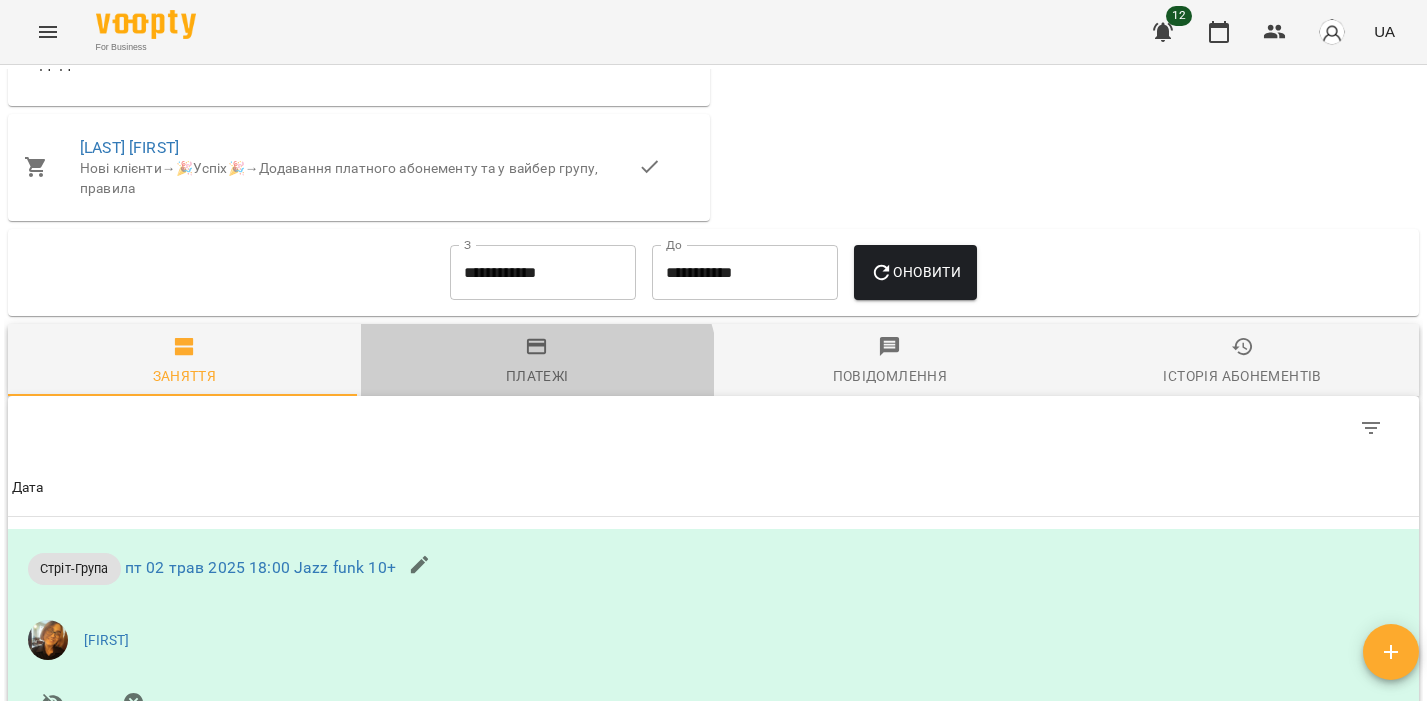 click on "Платежі" at bounding box center (537, 376) 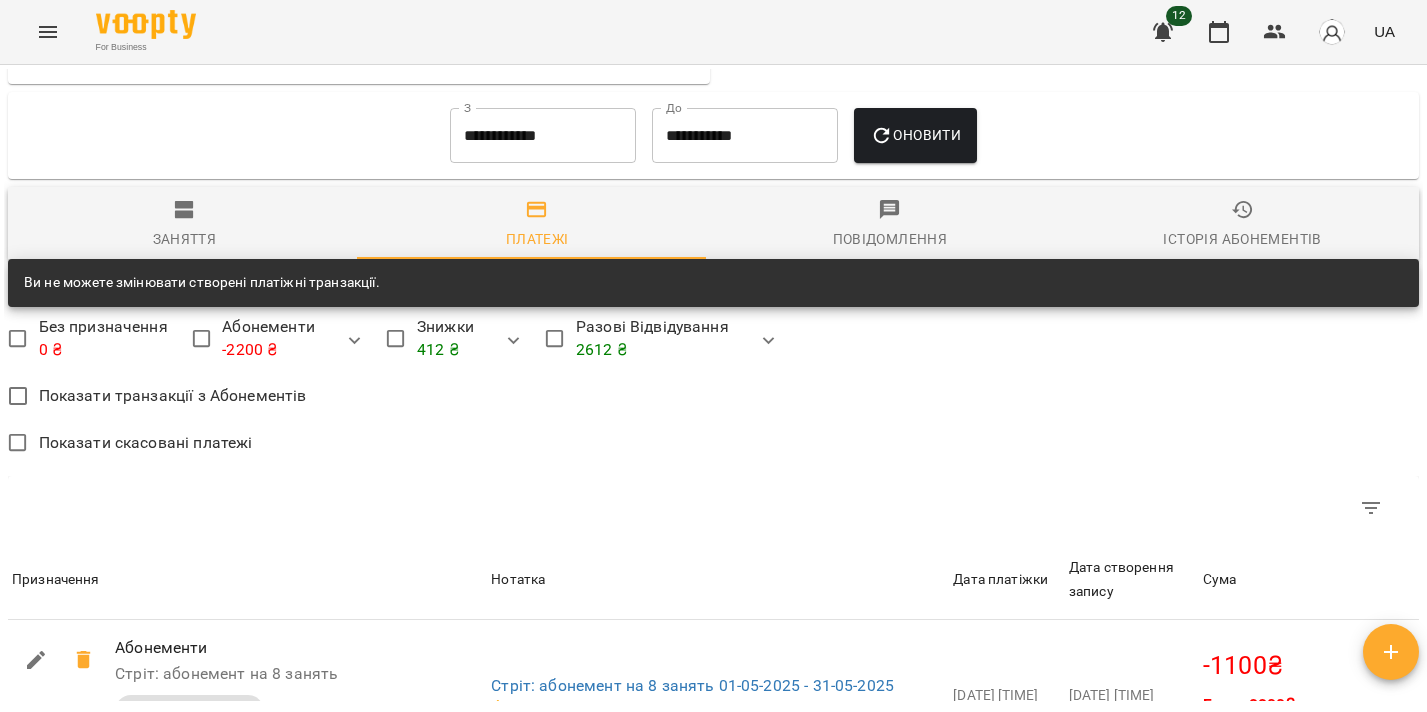 scroll, scrollTop: 1681, scrollLeft: 0, axis: vertical 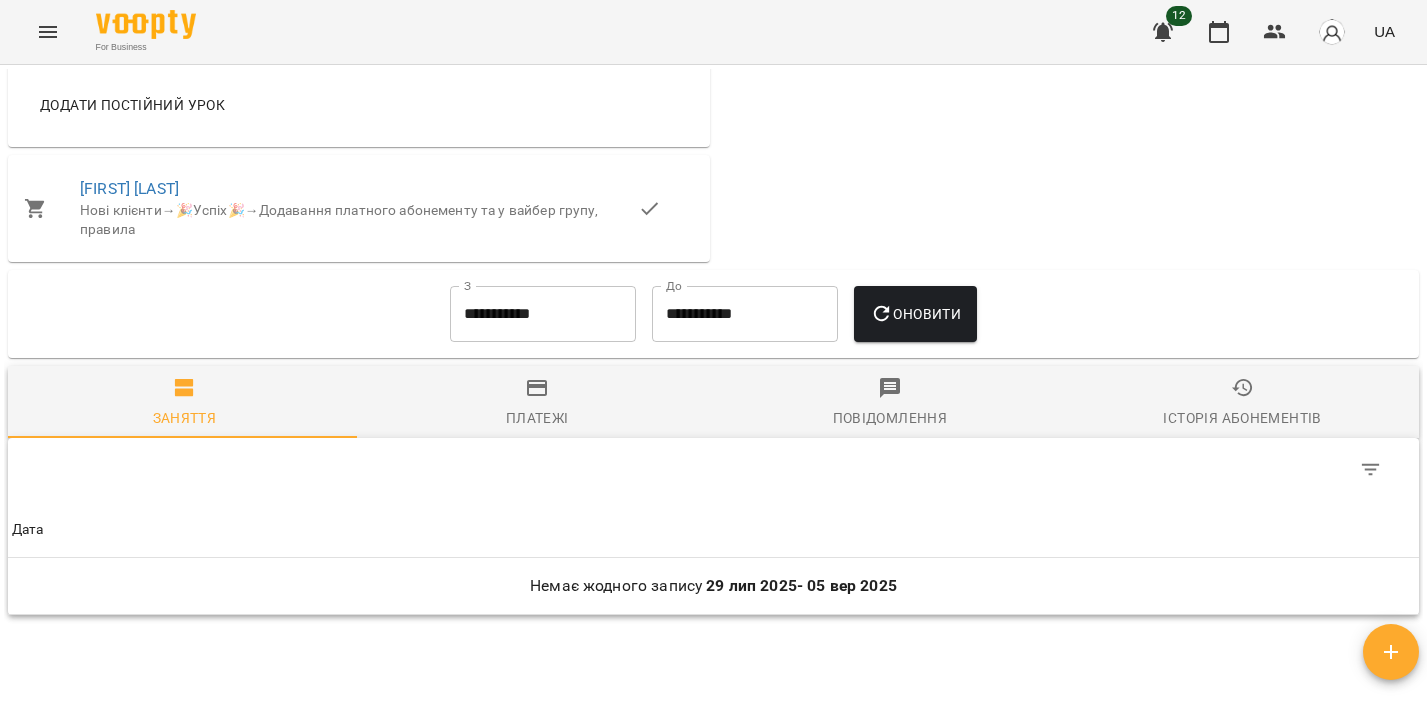 click on "**********" at bounding box center [543, 314] 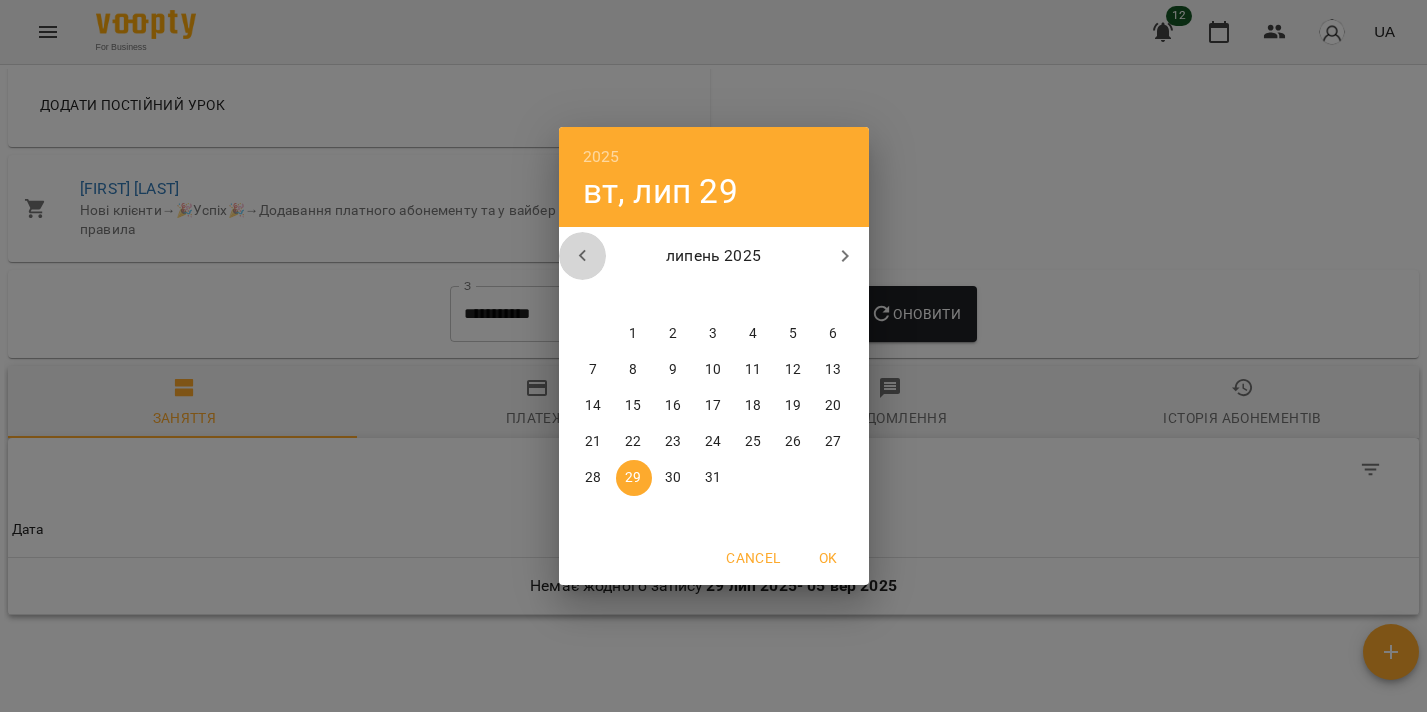 click at bounding box center [583, 256] 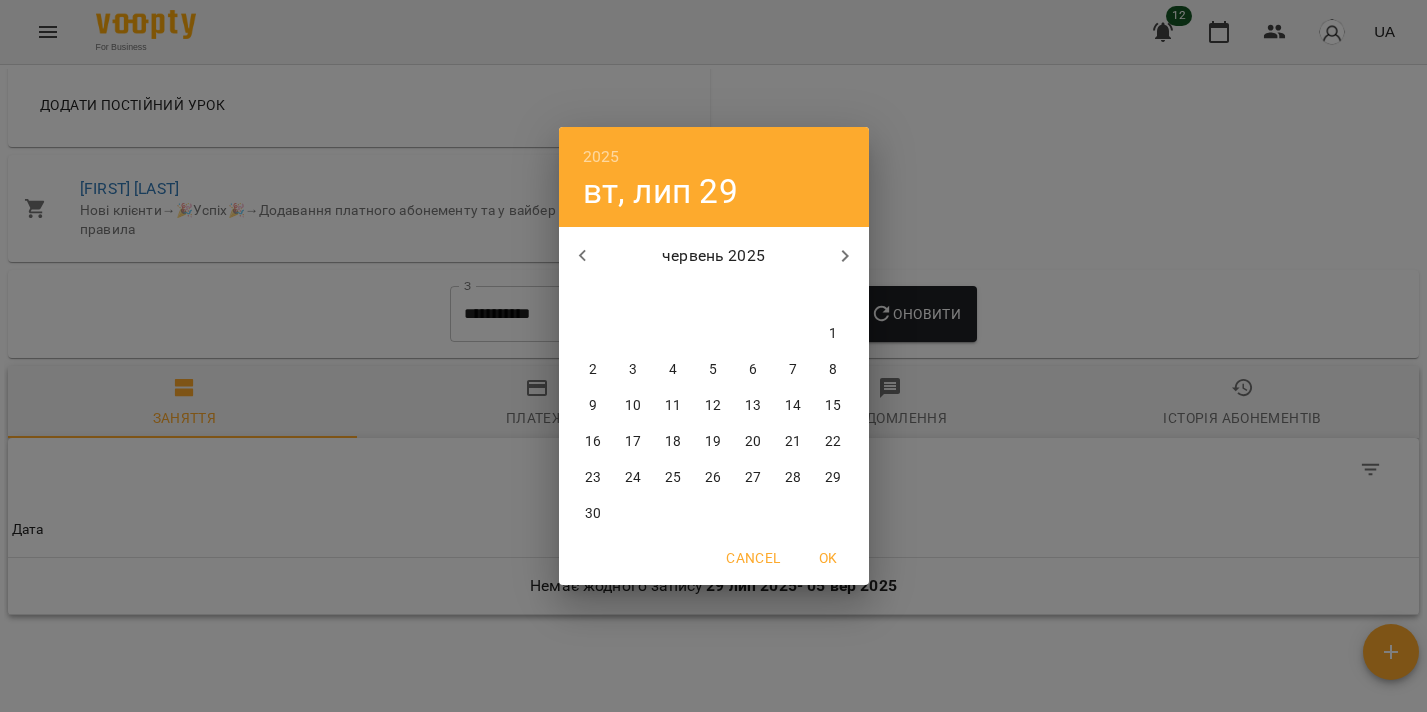 click at bounding box center (583, 256) 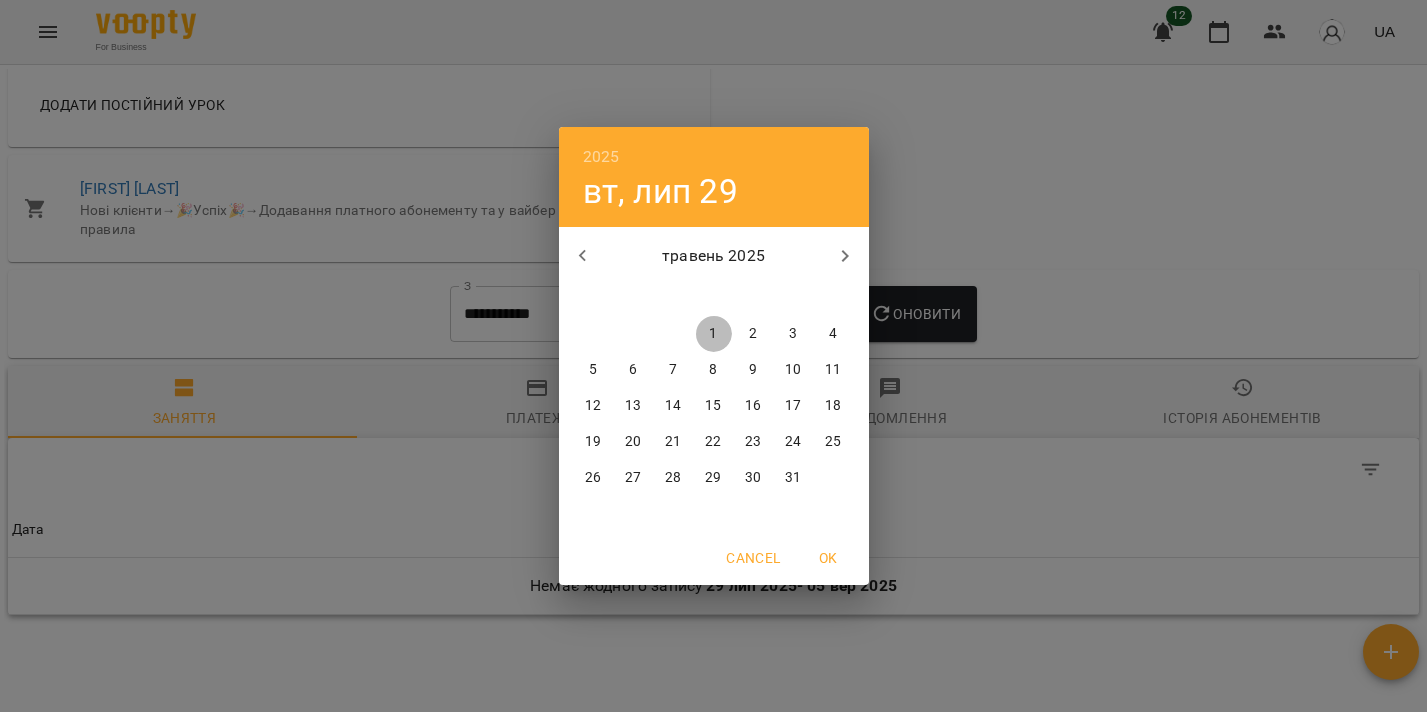 click on "1" at bounding box center [714, 334] 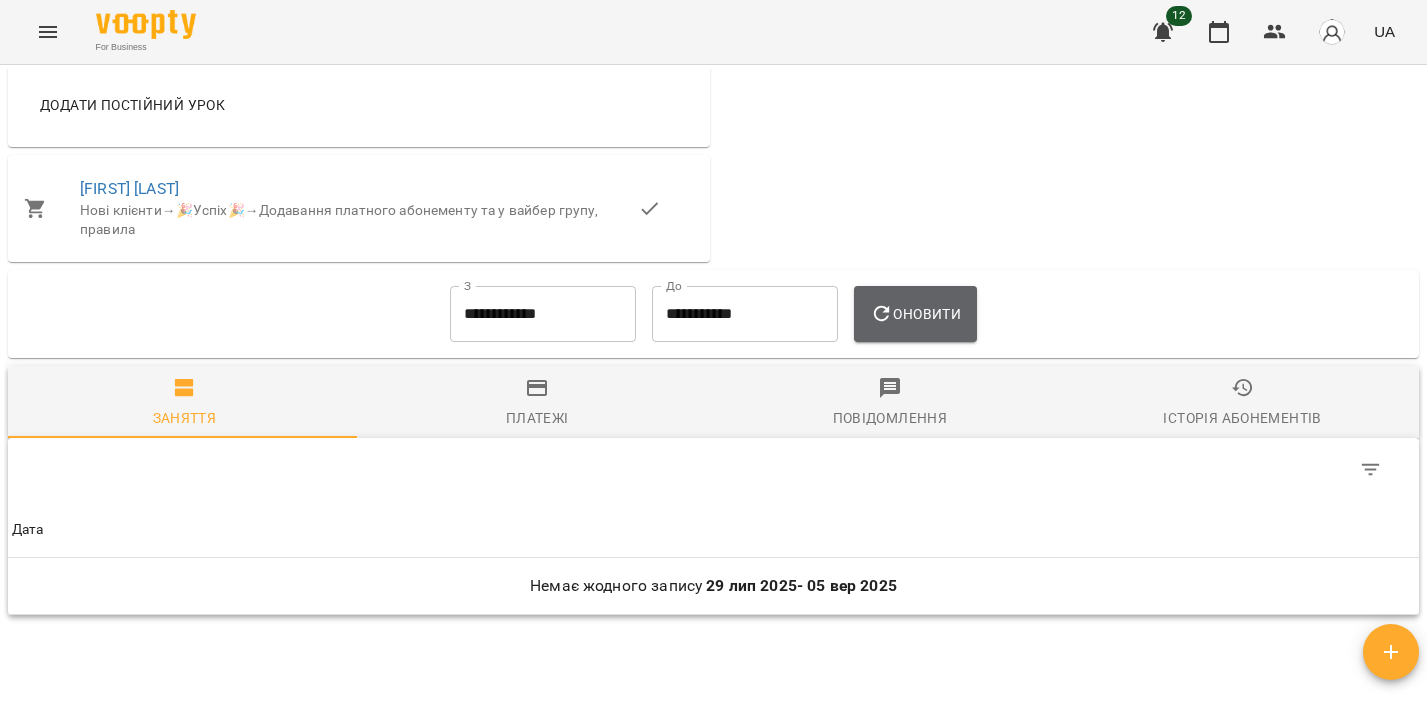 click 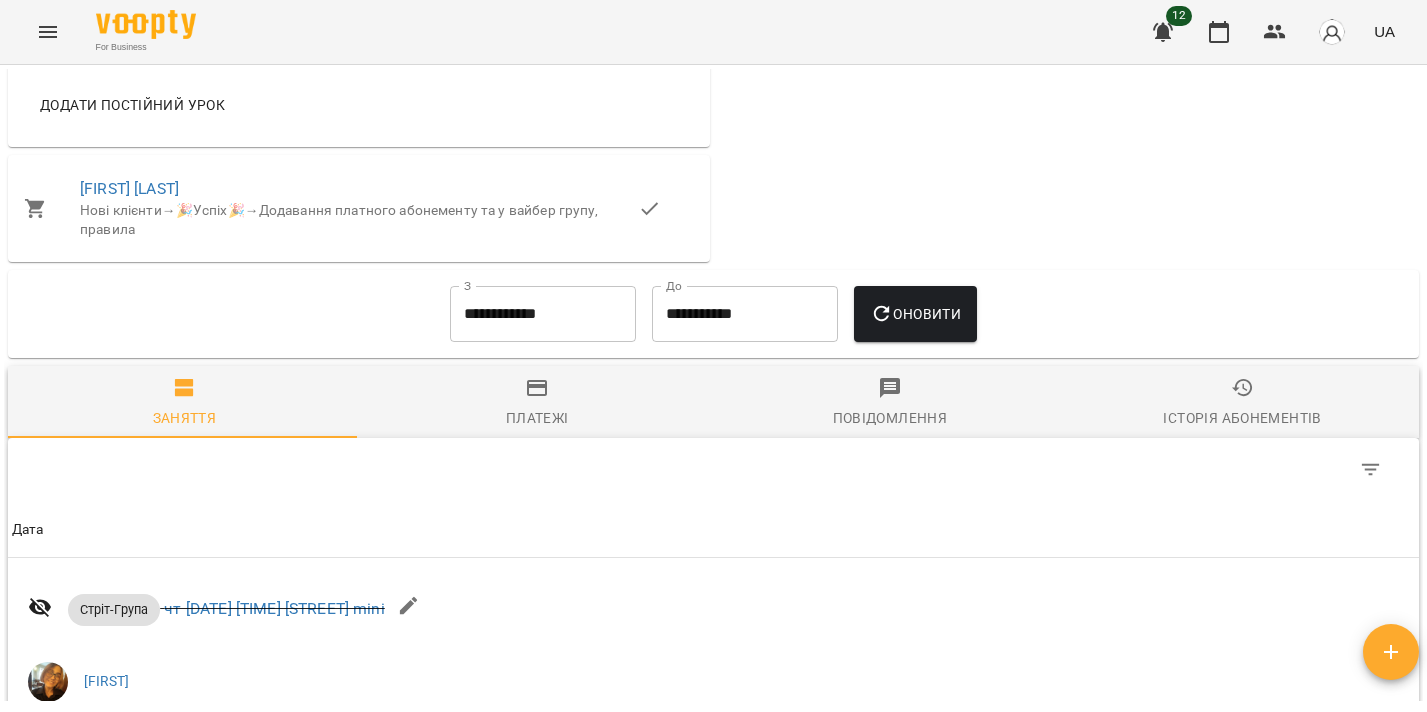 click on "Платежі" at bounding box center (537, 403) 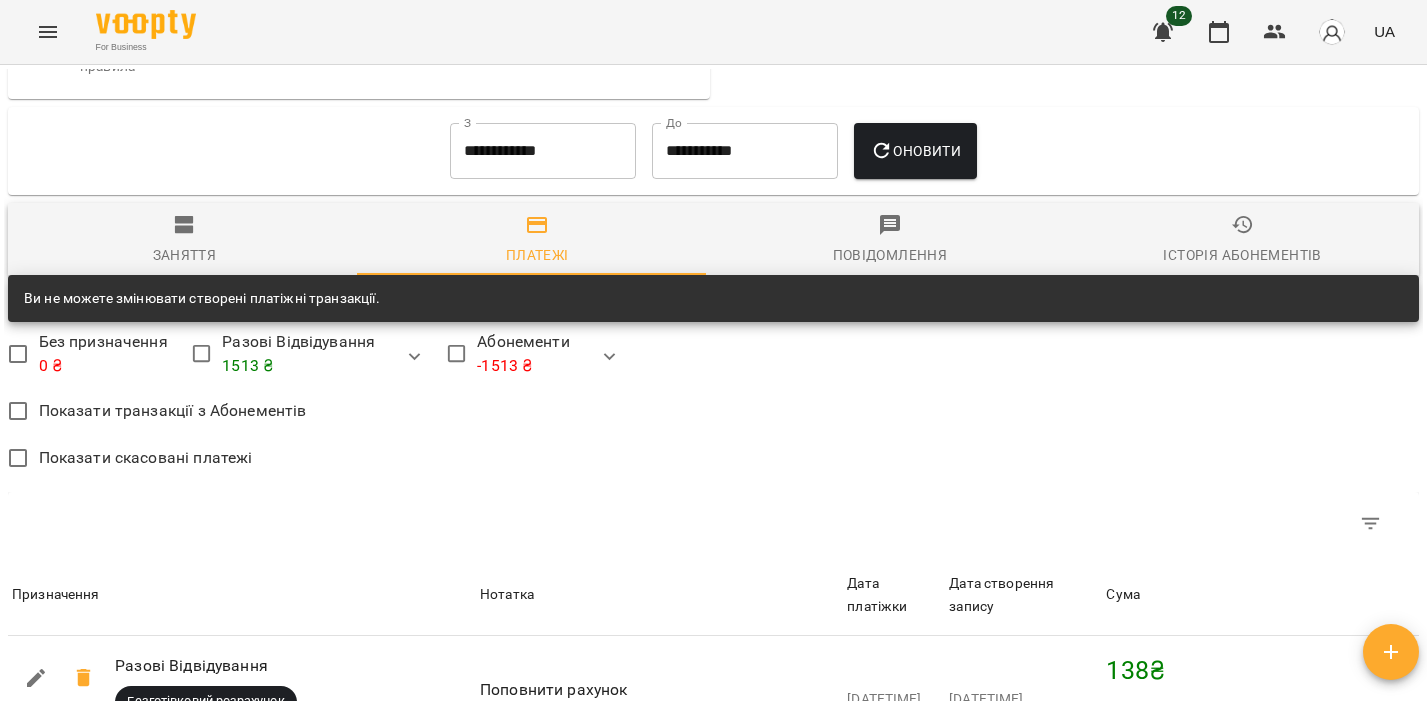 scroll, scrollTop: 1089, scrollLeft: 0, axis: vertical 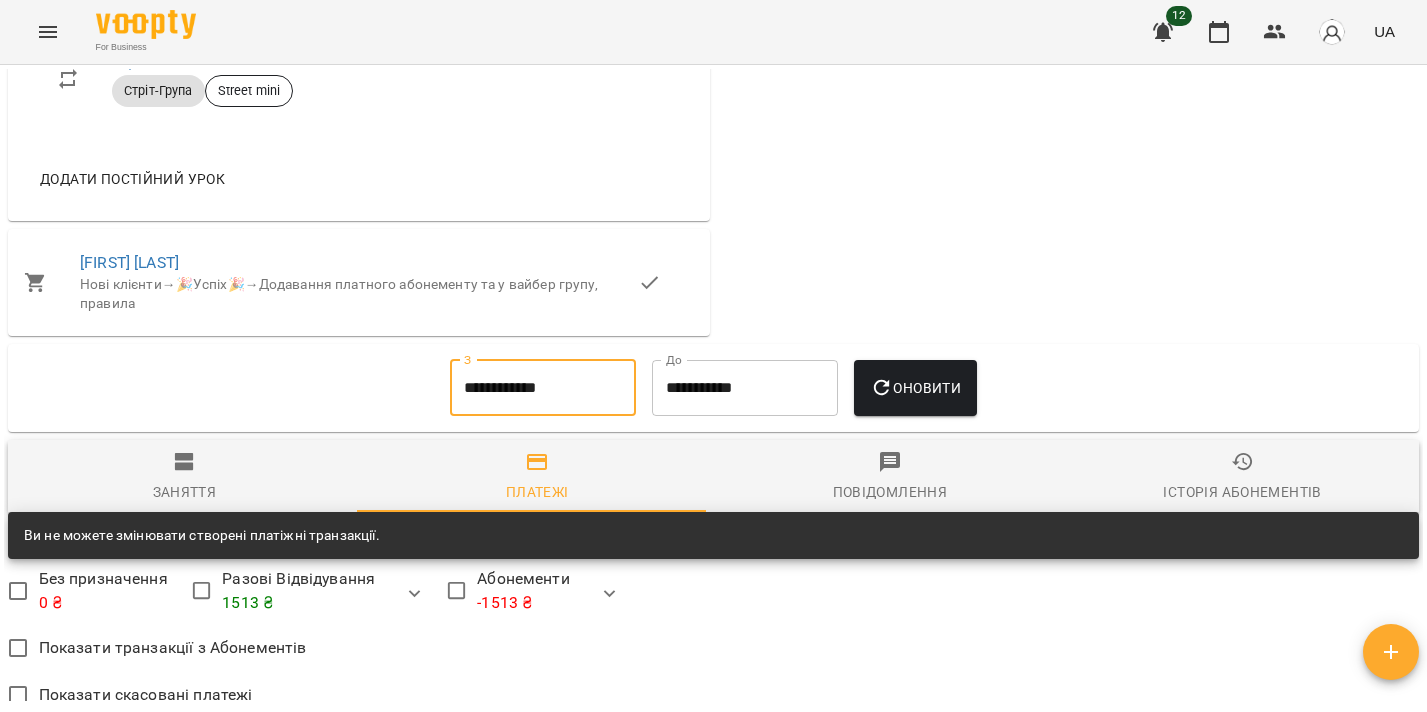 click on "**********" at bounding box center (543, 388) 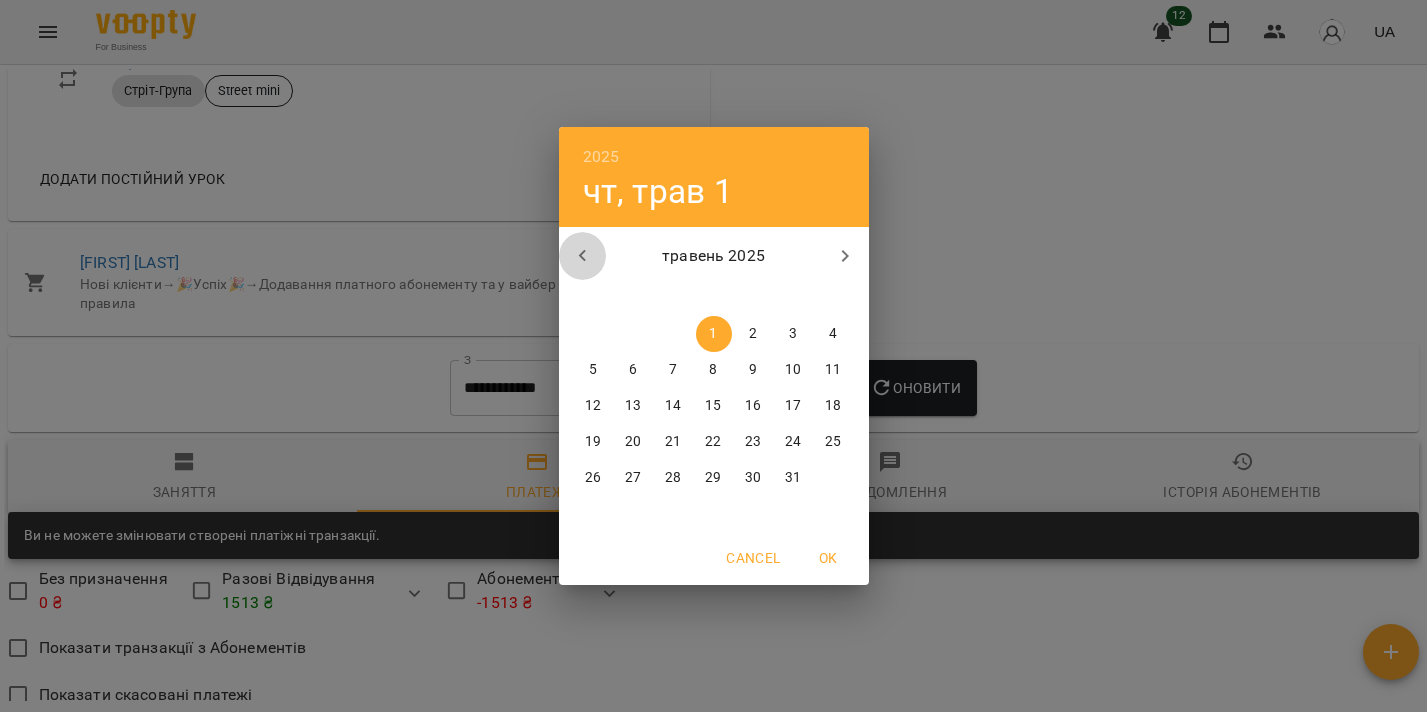 click at bounding box center (583, 256) 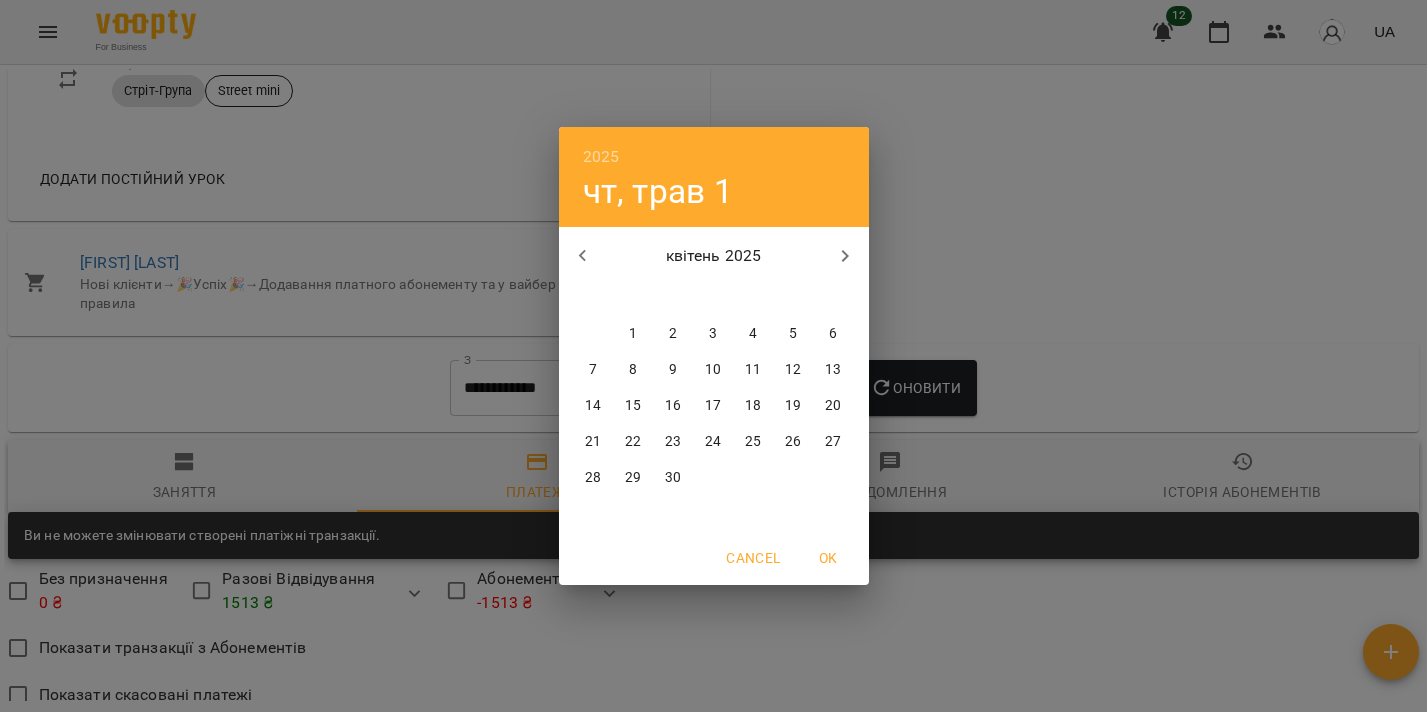 drag, startPoint x: 651, startPoint y: 342, endPoint x: 692, endPoint y: 360, distance: 44.777225 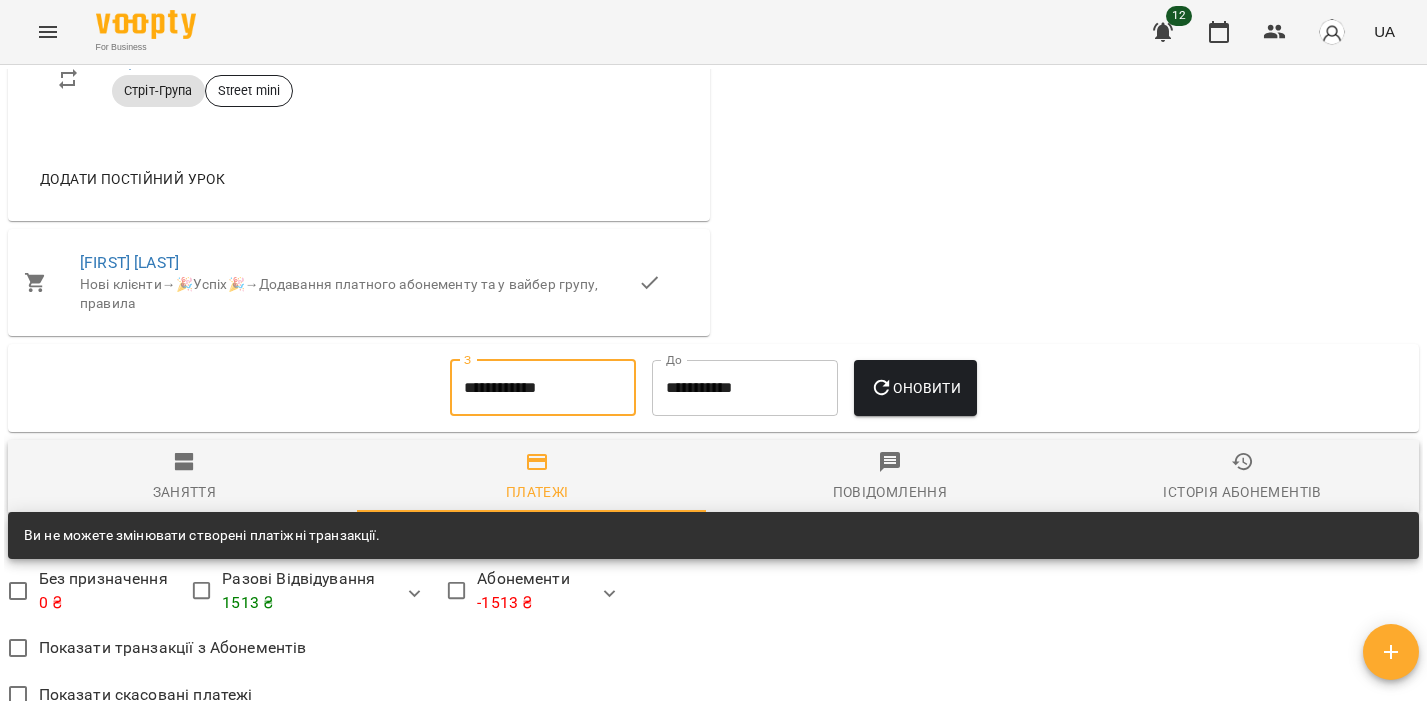 click 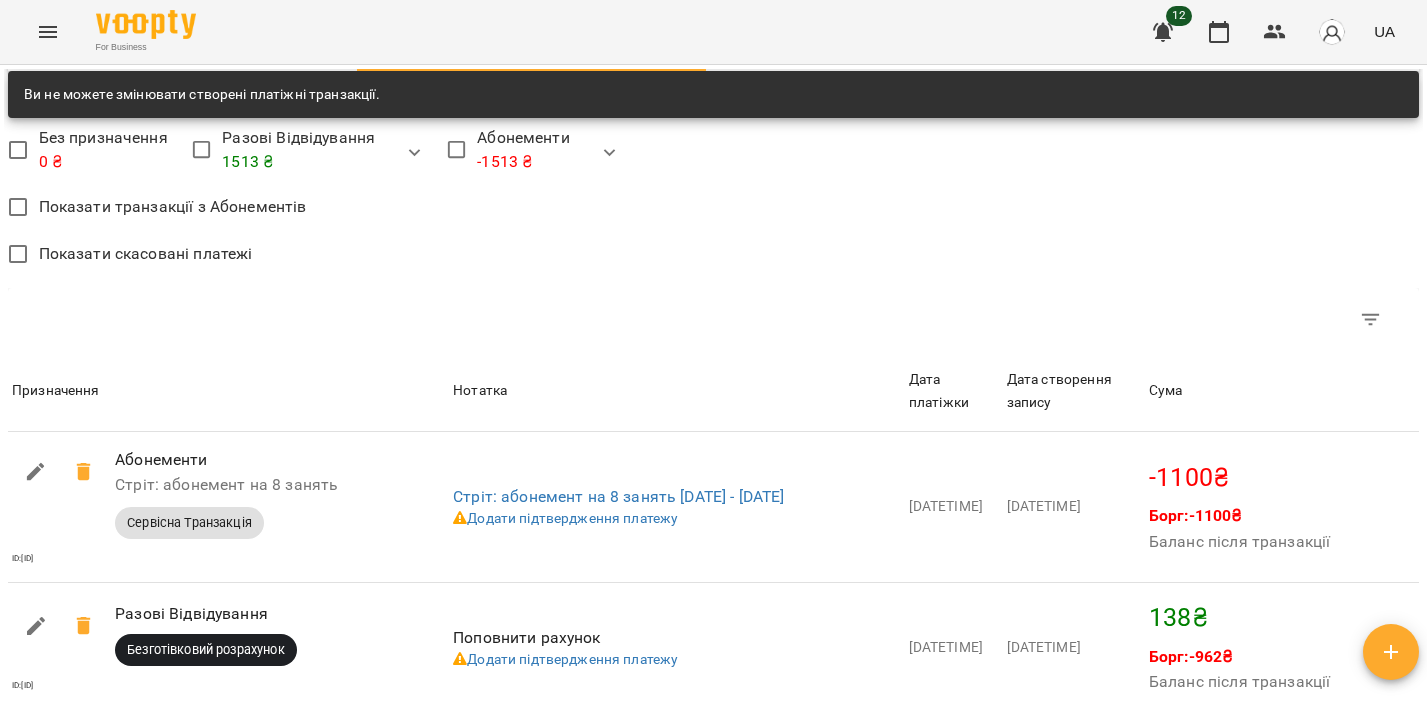 scroll, scrollTop: 1630, scrollLeft: 0, axis: vertical 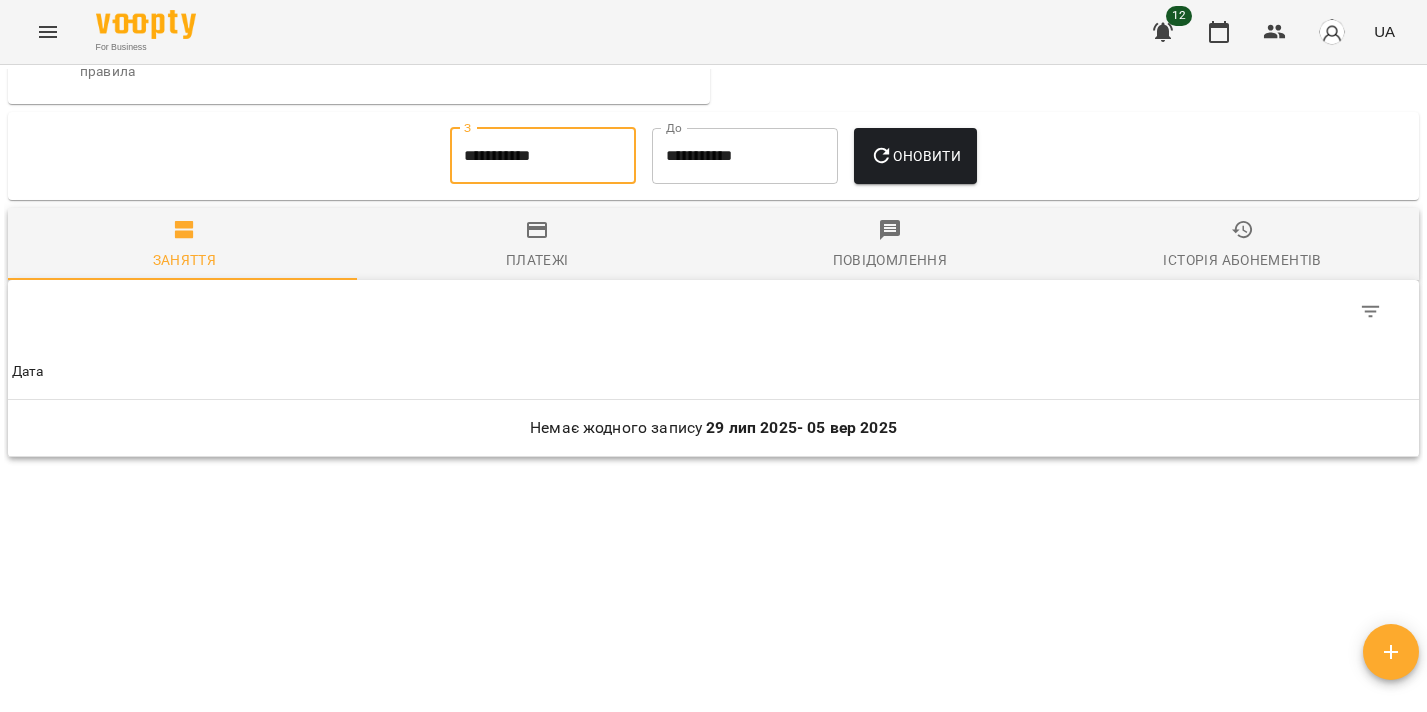 click on "**********" at bounding box center (543, 156) 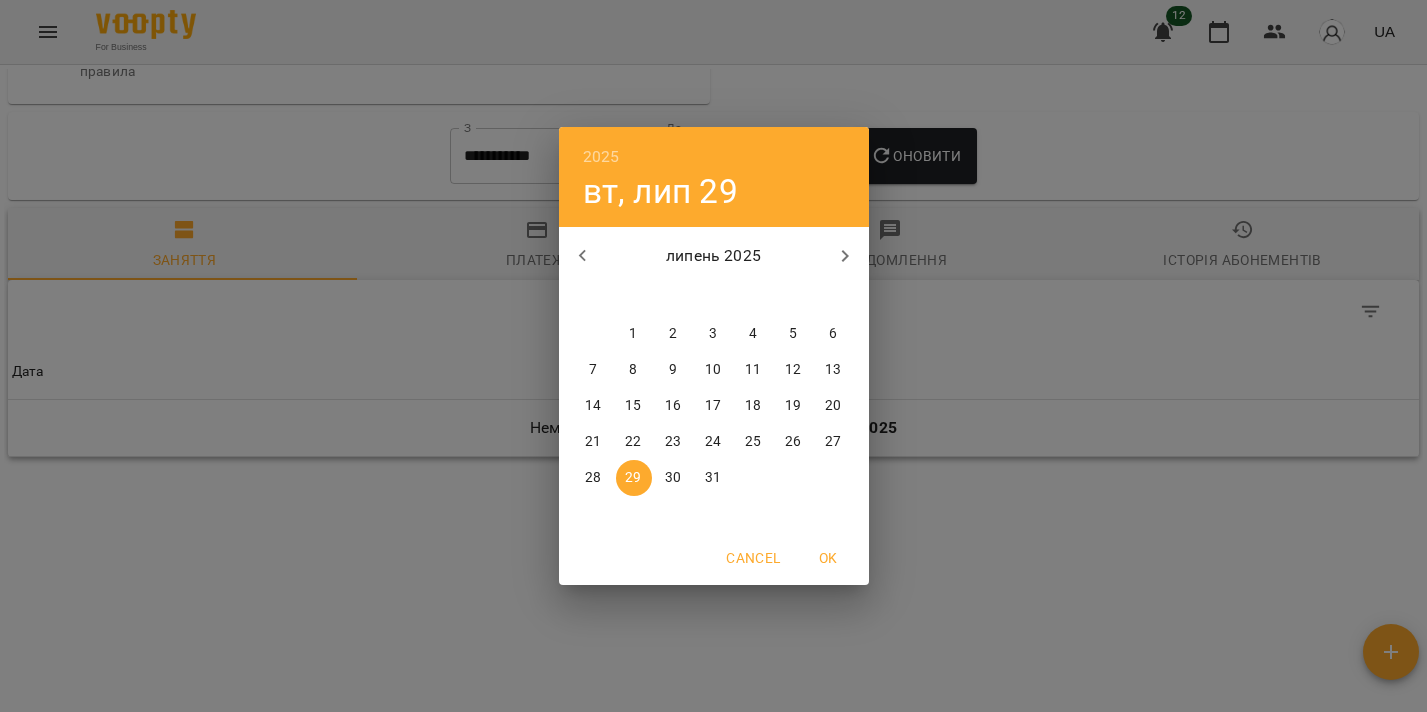 click 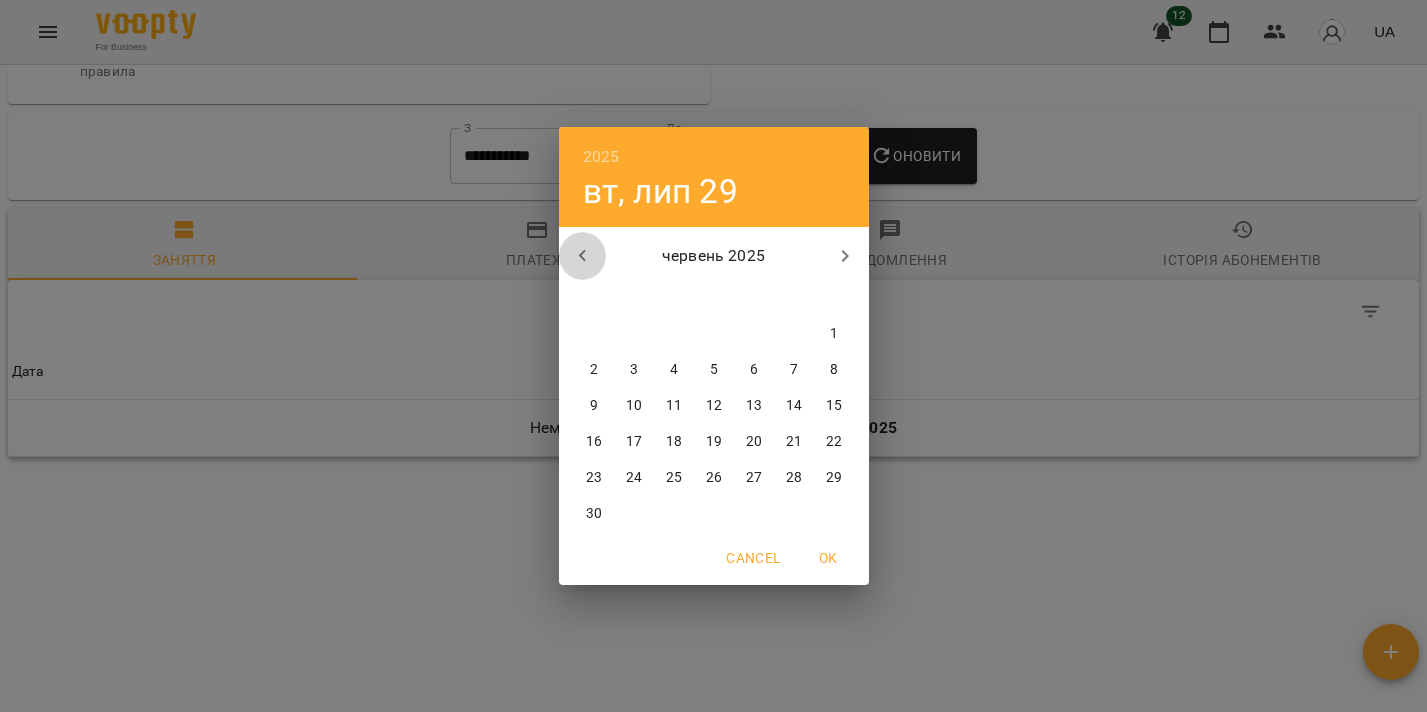 click at bounding box center (583, 256) 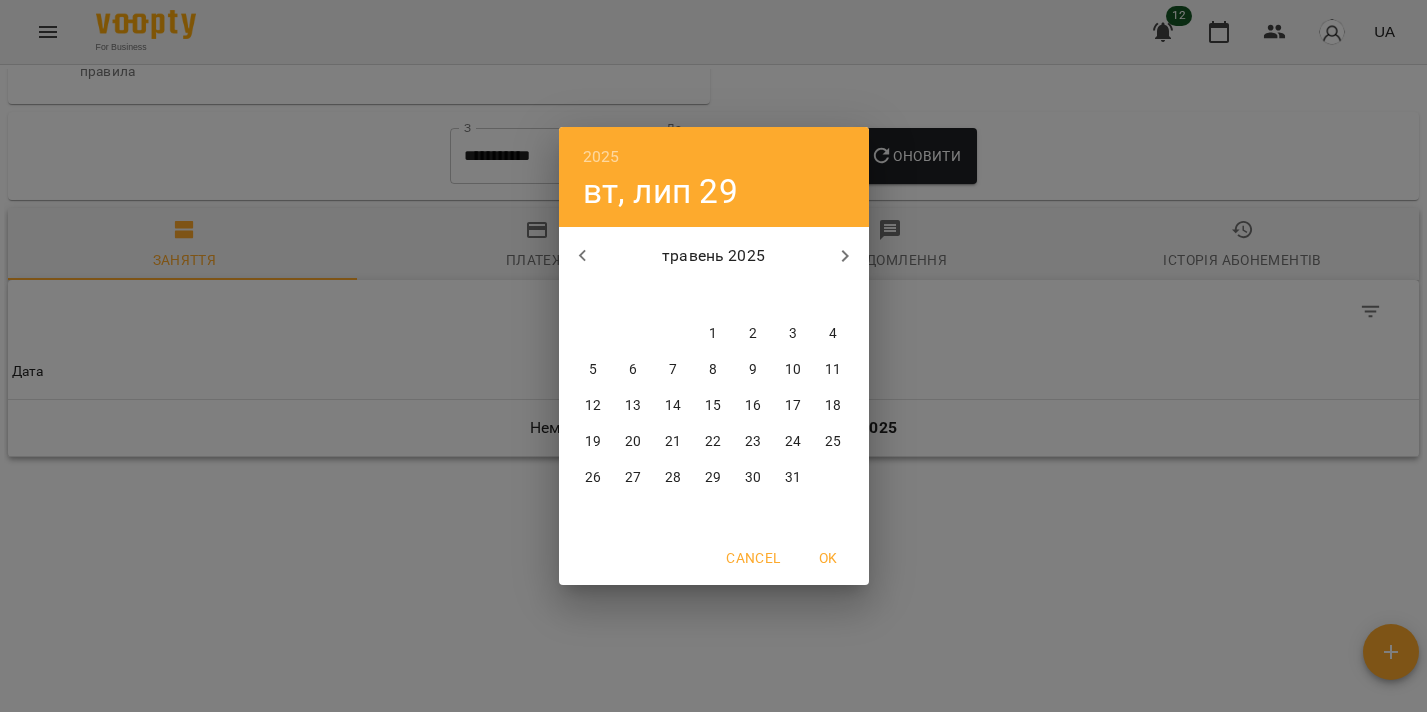 click on "2" at bounding box center [754, 334] 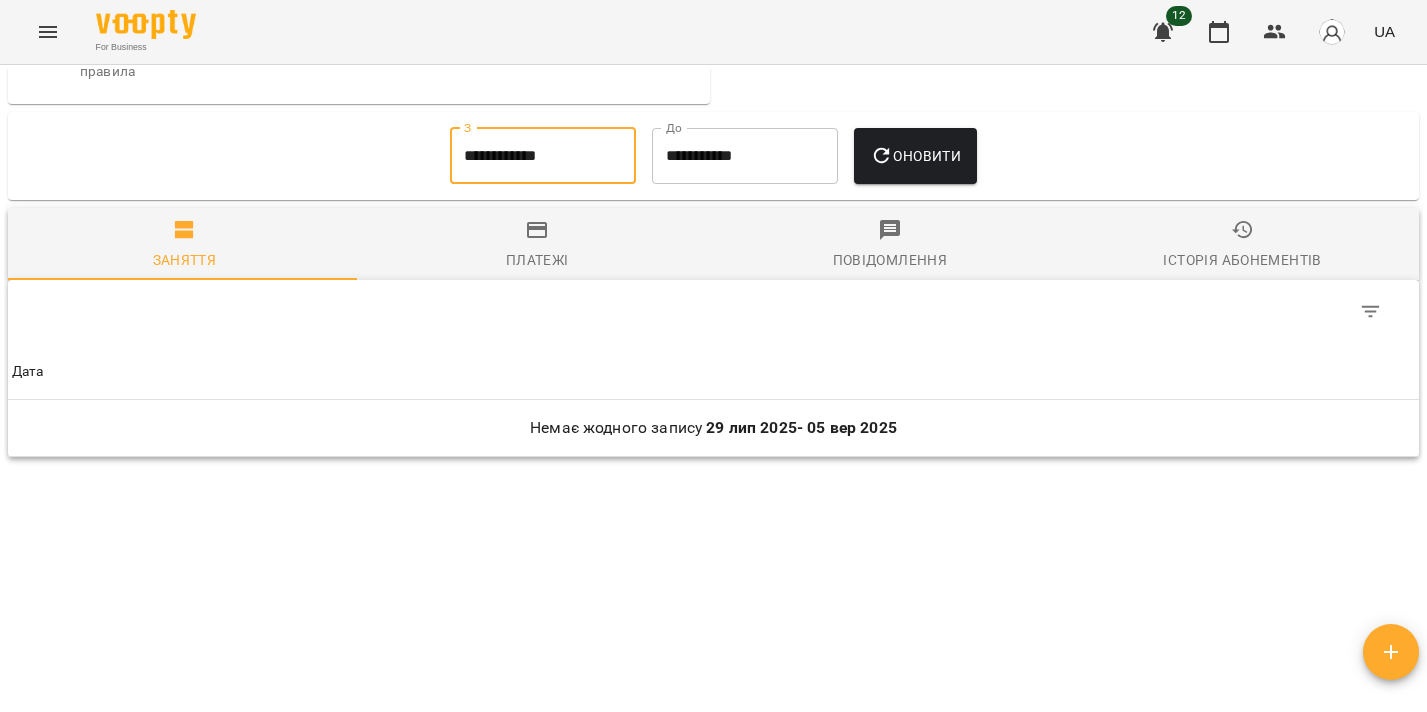 click on "Оновити" at bounding box center (915, 156) 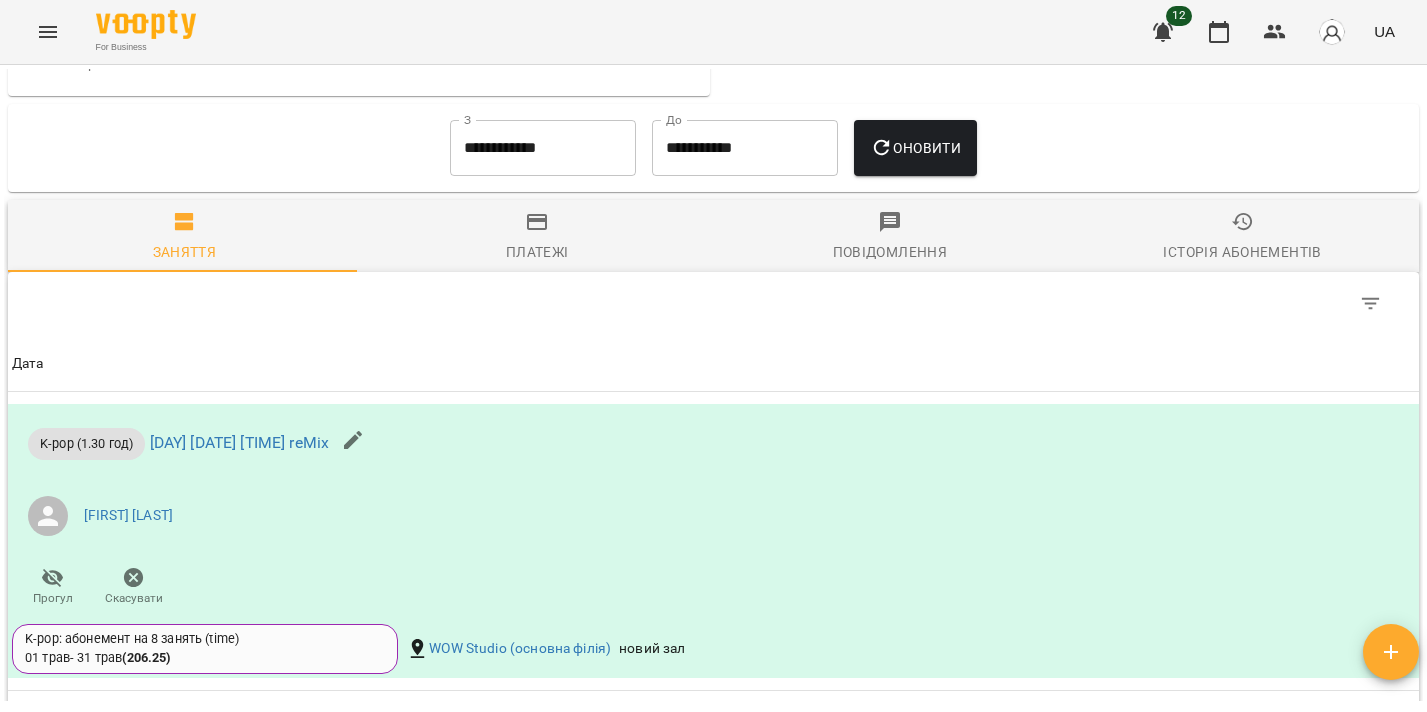 scroll, scrollTop: 1279, scrollLeft: 0, axis: vertical 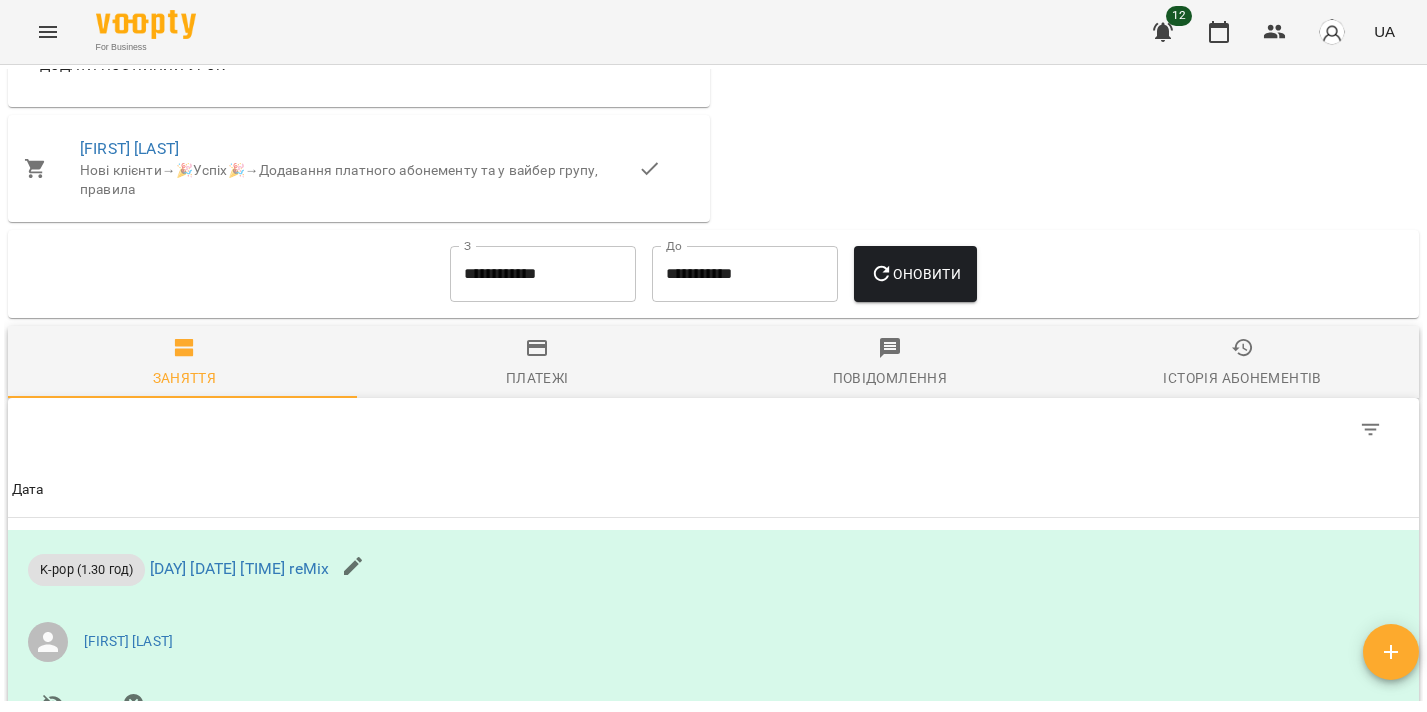 click on "**********" at bounding box center [543, 274] 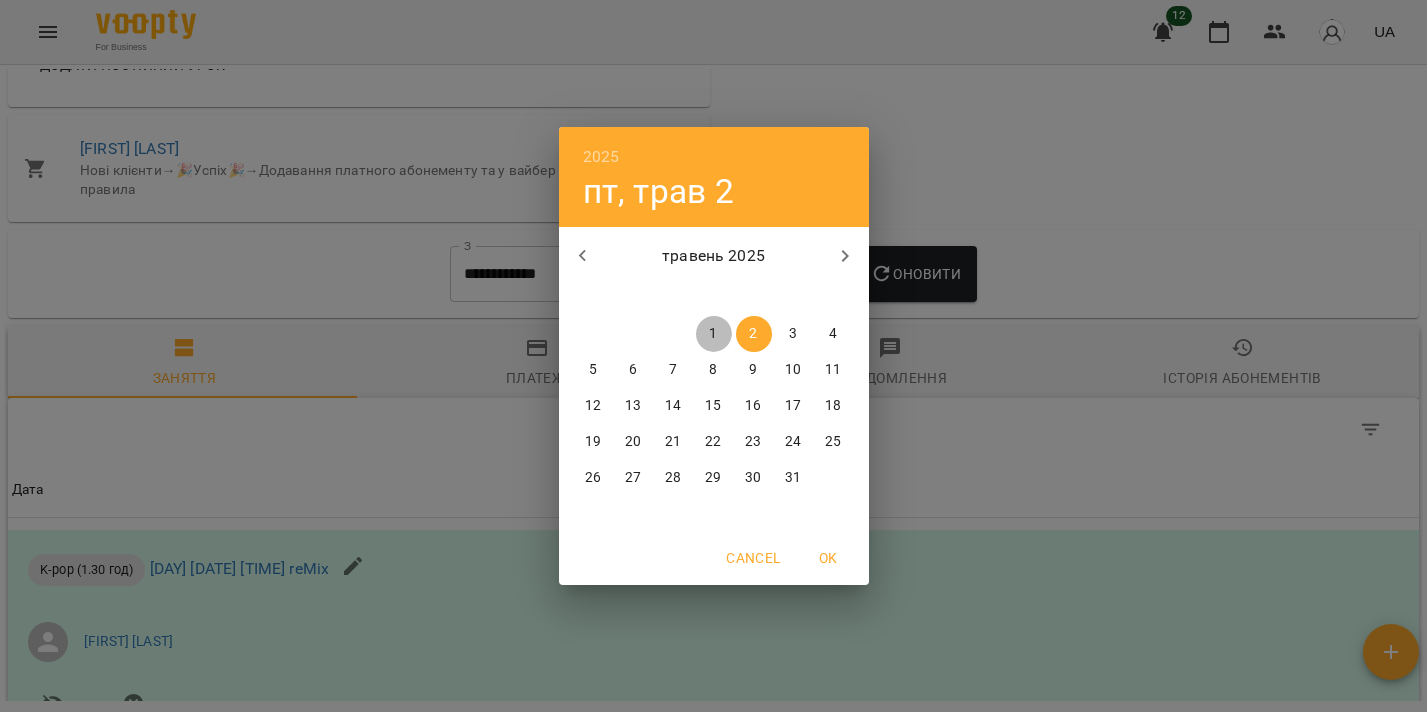 click on "1" at bounding box center [714, 334] 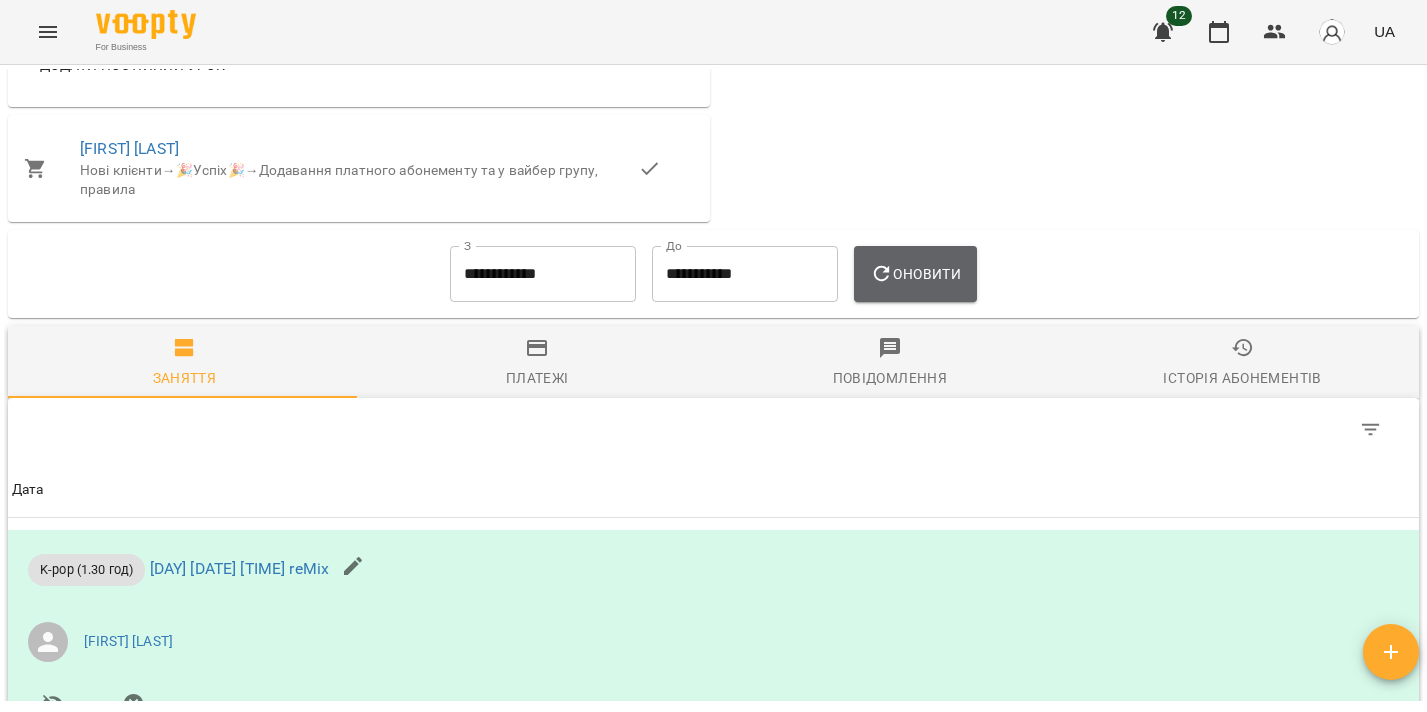 click 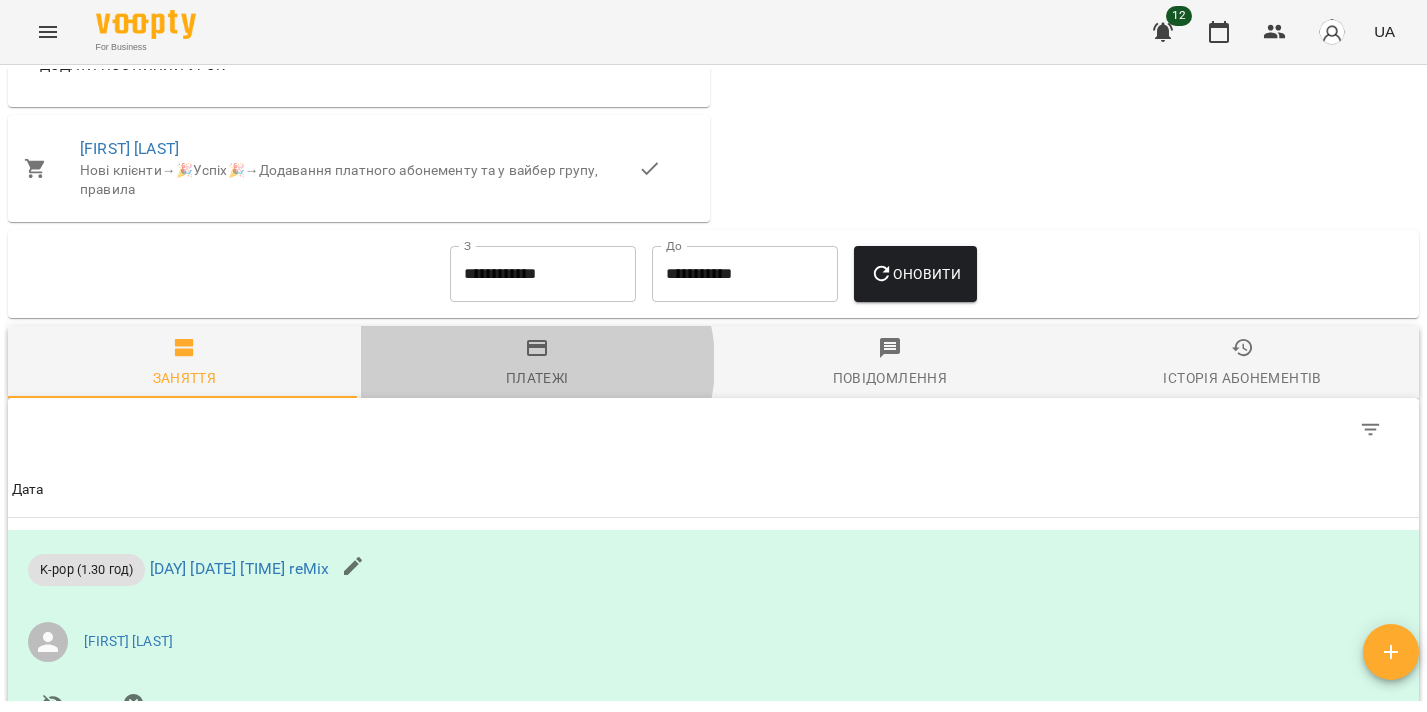 click on "Платежі" at bounding box center [537, 363] 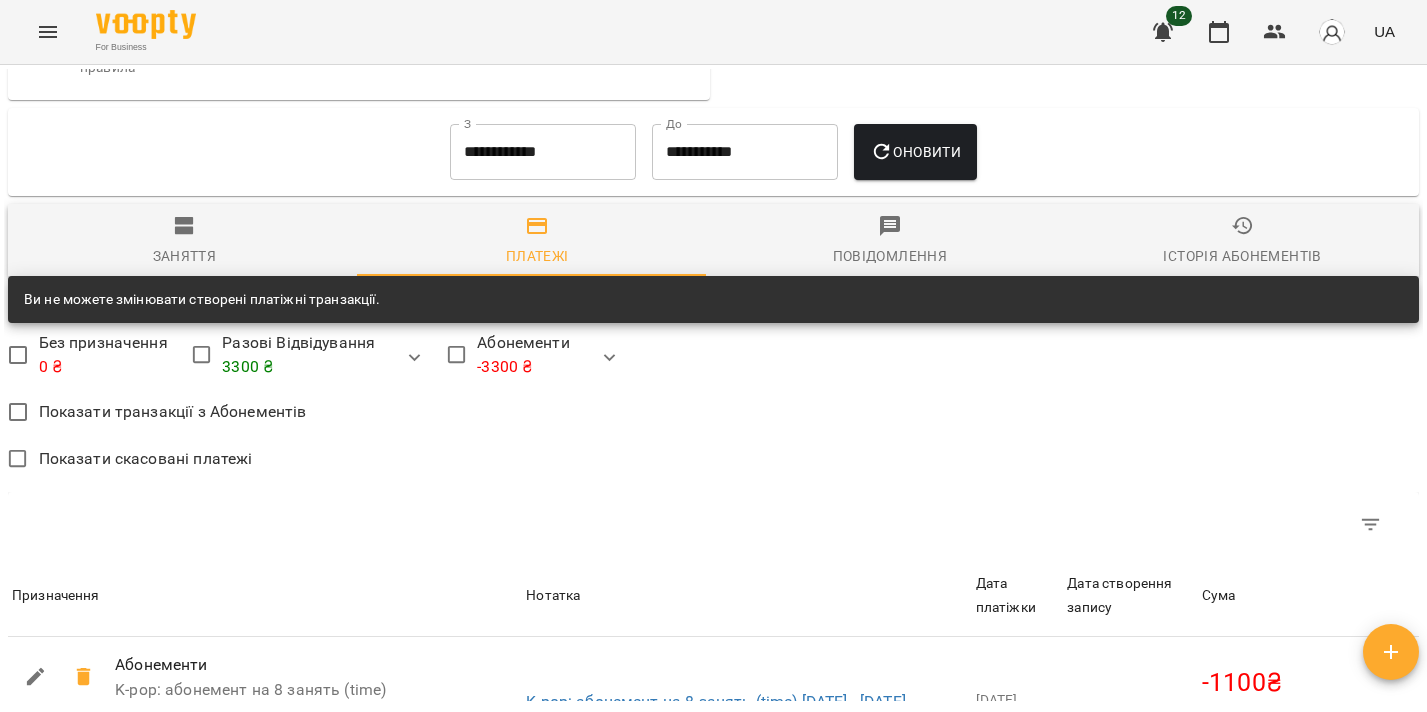 scroll, scrollTop: 1682, scrollLeft: 0, axis: vertical 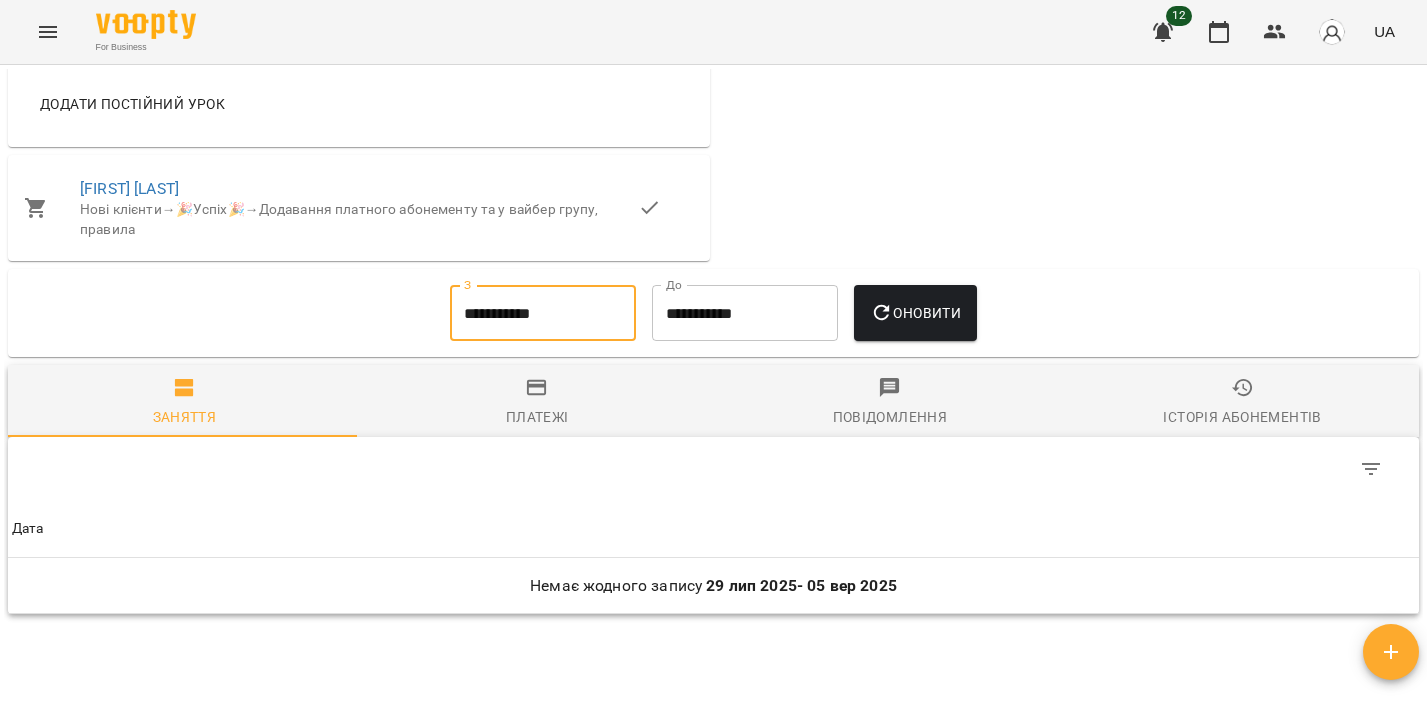 click on "**********" at bounding box center (543, 313) 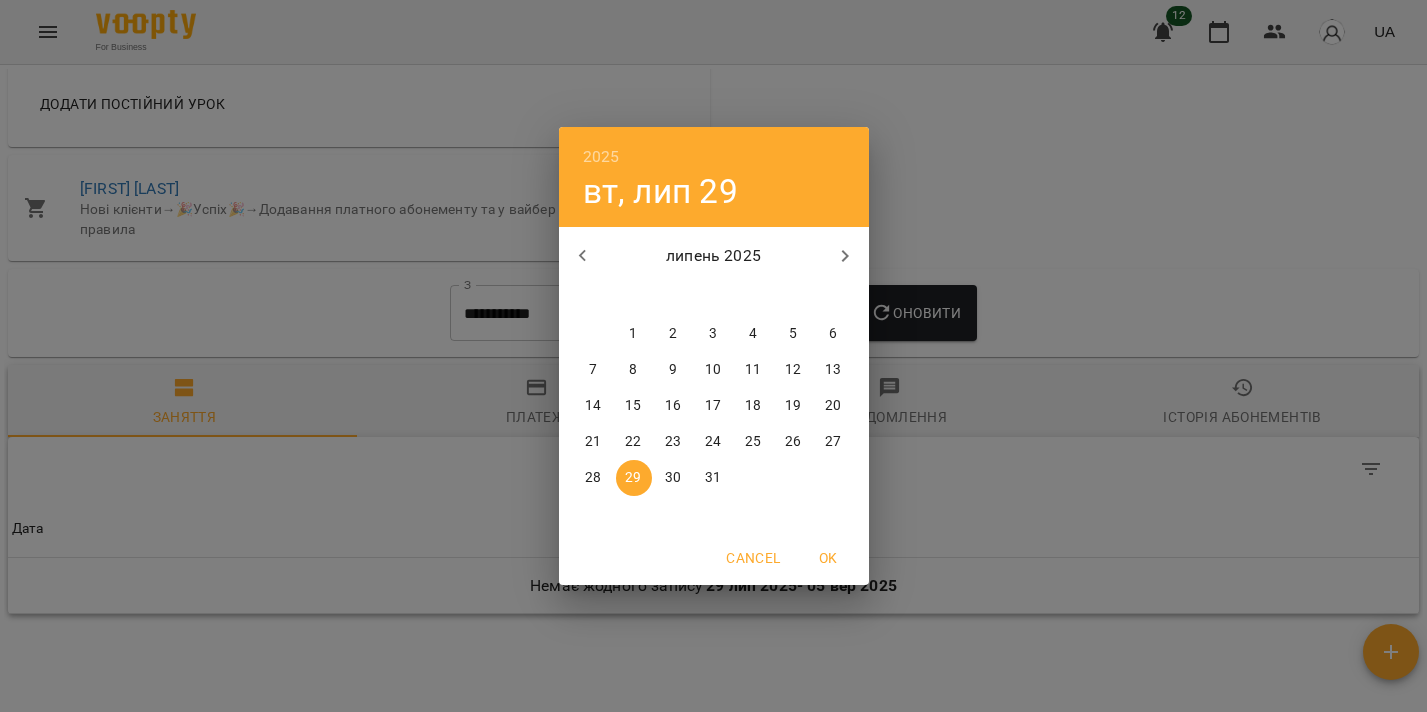 click 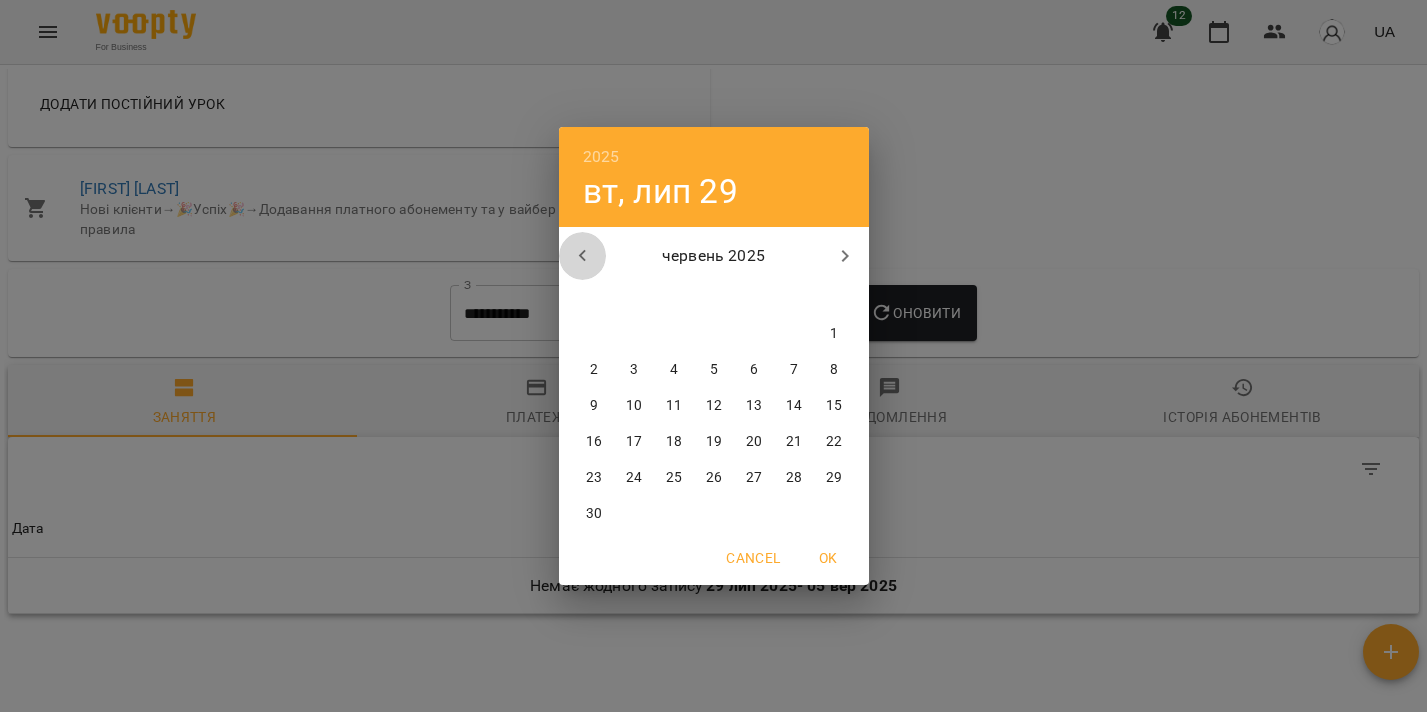 click 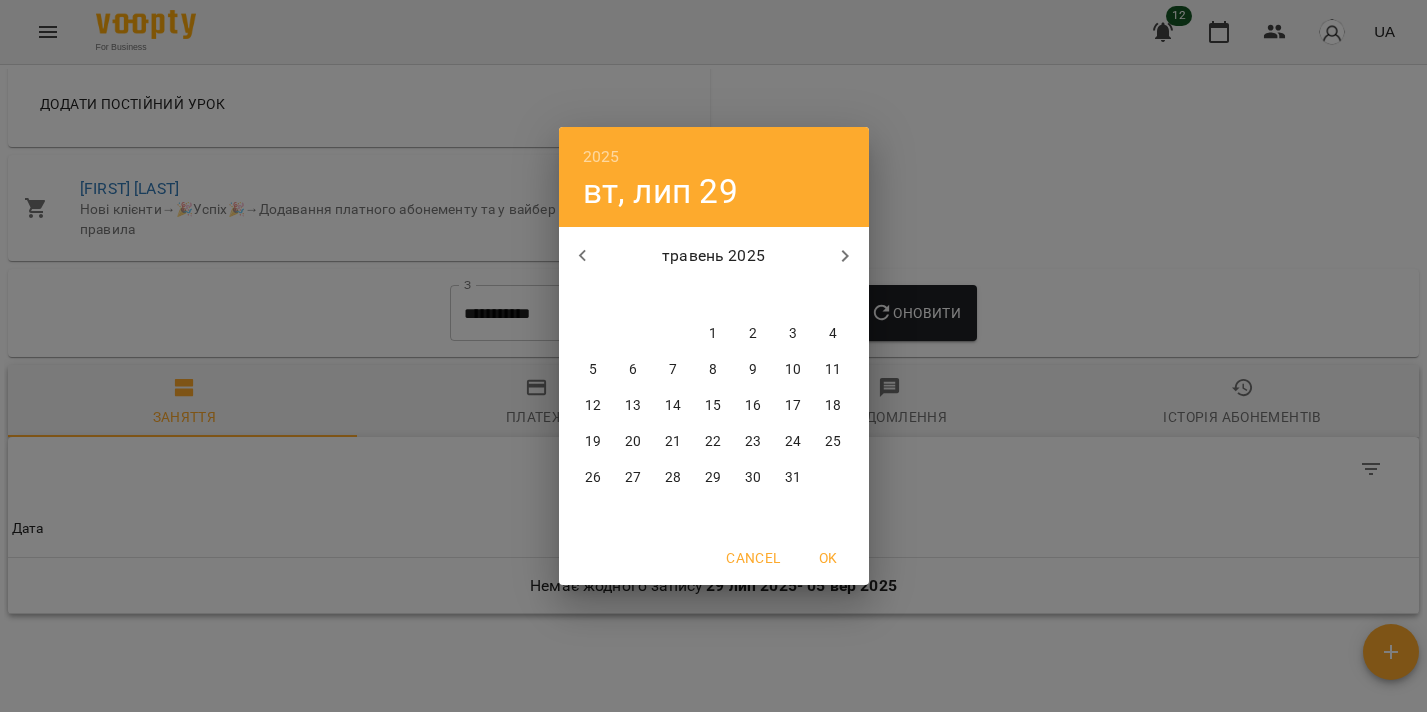 click on "1" at bounding box center [714, 334] 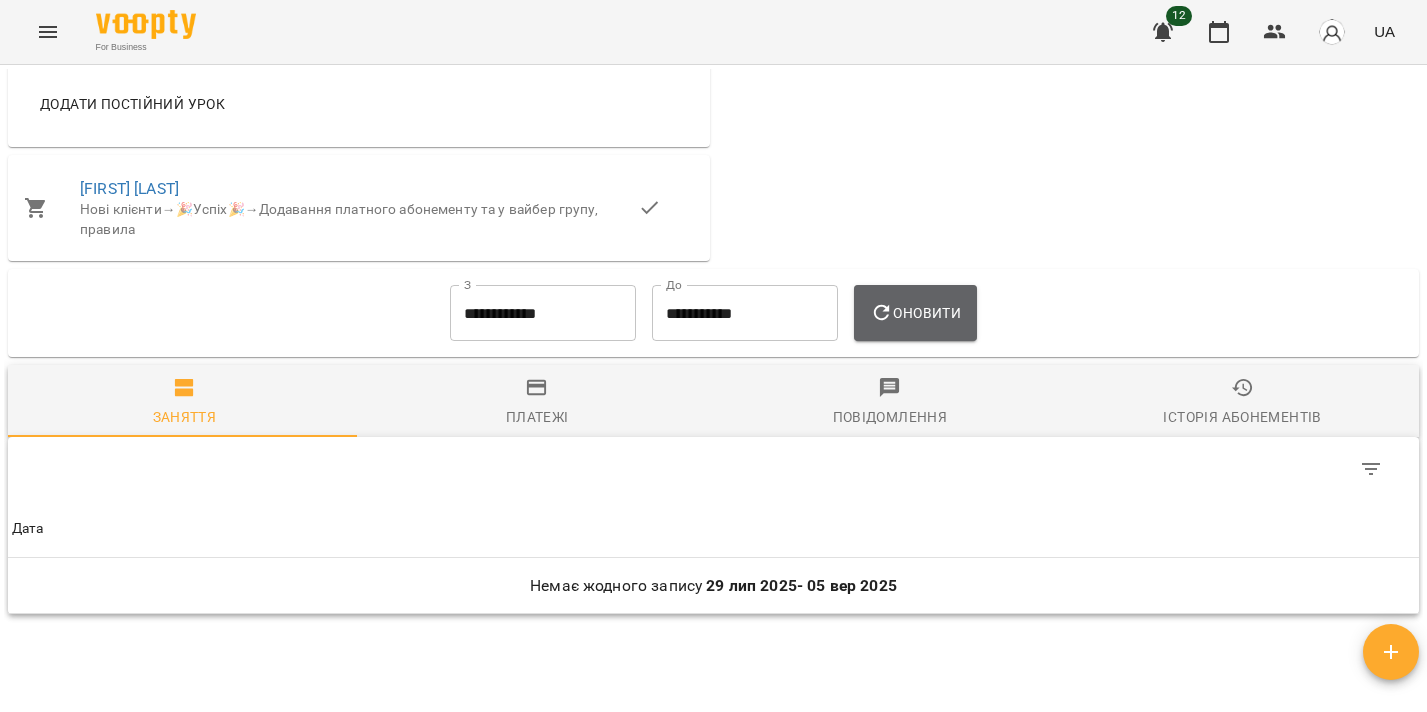 click on "Оновити" at bounding box center (915, 313) 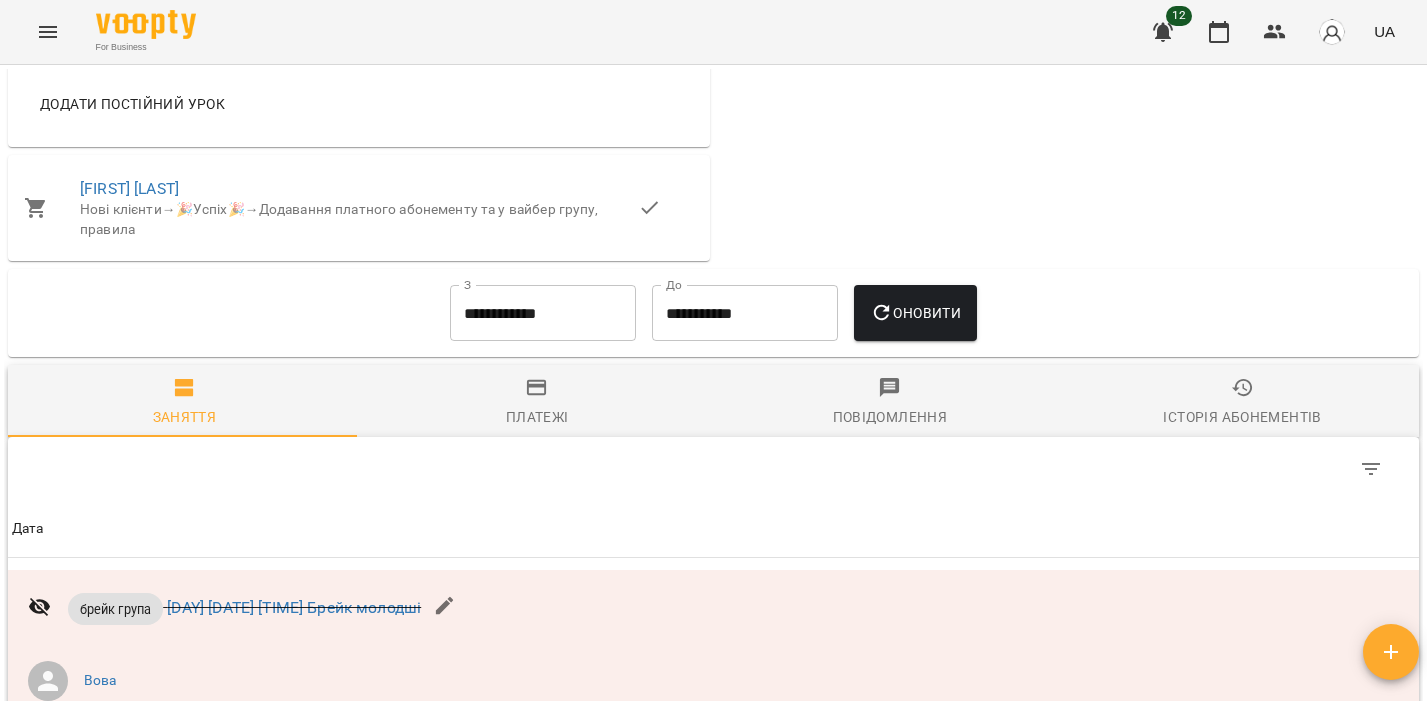 click 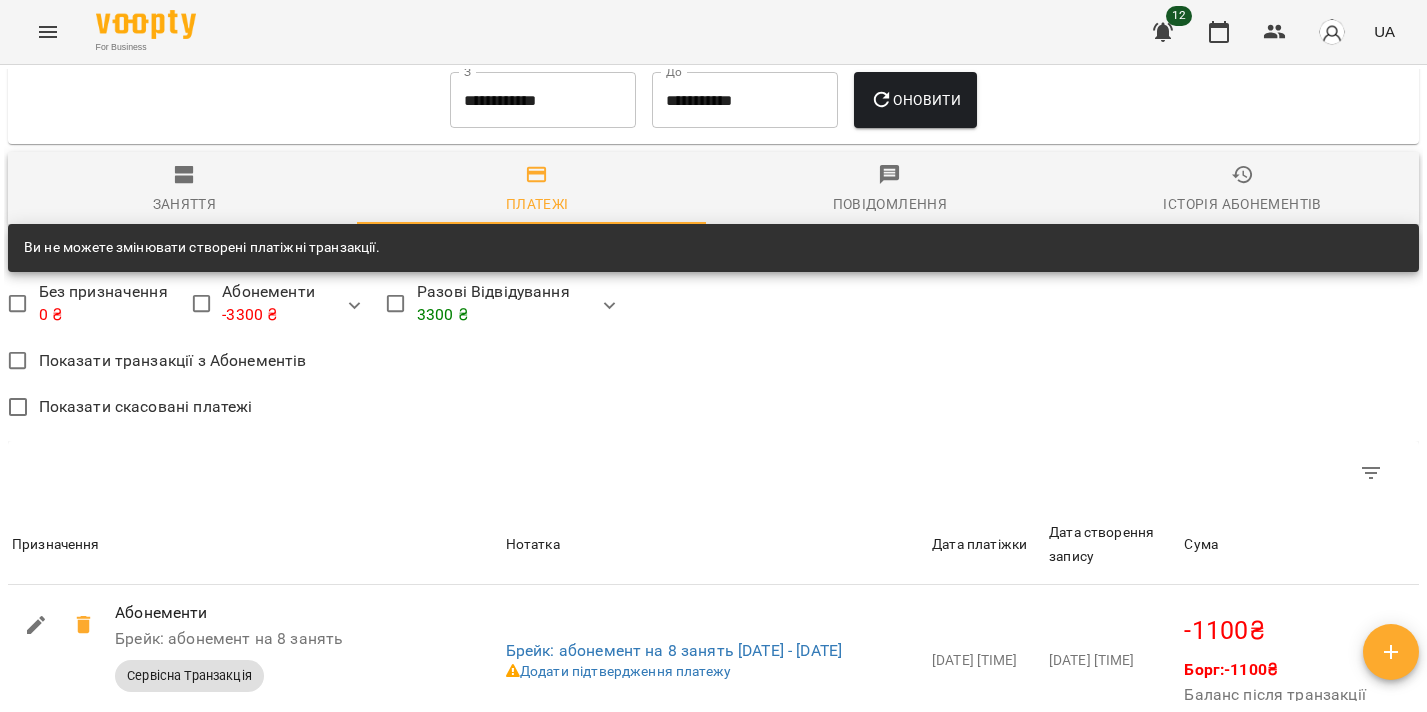 scroll, scrollTop: 1596, scrollLeft: 0, axis: vertical 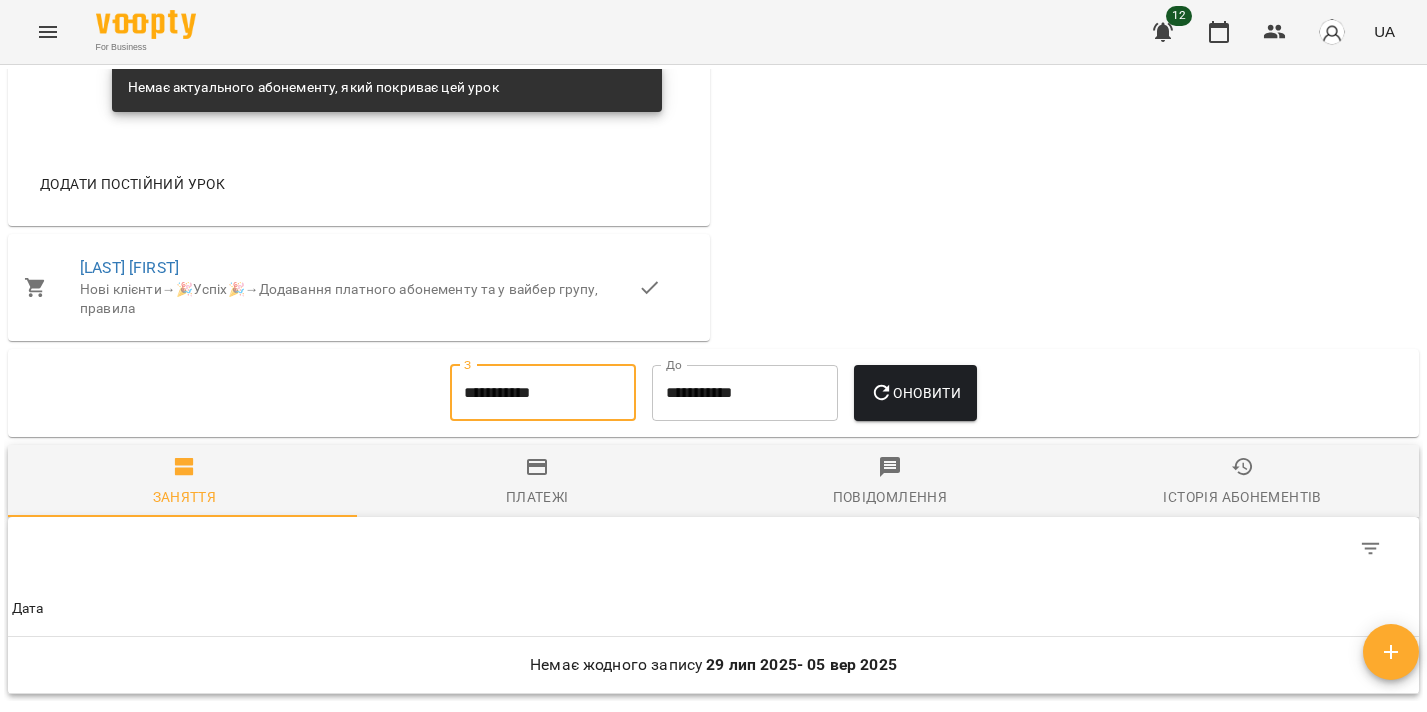 click on "**********" at bounding box center [543, 393] 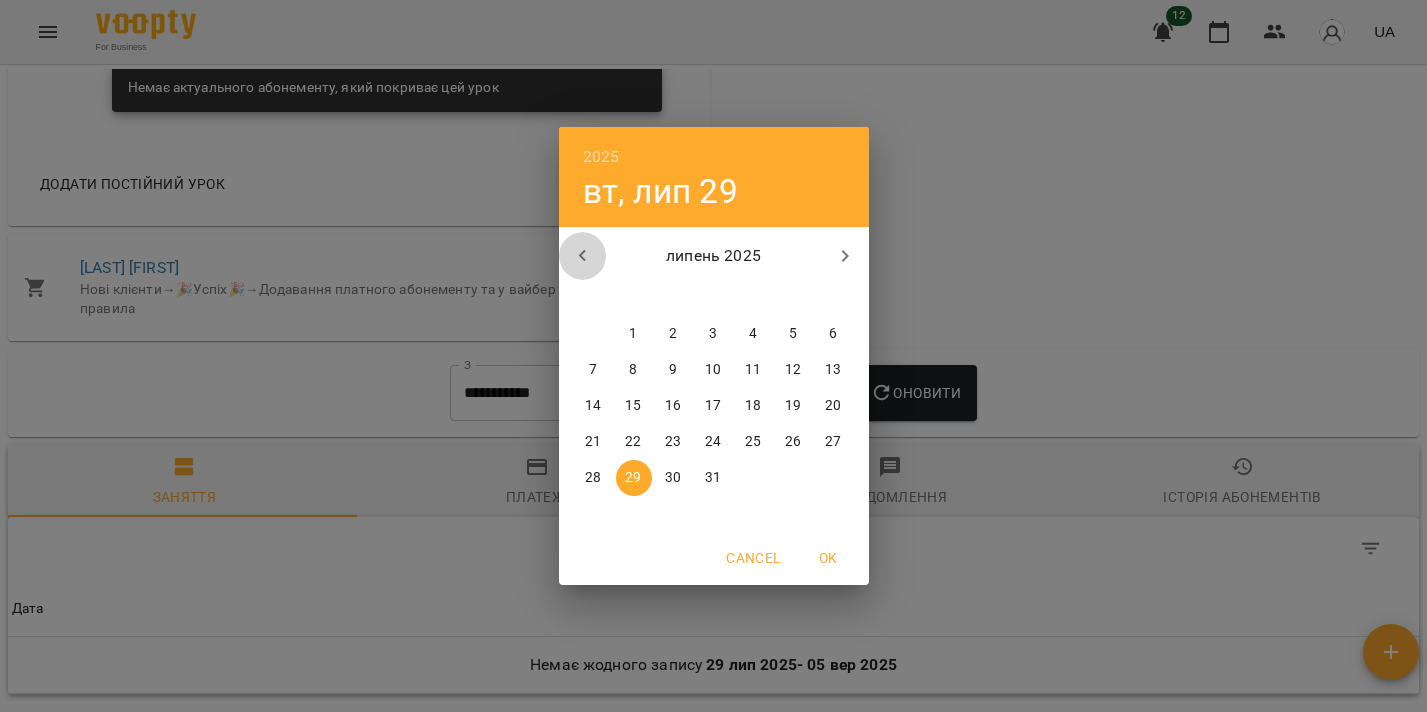 click 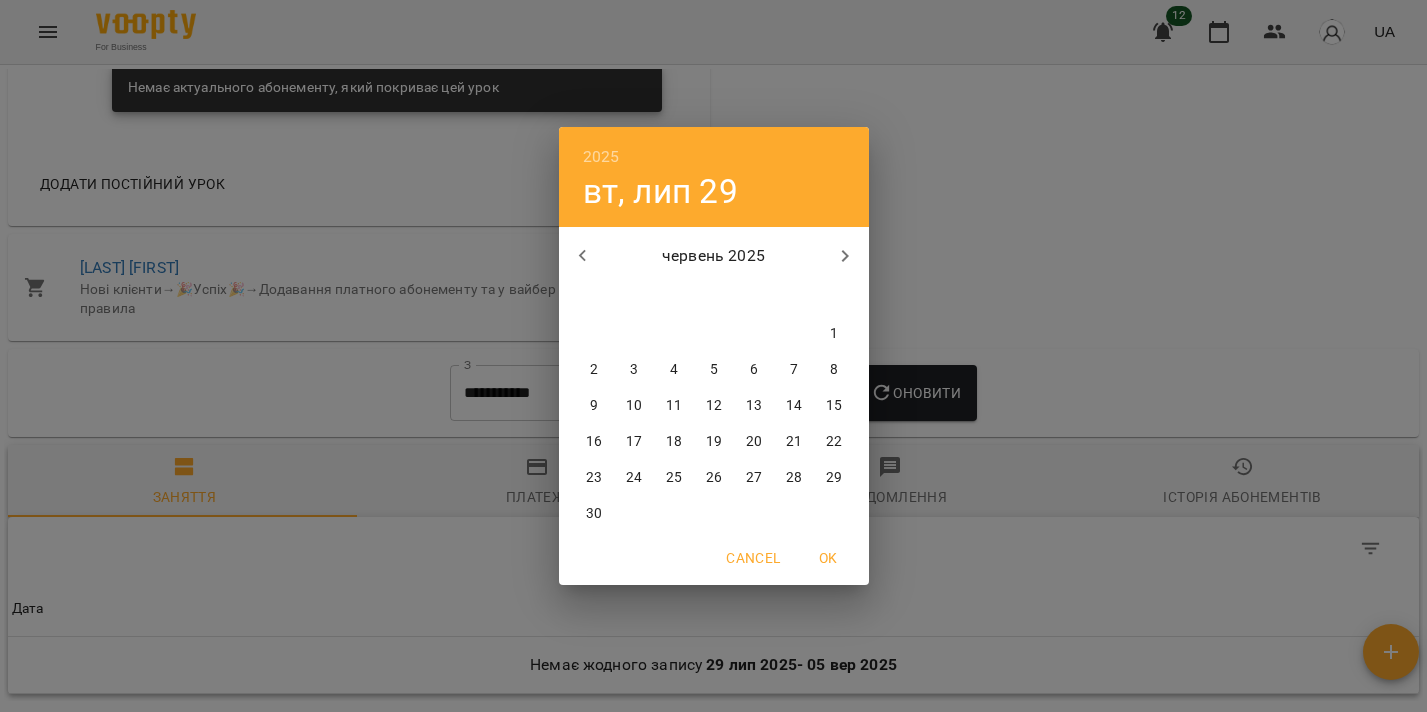 click 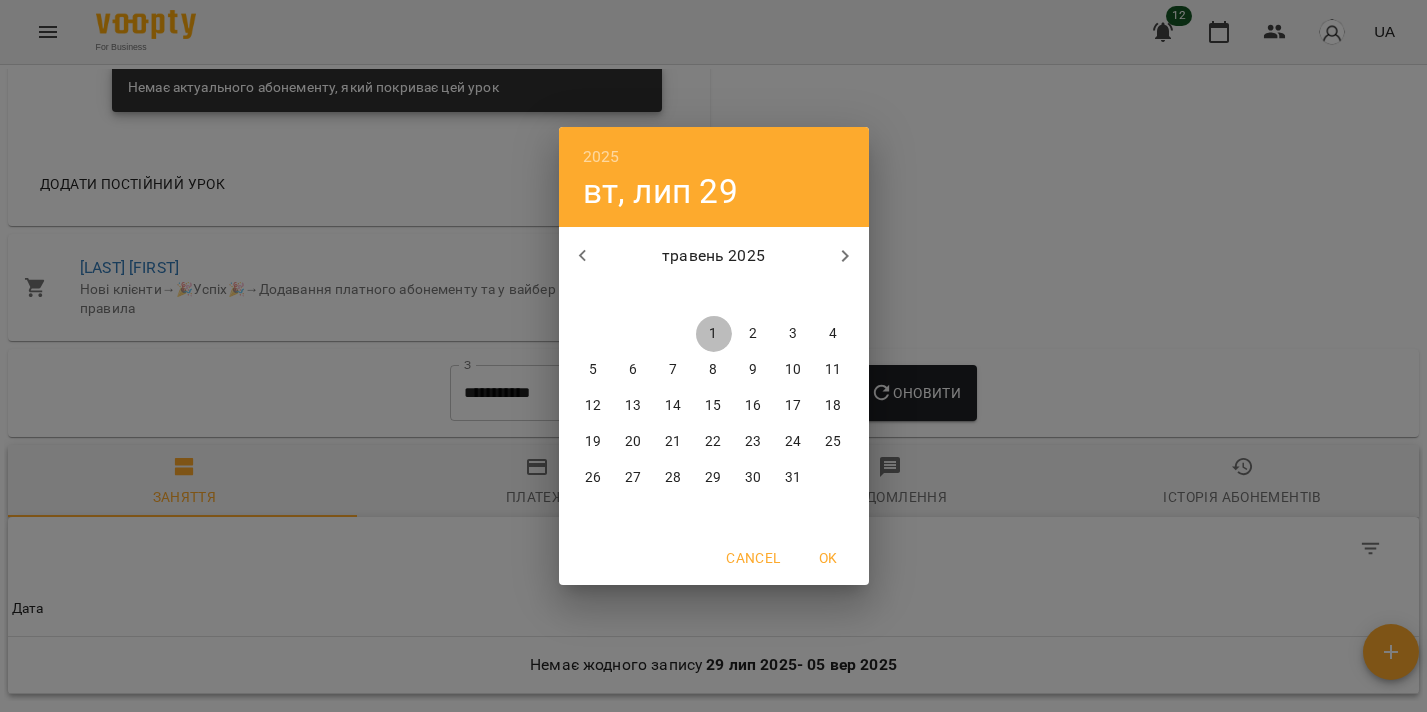 click on "1" at bounding box center [714, 334] 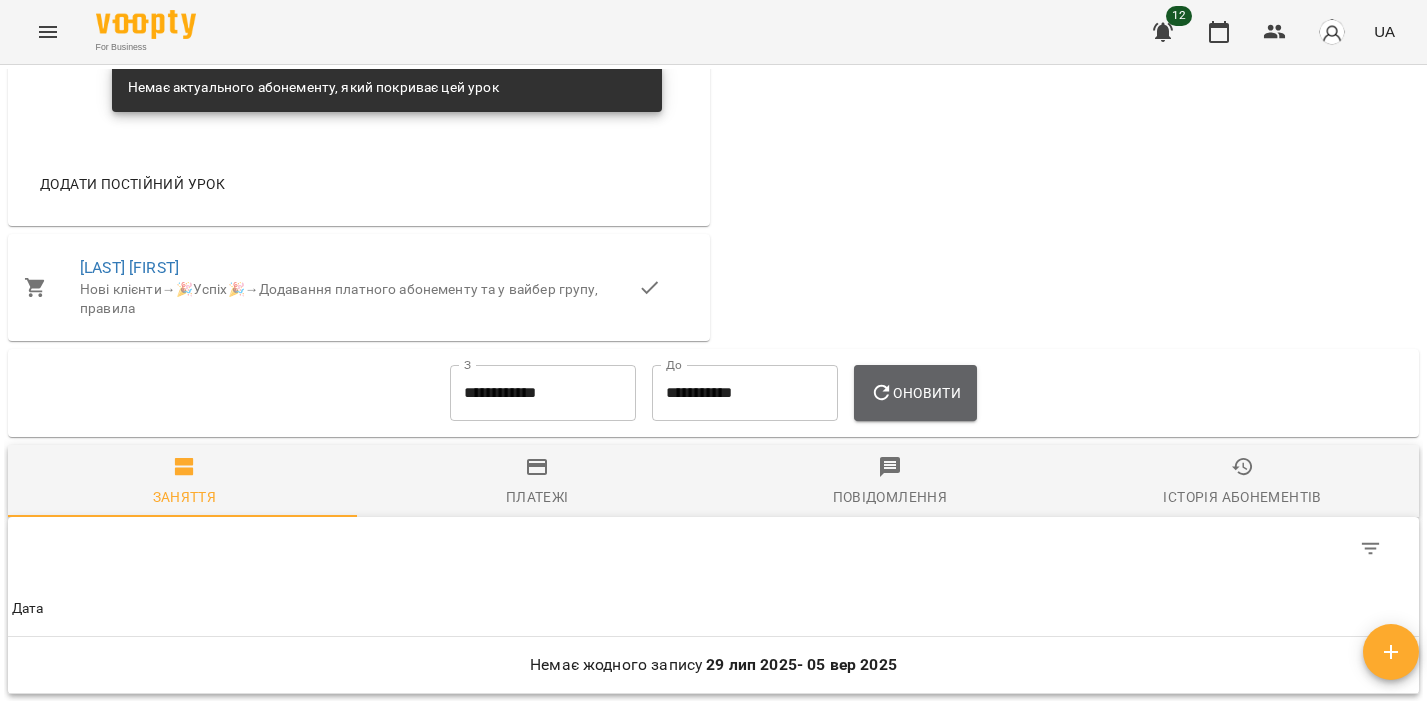 drag, startPoint x: 893, startPoint y: 404, endPoint x: 874, endPoint y: 360, distance: 47.92703 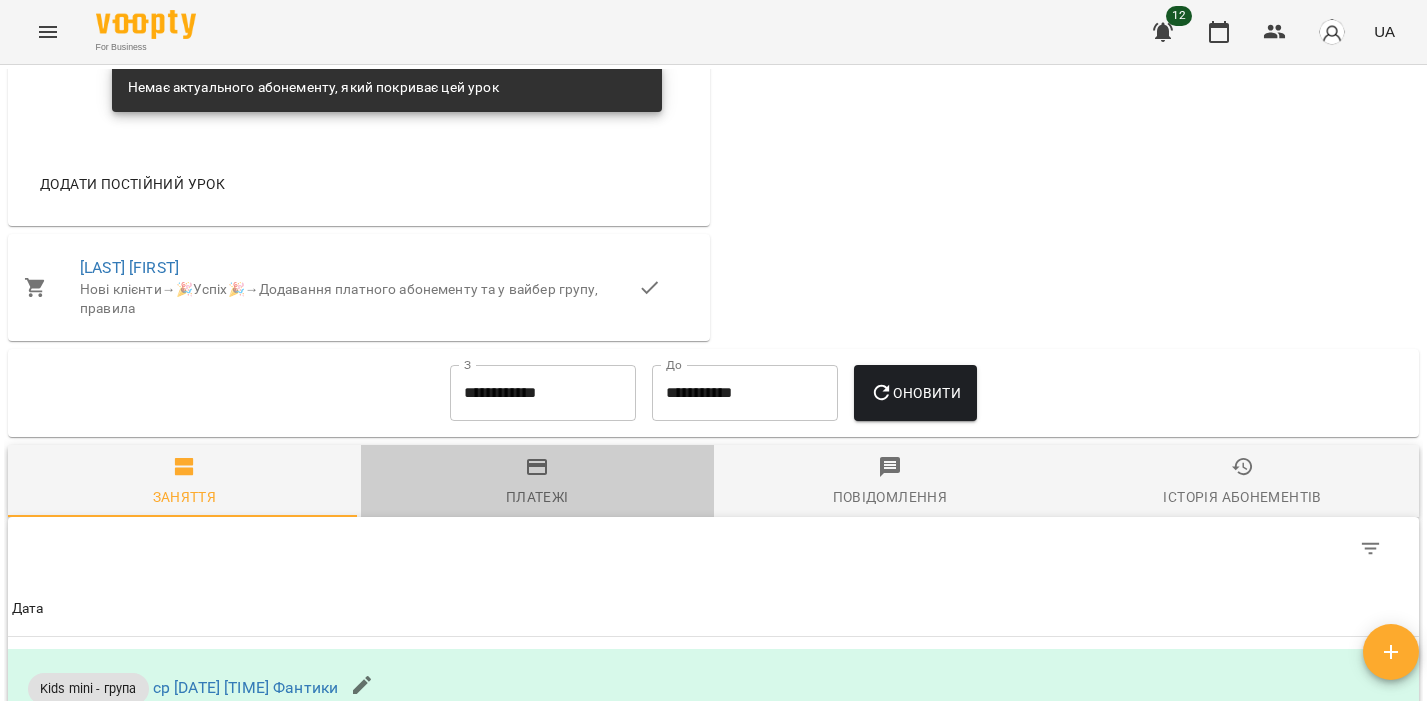 drag, startPoint x: 561, startPoint y: 492, endPoint x: 837, endPoint y: 261, distance: 359.91248 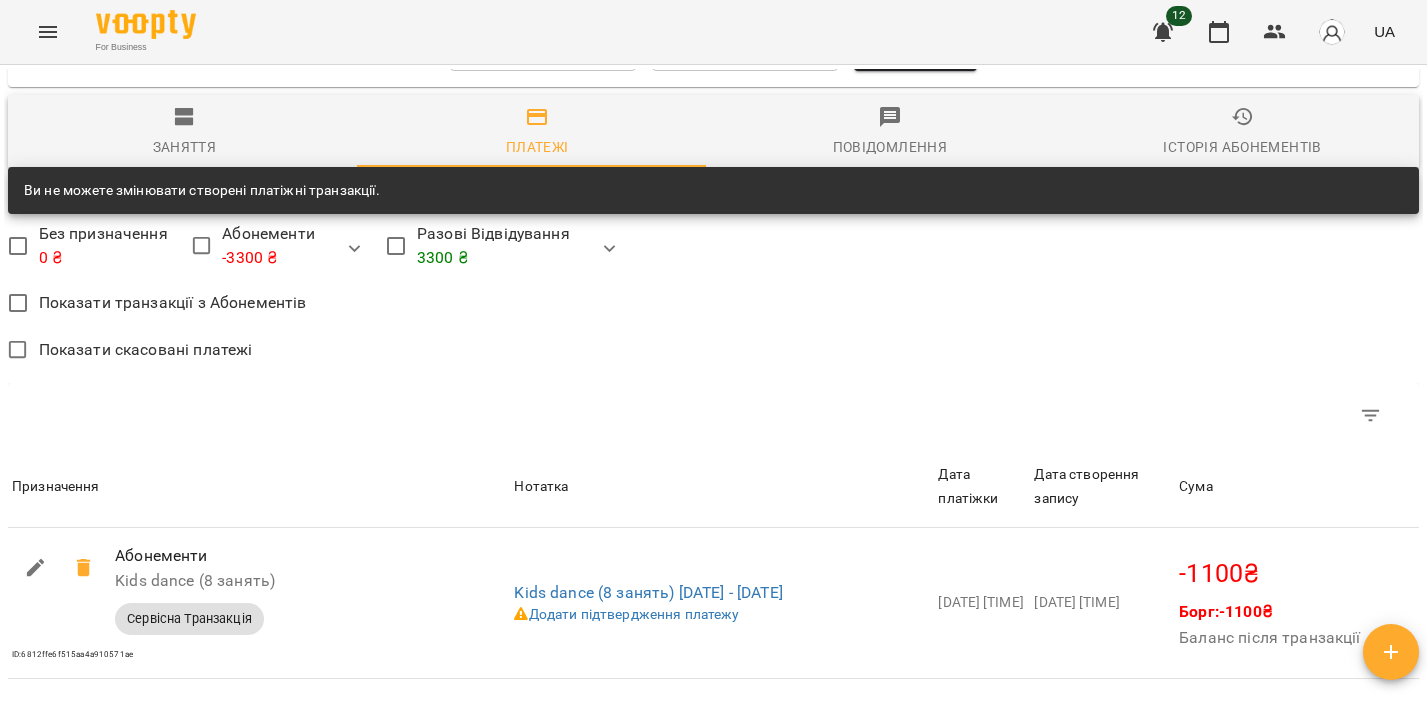 scroll, scrollTop: 1647, scrollLeft: 0, axis: vertical 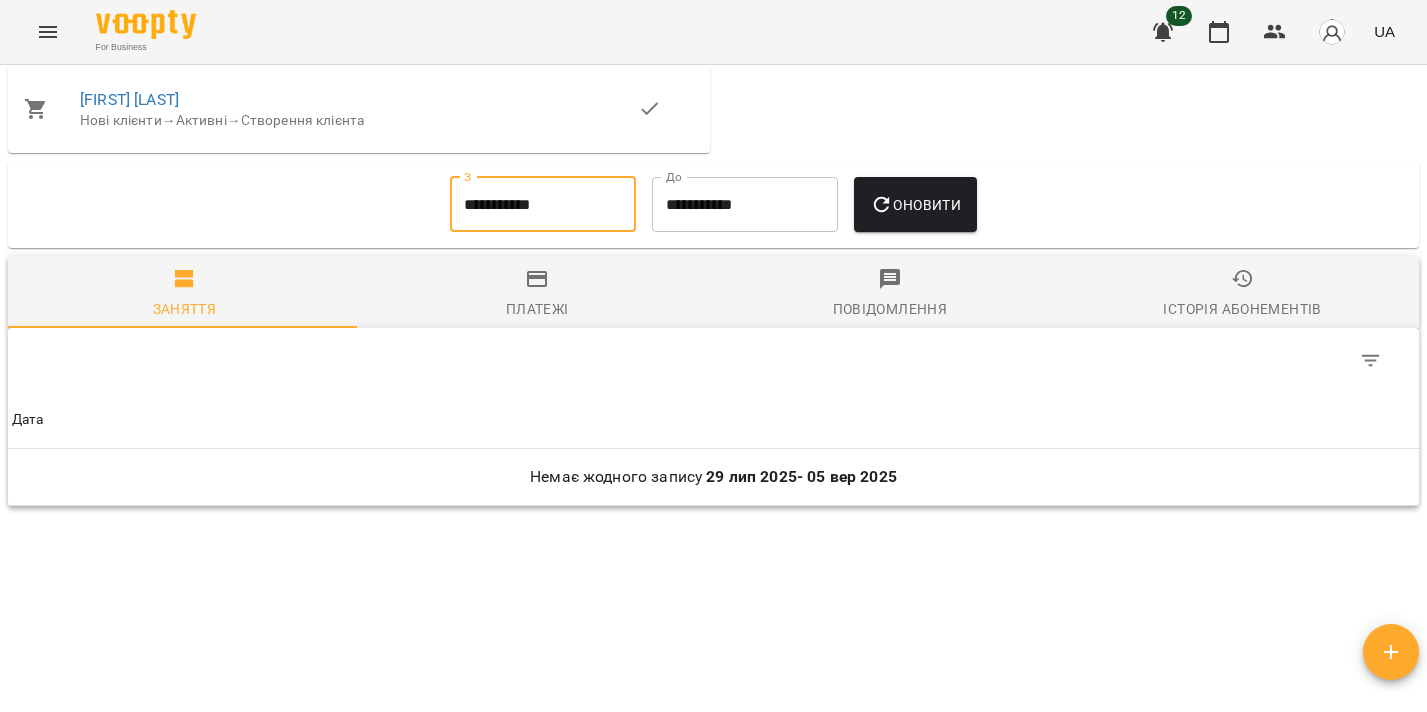 click on "**********" at bounding box center (543, 205) 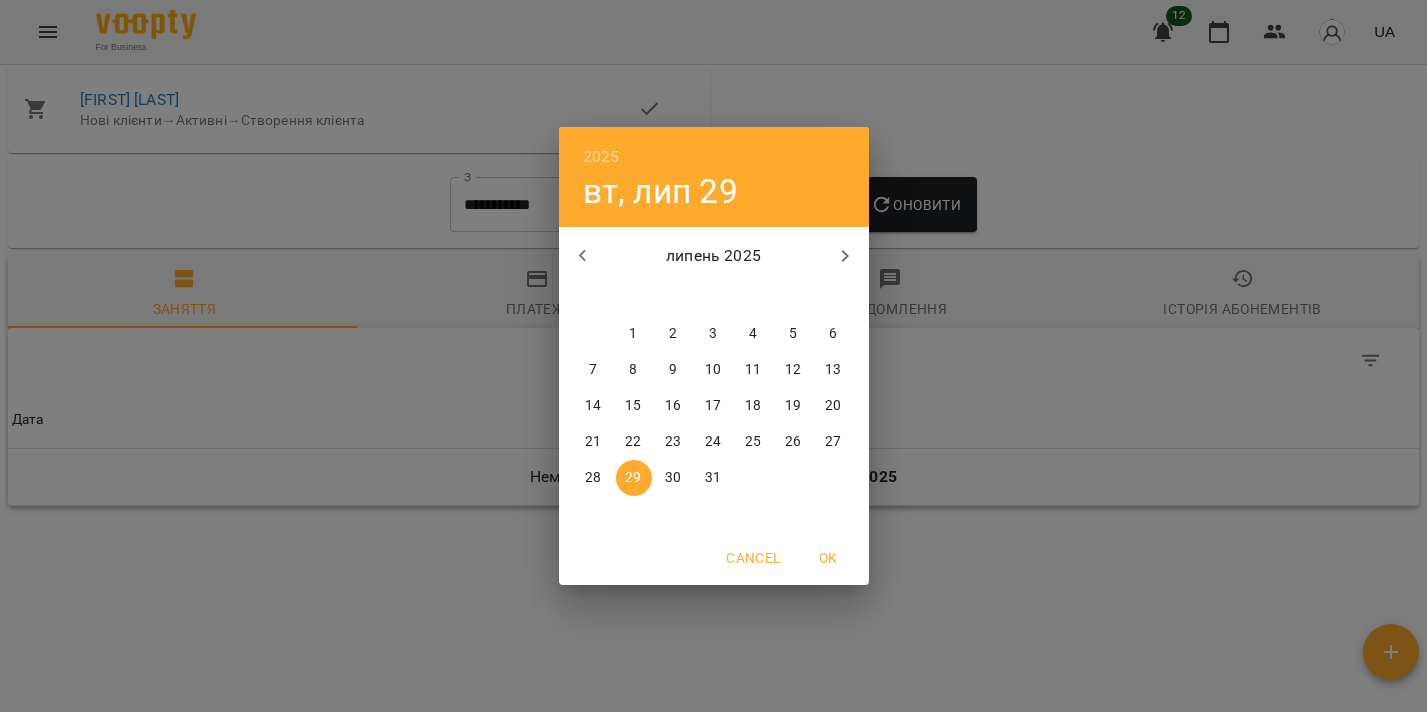 click 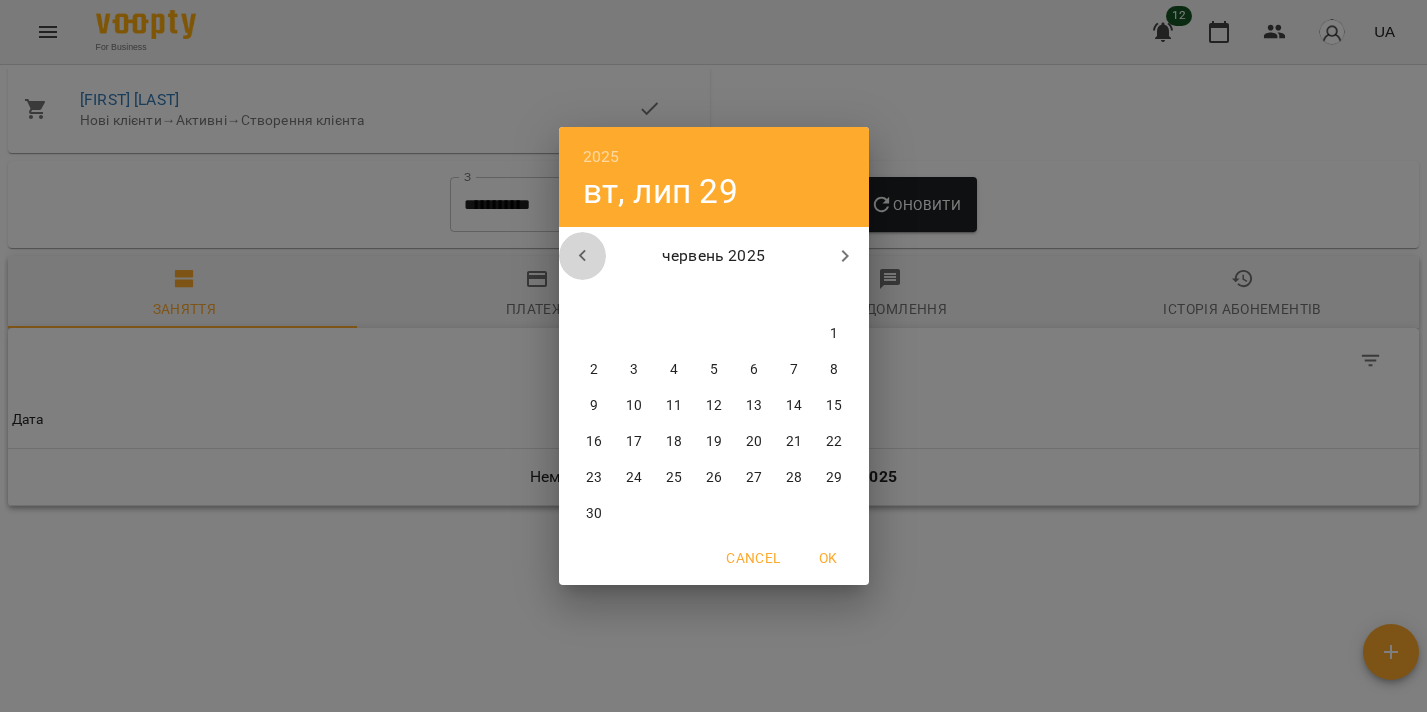 click 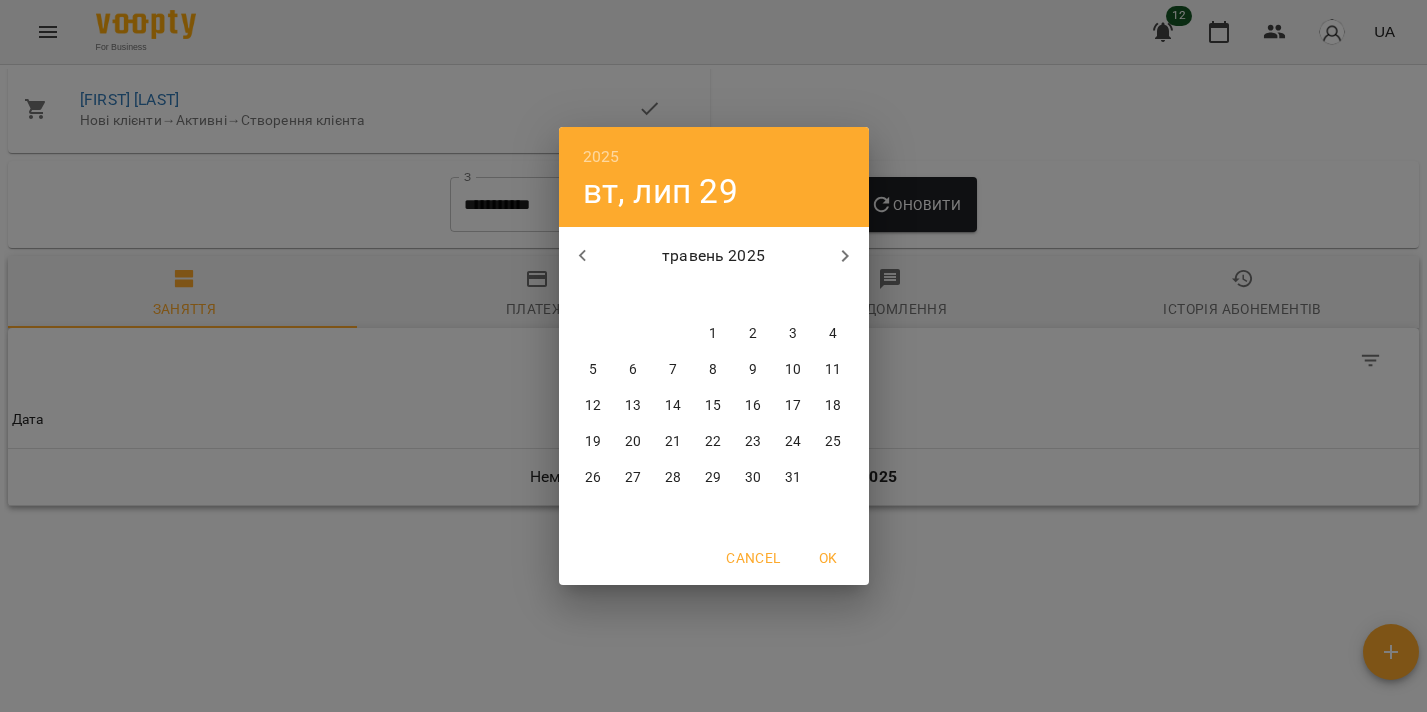 drag, startPoint x: 706, startPoint y: 330, endPoint x: 732, endPoint y: 300, distance: 39.698868 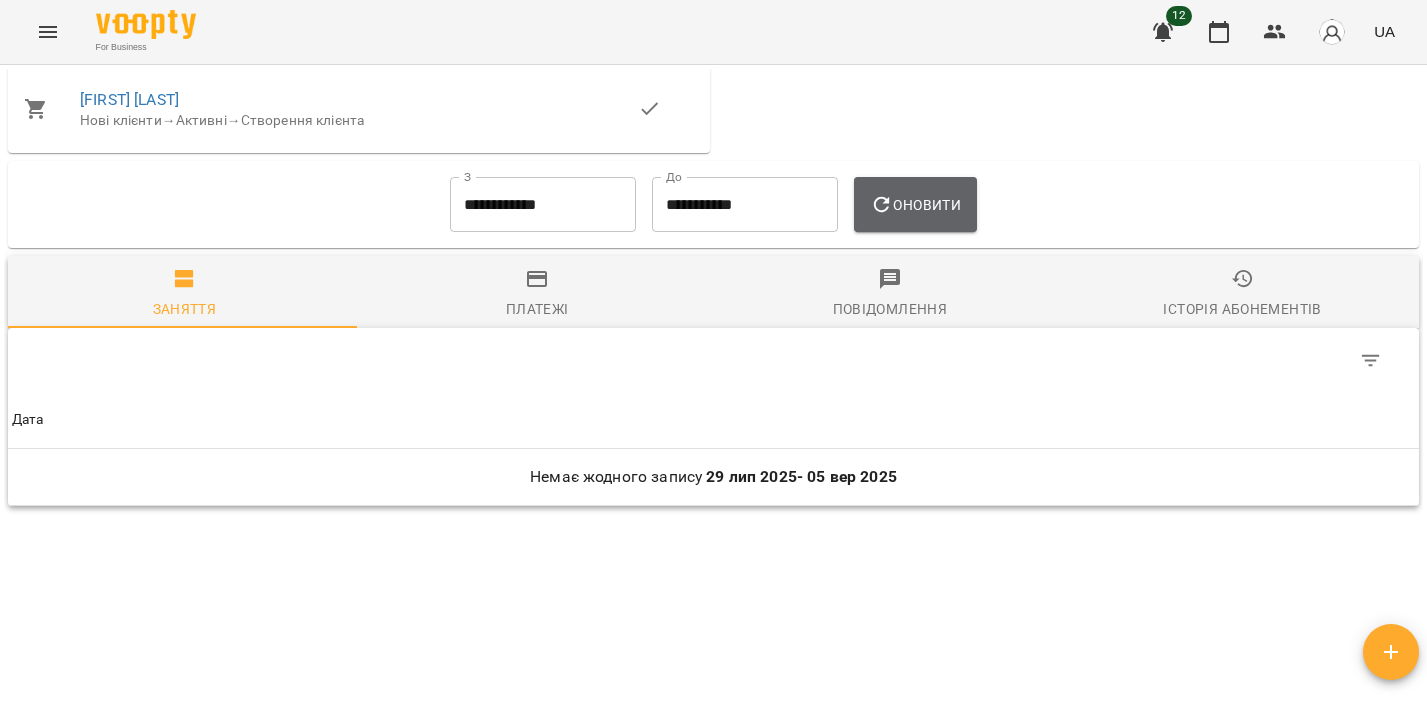 click on "Оновити" at bounding box center [915, 205] 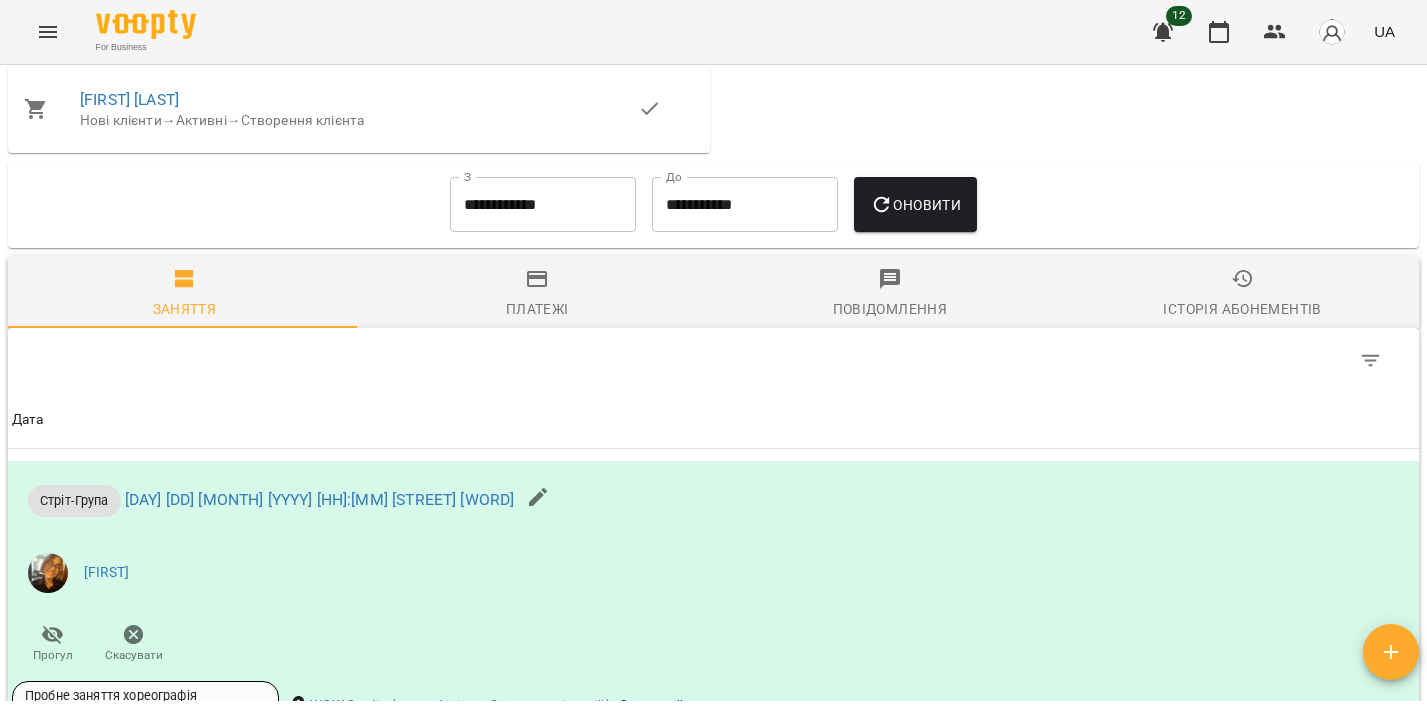 scroll, scrollTop: 1248, scrollLeft: 0, axis: vertical 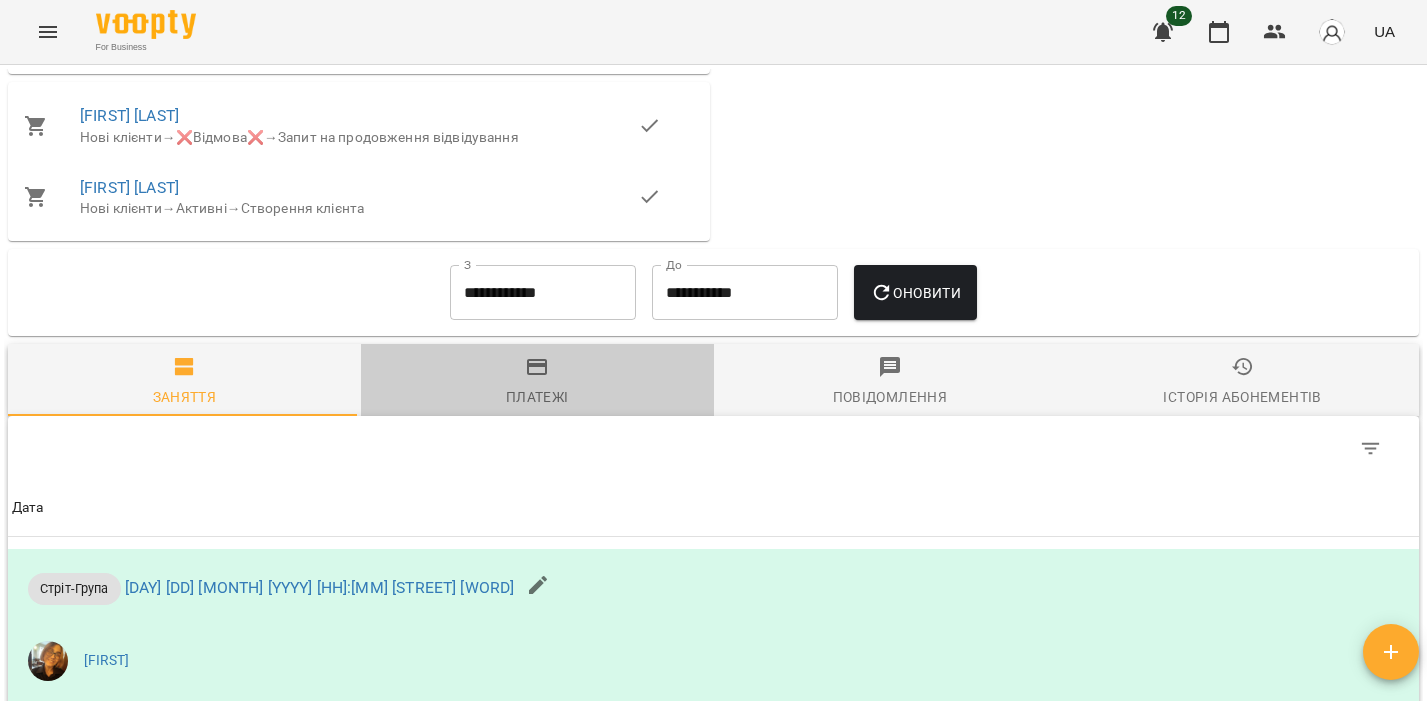 click on "Платежі" at bounding box center (537, 397) 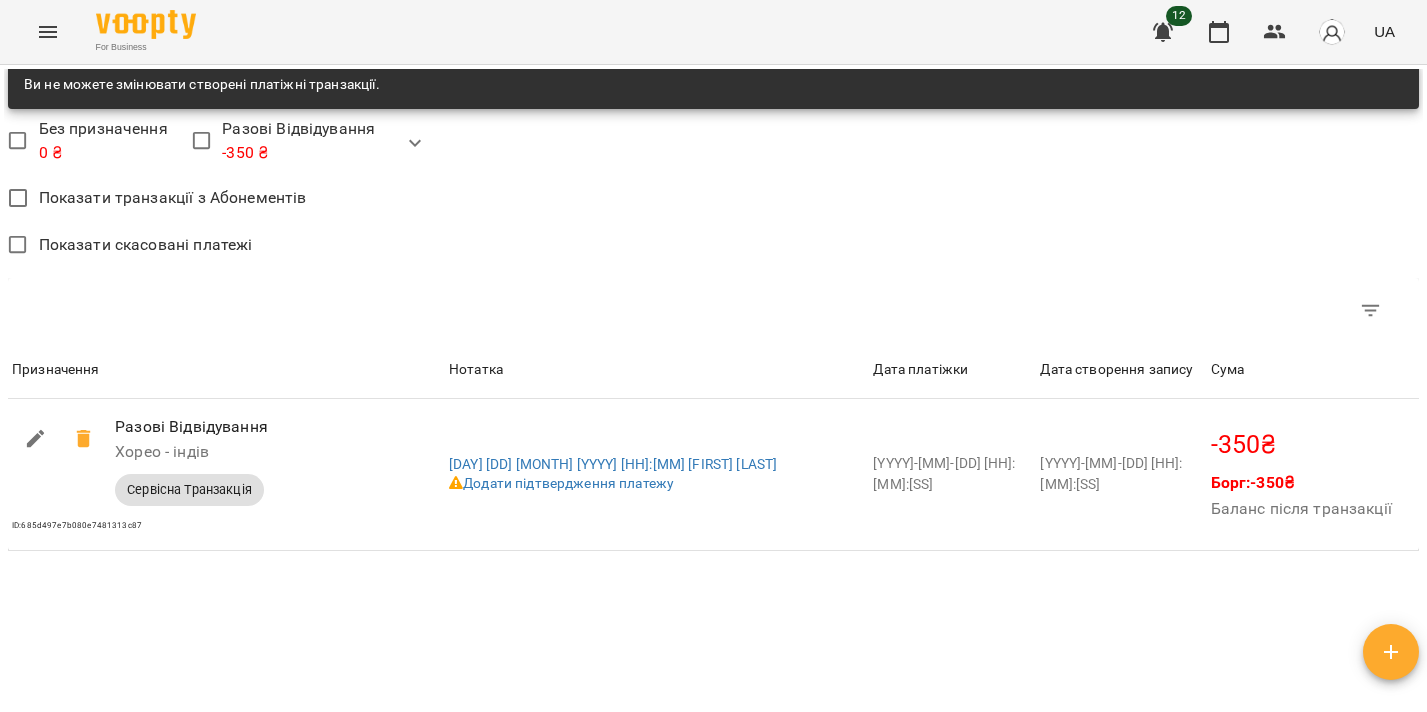 scroll, scrollTop: 1244, scrollLeft: 0, axis: vertical 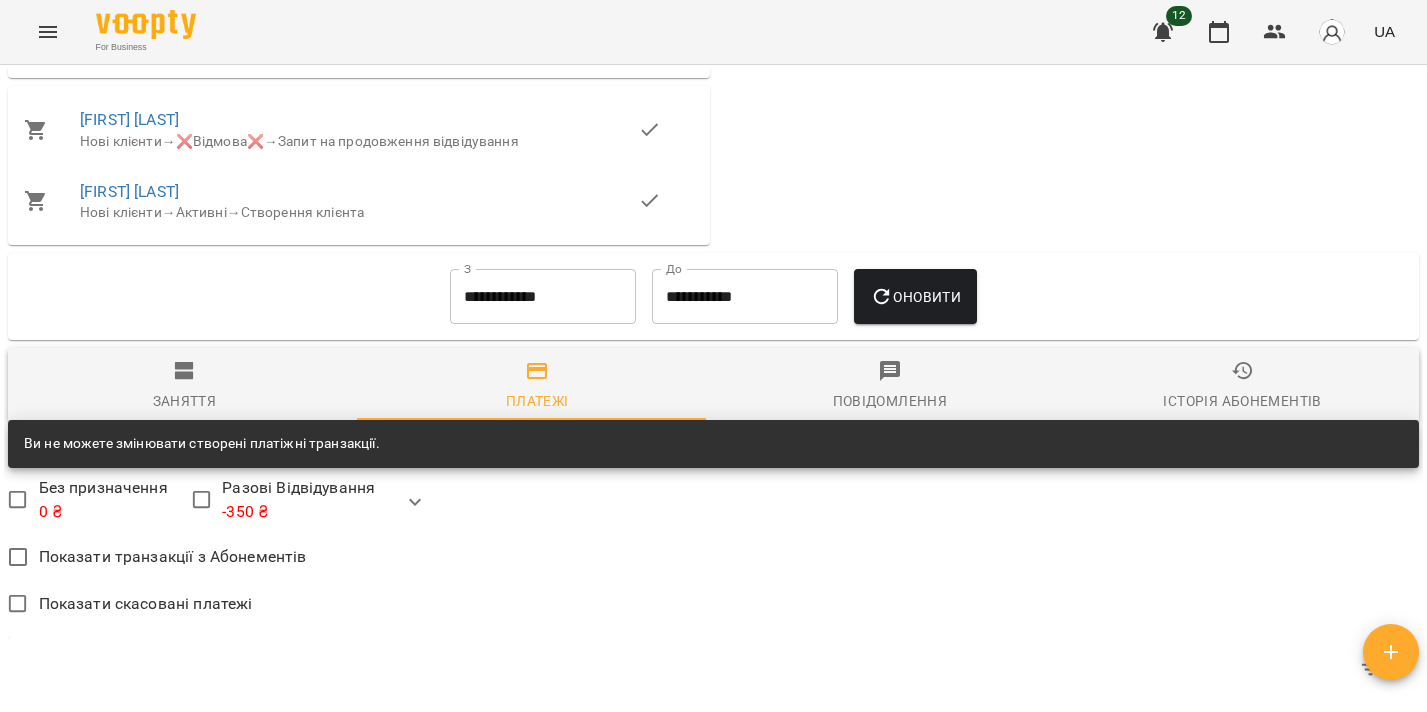 click on "**********" at bounding box center [543, 297] 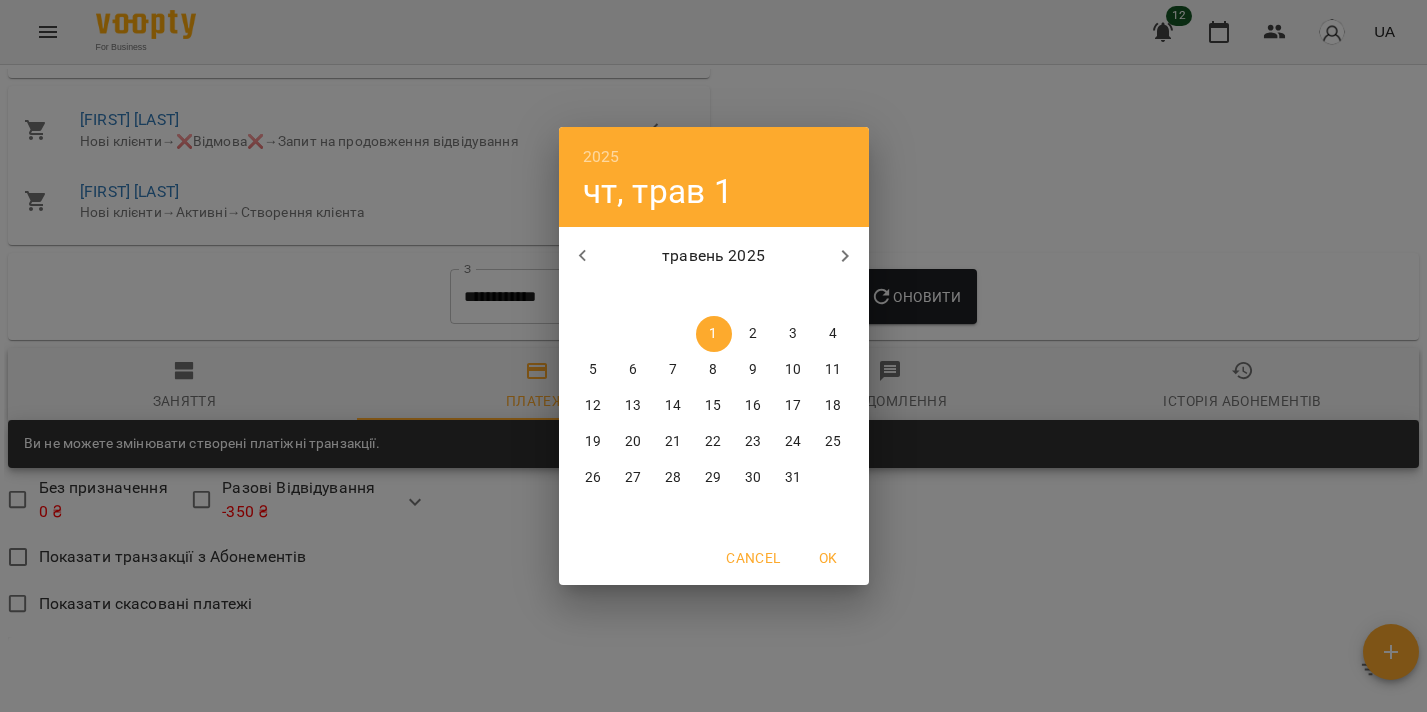 click 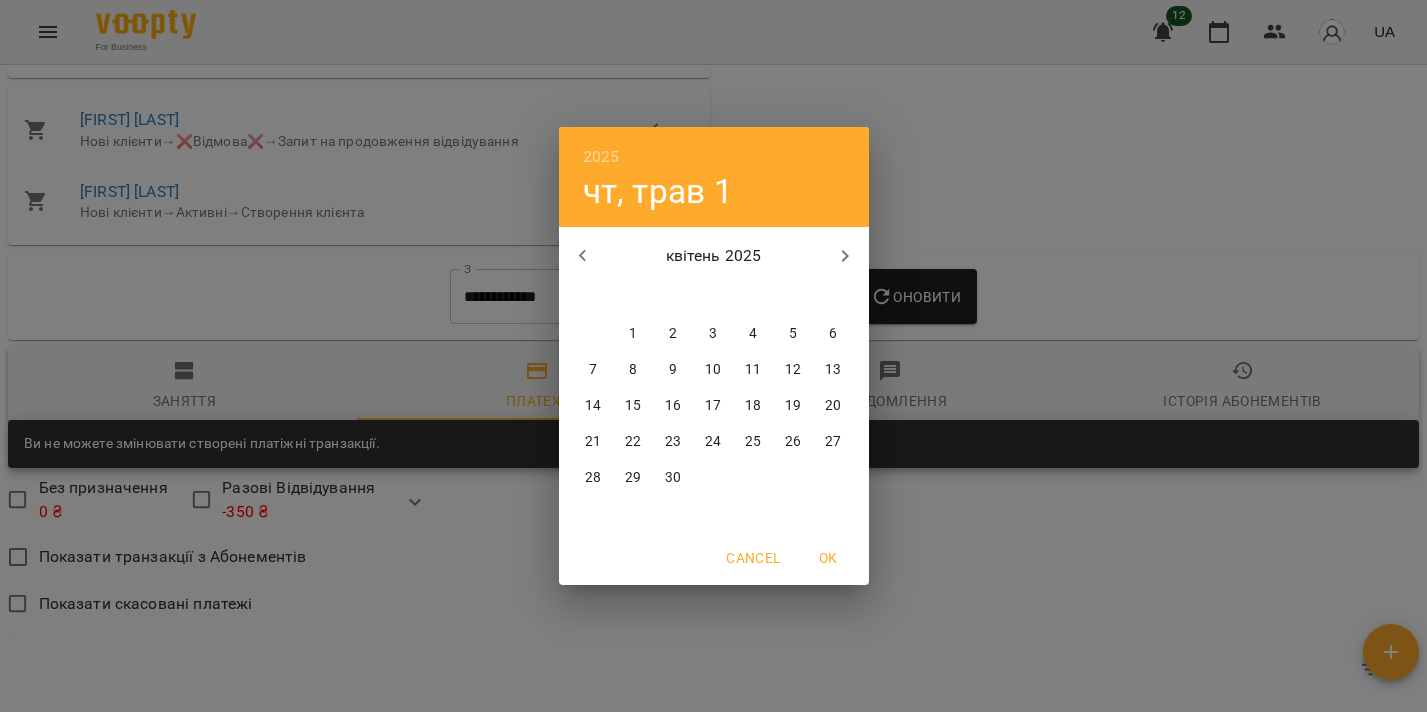 click on "1" at bounding box center (634, 334) 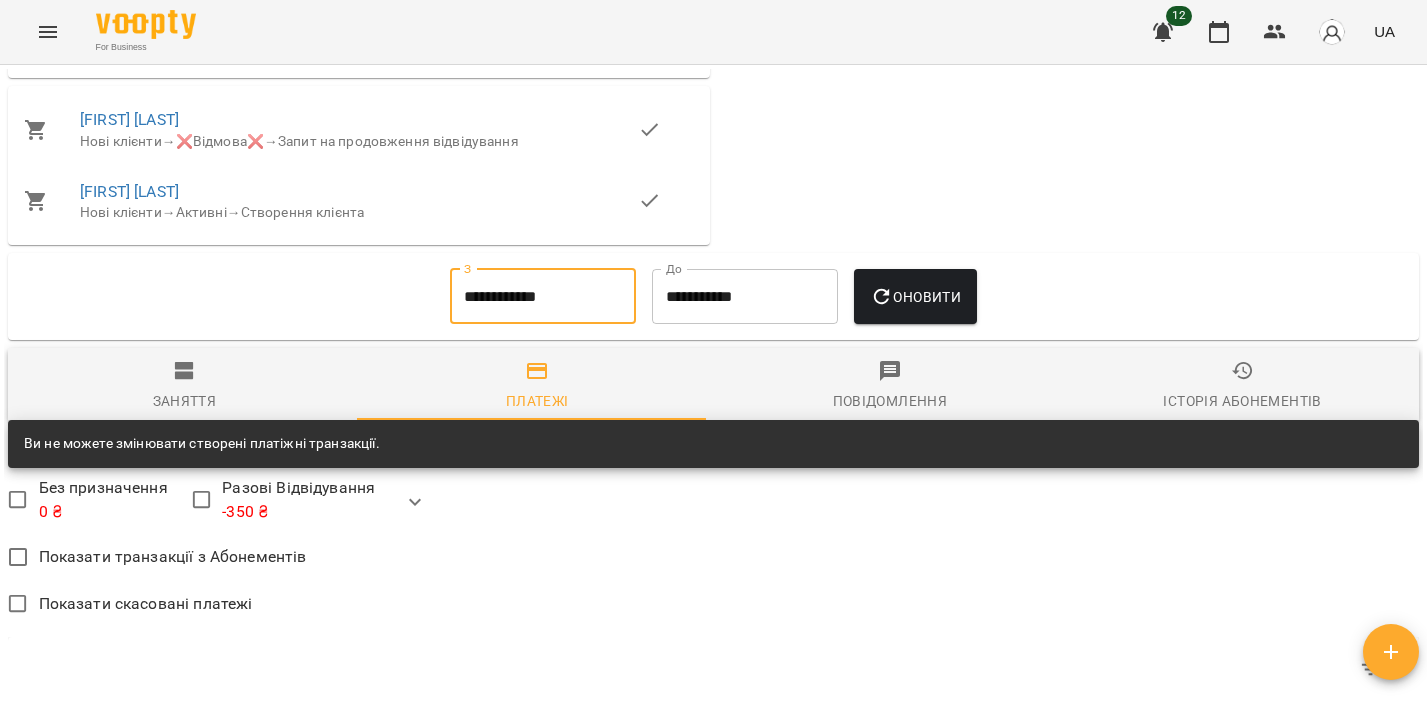 click 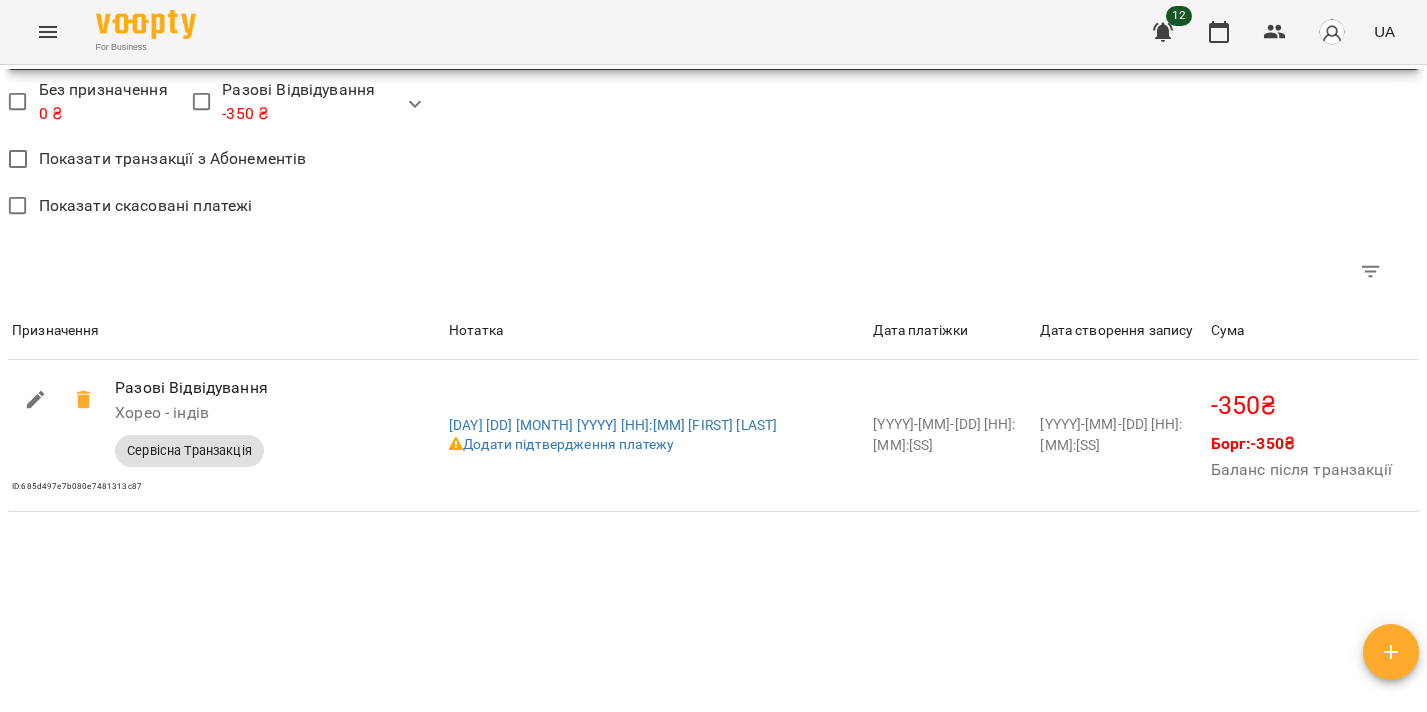 scroll, scrollTop: 854, scrollLeft: 0, axis: vertical 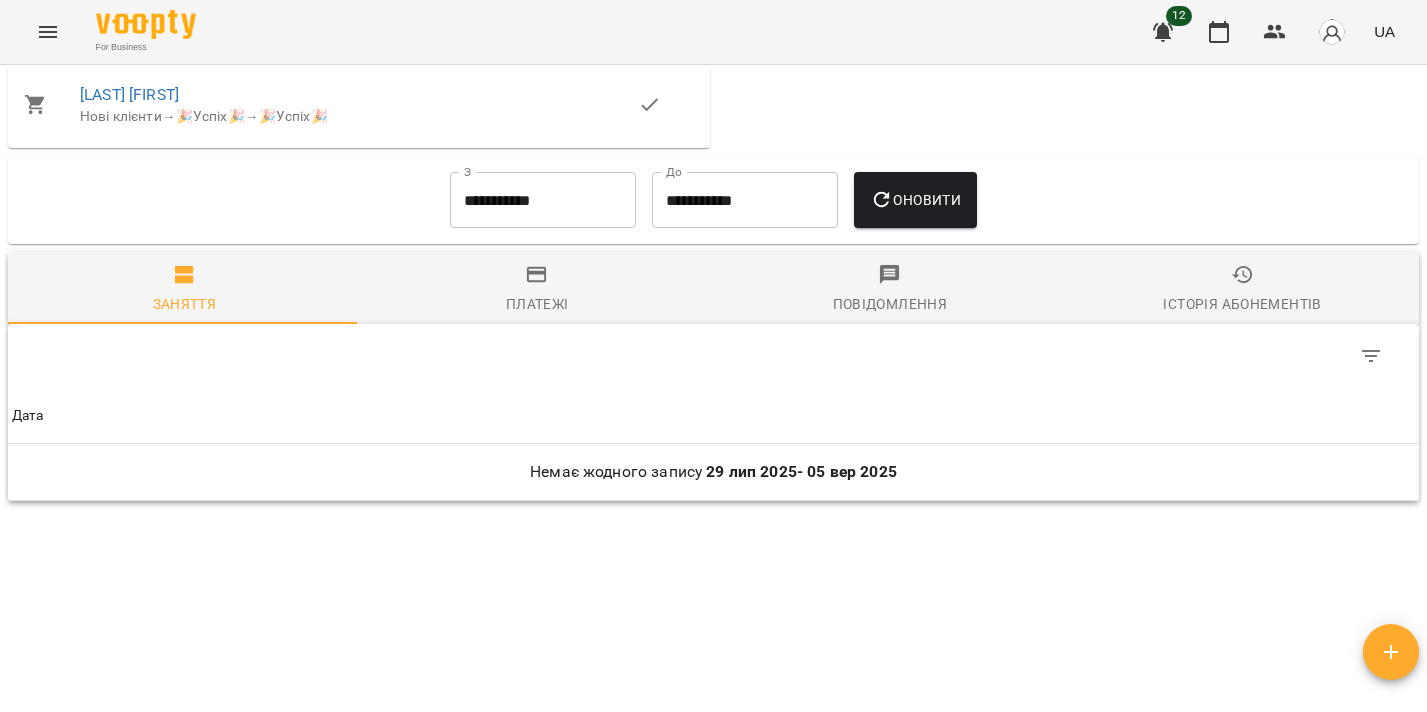 click on "**********" at bounding box center (543, 200) 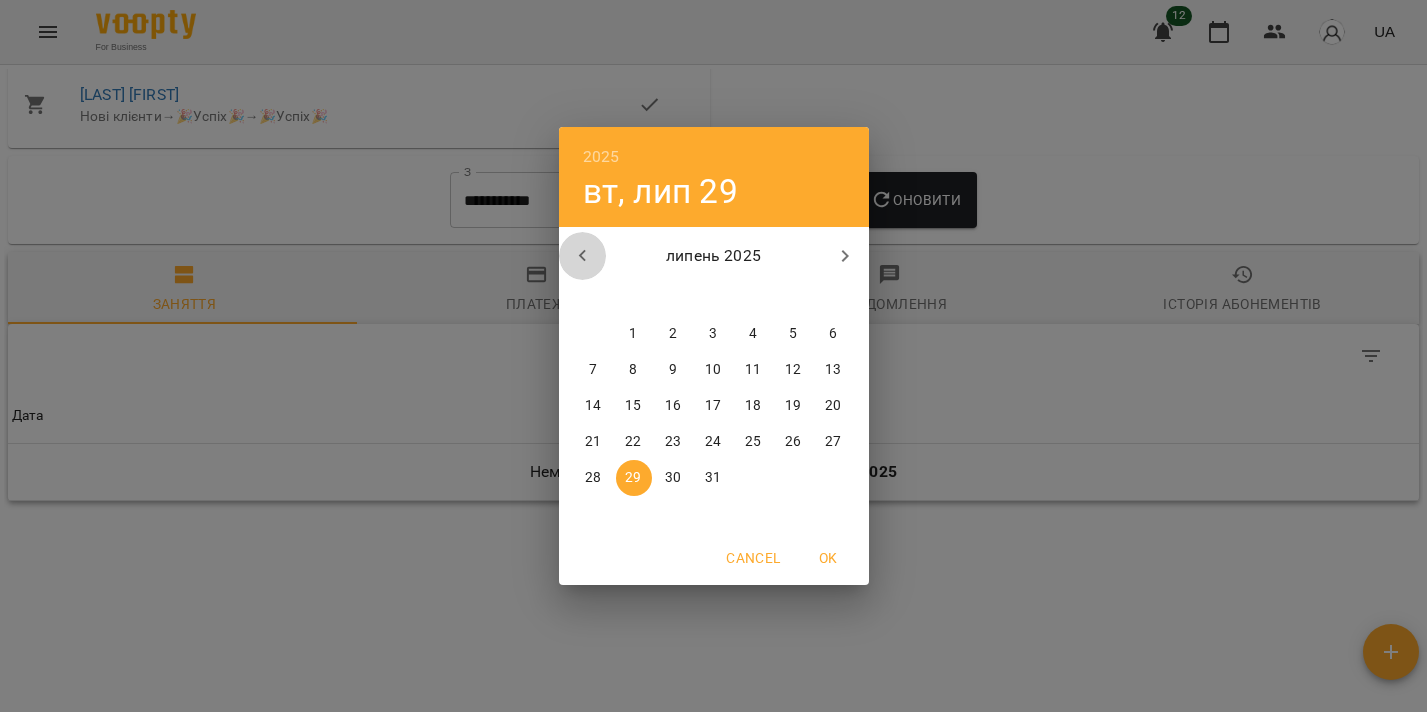 click at bounding box center (583, 256) 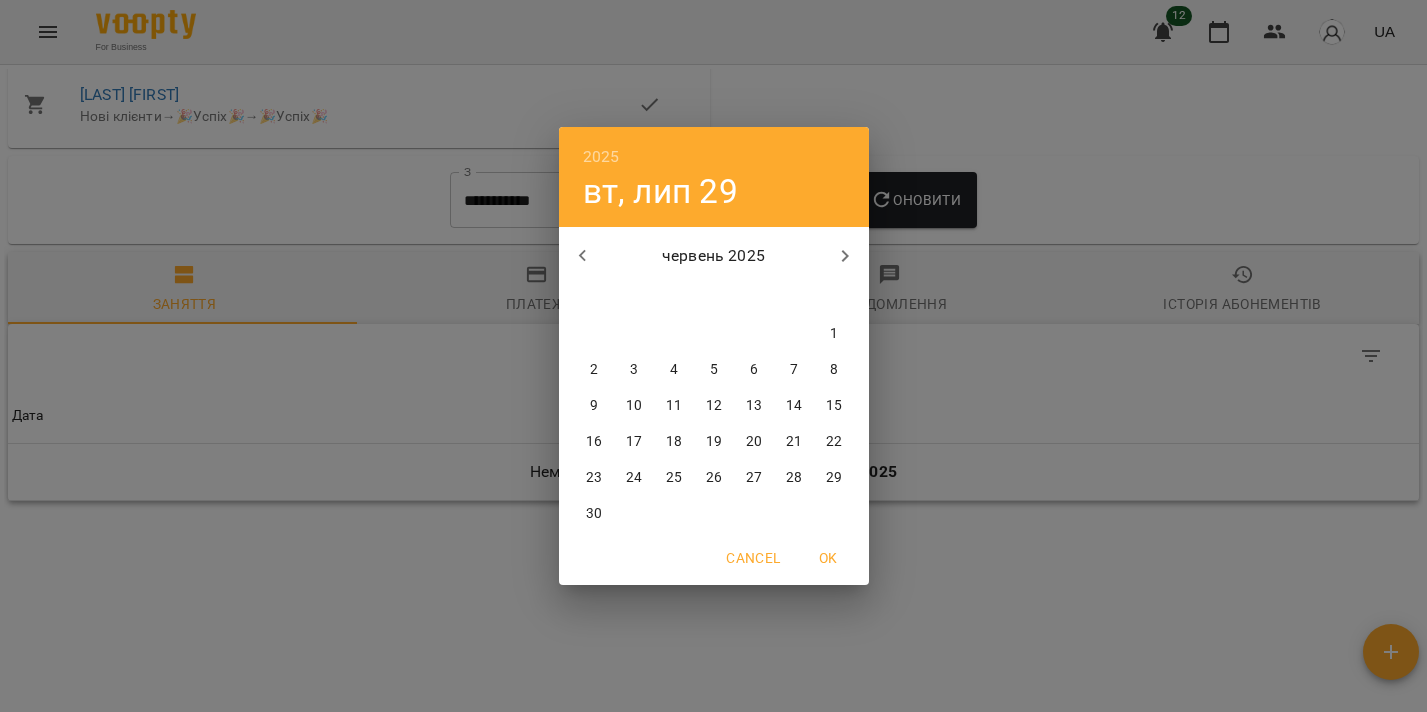 click at bounding box center [583, 256] 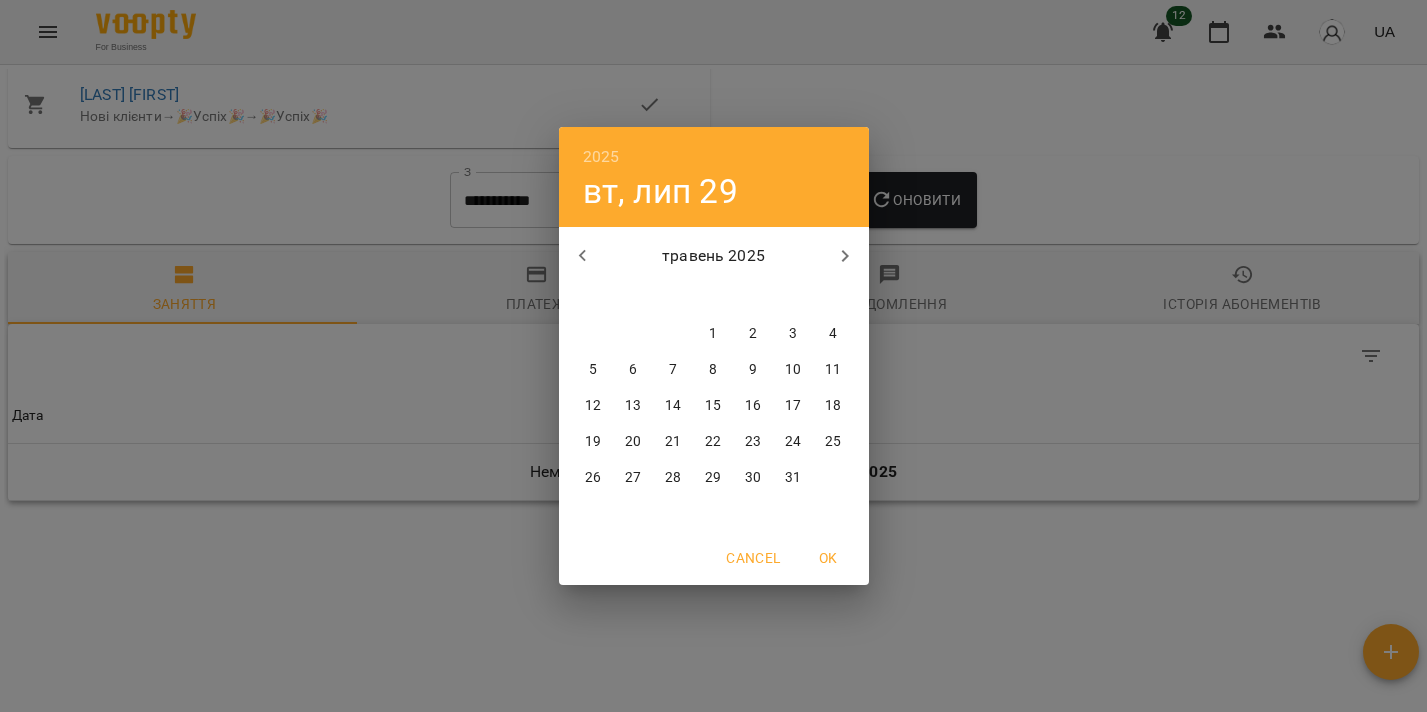 click on "1" at bounding box center (713, 334) 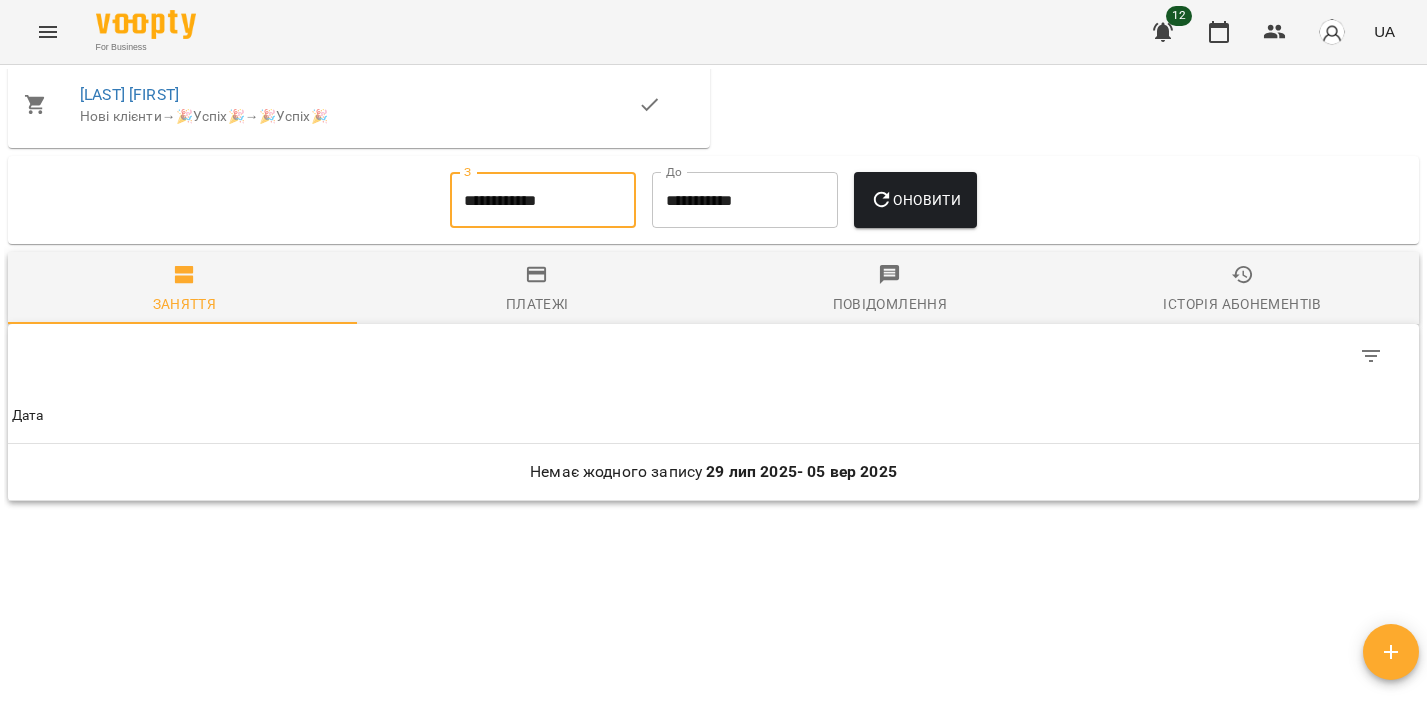 click on "Оновити" at bounding box center [915, 200] 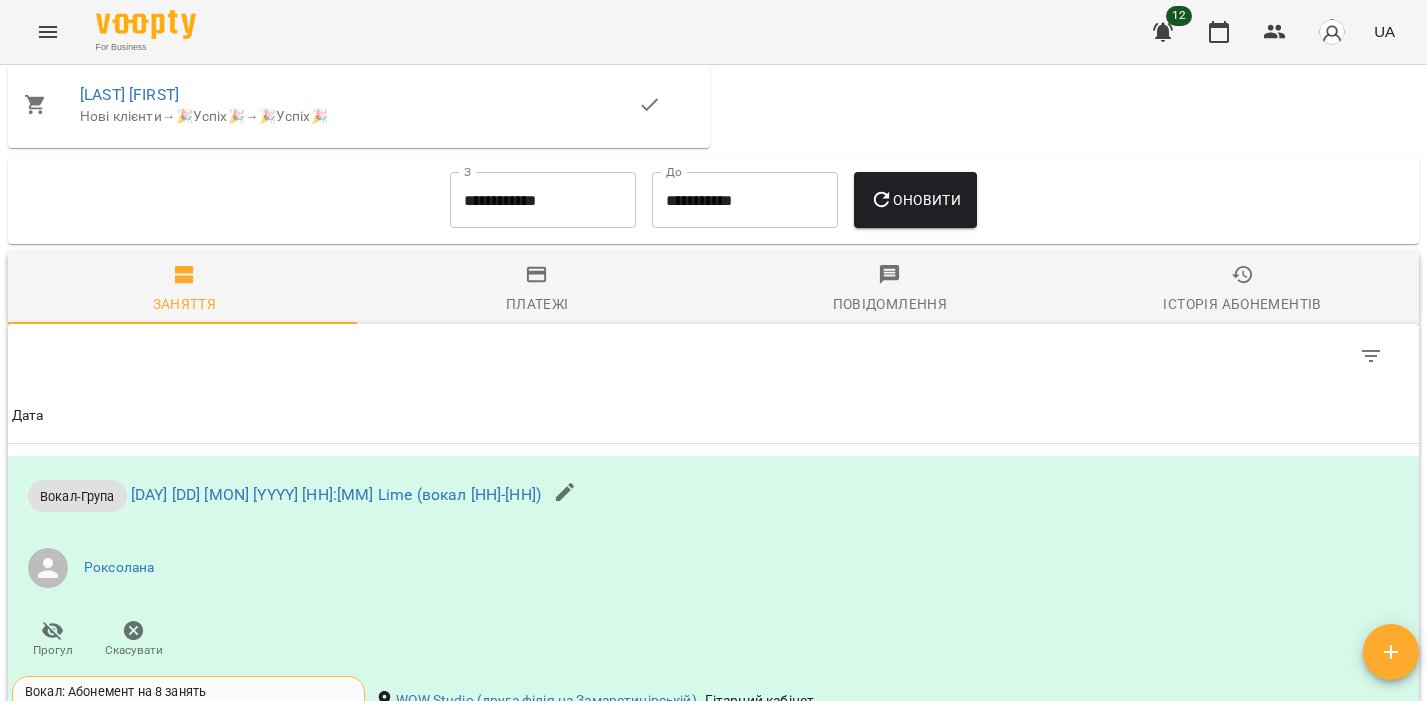 scroll, scrollTop: 1510, scrollLeft: 0, axis: vertical 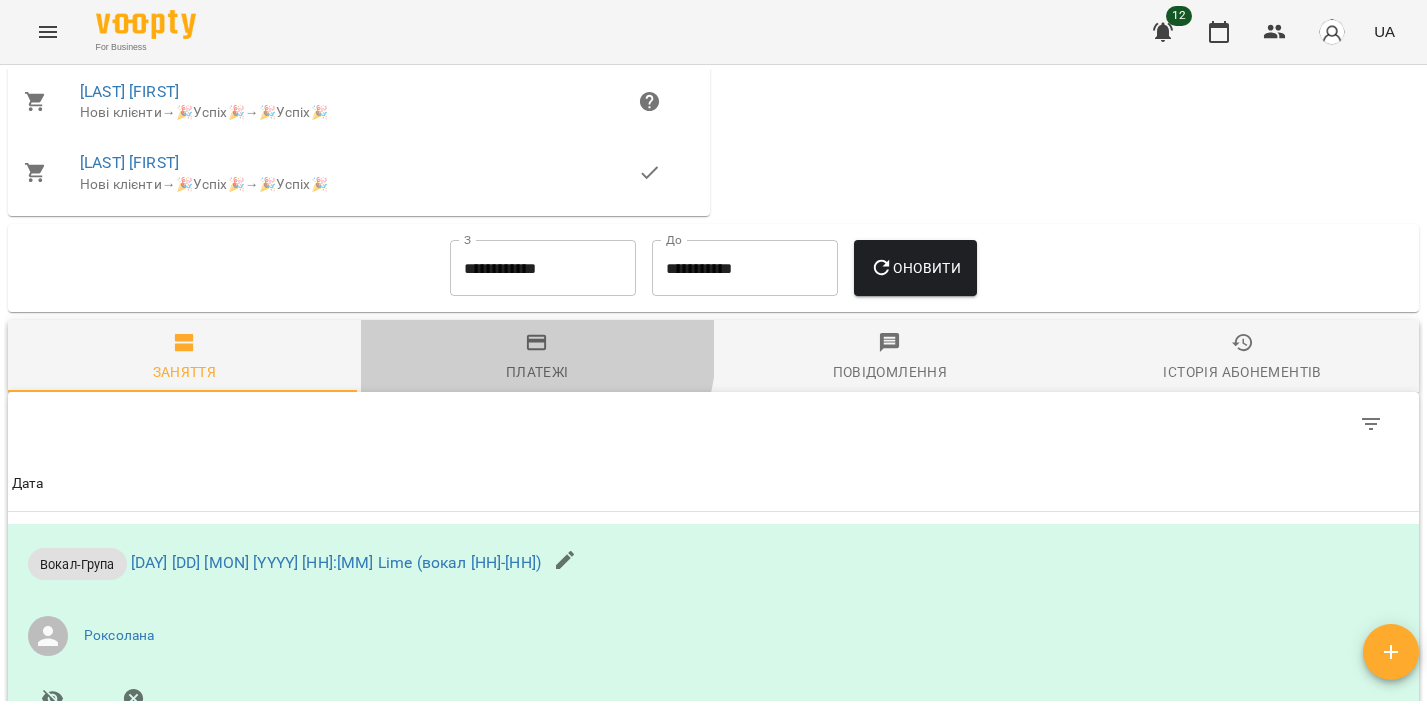 drag, startPoint x: 520, startPoint y: 368, endPoint x: 832, endPoint y: 152, distance: 379.47333 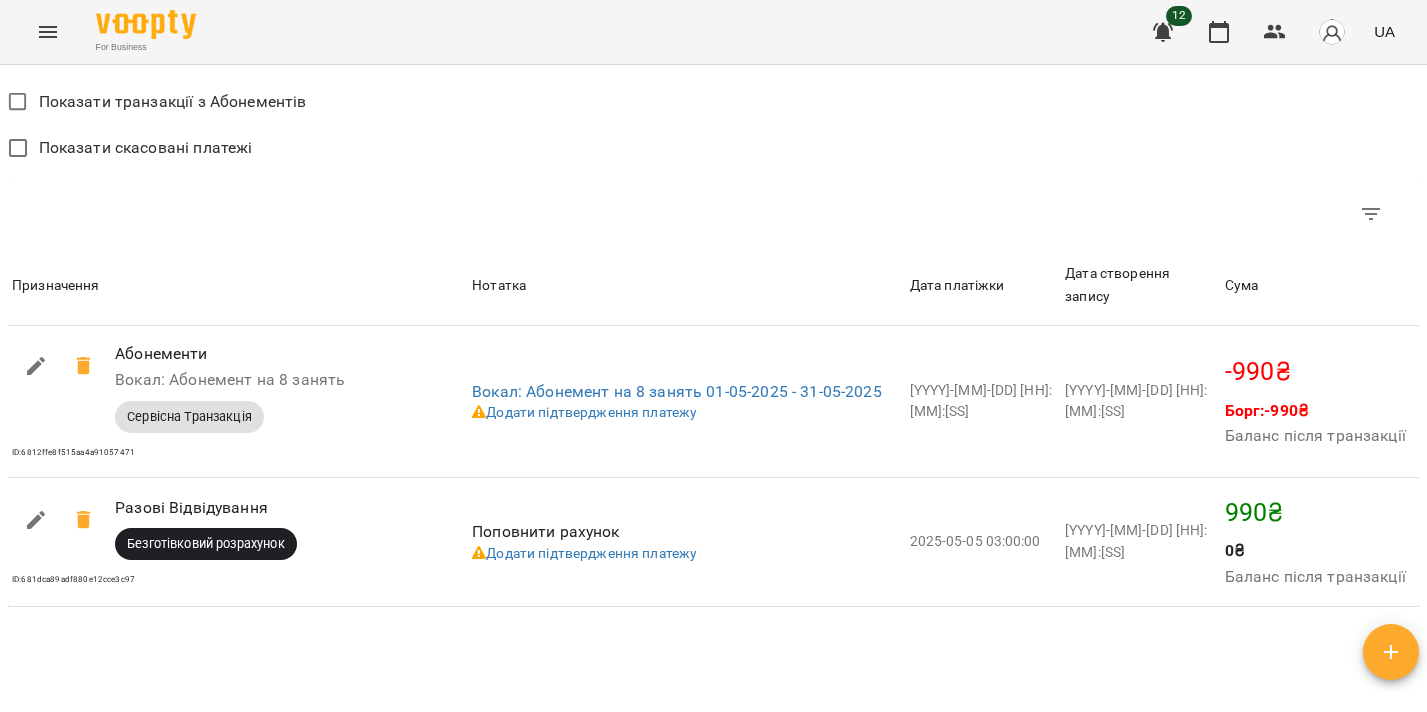 scroll, scrollTop: 2051, scrollLeft: 0, axis: vertical 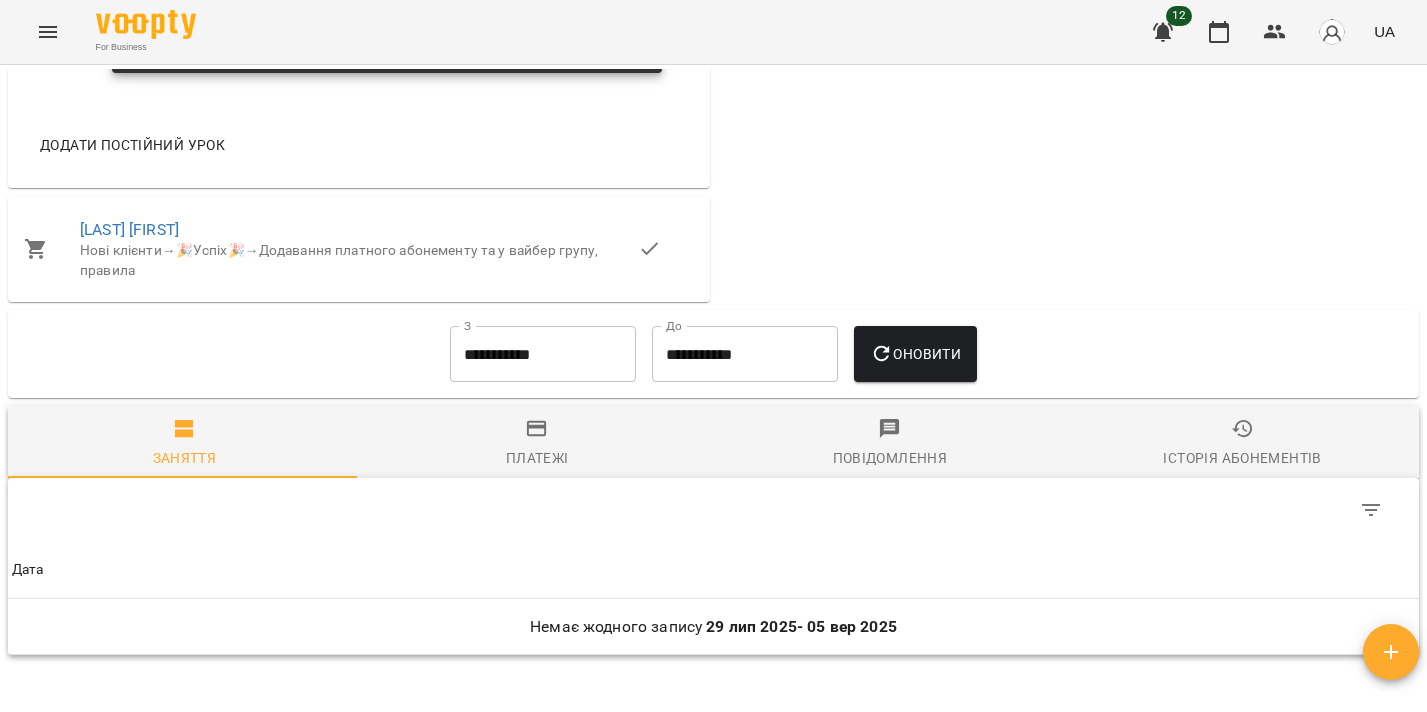 click on "**********" at bounding box center [543, 354] 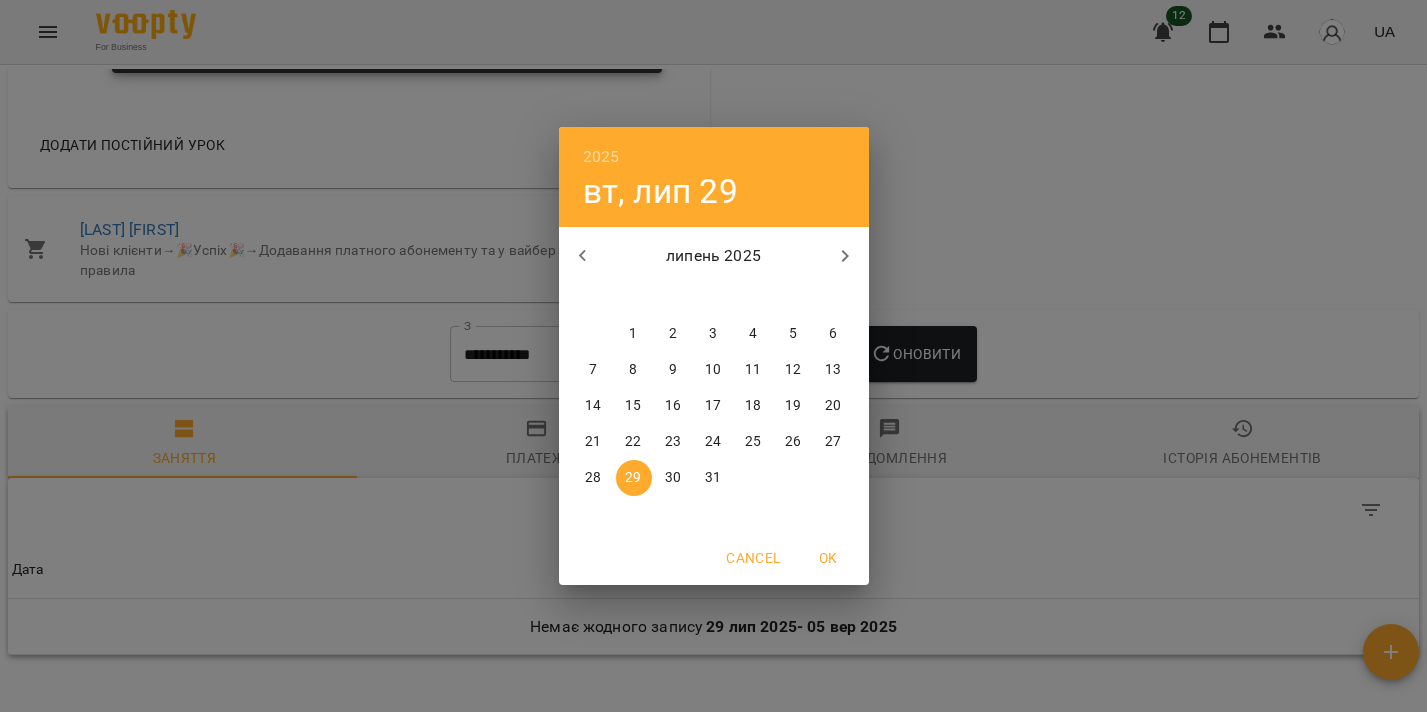 click at bounding box center [583, 256] 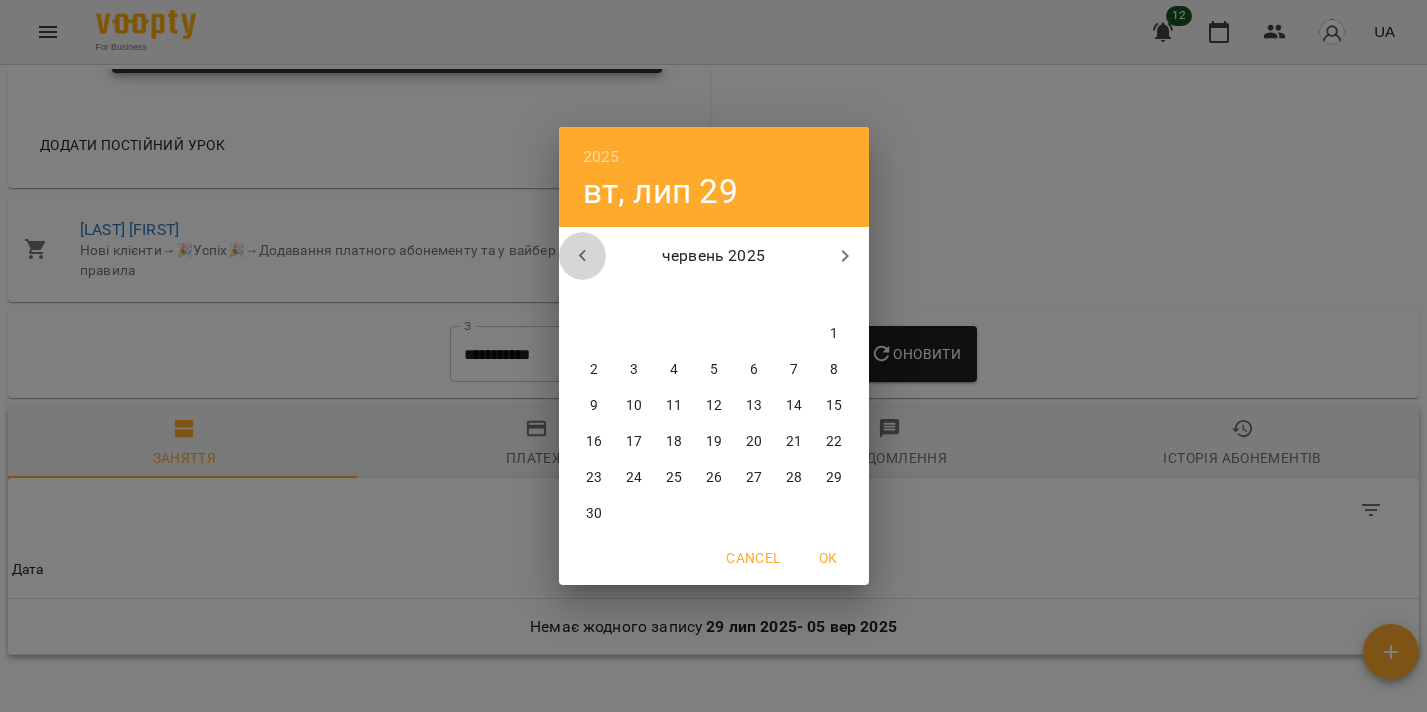 click at bounding box center [583, 256] 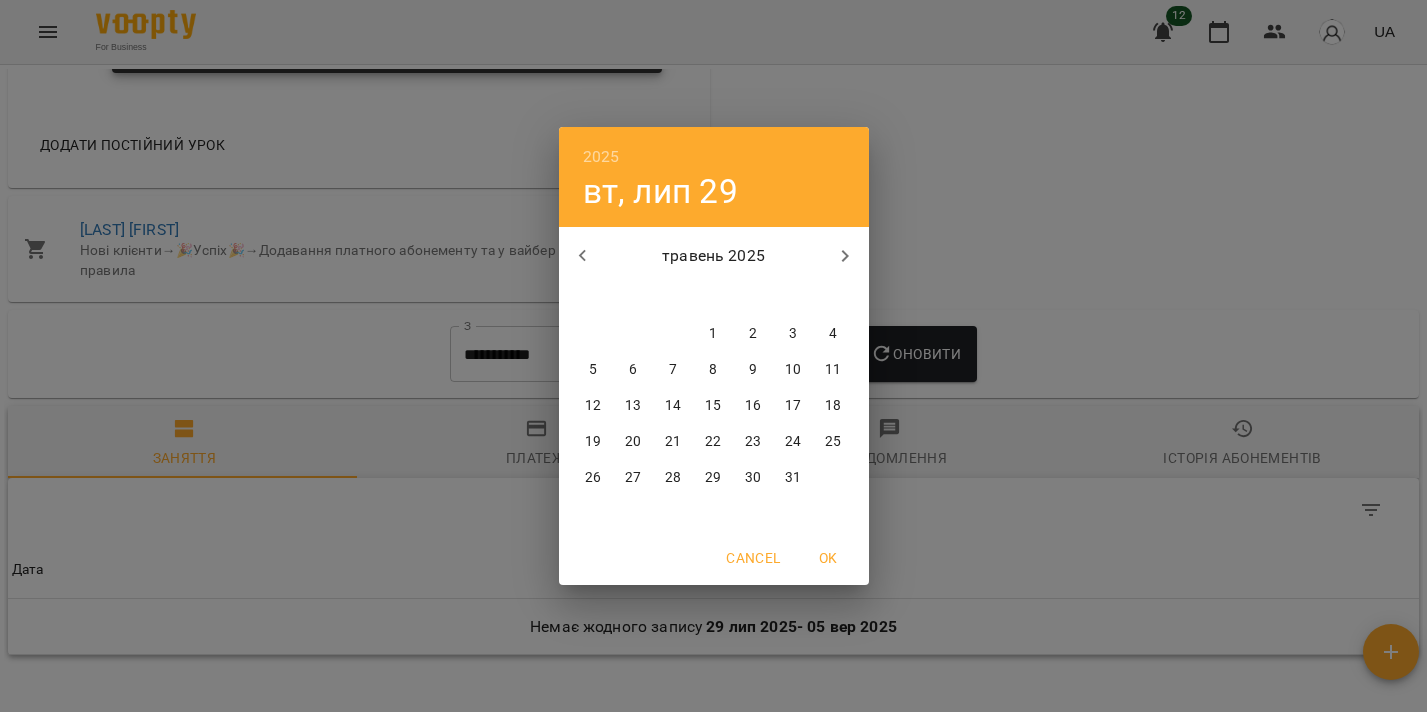 drag, startPoint x: 700, startPoint y: 329, endPoint x: 869, endPoint y: 427, distance: 195.35864 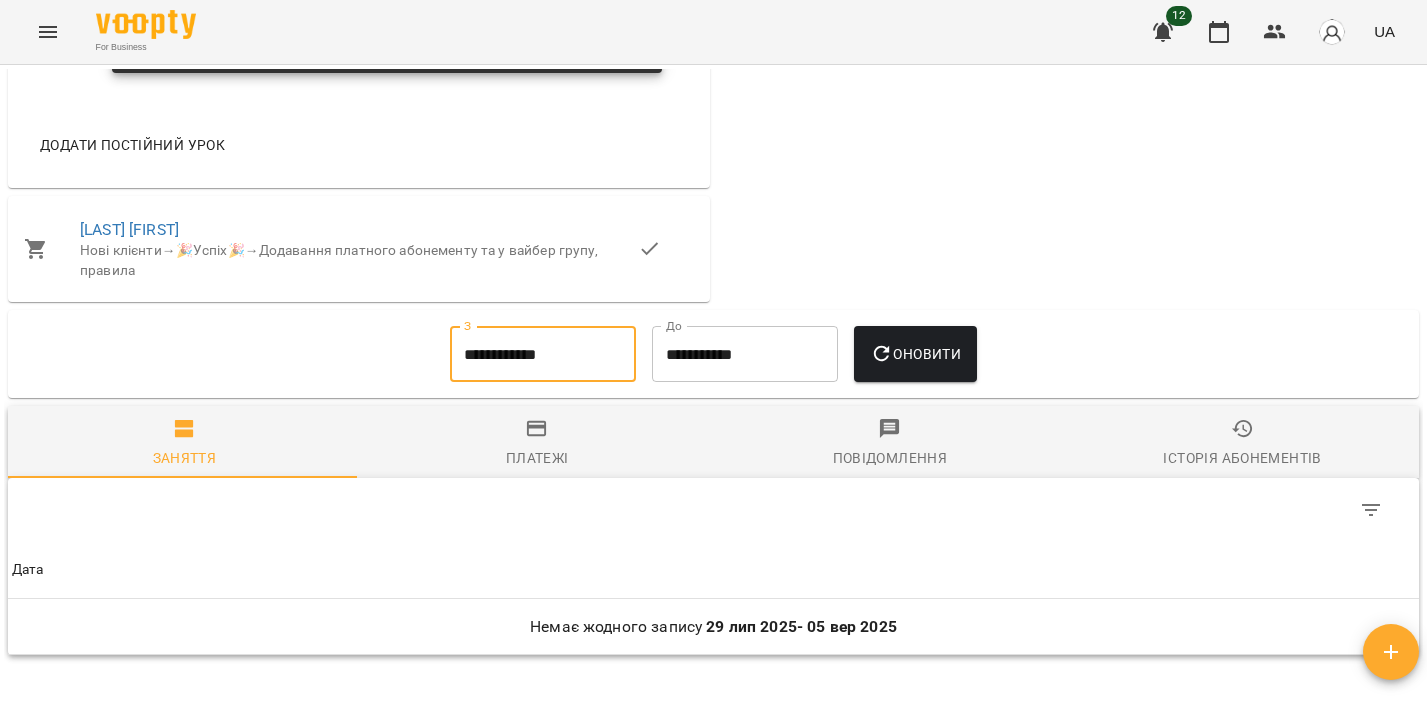 click on "Оновити" at bounding box center [915, 354] 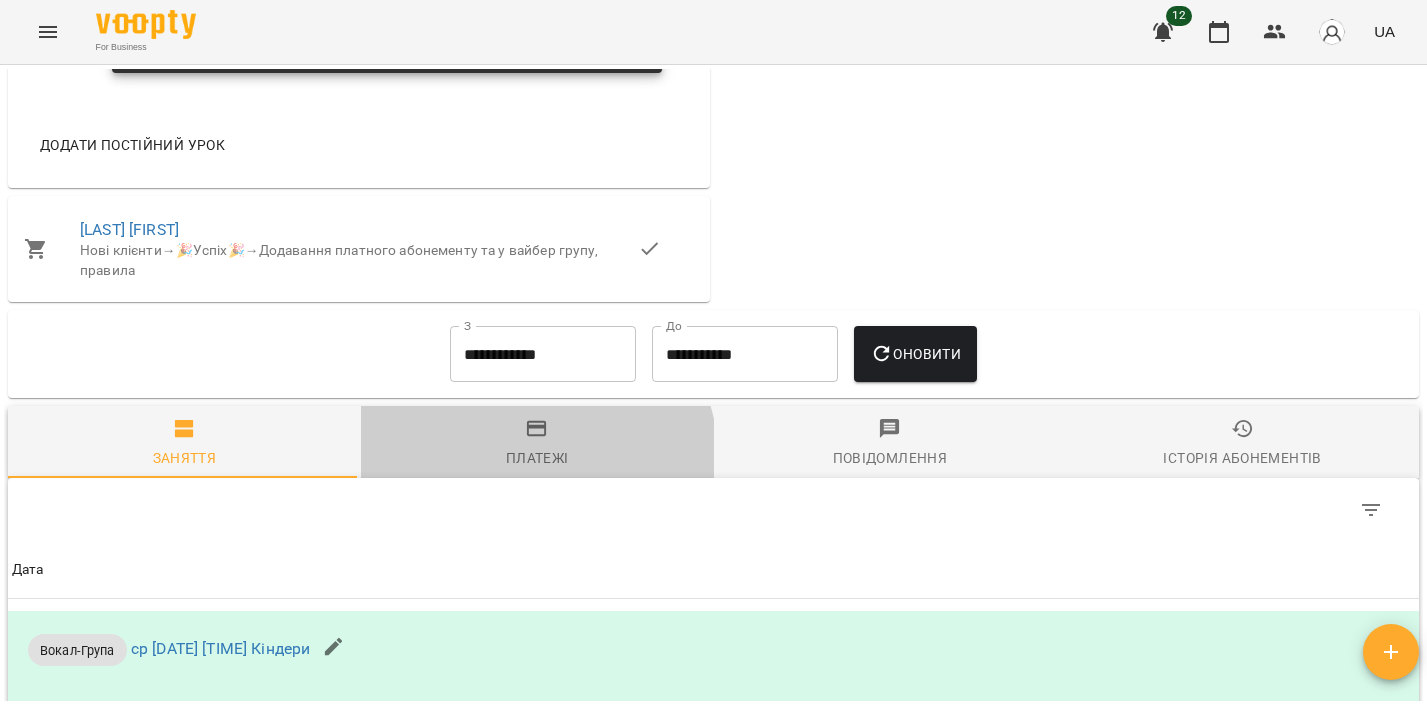 click on "Платежі" at bounding box center [537, 458] 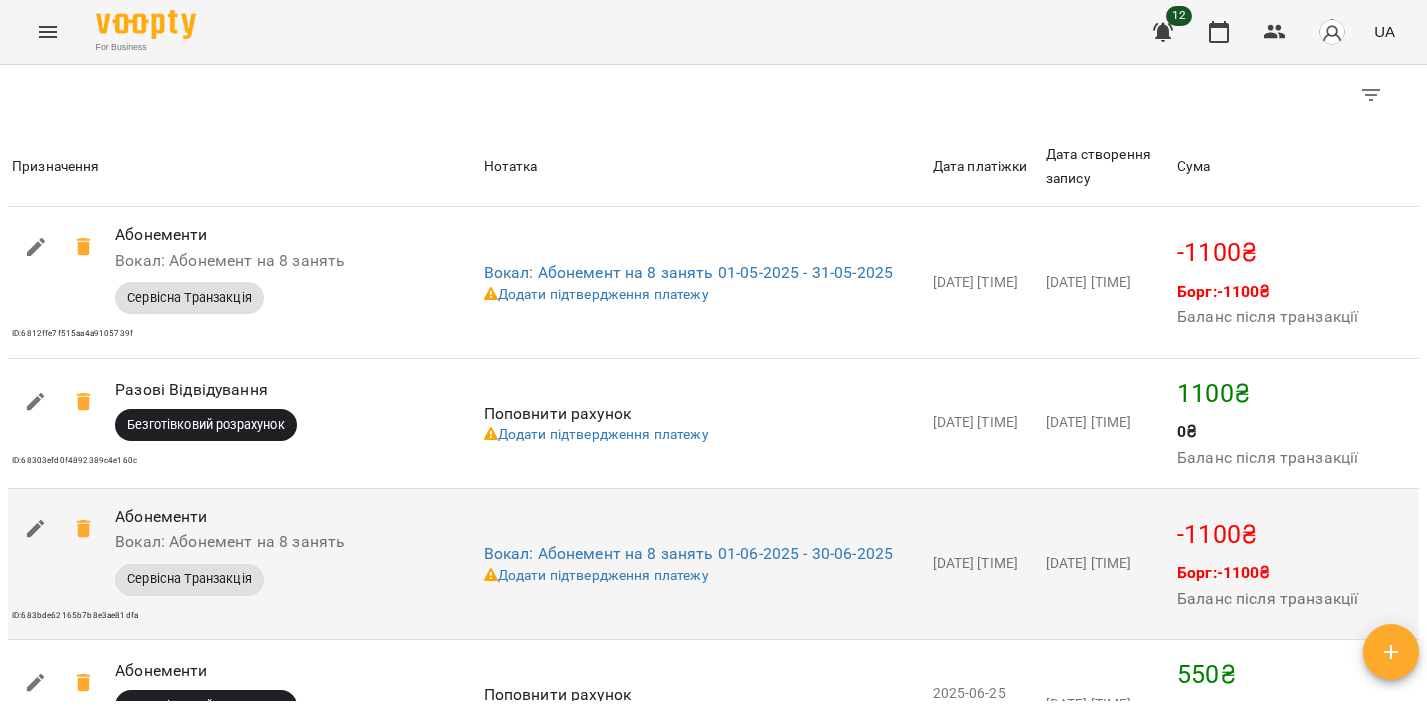scroll, scrollTop: 2312, scrollLeft: 0, axis: vertical 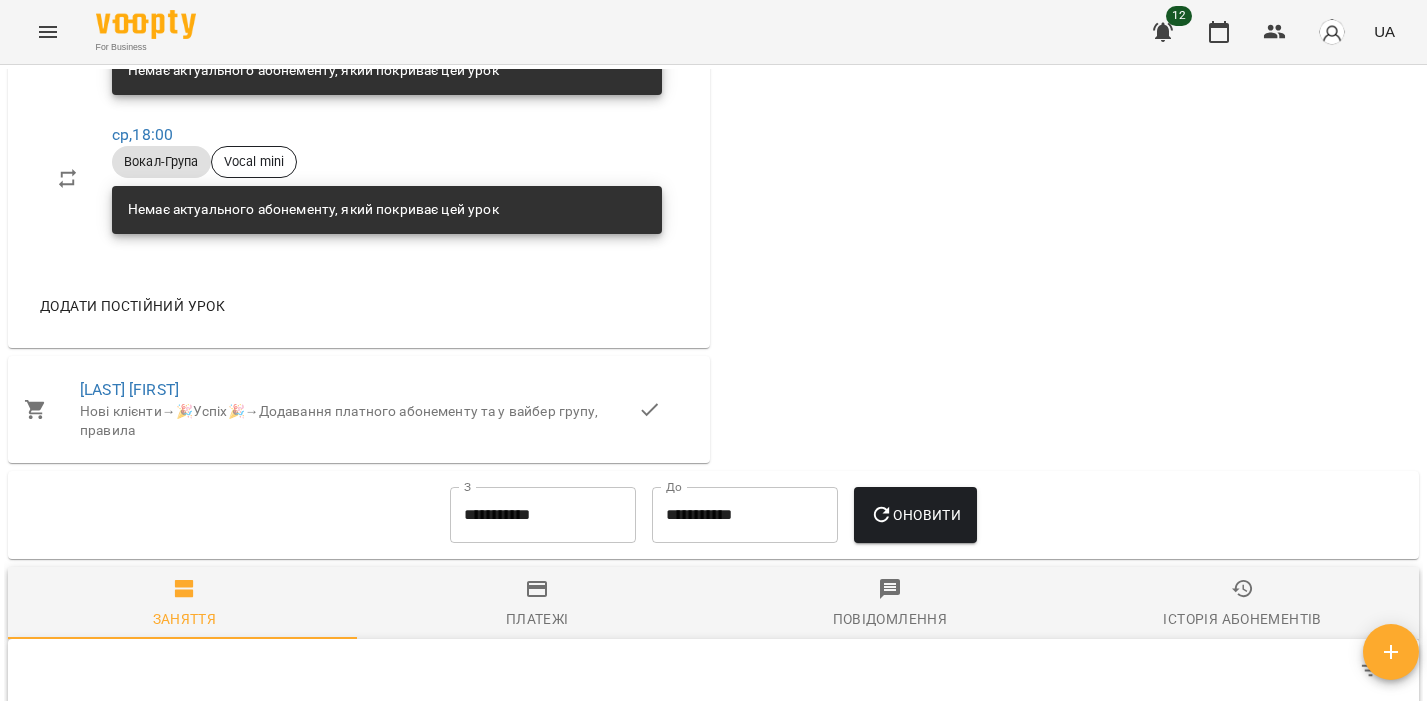 click on "**********" at bounding box center (543, 515) 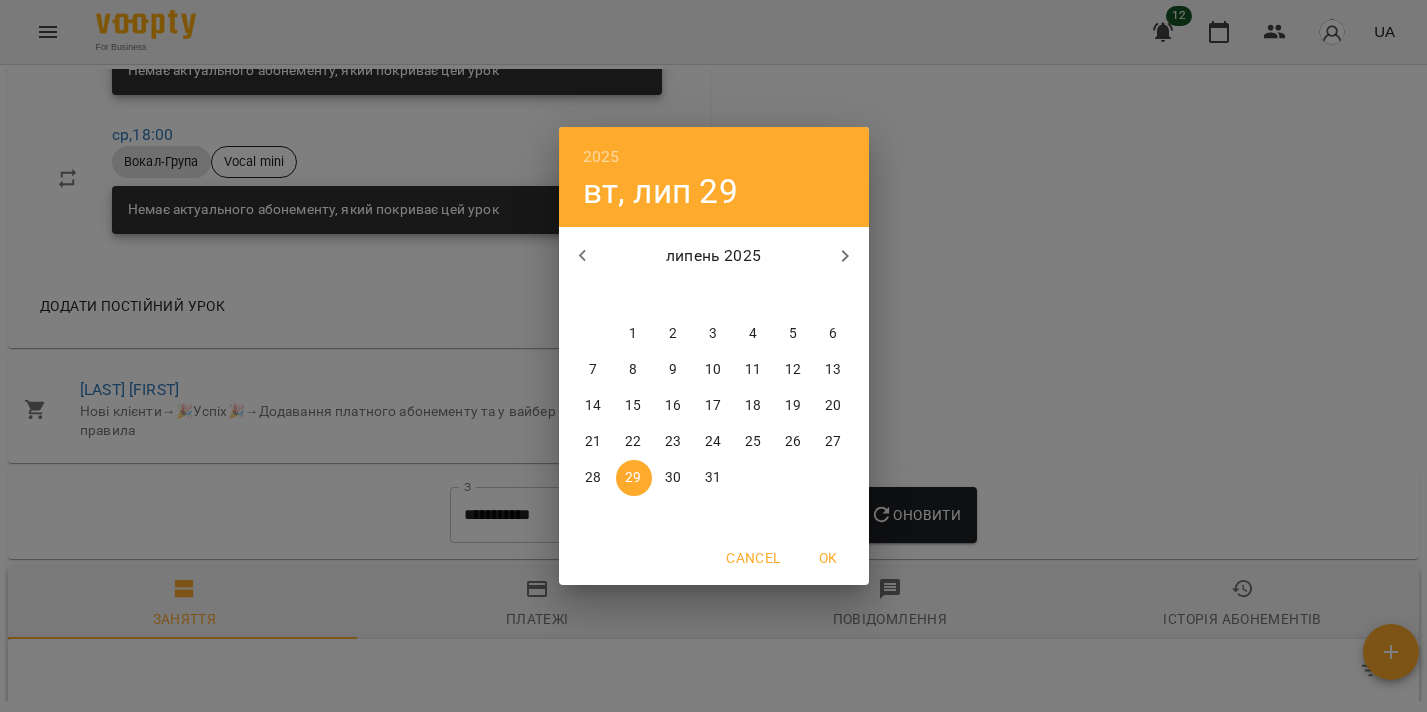 click 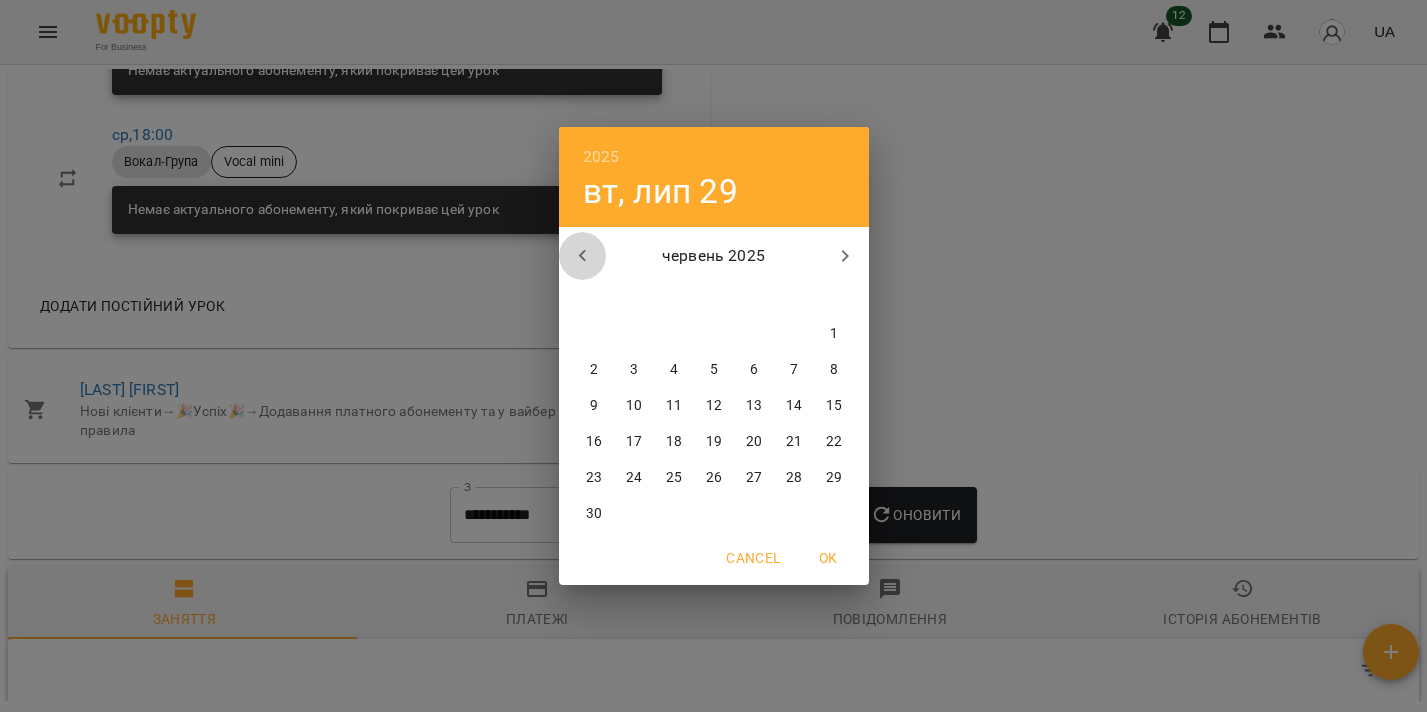 click 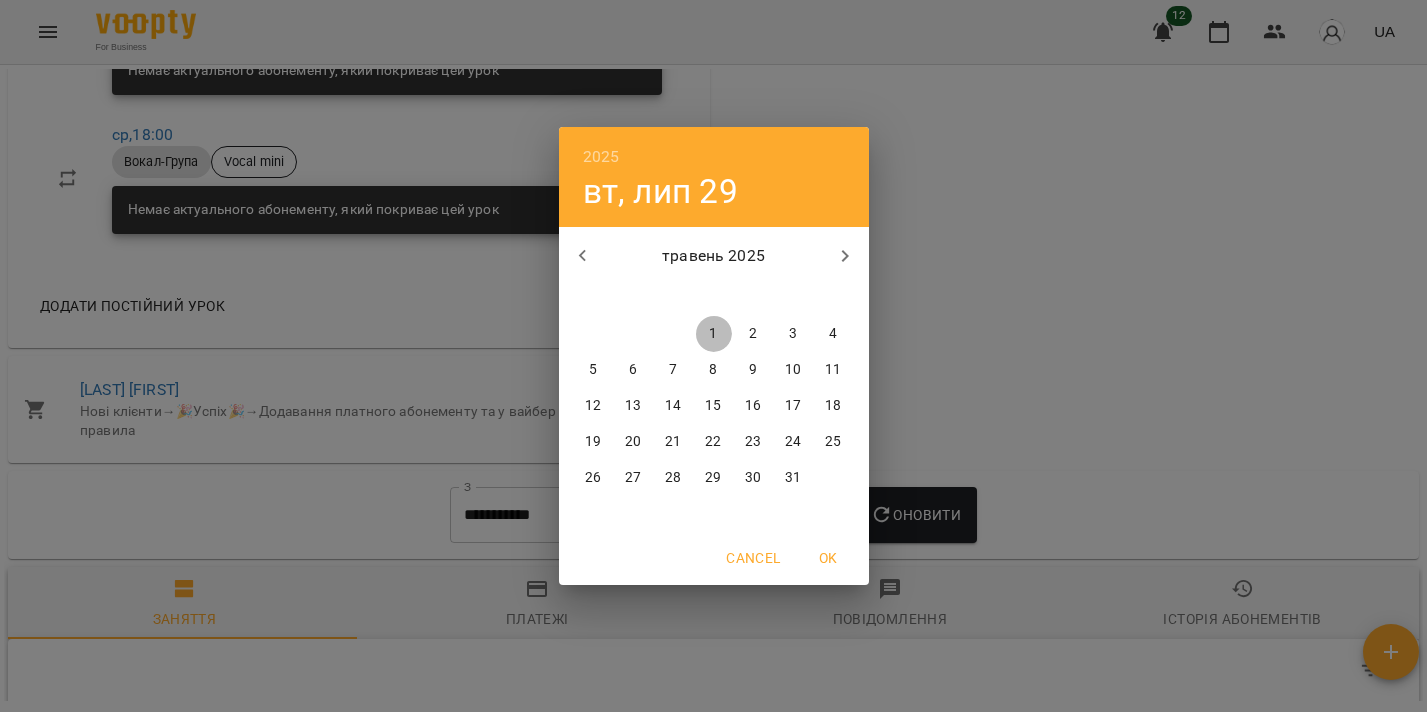 drag, startPoint x: 709, startPoint y: 324, endPoint x: 730, endPoint y: 366, distance: 46.957428 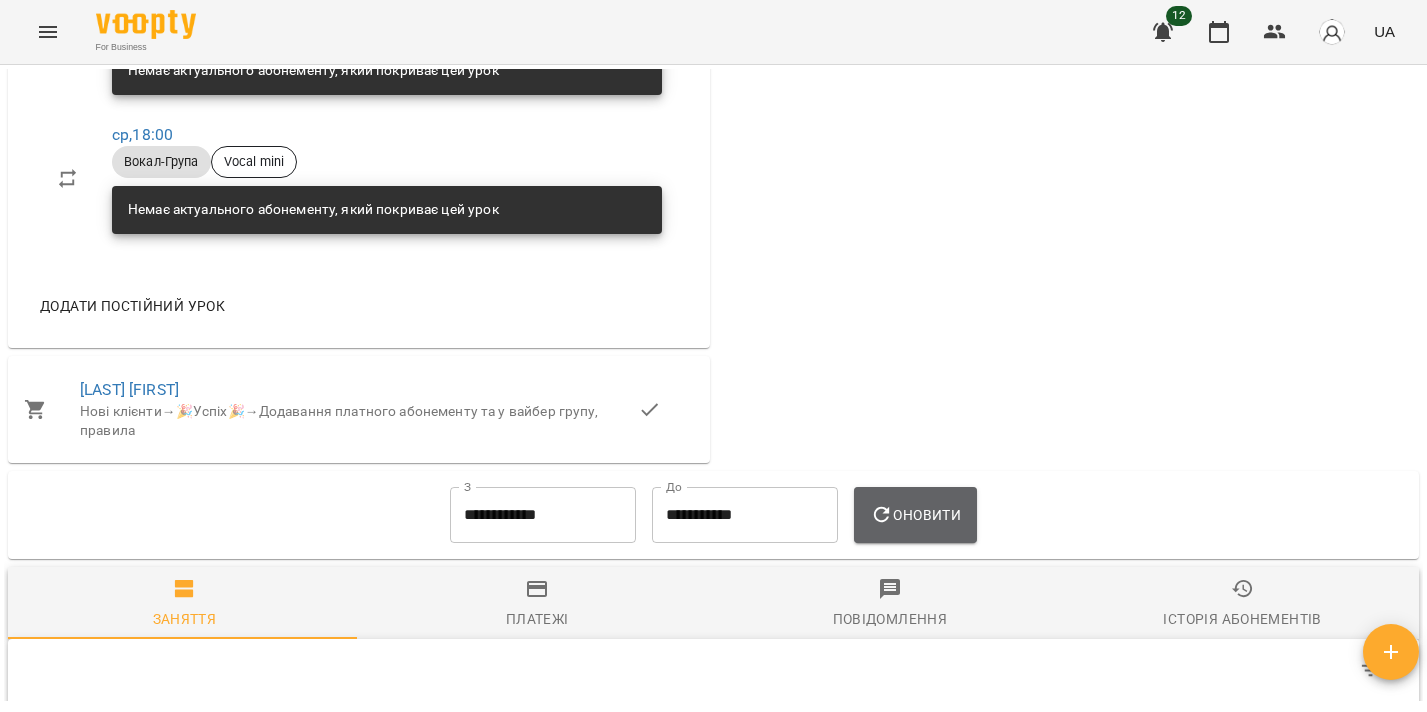click on "Оновити" at bounding box center [915, 515] 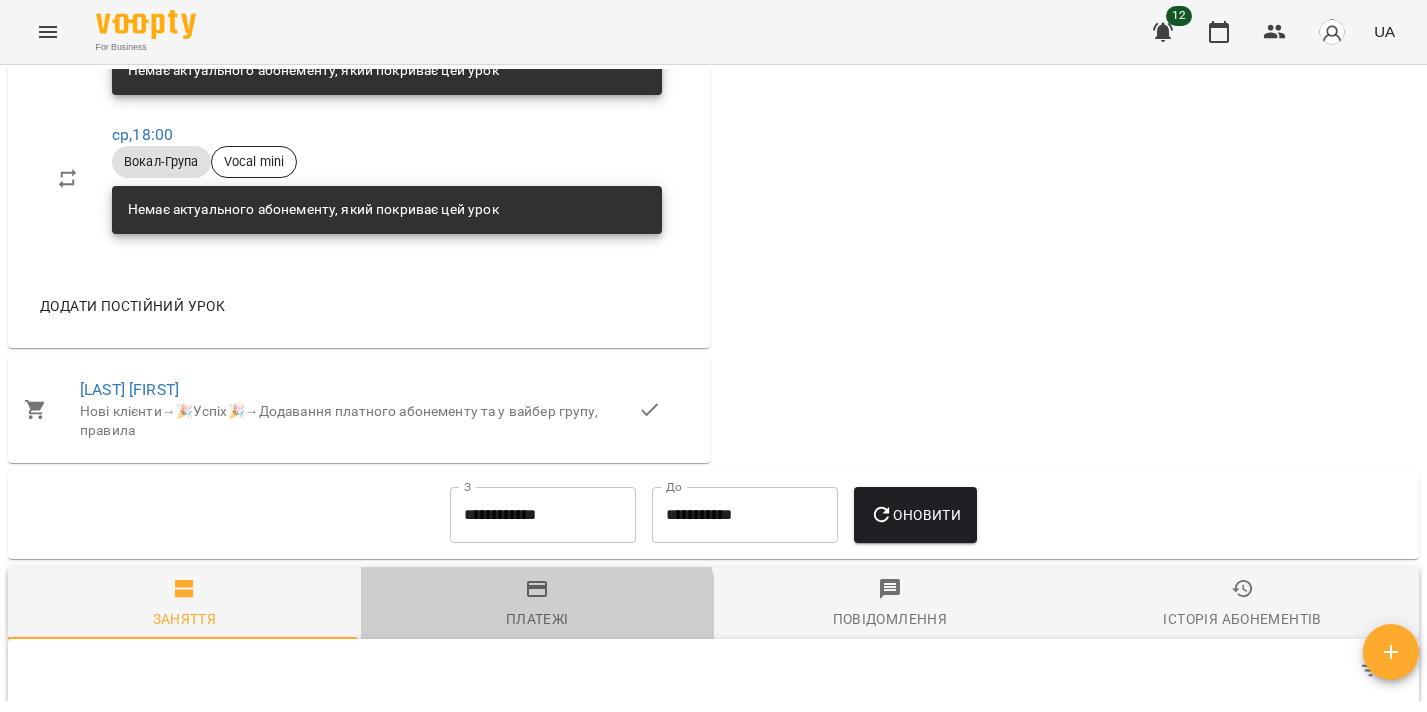 click on "Платежі" at bounding box center [537, 603] 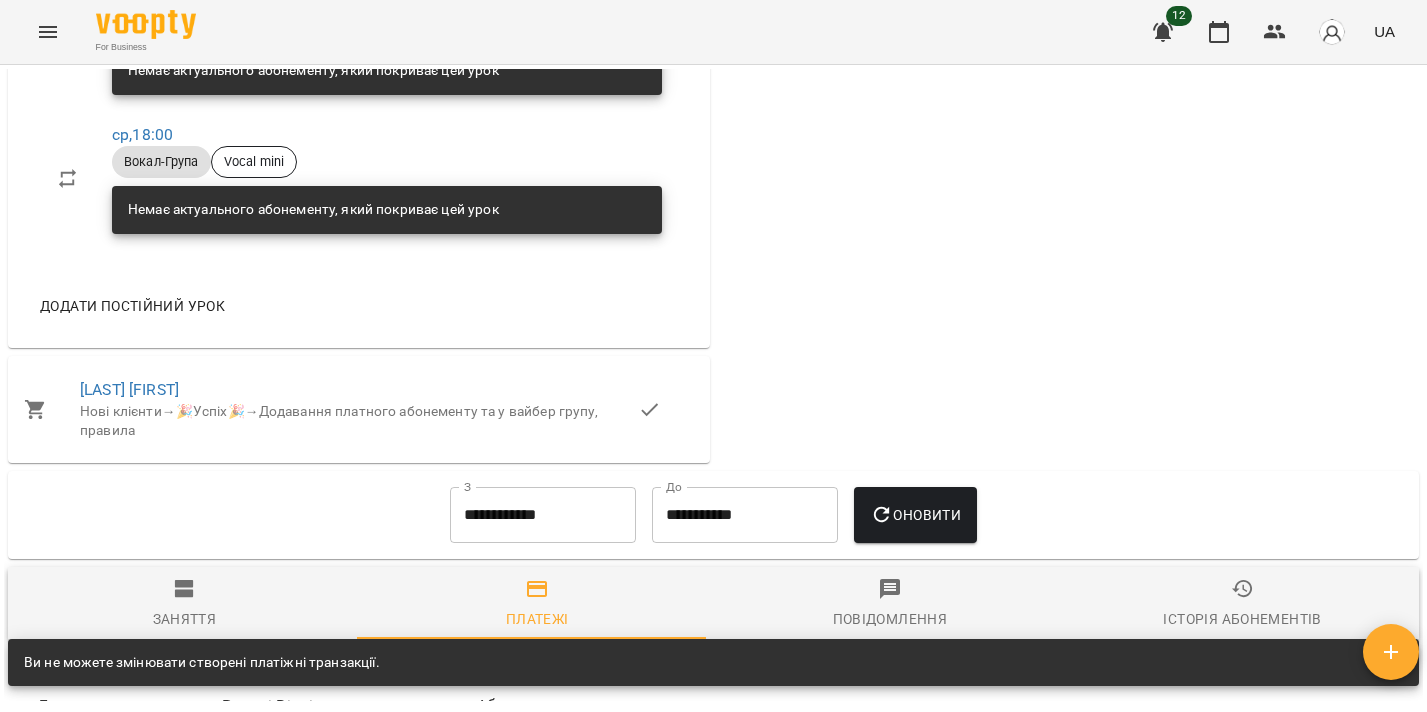 scroll, scrollTop: 1694, scrollLeft: 0, axis: vertical 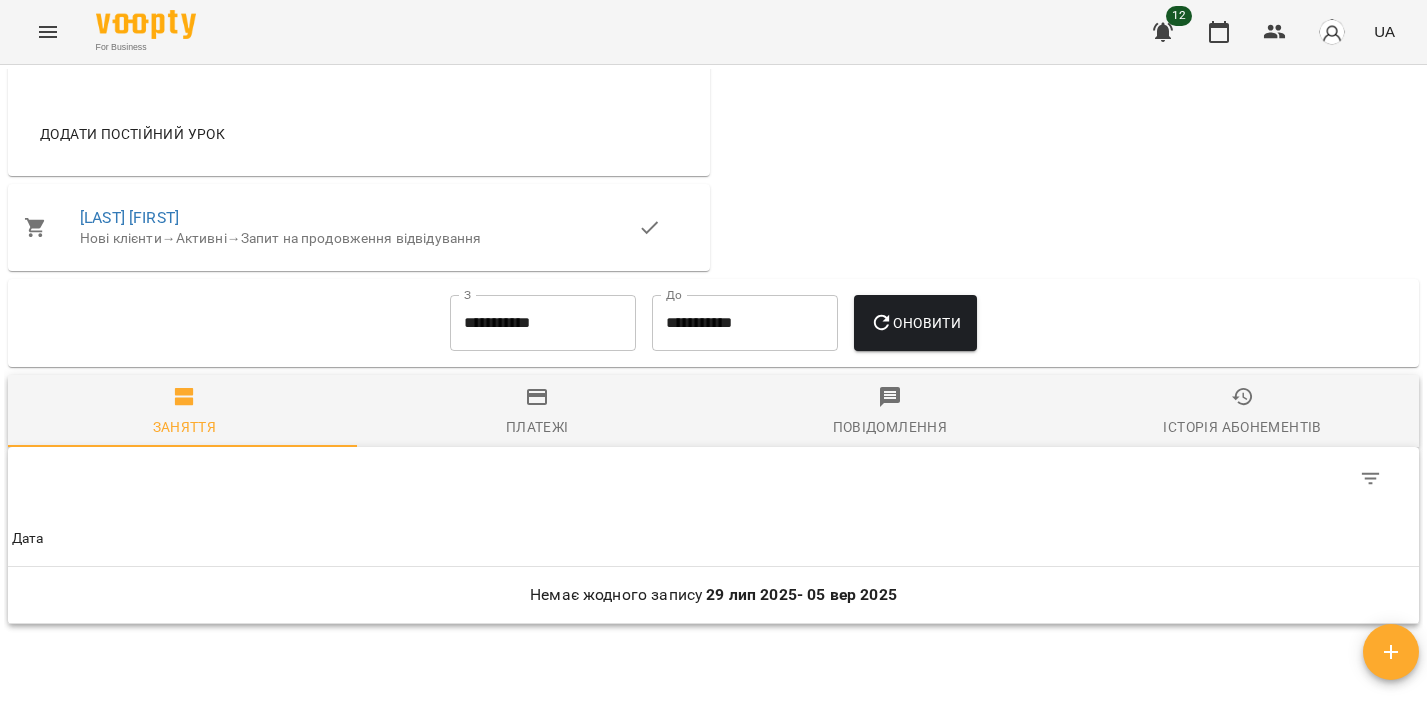 click on "**********" at bounding box center (543, 323) 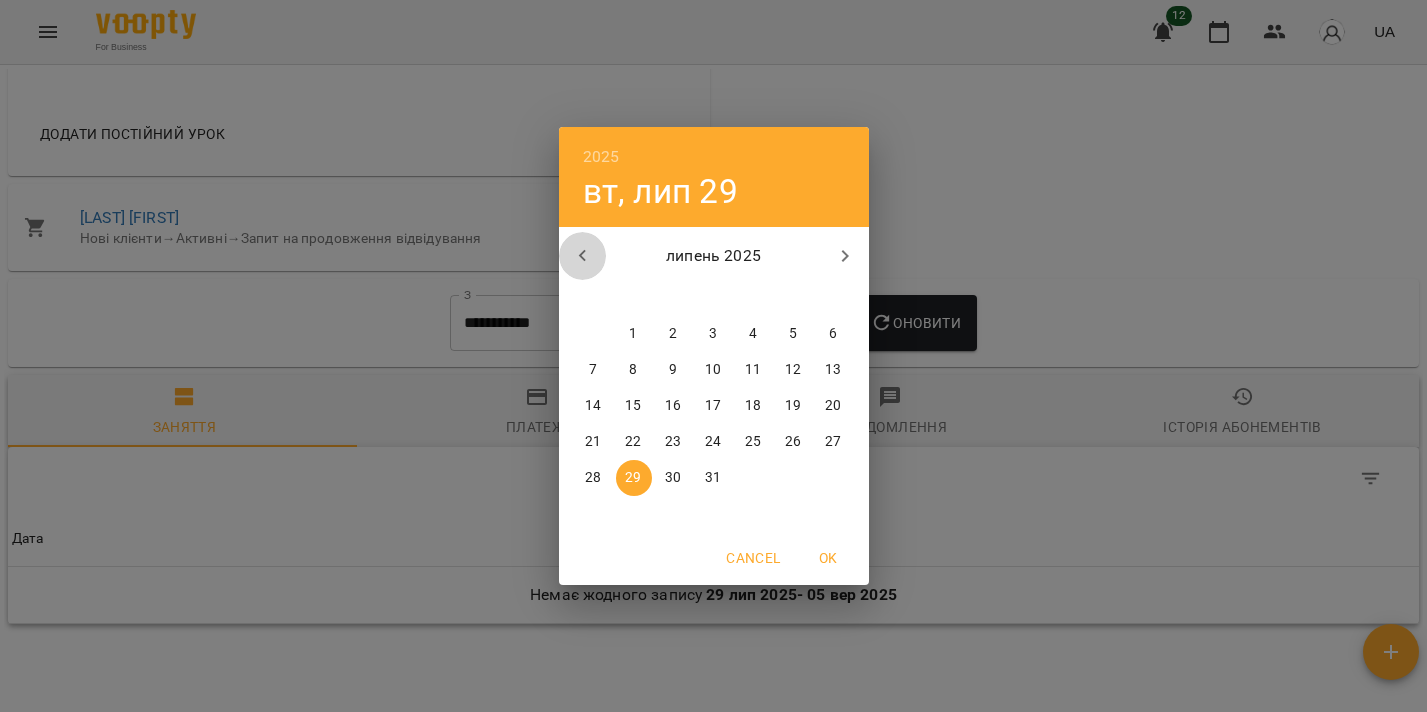 click 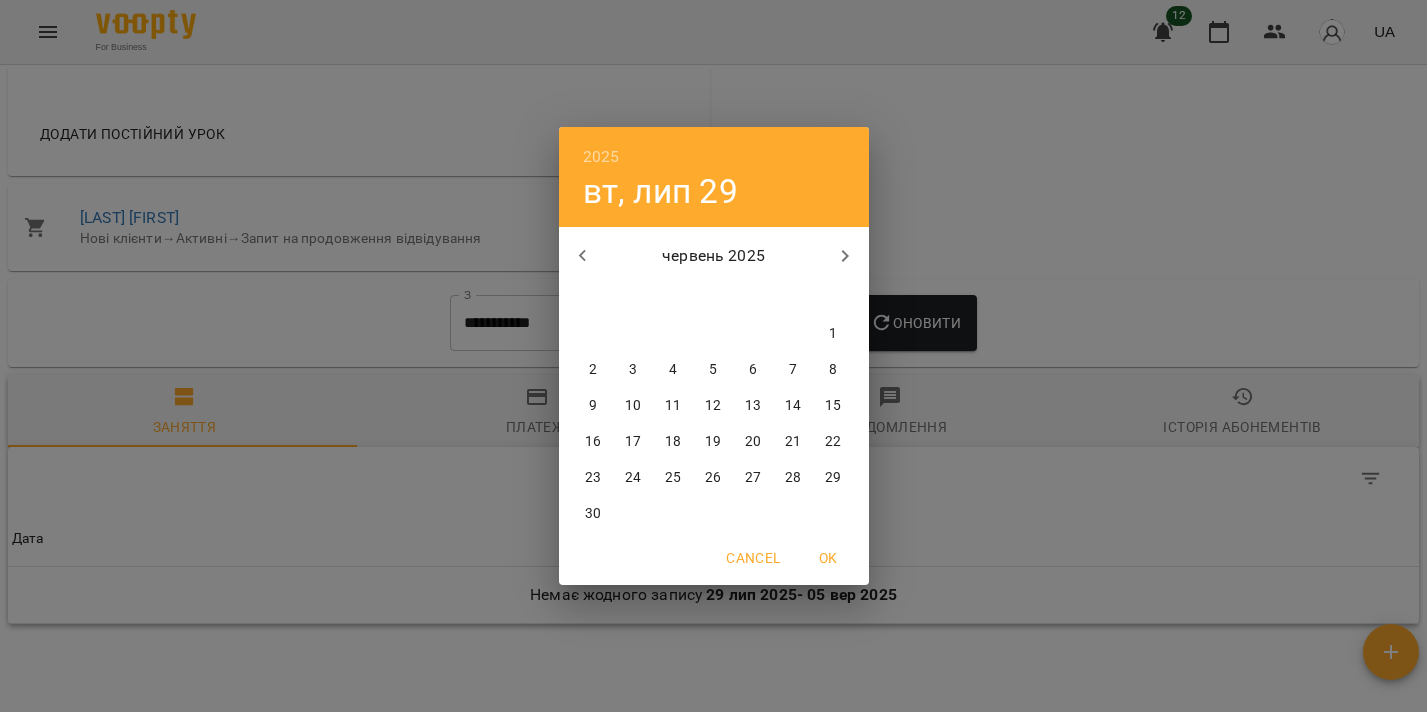 drag, startPoint x: 589, startPoint y: 262, endPoint x: 602, endPoint y: 271, distance: 15.811388 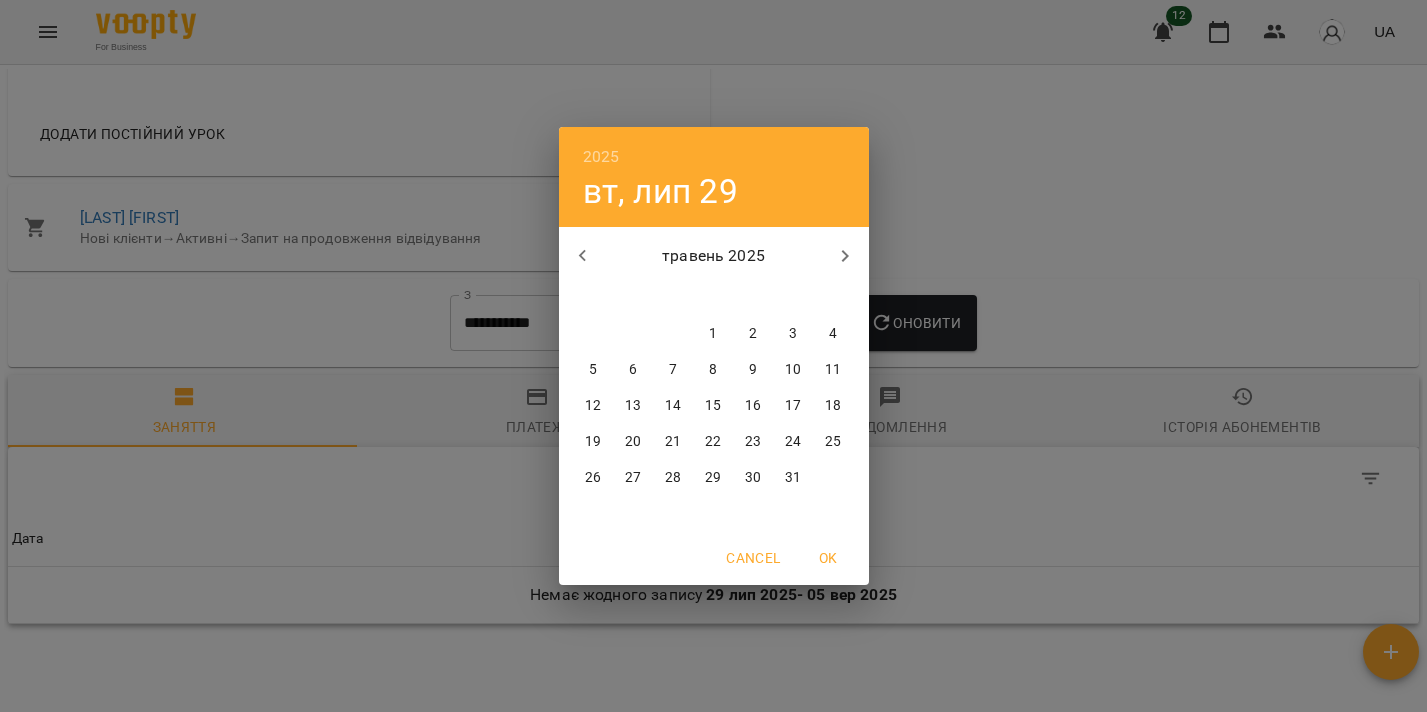 drag, startPoint x: 716, startPoint y: 332, endPoint x: 891, endPoint y: 335, distance: 175.02571 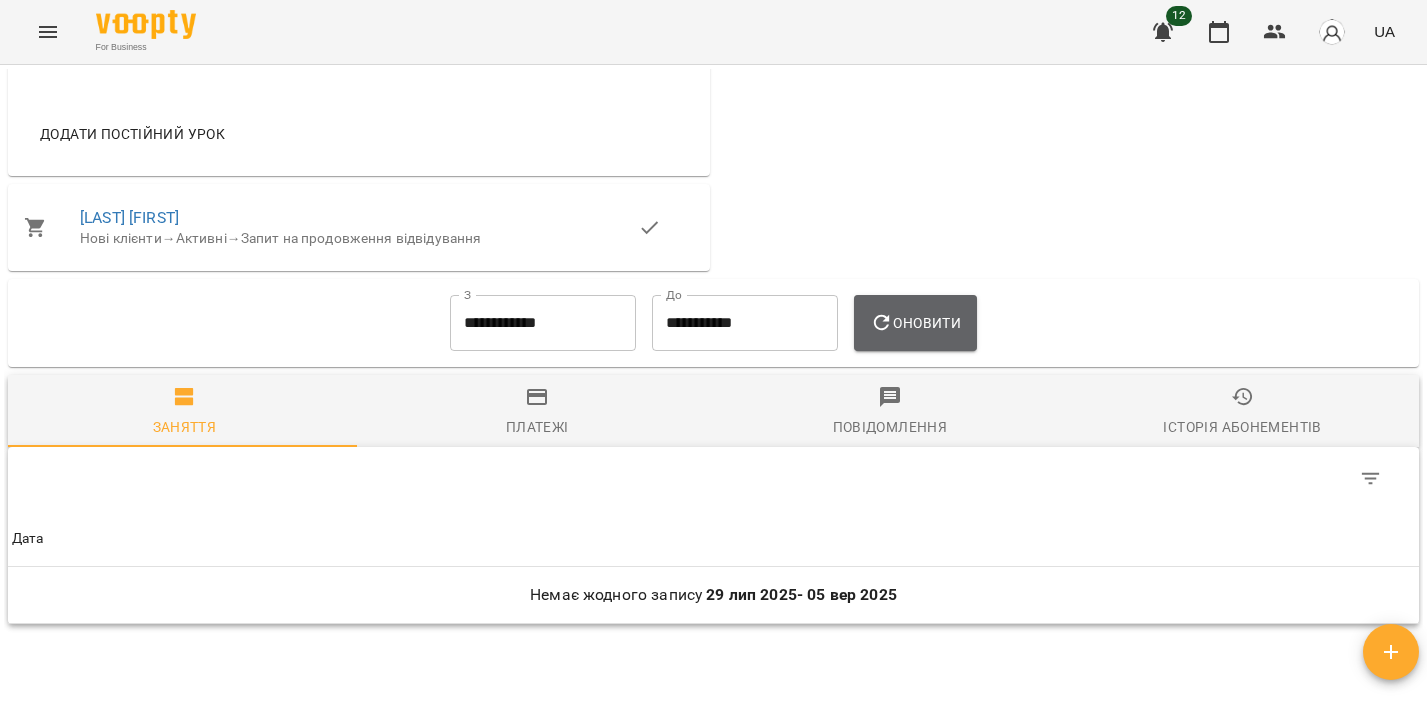 click on "Оновити" at bounding box center [915, 323] 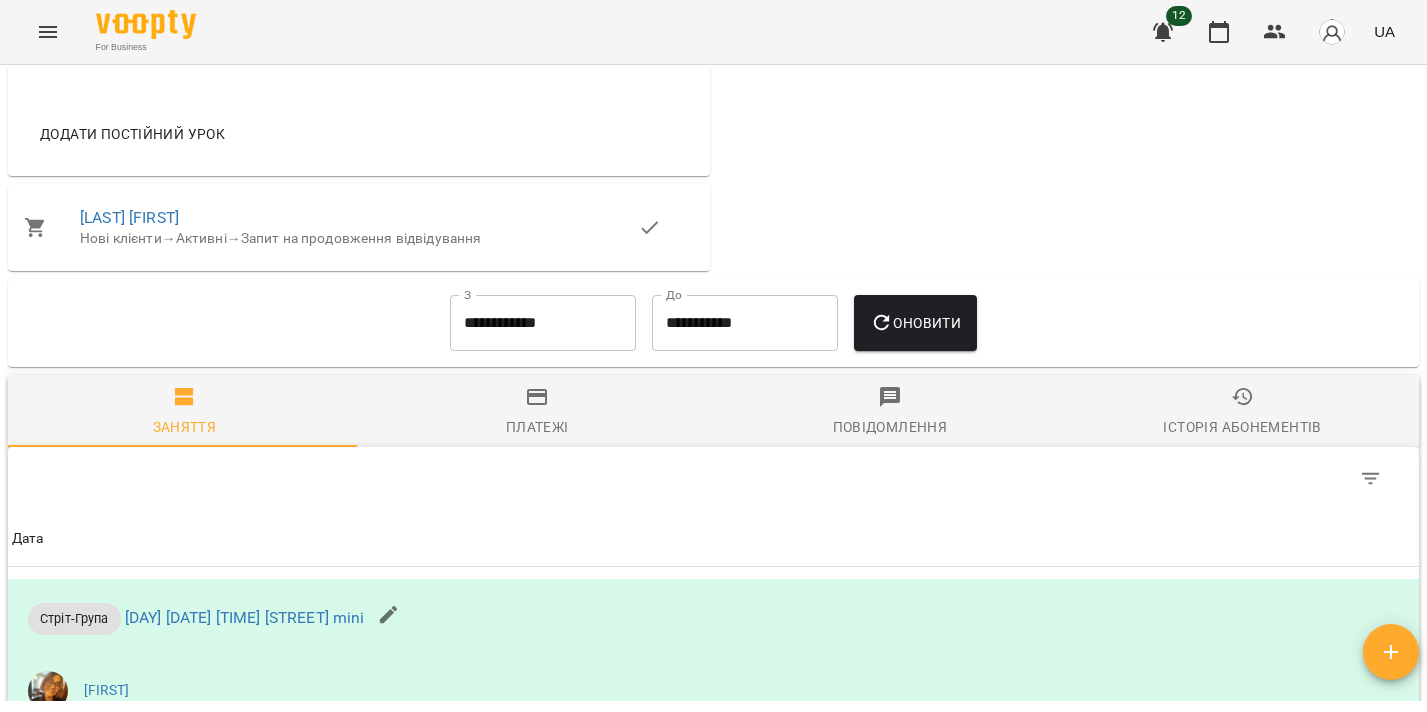 scroll, scrollTop: 1103, scrollLeft: 0, axis: vertical 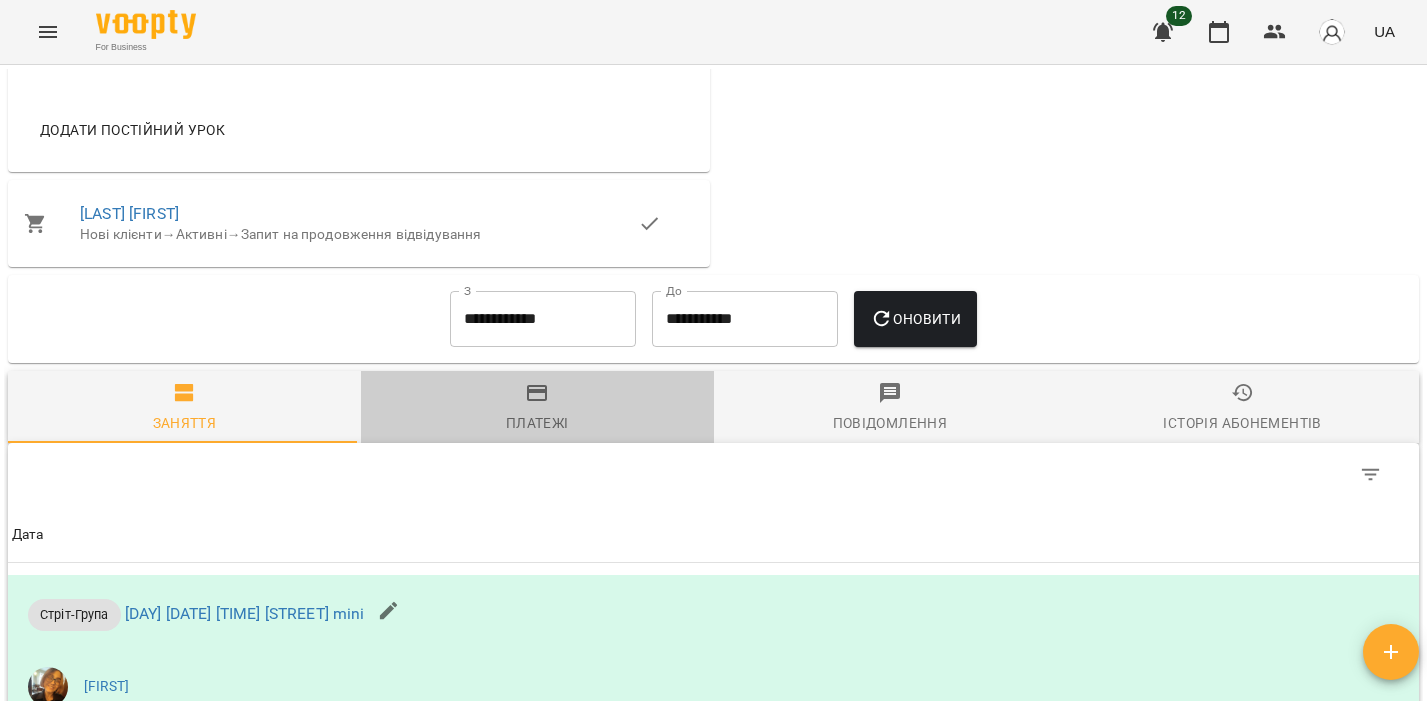 click on "Платежі" at bounding box center [537, 408] 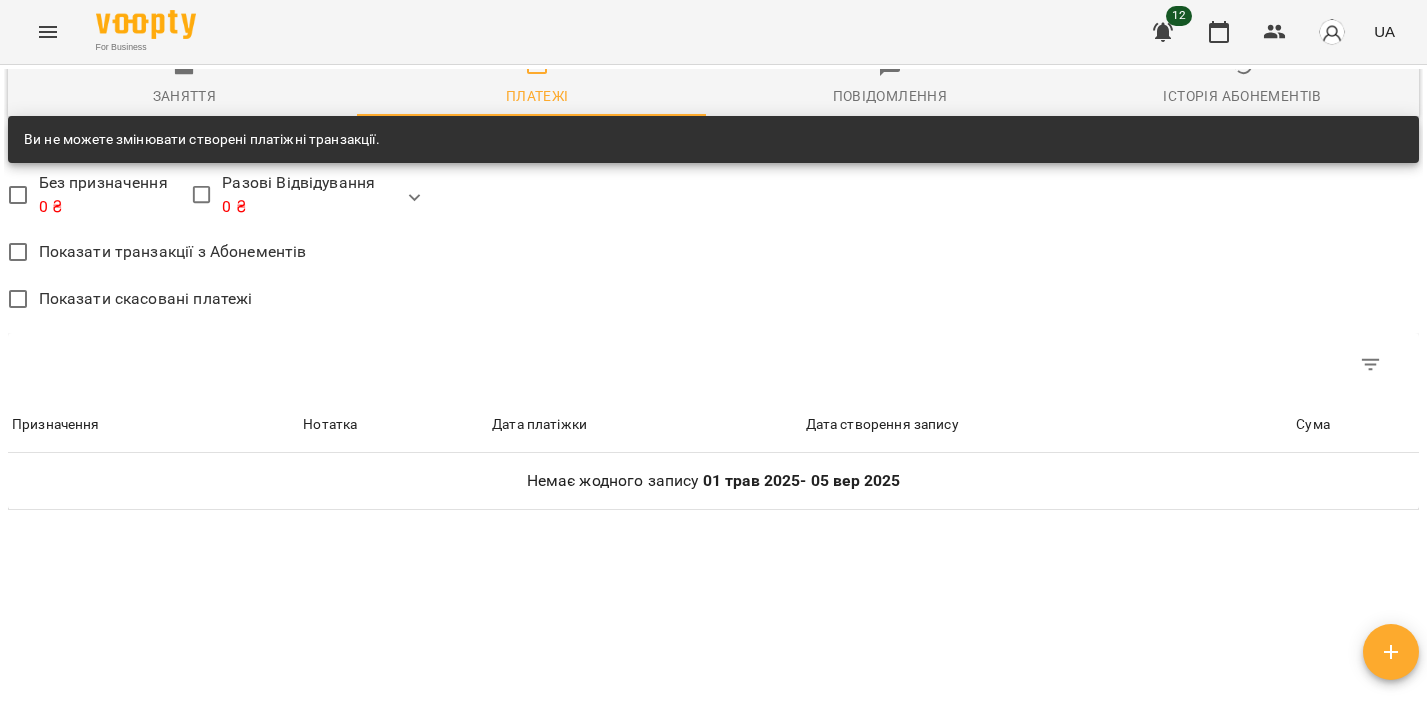 scroll, scrollTop: 1237, scrollLeft: 0, axis: vertical 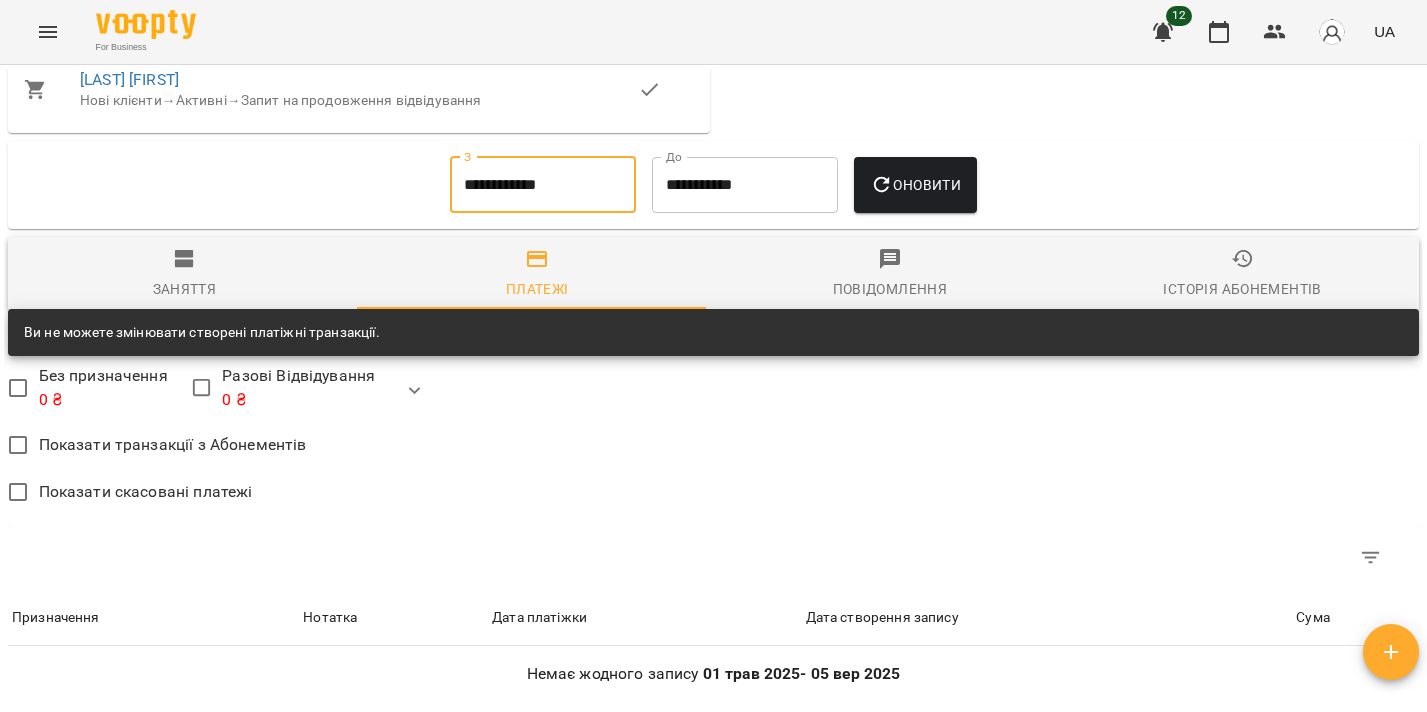 click on "**********" at bounding box center (543, 185) 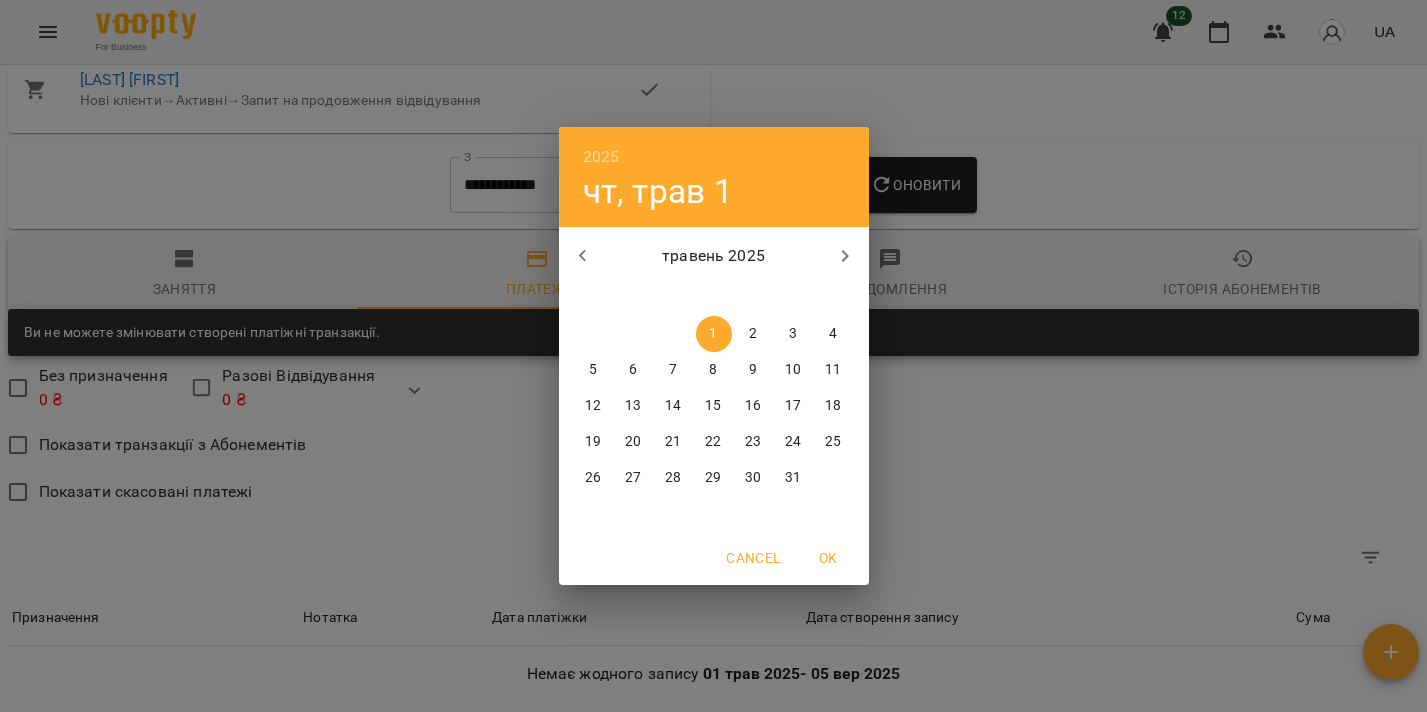 click 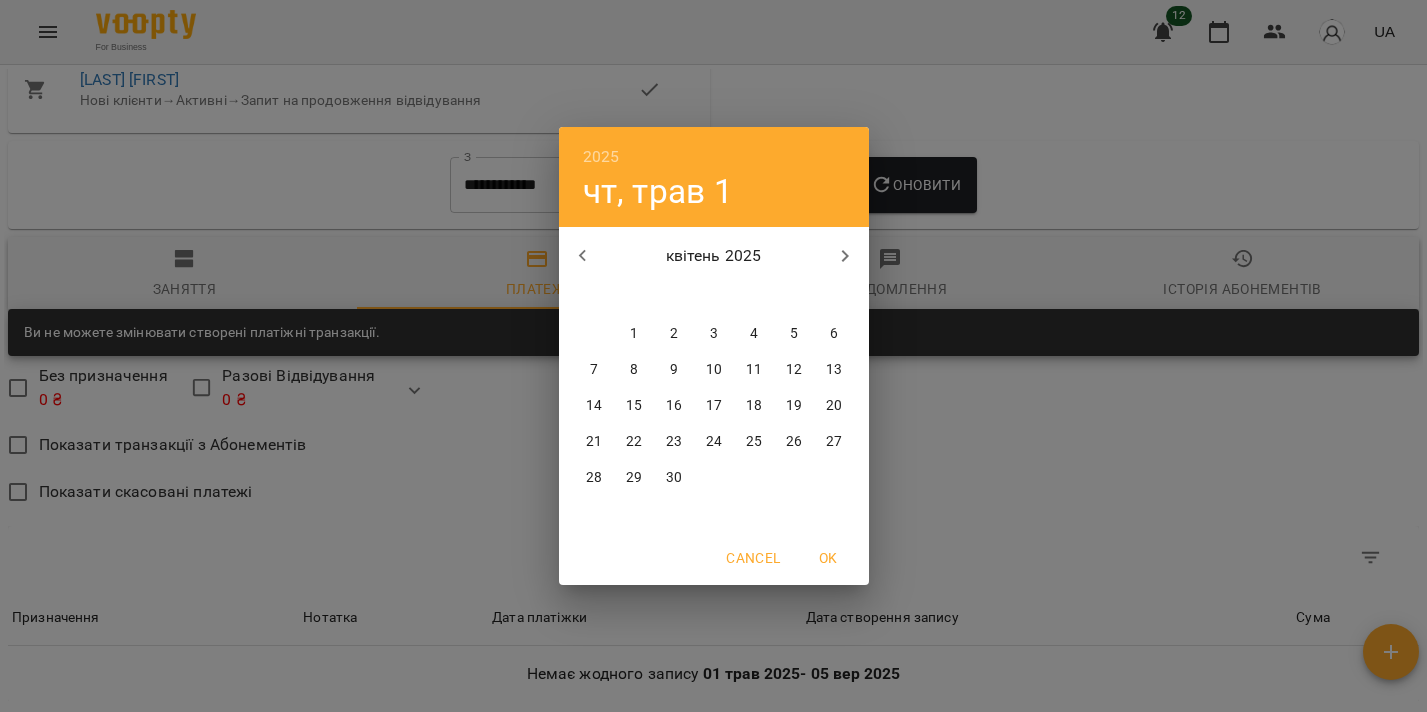 click 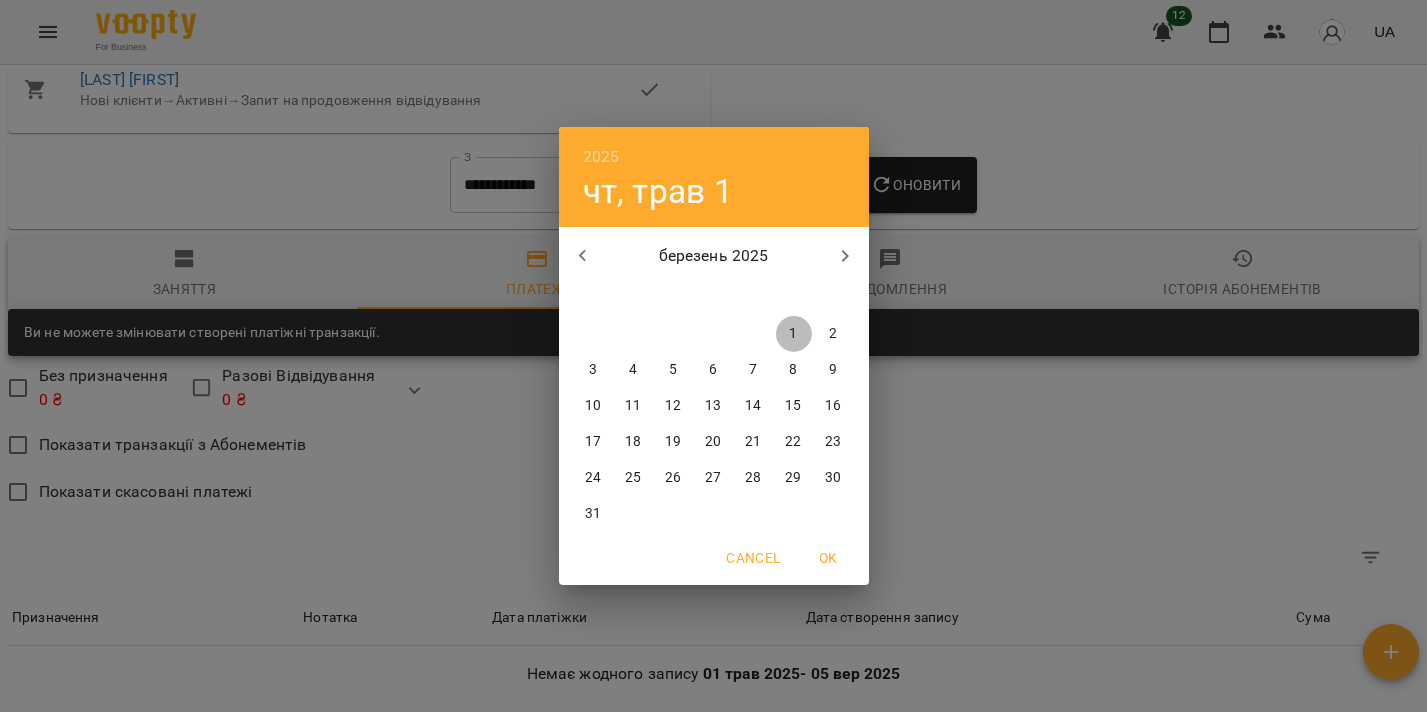 drag, startPoint x: 791, startPoint y: 340, endPoint x: 813, endPoint y: 309, distance: 38.013157 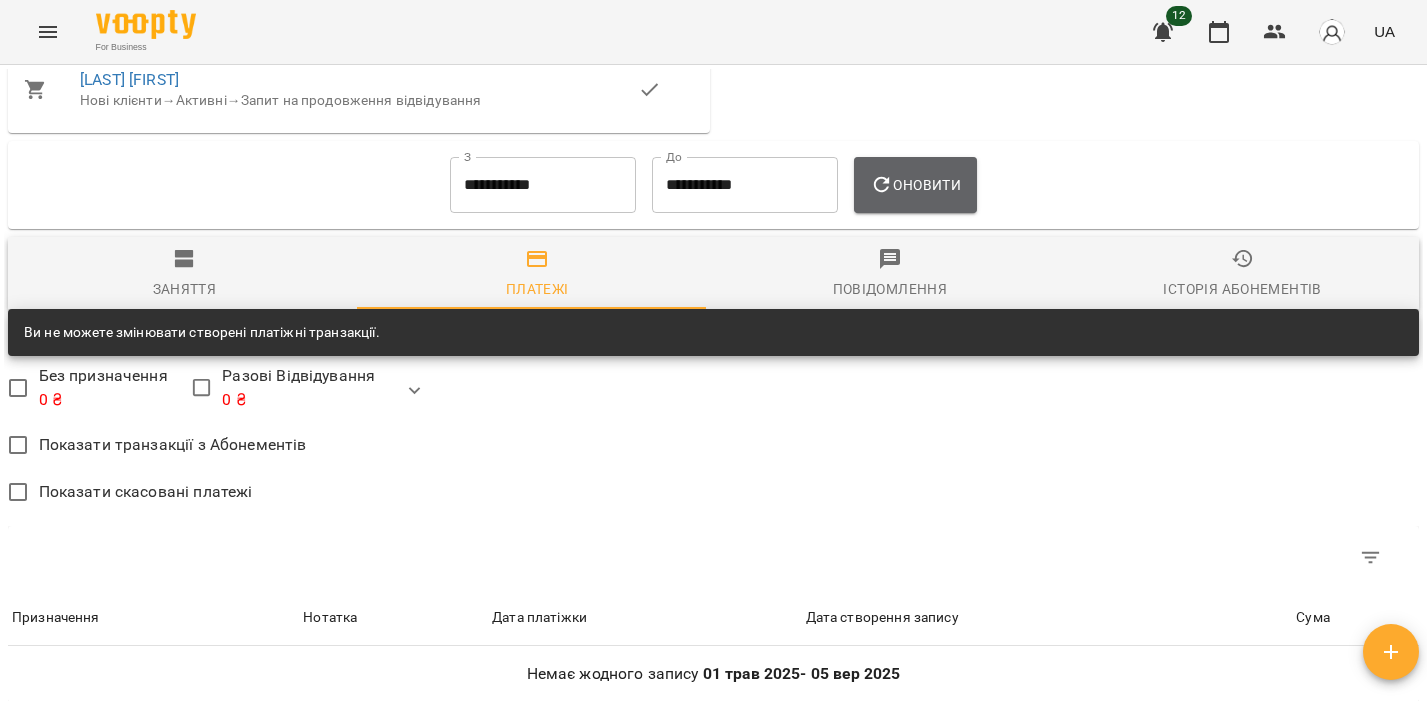 click on "Оновити" at bounding box center (915, 185) 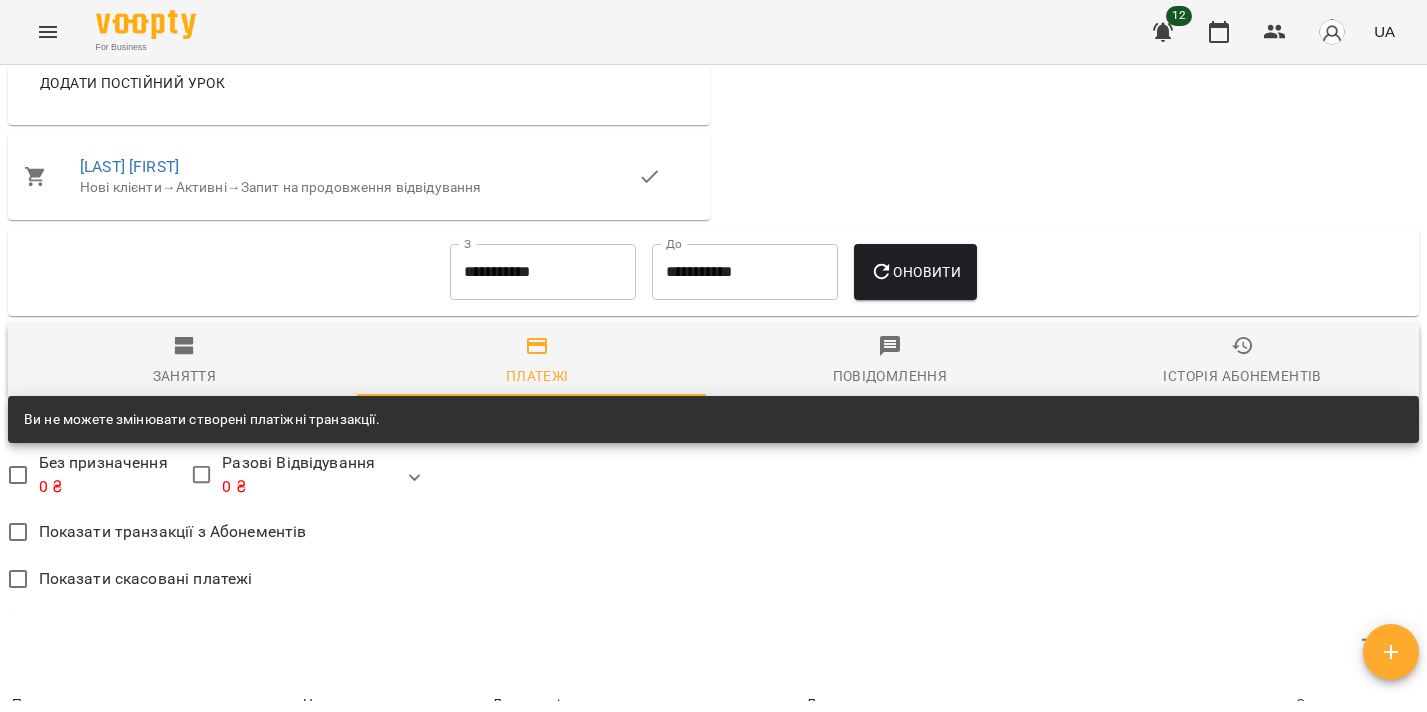 scroll, scrollTop: 1495, scrollLeft: 0, axis: vertical 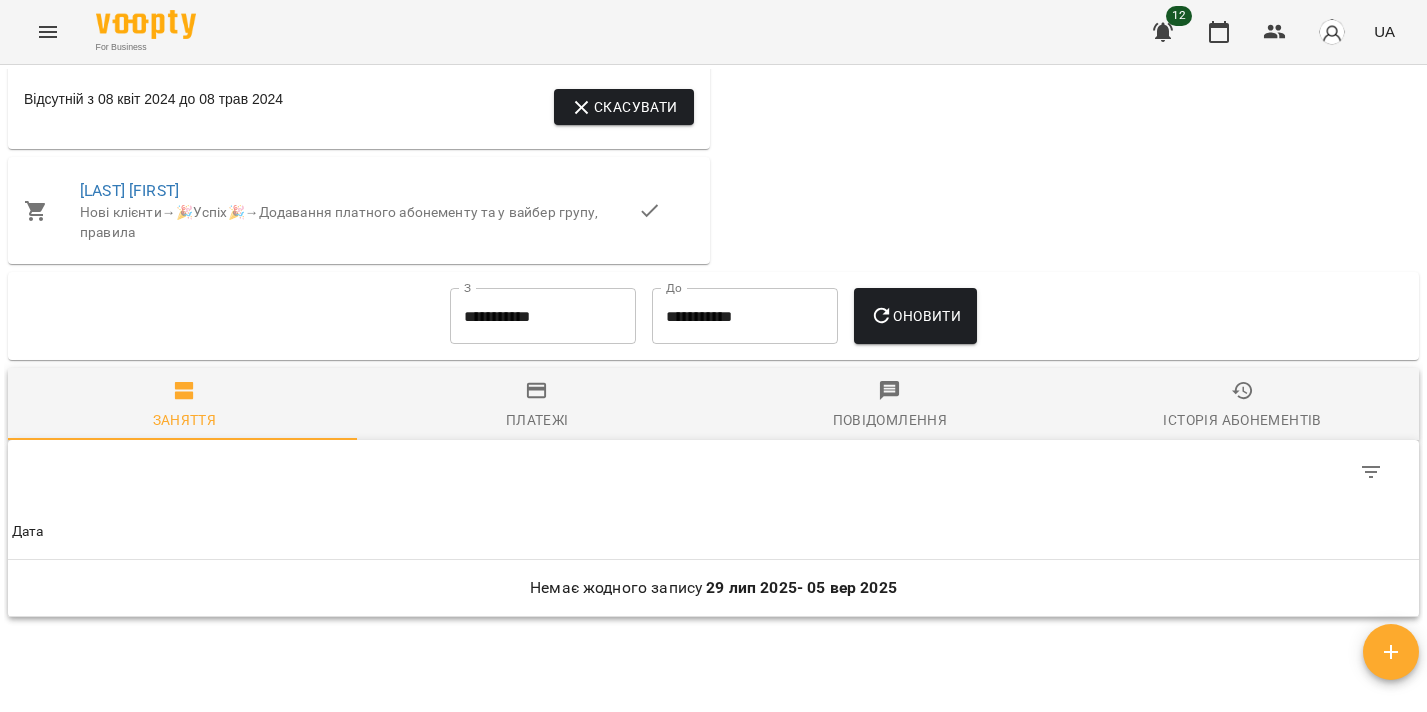 click on "**********" at bounding box center [543, 316] 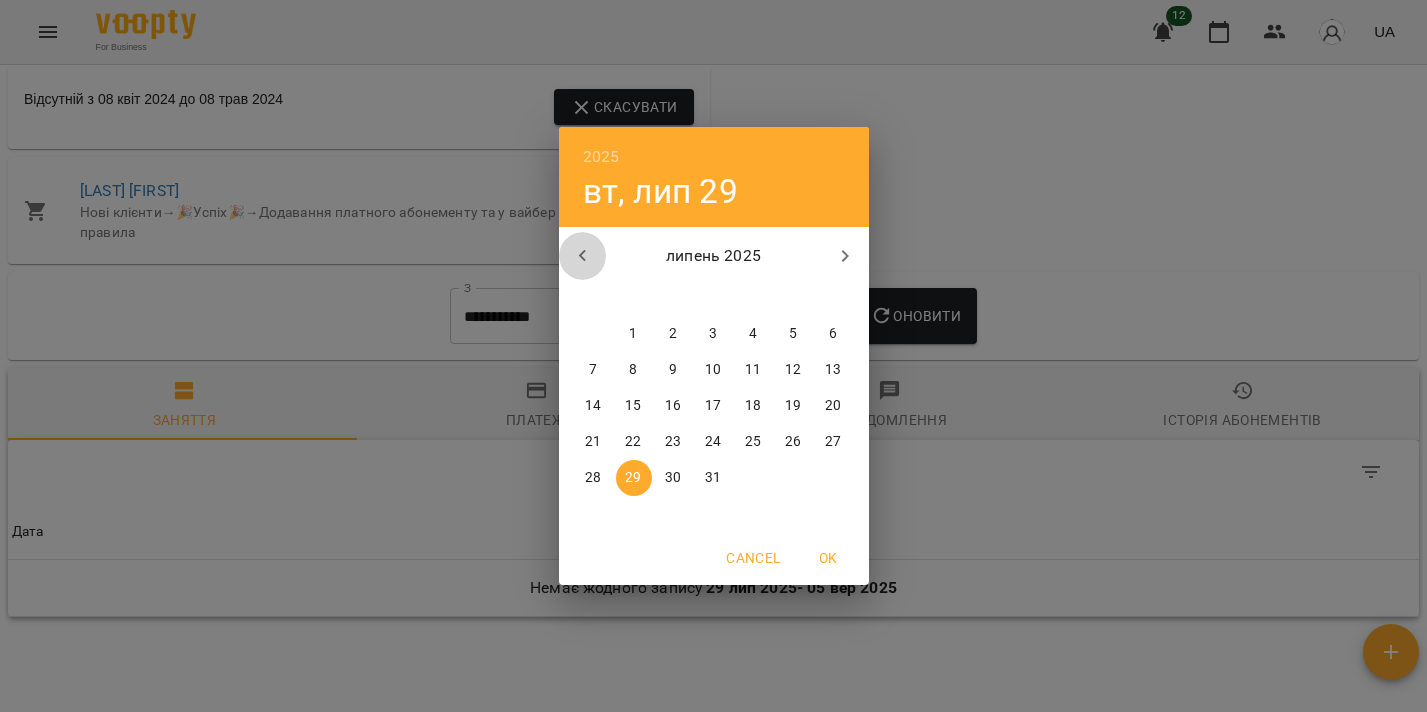 click at bounding box center [583, 256] 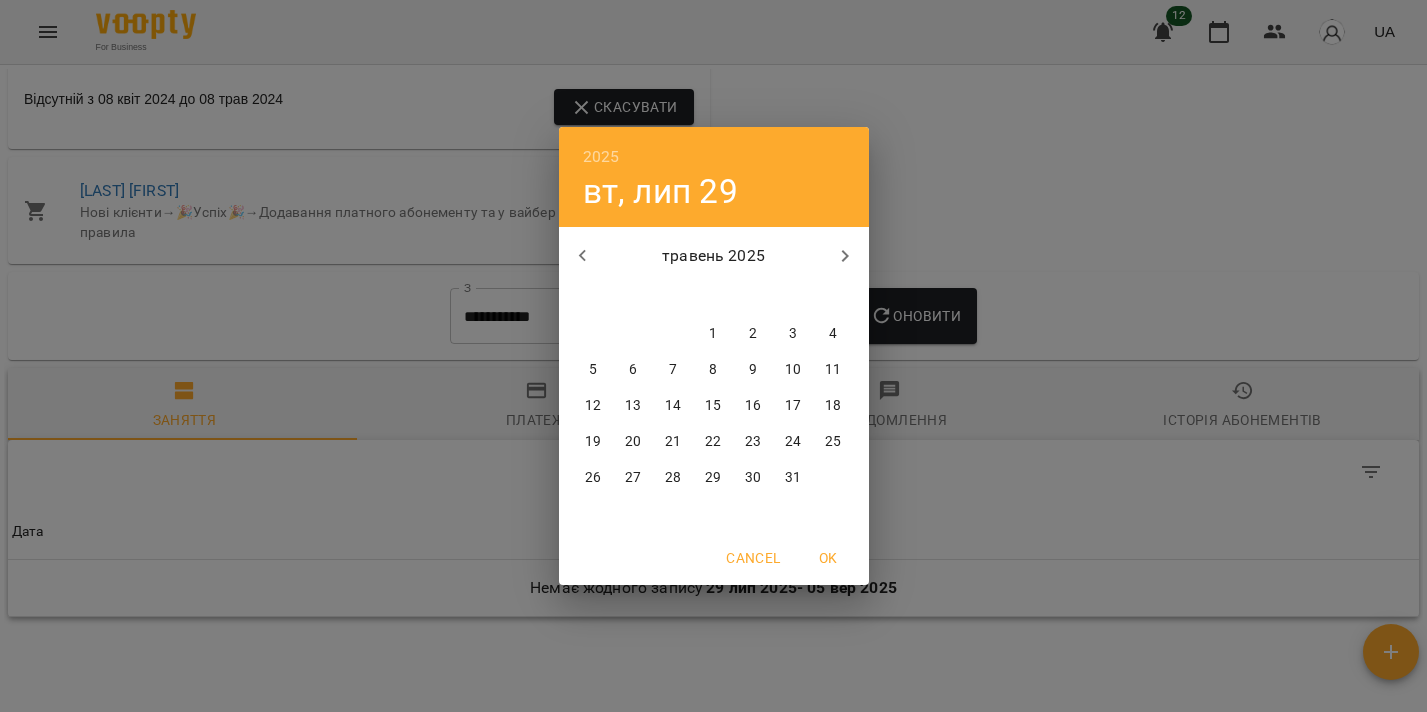 click on "1" at bounding box center [714, 334] 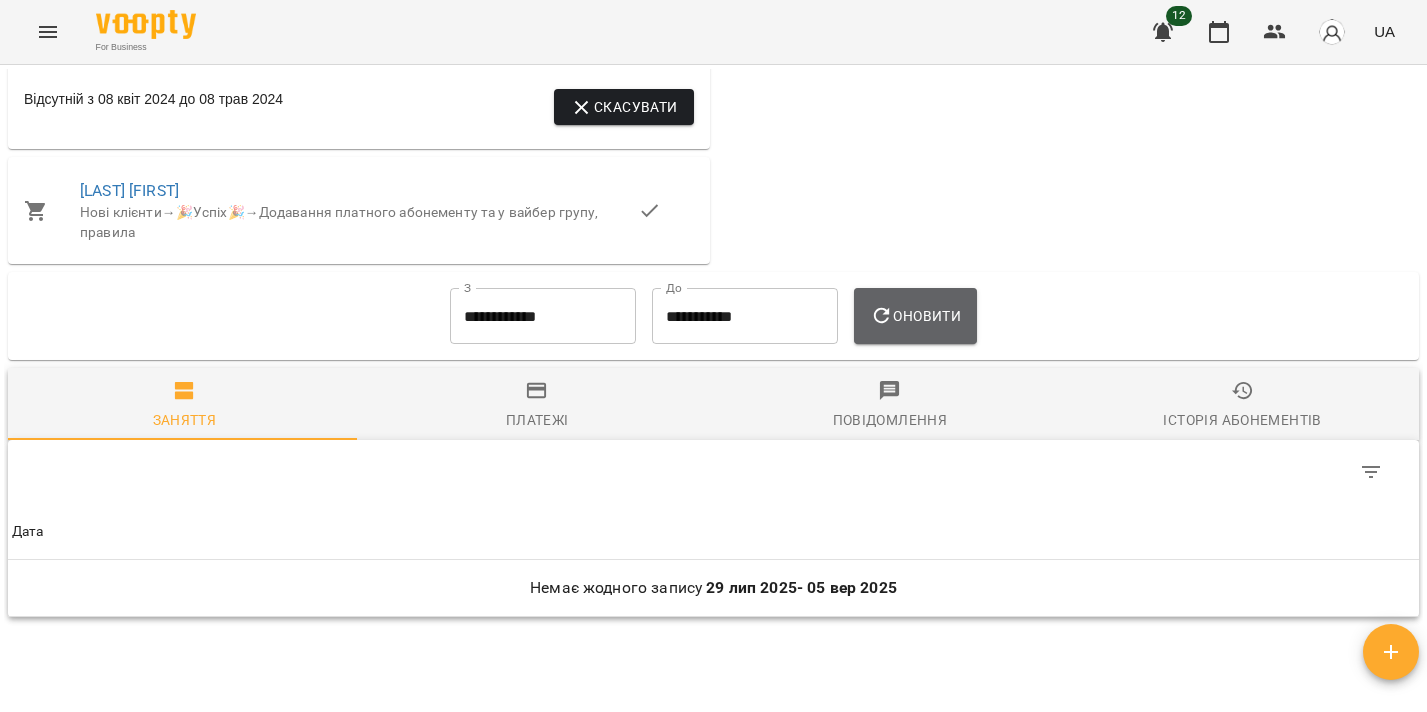 click 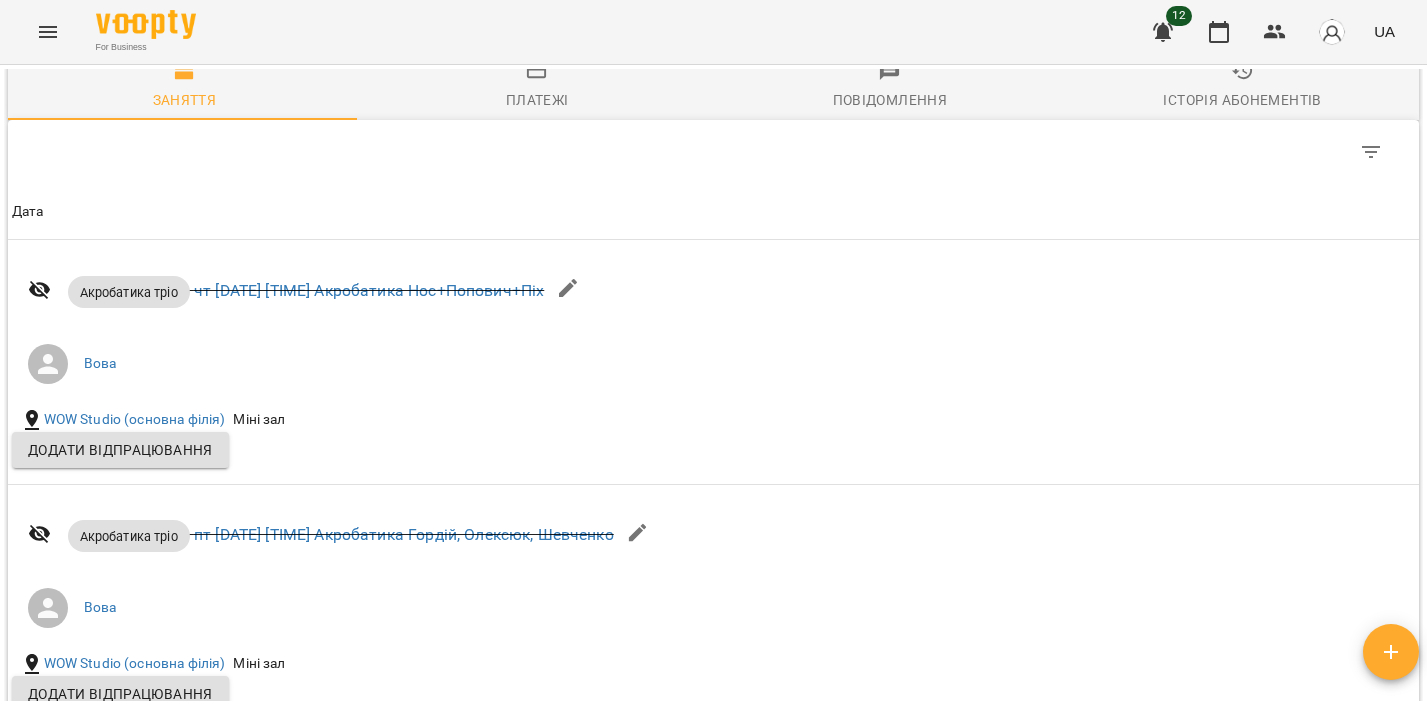 scroll, scrollTop: 2511, scrollLeft: 0, axis: vertical 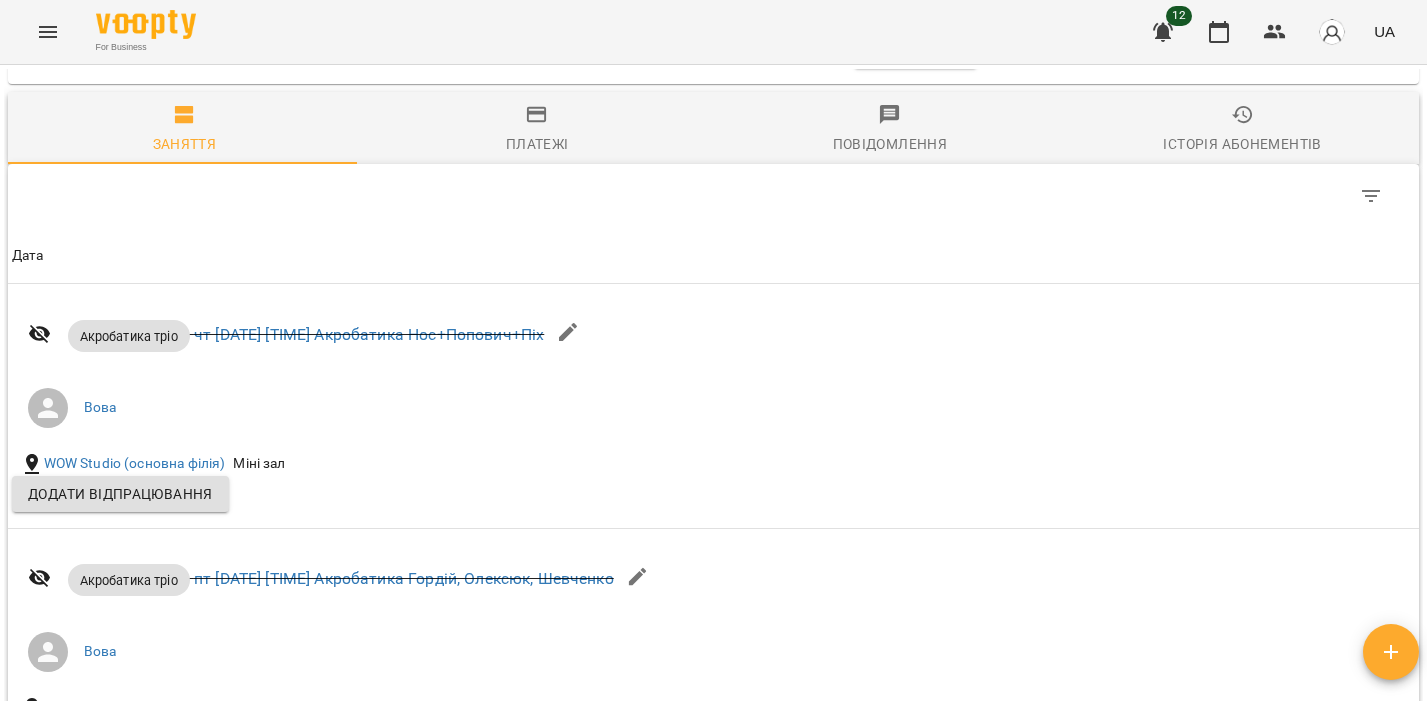 click 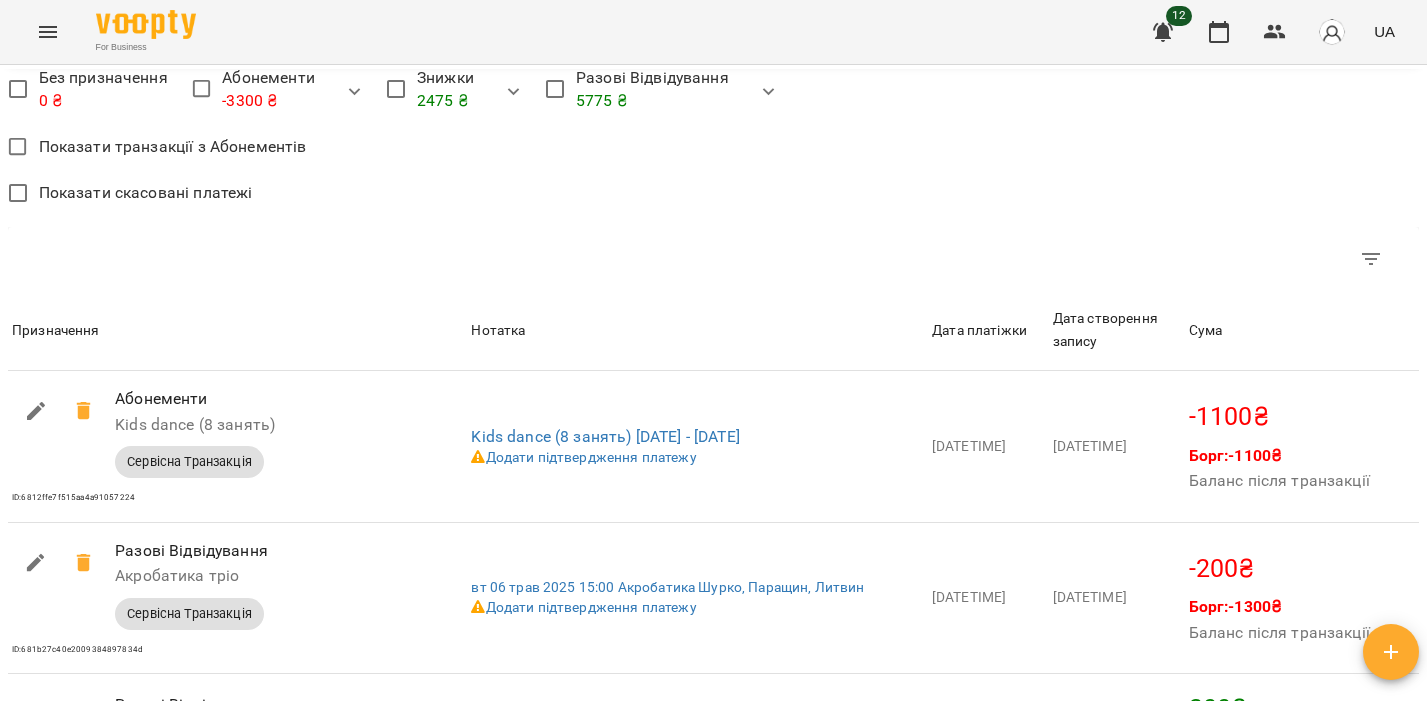 scroll, scrollTop: 2795, scrollLeft: 0, axis: vertical 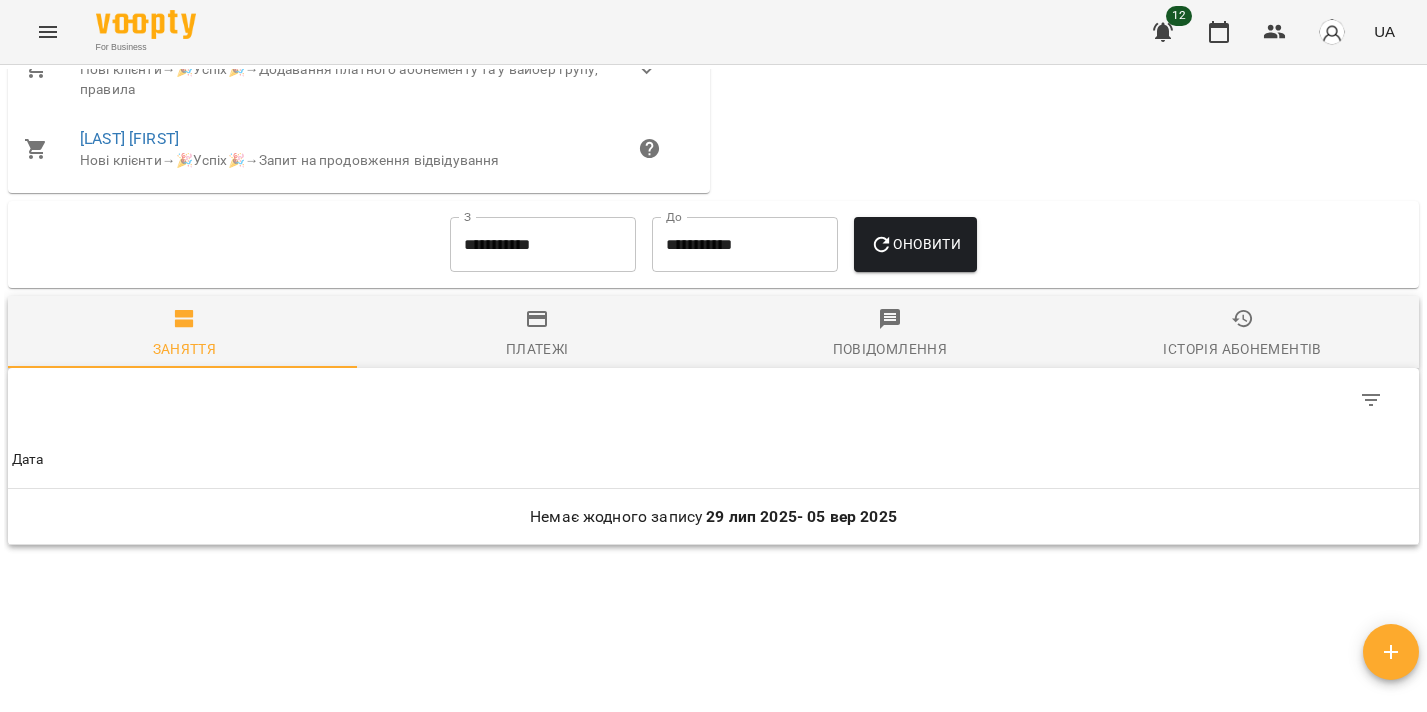 click on "**********" at bounding box center (543, 245) 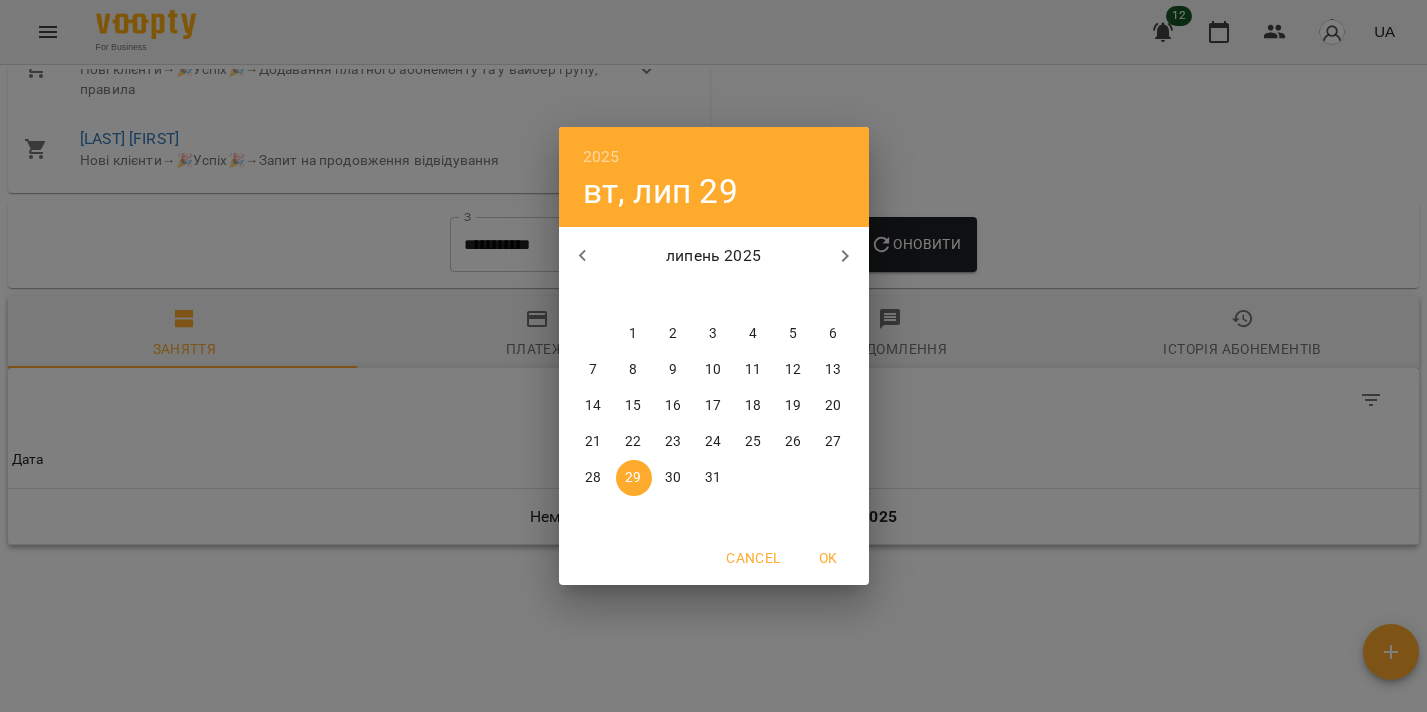 click 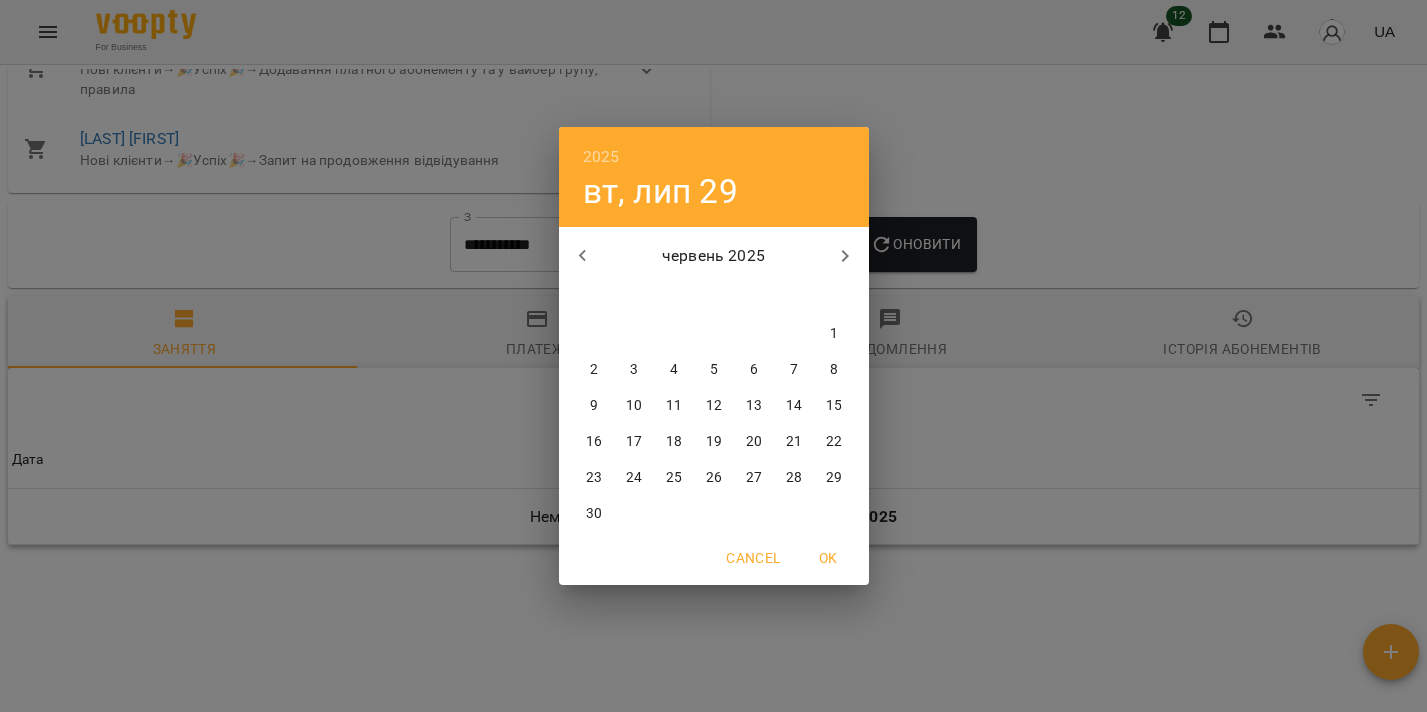 click 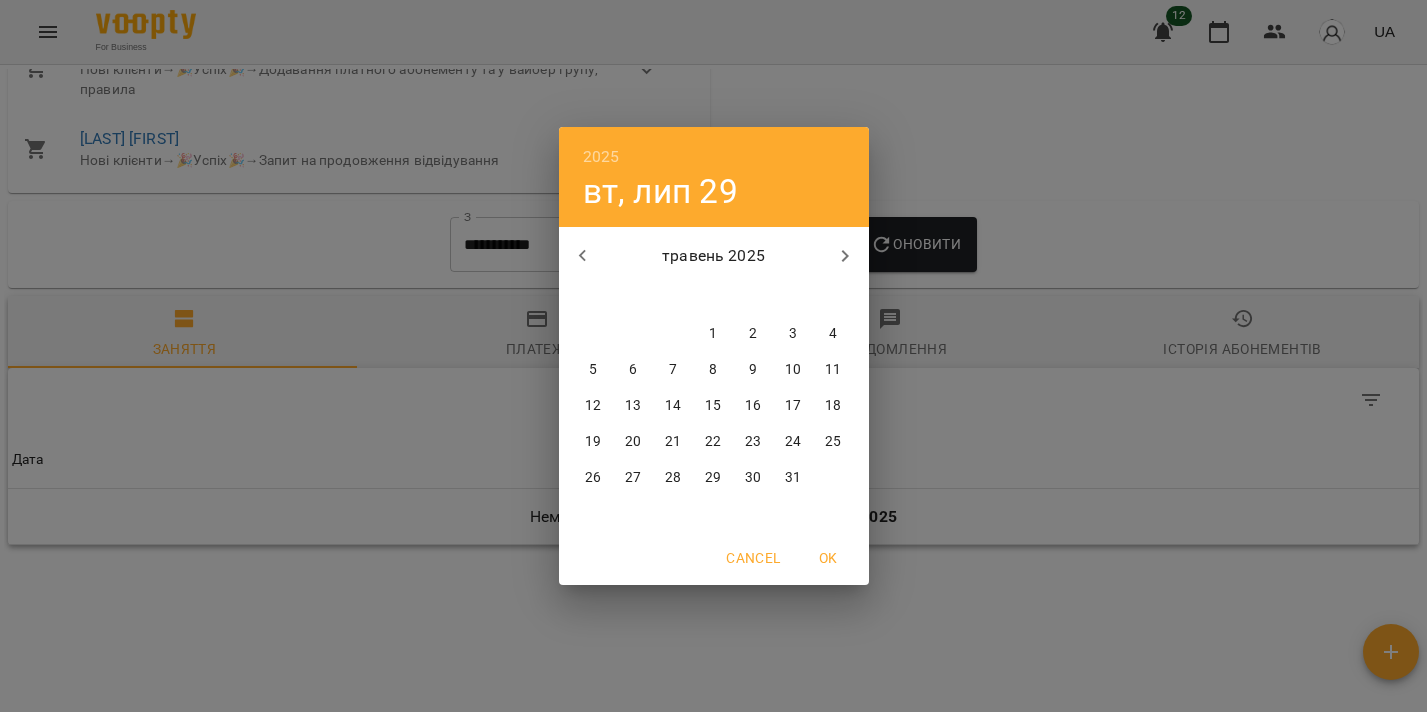 drag, startPoint x: 715, startPoint y: 328, endPoint x: 907, endPoint y: 266, distance: 201.76224 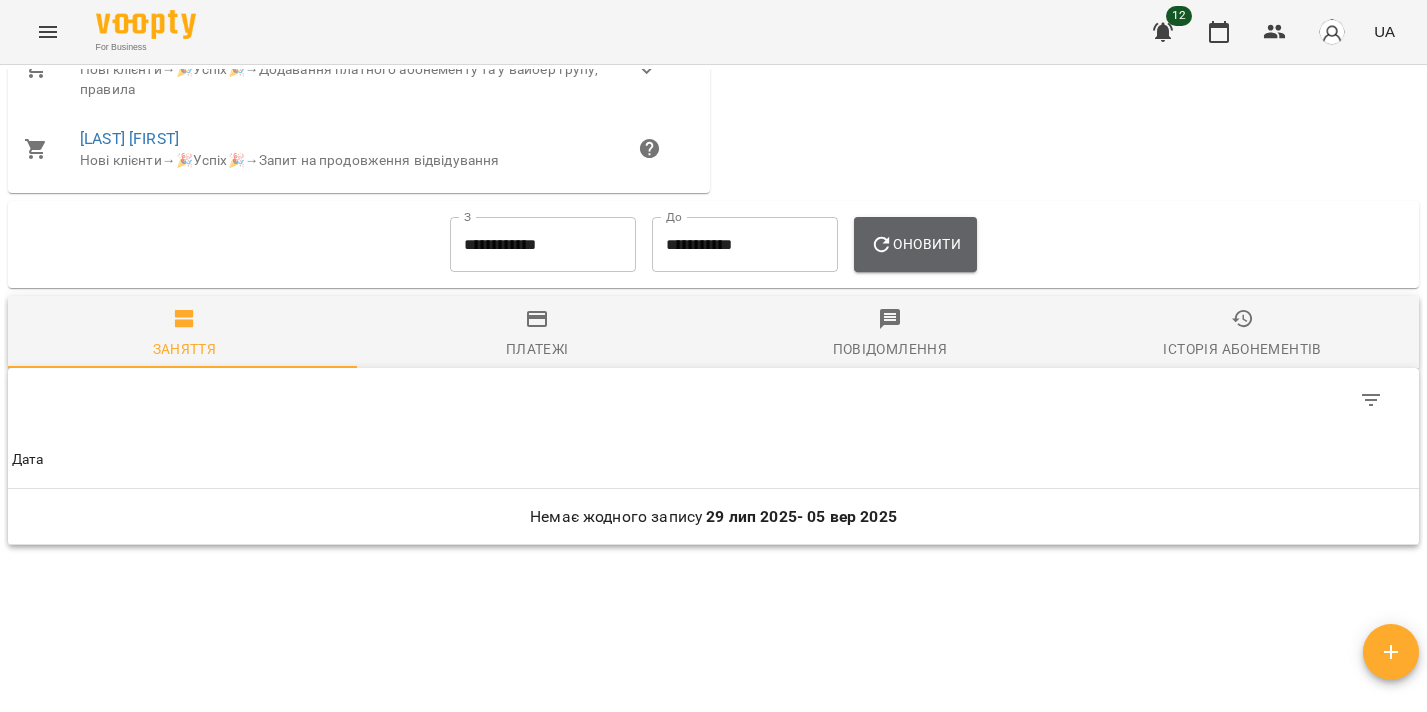 click on "Оновити" at bounding box center (915, 244) 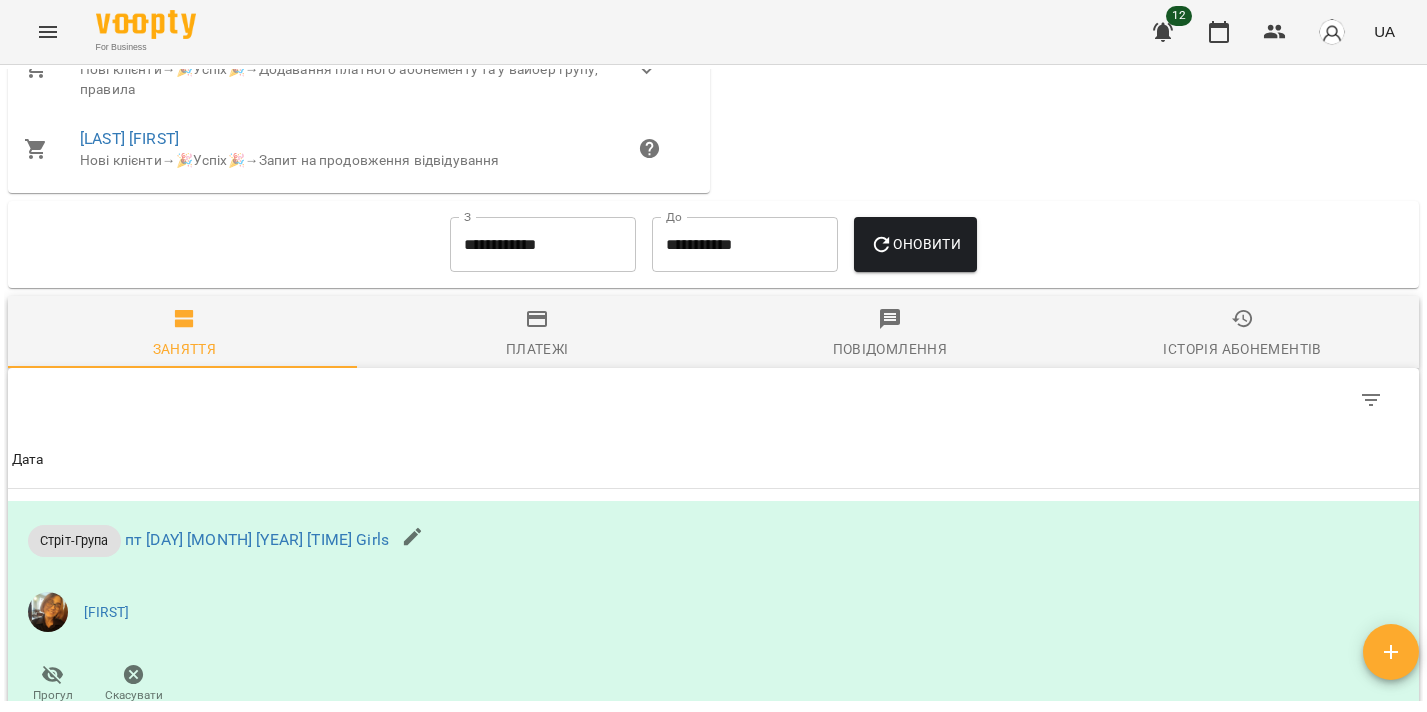 scroll, scrollTop: 1419, scrollLeft: 0, axis: vertical 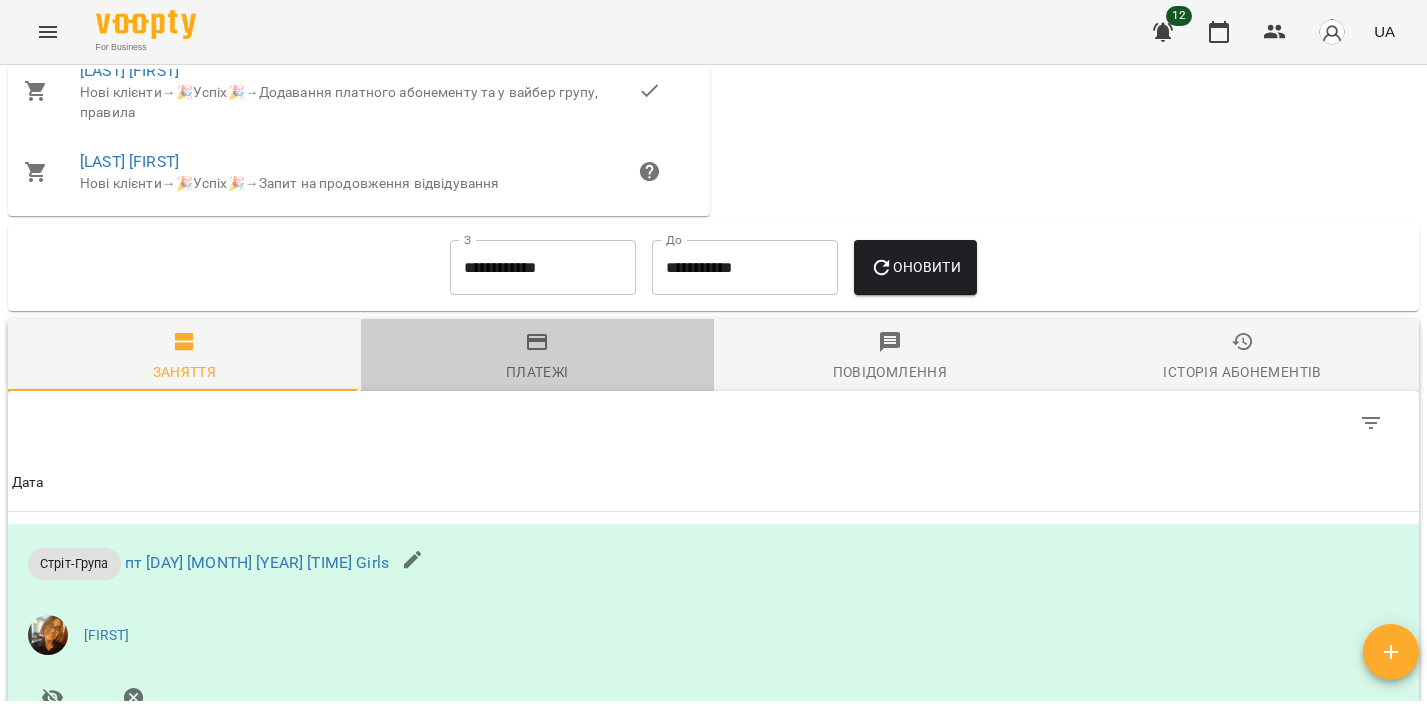 click 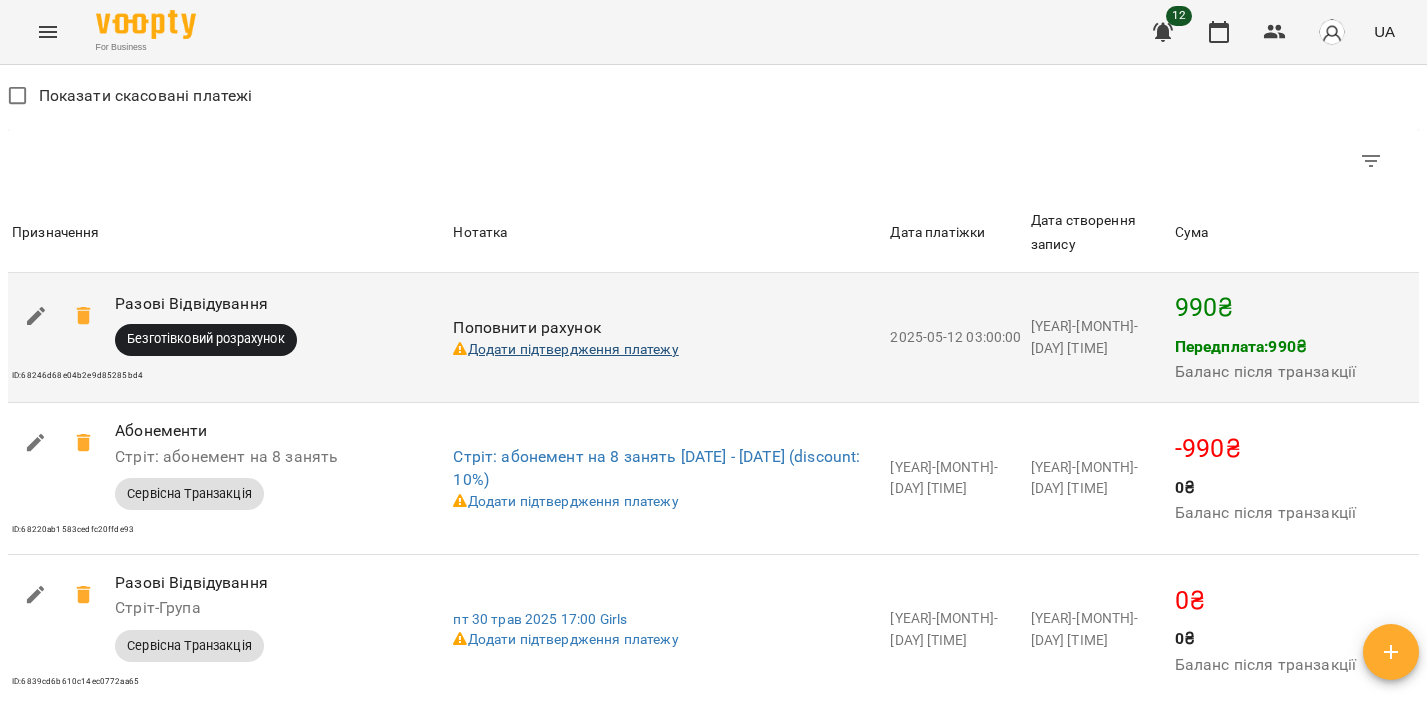 scroll, scrollTop: 2074, scrollLeft: 0, axis: vertical 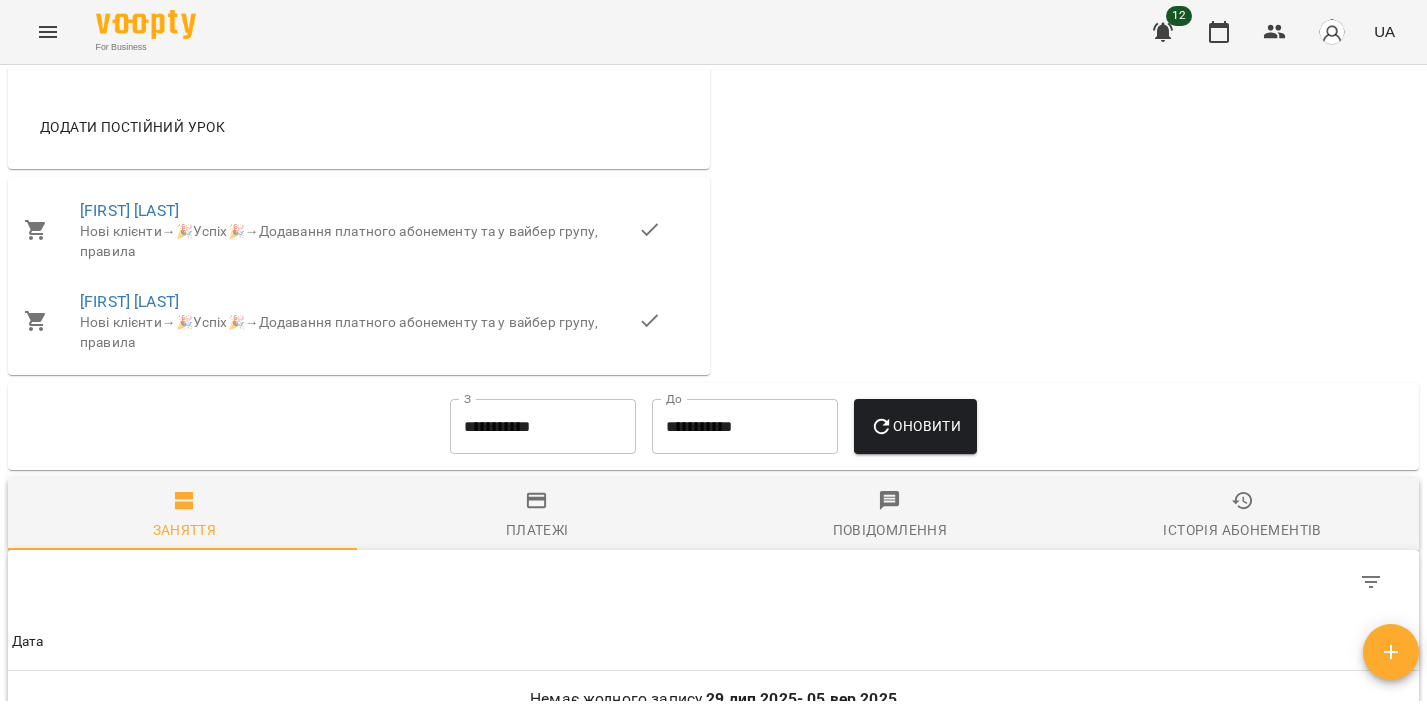 click on "**********" at bounding box center (543, 427) 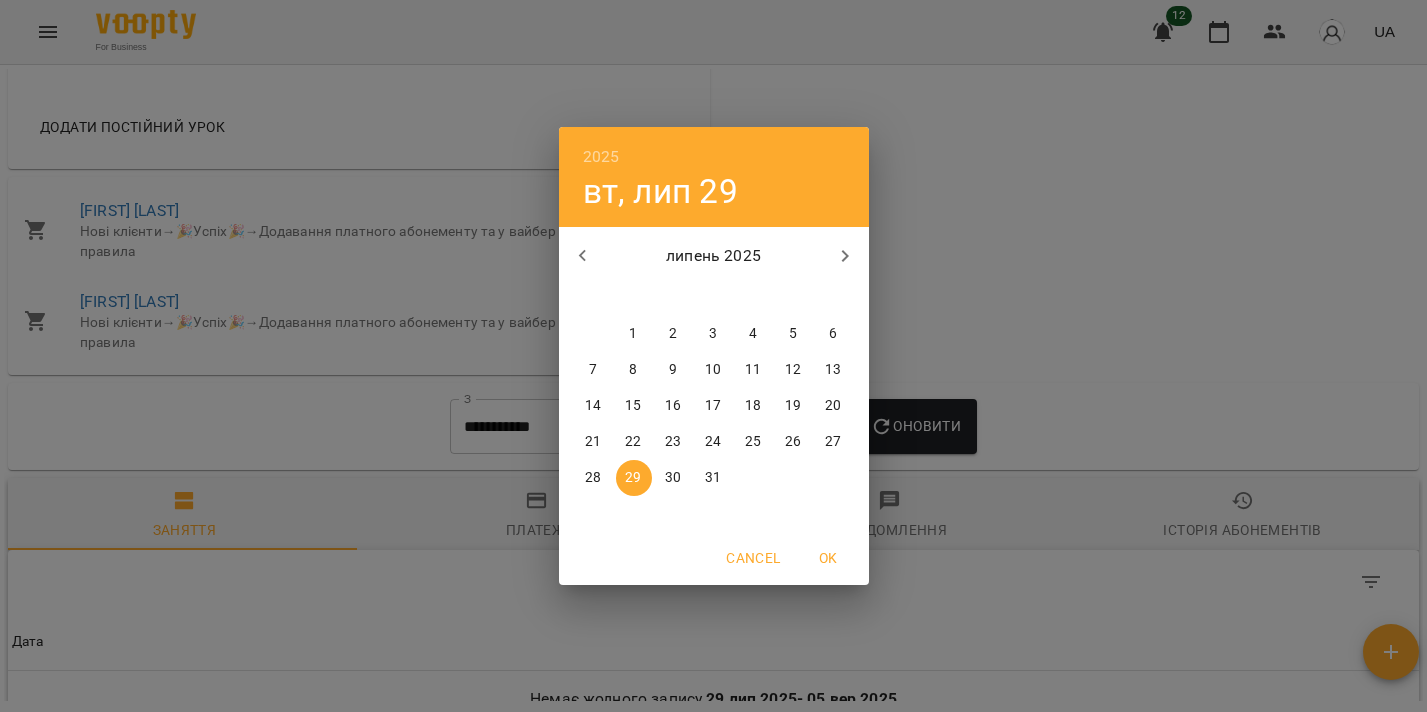 click 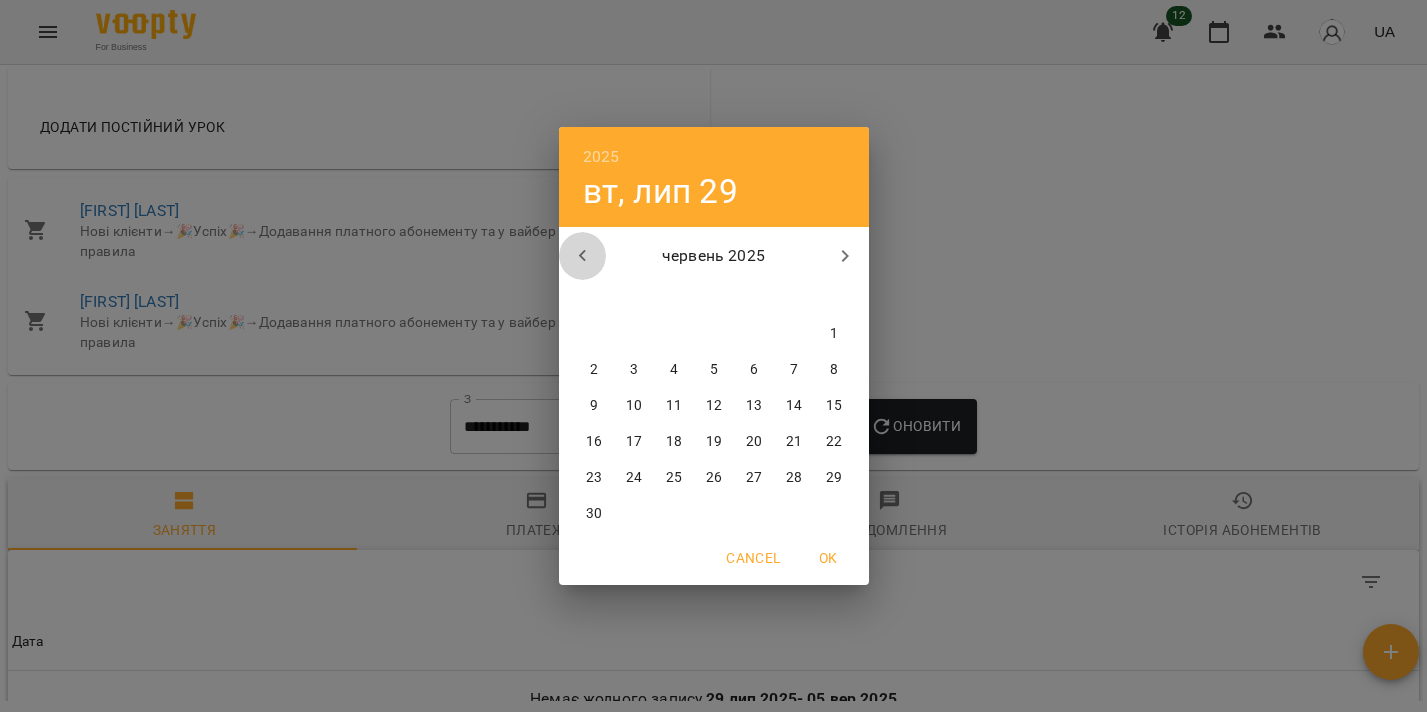 click 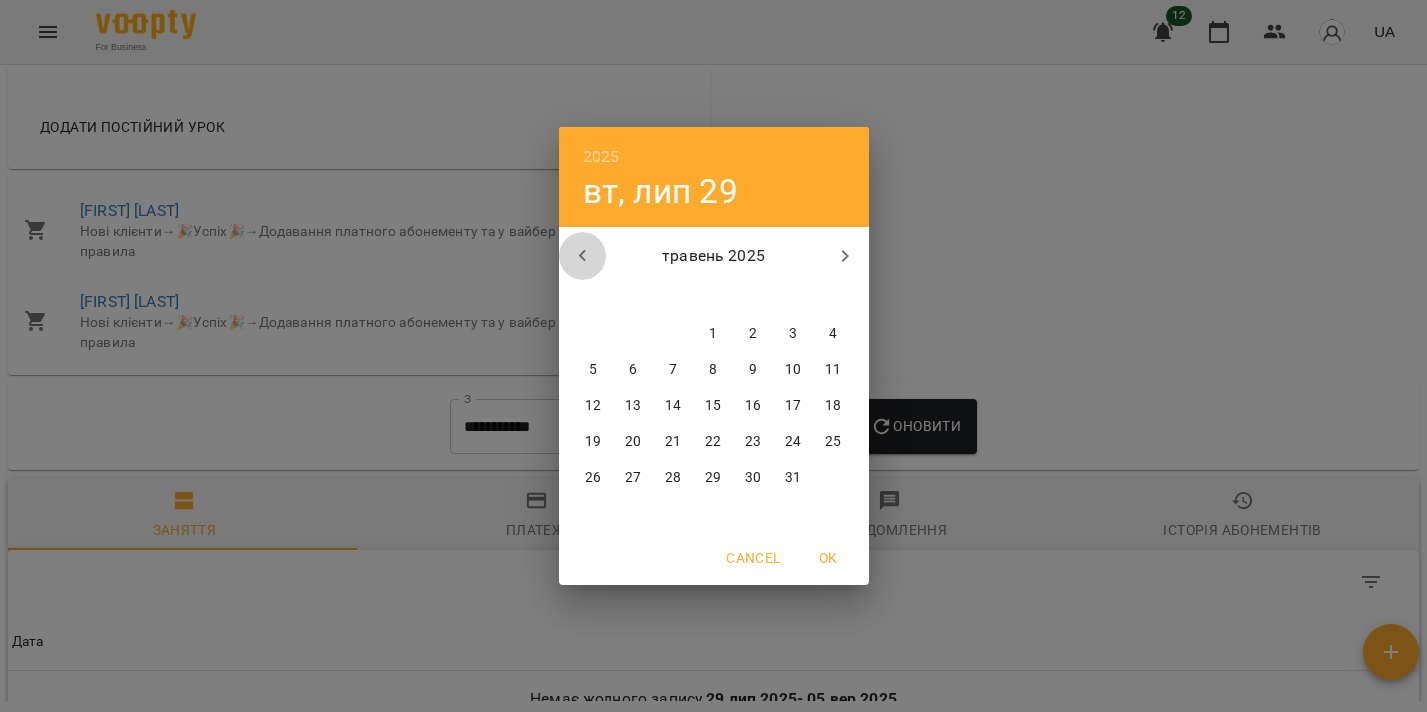 click at bounding box center (583, 256) 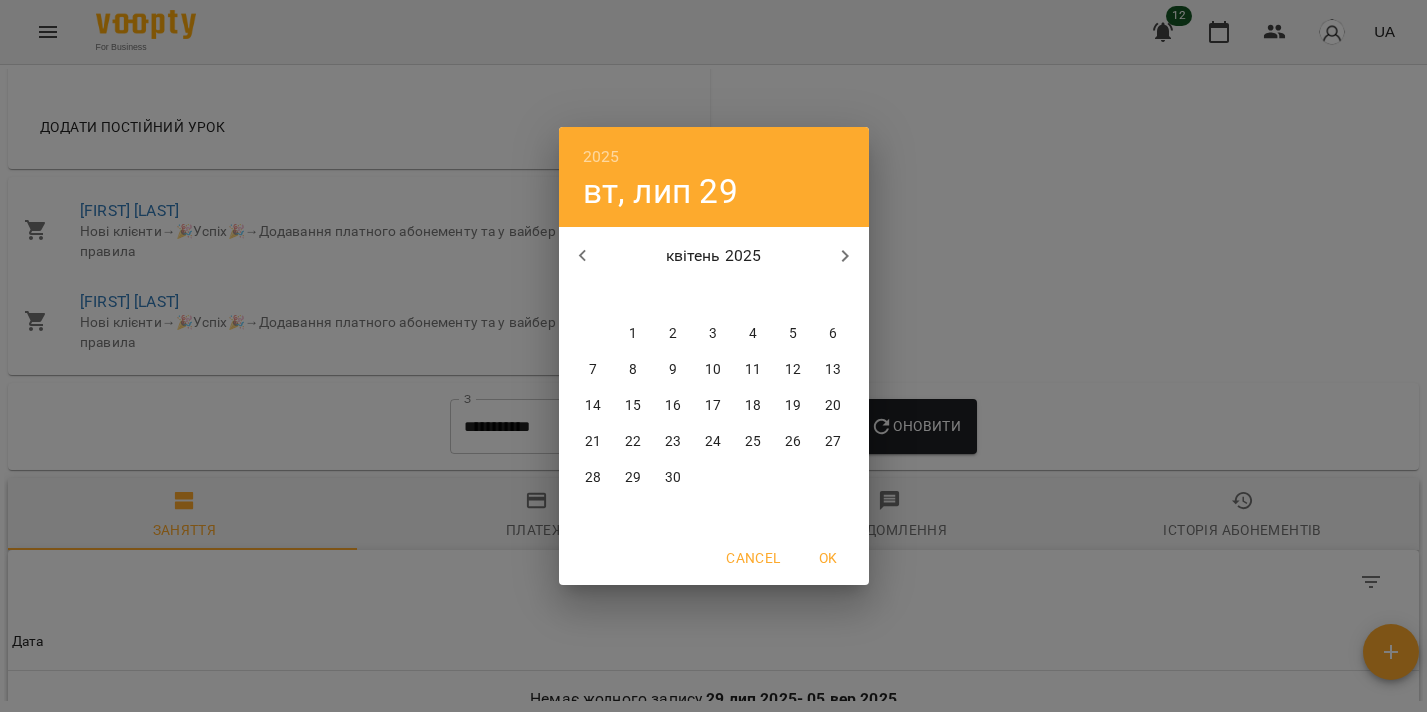 click on "1" at bounding box center (634, 334) 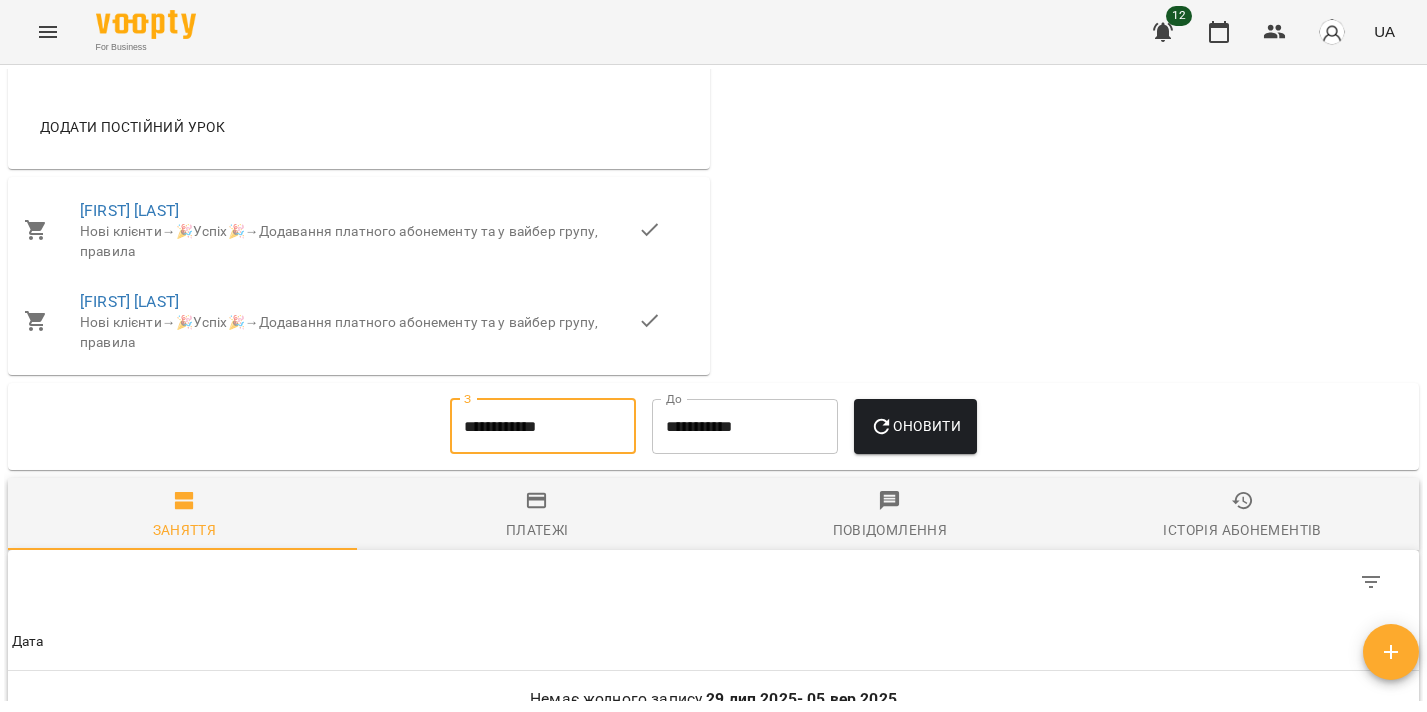 drag, startPoint x: 926, startPoint y: 450, endPoint x: 922, endPoint y: 367, distance: 83.09633 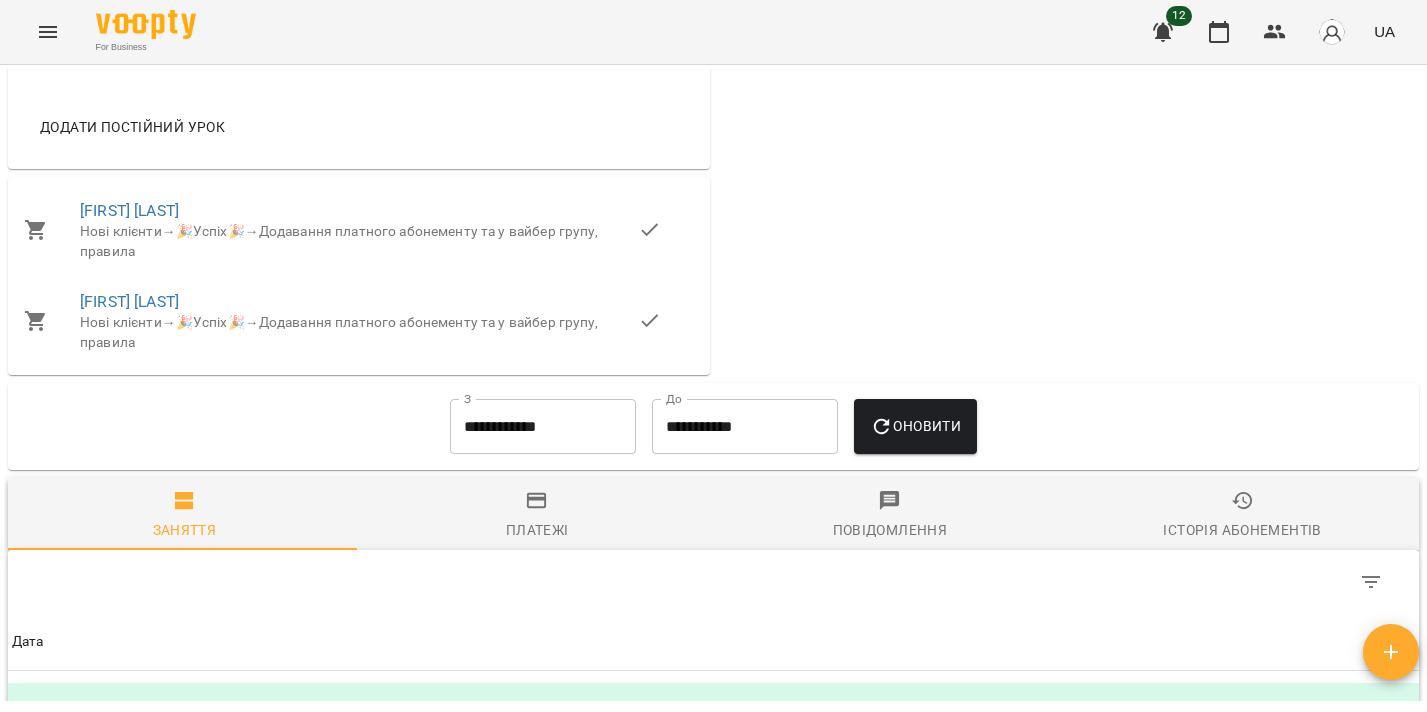 click 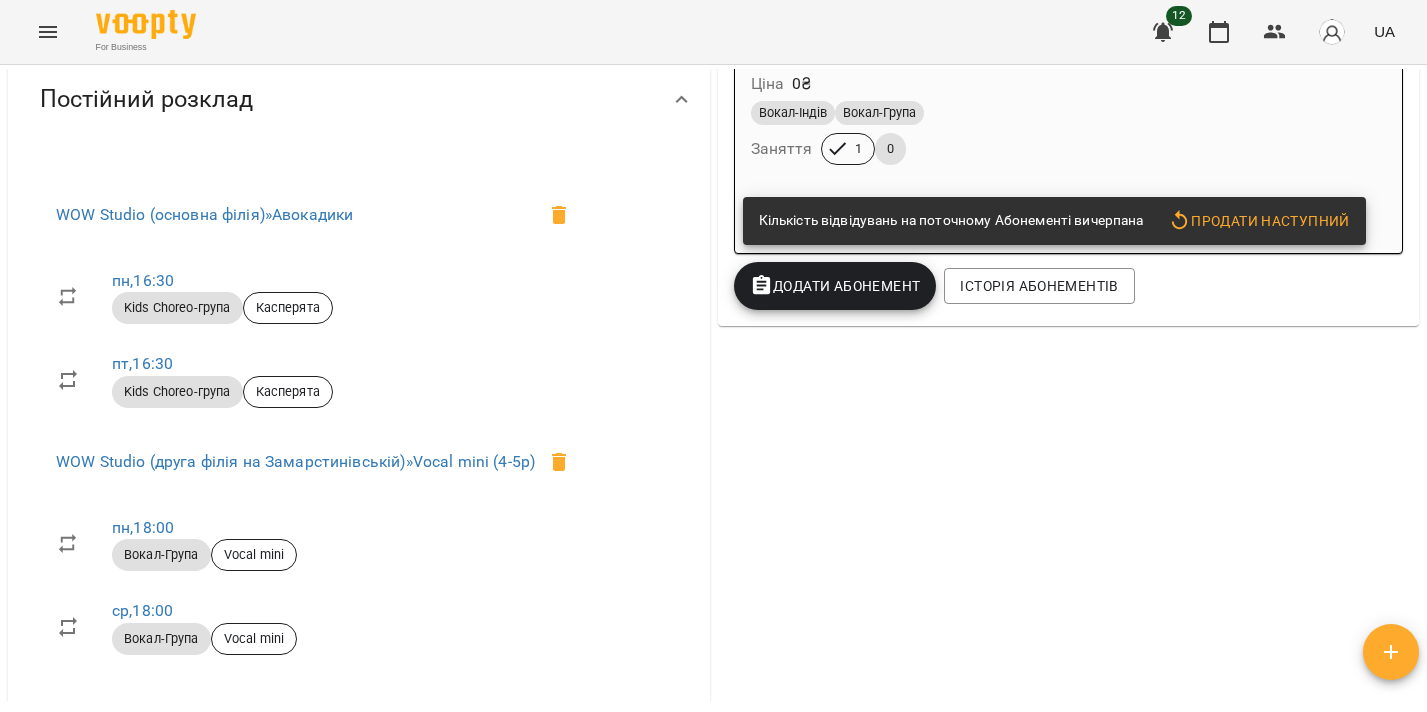 scroll, scrollTop: 0, scrollLeft: 0, axis: both 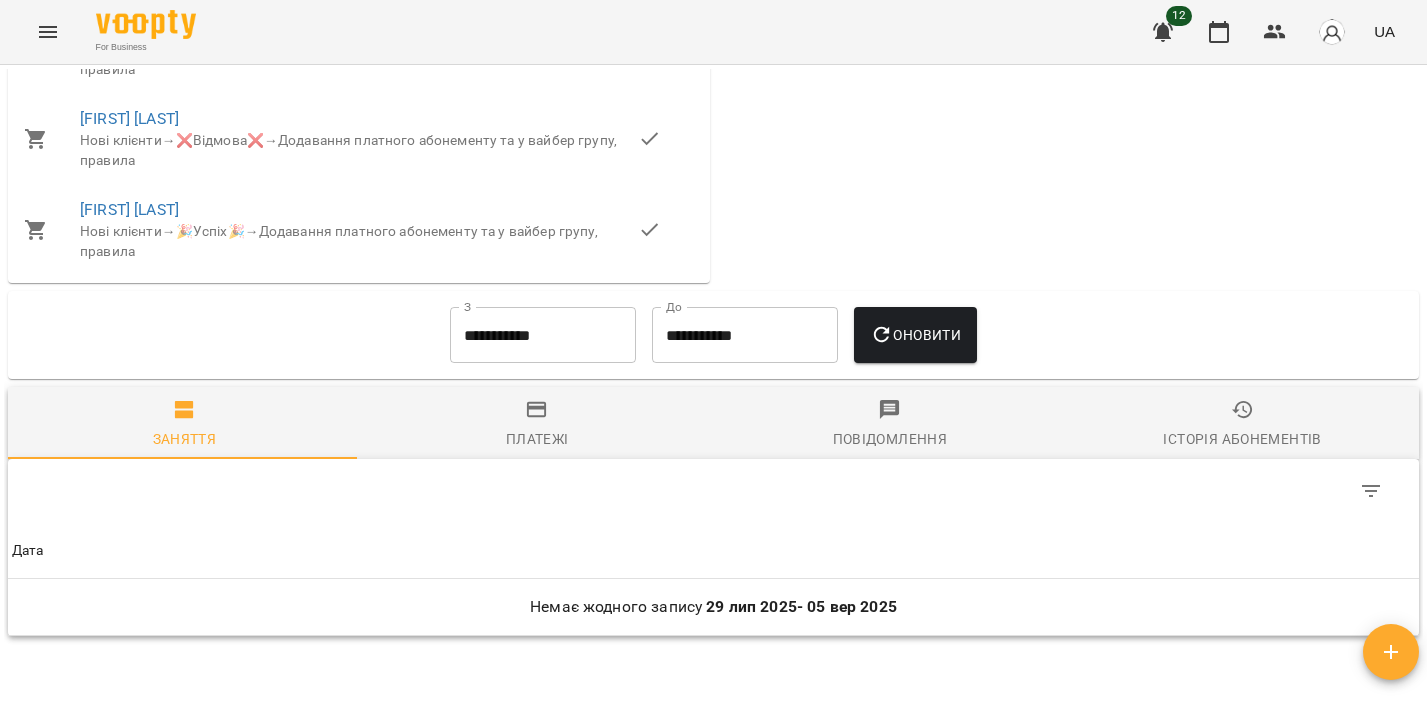 click on "**********" at bounding box center [543, 335] 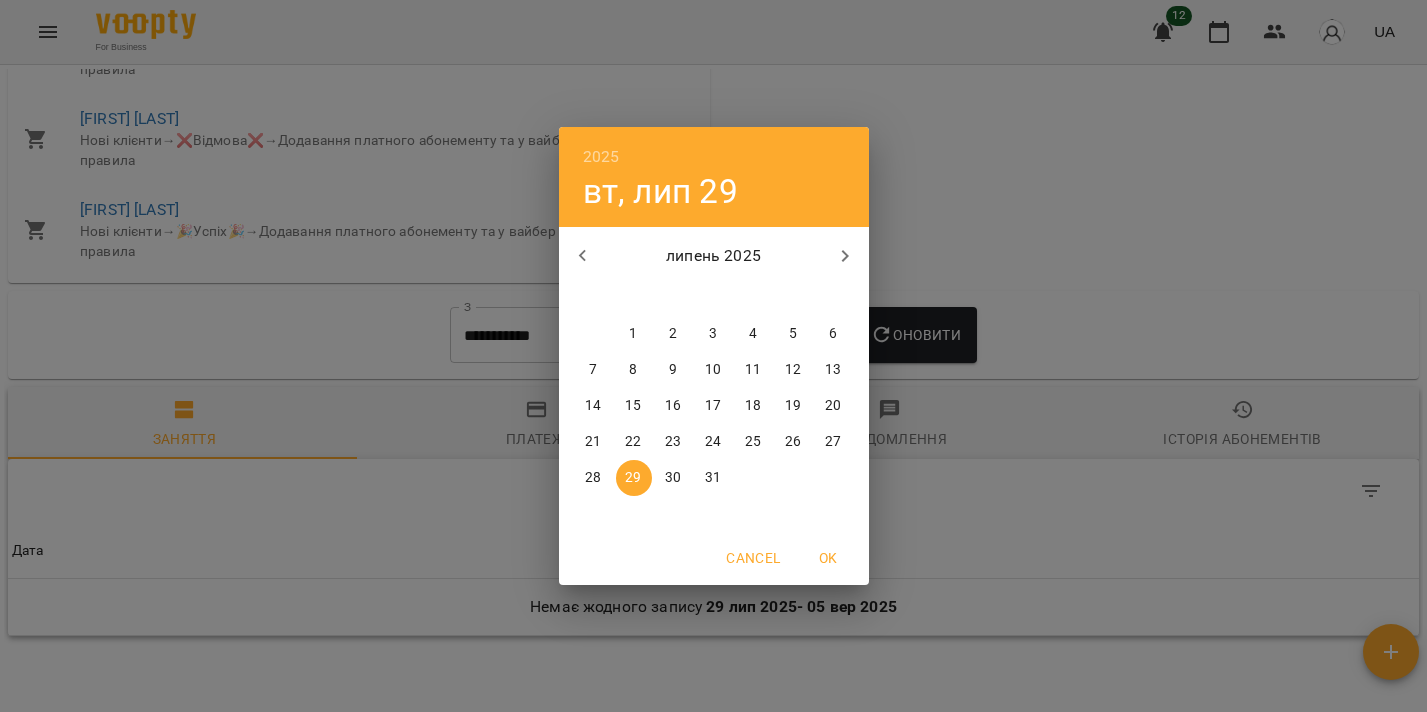 click 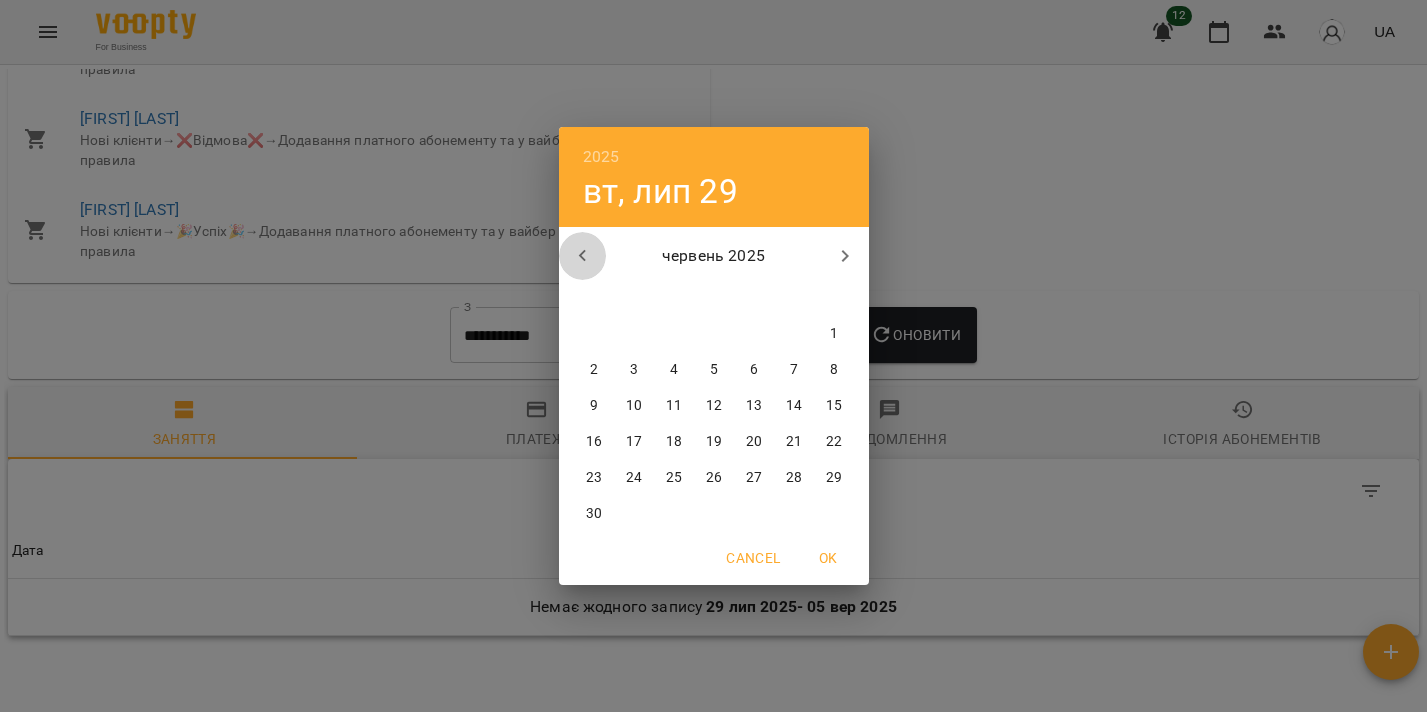 click 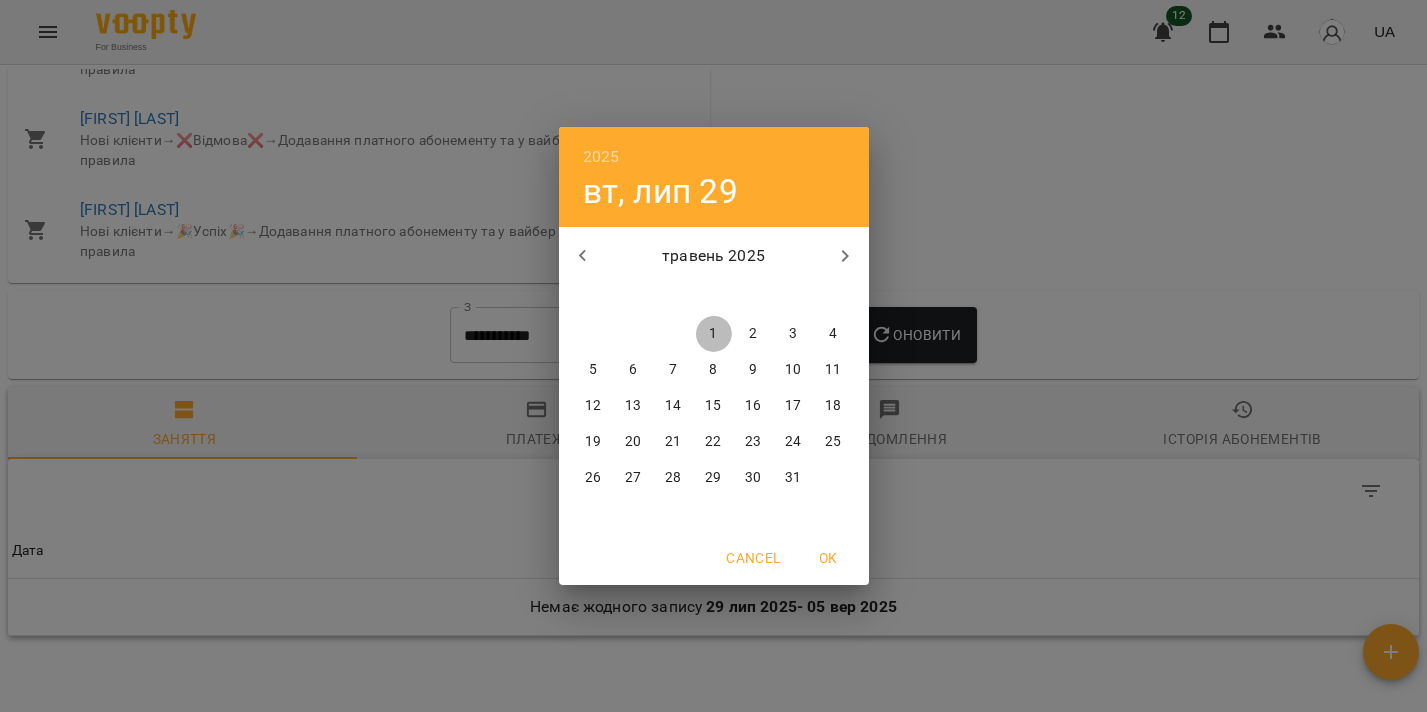 drag, startPoint x: 702, startPoint y: 331, endPoint x: 717, endPoint y: 331, distance: 15 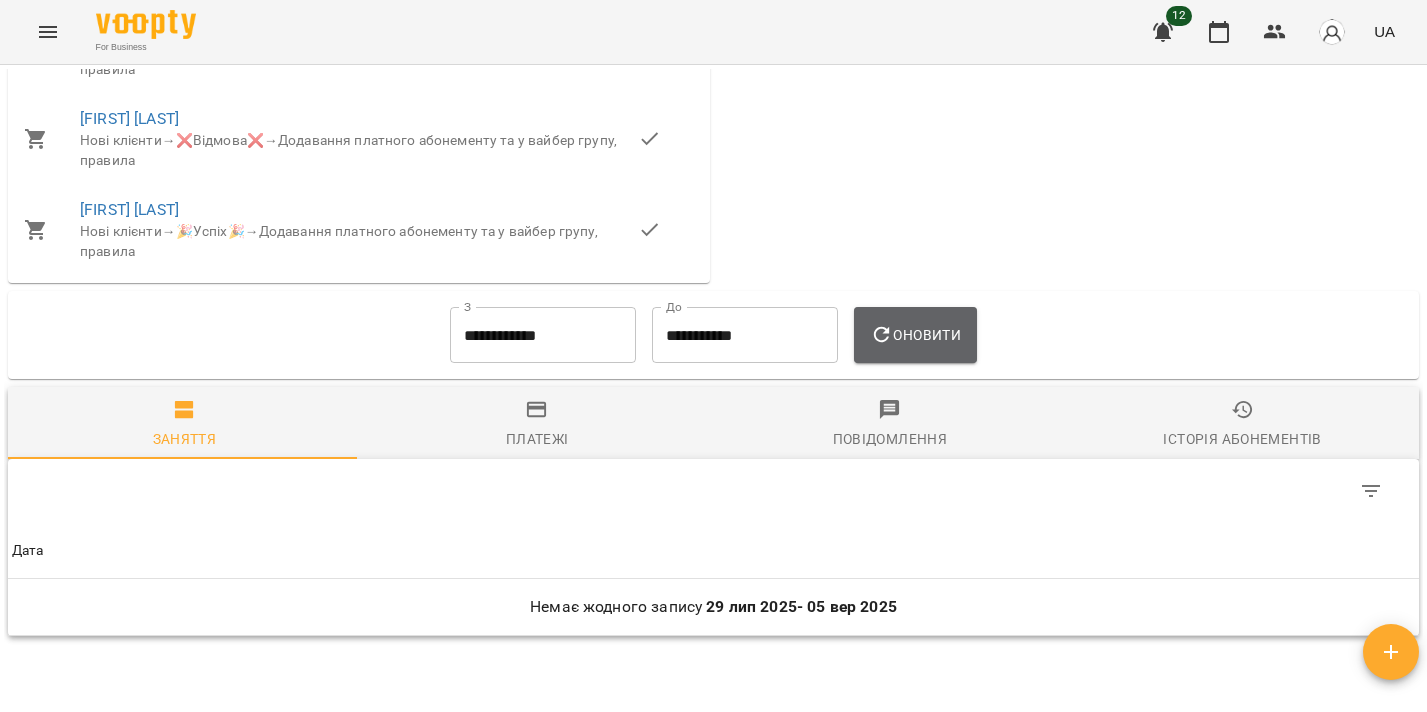 click 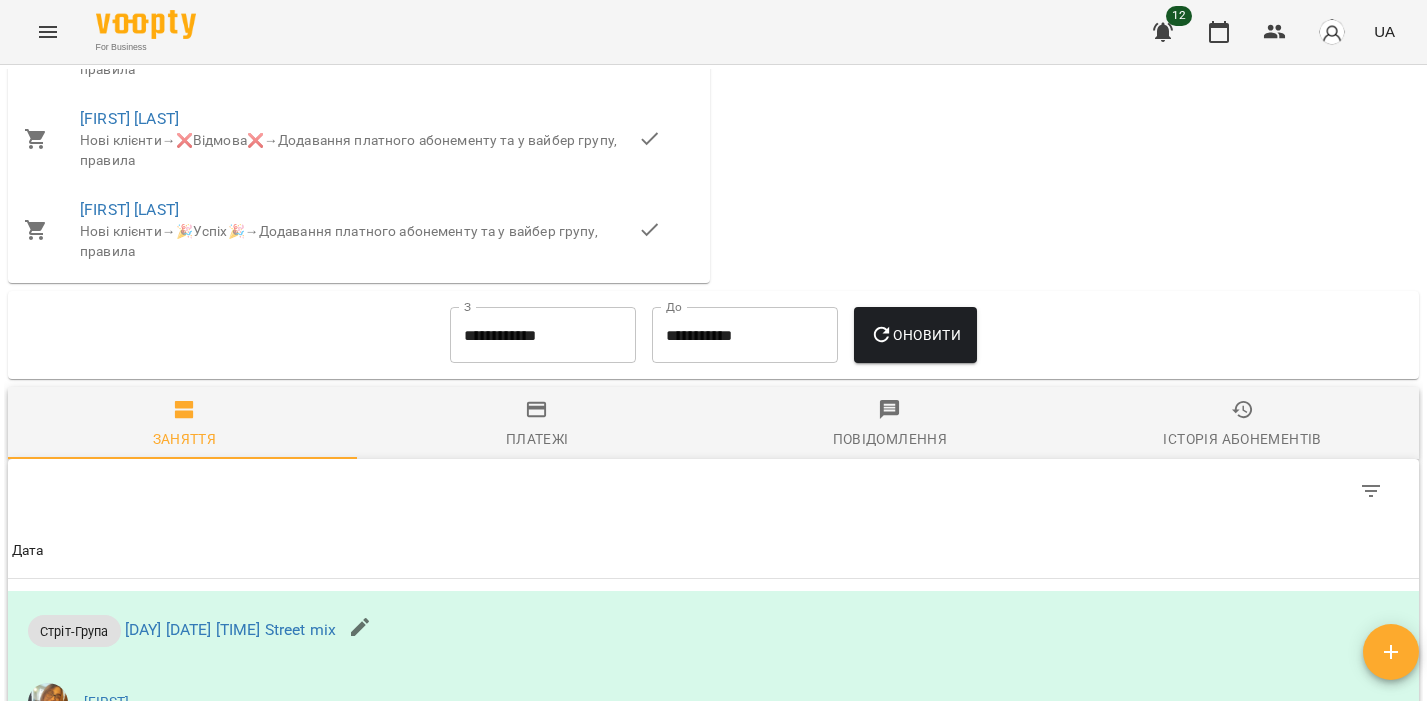 click on "Платежі" at bounding box center (537, 425) 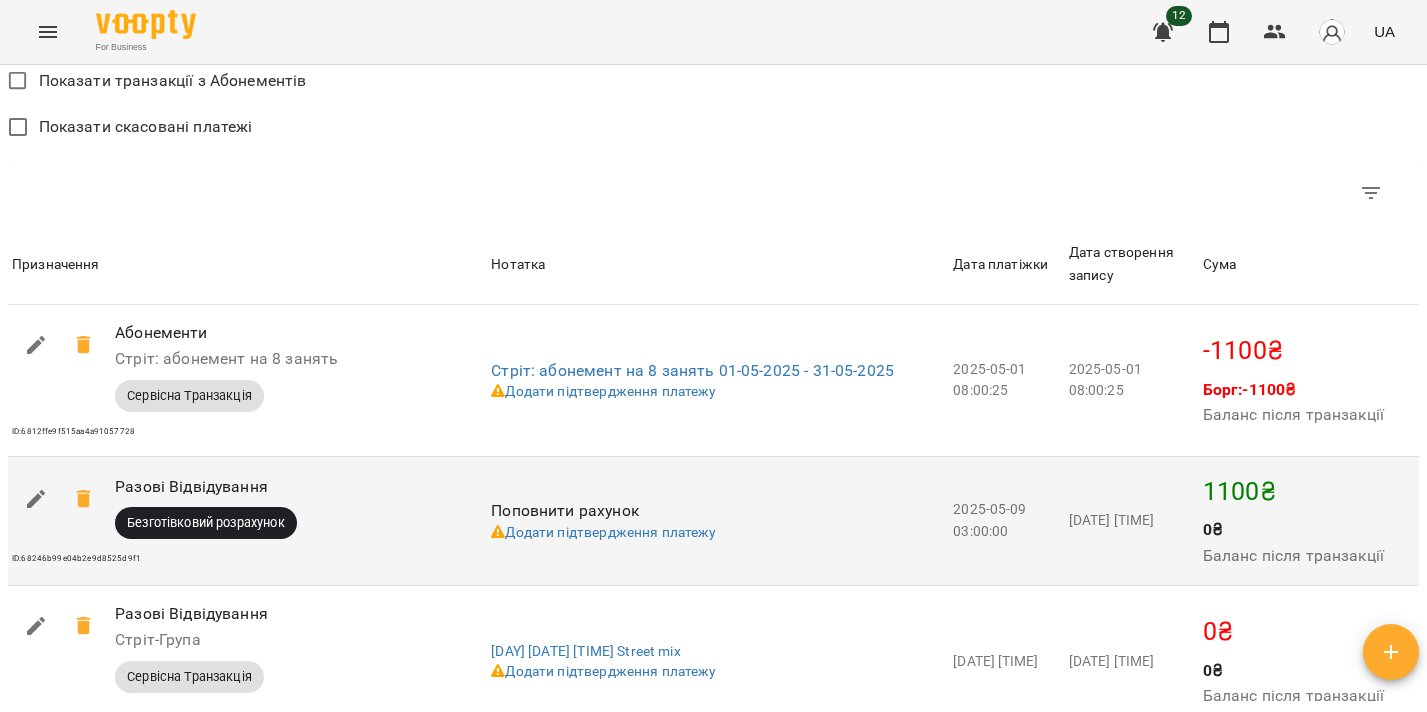 scroll, scrollTop: 2052, scrollLeft: 0, axis: vertical 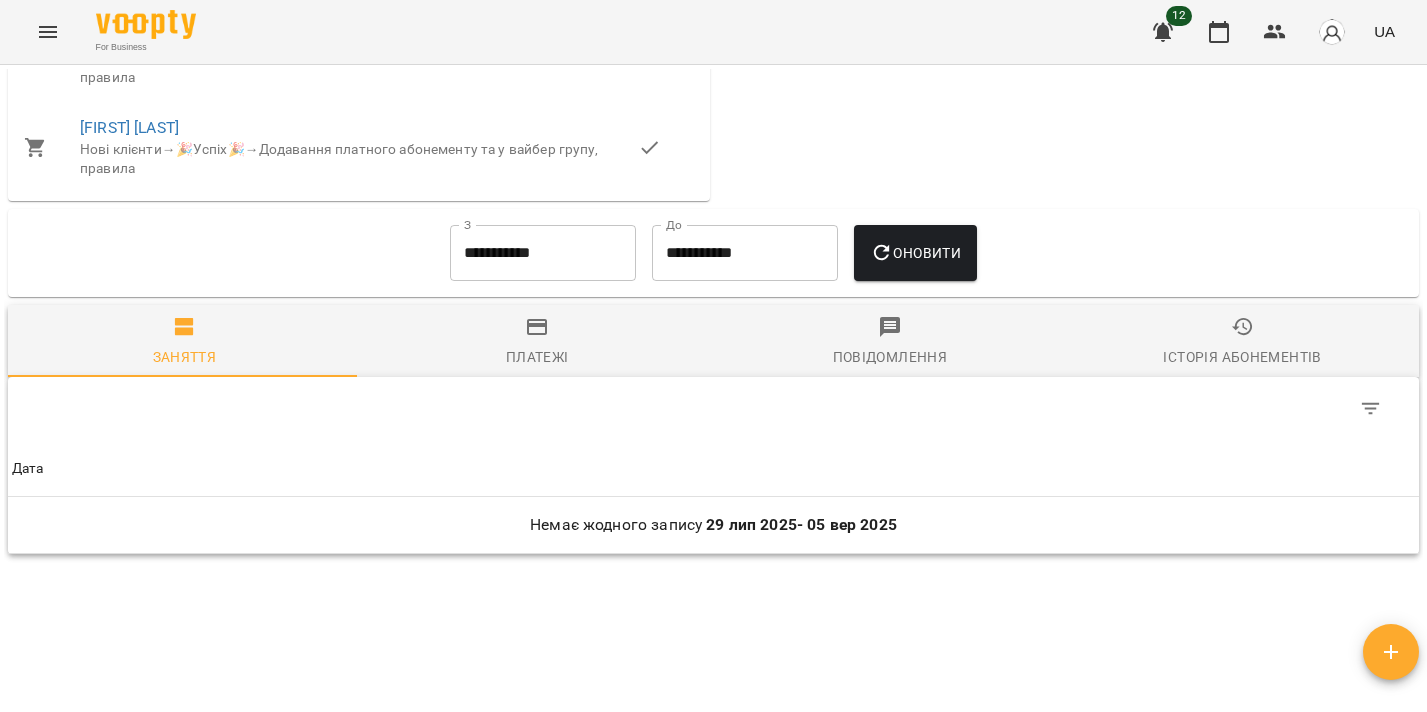 click on "**********" at bounding box center (543, 253) 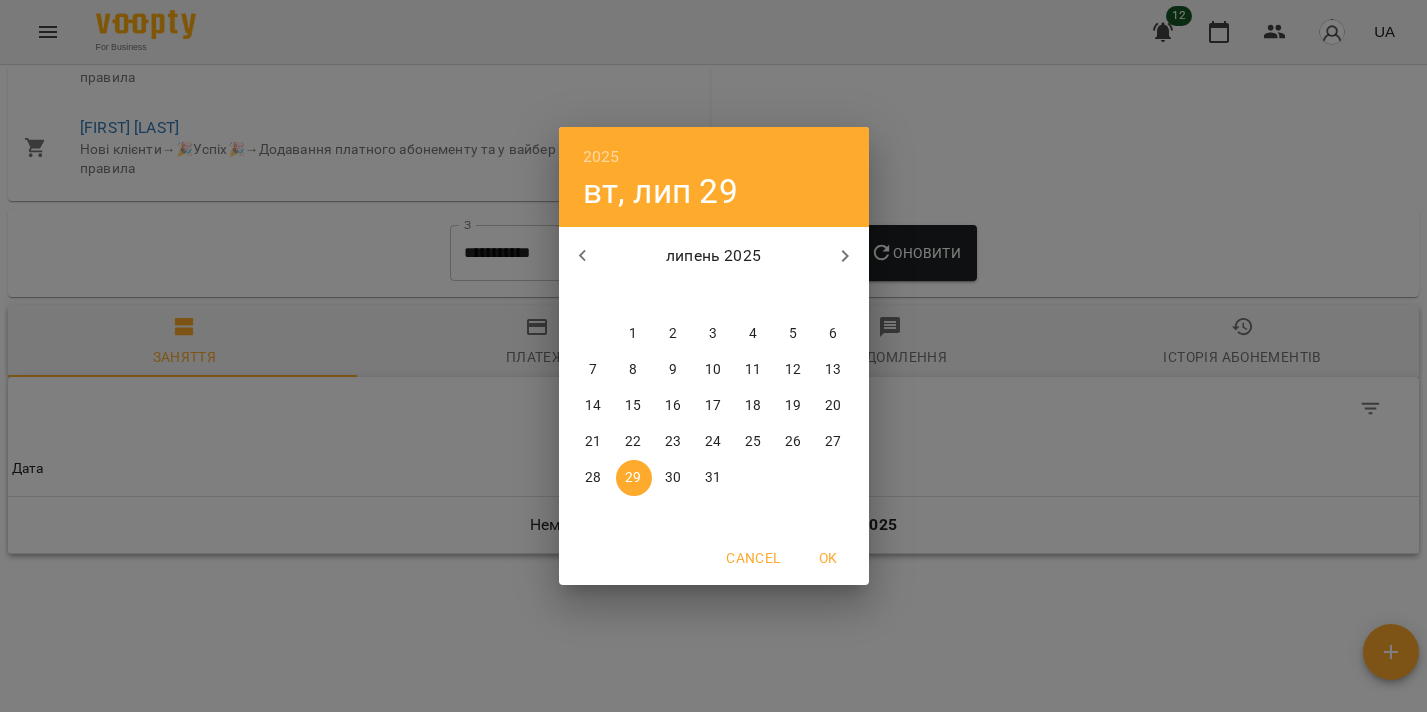 click 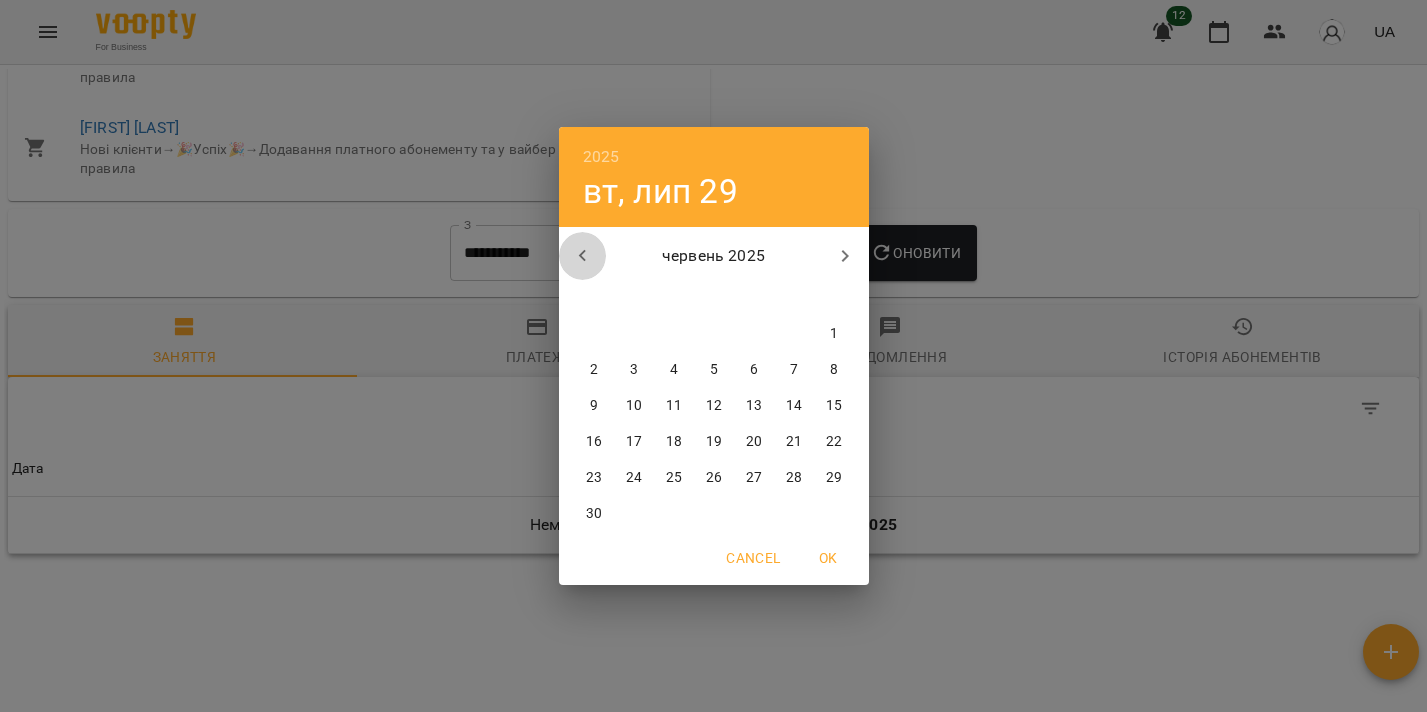 click 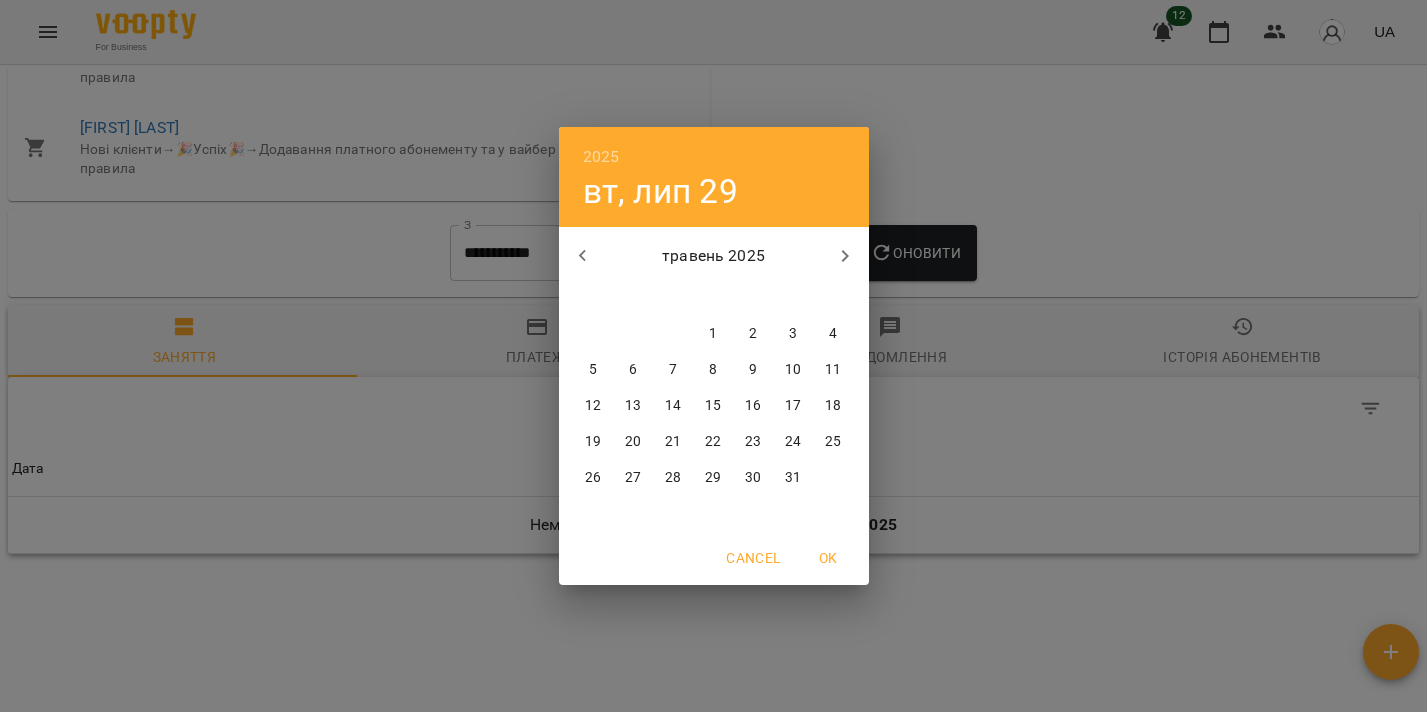 drag, startPoint x: 697, startPoint y: 323, endPoint x: 739, endPoint y: 317, distance: 42.426407 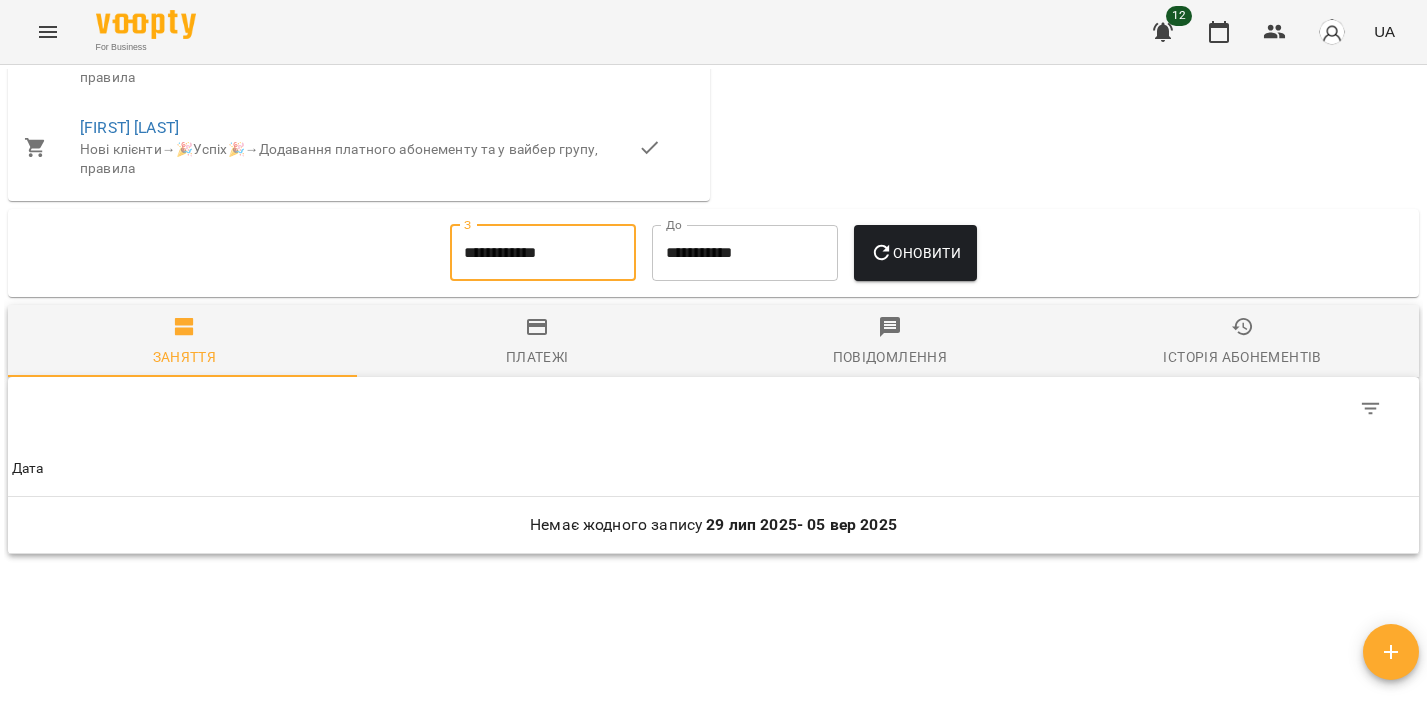 click on "Оновити" at bounding box center (915, 253) 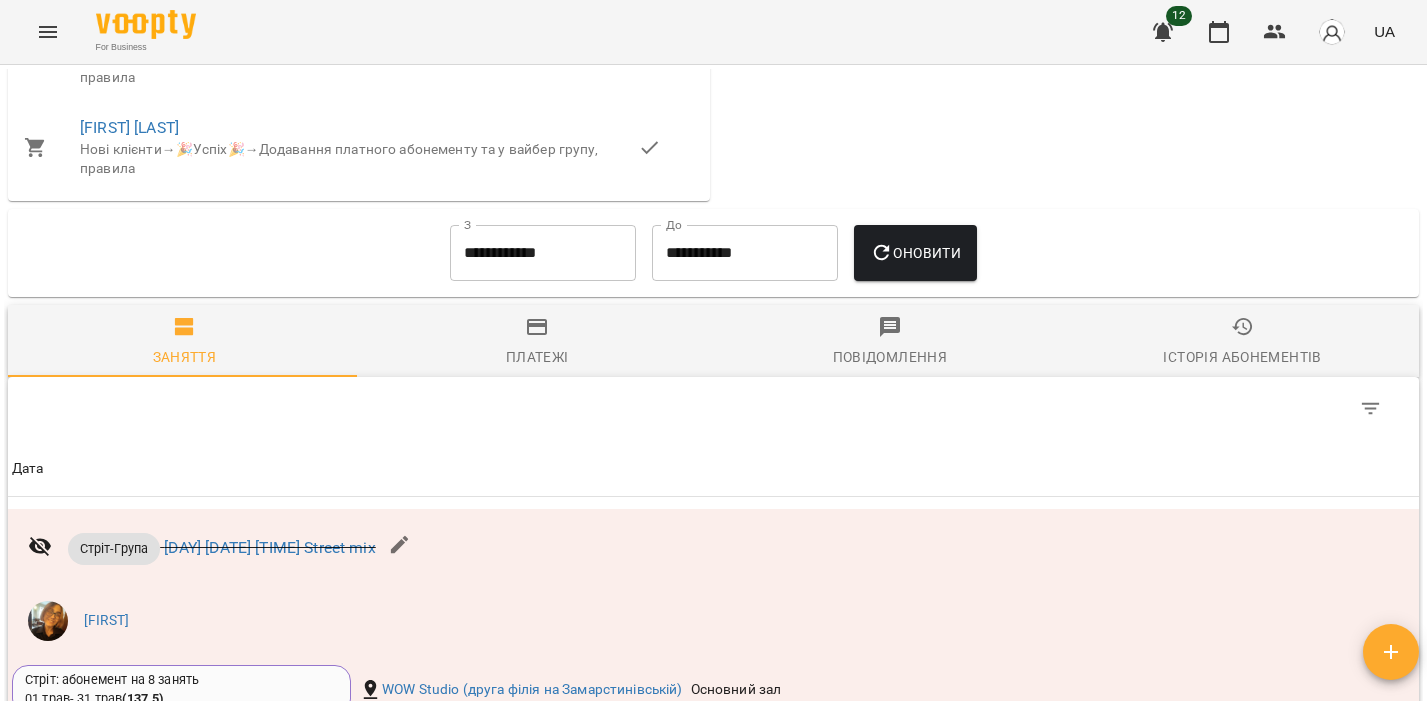 scroll, scrollTop: 1389, scrollLeft: 0, axis: vertical 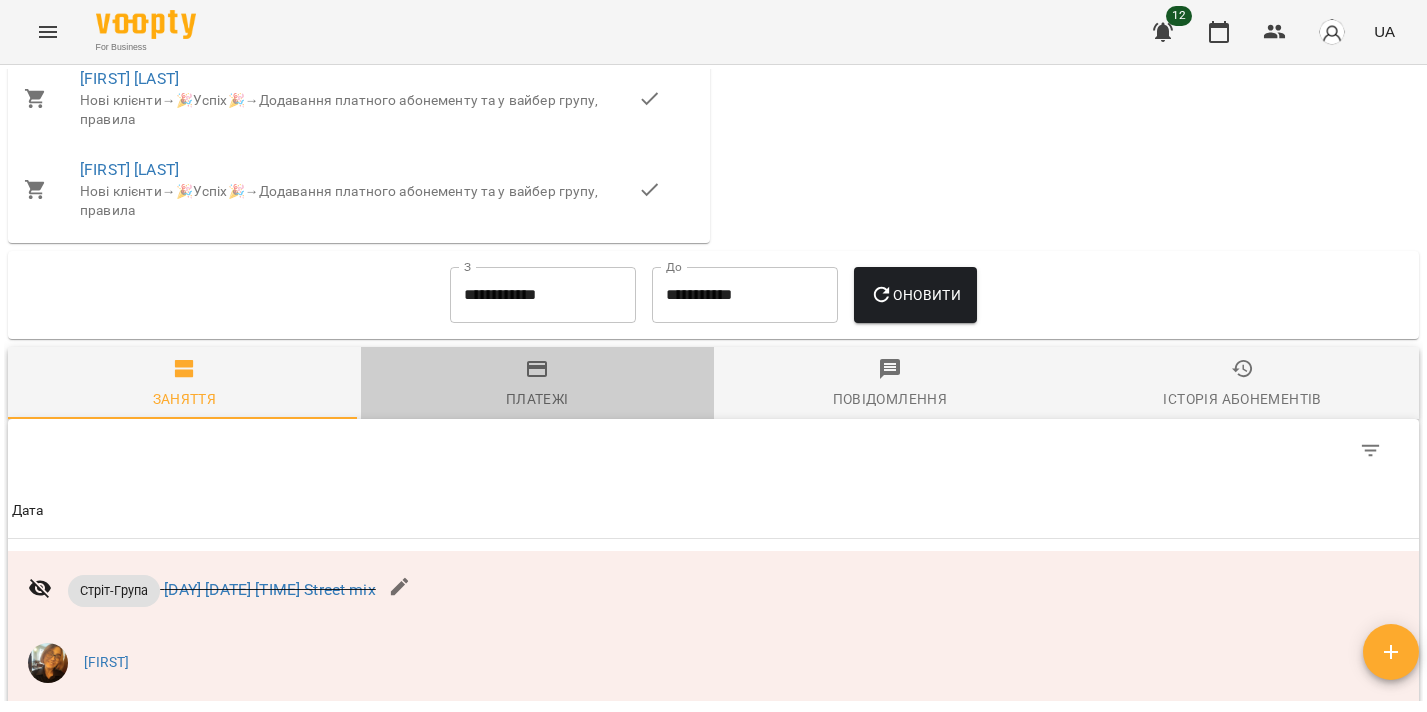 click 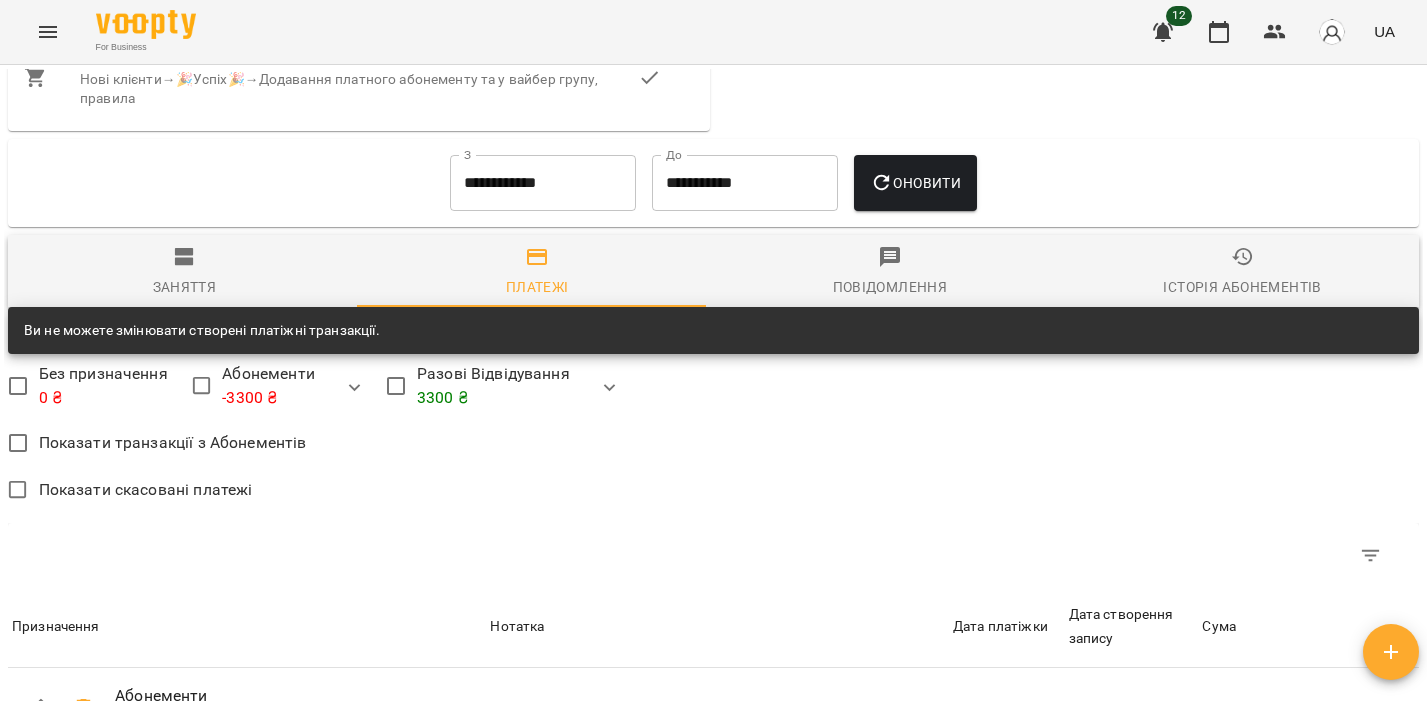 scroll, scrollTop: 1808, scrollLeft: 0, axis: vertical 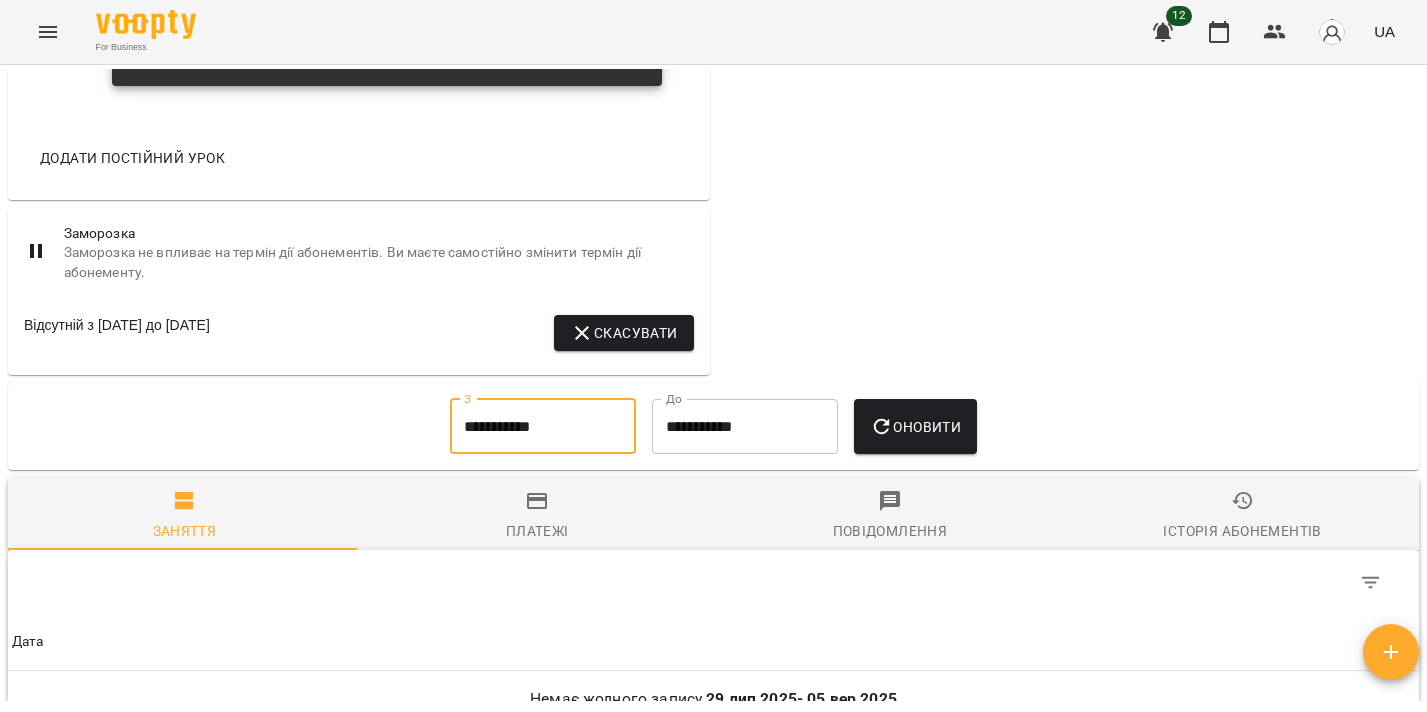click on "**********" at bounding box center [543, 427] 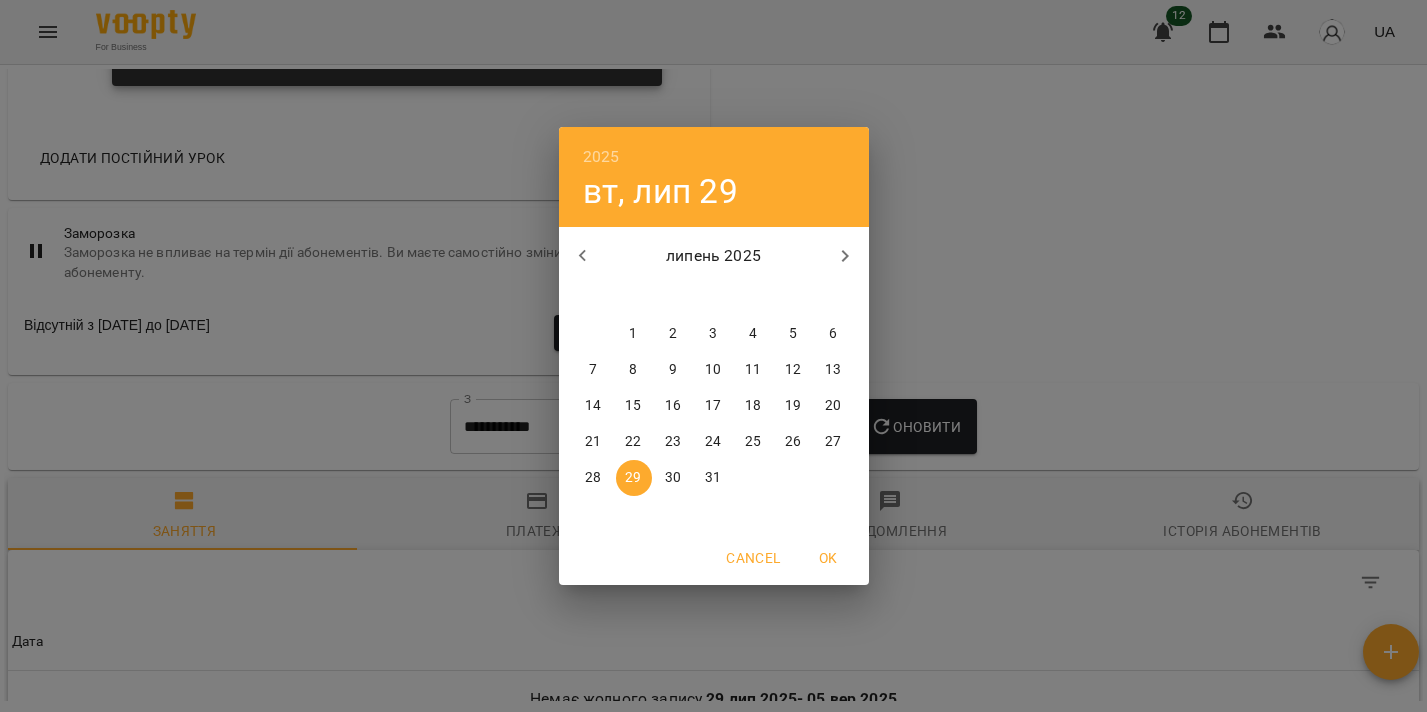 click at bounding box center (583, 256) 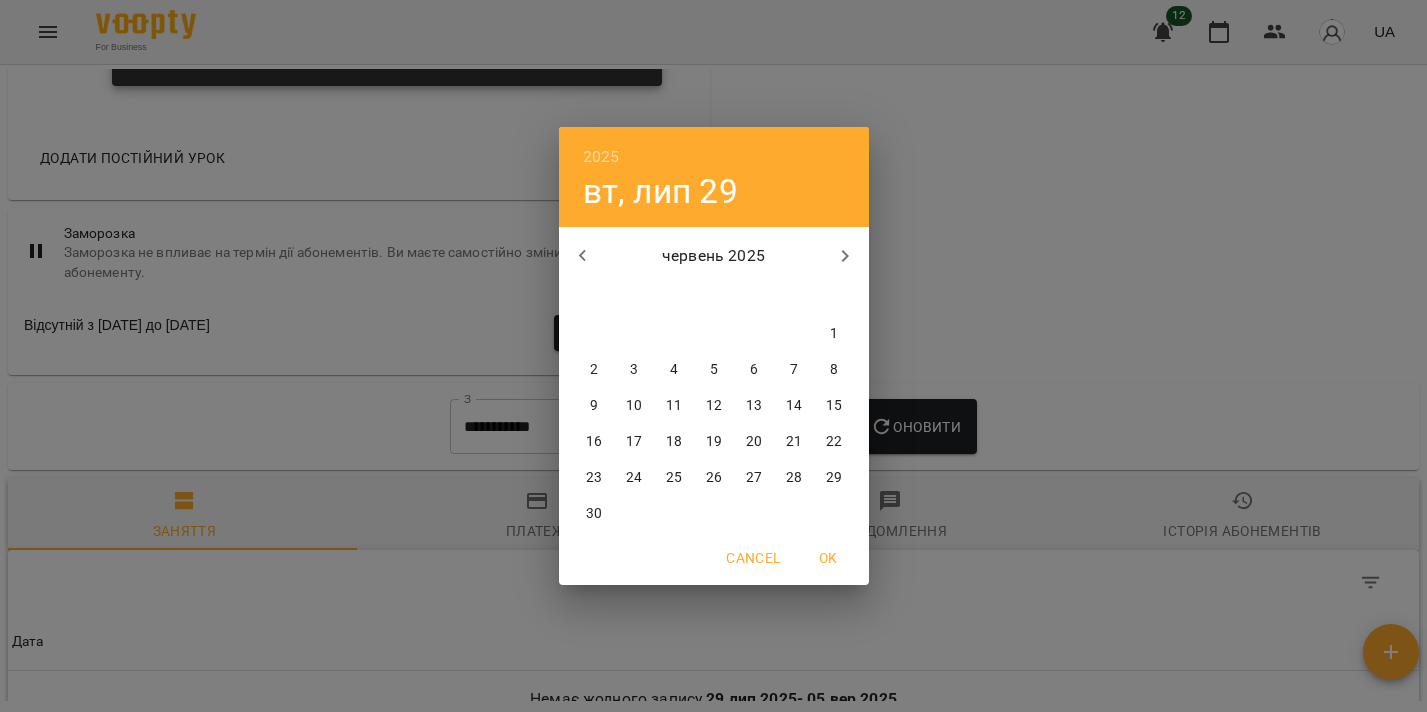 click at bounding box center [583, 256] 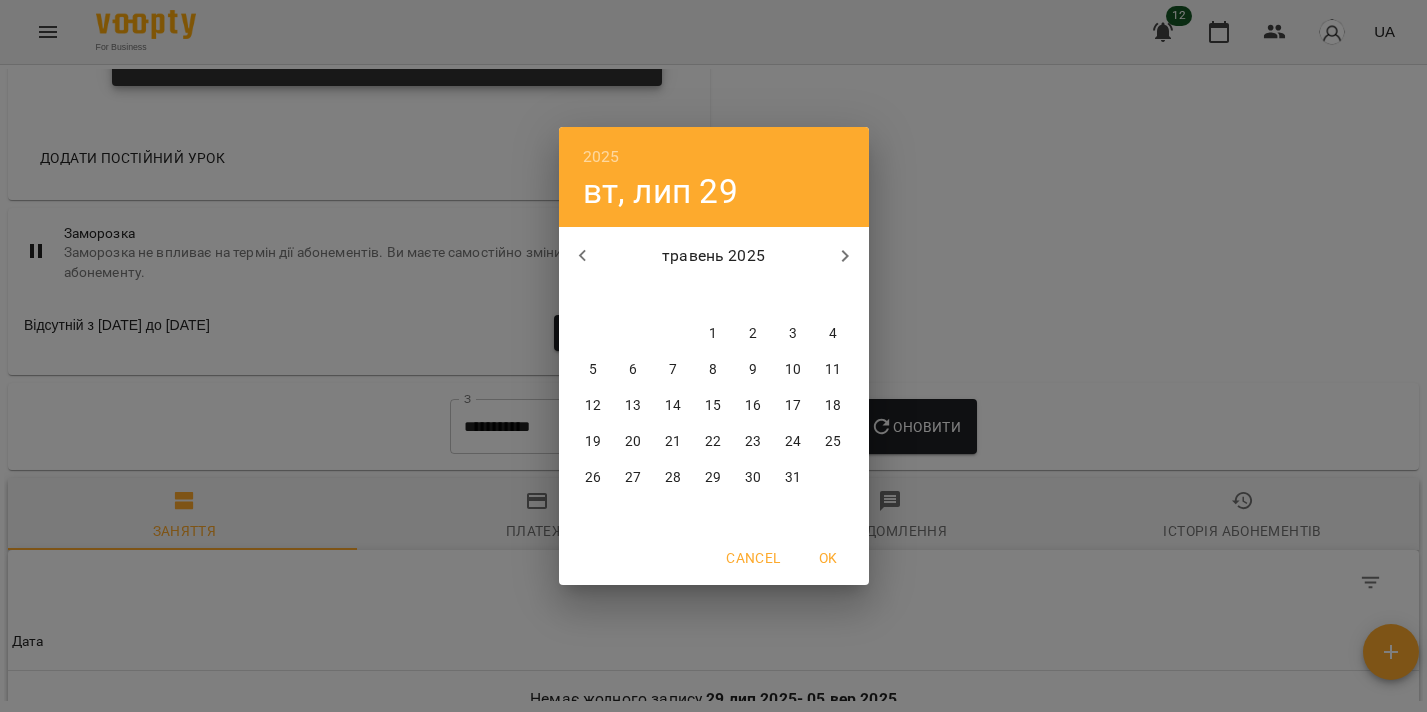 click on "1" at bounding box center [713, 334] 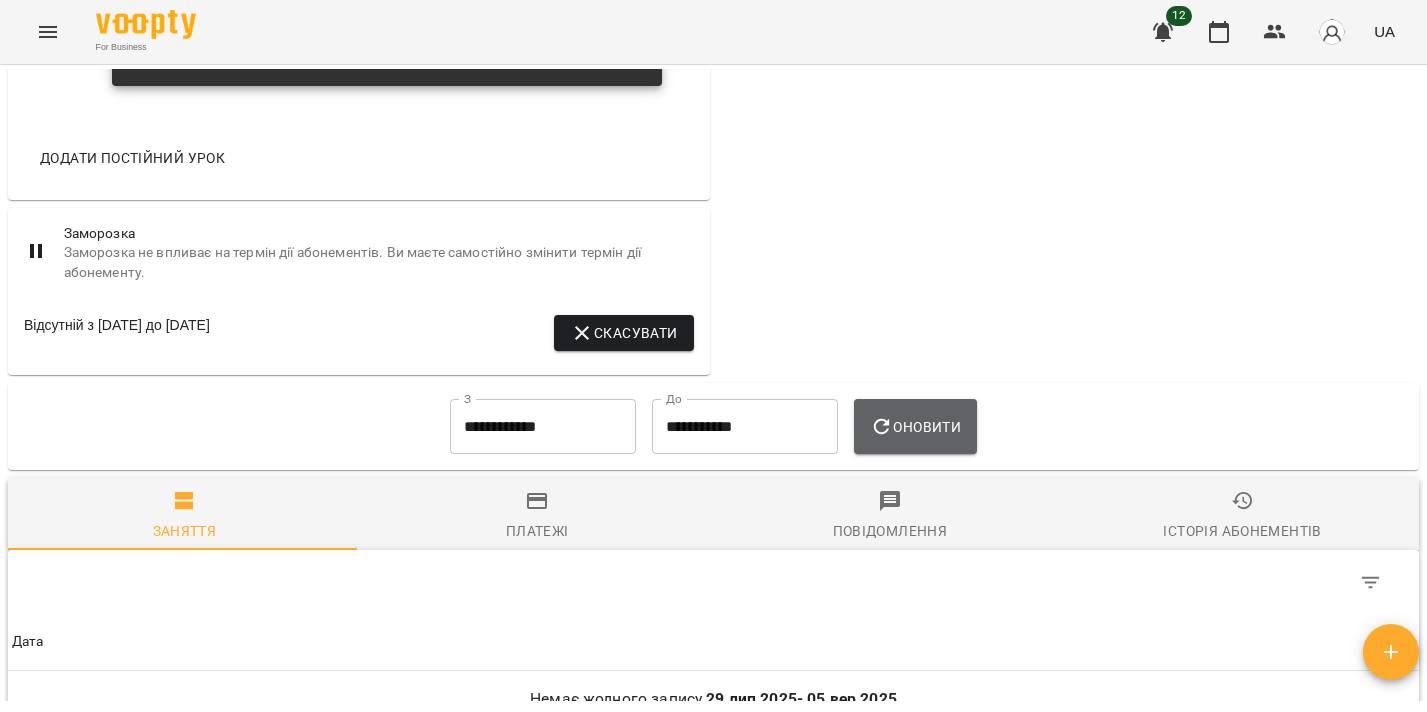 click on "Оновити" at bounding box center [915, 427] 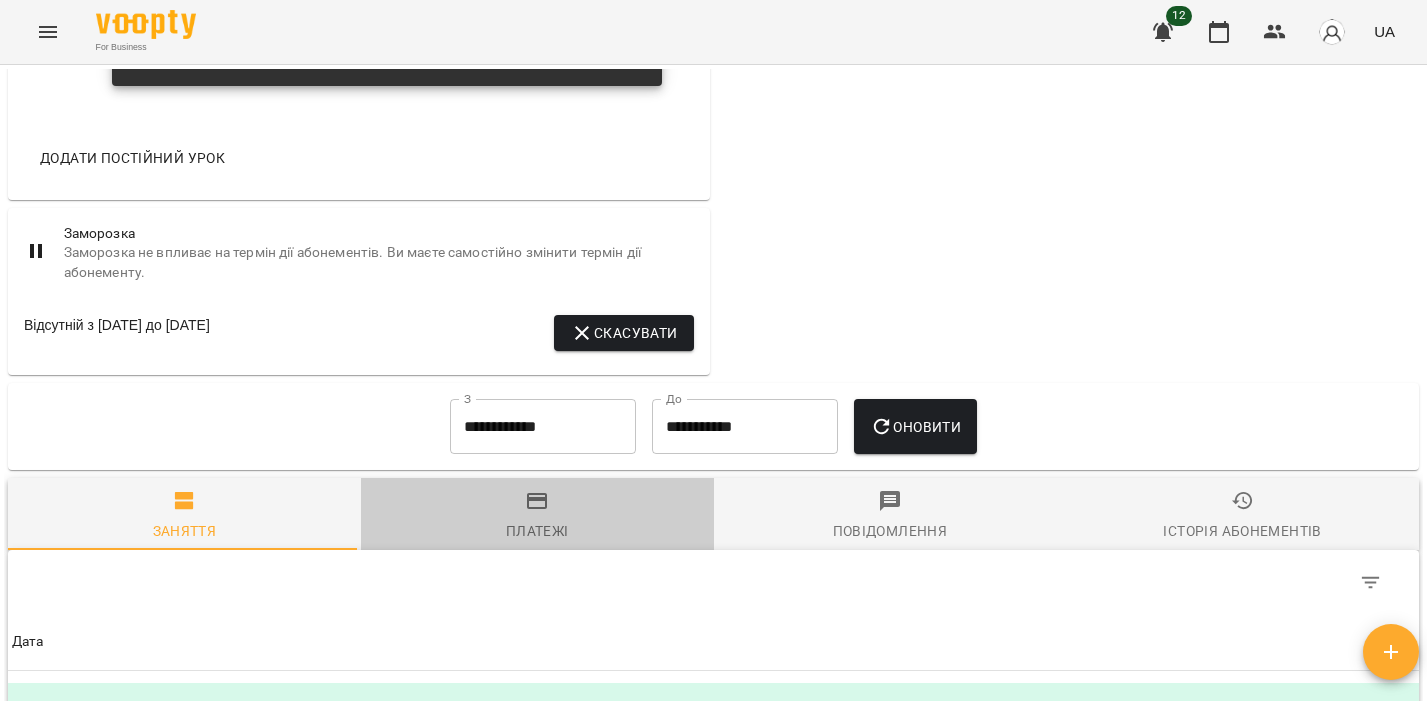 click on "Платежі" at bounding box center (537, 516) 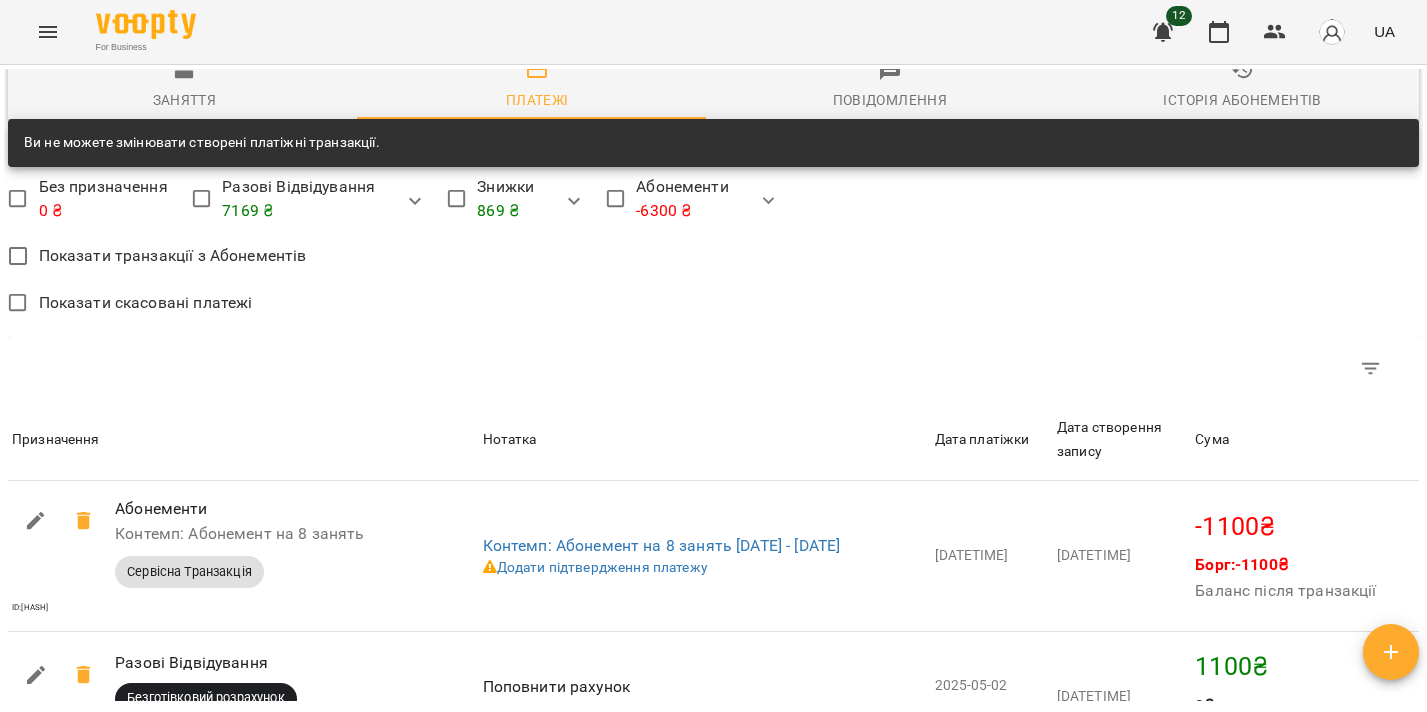 scroll, scrollTop: 1812, scrollLeft: 0, axis: vertical 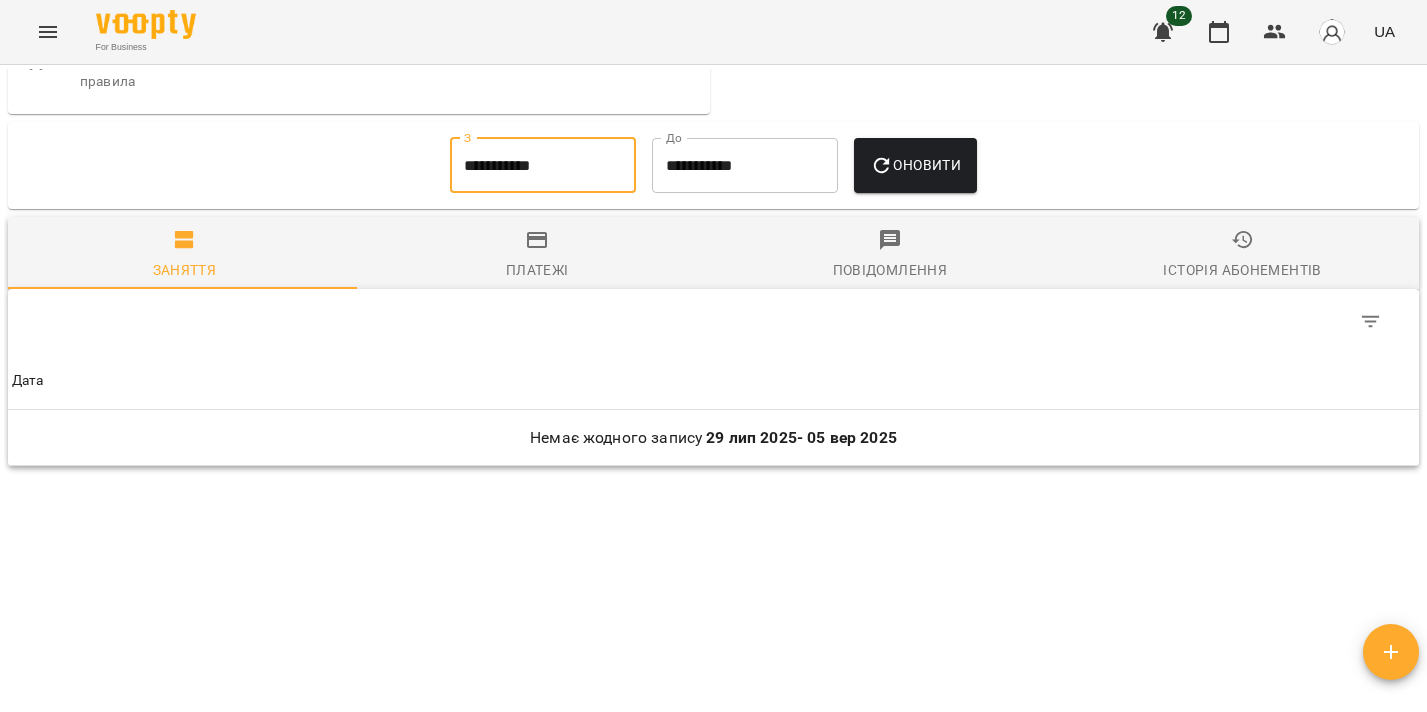 click on "**********" at bounding box center (543, 166) 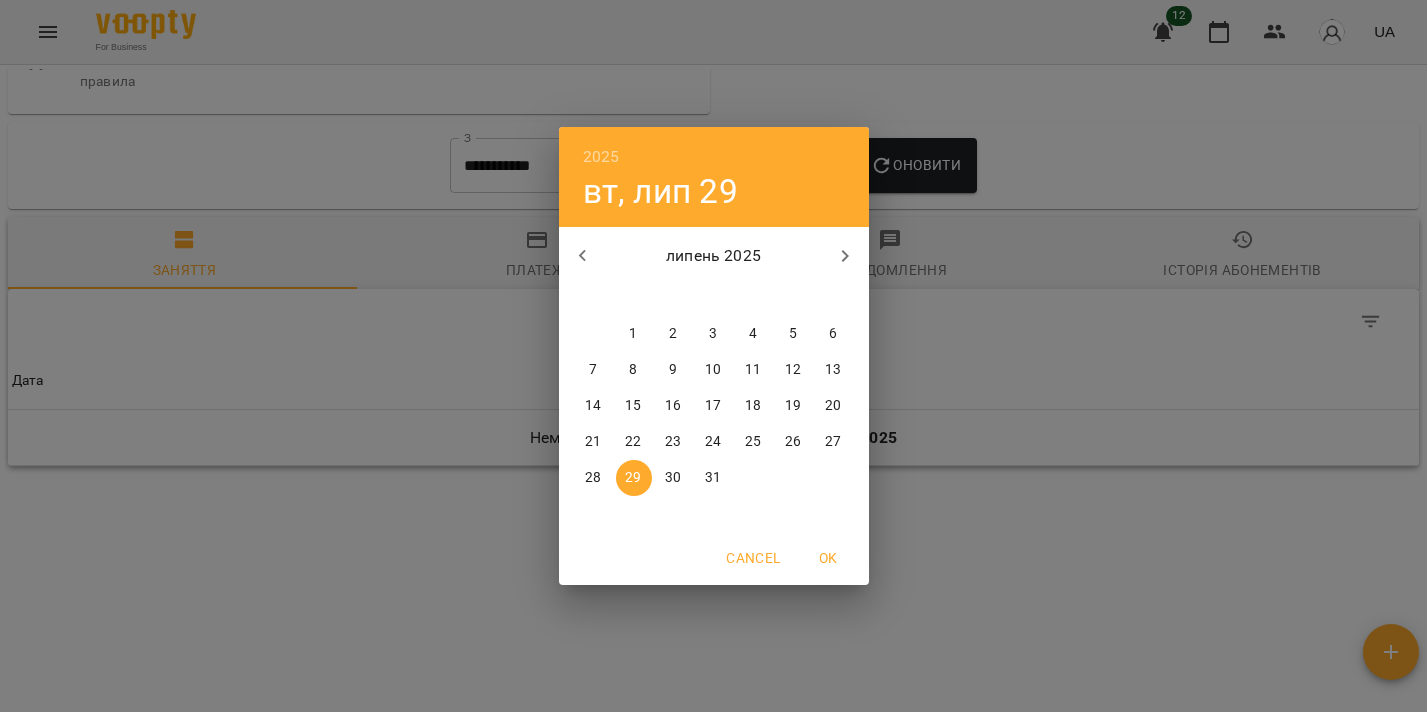 click 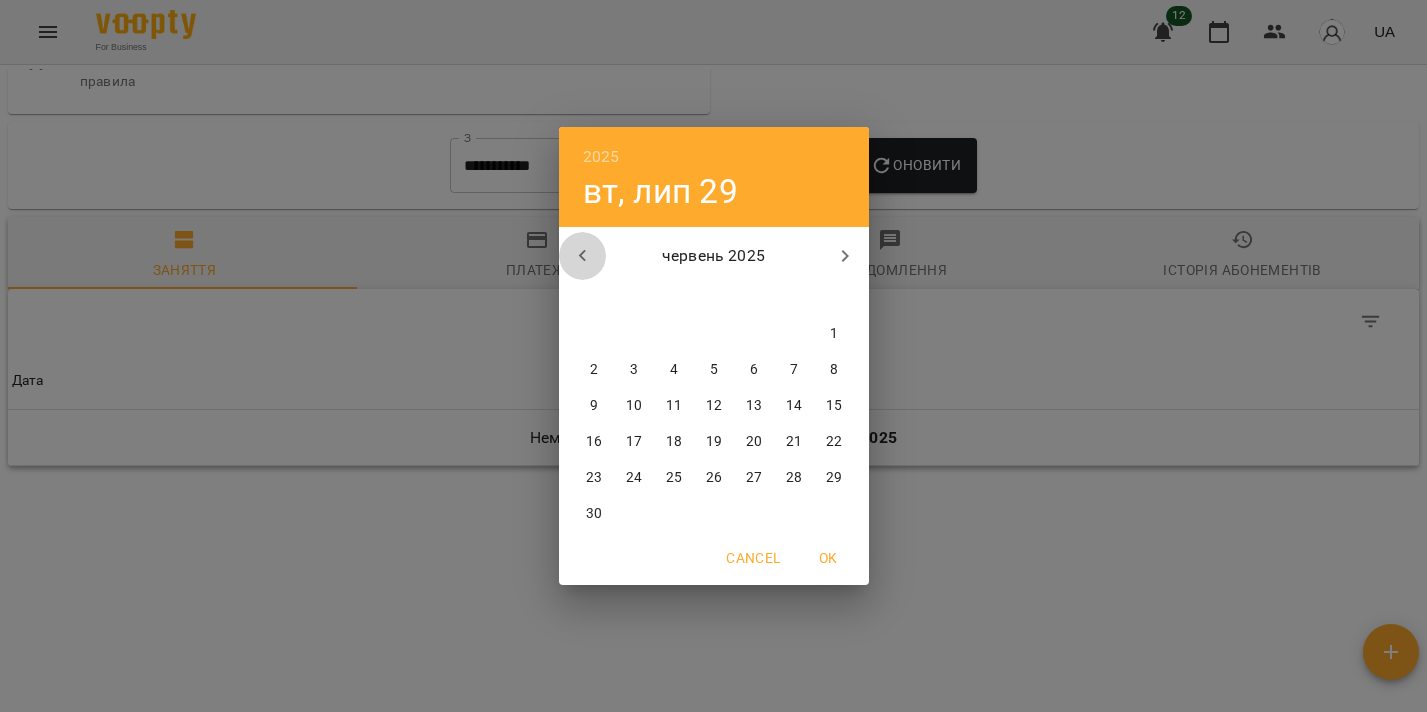 click 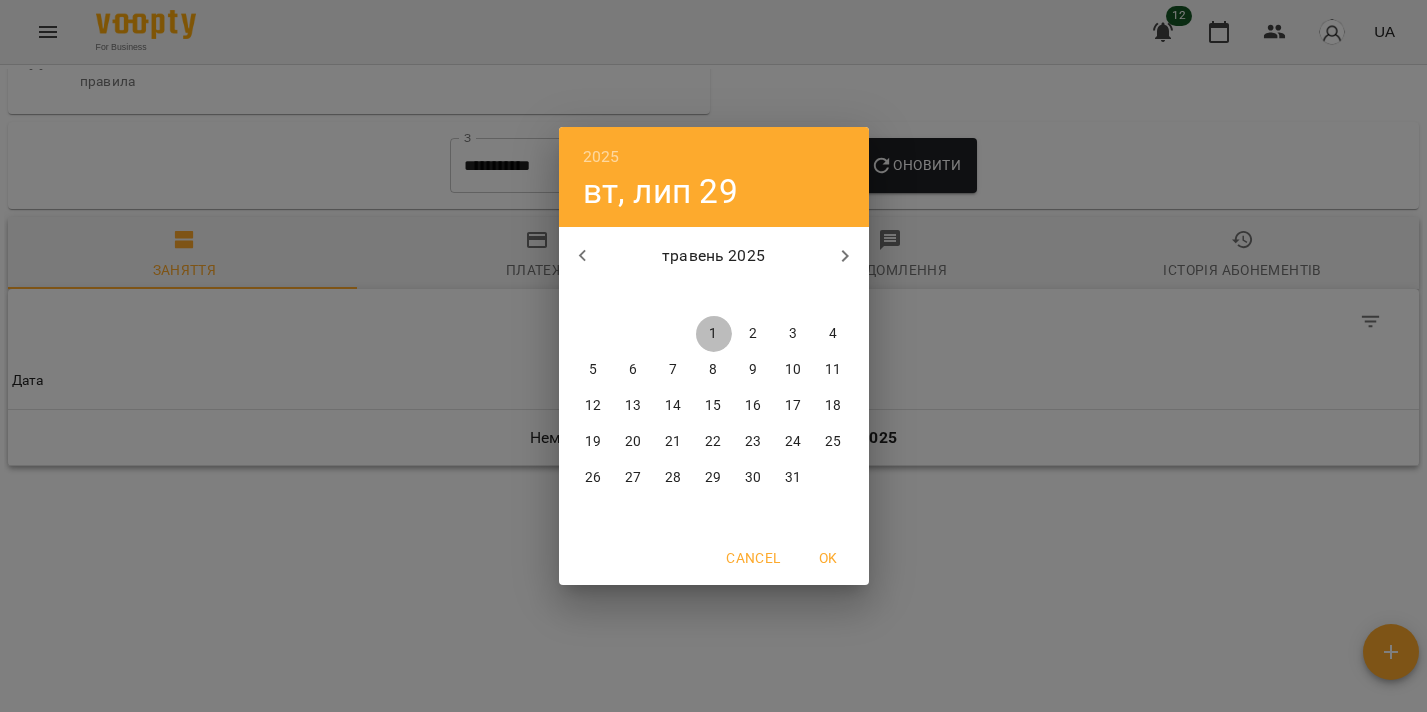 click on "1" at bounding box center [714, 334] 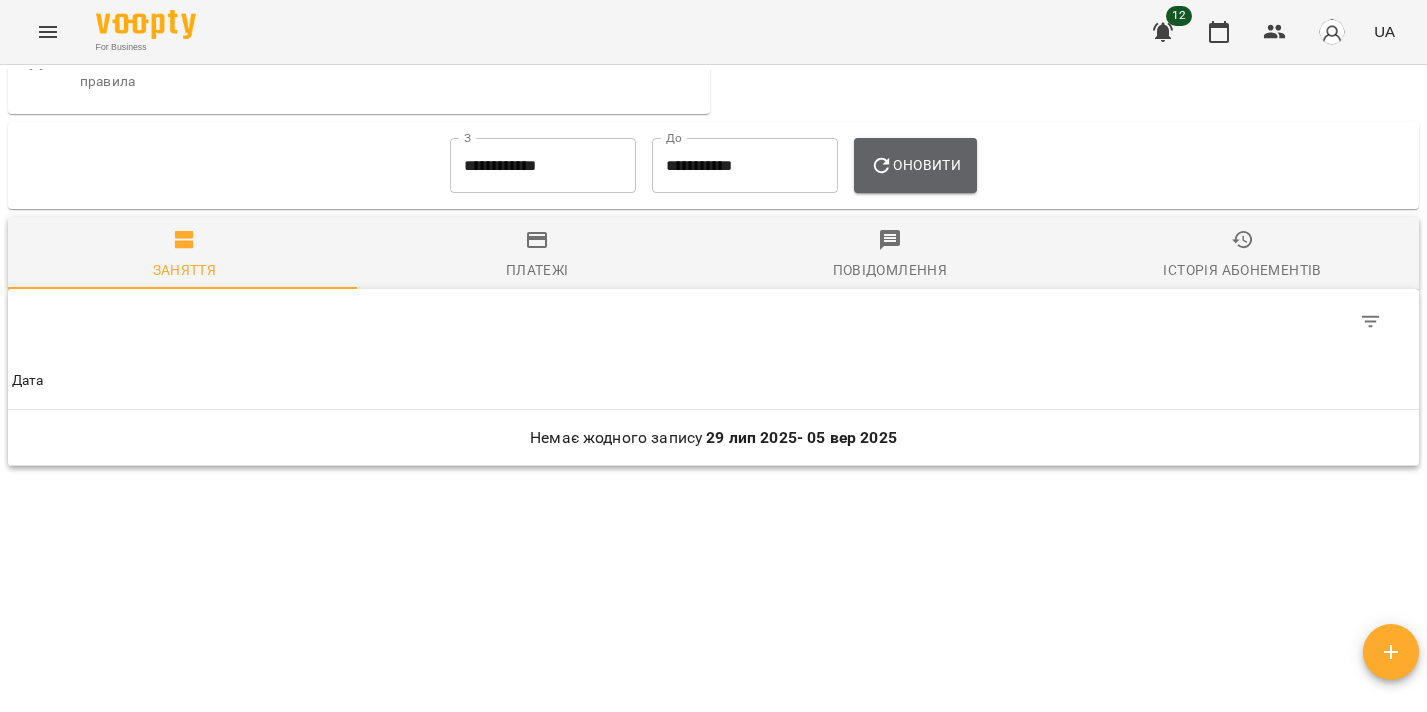 click on "Оновити" at bounding box center (915, 166) 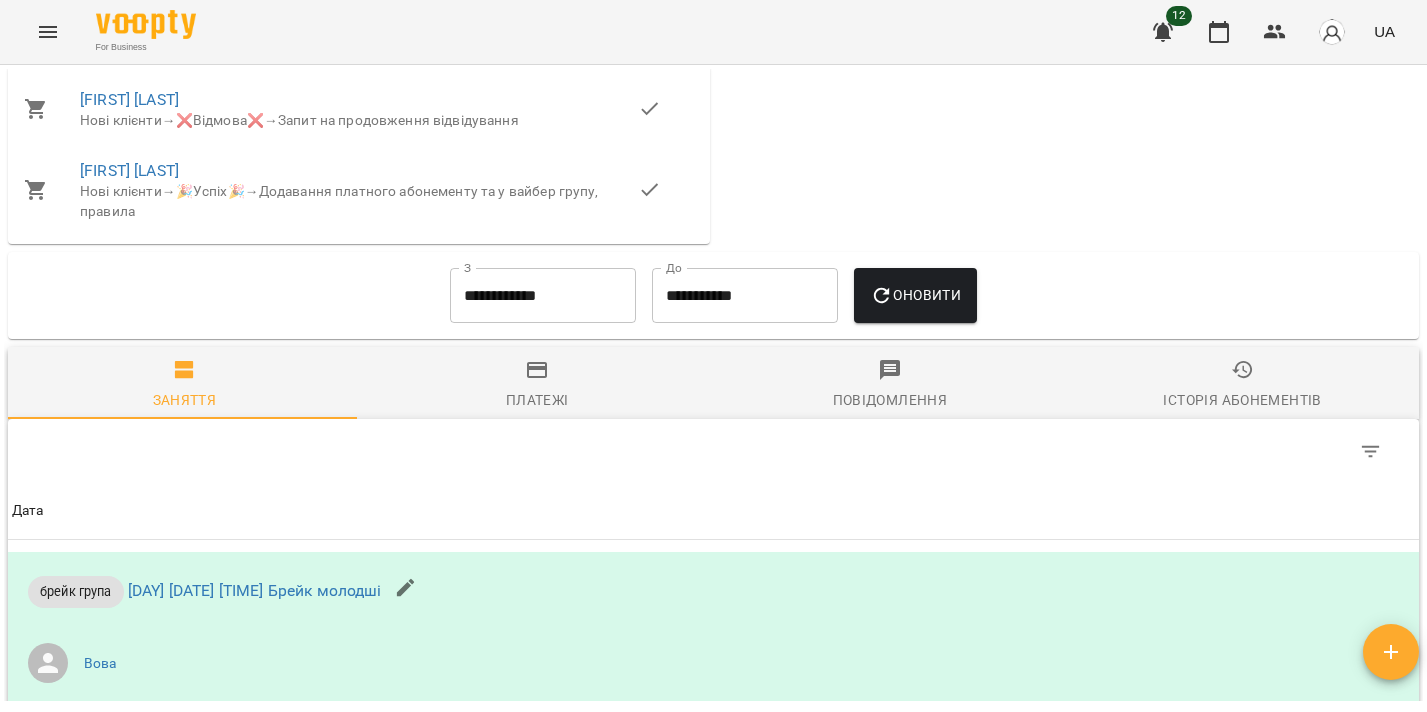 scroll, scrollTop: 1483, scrollLeft: 0, axis: vertical 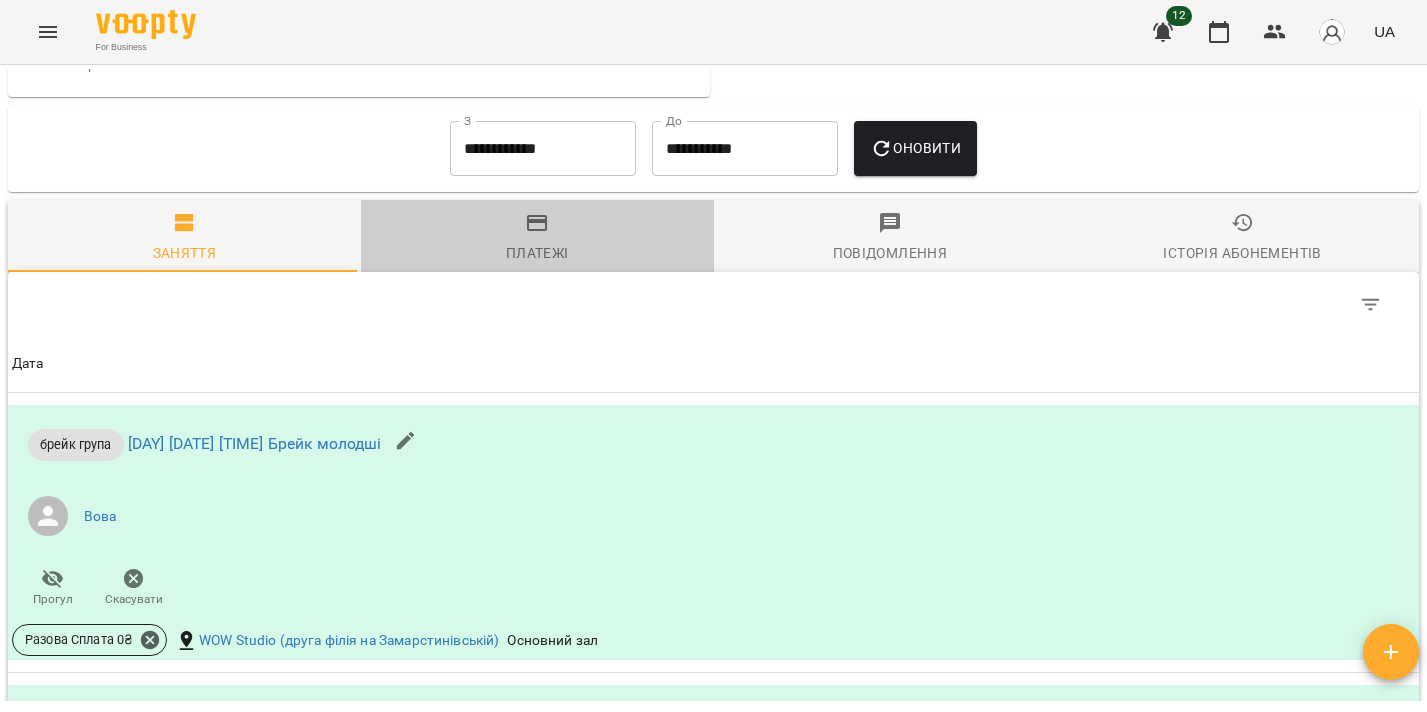 click on "Платежі" at bounding box center (537, 253) 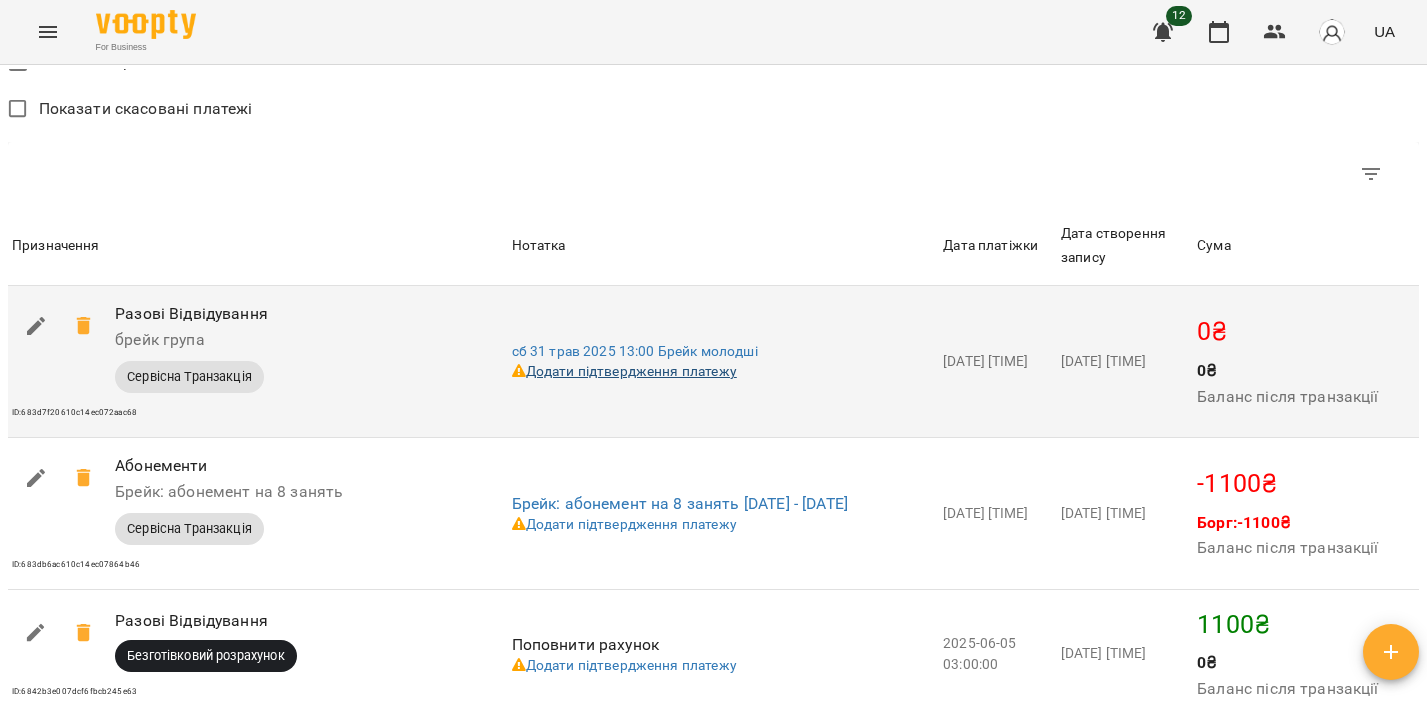 scroll, scrollTop: 1936, scrollLeft: 0, axis: vertical 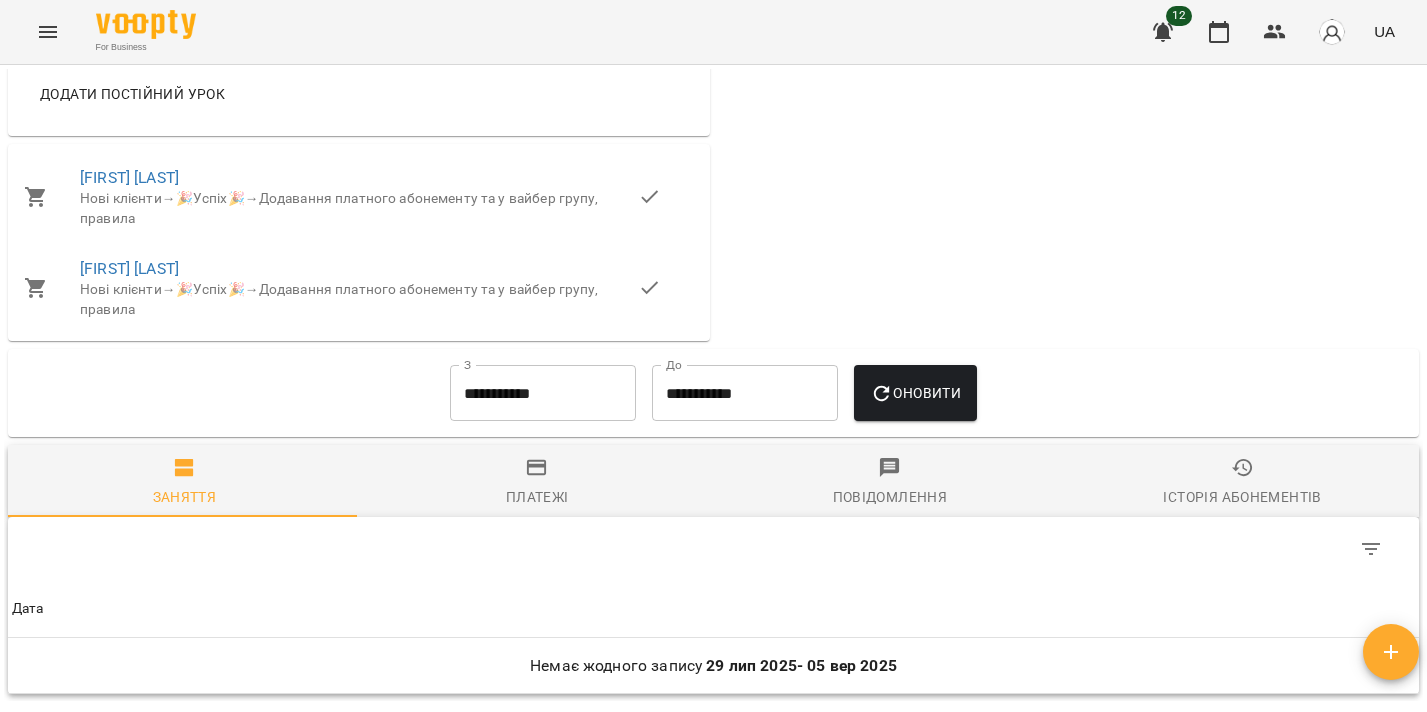 click on "**********" at bounding box center [543, 393] 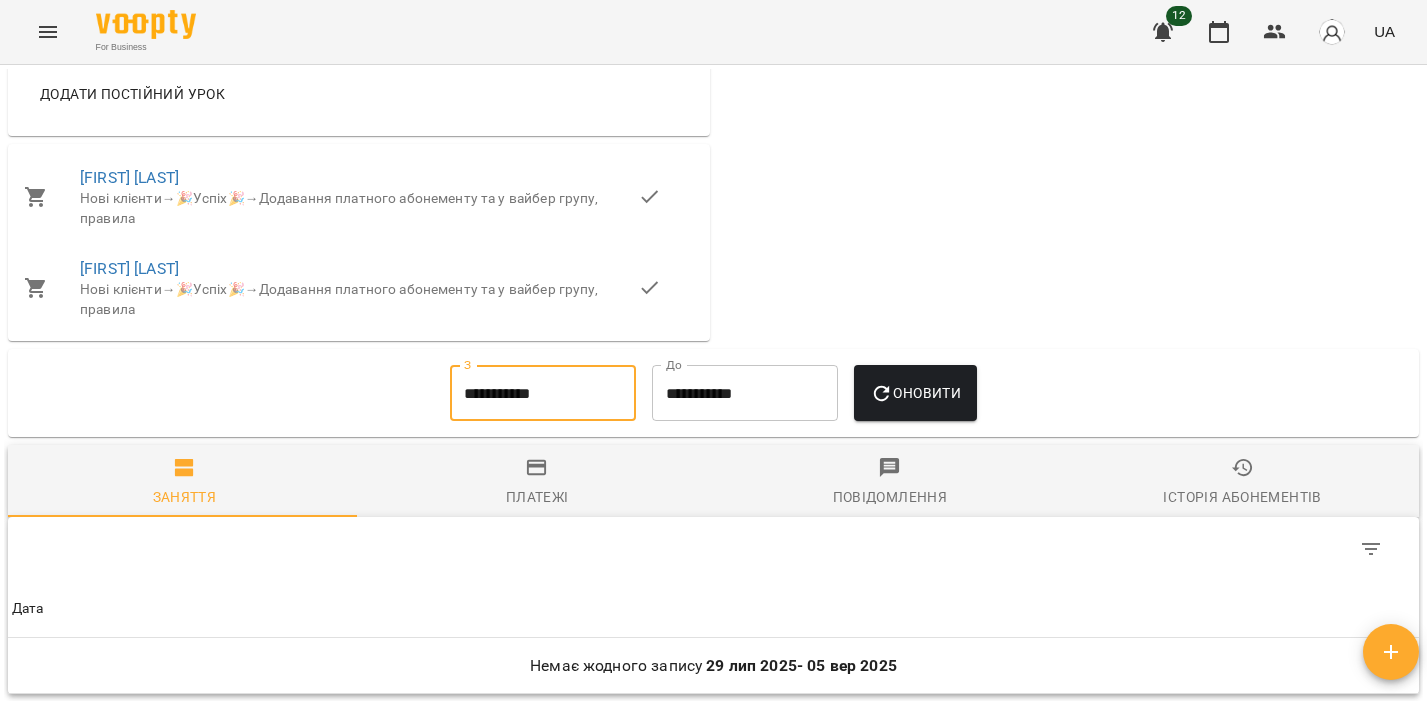 click on "**********" at bounding box center (543, 393) 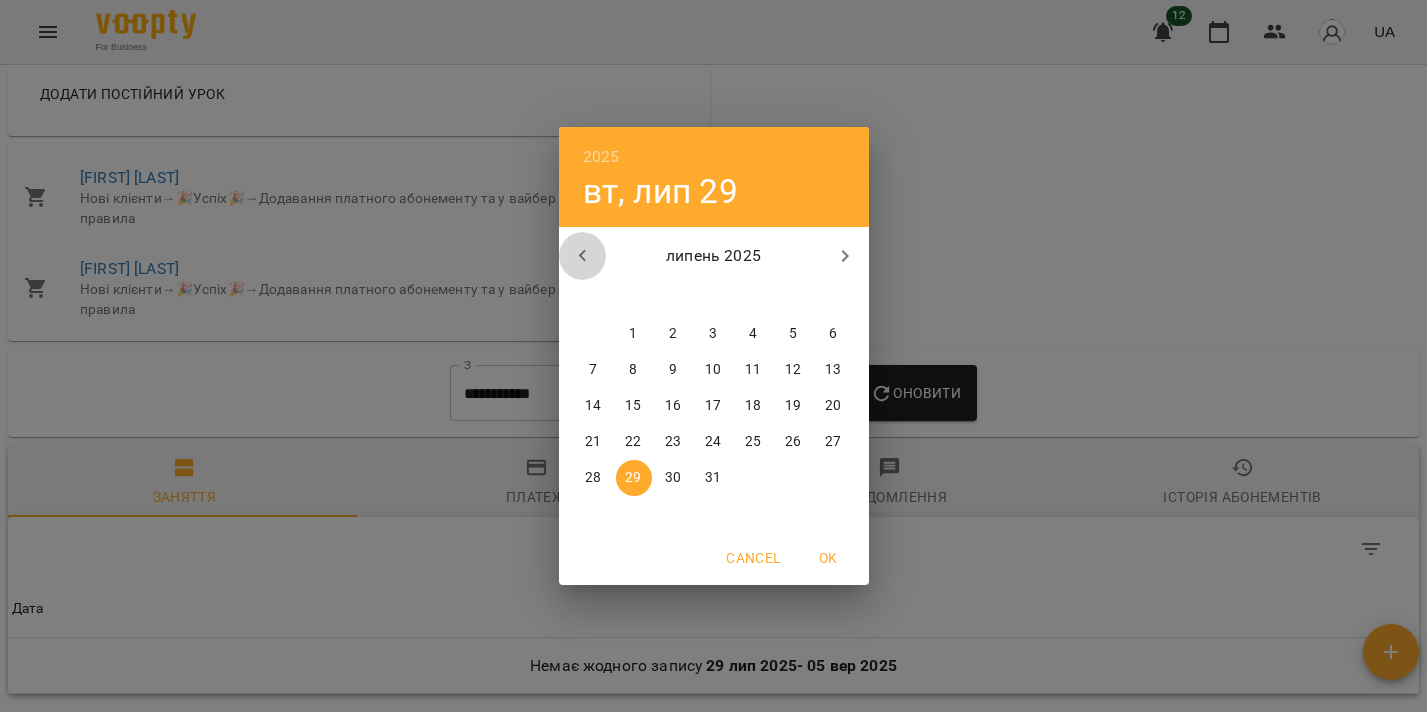 click at bounding box center [583, 256] 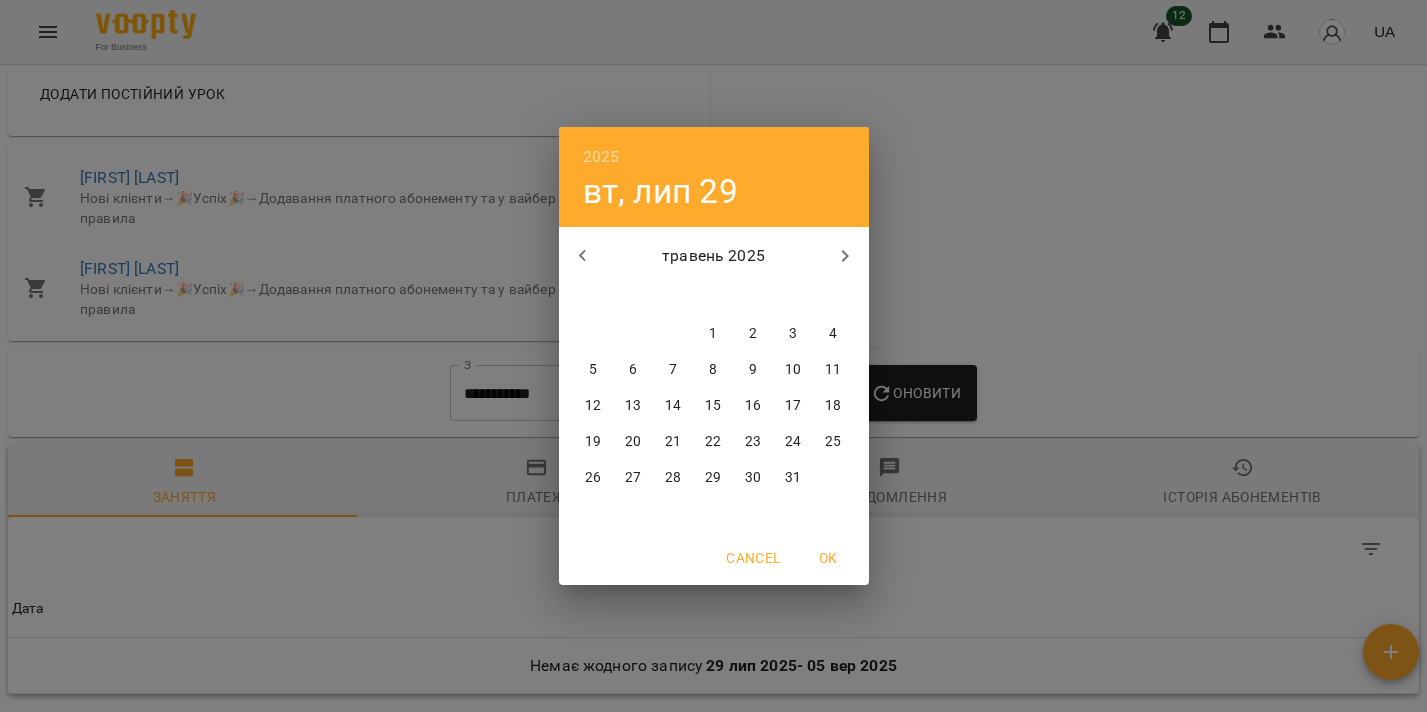 click on "1" at bounding box center [714, 334] 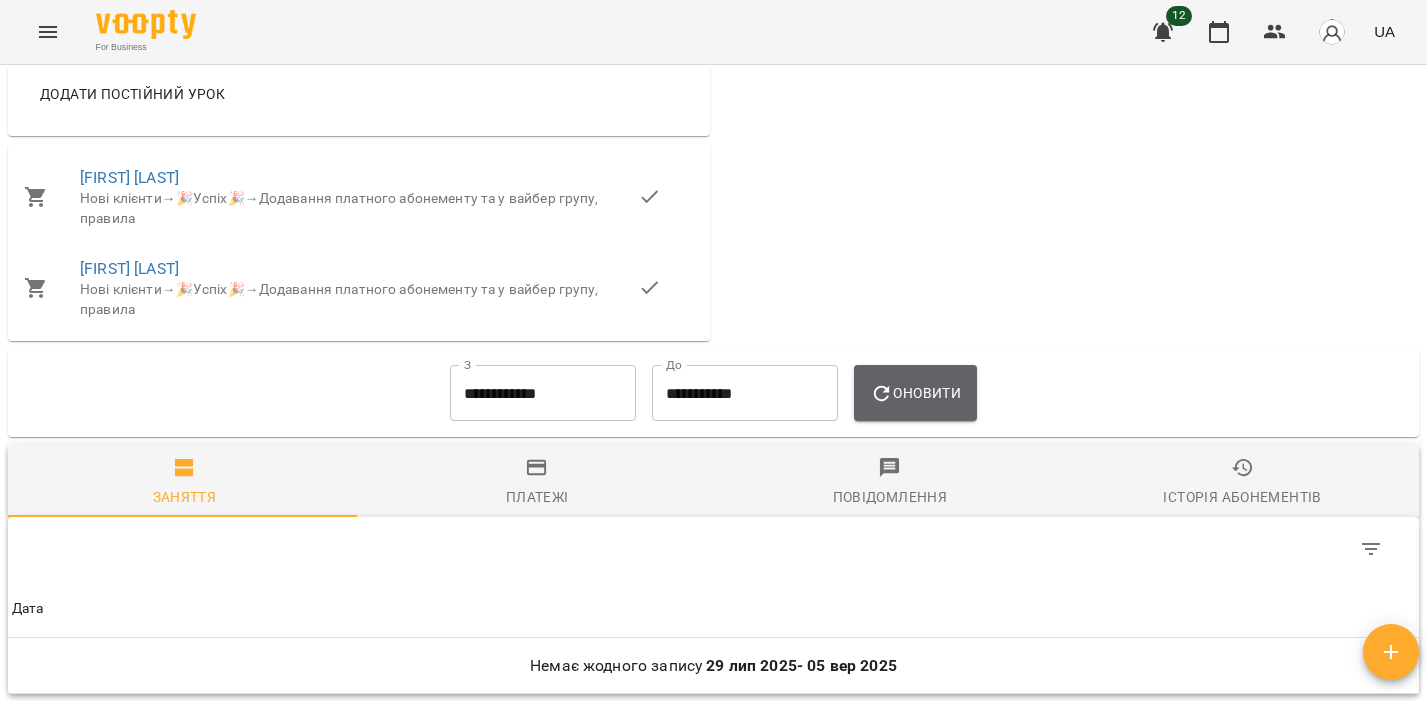 click on "Оновити" at bounding box center [915, 393] 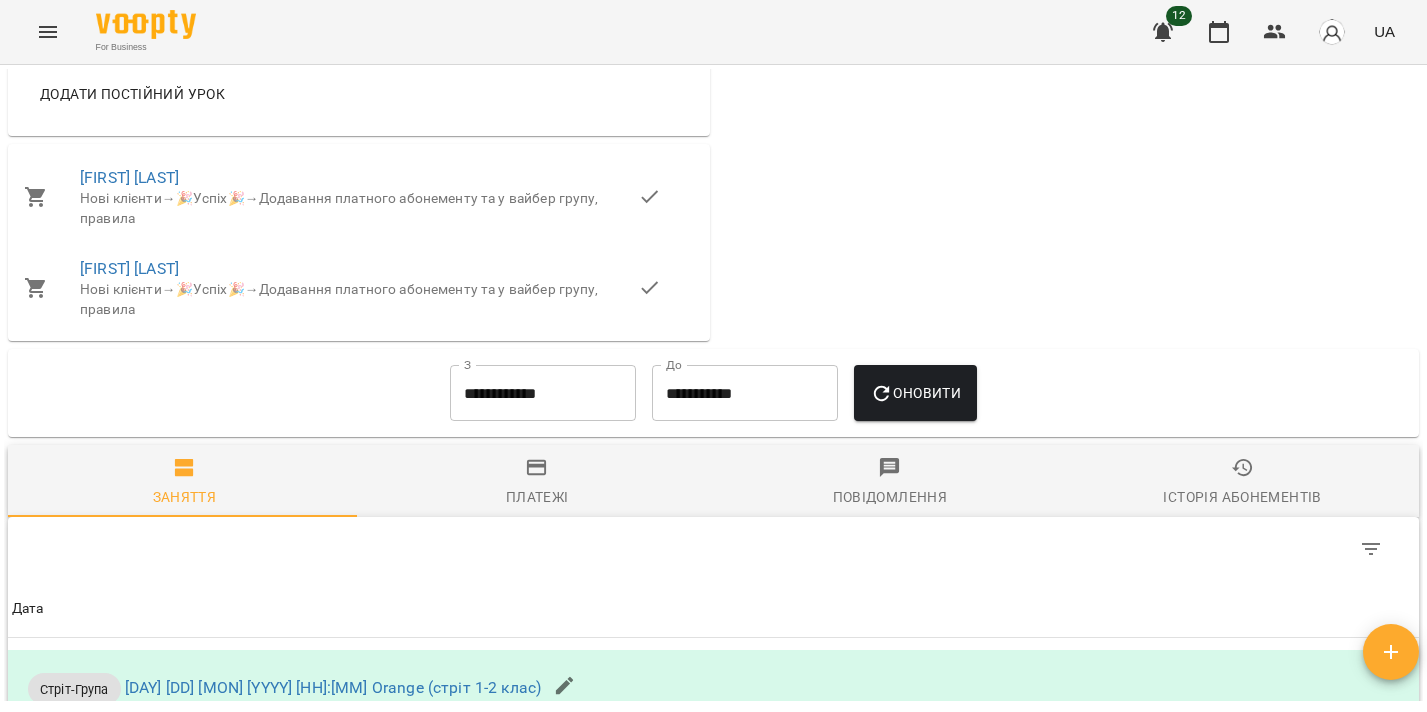 click on "Платежі" at bounding box center [537, 497] 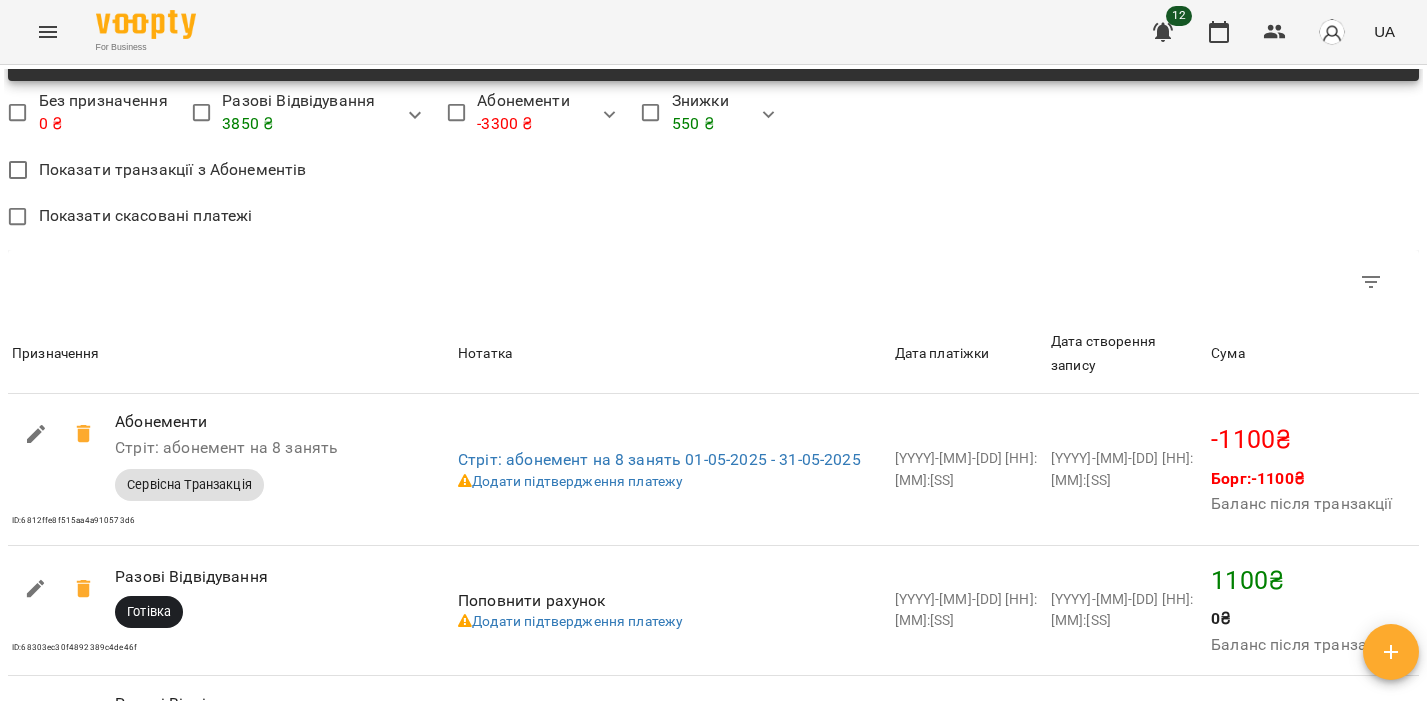 scroll, scrollTop: 1755, scrollLeft: 0, axis: vertical 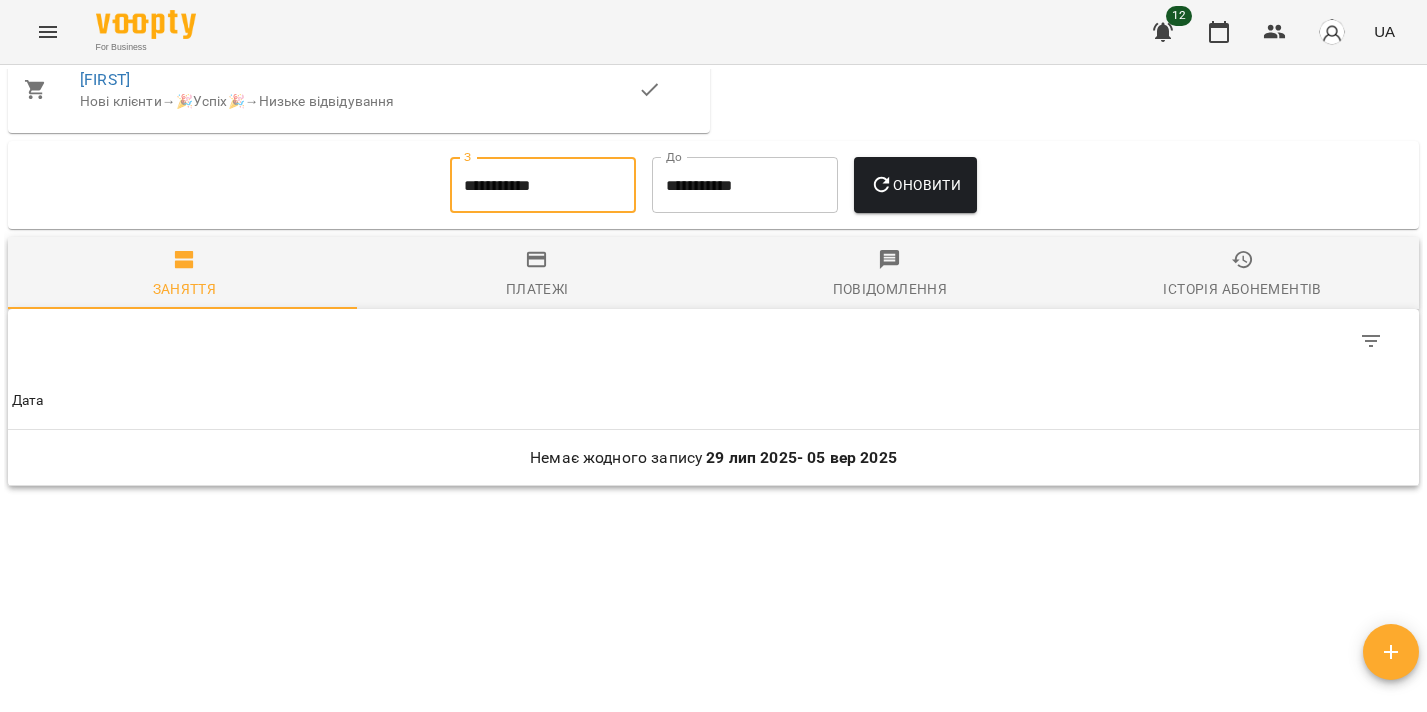 click on "**********" at bounding box center [543, 185] 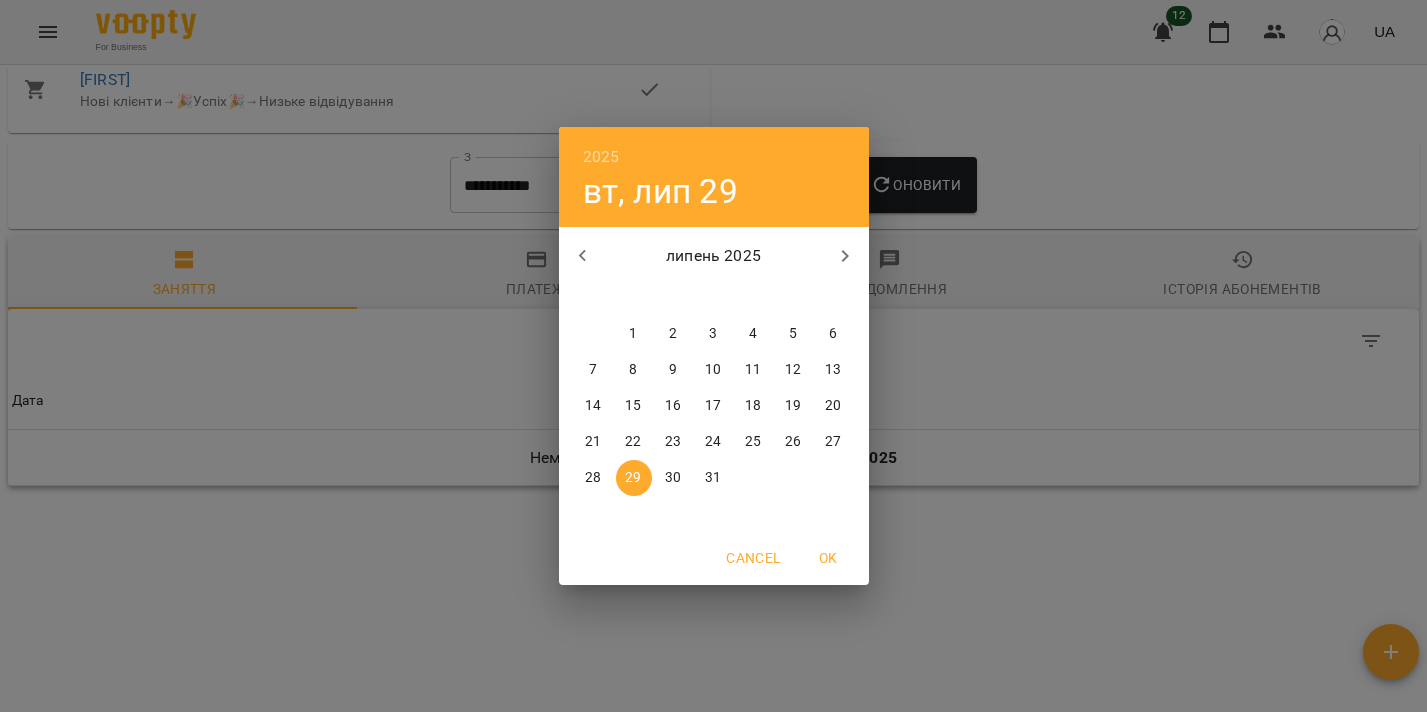 click 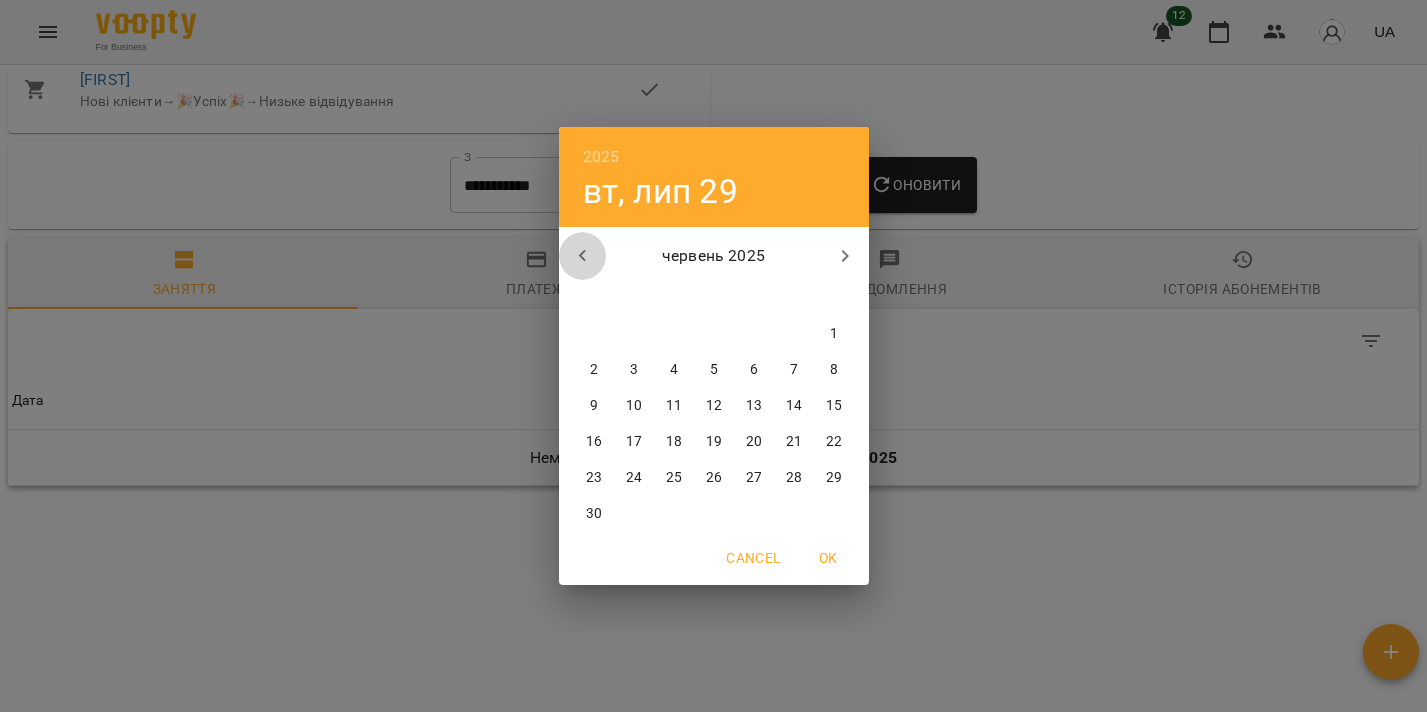 click 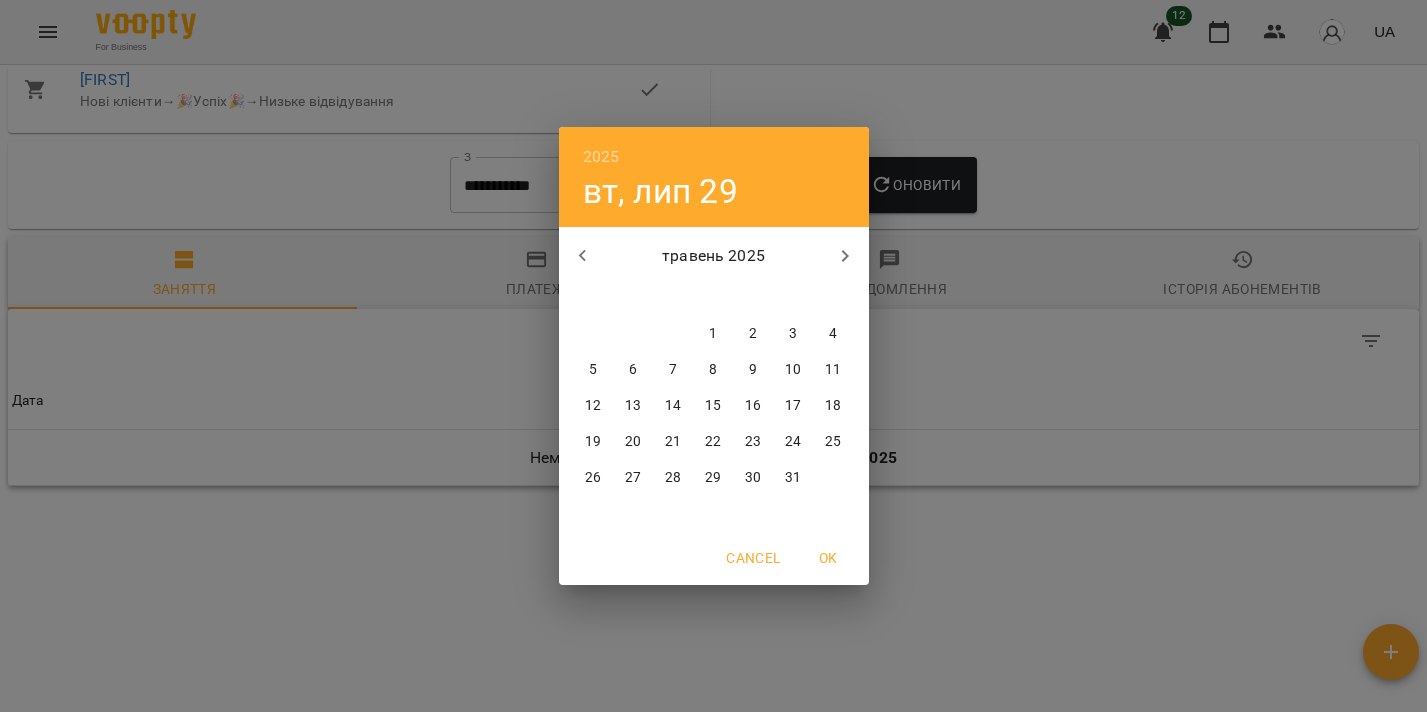 click on "1" at bounding box center [714, 334] 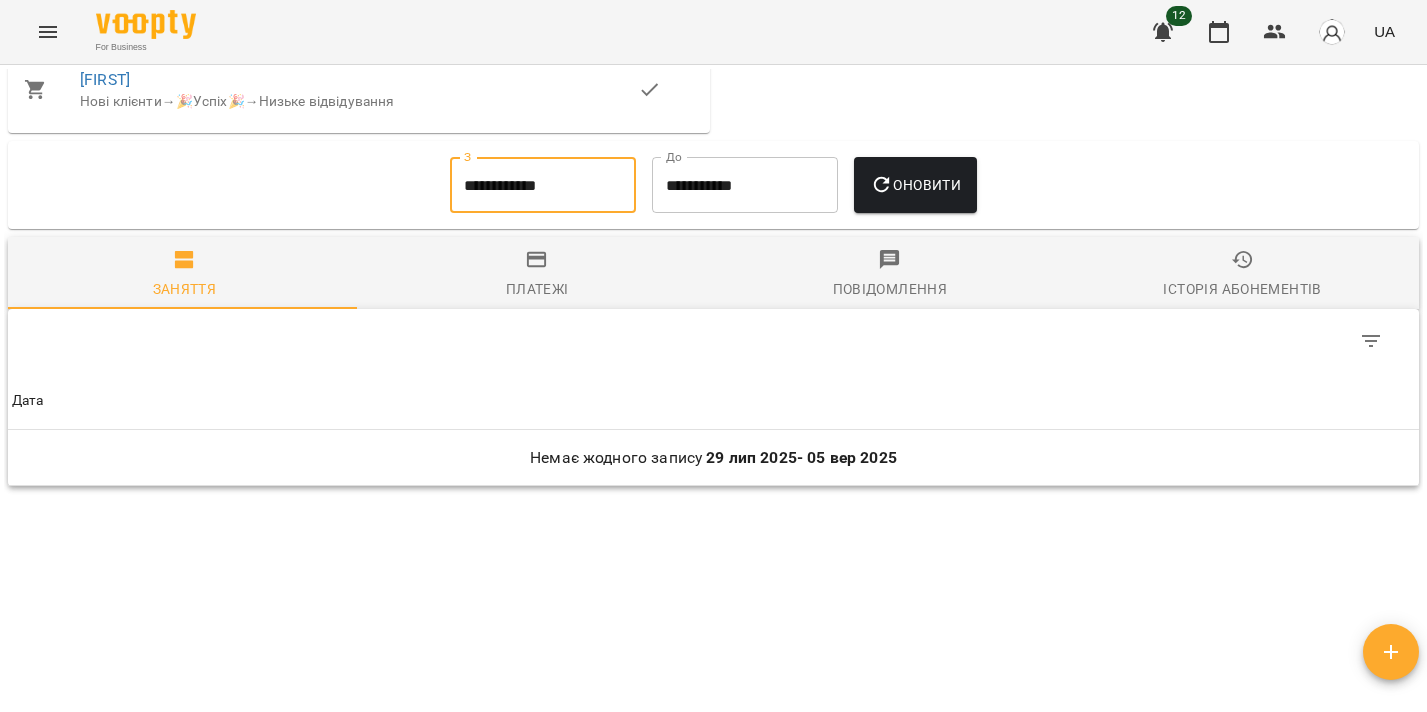 type on "**********" 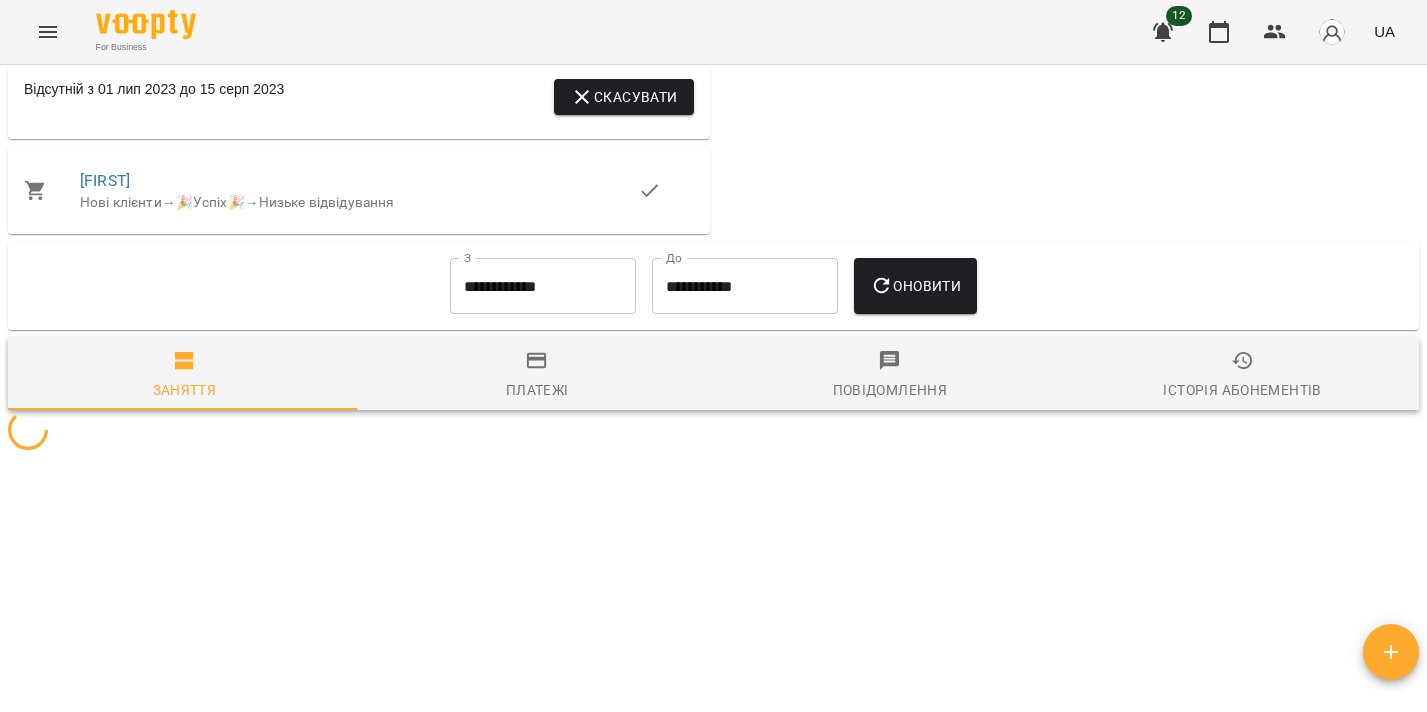 scroll, scrollTop: 2207, scrollLeft: 0, axis: vertical 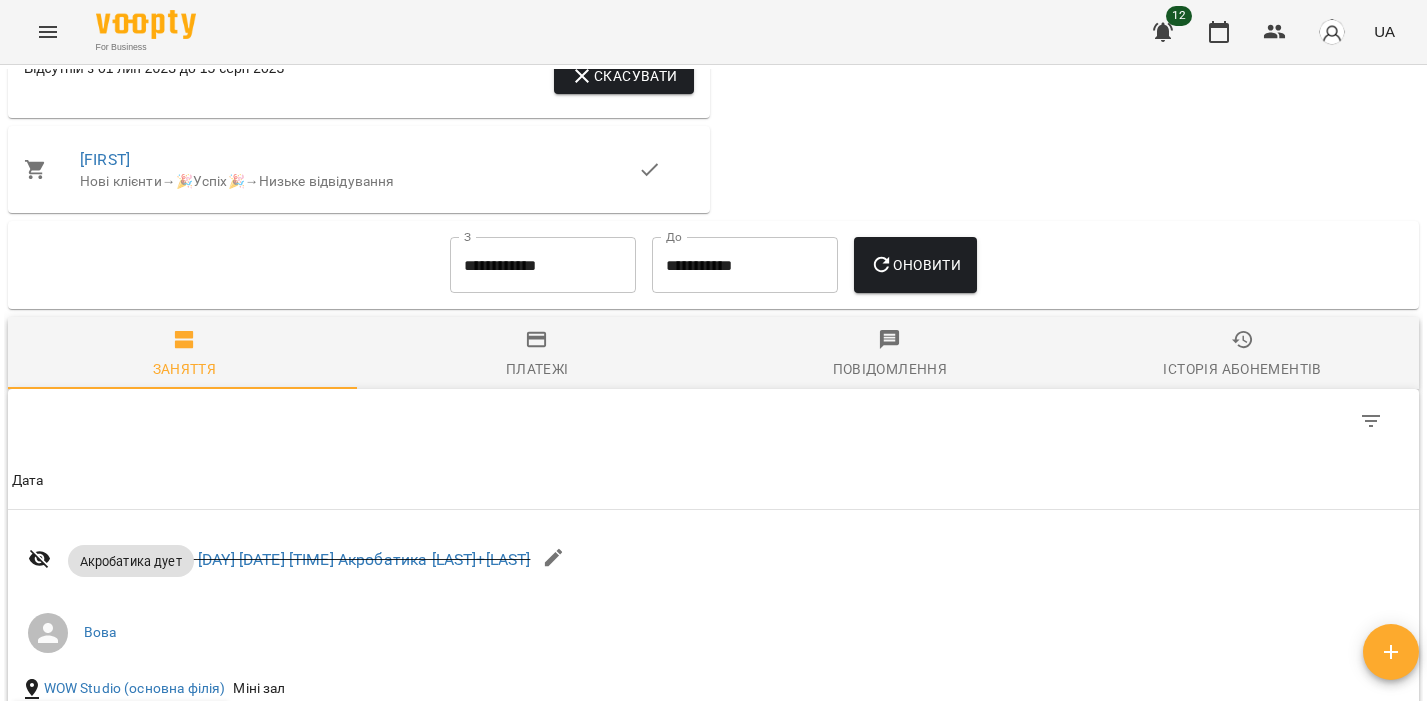 click on "Платежі" at bounding box center (537, 369) 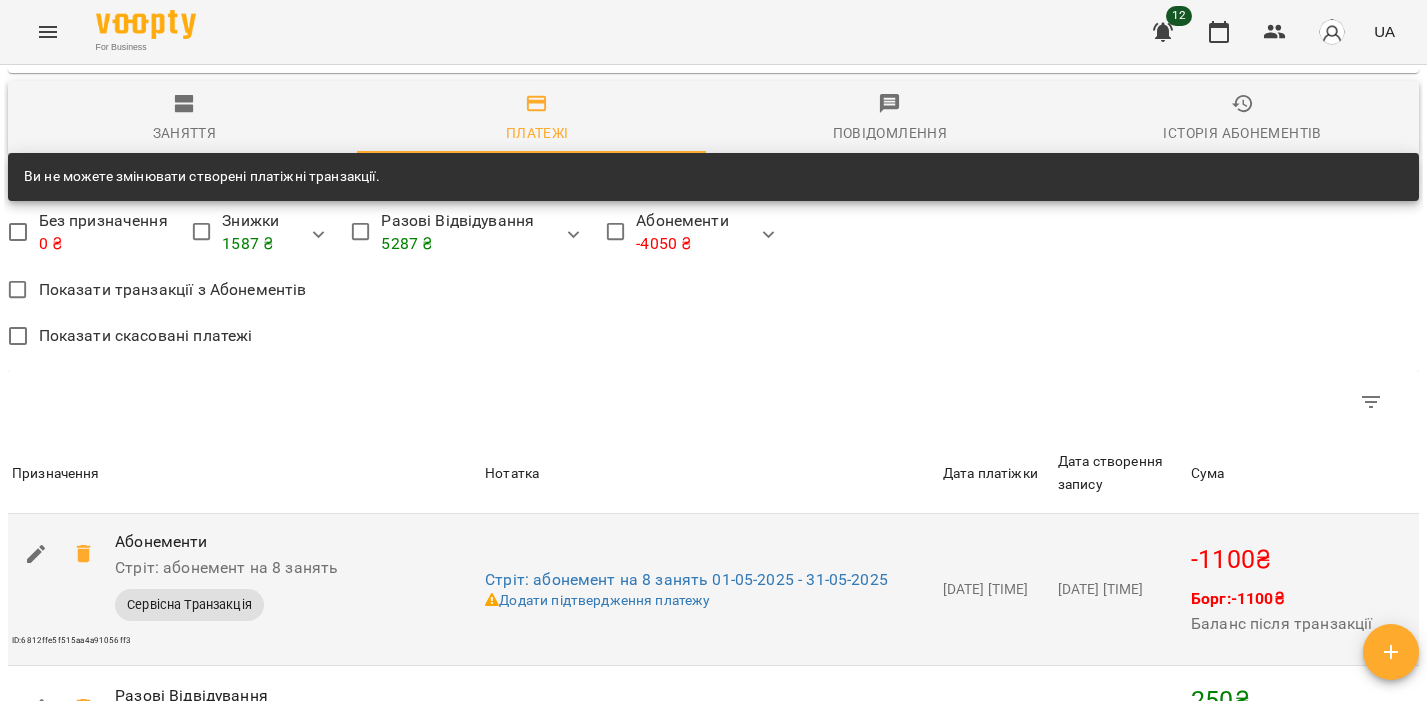 scroll, scrollTop: 2546, scrollLeft: 0, axis: vertical 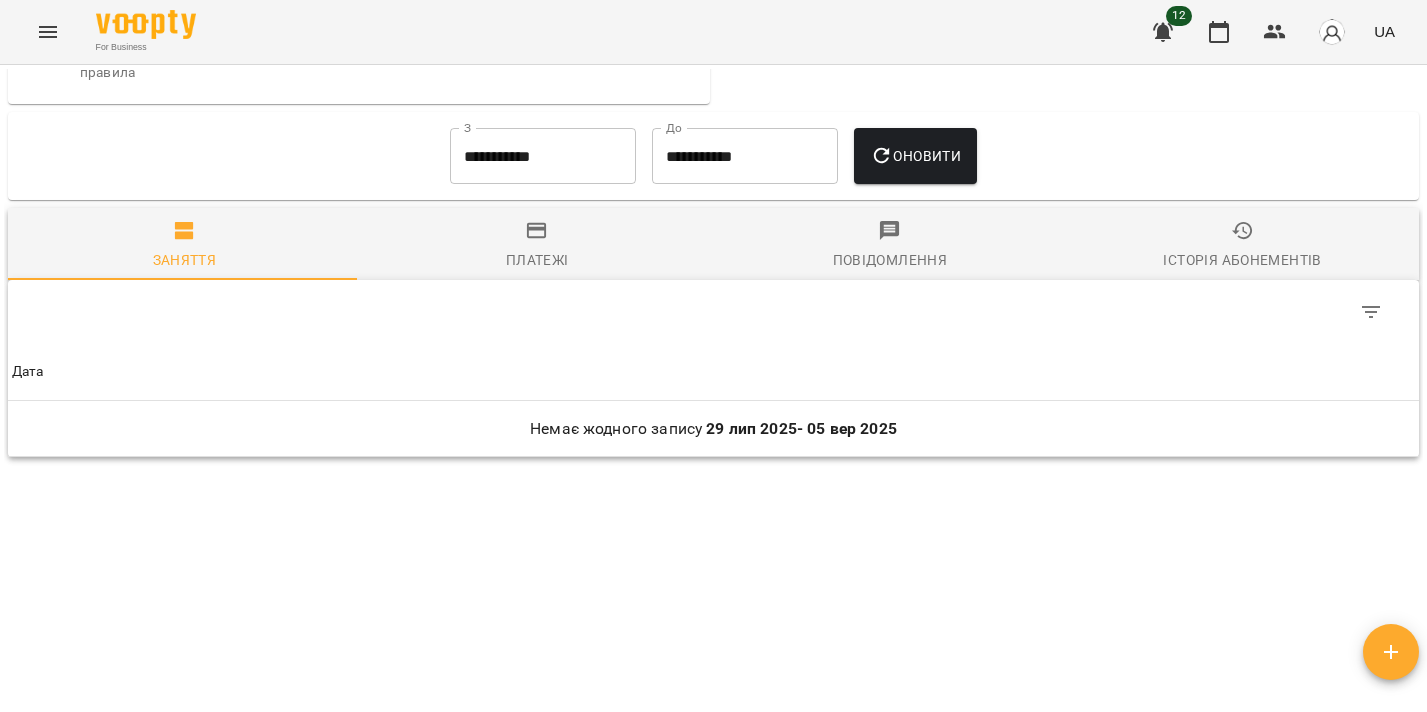 click on "**********" at bounding box center [543, 156] 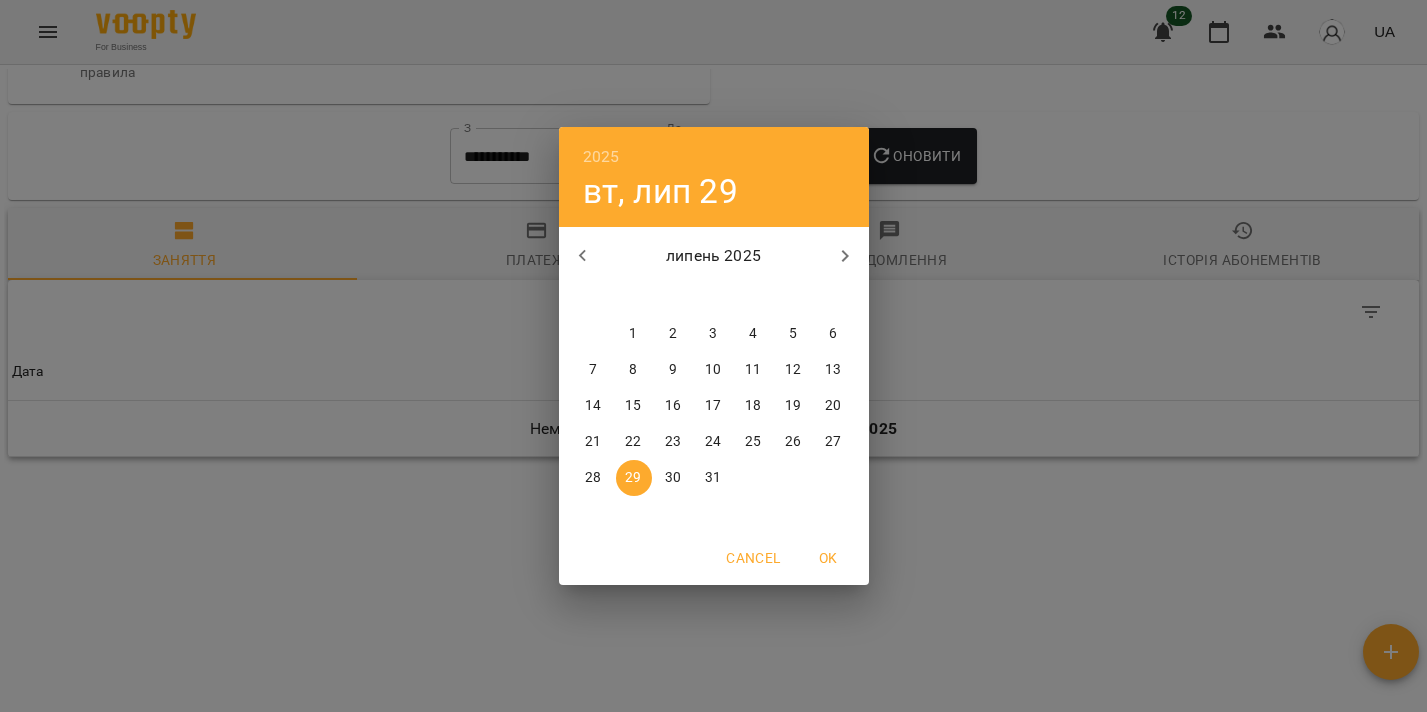 click 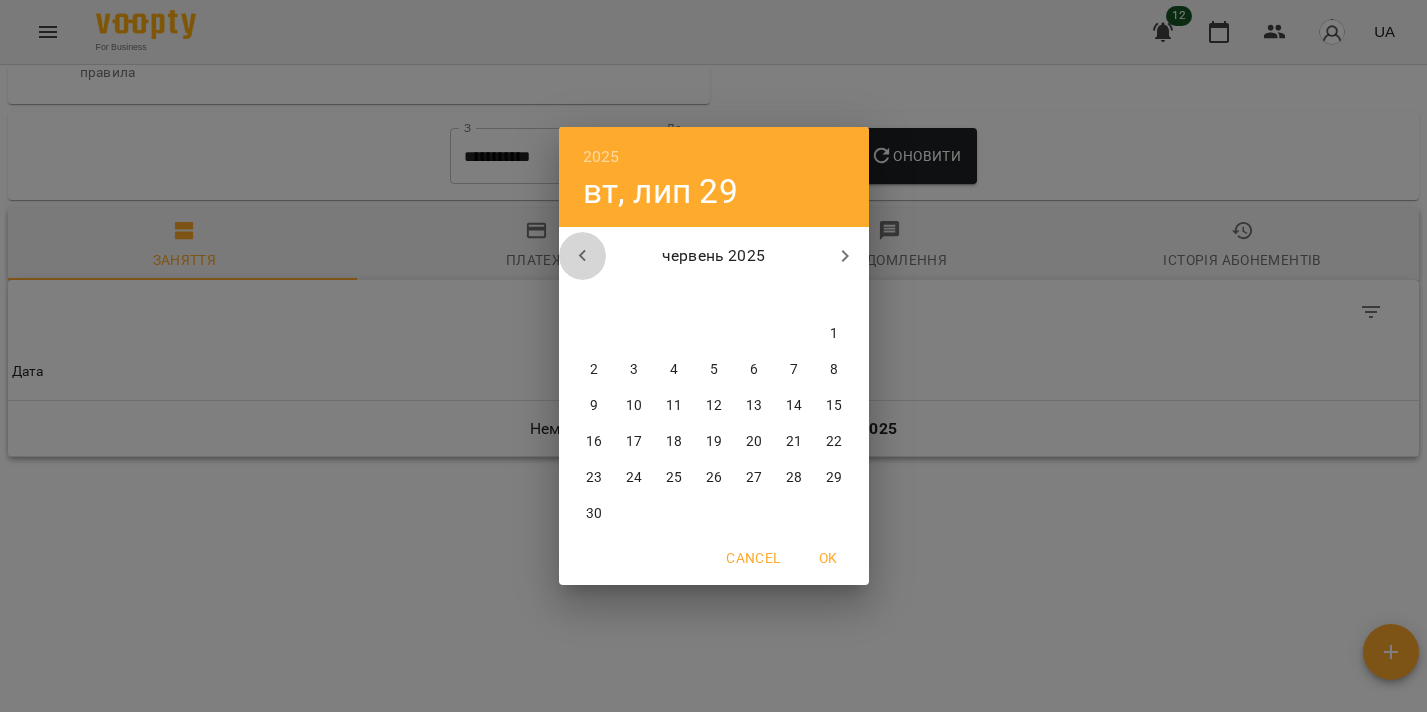 click 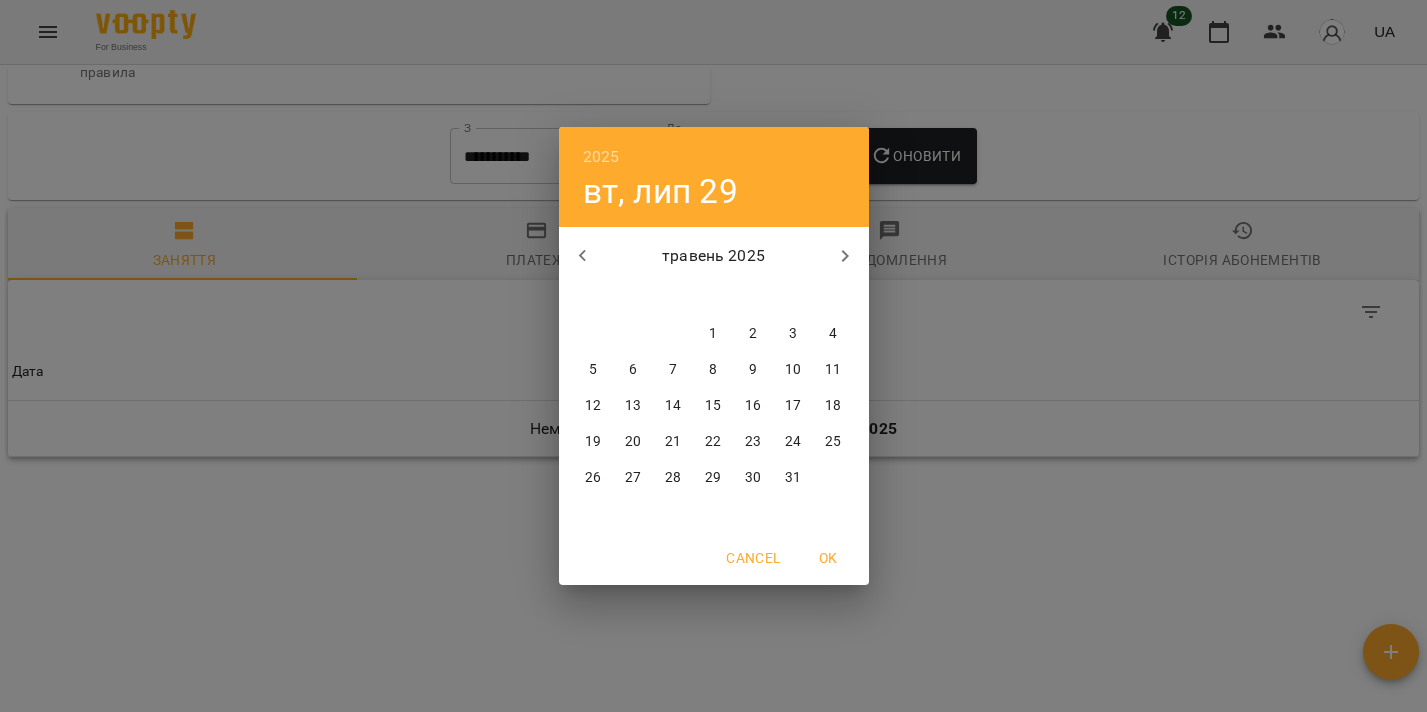 drag, startPoint x: 715, startPoint y: 328, endPoint x: 926, endPoint y: 185, distance: 254.89214 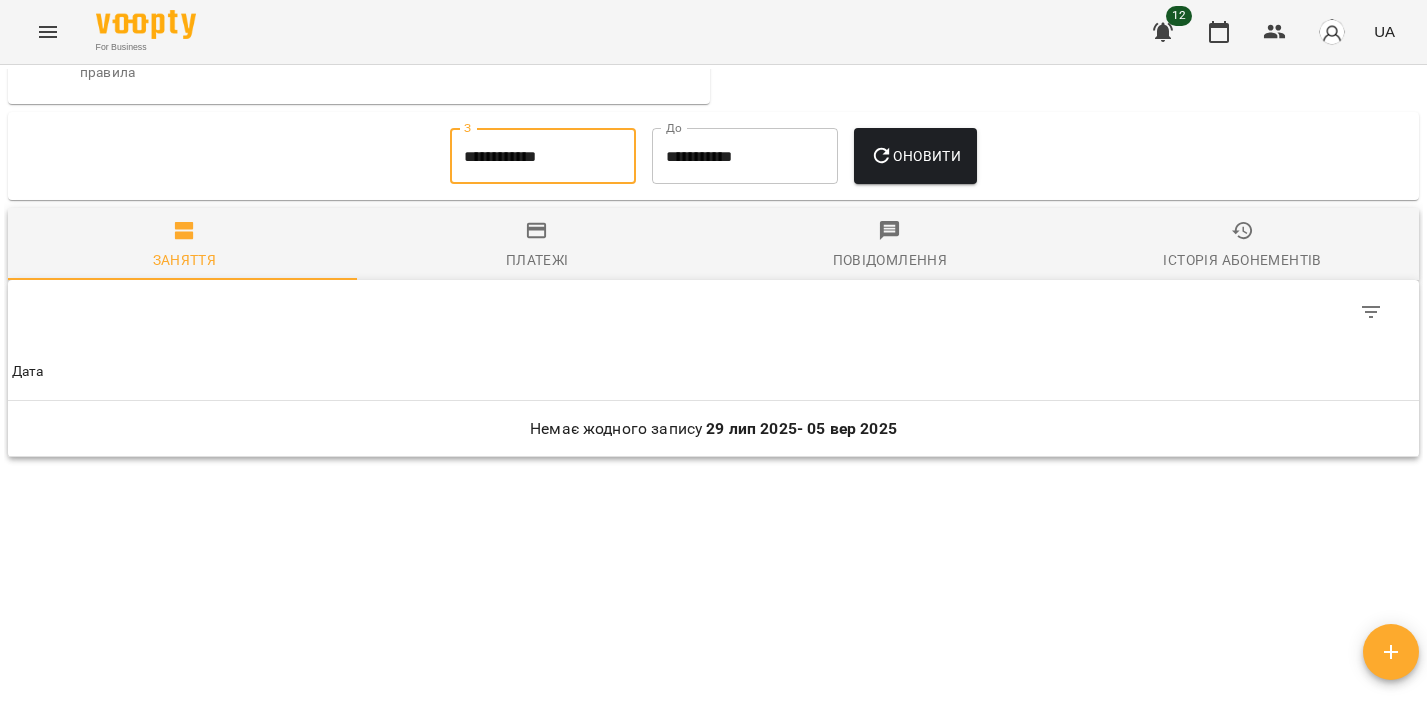 click on "Оновити" at bounding box center (915, 156) 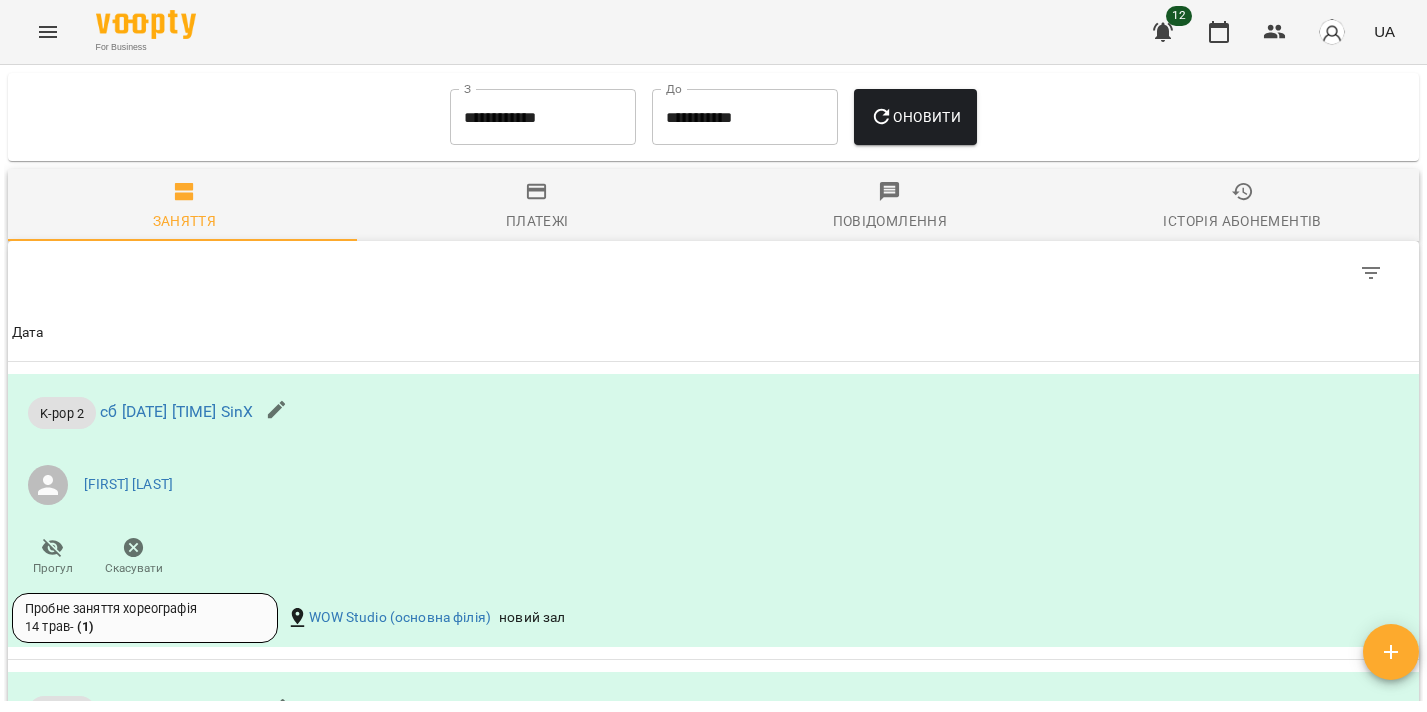 scroll, scrollTop: 1280, scrollLeft: 0, axis: vertical 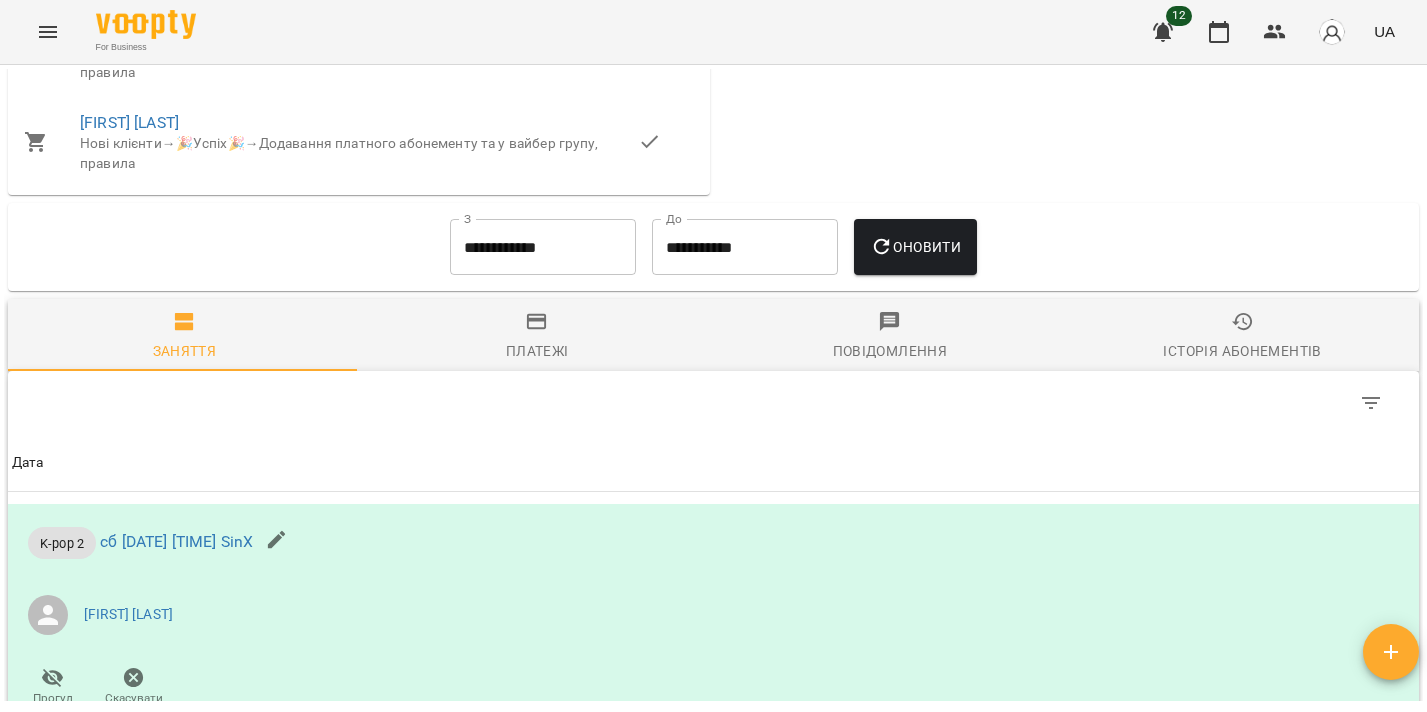 click on "Платежі" at bounding box center [537, 351] 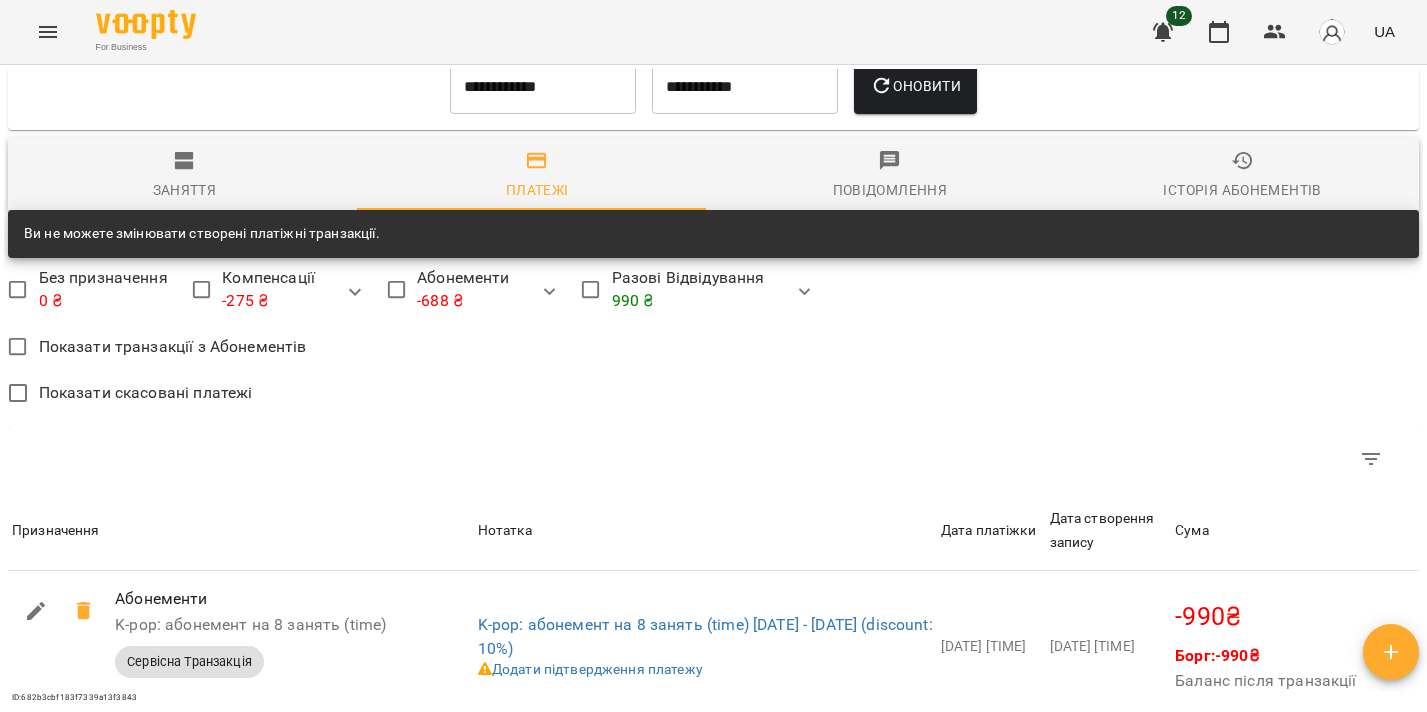 scroll, scrollTop: 1257, scrollLeft: 0, axis: vertical 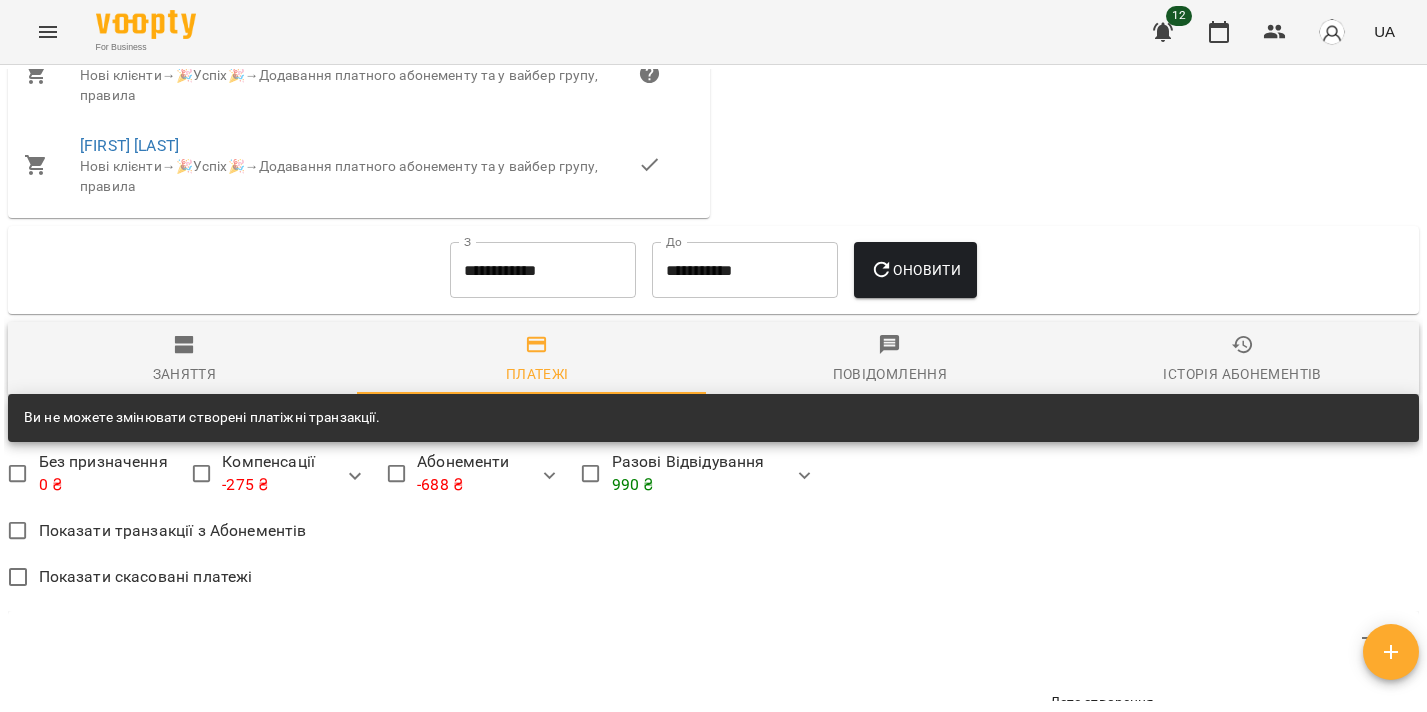 click on "**********" at bounding box center (543, 270) 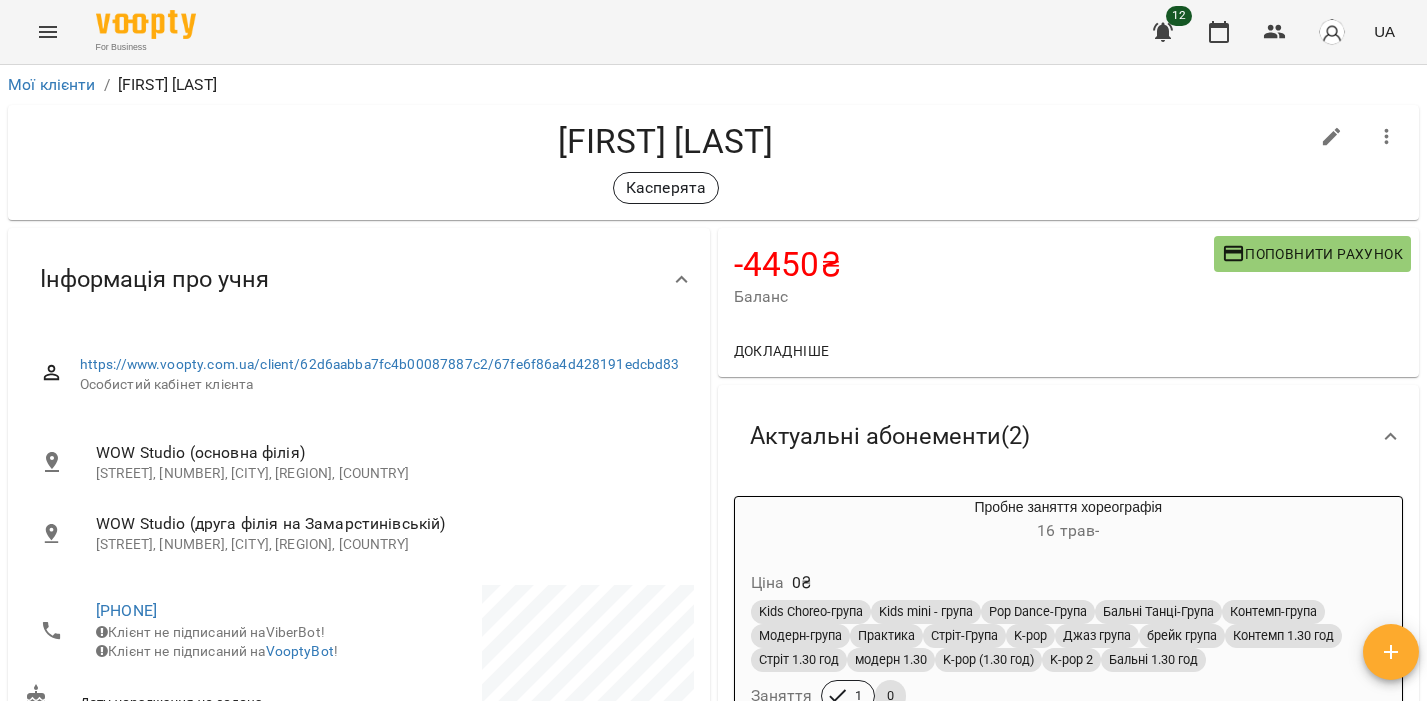 scroll, scrollTop: 0, scrollLeft: 0, axis: both 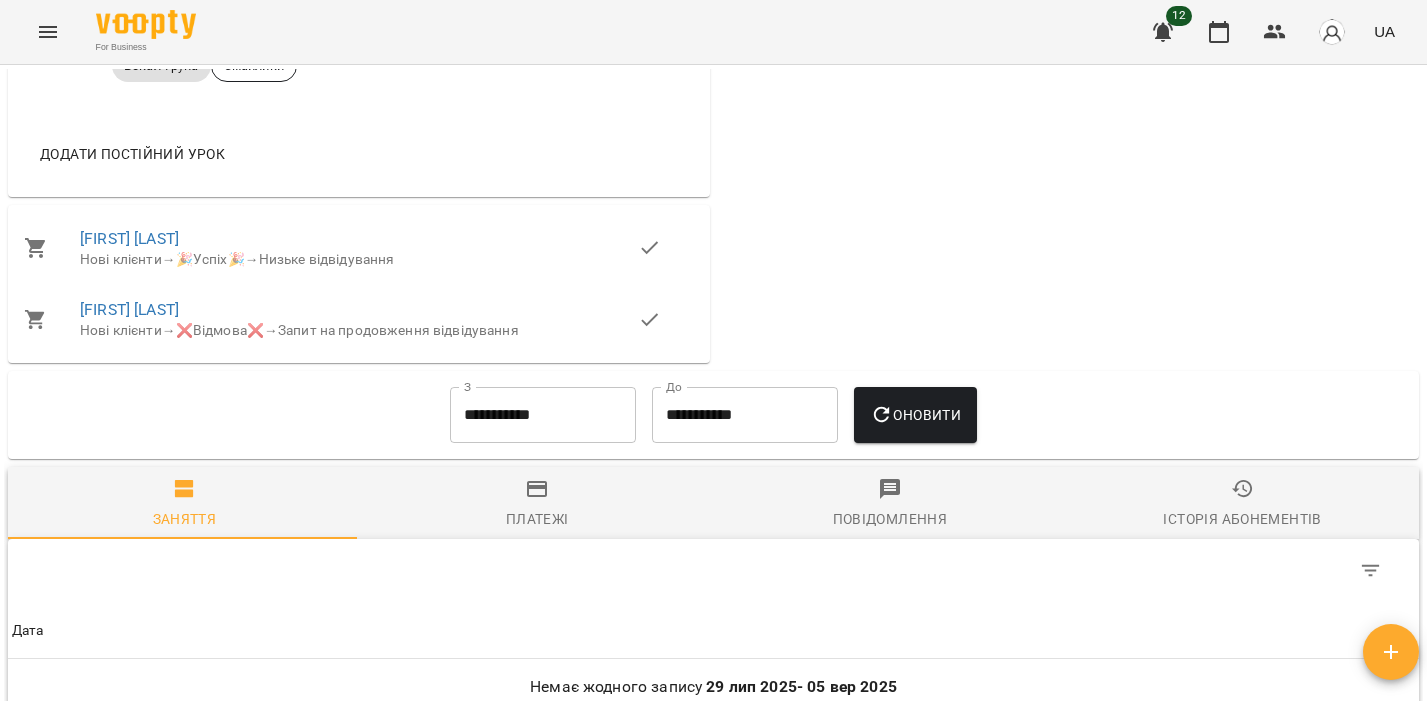 click on "**********" at bounding box center [543, 415] 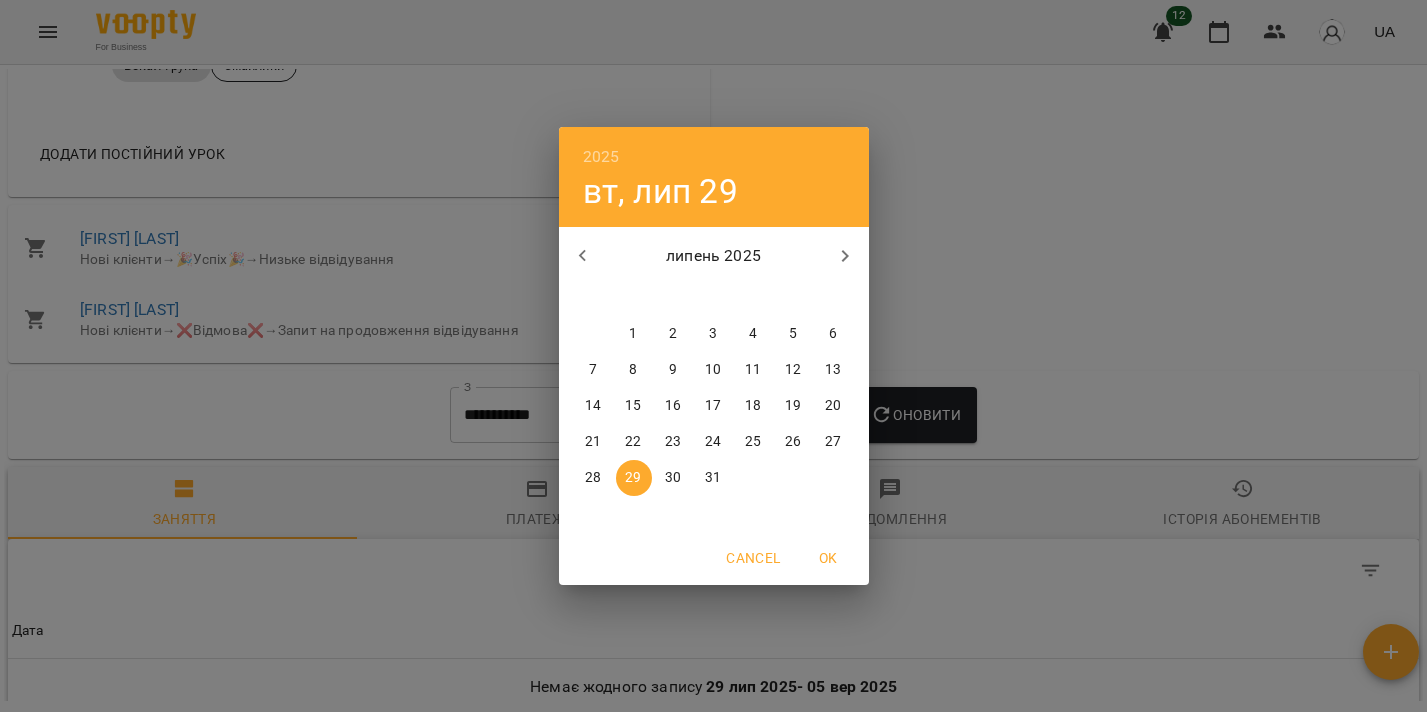 click 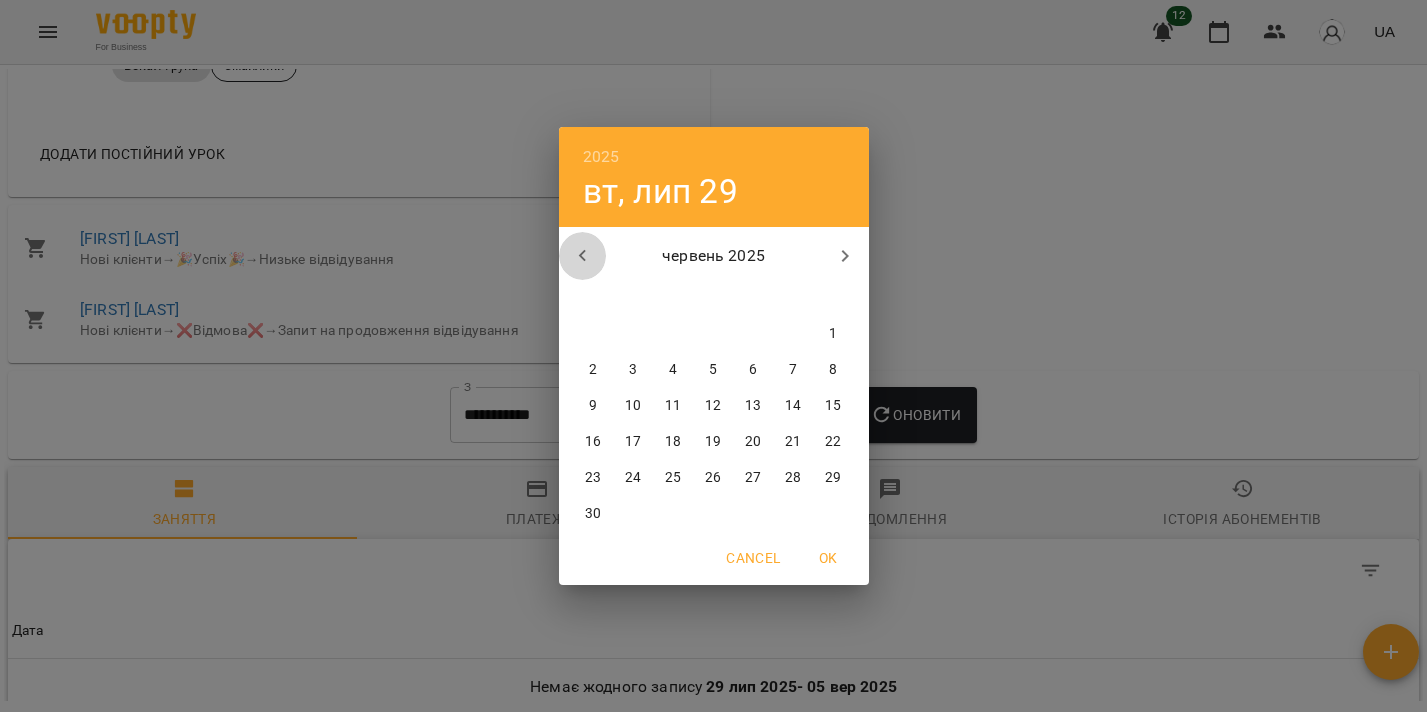 click 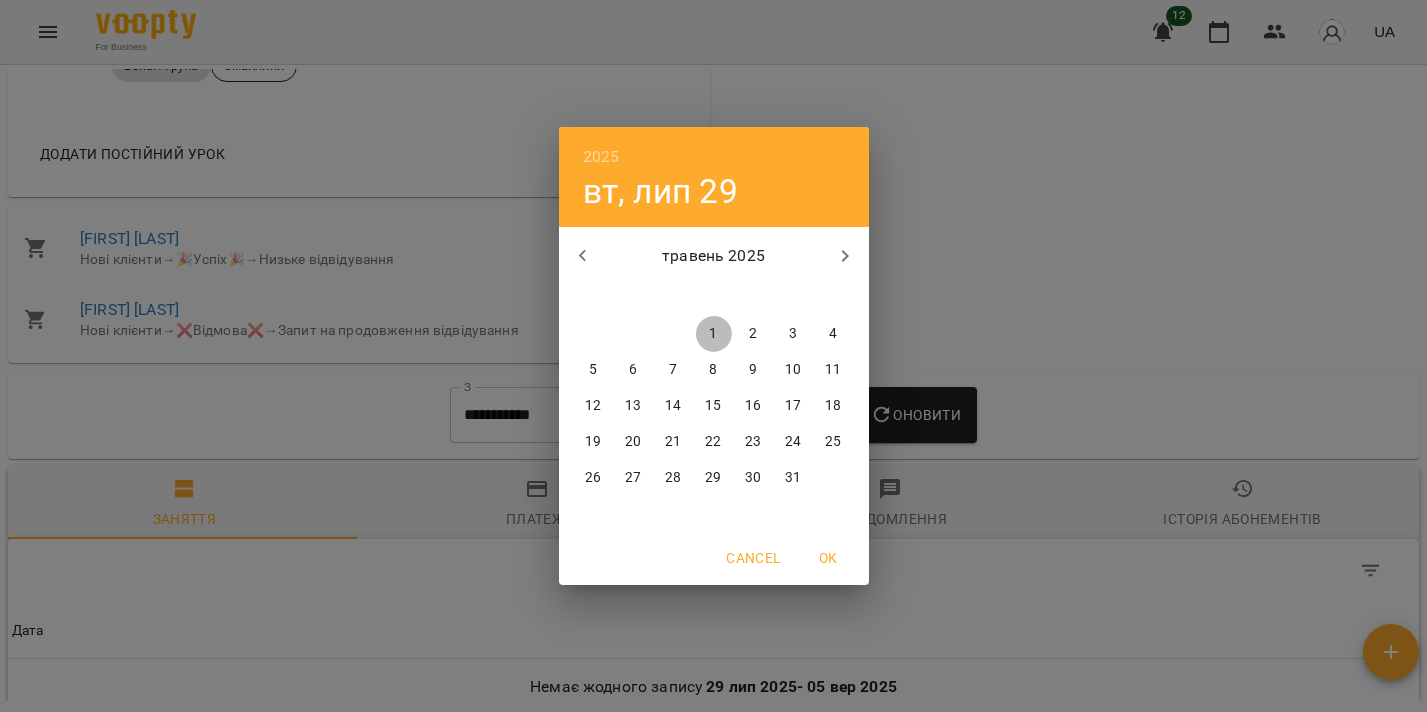 click on "1" at bounding box center [714, 334] 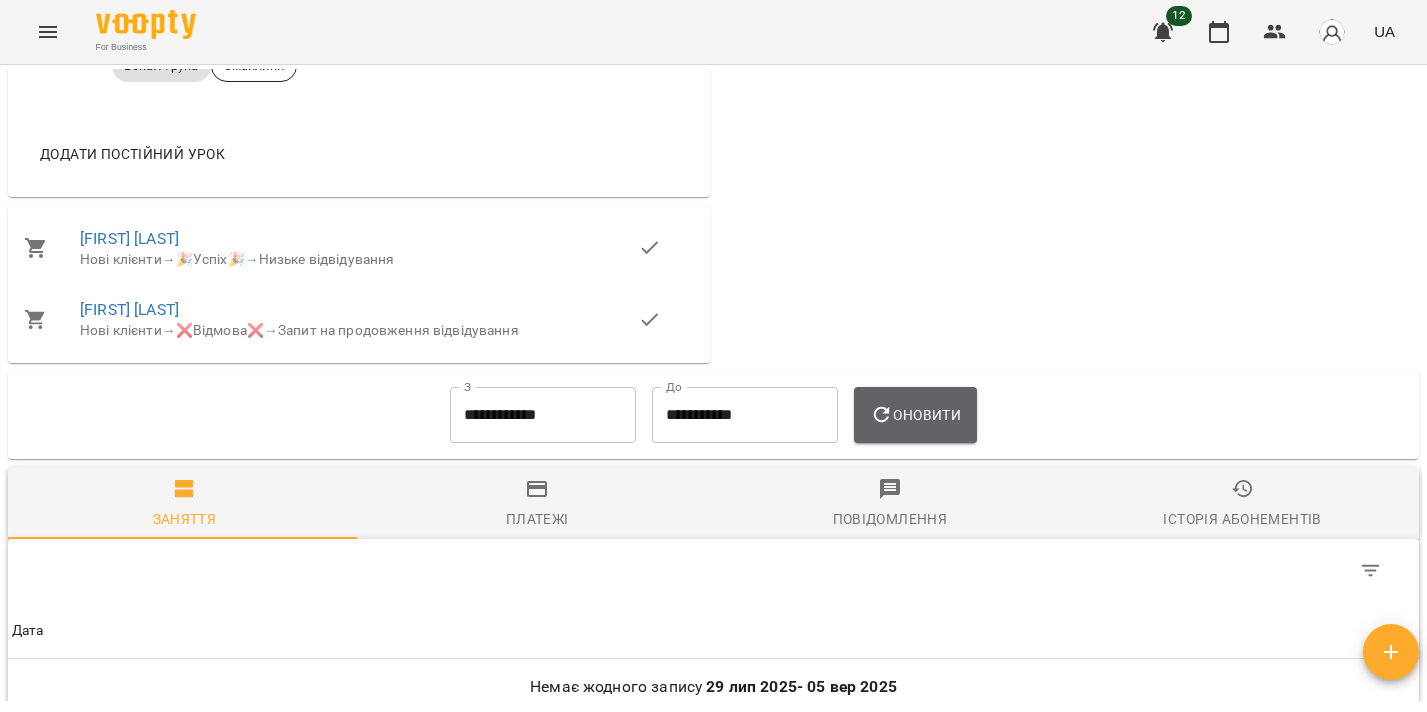 click on "Оновити" at bounding box center [915, 415] 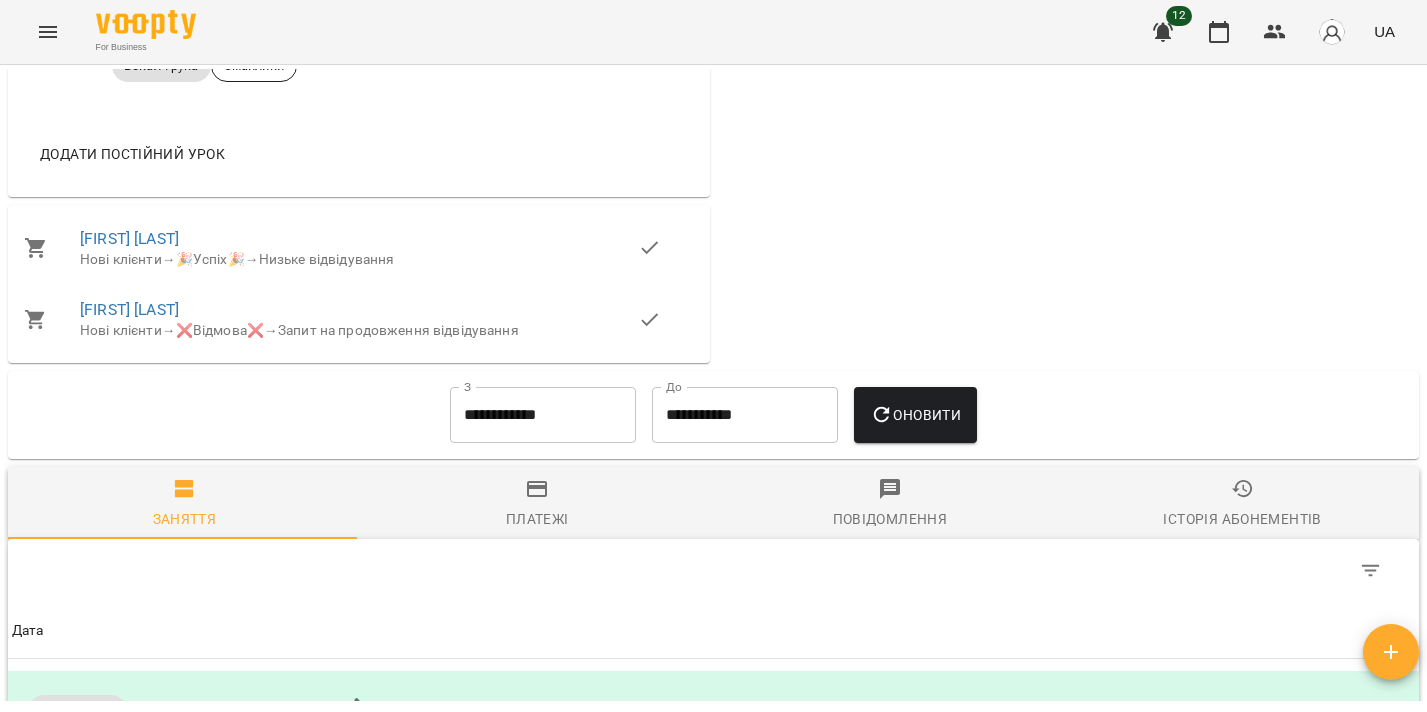 click on "Платежі" at bounding box center [537, 519] 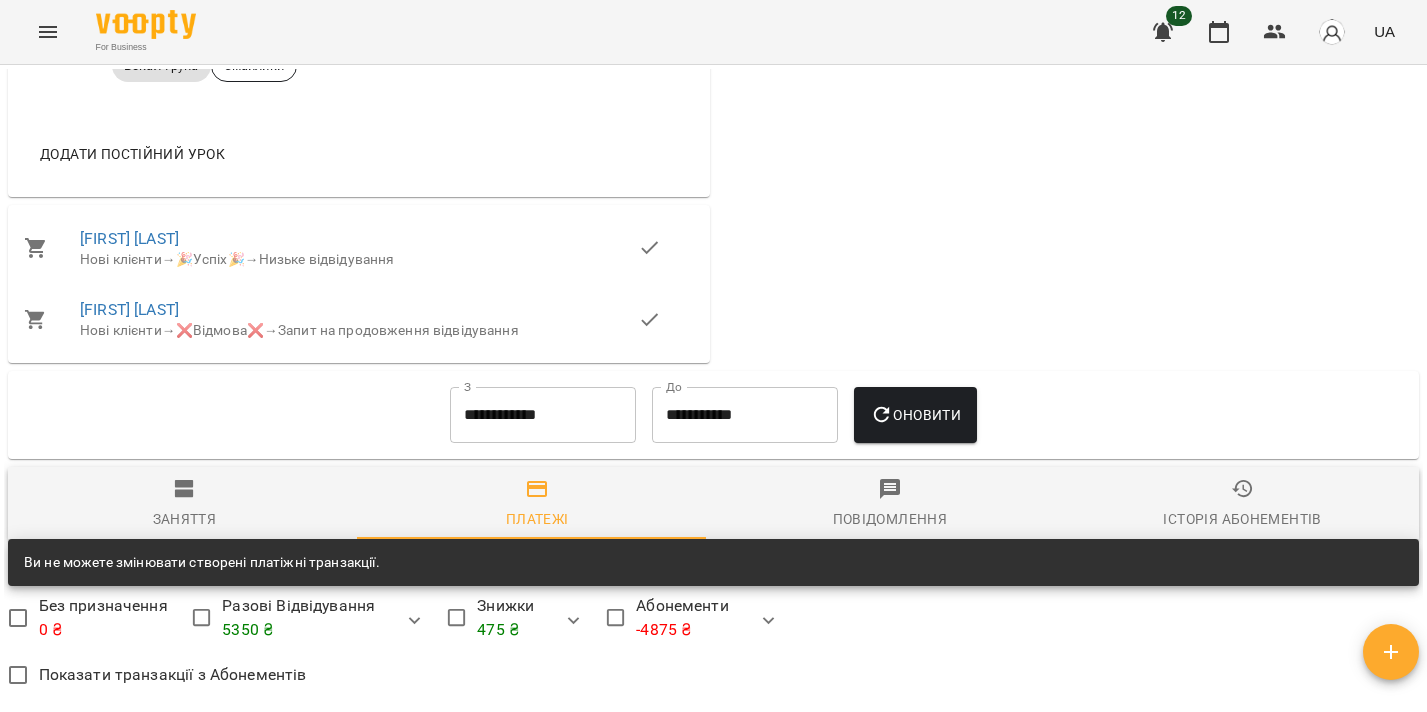 scroll, scrollTop: 1665, scrollLeft: 0, axis: vertical 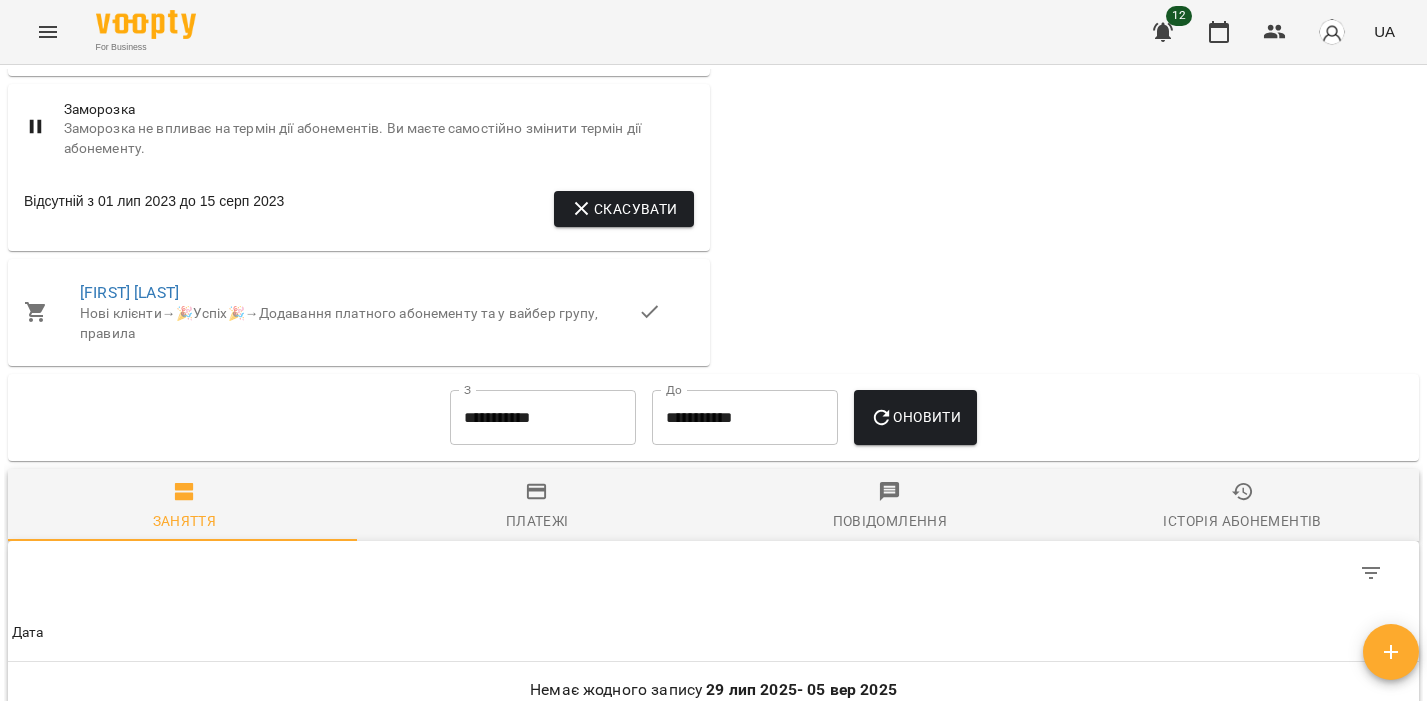 click on "**********" at bounding box center [543, 418] 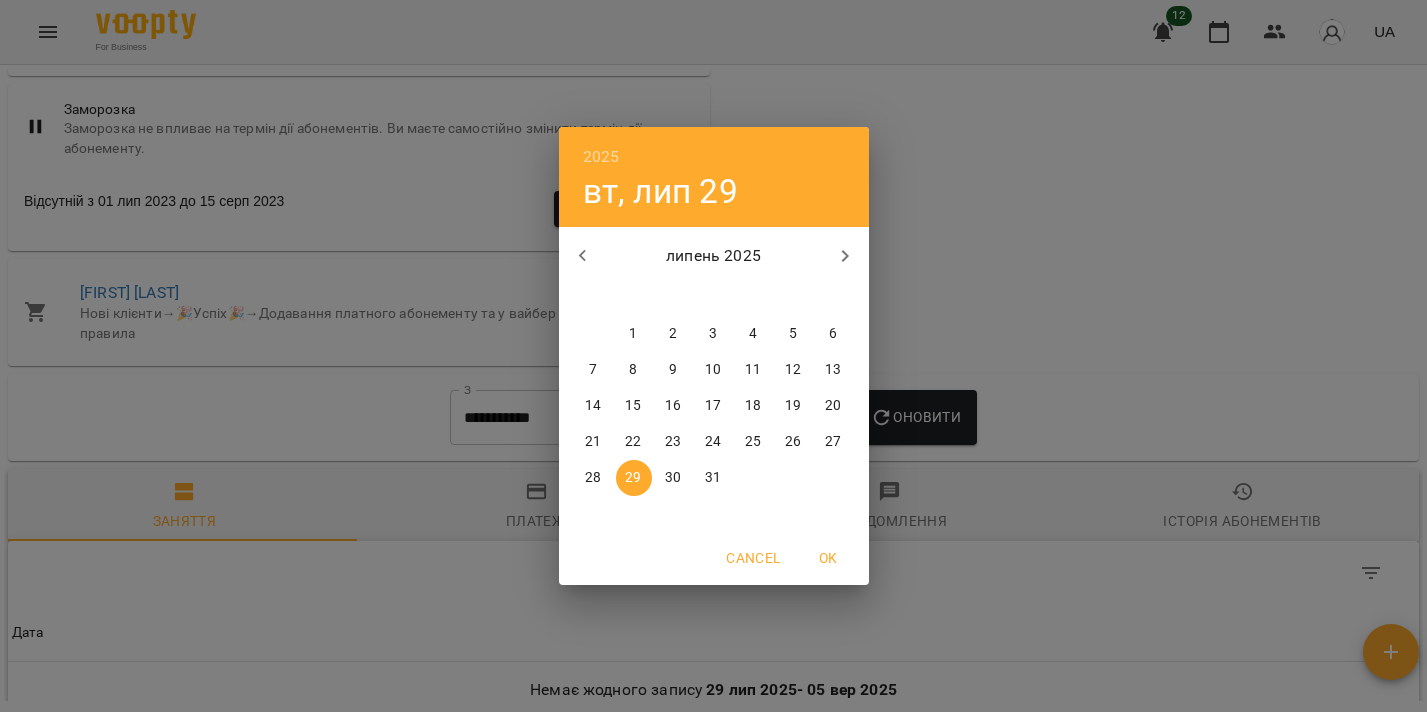 click 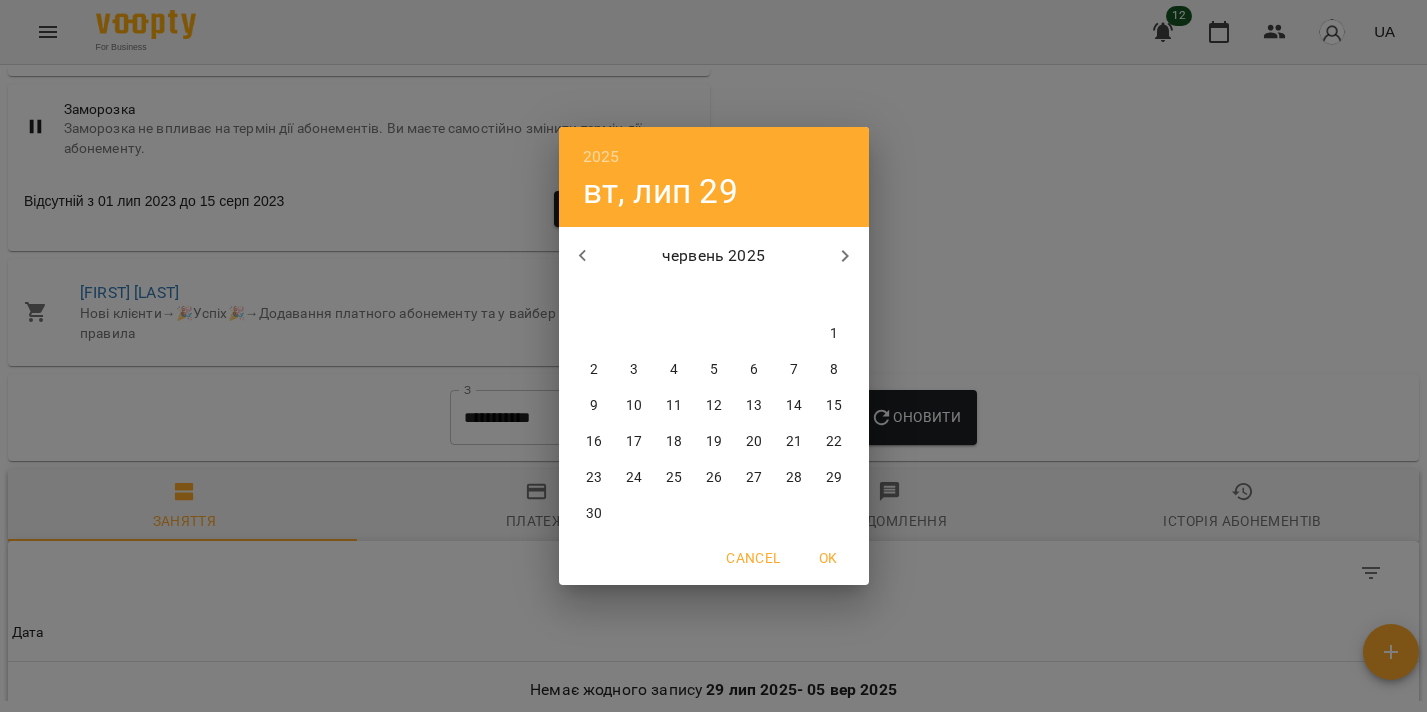 click 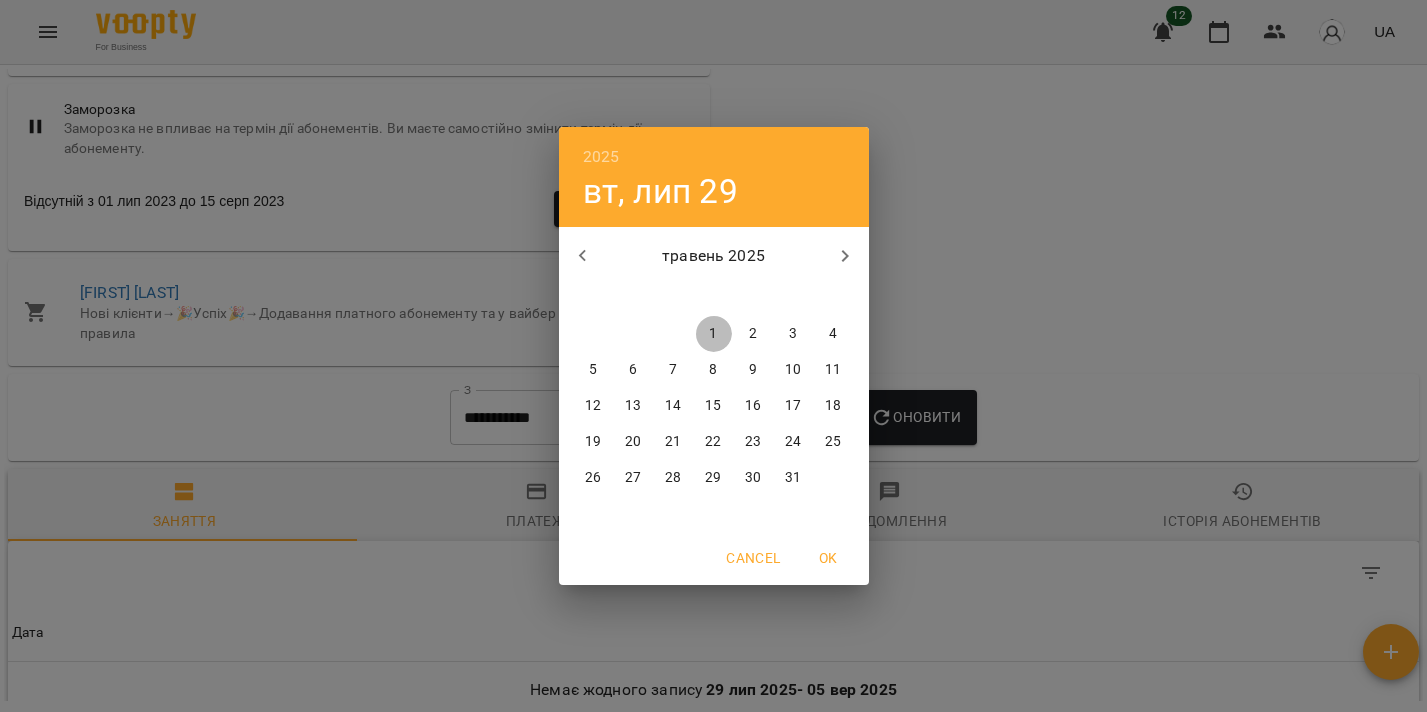 click on "1" at bounding box center (713, 334) 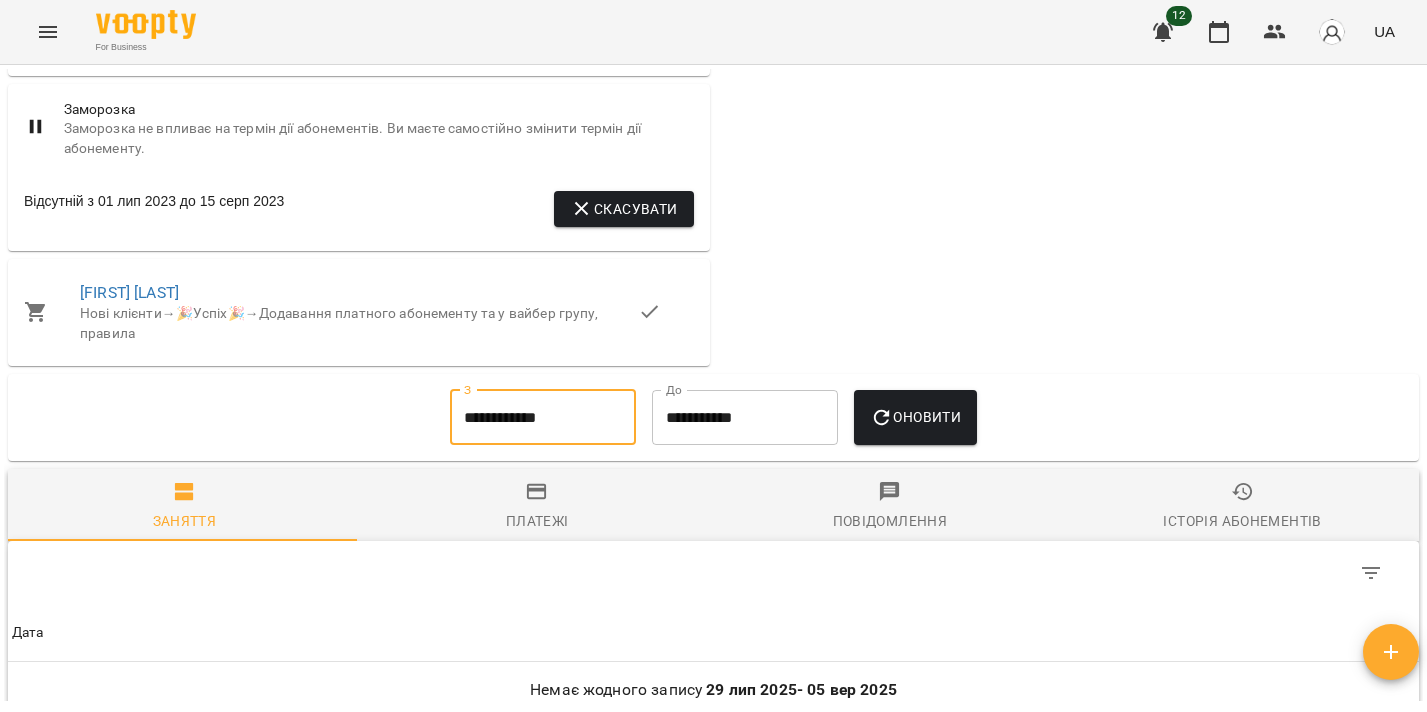 click on "Оновити" at bounding box center (915, 418) 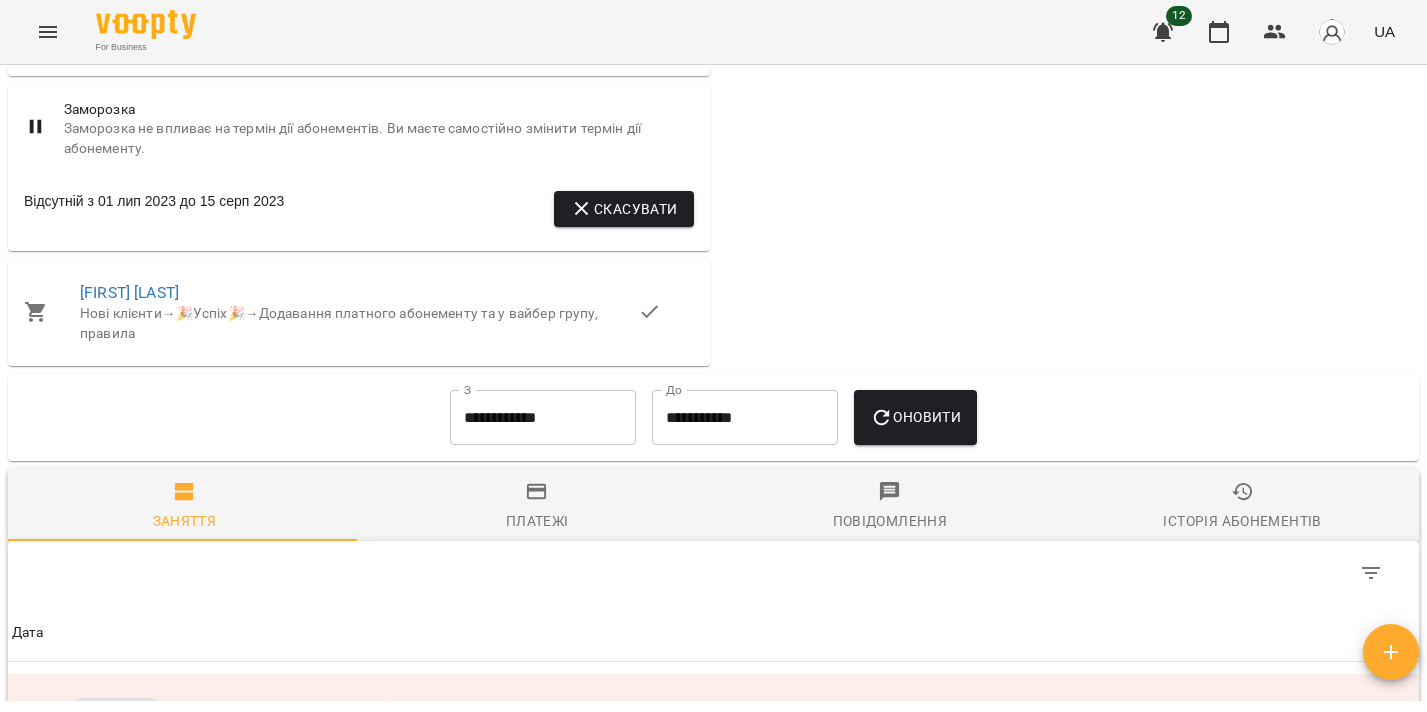 scroll, scrollTop: 1545, scrollLeft: 0, axis: vertical 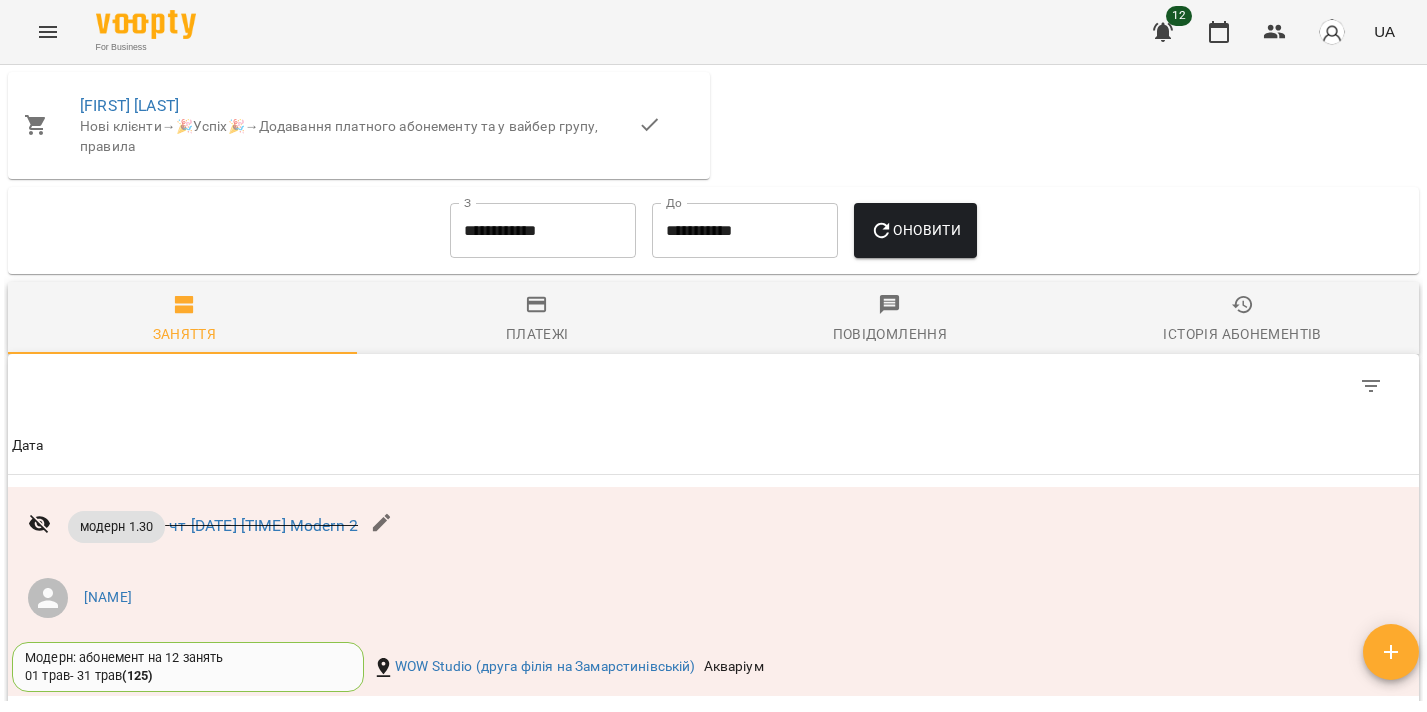 click on "Платежі" at bounding box center (537, 334) 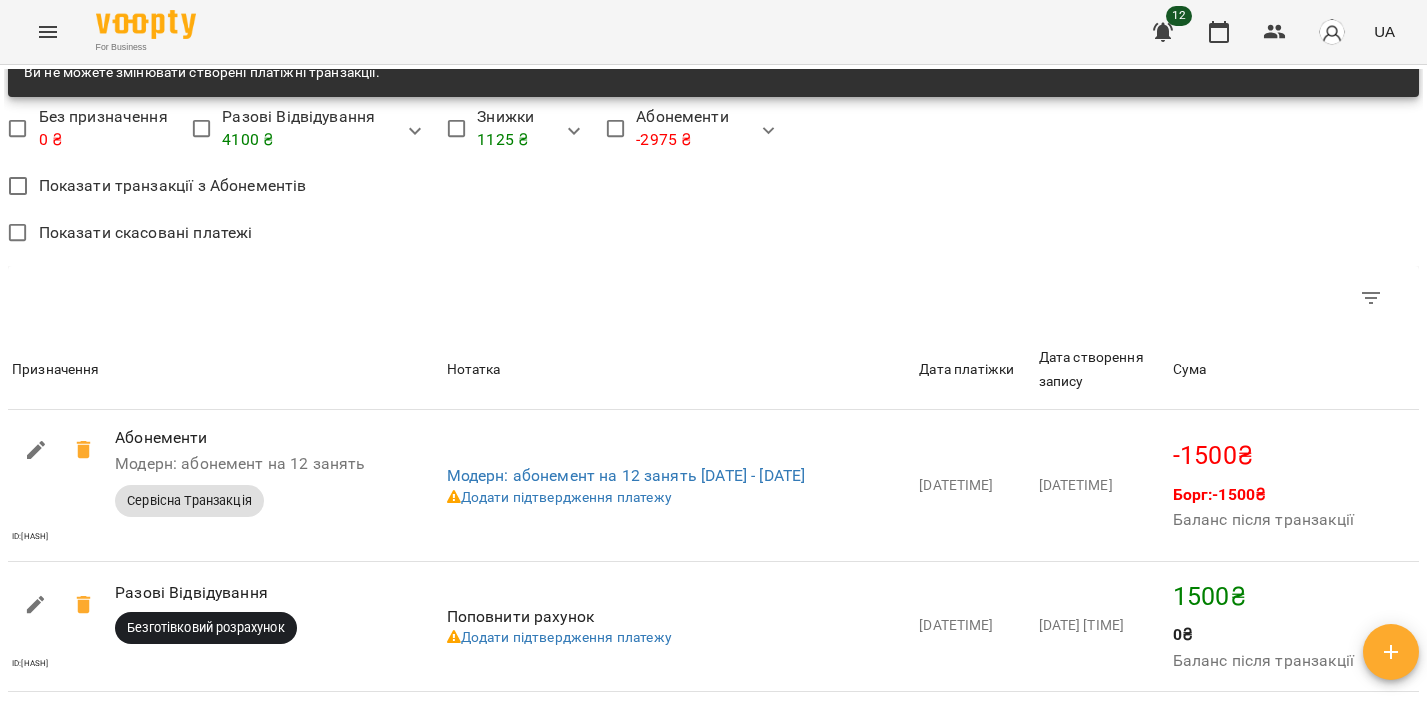 scroll, scrollTop: 1888, scrollLeft: 0, axis: vertical 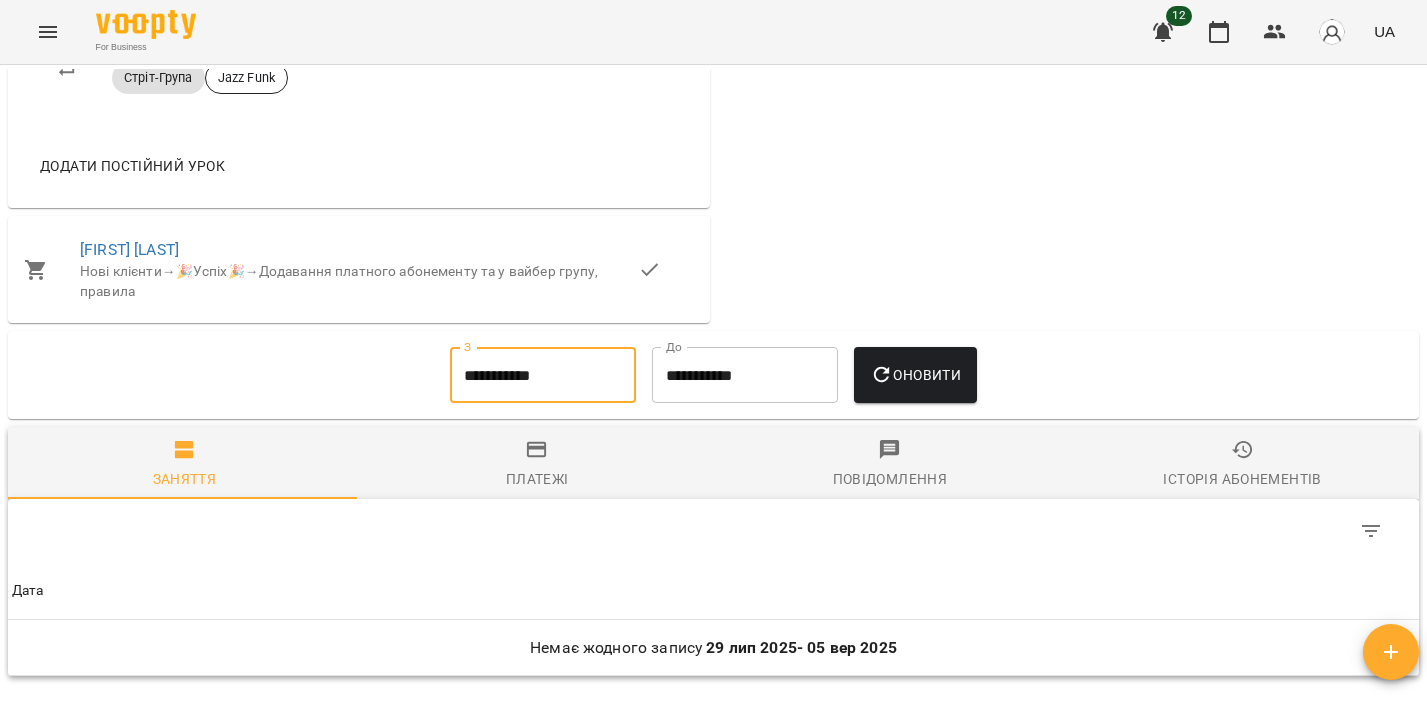 click on "**********" at bounding box center (543, 375) 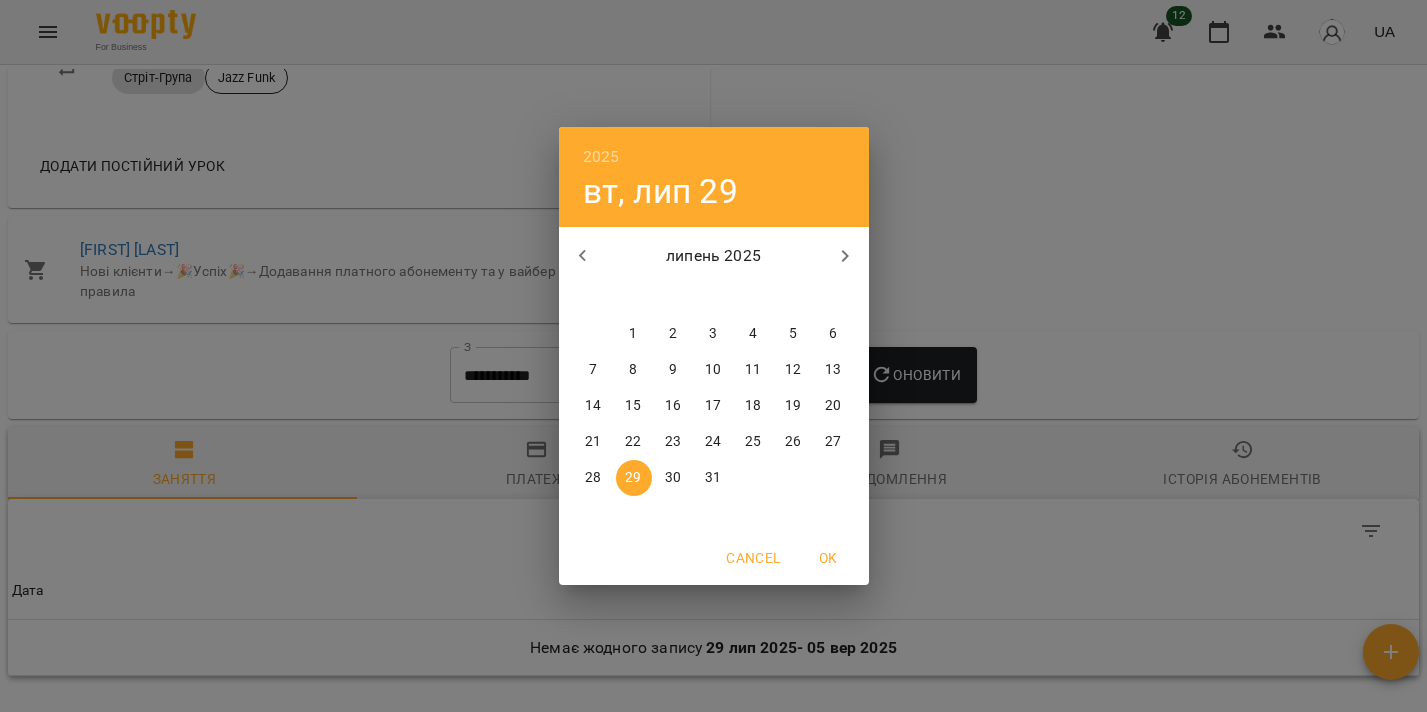 click 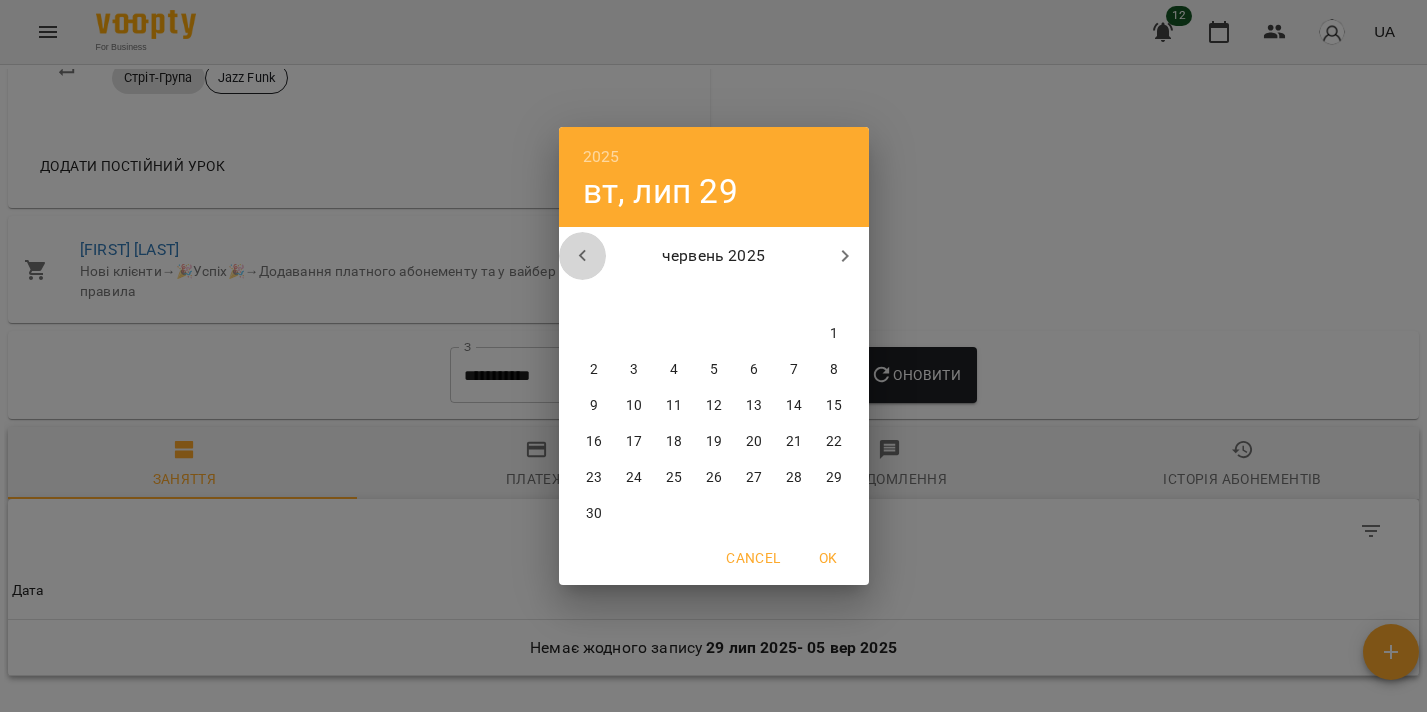 click 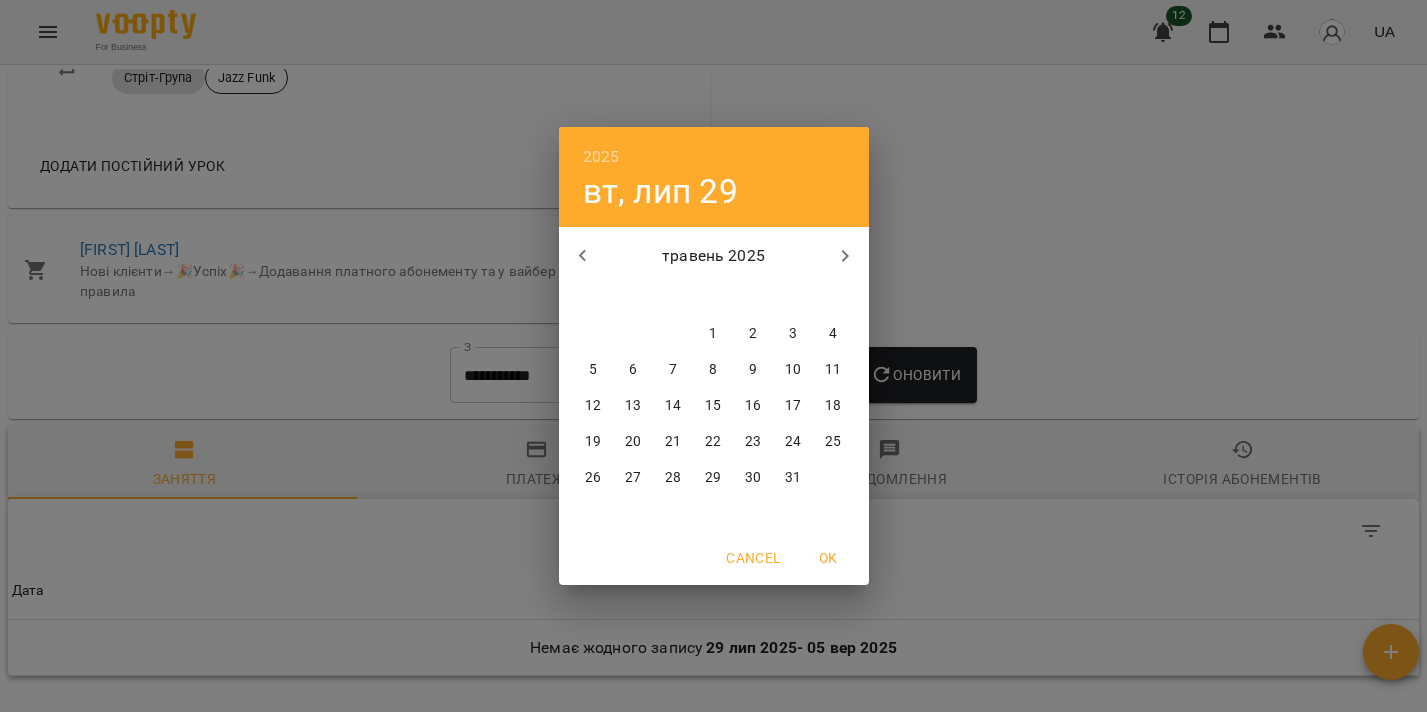 click on "1" at bounding box center (714, 334) 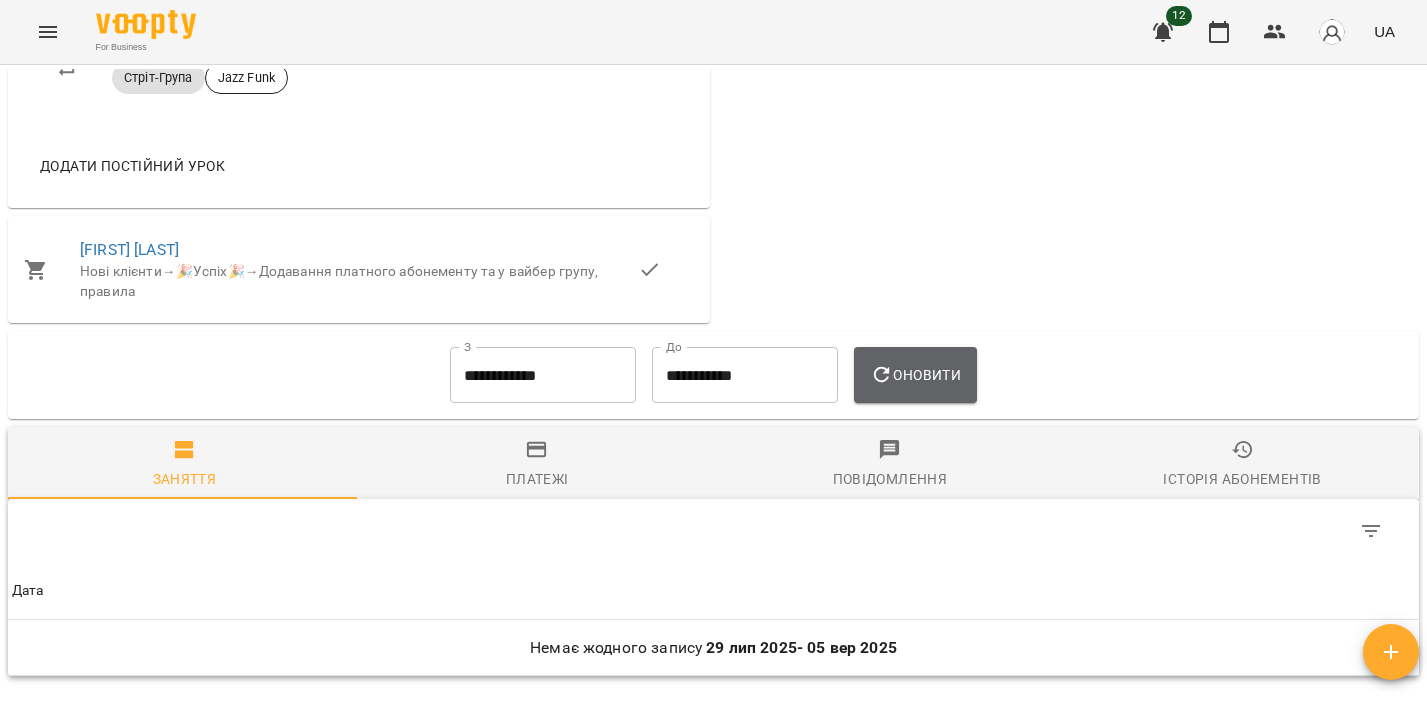 click on "Оновити" at bounding box center [915, 375] 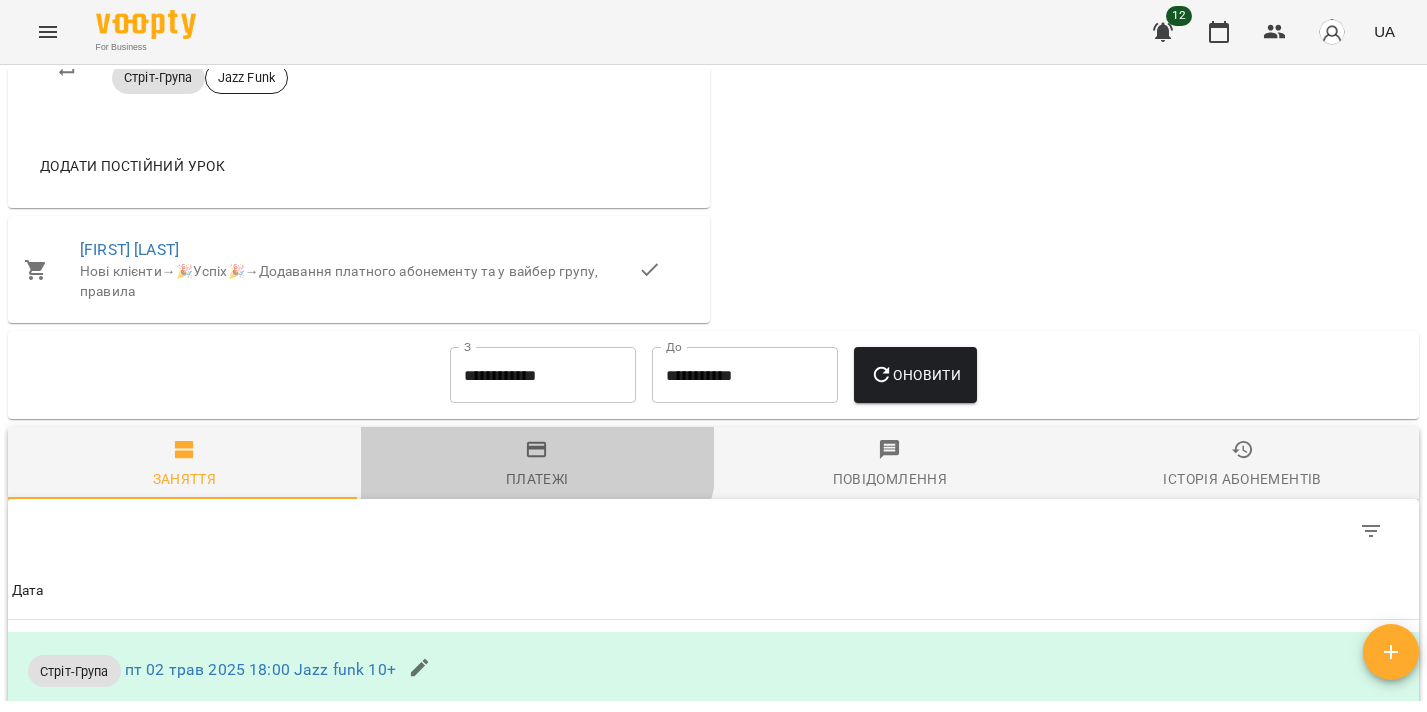 click 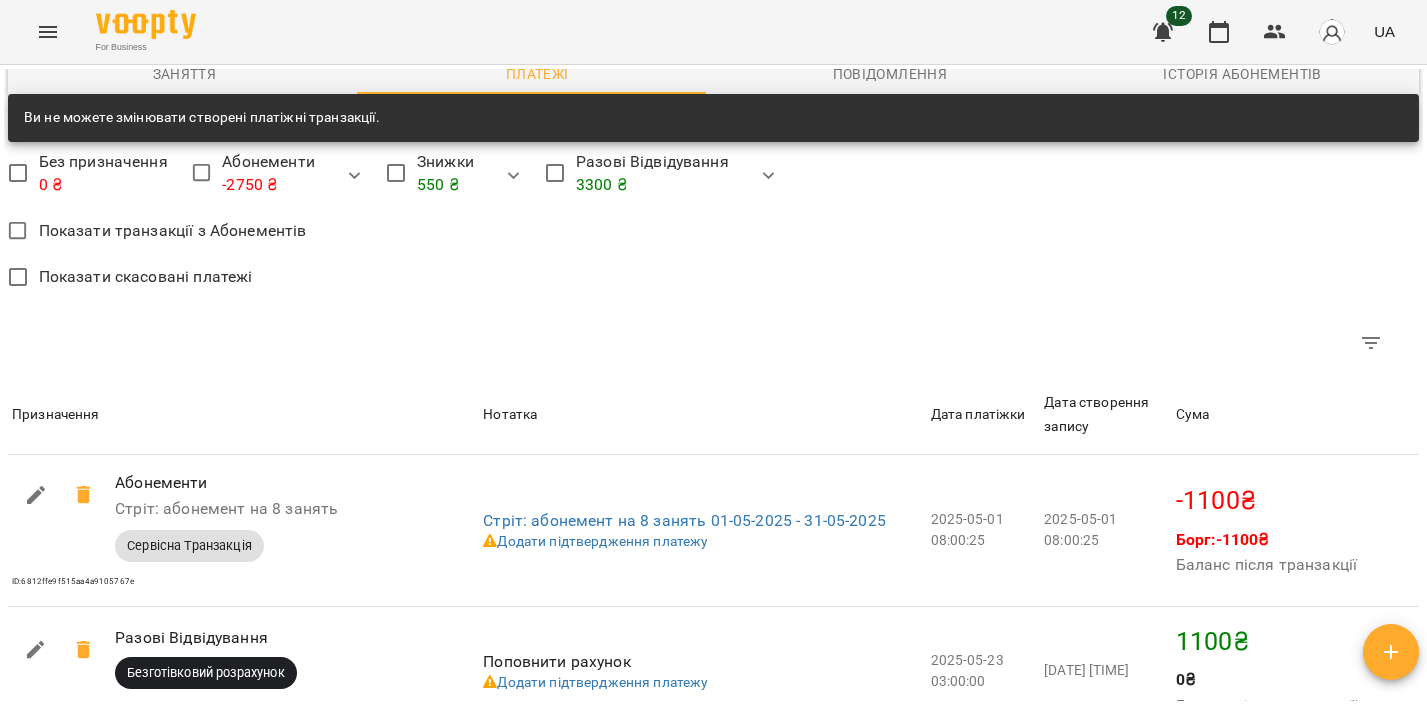 scroll, scrollTop: 1437, scrollLeft: 0, axis: vertical 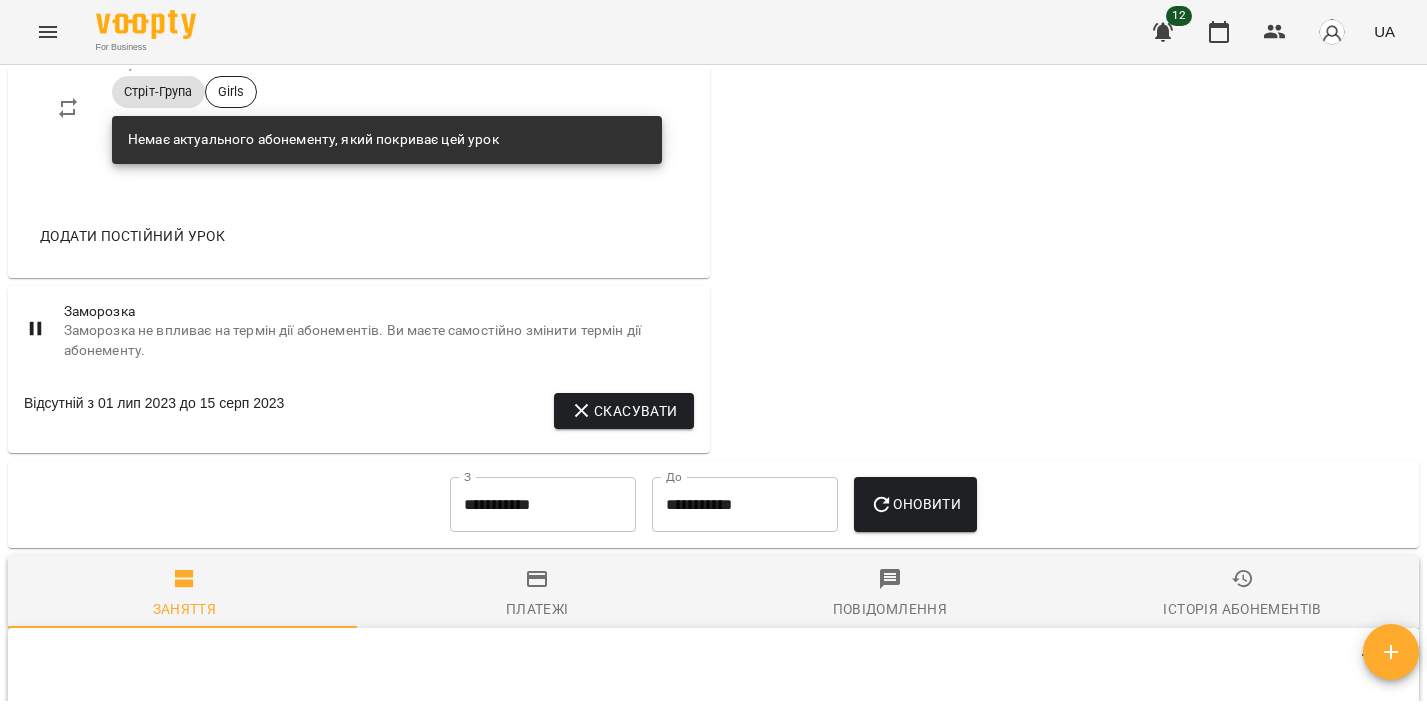 click on "**********" at bounding box center [543, 505] 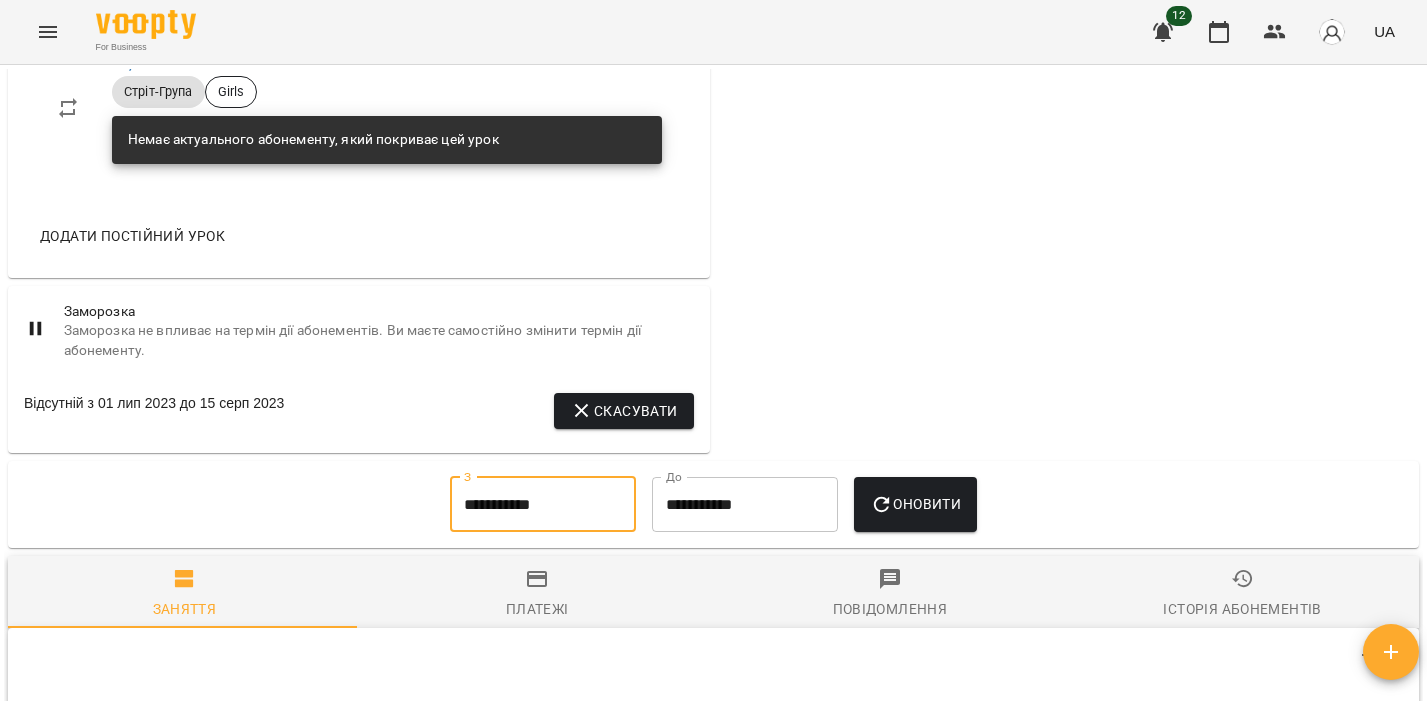 click on "**********" at bounding box center (543, 505) 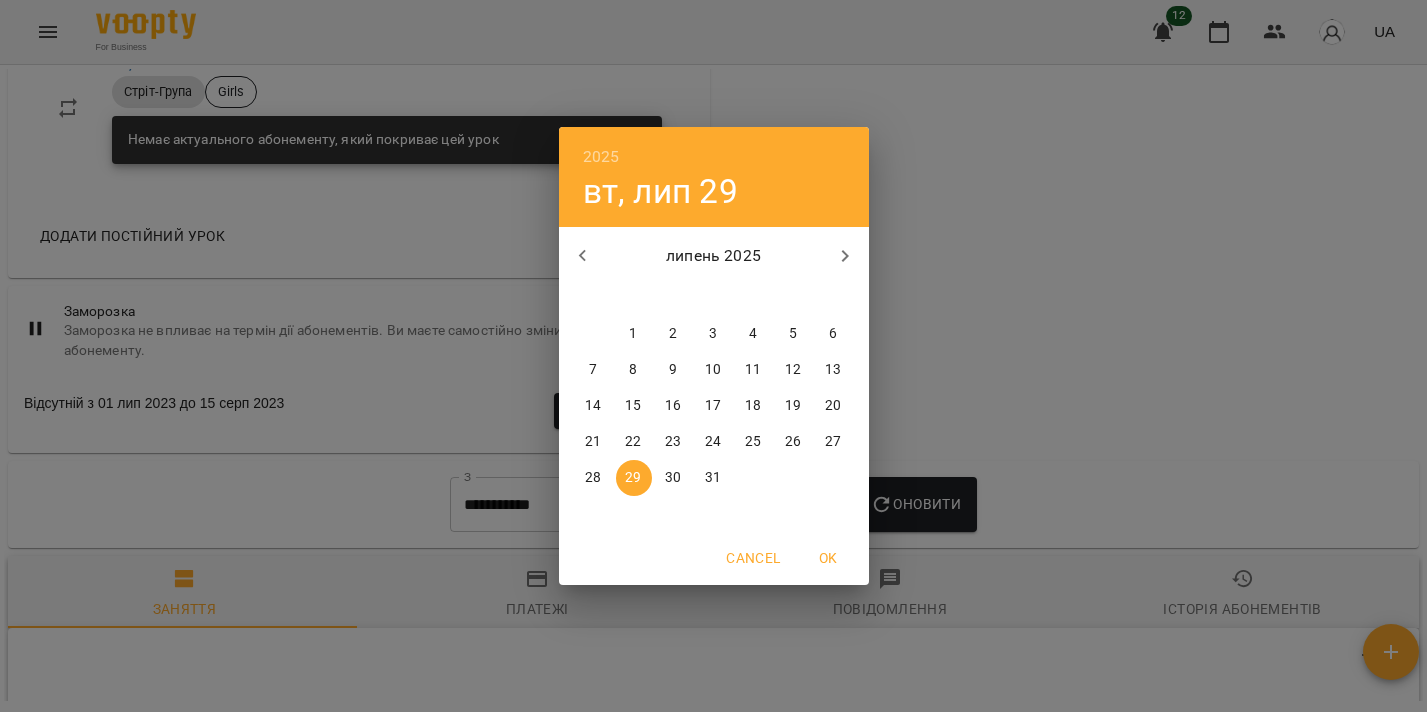 click 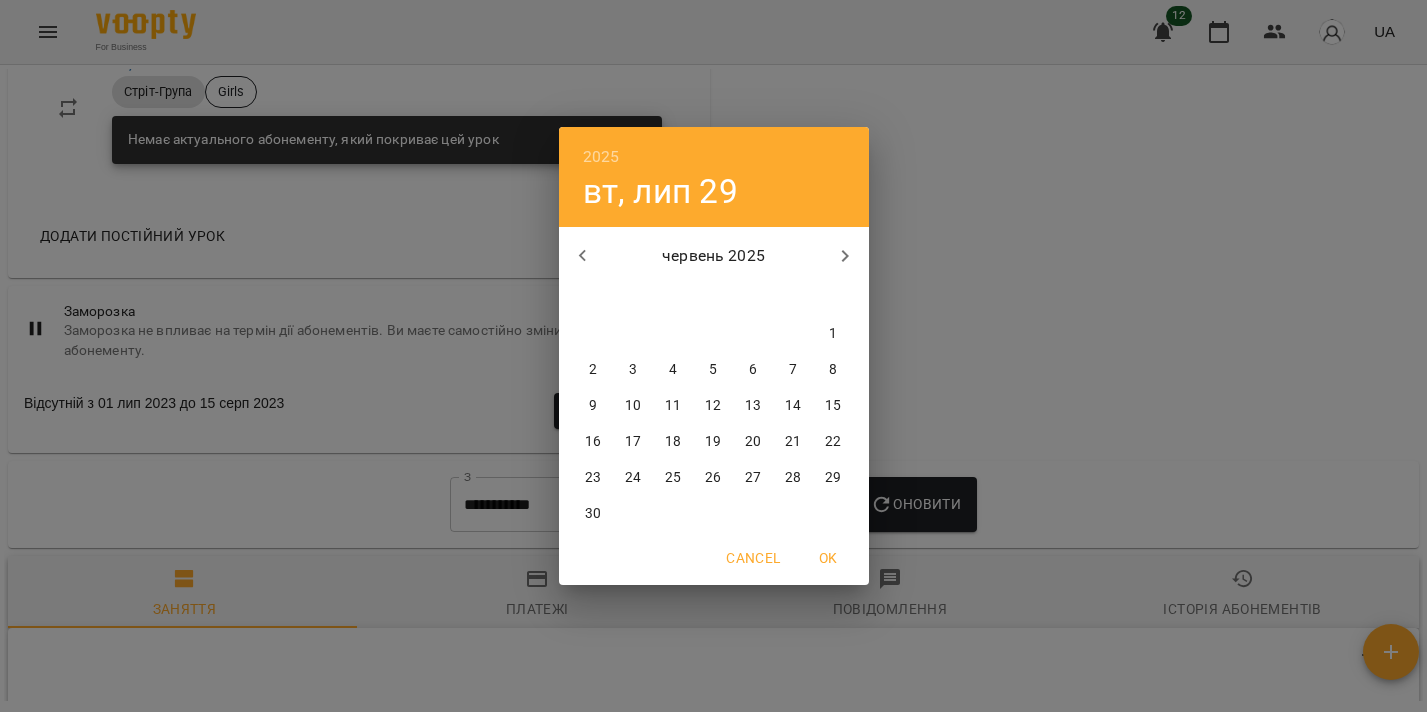 click 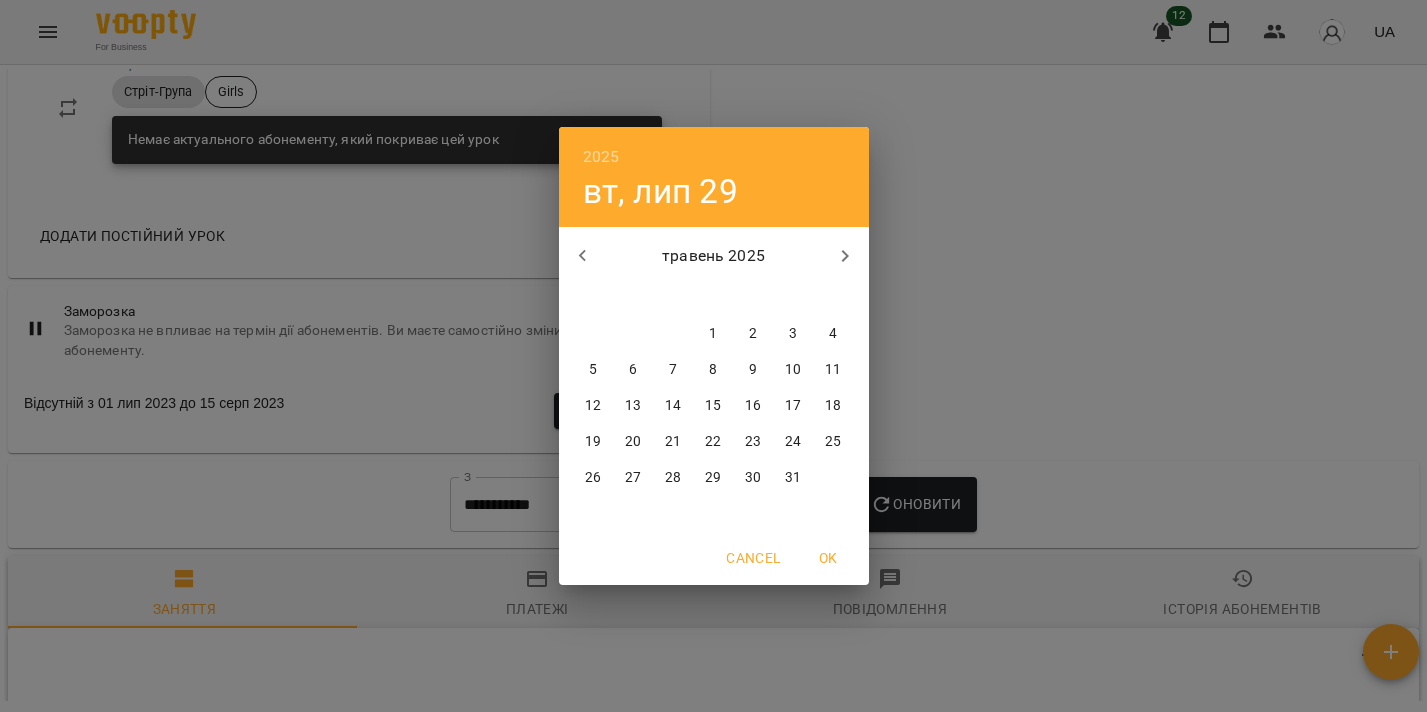 drag, startPoint x: 709, startPoint y: 333, endPoint x: 758, endPoint y: 363, distance: 57.45433 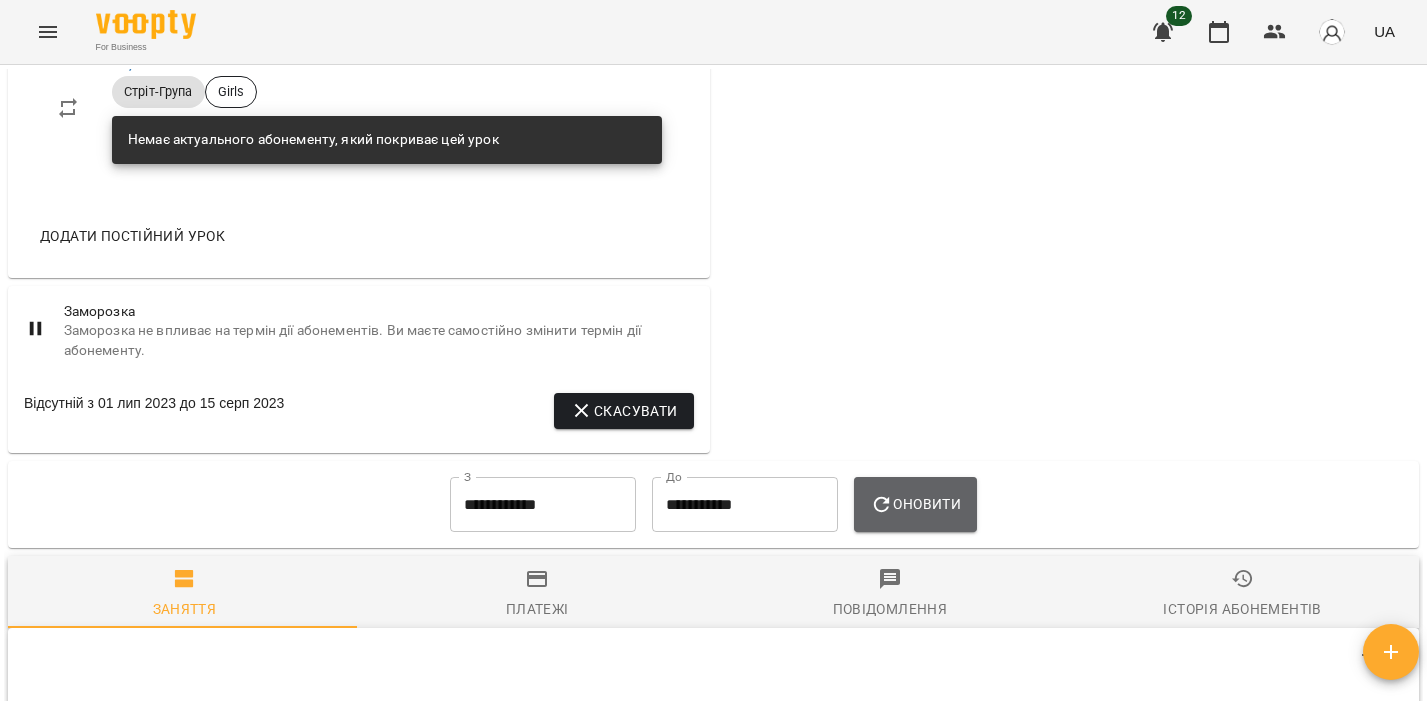 click on "Оновити" at bounding box center [915, 504] 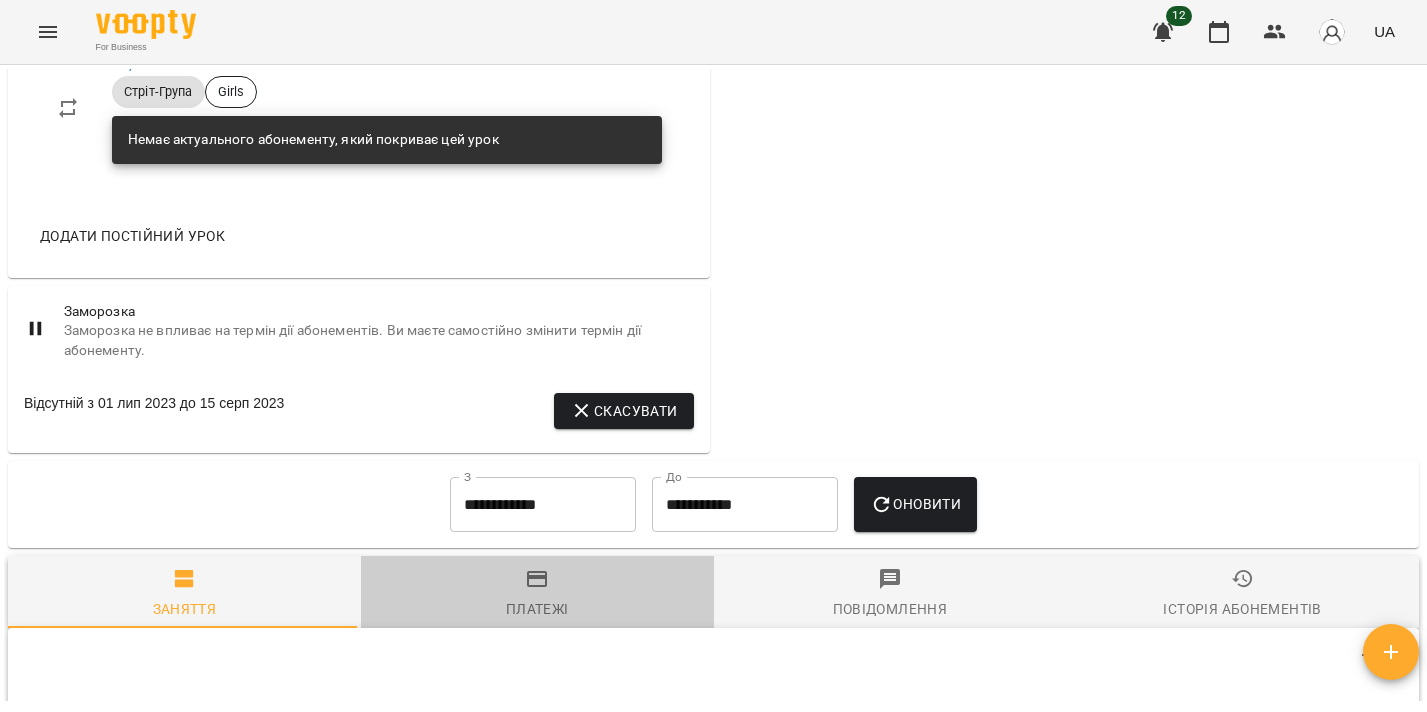 drag, startPoint x: 543, startPoint y: 604, endPoint x: 813, endPoint y: 357, distance: 365.9358 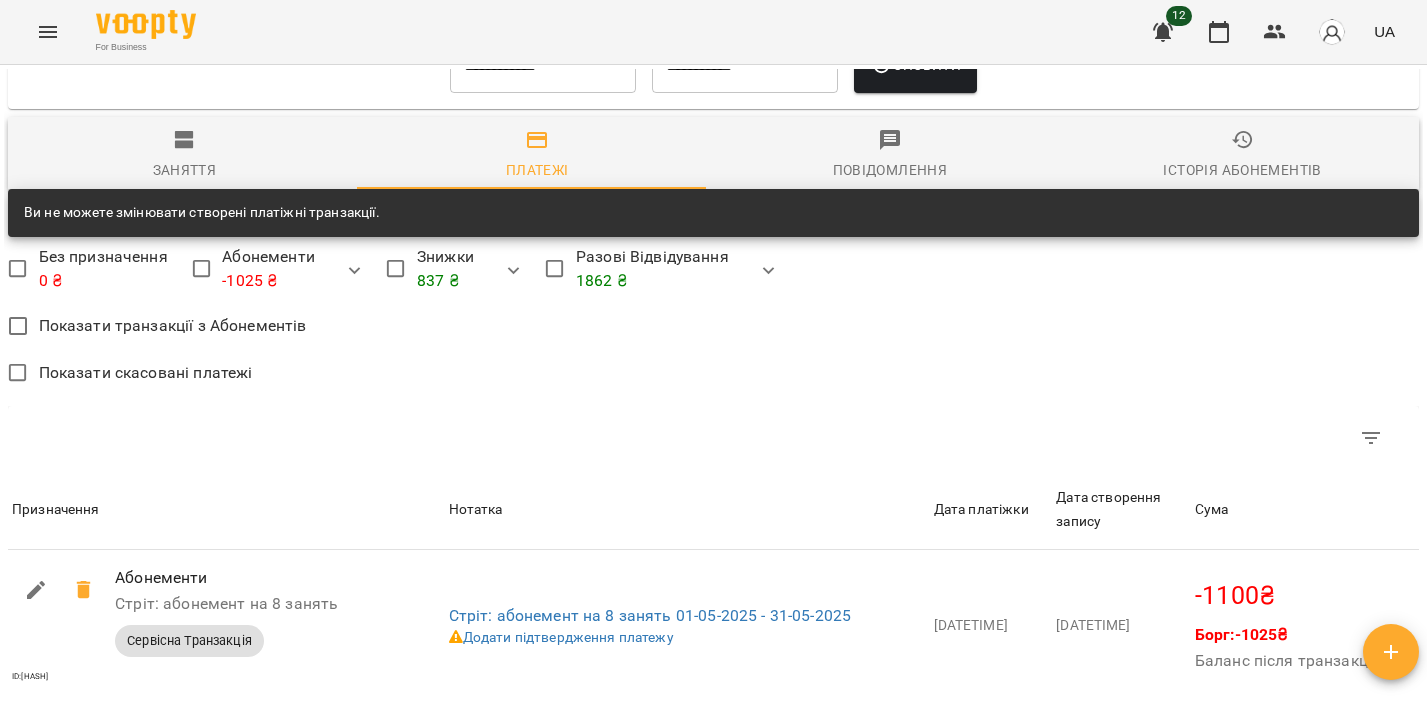 scroll, scrollTop: 1767, scrollLeft: 0, axis: vertical 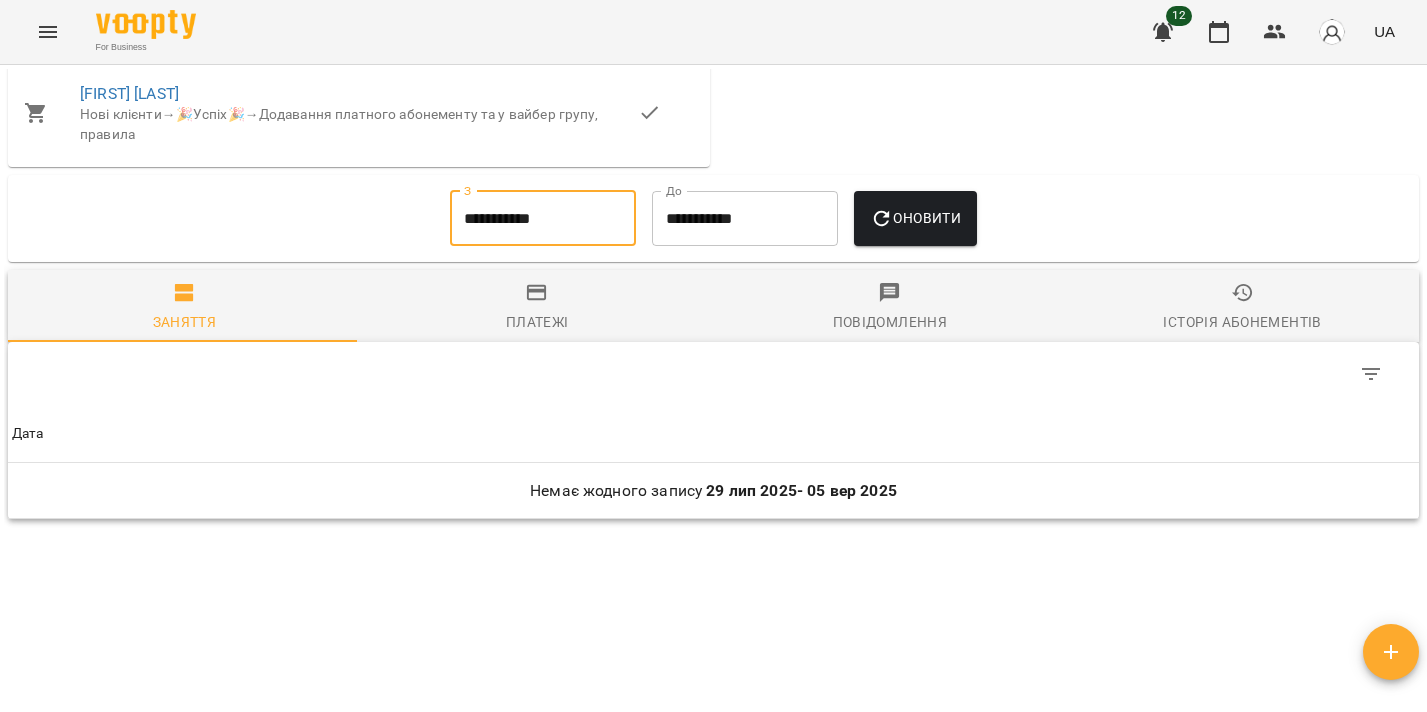 click on "**********" at bounding box center [543, 219] 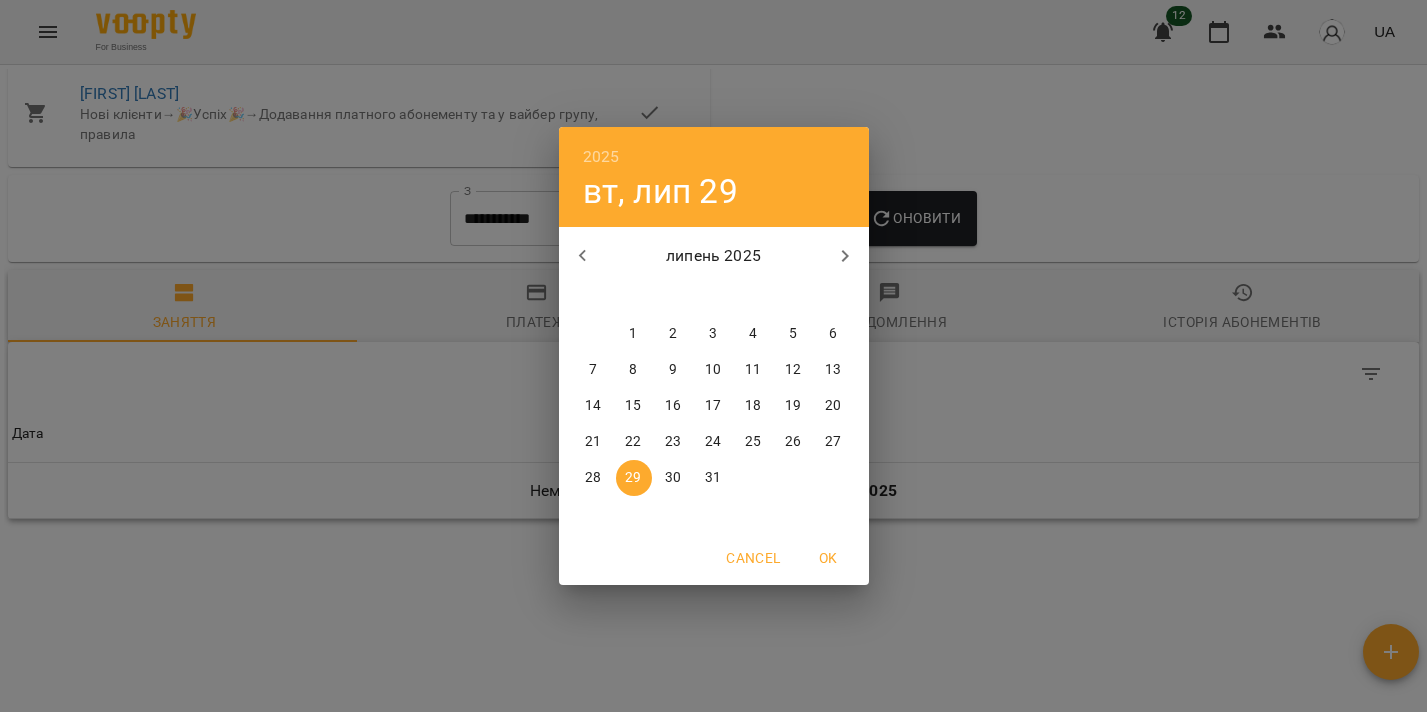 click 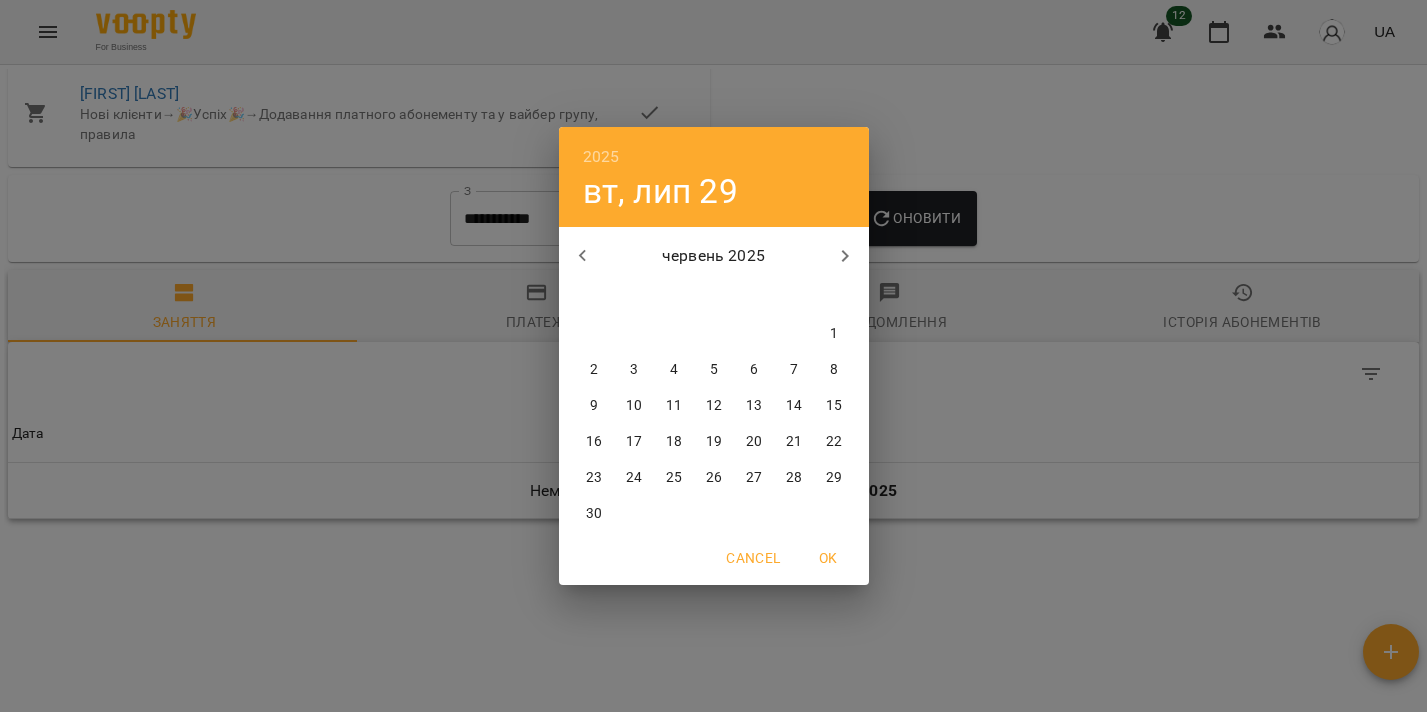 click 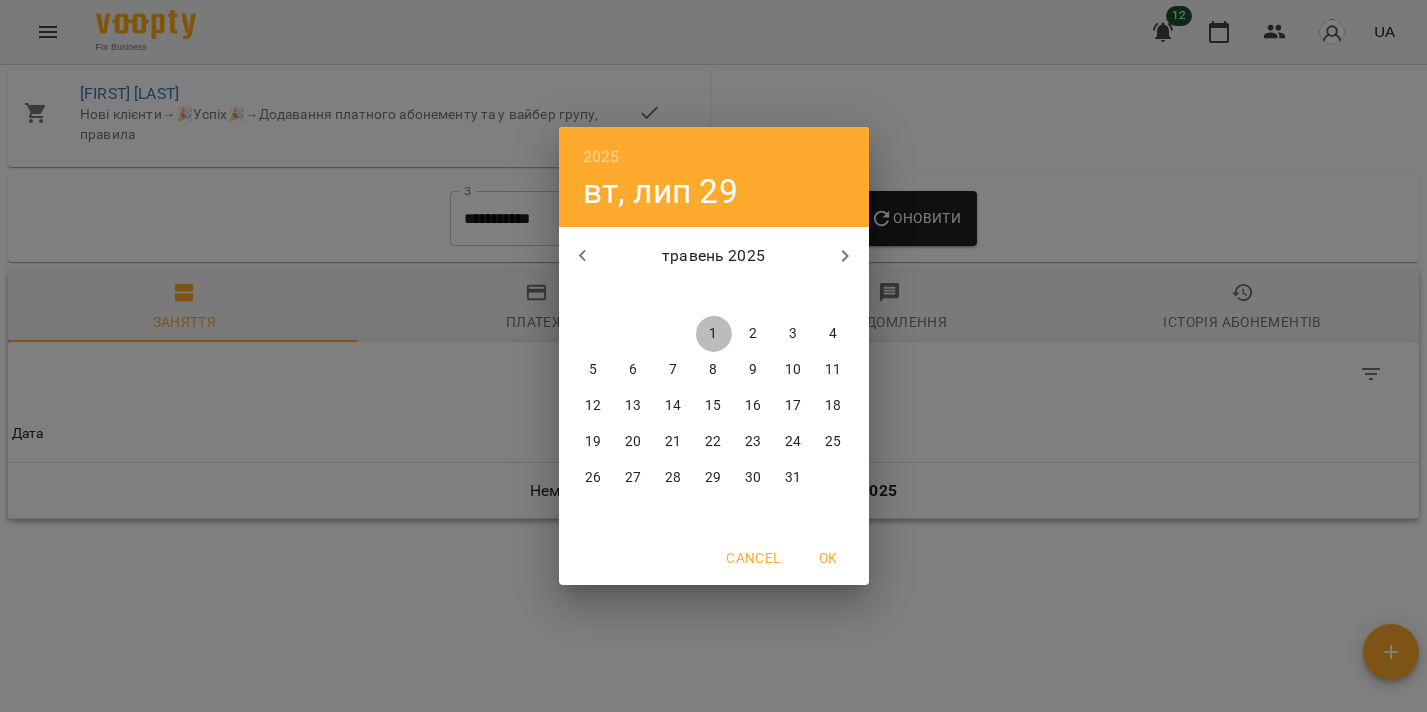 click on "1" at bounding box center [713, 334] 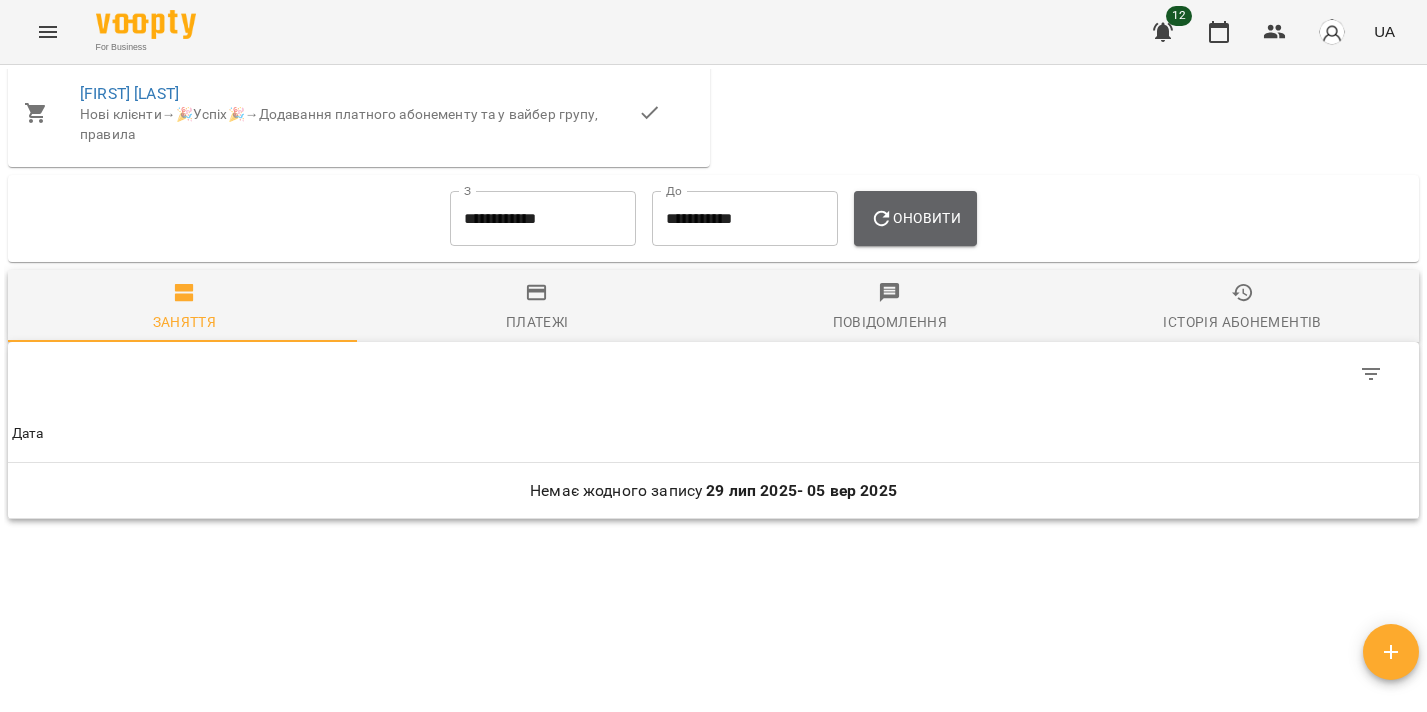 click on "Оновити" at bounding box center (915, 218) 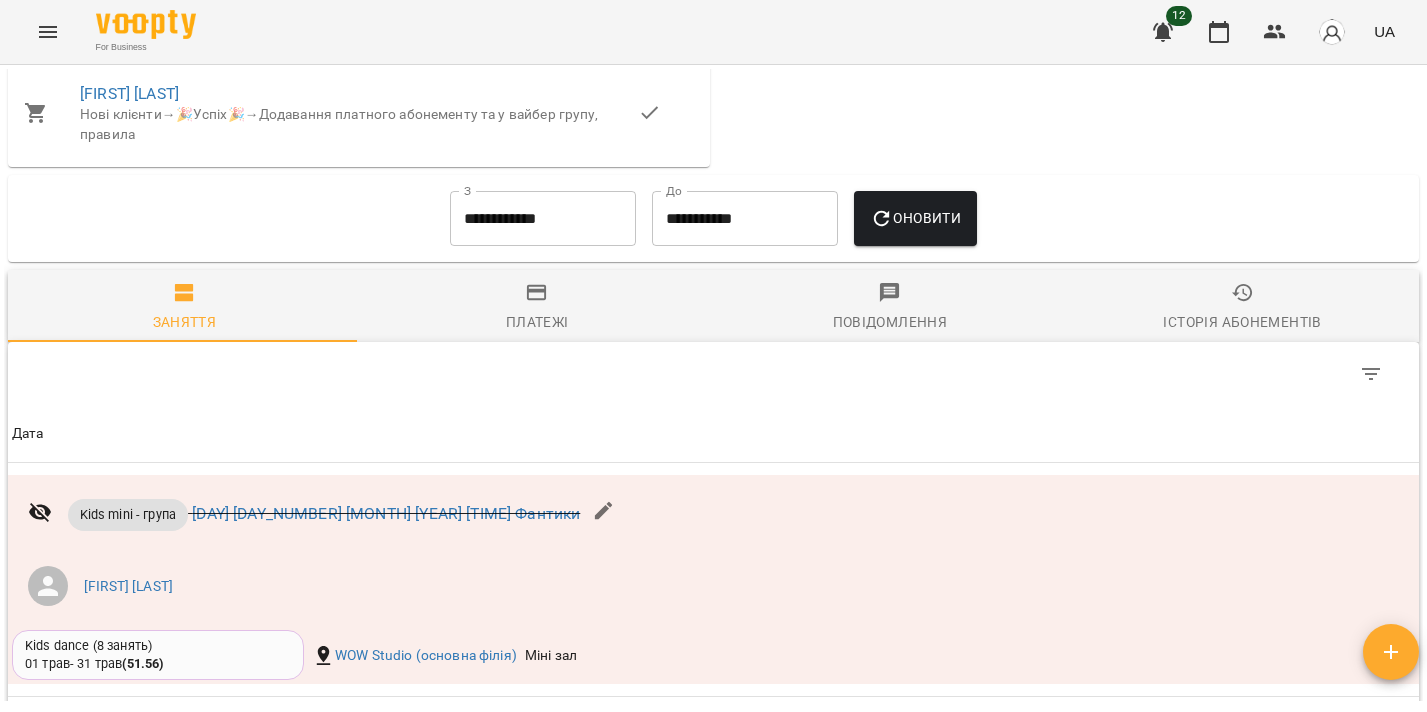 scroll, scrollTop: 1150, scrollLeft: 0, axis: vertical 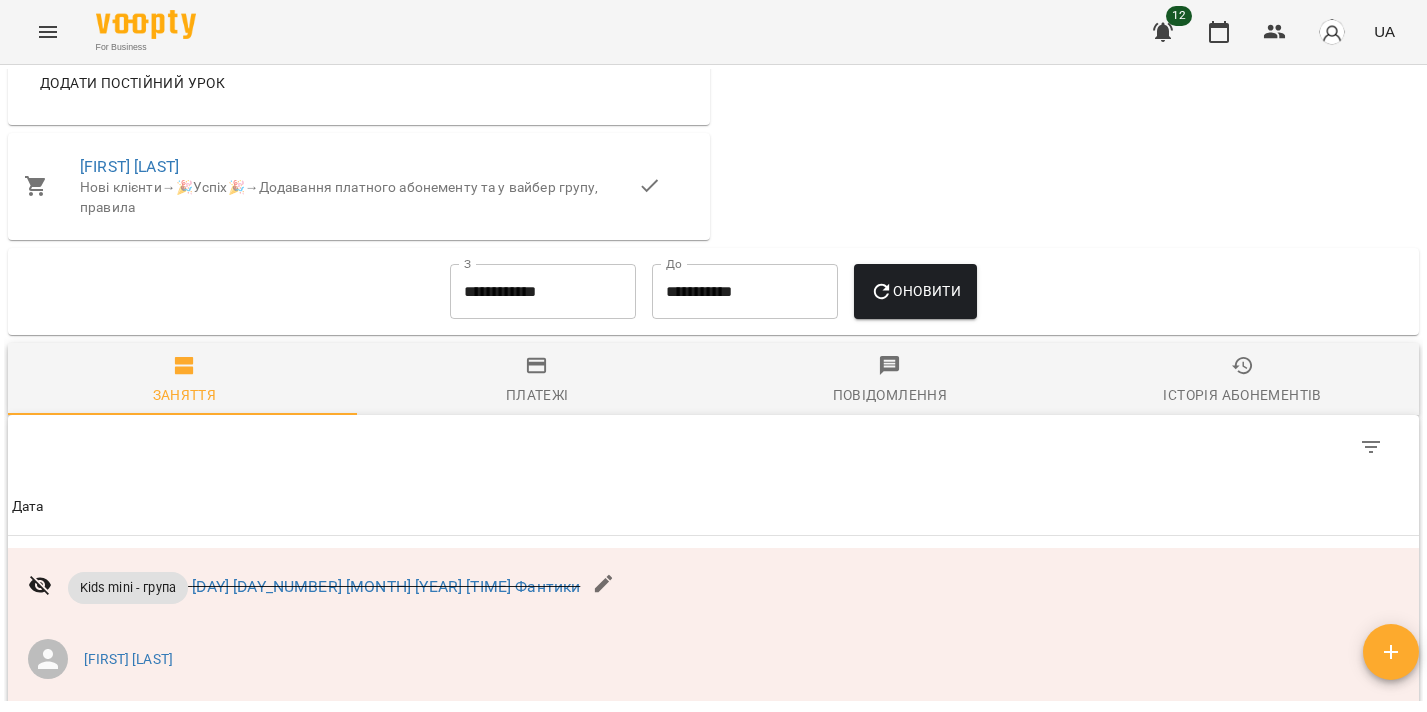 click 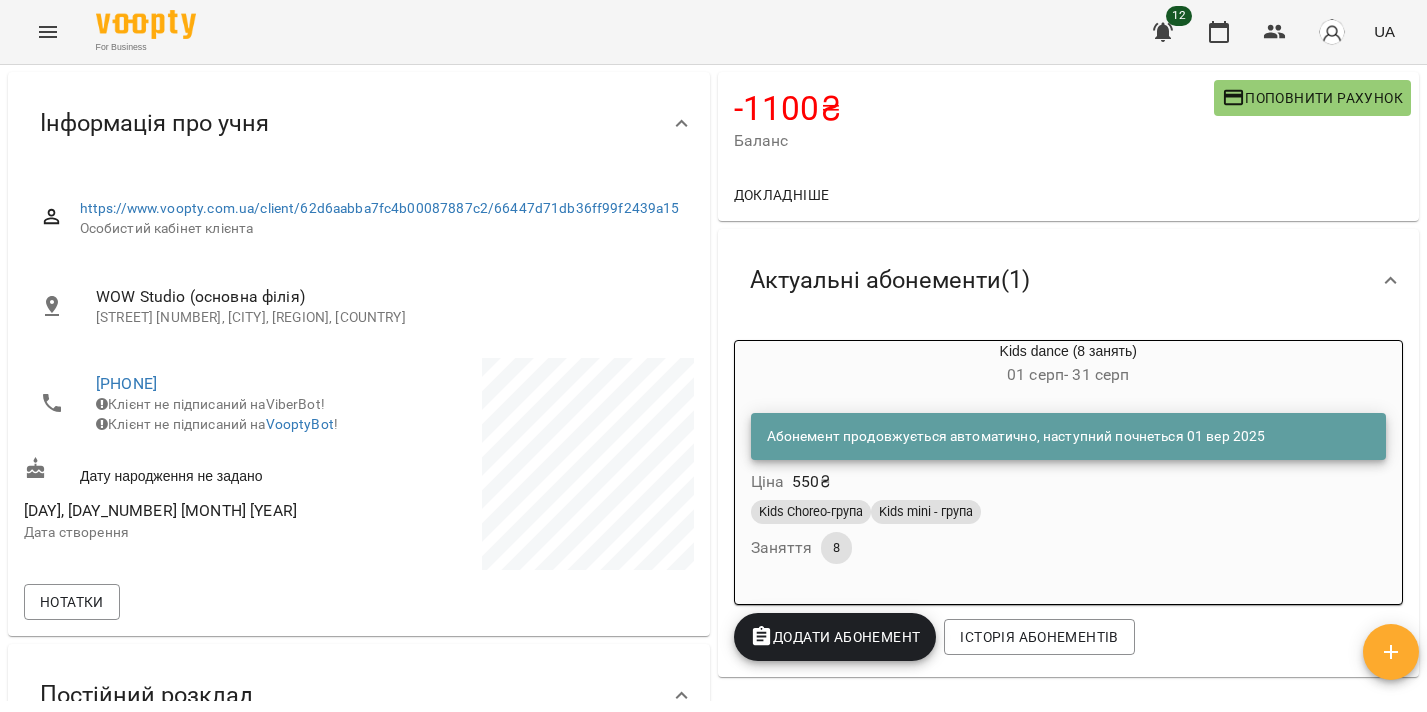scroll, scrollTop: 274, scrollLeft: 0, axis: vertical 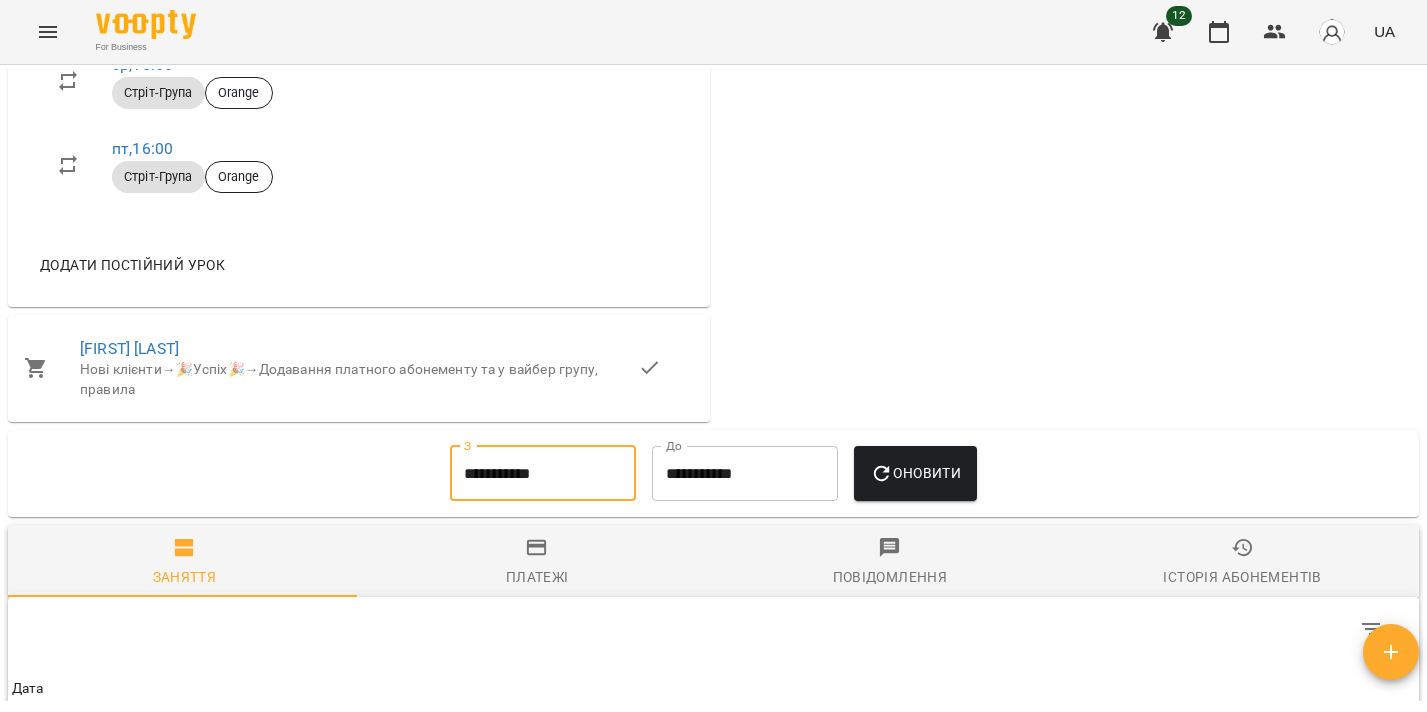 click on "**********" at bounding box center (543, 474) 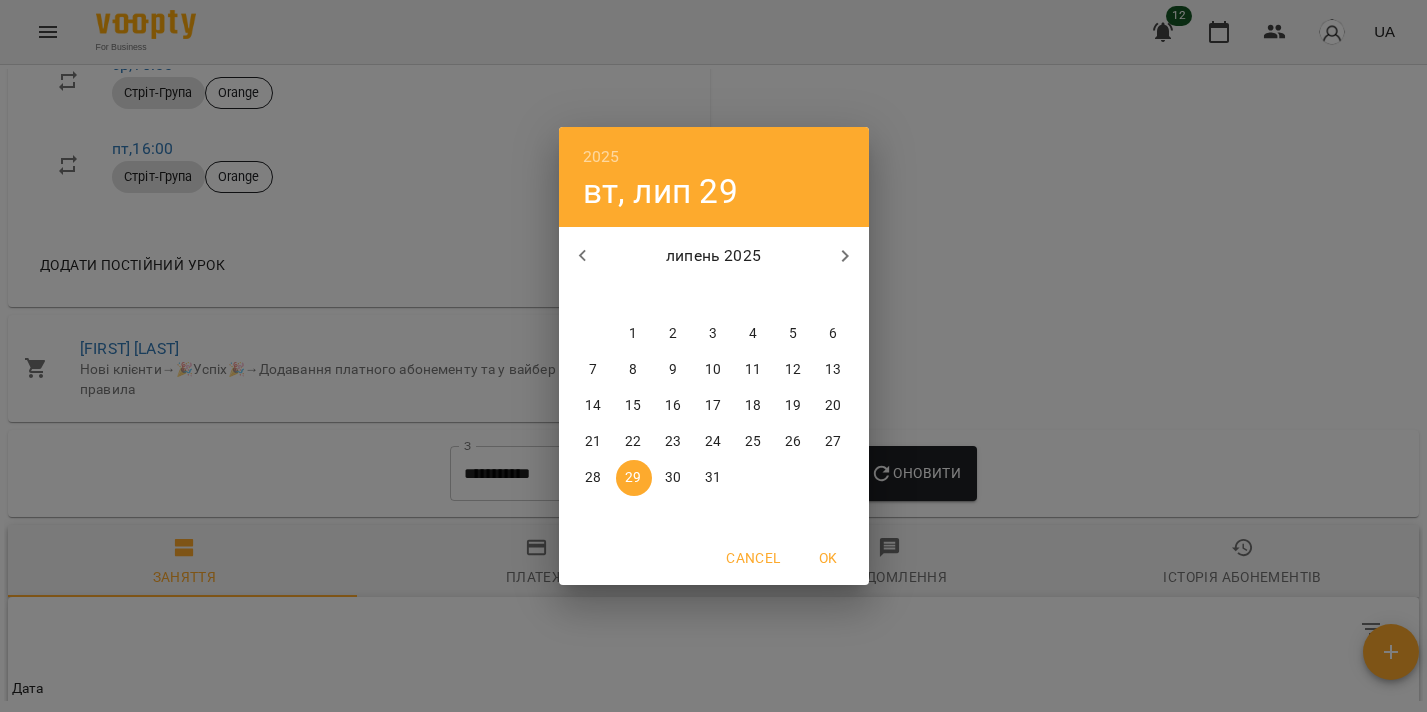 click 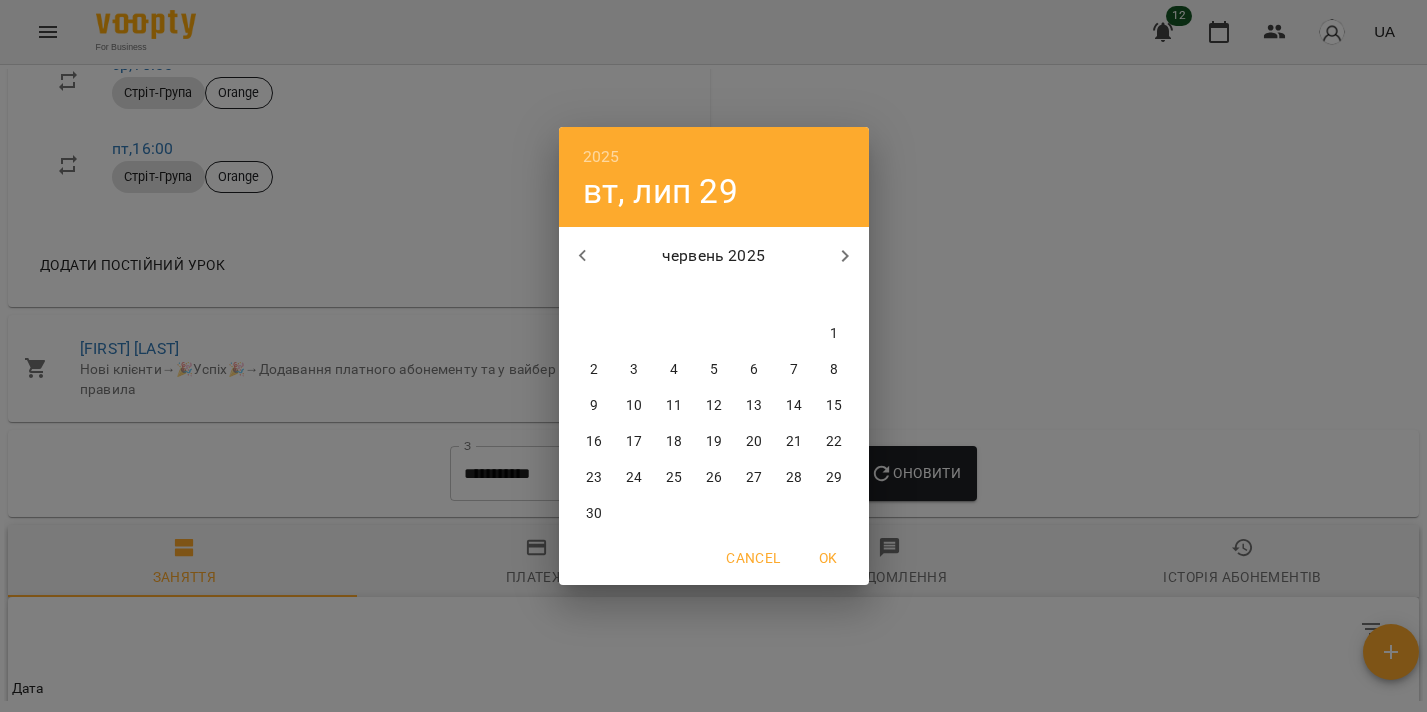 click 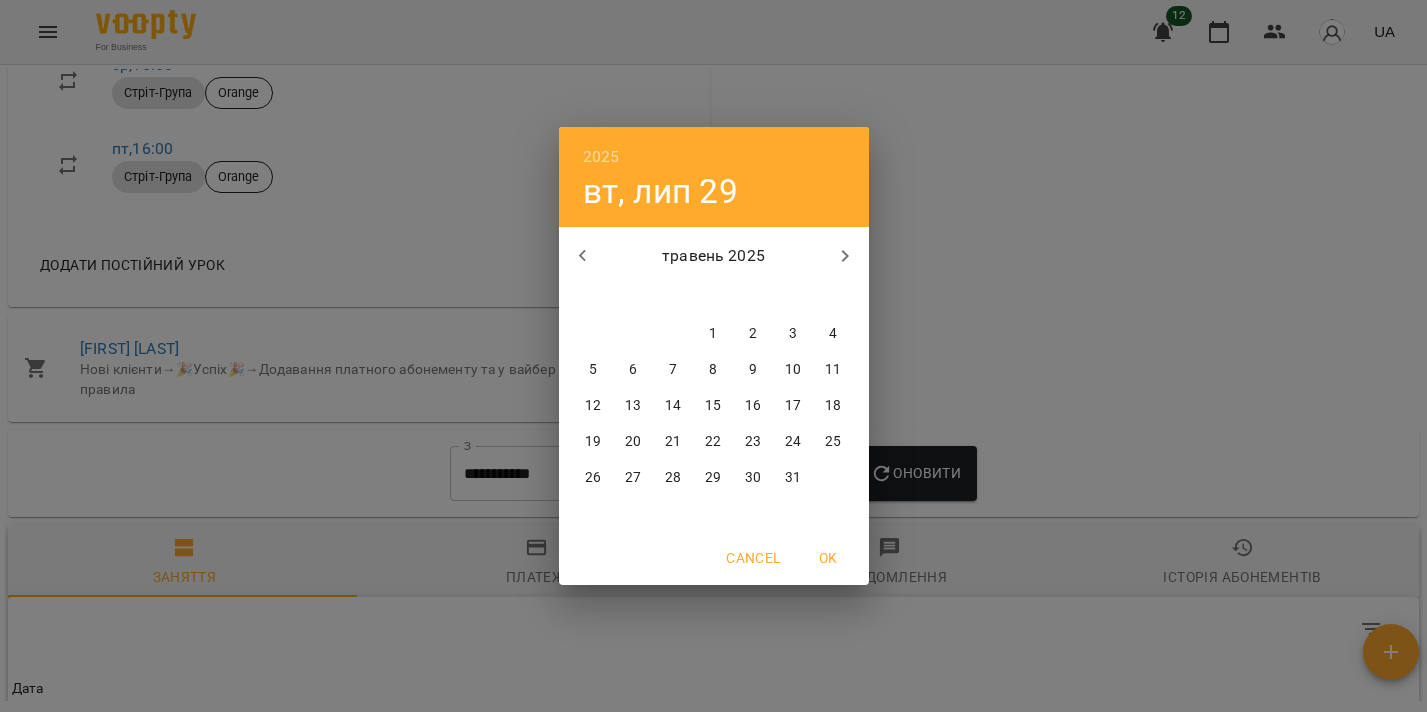 drag, startPoint x: 724, startPoint y: 337, endPoint x: 777, endPoint y: 401, distance: 83.09633 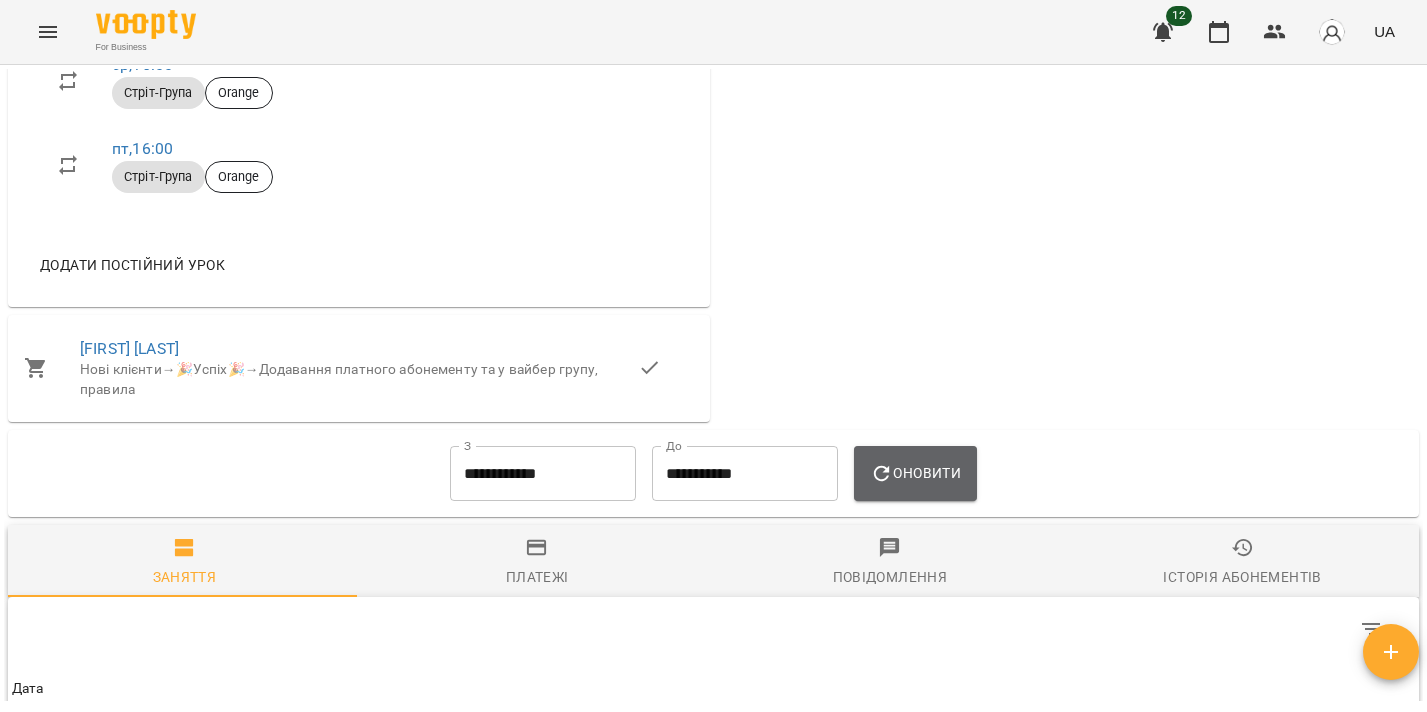 click on "Оновити" at bounding box center [915, 473] 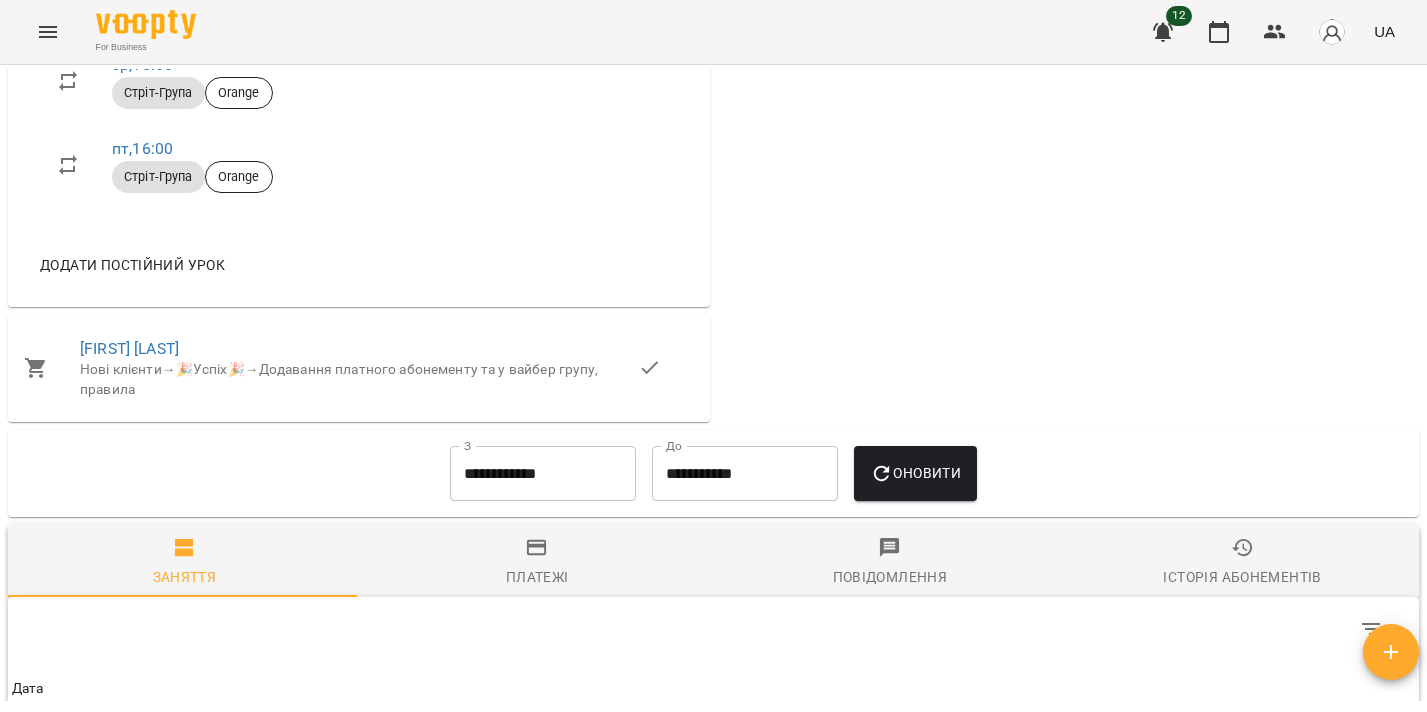 click on "Платежі" at bounding box center [537, 563] 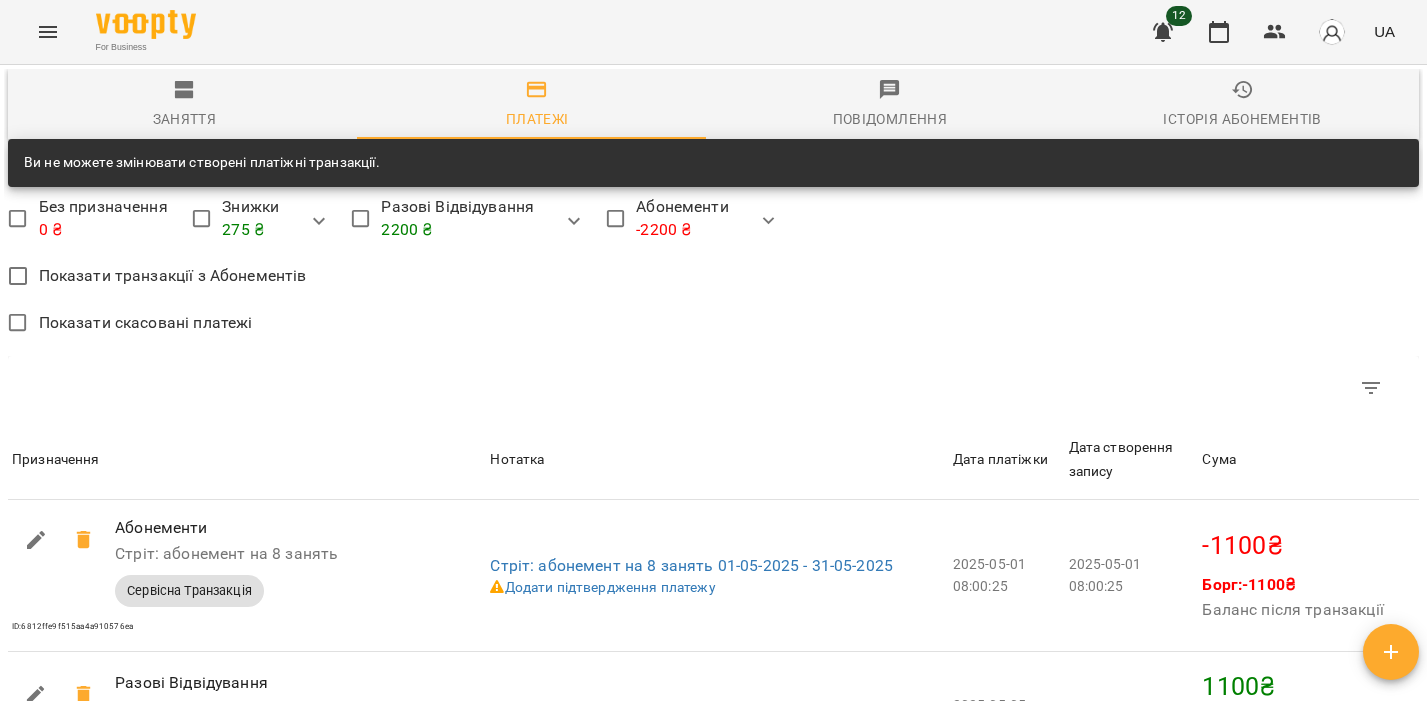 scroll, scrollTop: 1800, scrollLeft: 0, axis: vertical 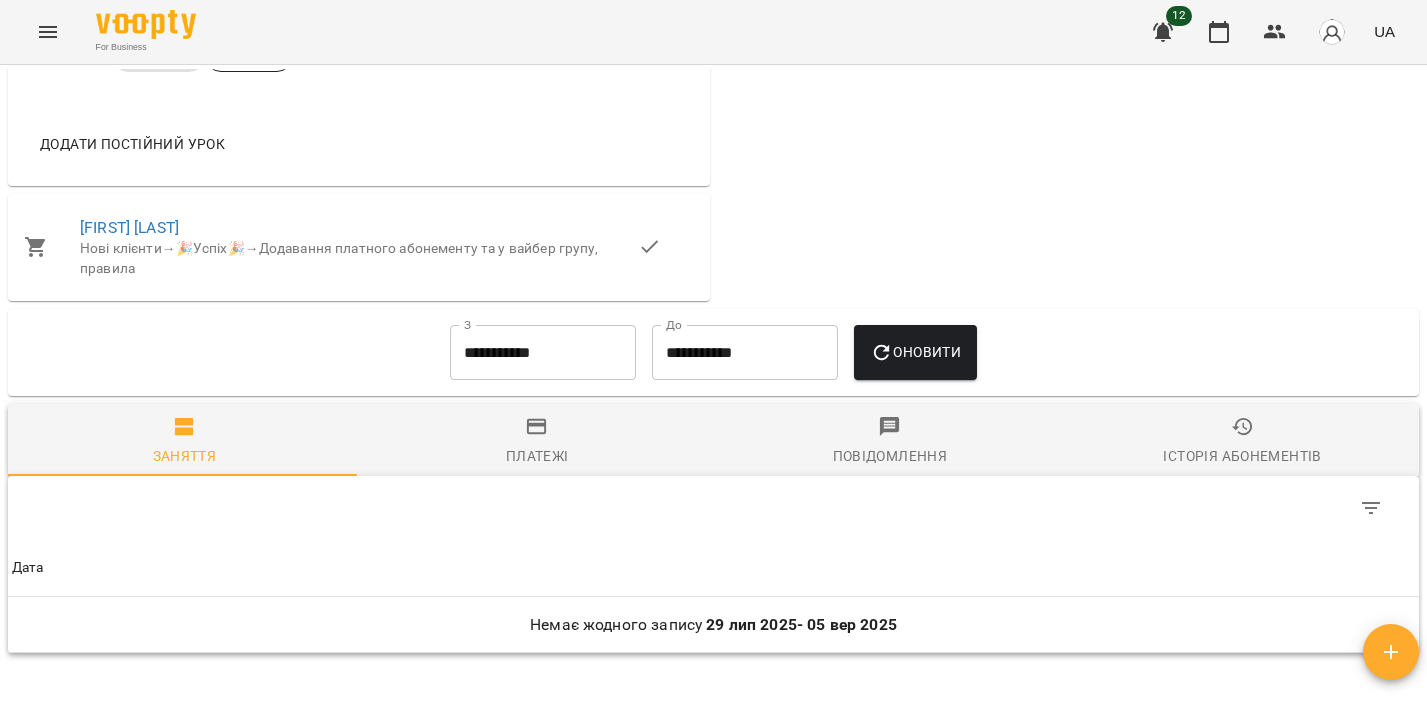 click on "**********" at bounding box center [713, 353] 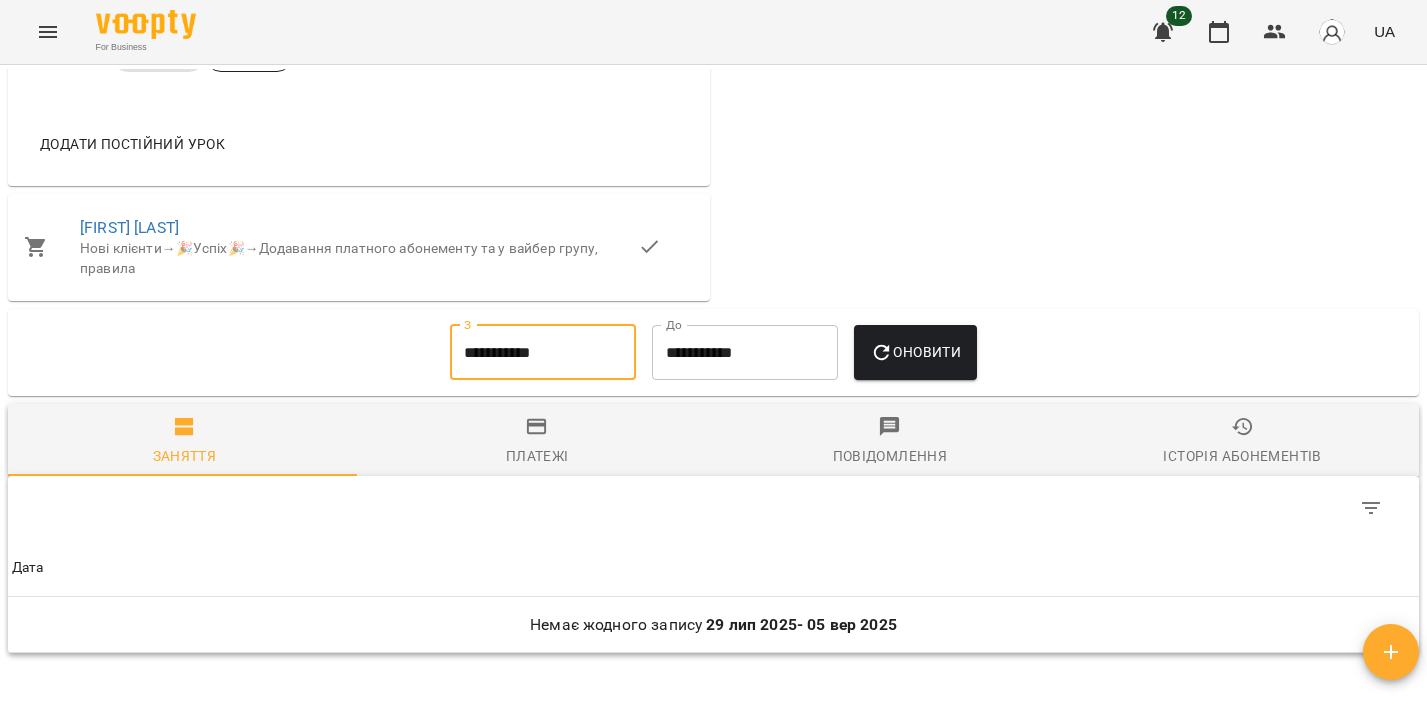 click on "**********" at bounding box center (543, 353) 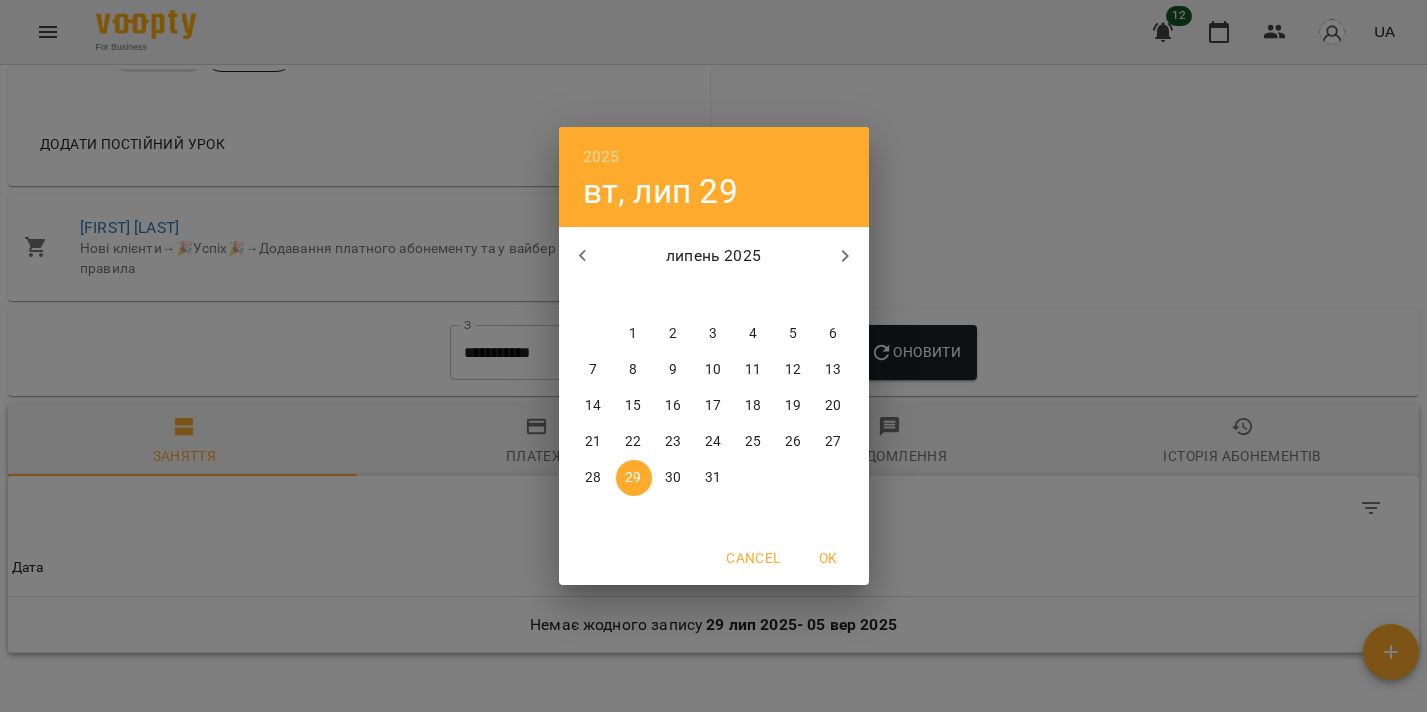 click at bounding box center (583, 256) 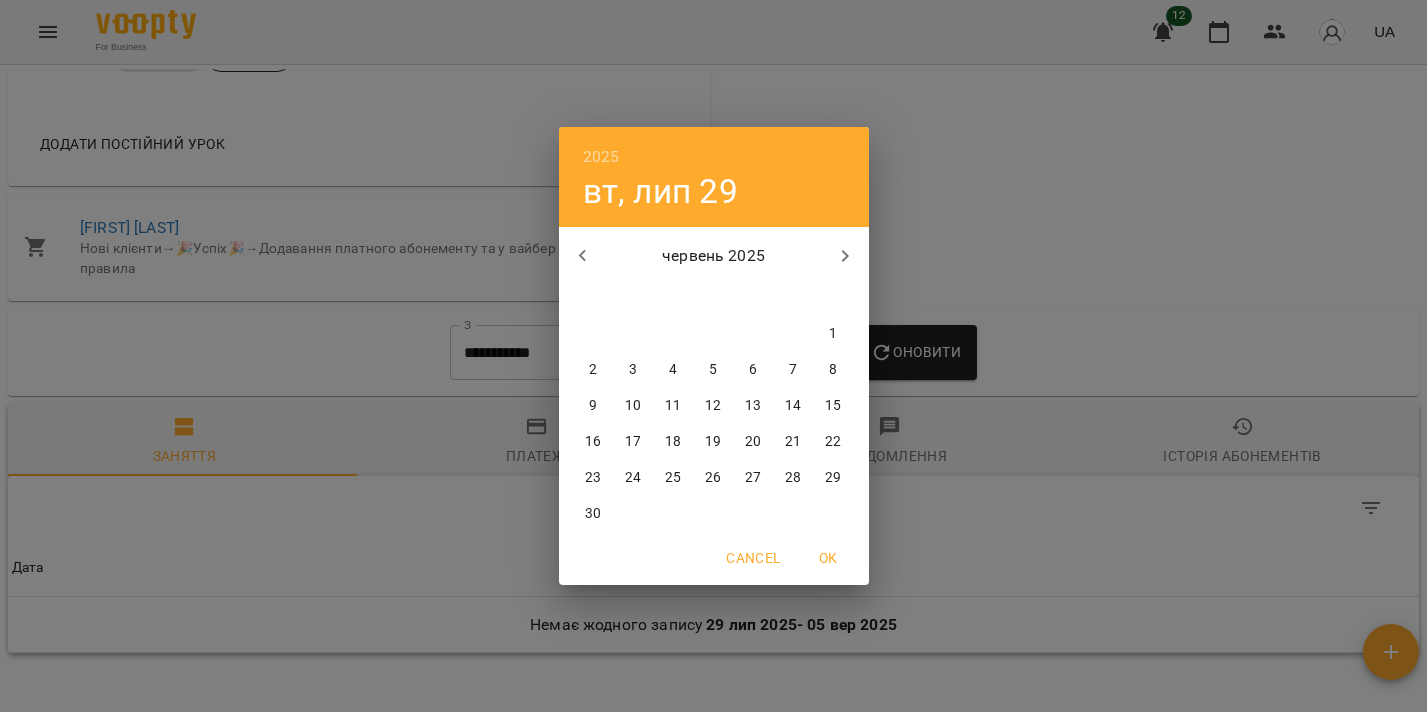 click at bounding box center (583, 256) 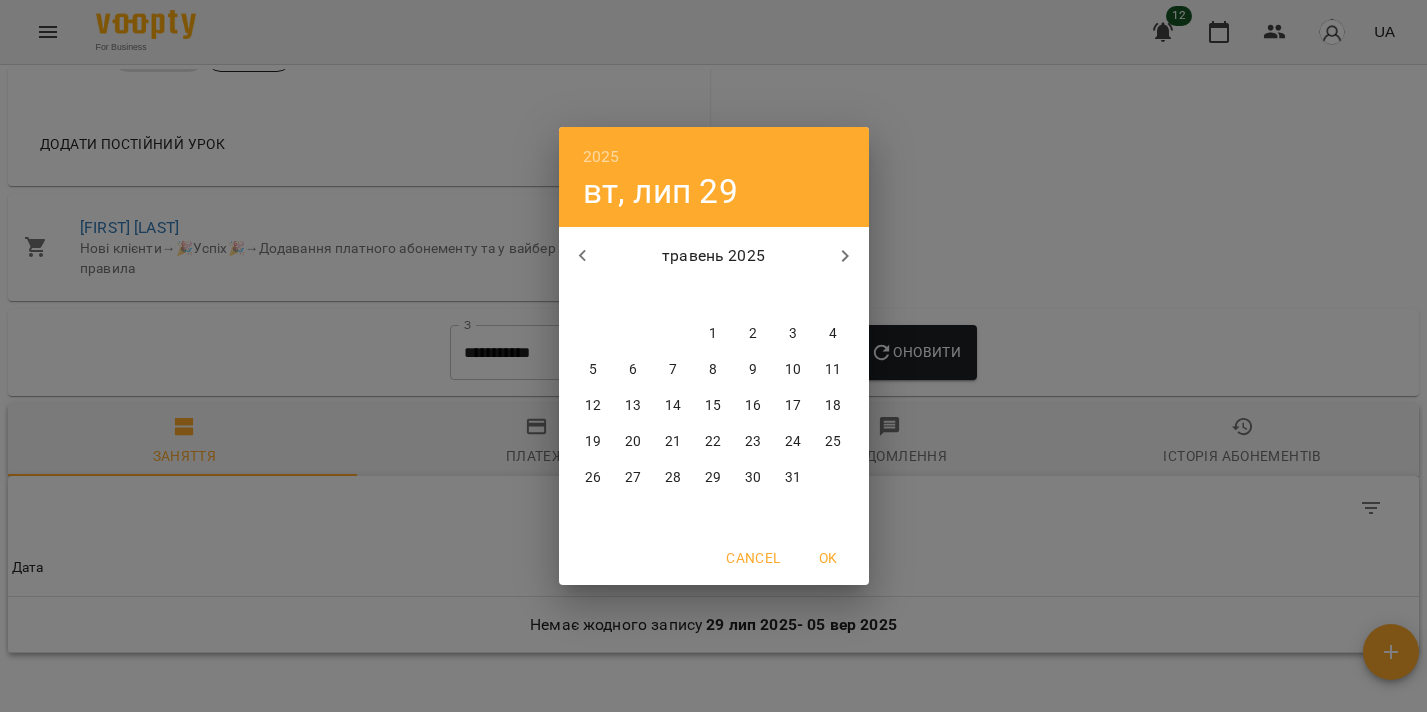 click on "1" at bounding box center [714, 334] 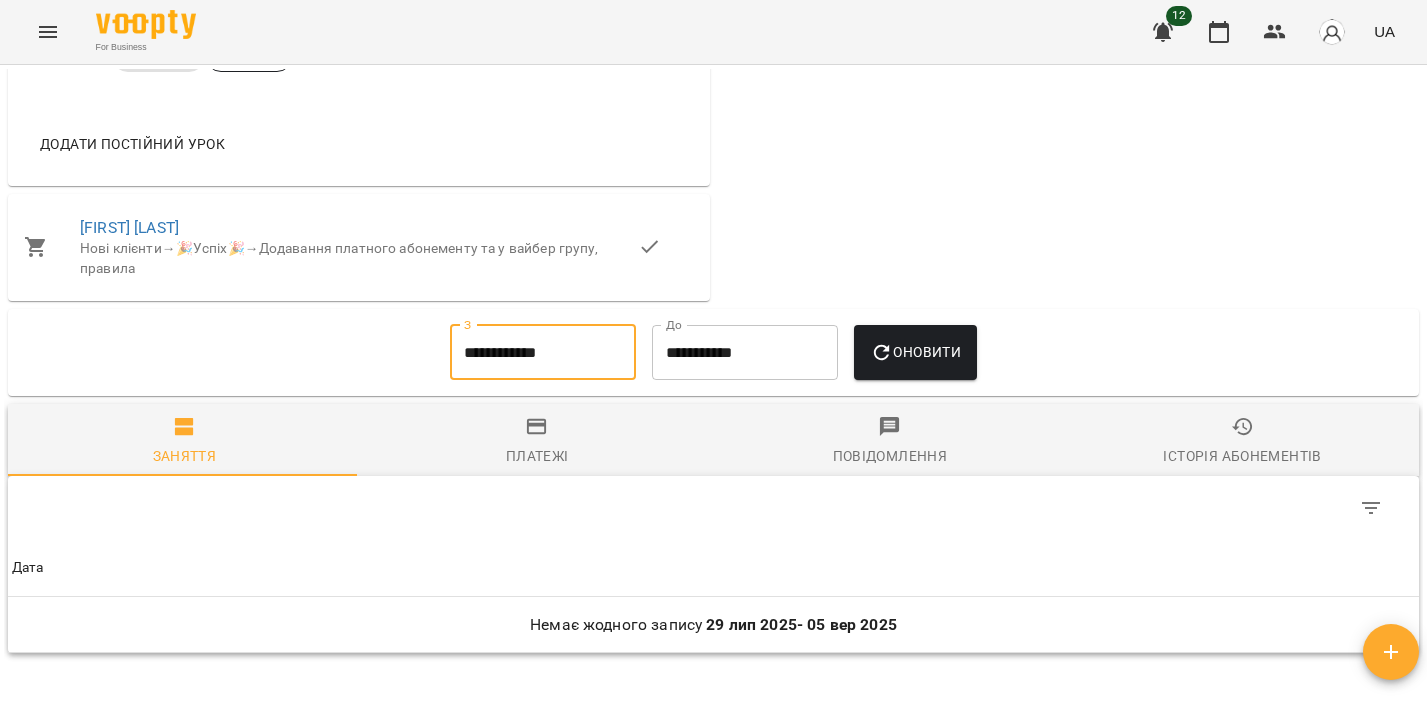 click 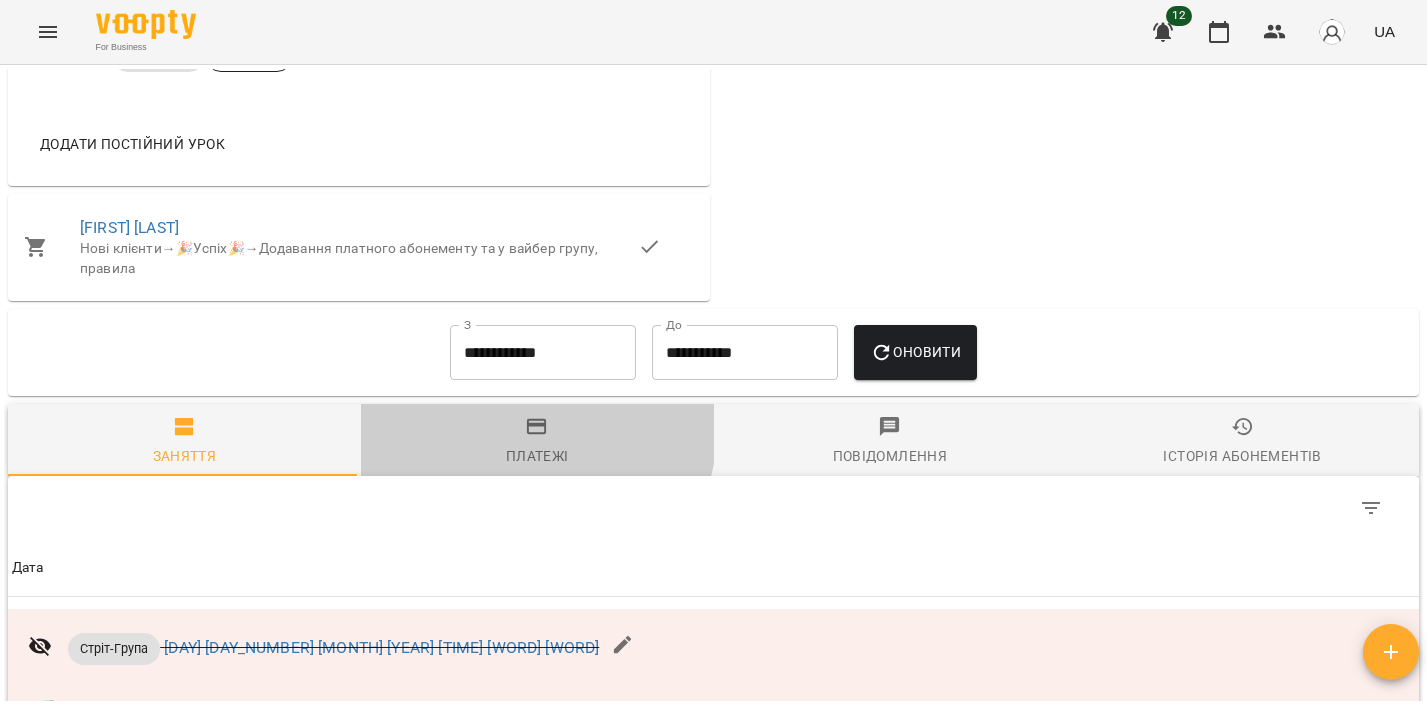click 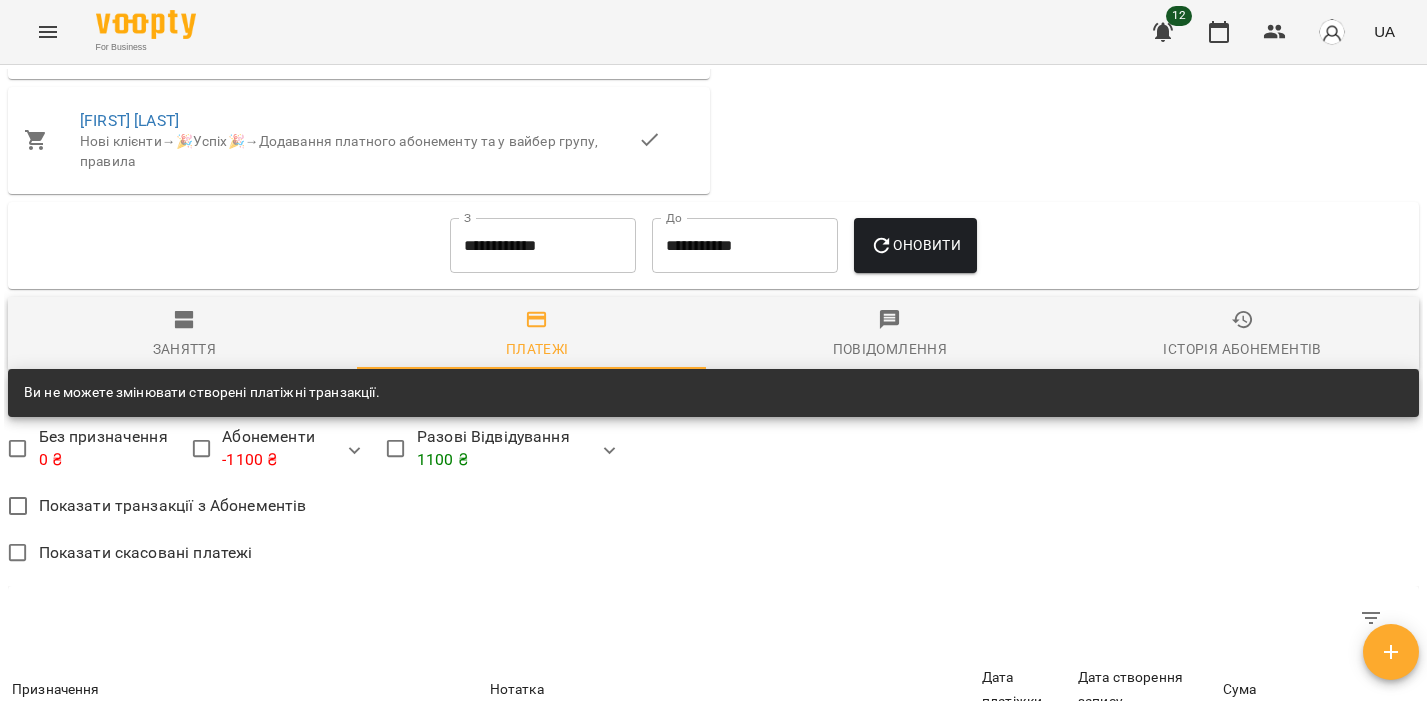scroll, scrollTop: 1018, scrollLeft: 0, axis: vertical 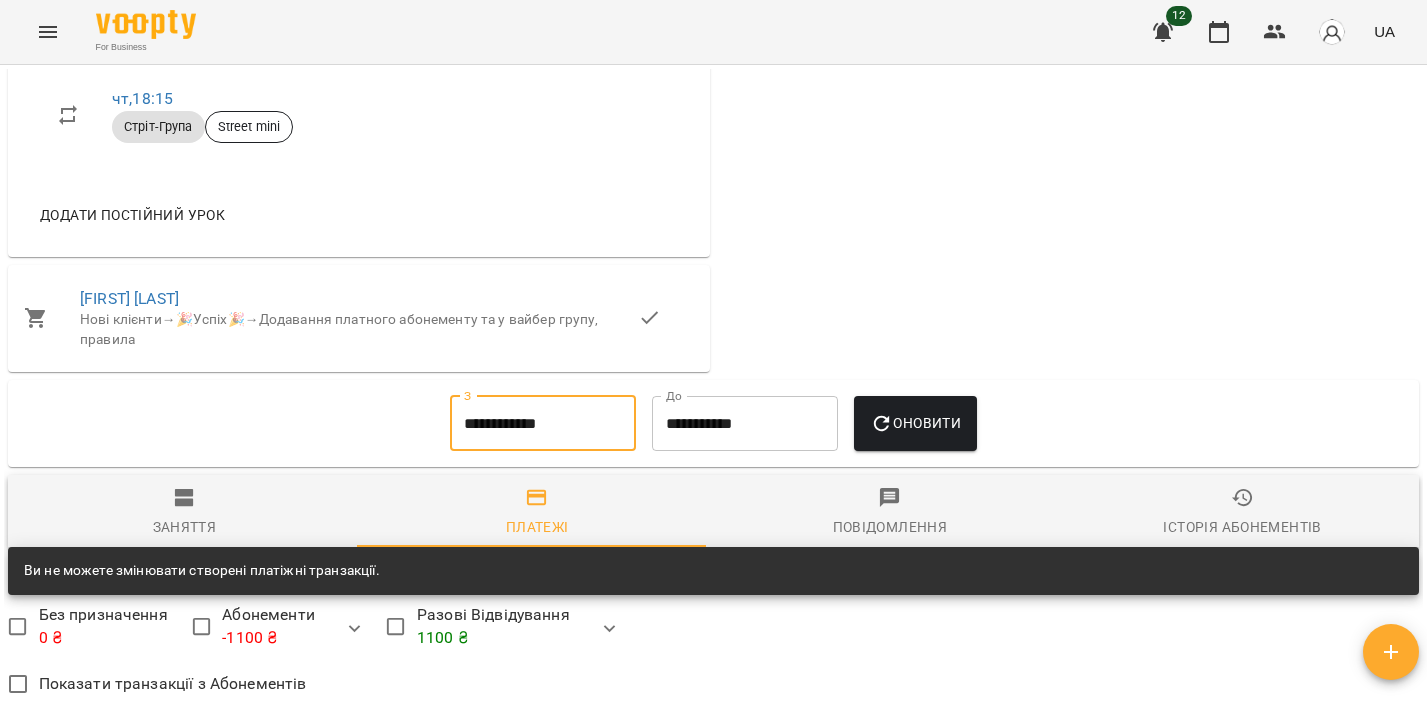click on "**********" at bounding box center (543, 424) 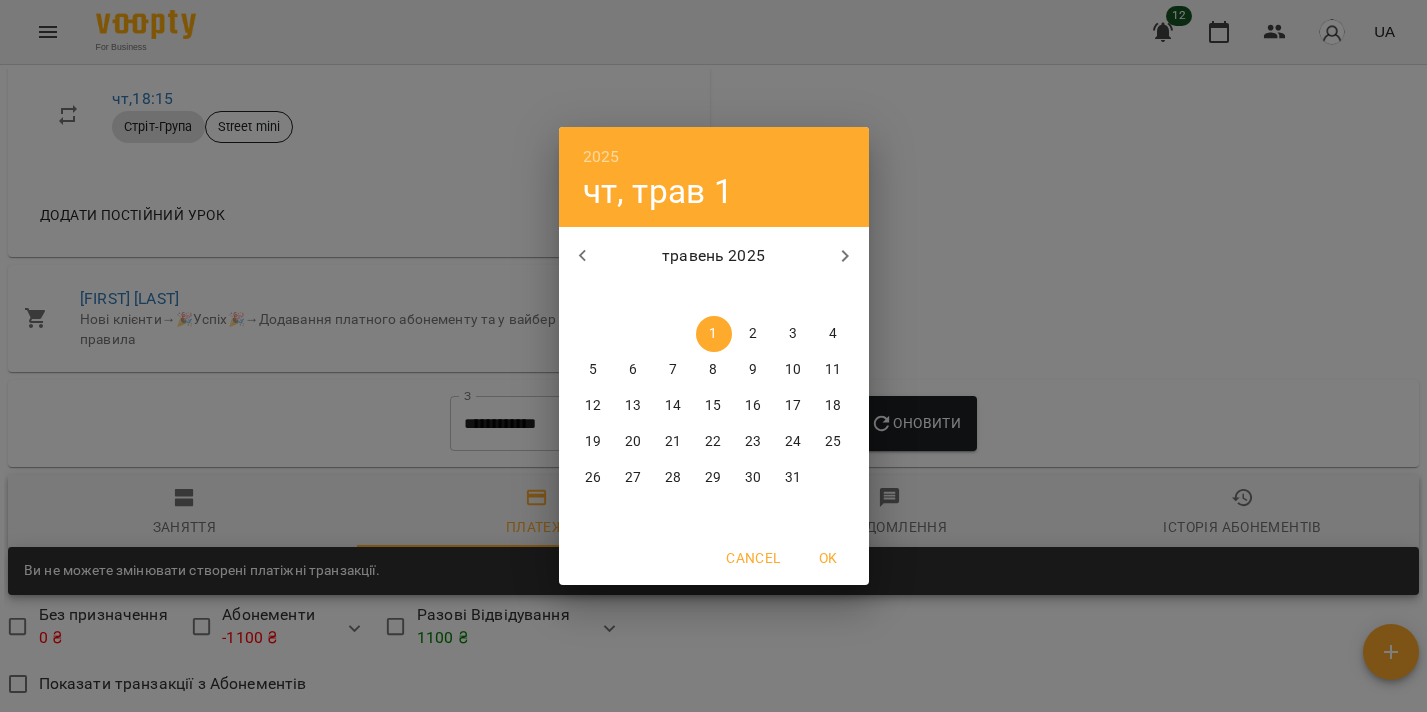 click 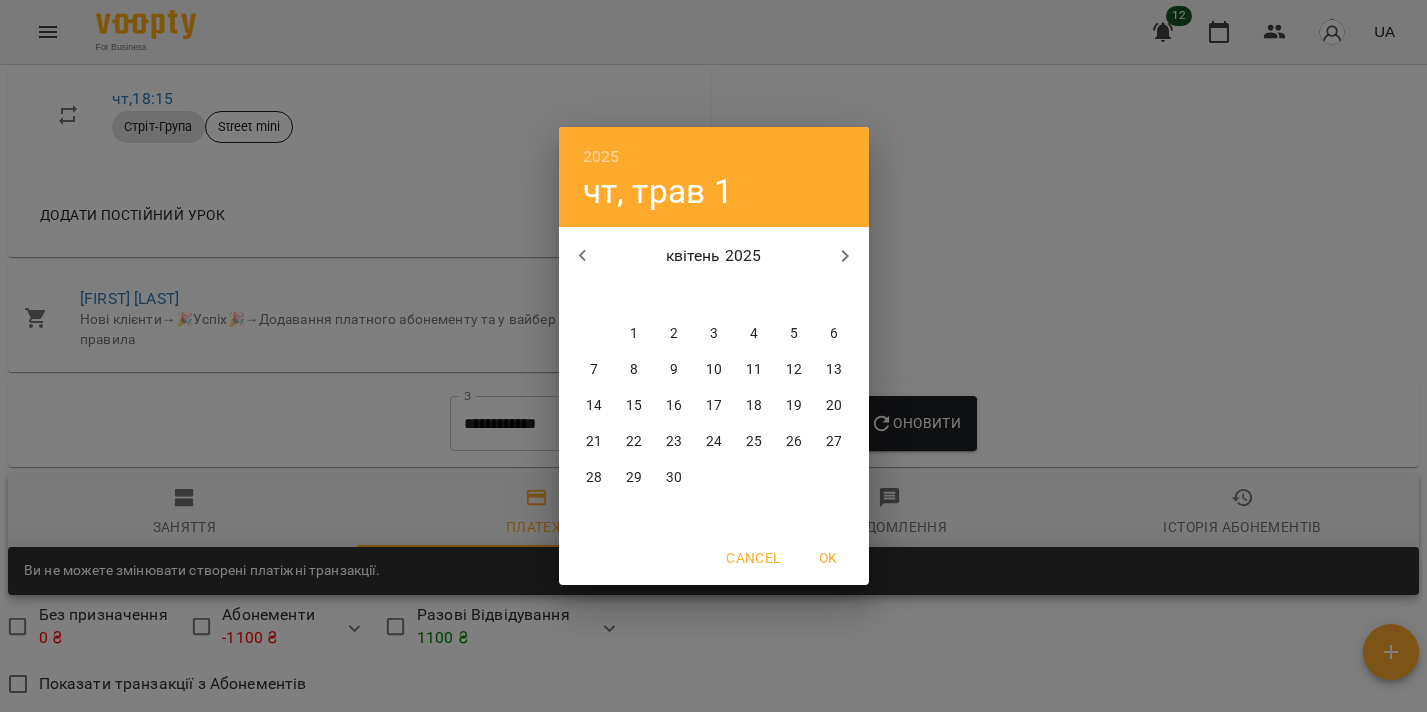 click 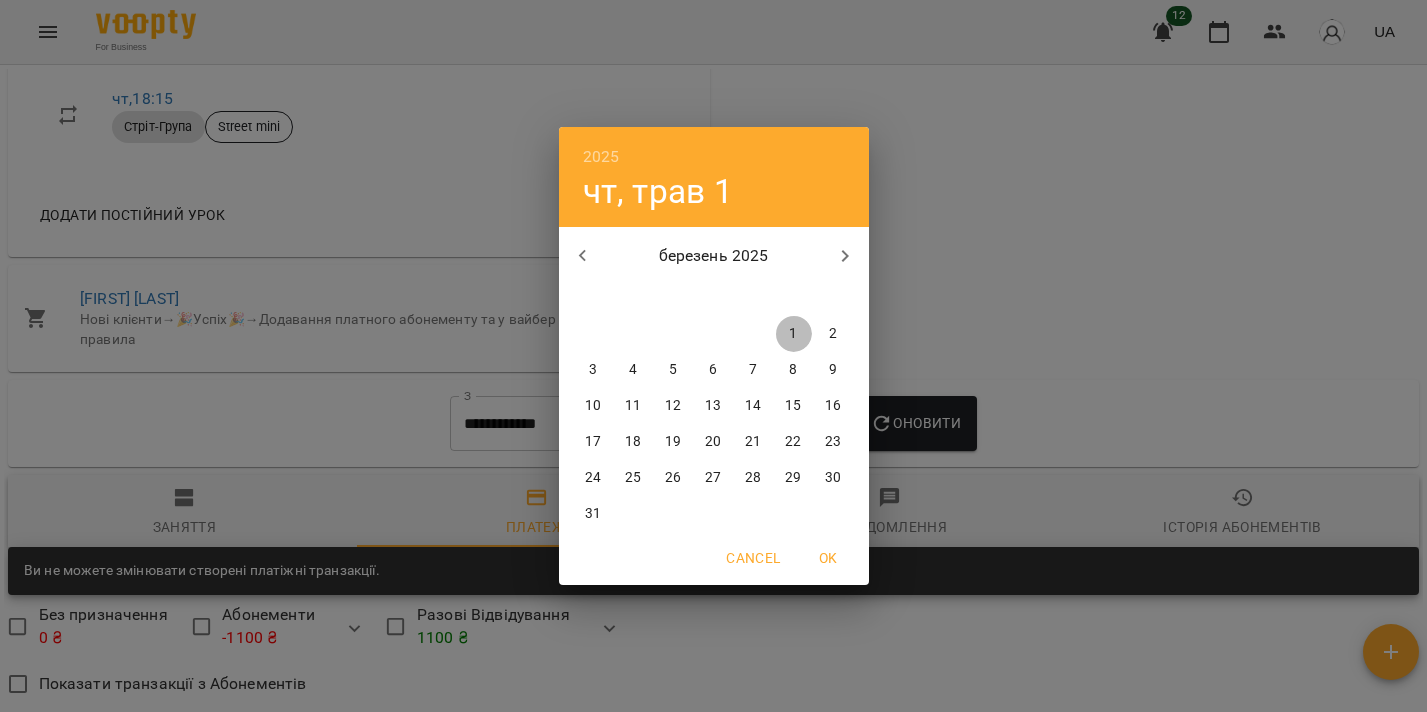 click on "1" at bounding box center [794, 334] 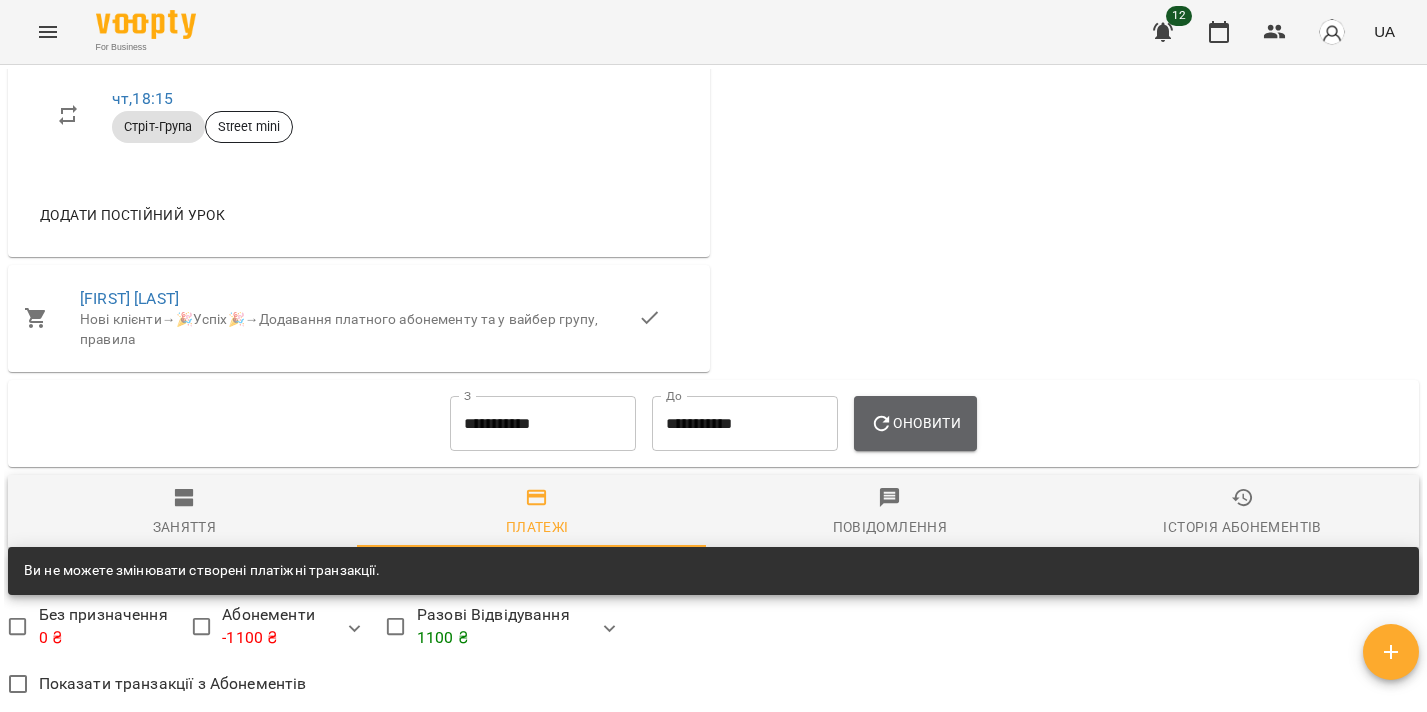 click 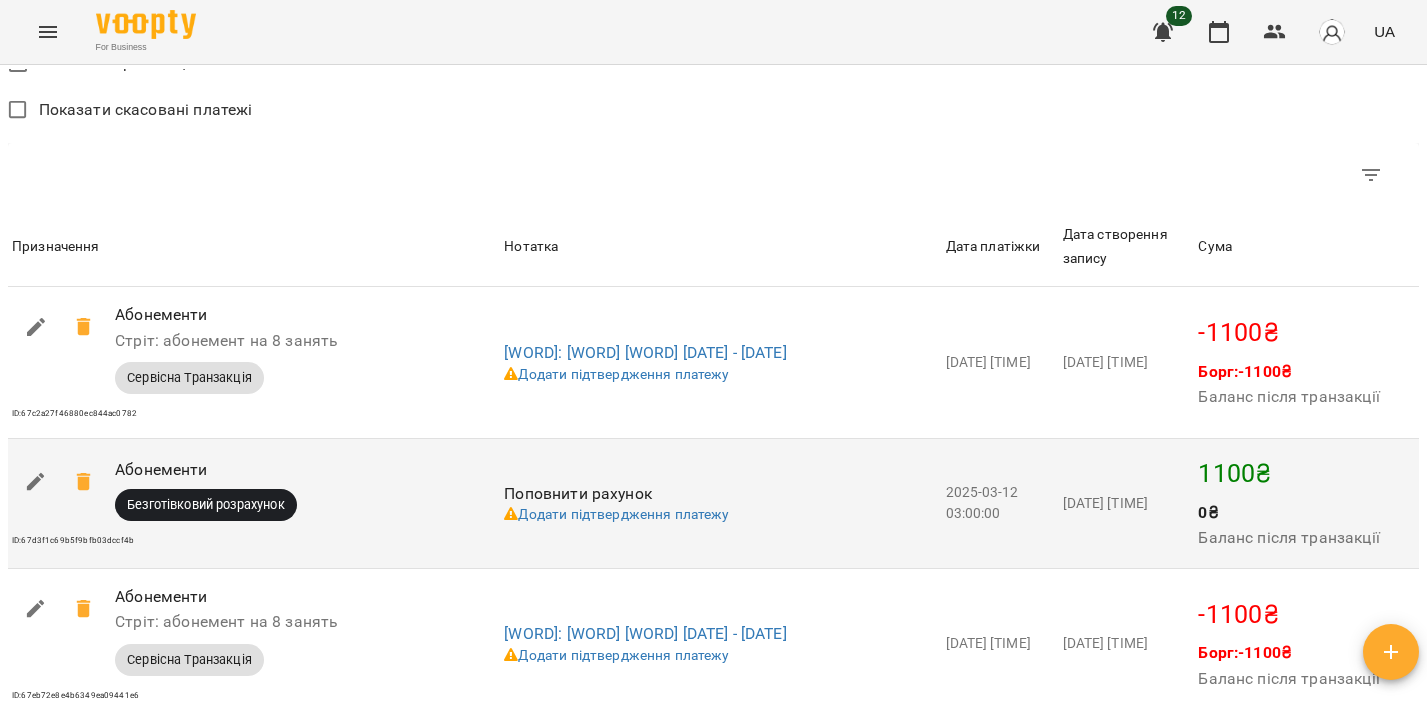 scroll, scrollTop: 2028, scrollLeft: 0, axis: vertical 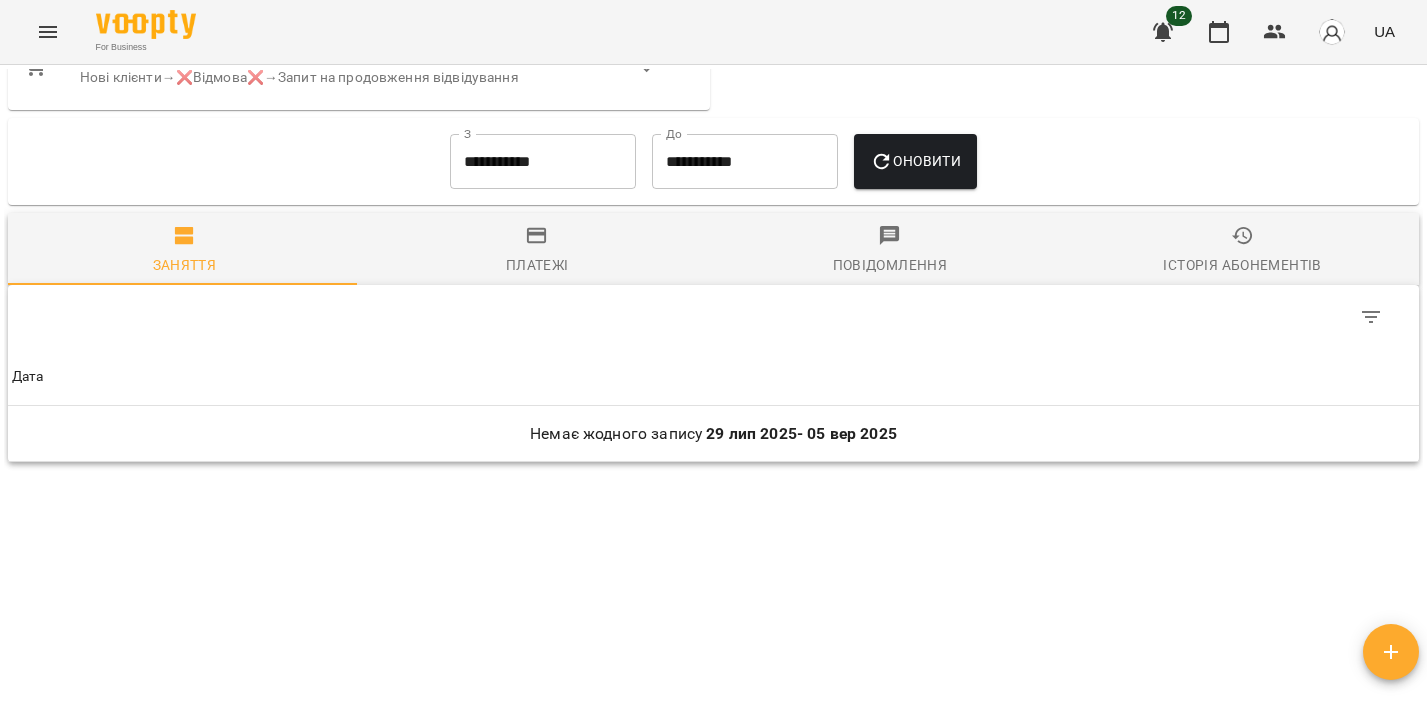 click on "**********" at bounding box center [543, 162] 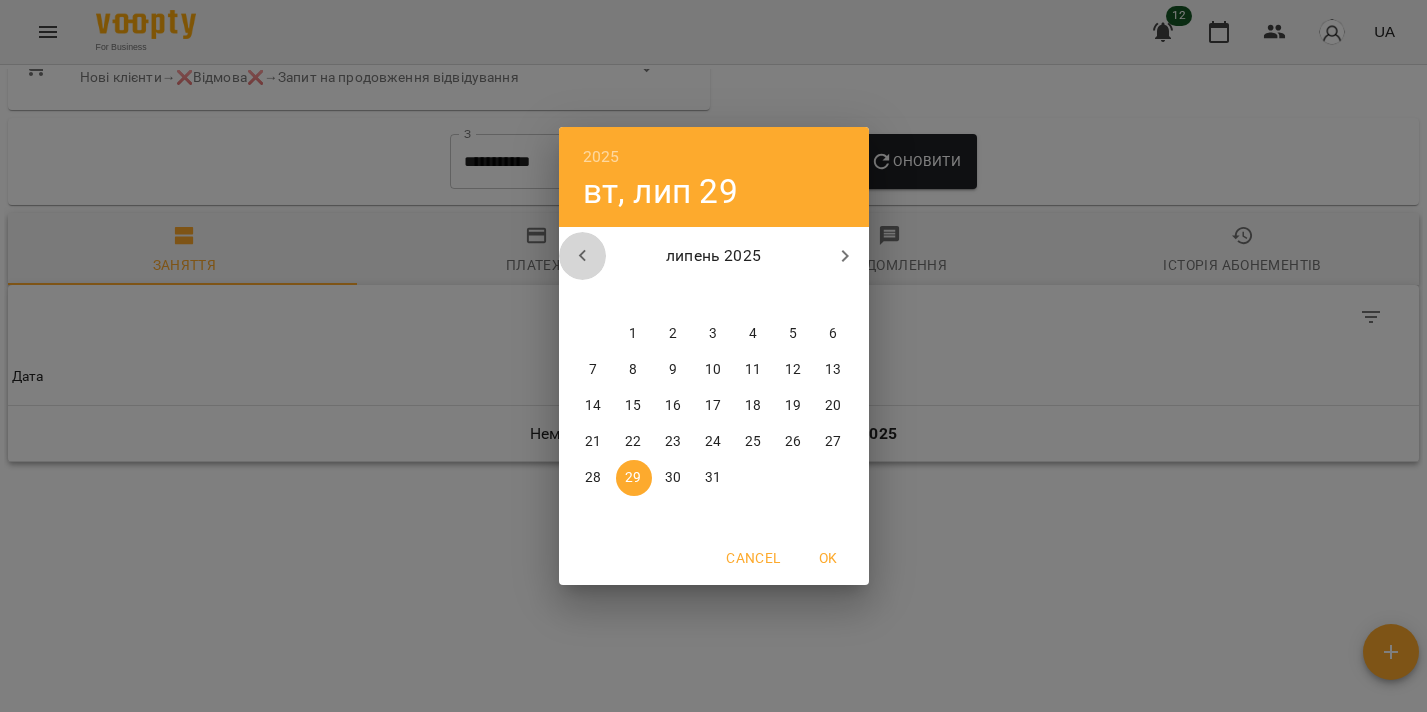 click 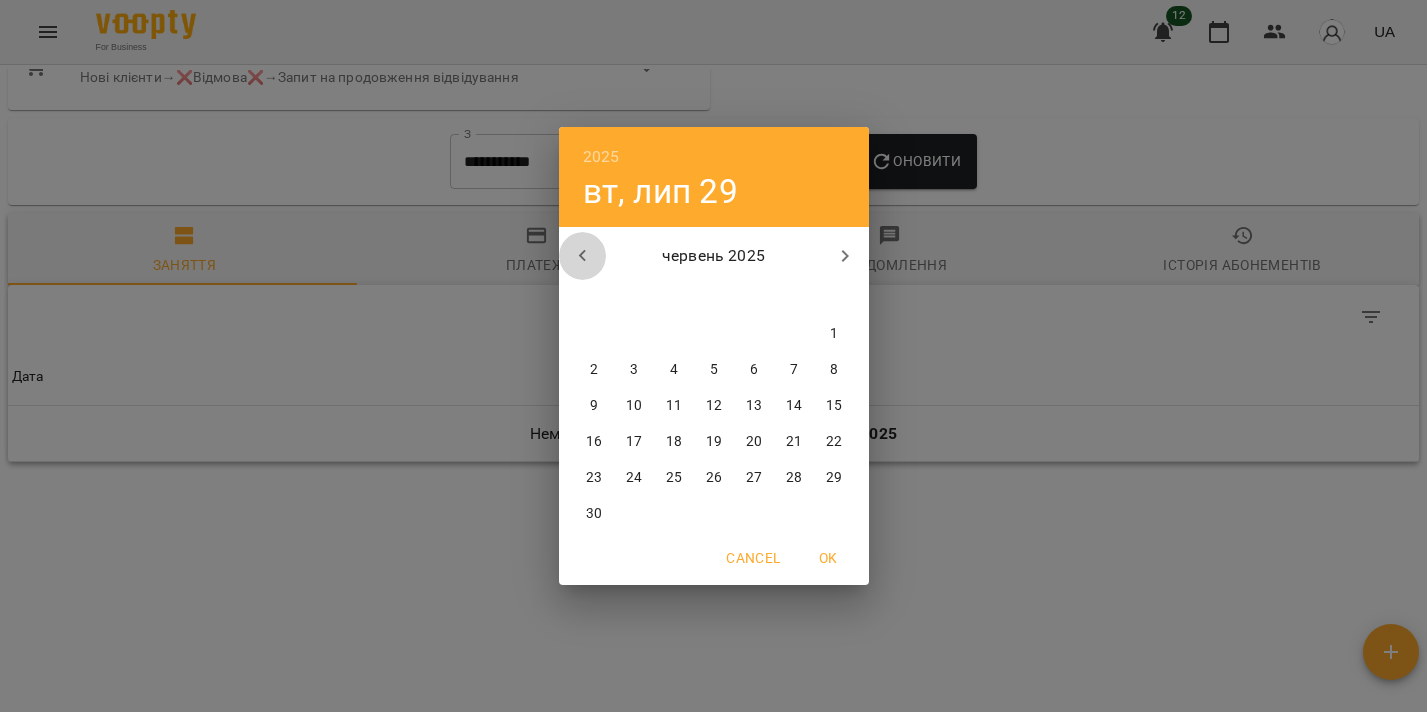 click 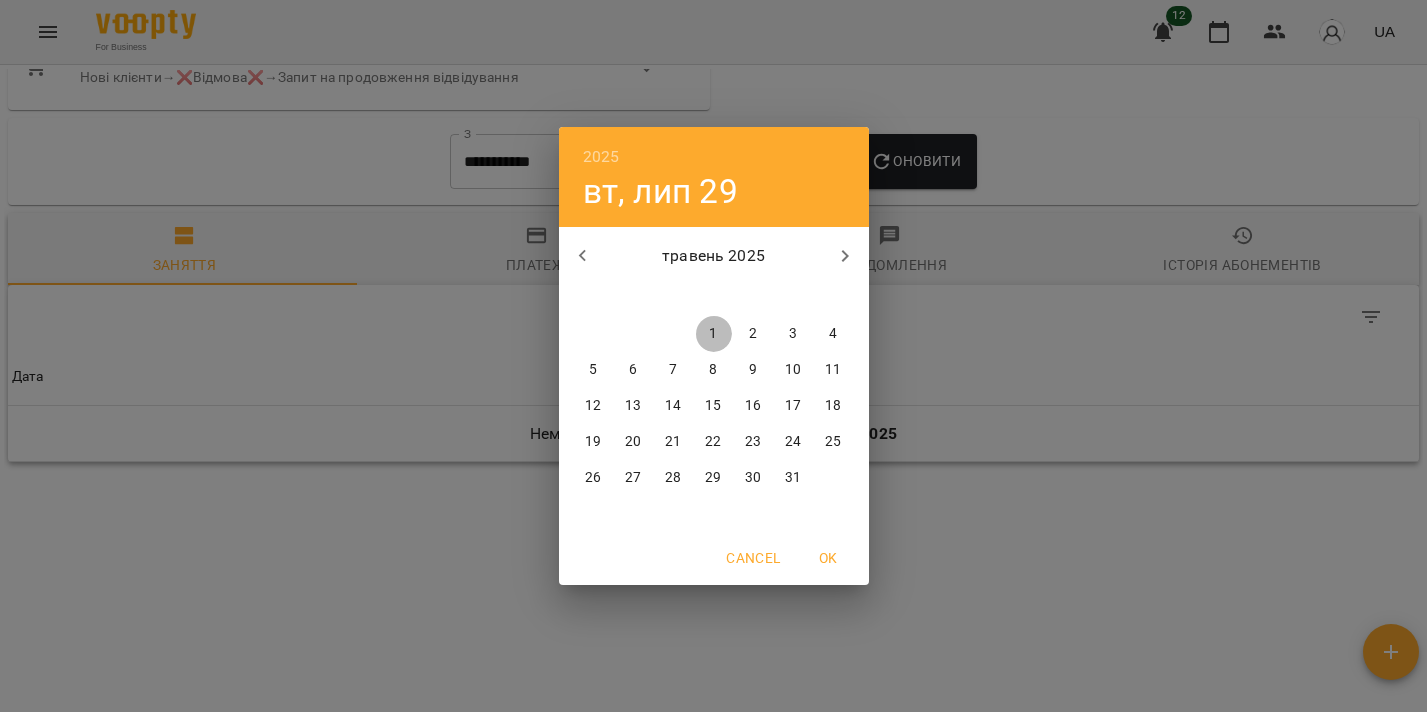 click on "1" at bounding box center (714, 334) 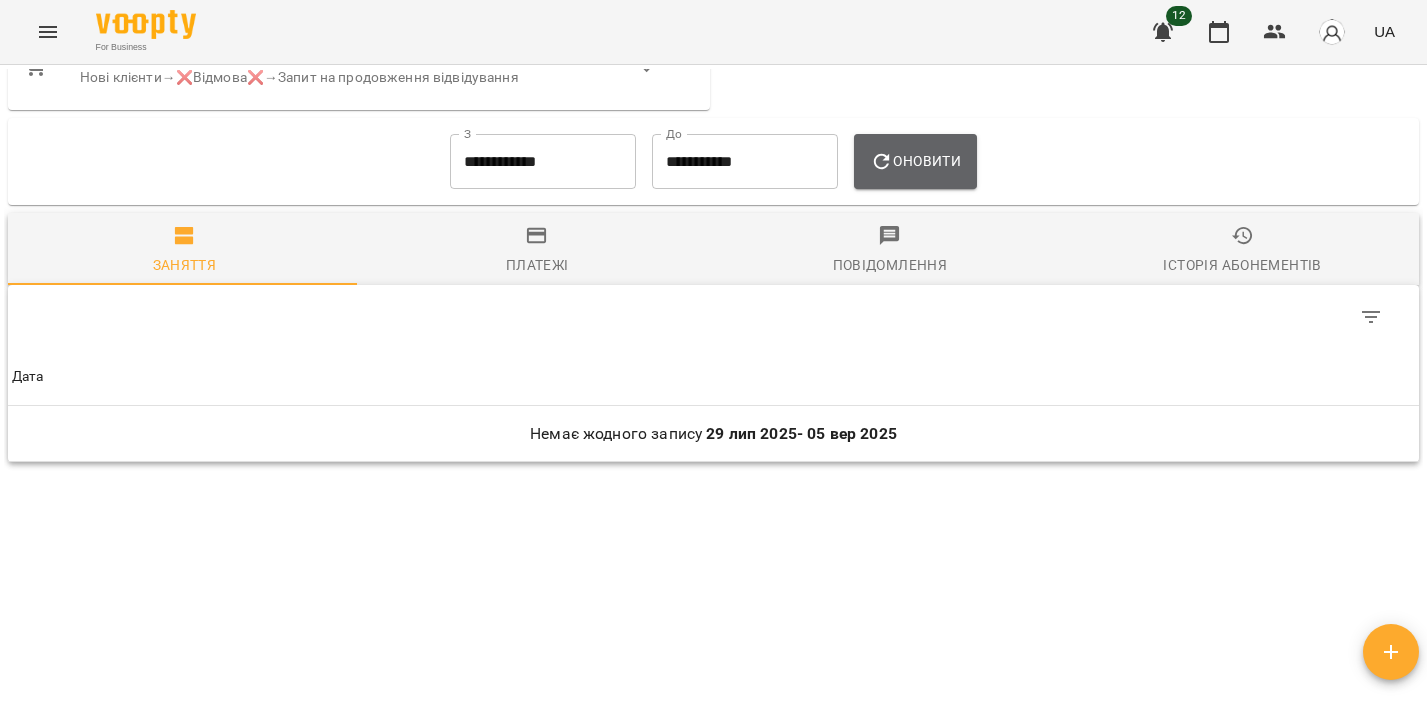 click on "Оновити" at bounding box center (915, 162) 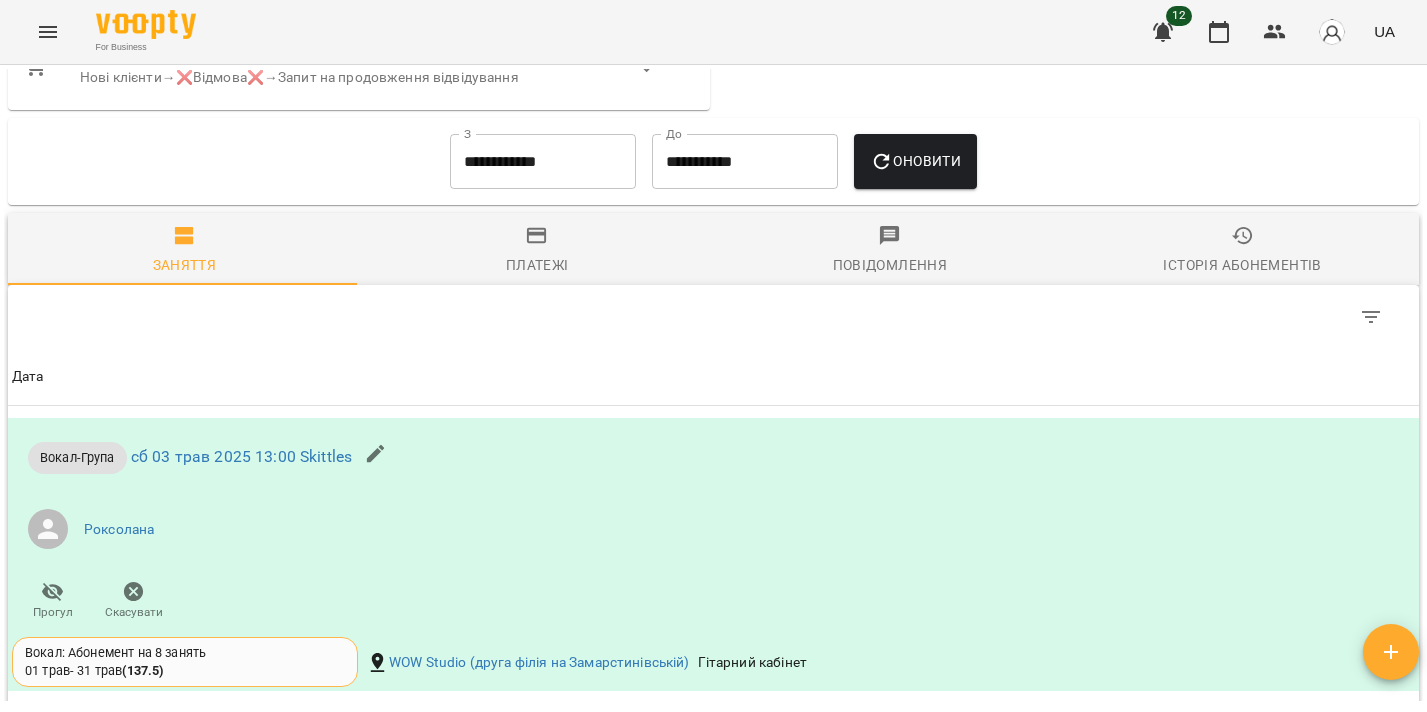 scroll, scrollTop: 1150, scrollLeft: 0, axis: vertical 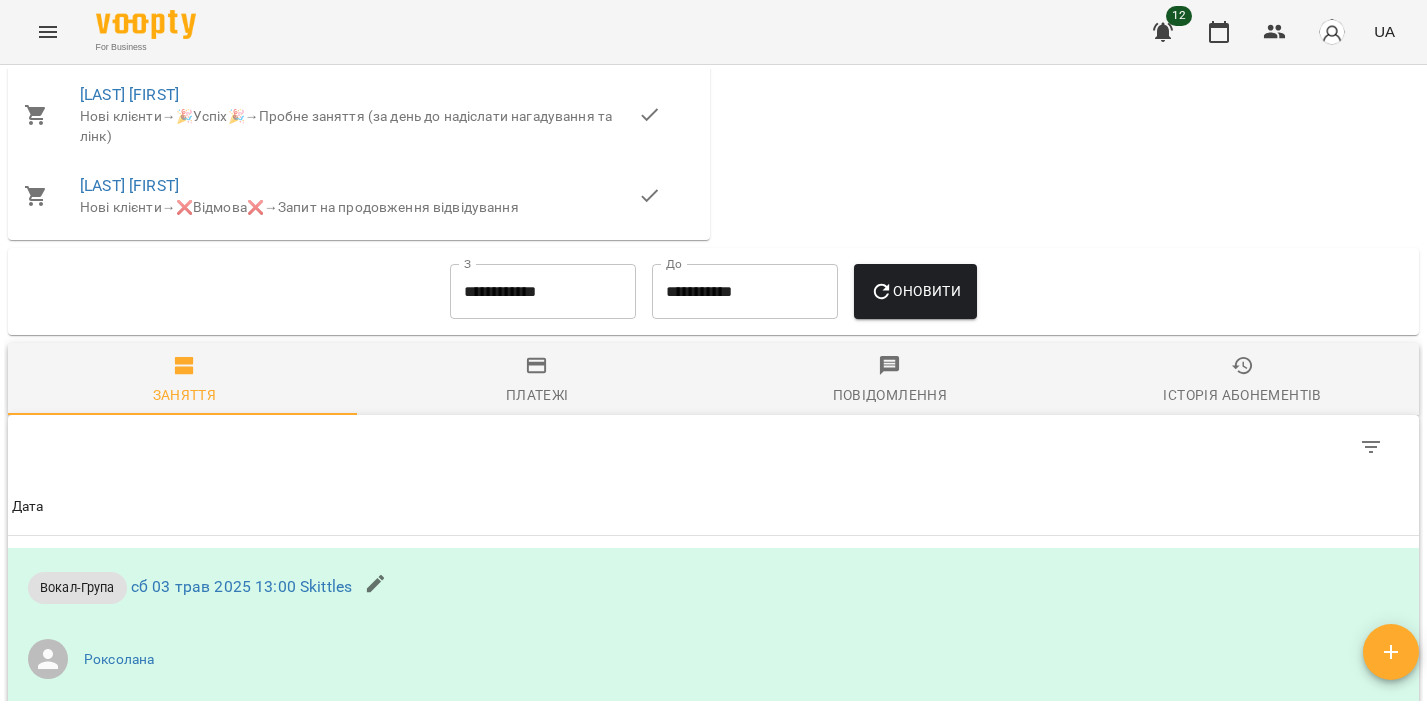 click 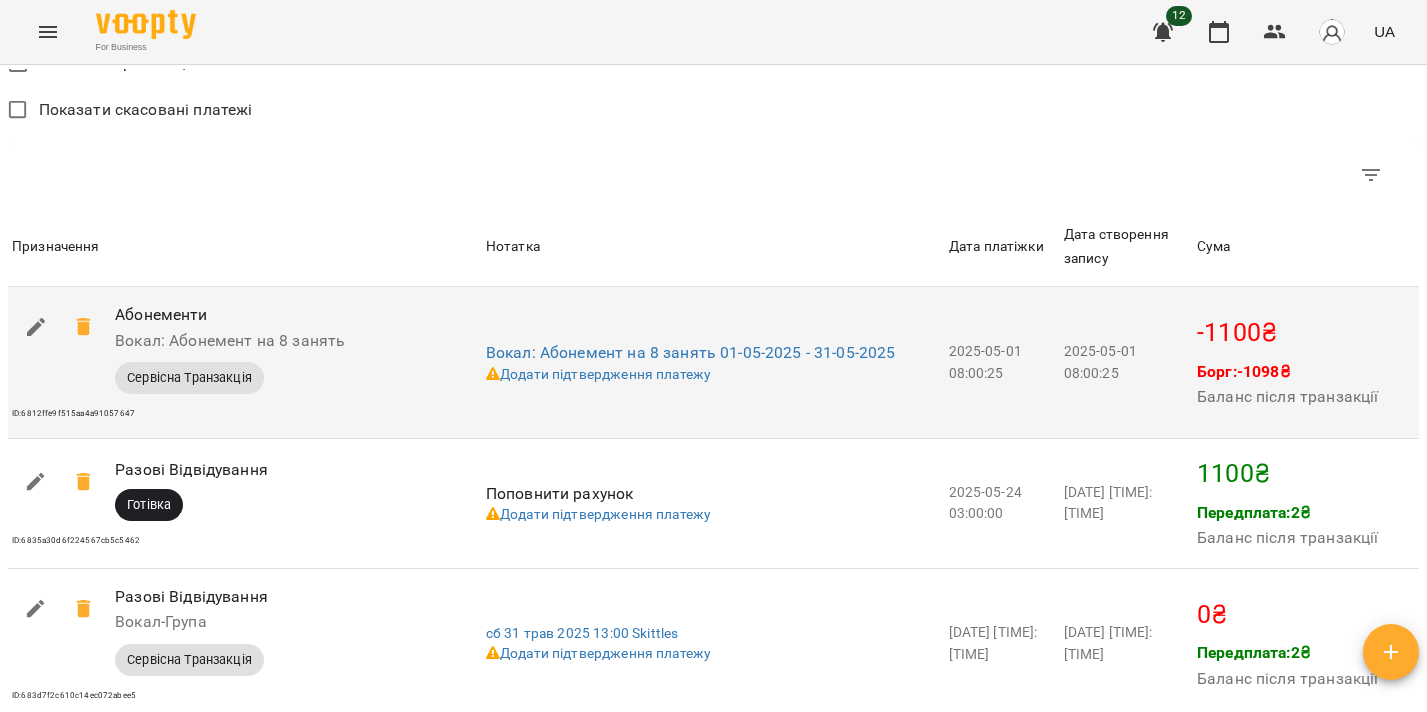 scroll, scrollTop: 1802, scrollLeft: 0, axis: vertical 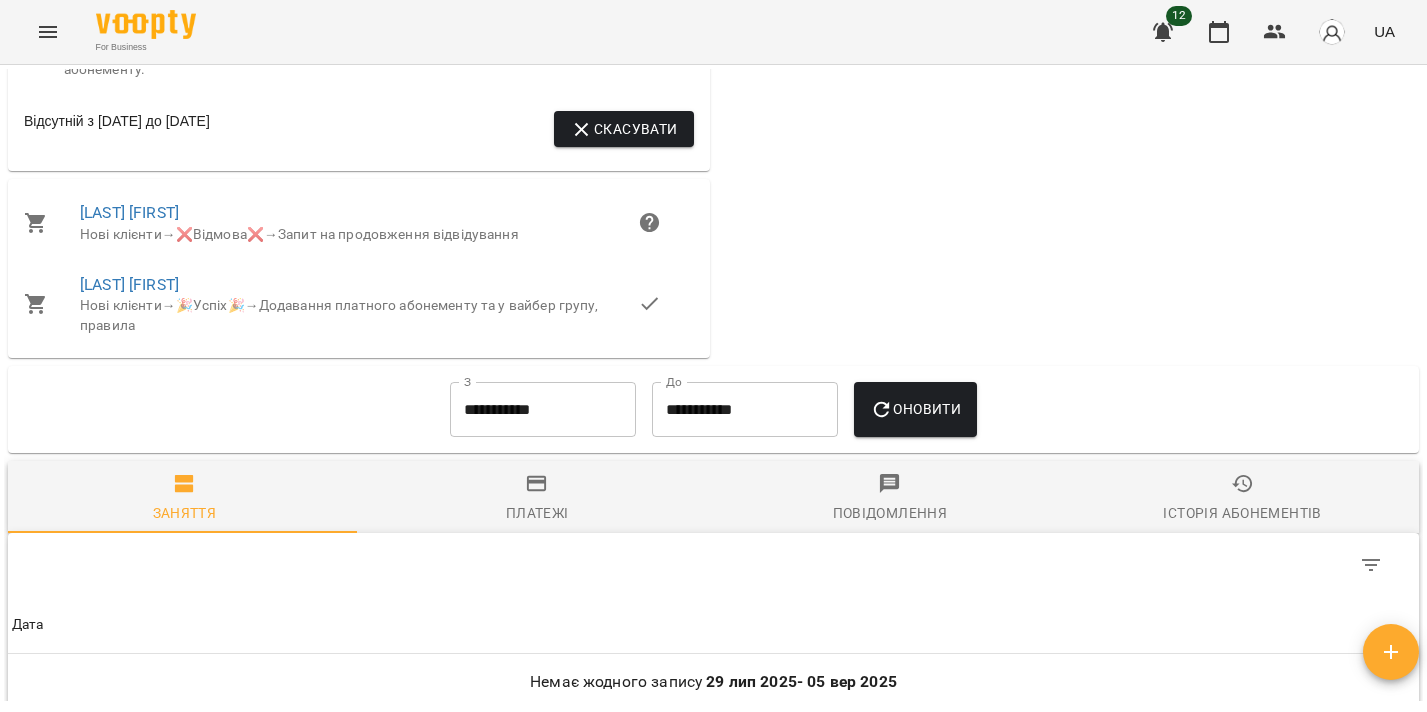 click on "**********" at bounding box center [543, 410] 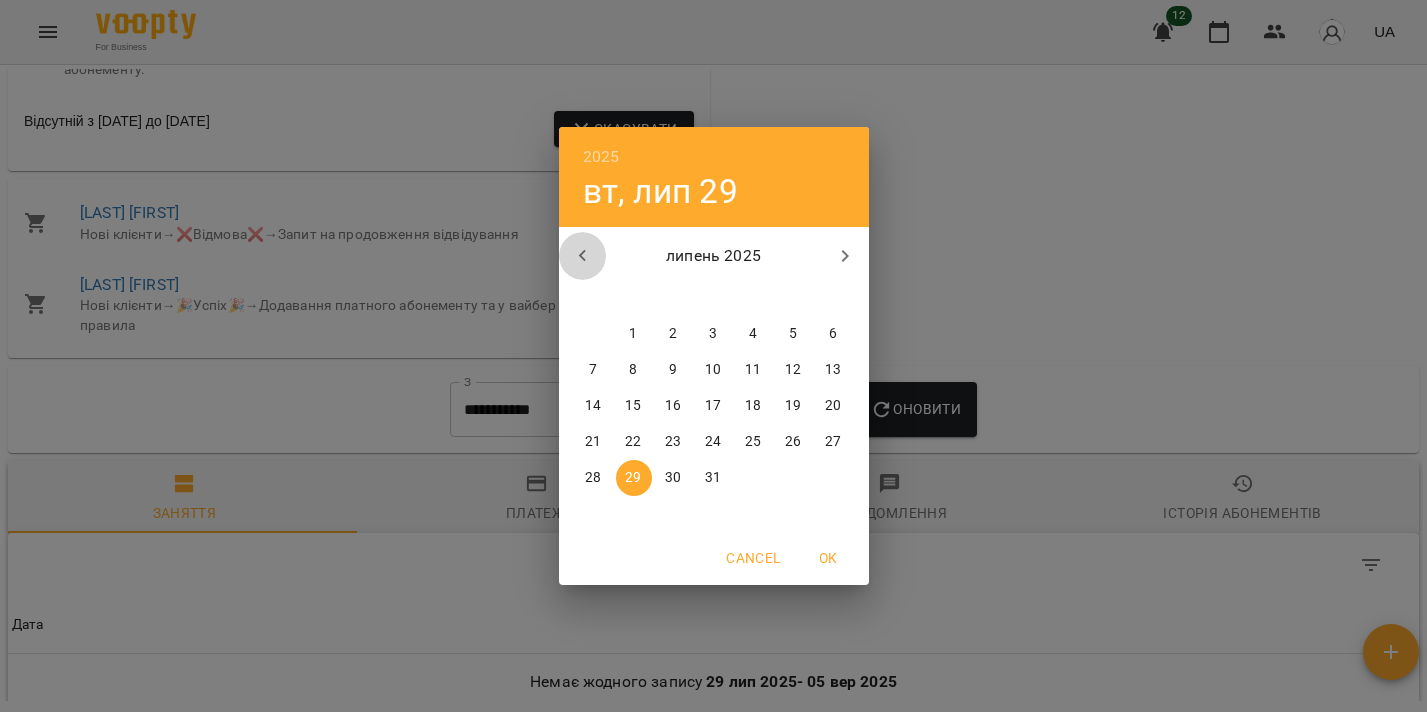 click at bounding box center [583, 256] 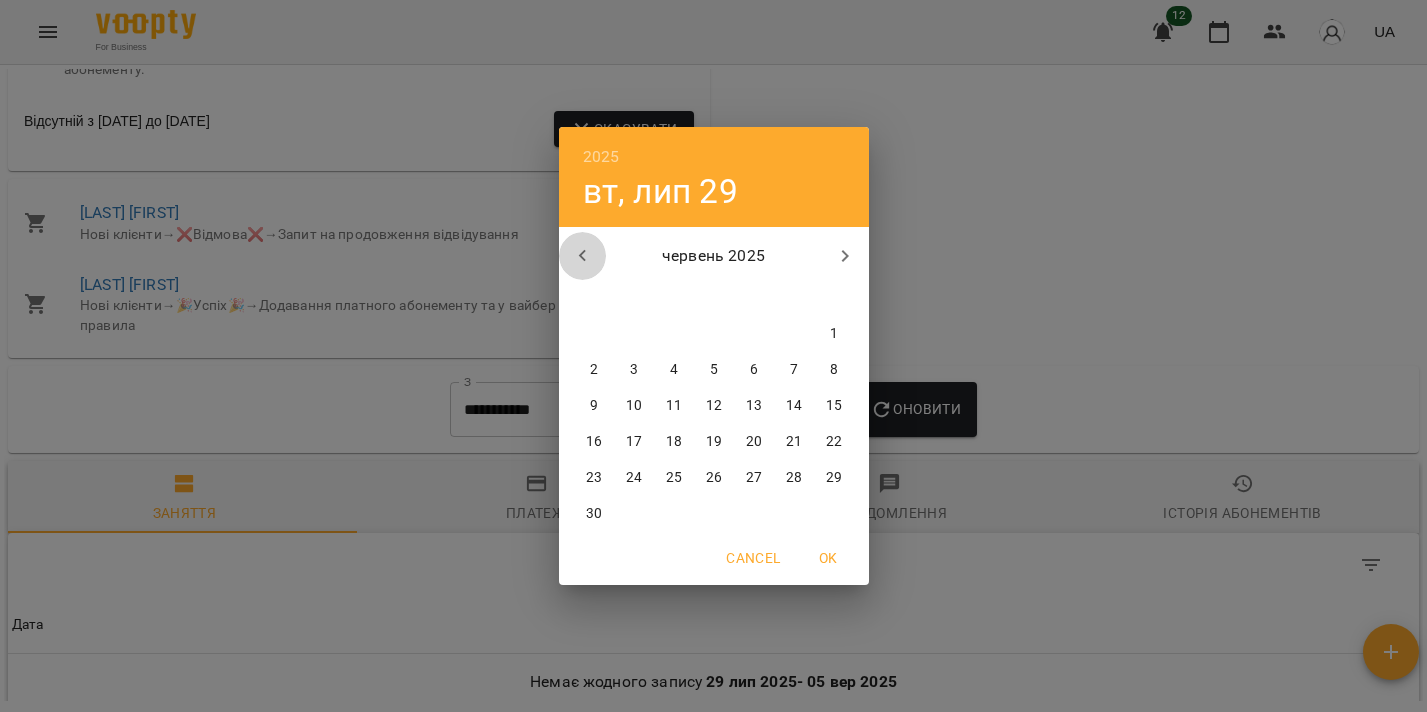 click at bounding box center (583, 256) 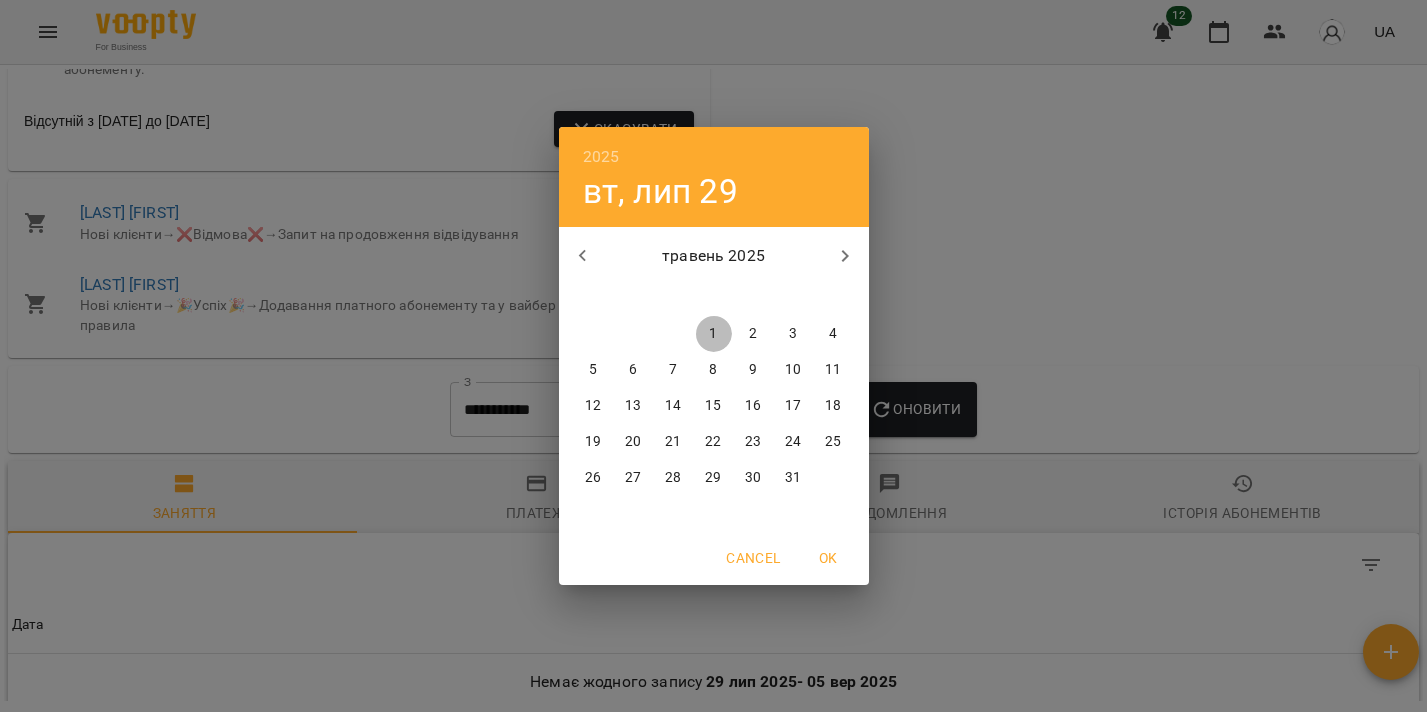 click on "1" at bounding box center (714, 334) 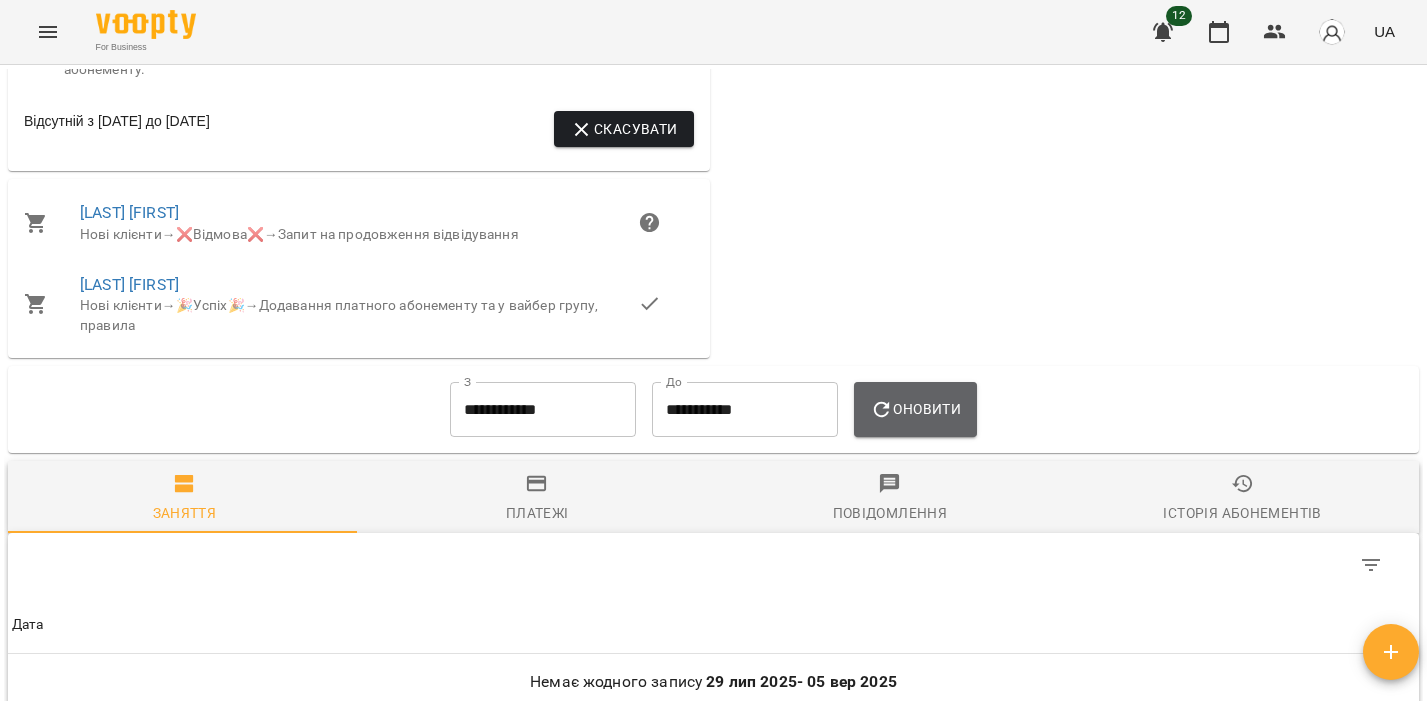 click 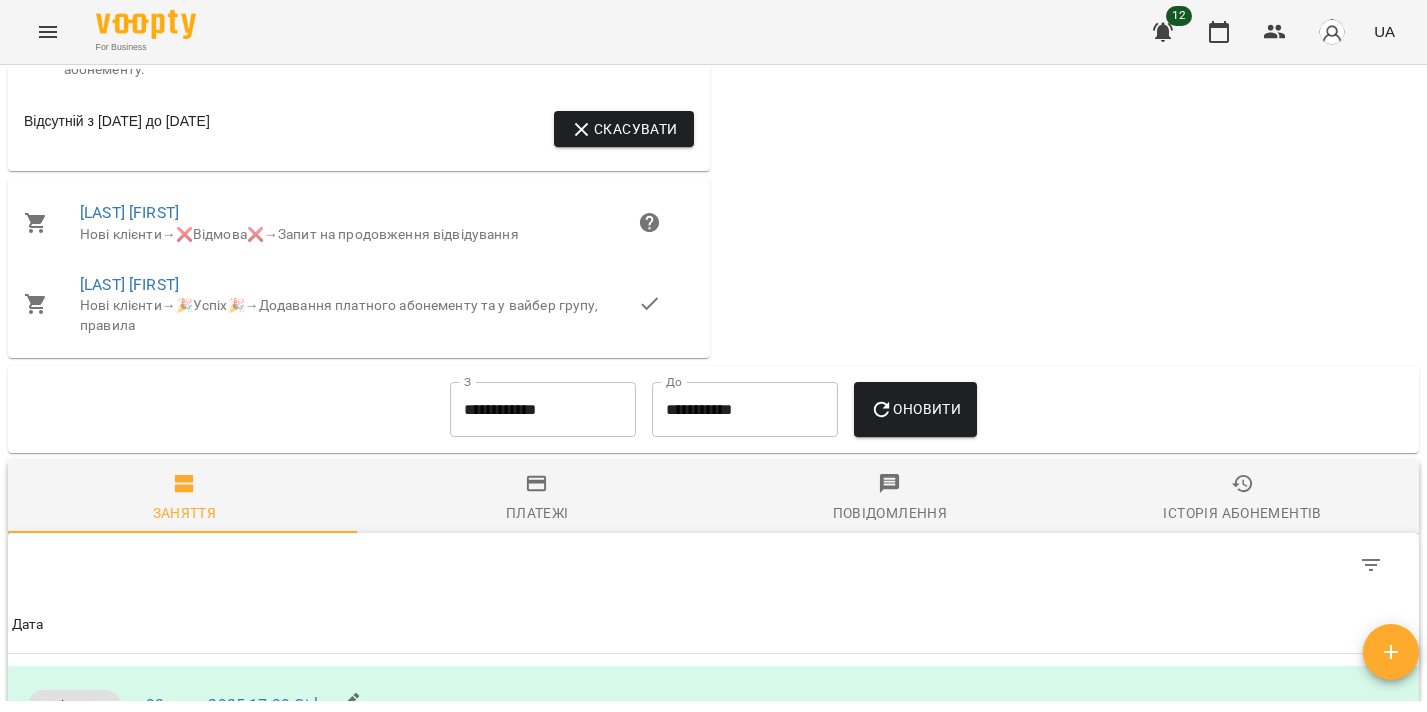 click on "Платежі" at bounding box center [537, 513] 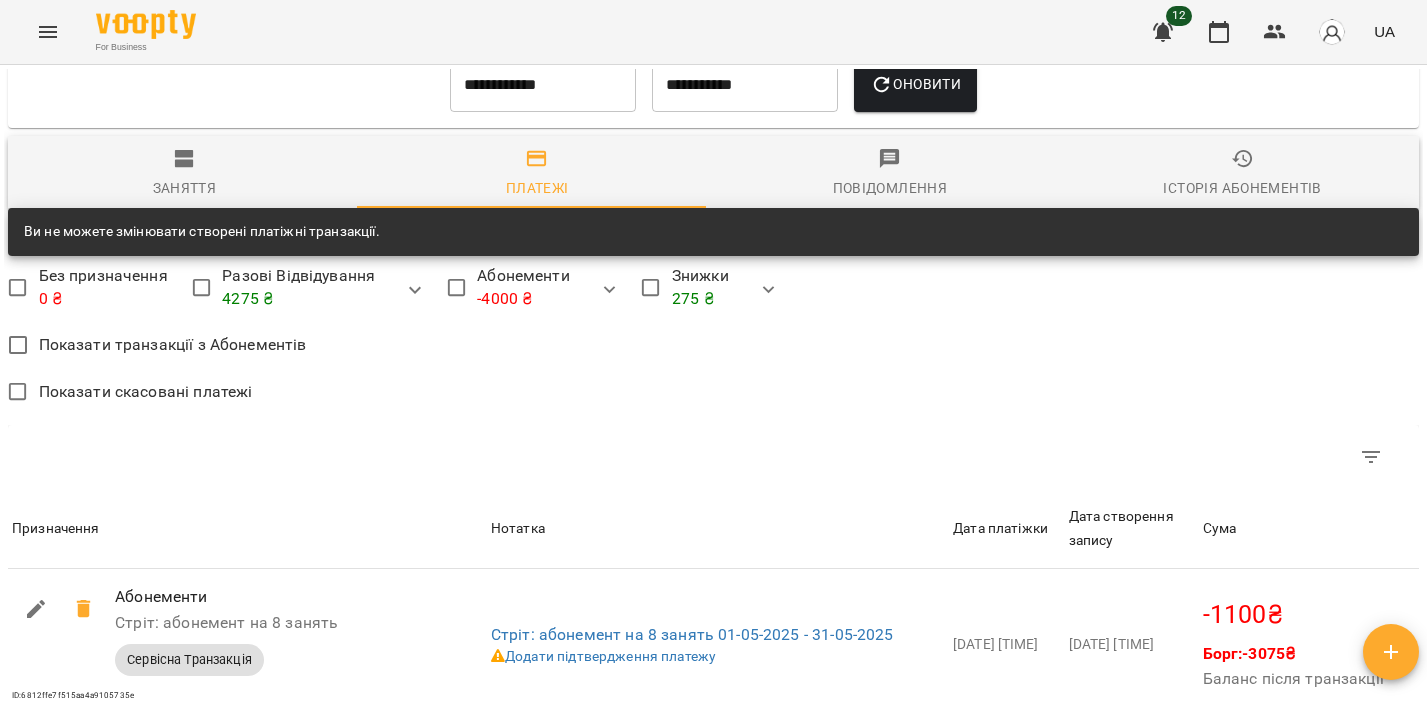 scroll, scrollTop: 2663, scrollLeft: 0, axis: vertical 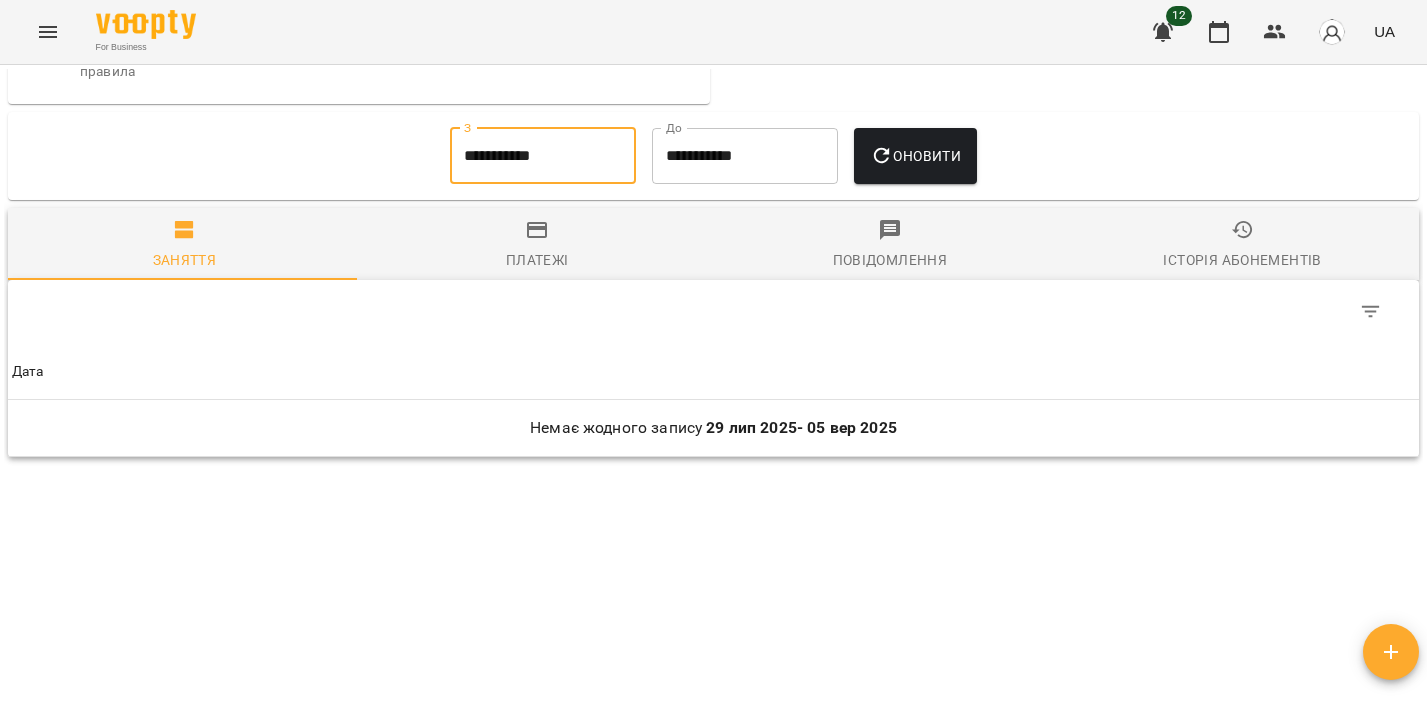 click on "**********" at bounding box center [543, 156] 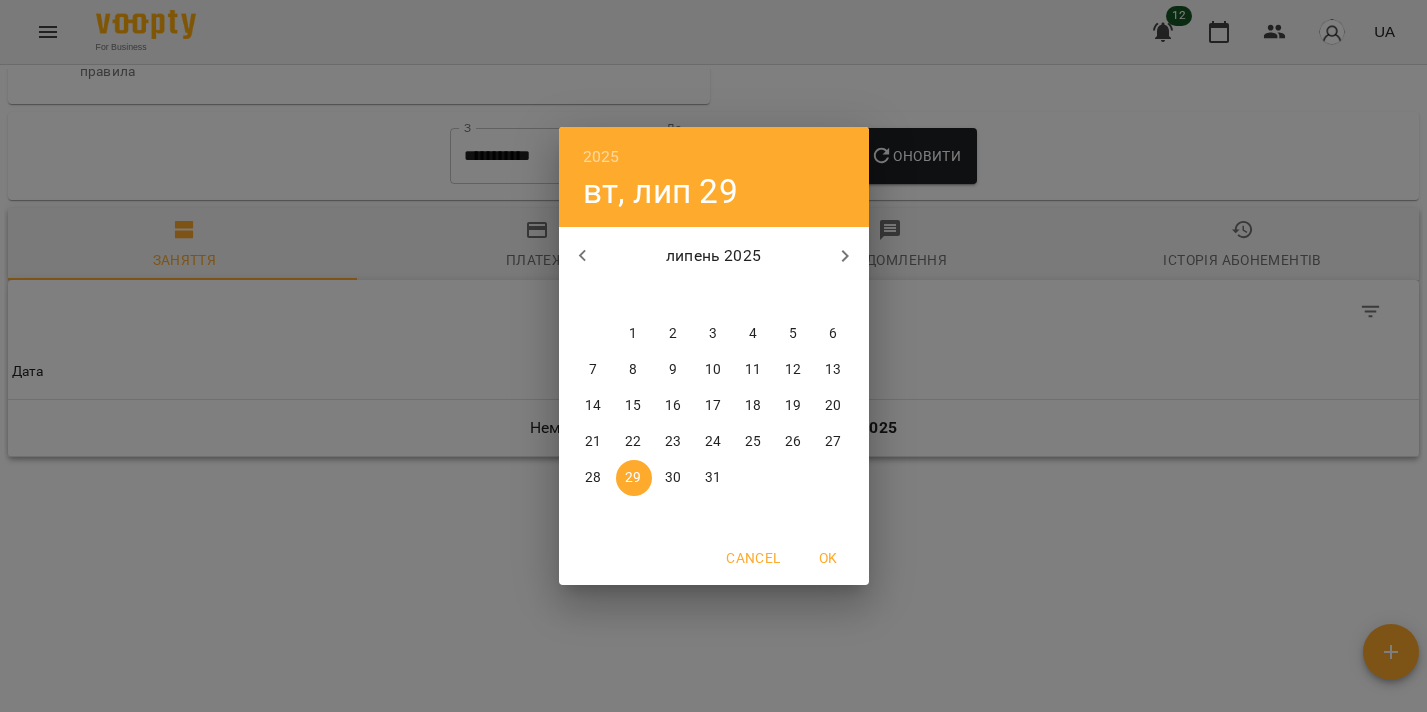 click 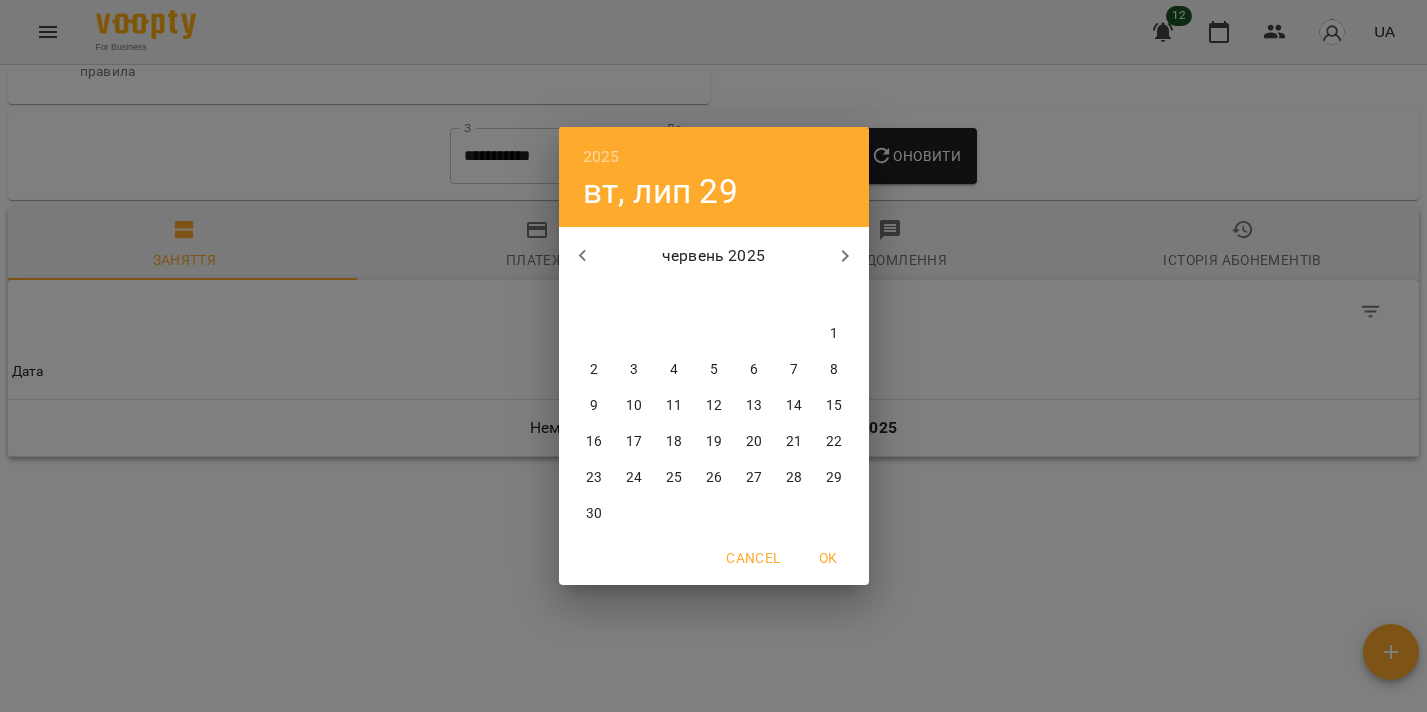 click 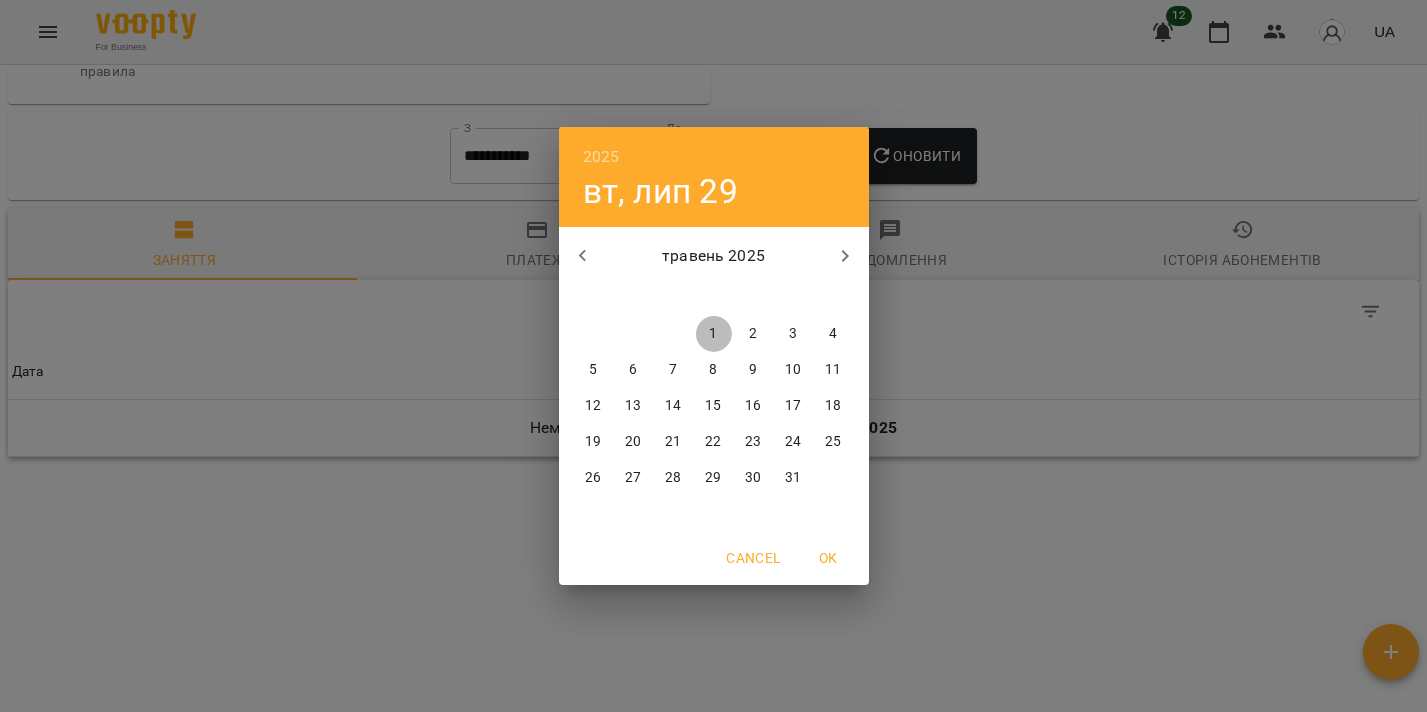 drag, startPoint x: 706, startPoint y: 317, endPoint x: 734, endPoint y: 301, distance: 32.24903 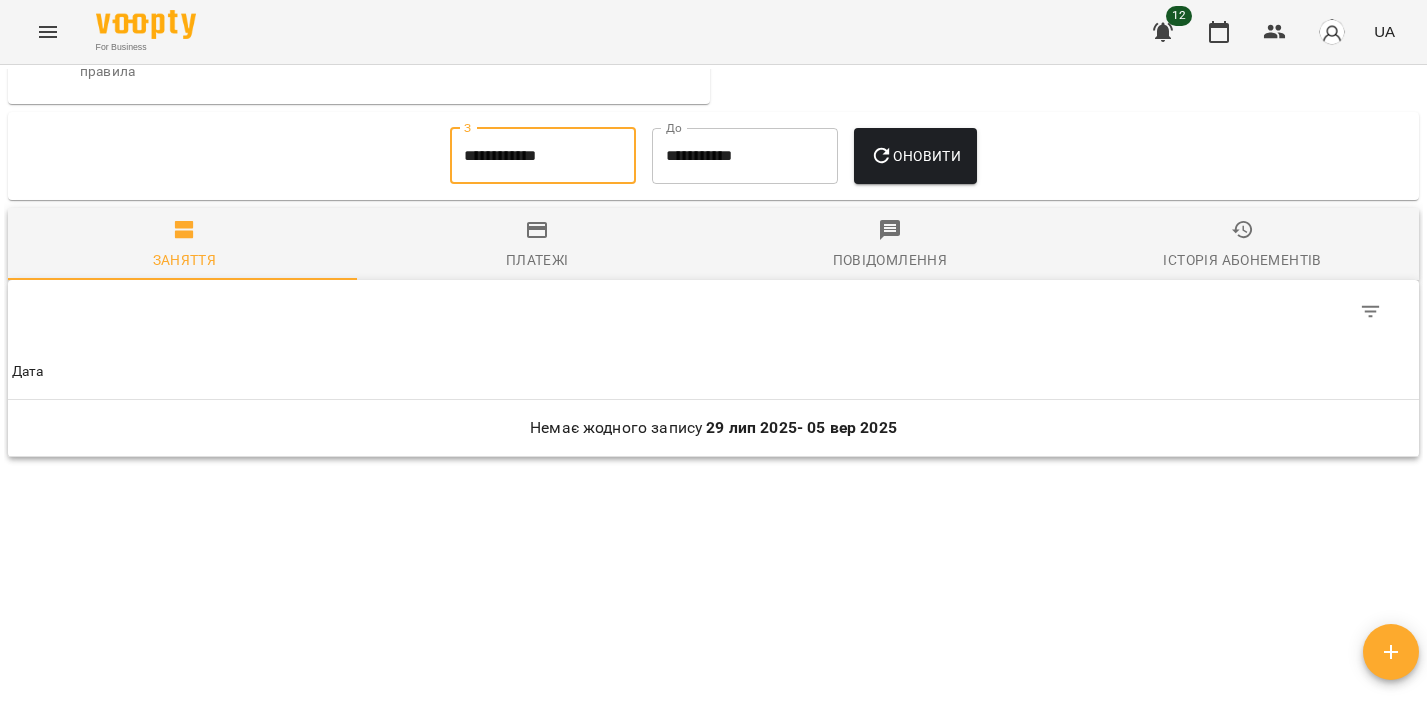 click 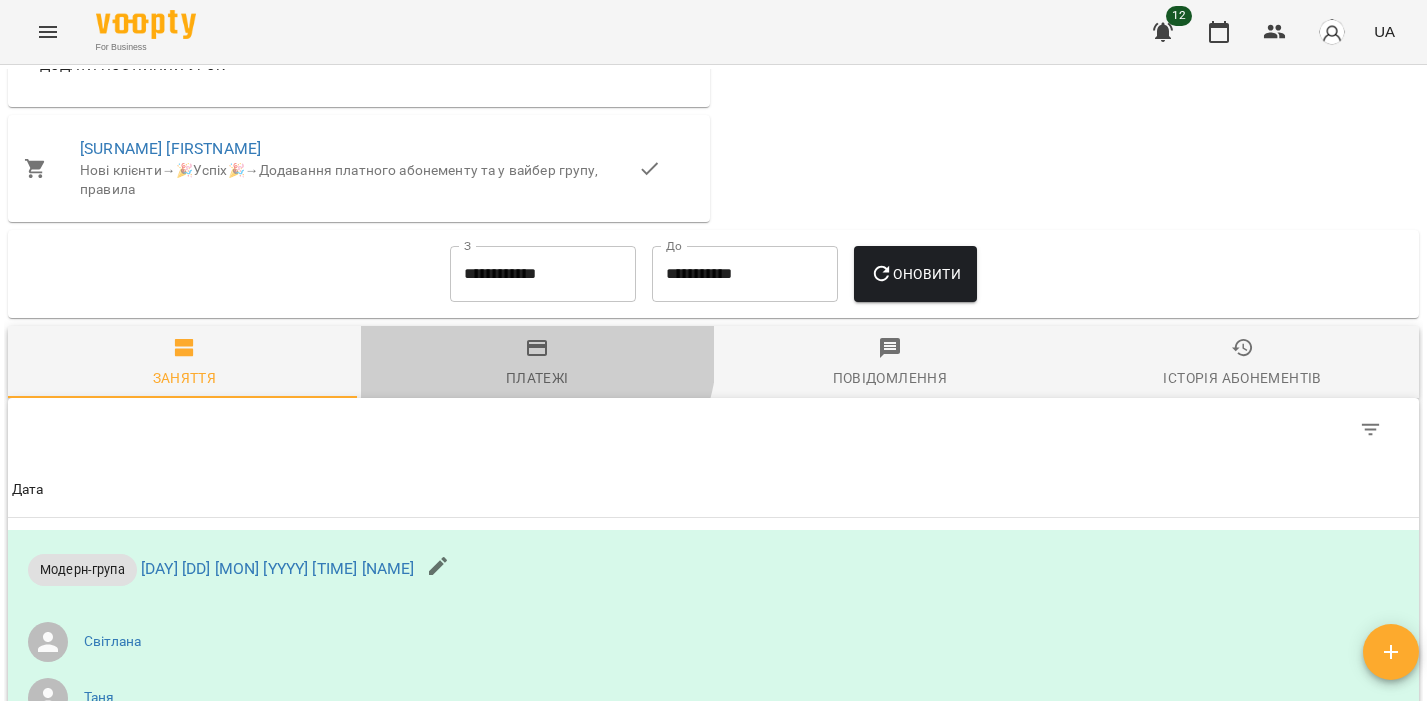 click 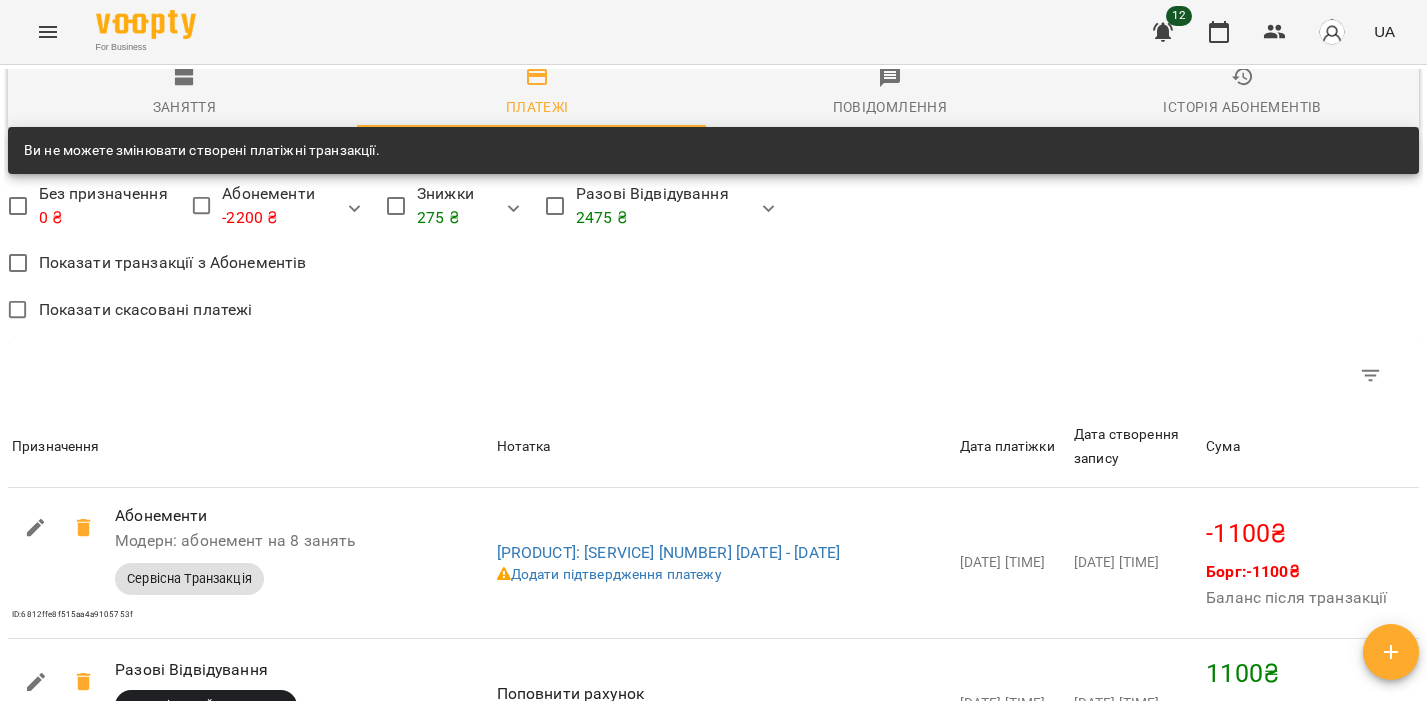 scroll, scrollTop: 1664, scrollLeft: 0, axis: vertical 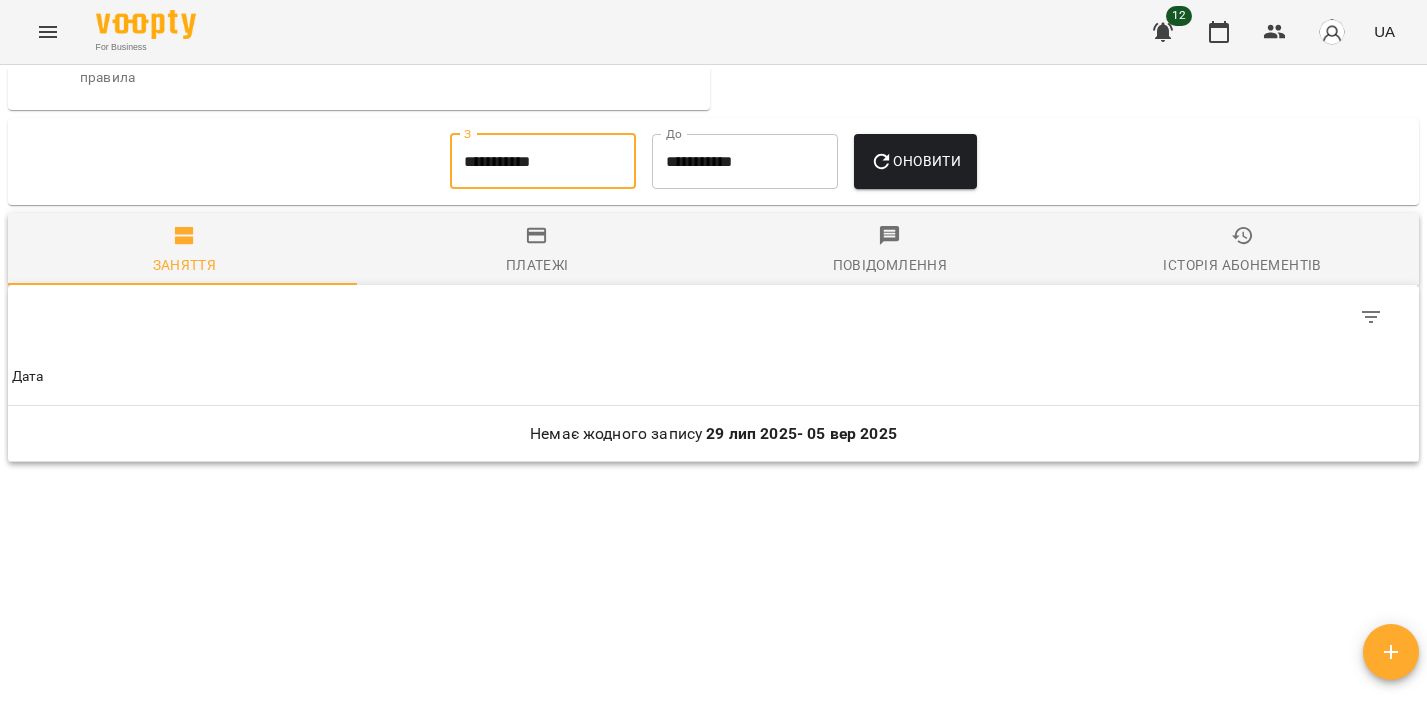click on "**********" at bounding box center [543, 162] 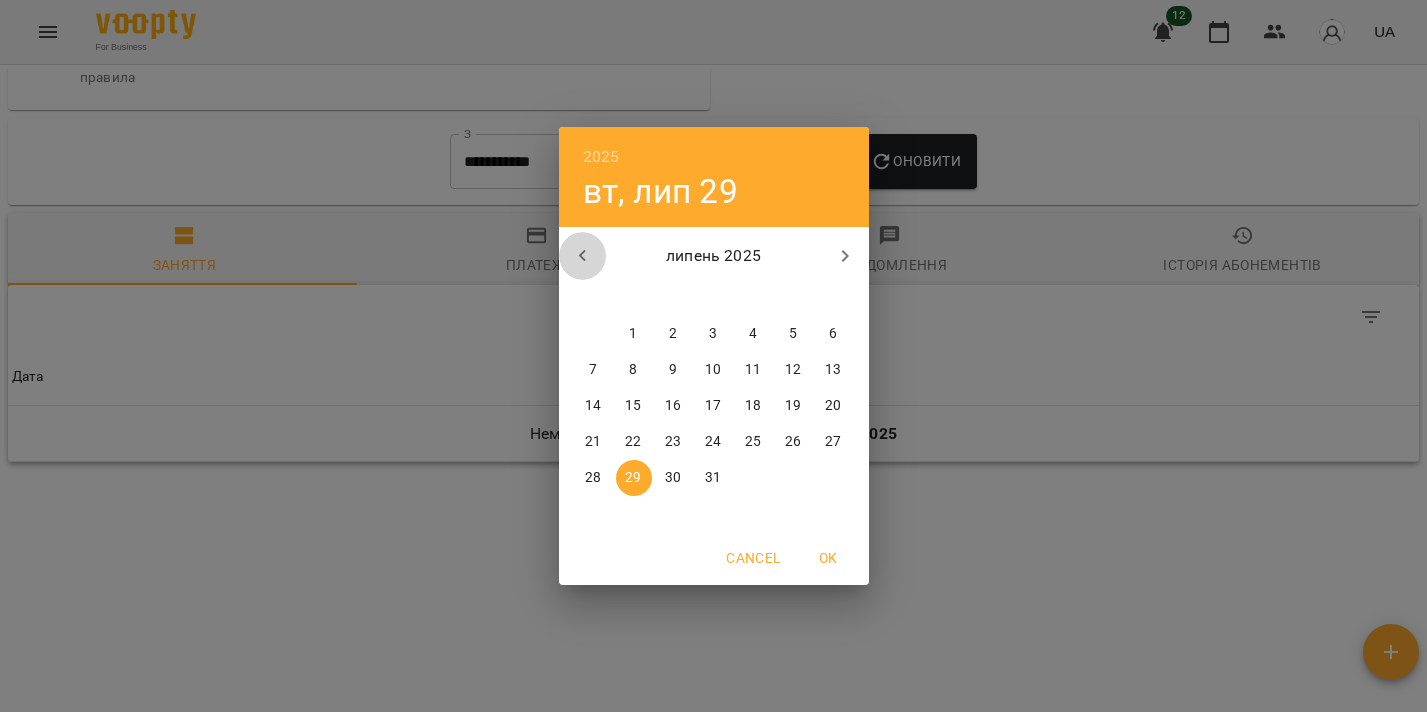 click 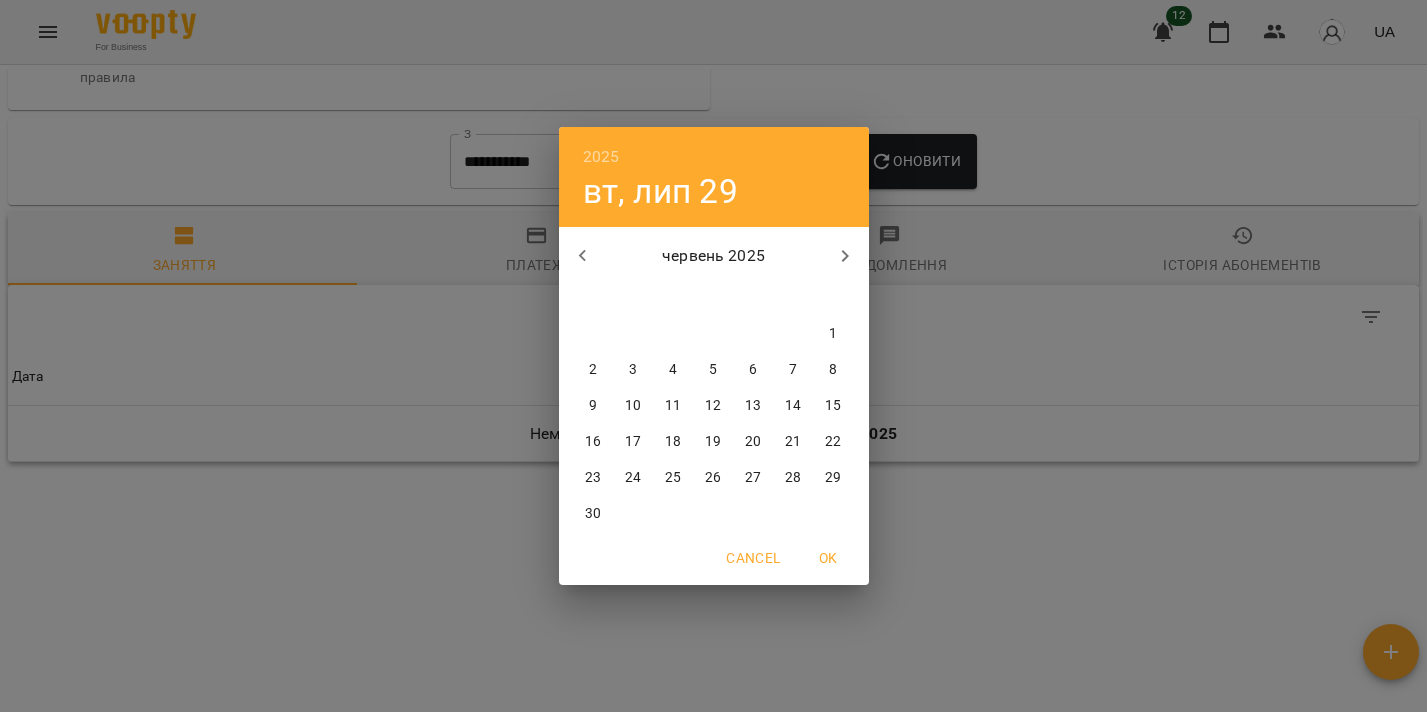 click 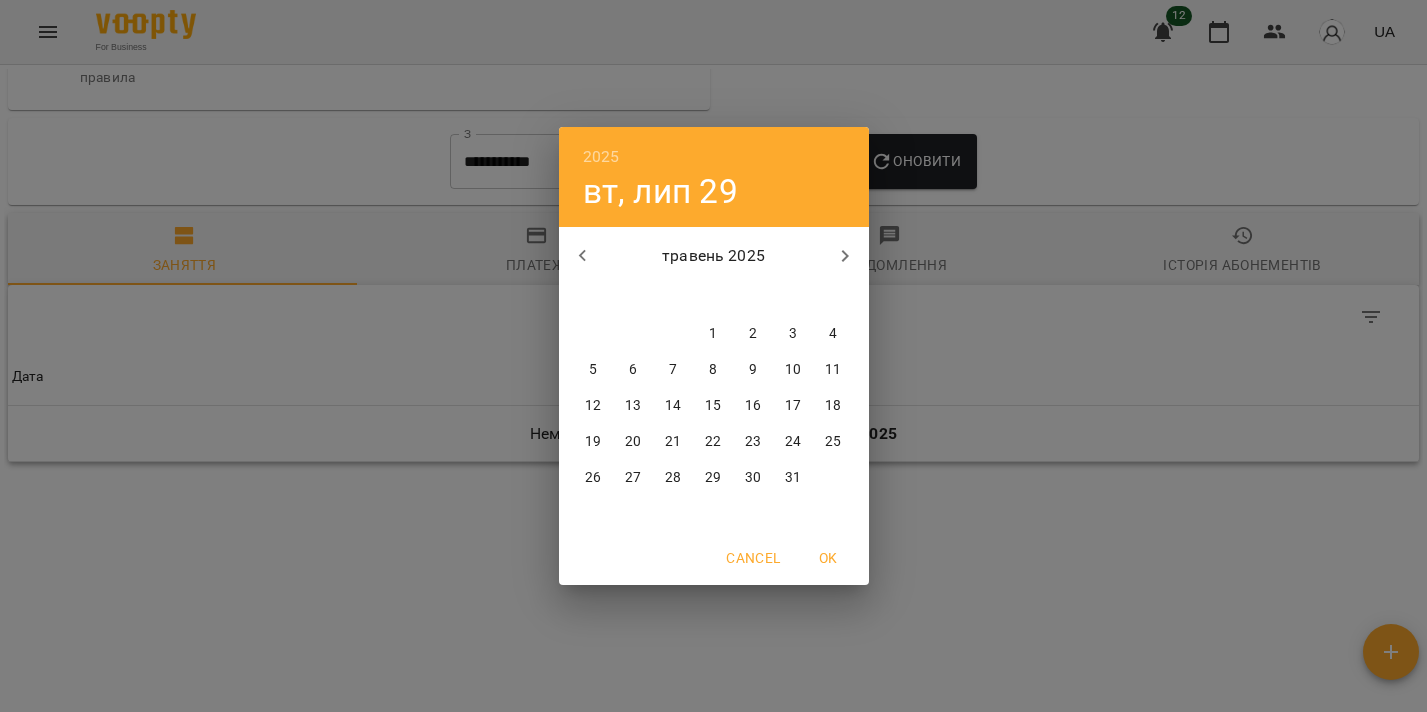 drag, startPoint x: 702, startPoint y: 322, endPoint x: 780, endPoint y: 224, distance: 125.25175 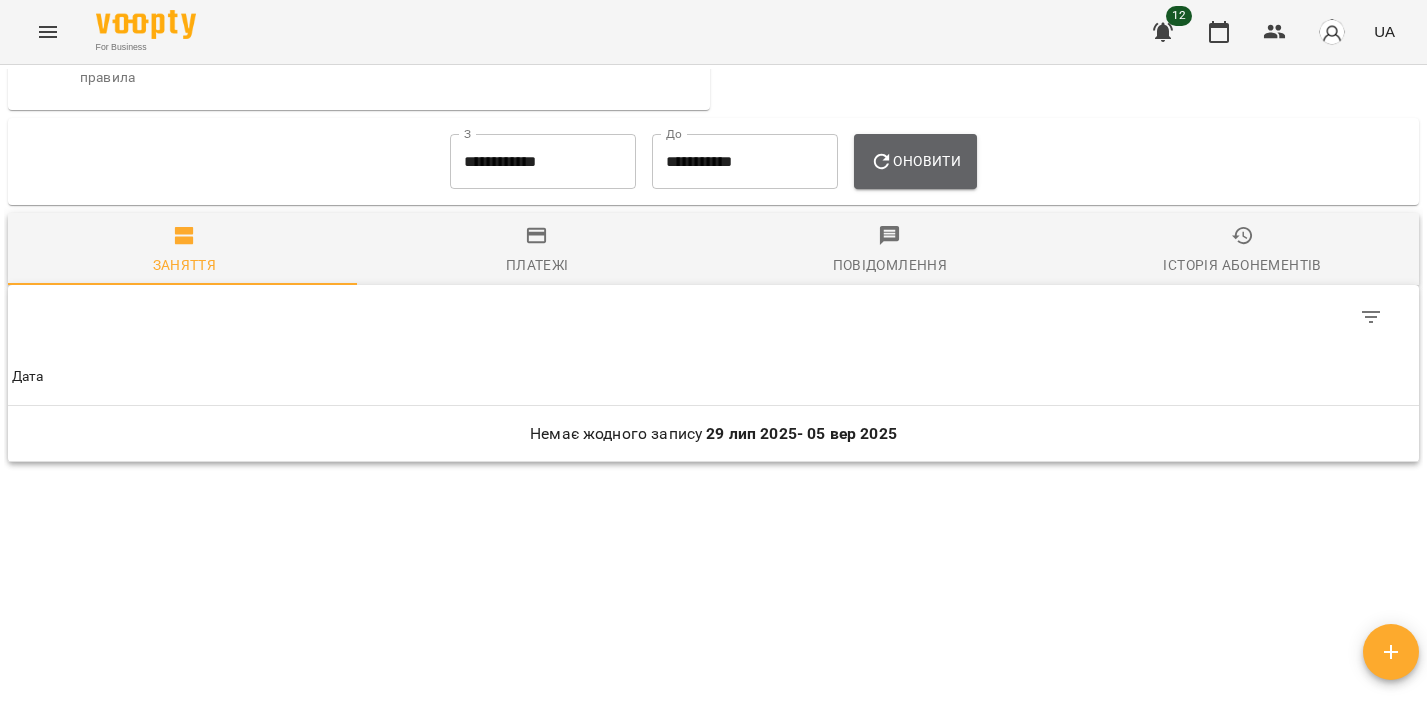 click on "Оновити" at bounding box center (915, 161) 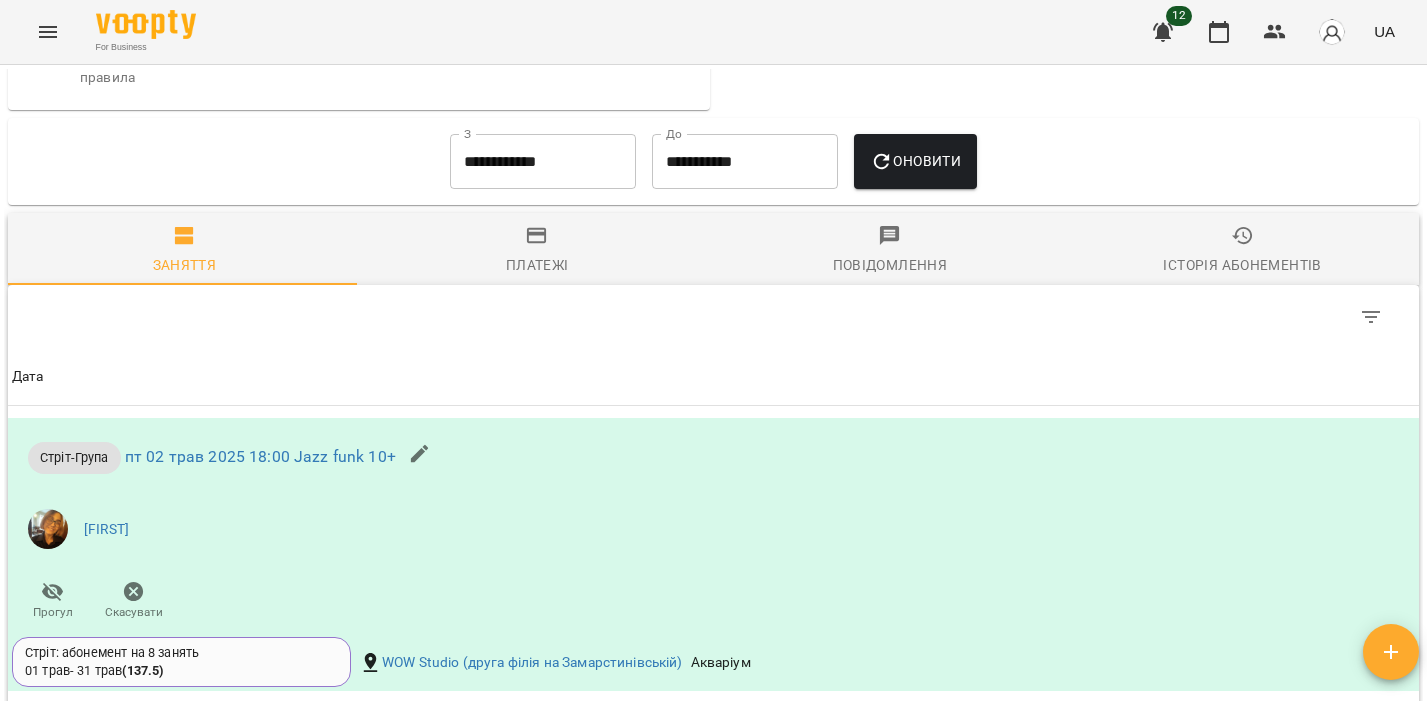 scroll, scrollTop: 1150, scrollLeft: 0, axis: vertical 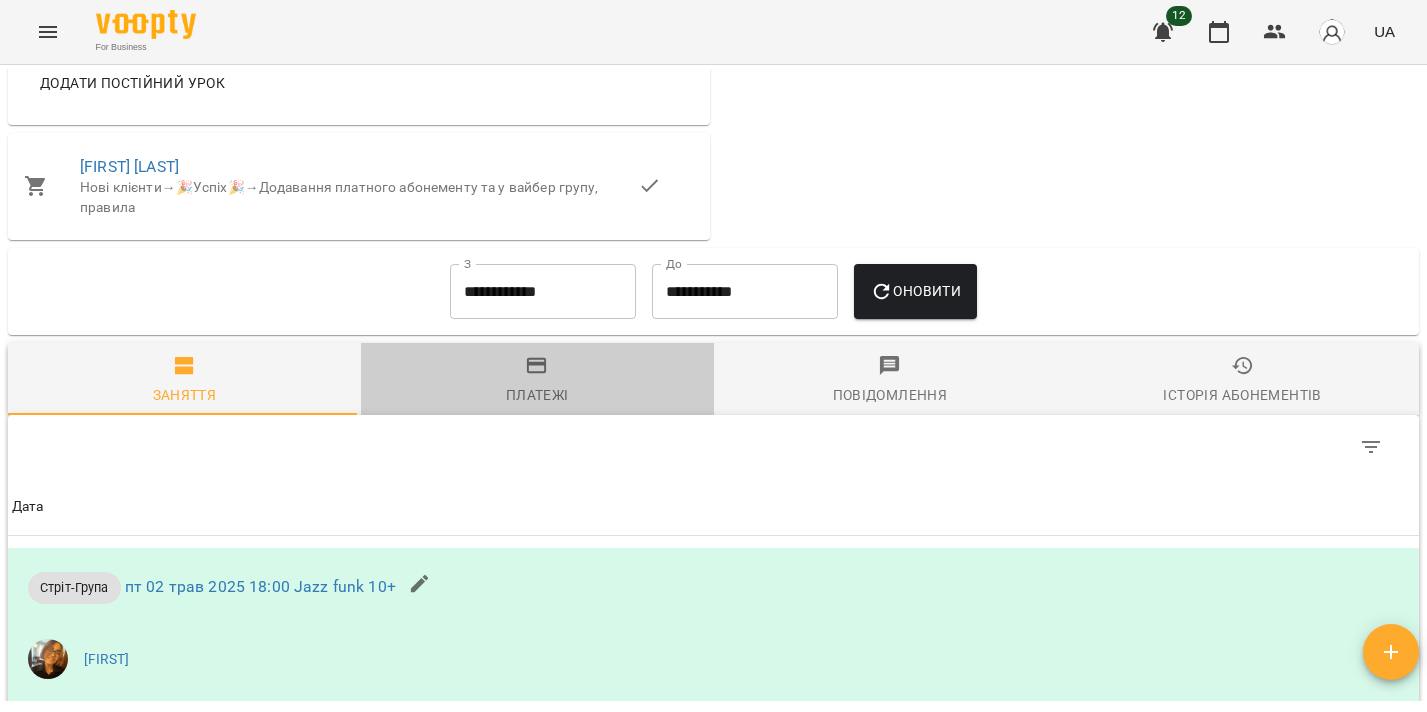 click on "Платежі" at bounding box center (537, 395) 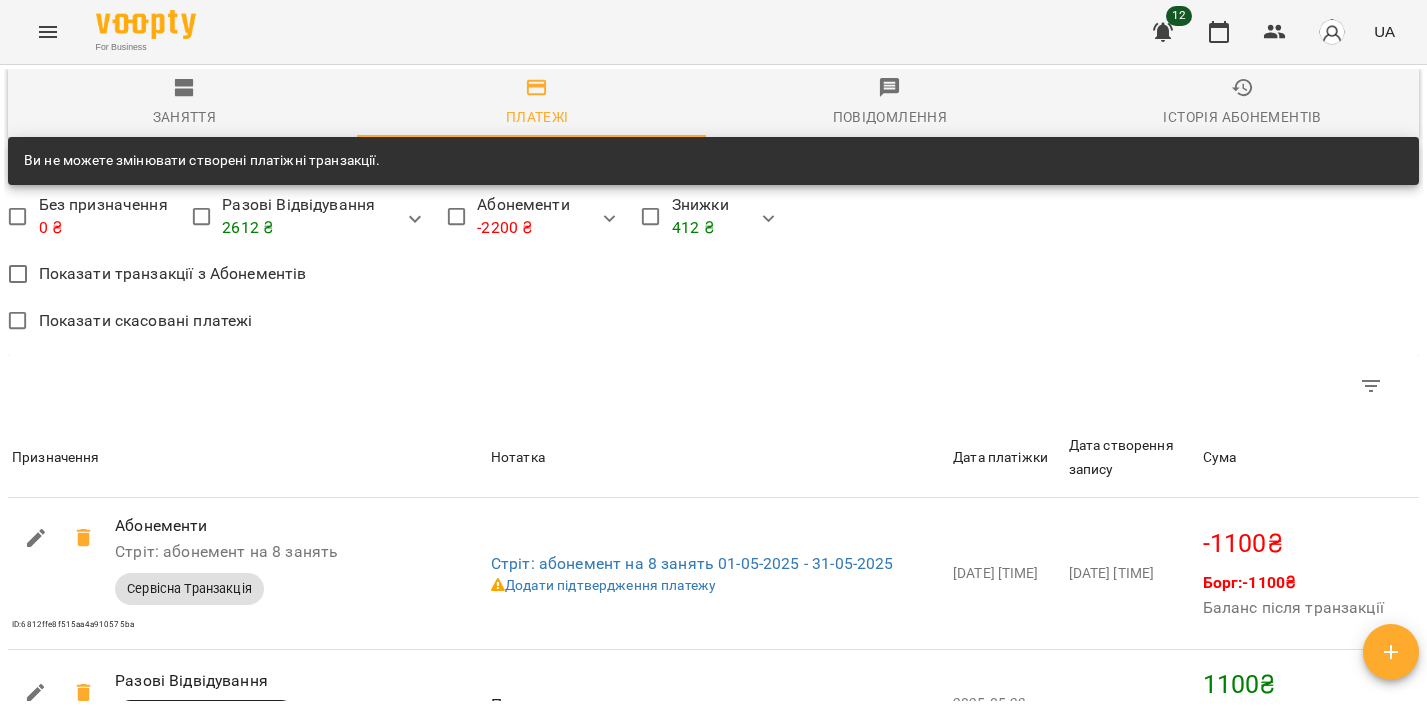 scroll, scrollTop: 1497, scrollLeft: 0, axis: vertical 